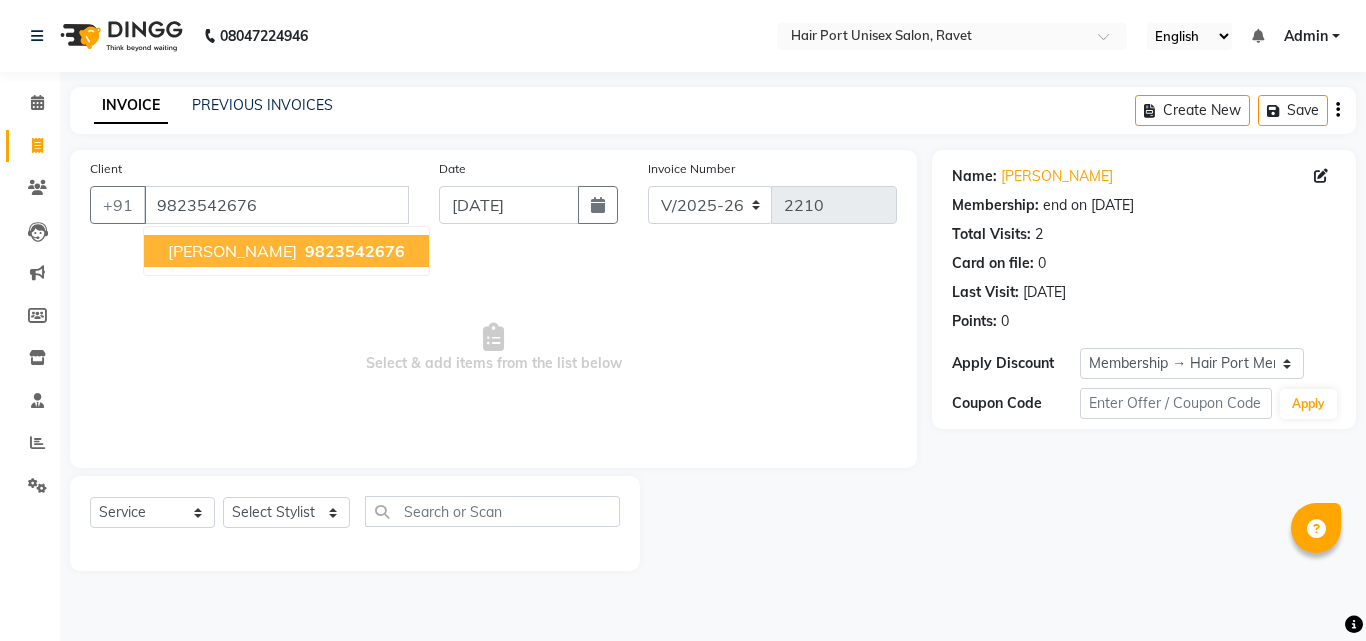 select on "7015" 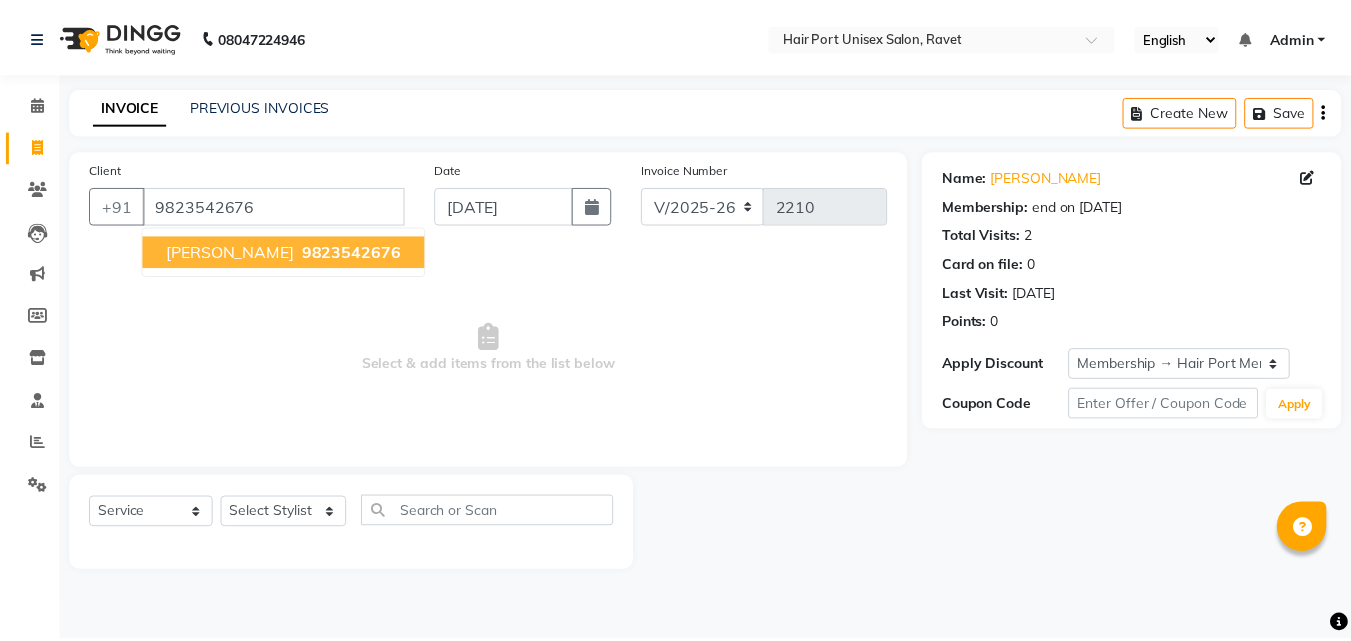 scroll, scrollTop: 0, scrollLeft: 0, axis: both 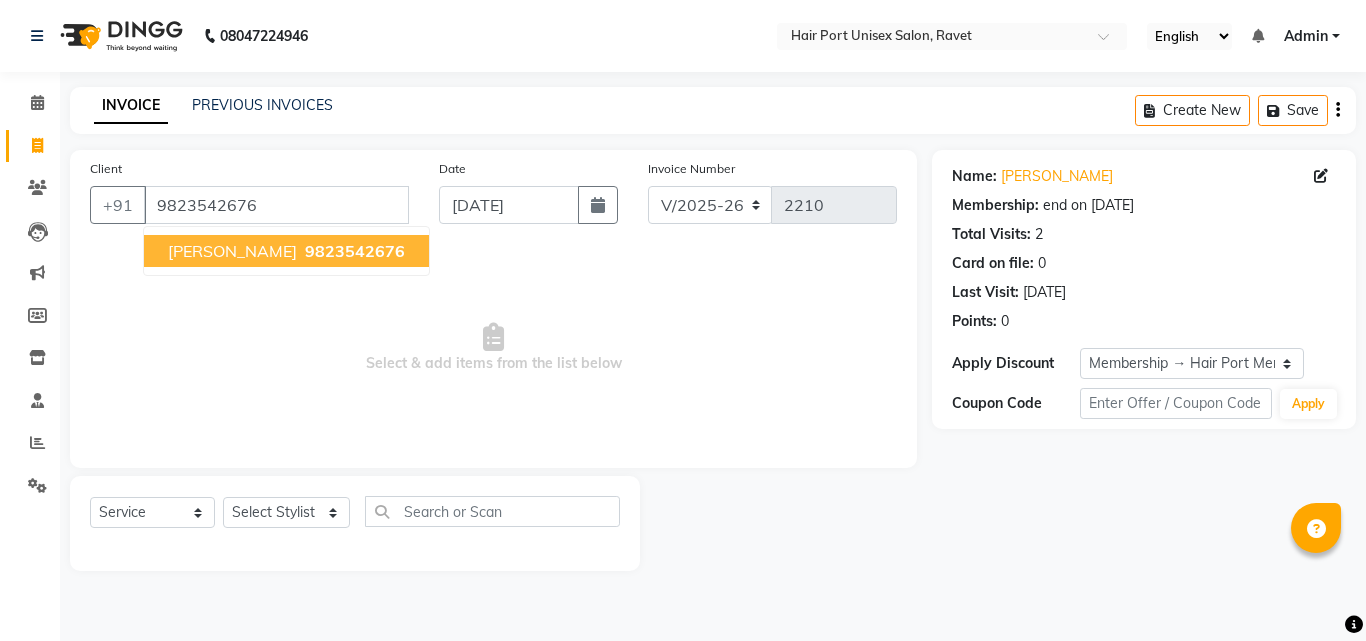click on "INVOICE PREVIOUS INVOICES Create New   Save  Client [PHONE_NUMBER] [PERSON_NAME]   9823542676 Date [DATE] Invoice Number V/2025 V/[PHONE_NUMBER]  Select & add items from the list below  Select  Service  Product  Membership  Package Voucher Prepaid Gift Card  Select Stylist [PERSON_NAME]  [PERSON_NAME] [PERSON_NAME] [PERSON_NAME] [PERSON_NAME]  [PERSON_NAME] [PERSON_NAME] Mane Name: [PERSON_NAME]  Membership: end on [DATE] Total Visits:  2 Card on file:  0 Last Visit:   [DATE] Points:   0  Apply Discount Select Membership → Hair Port Membership Coupon Code Apply" 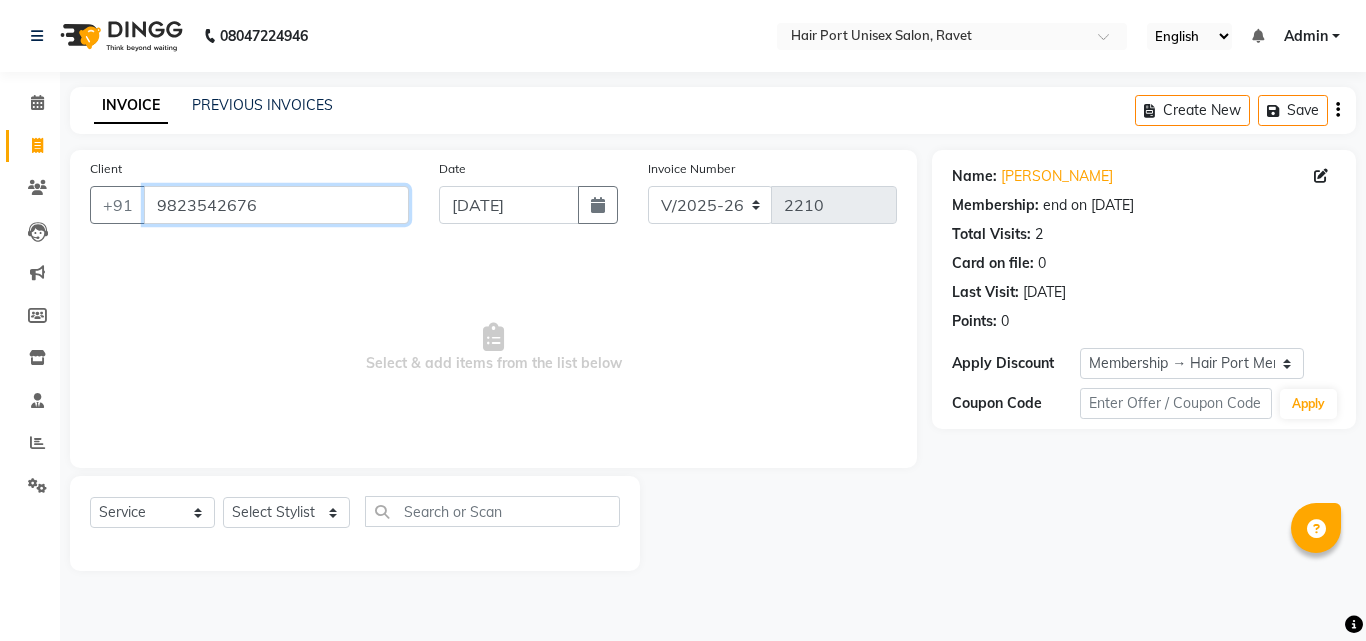 click on "9823542676" at bounding box center [276, 205] 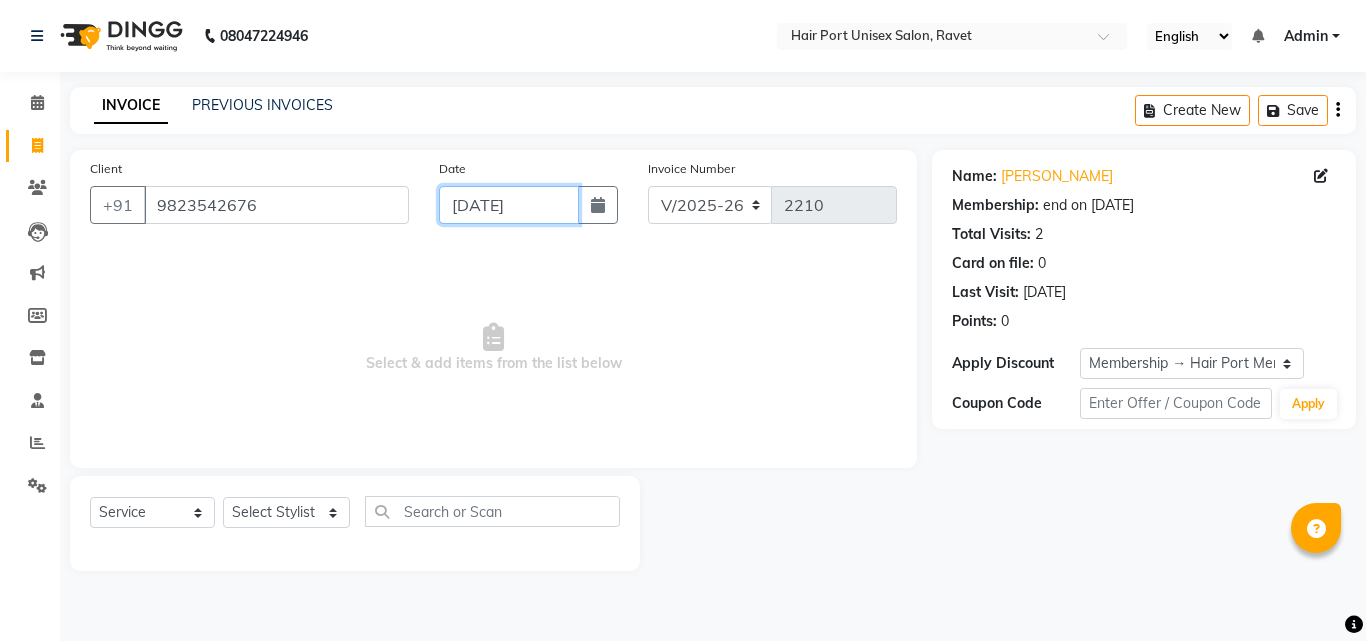 click on "[DATE]" 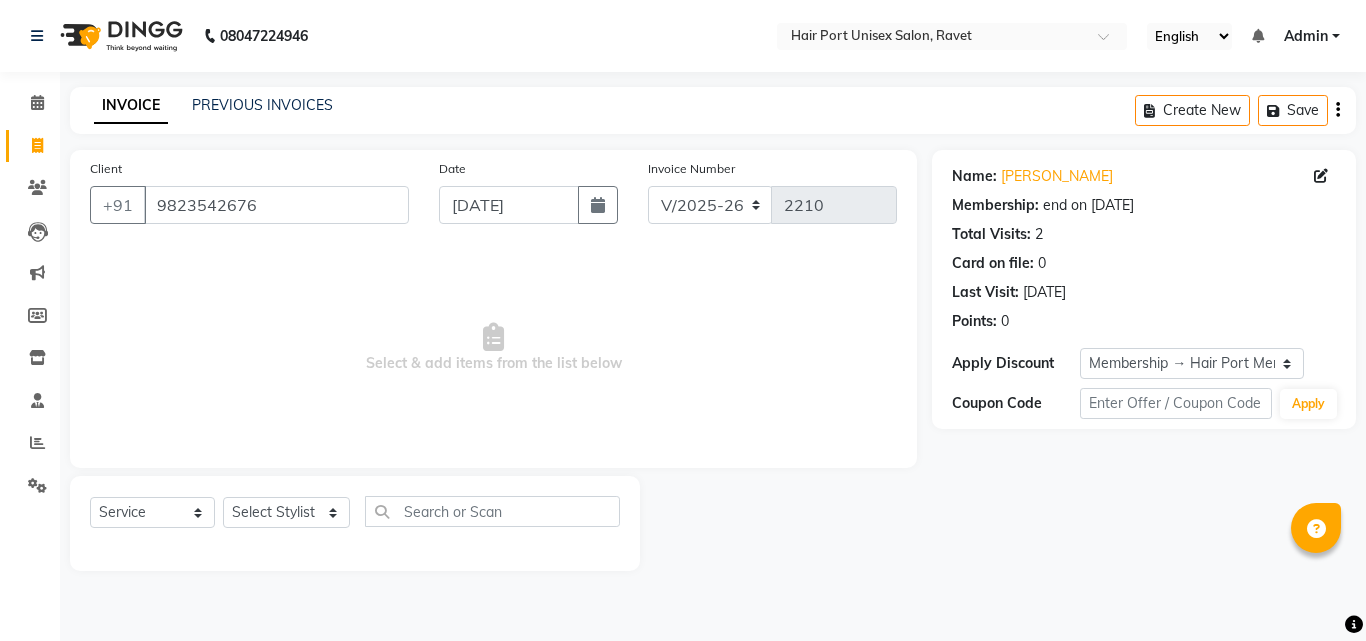 select on "7" 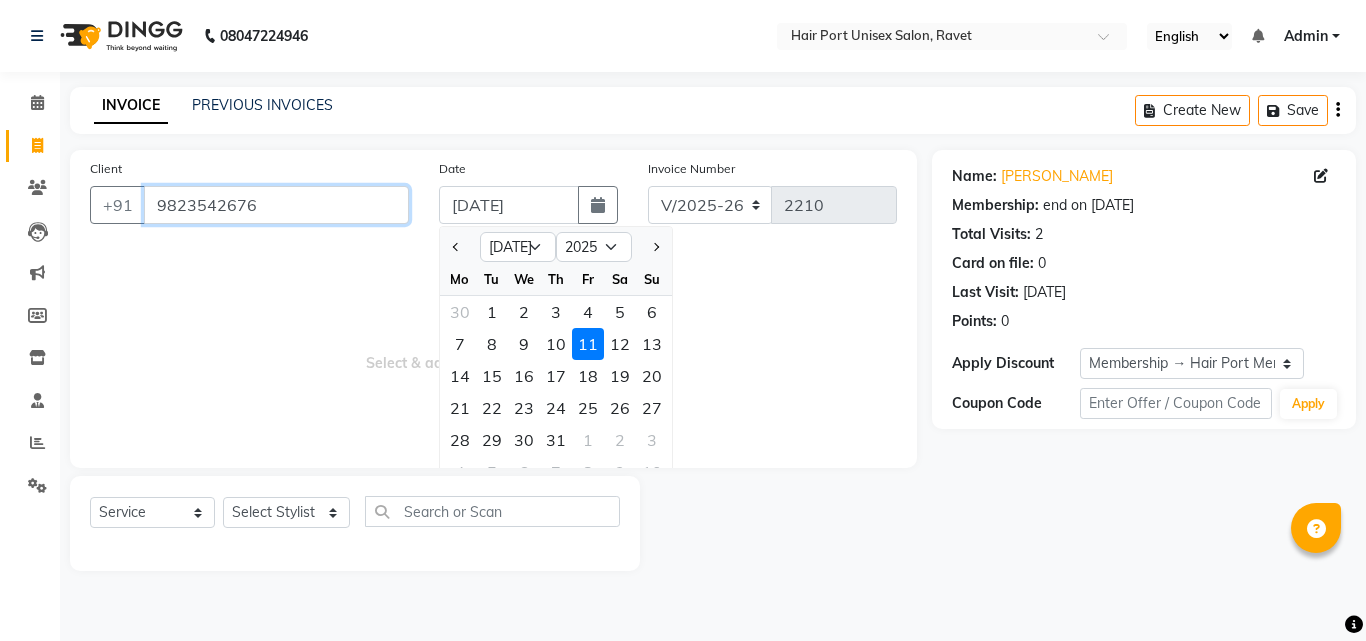click on "9823542676" at bounding box center [276, 205] 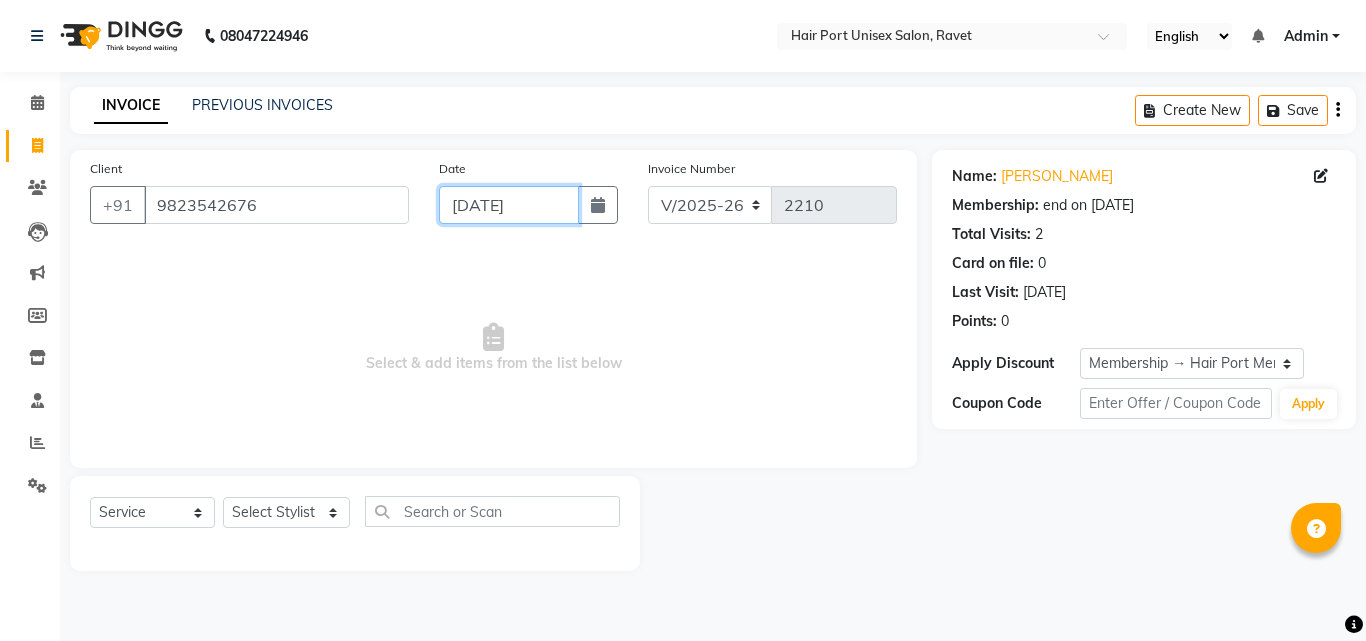 click on "[DATE]" 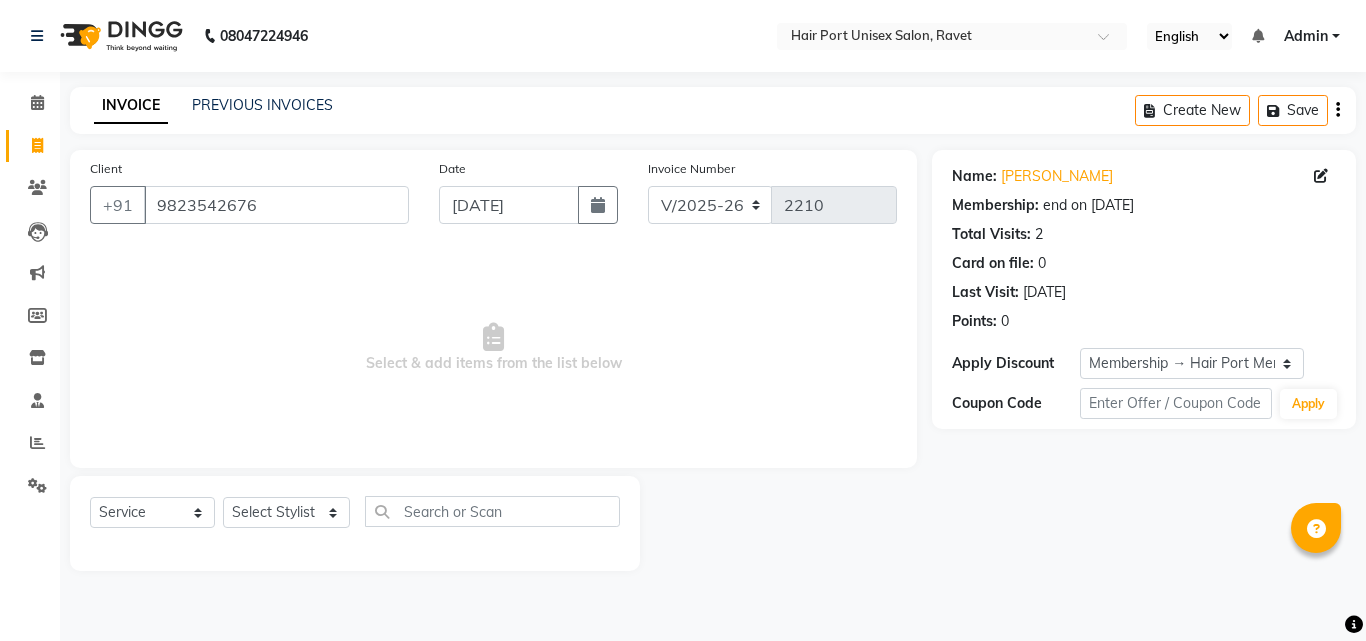 type on "[DATE]" 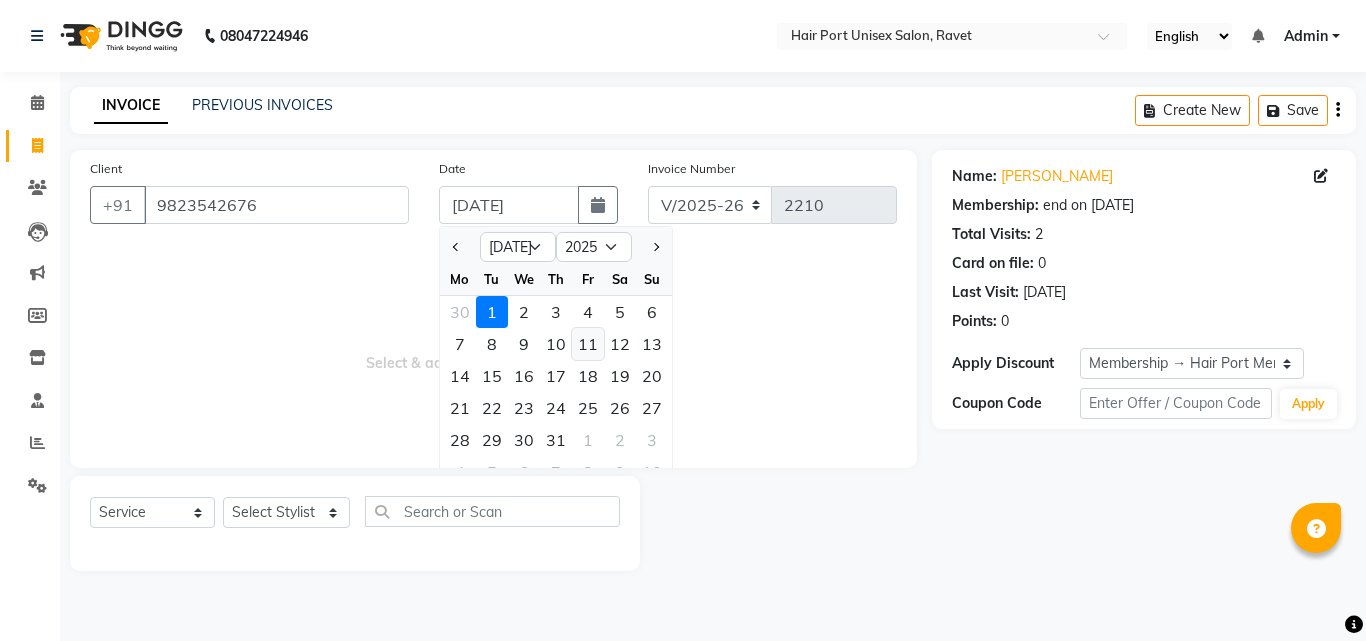 click on "11" 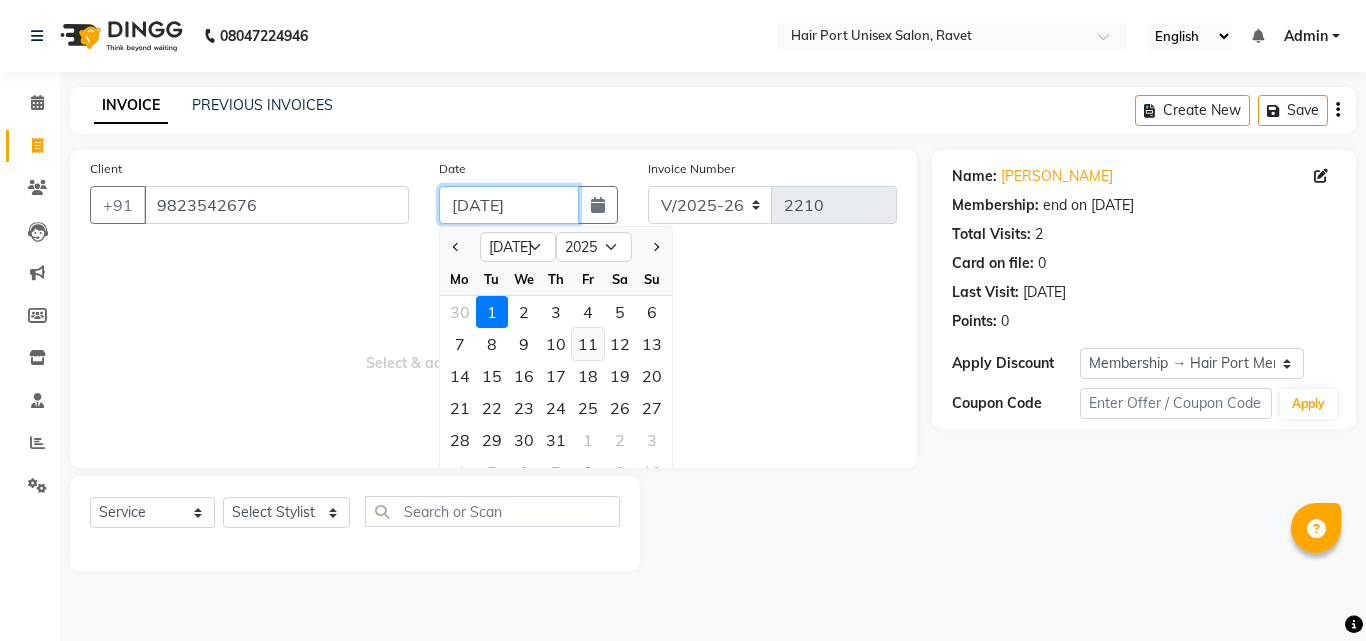 type on "[DATE]" 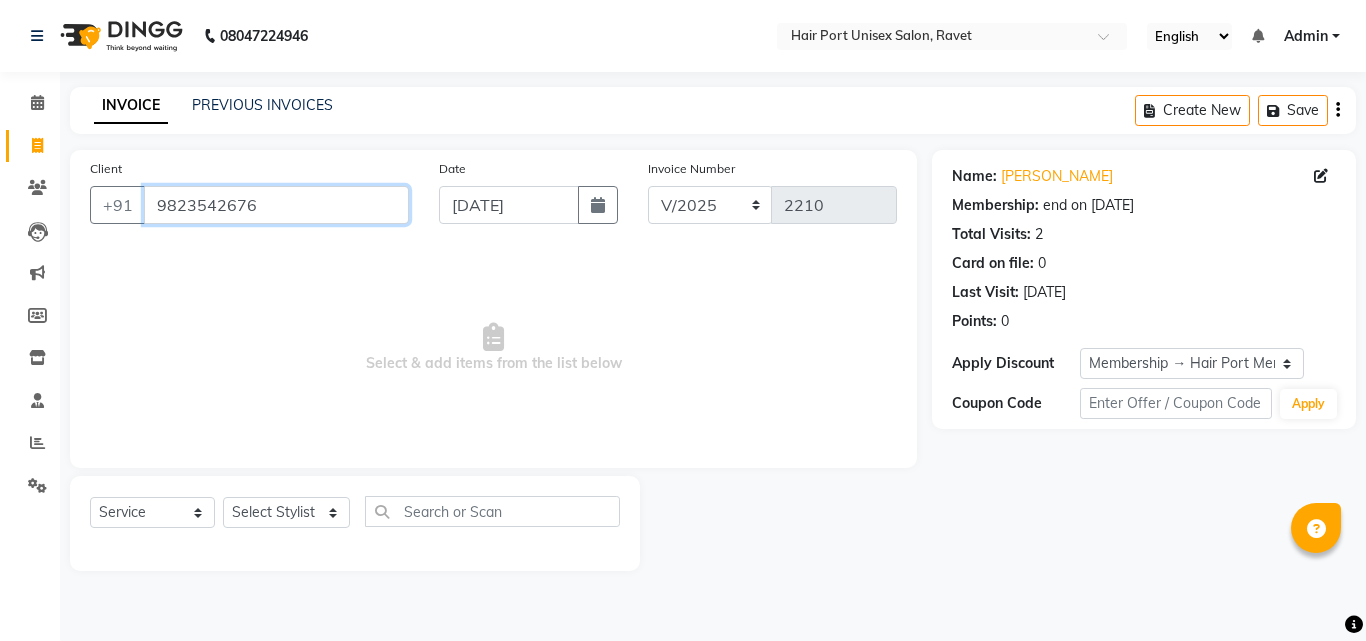 click on "9823542676" at bounding box center [276, 205] 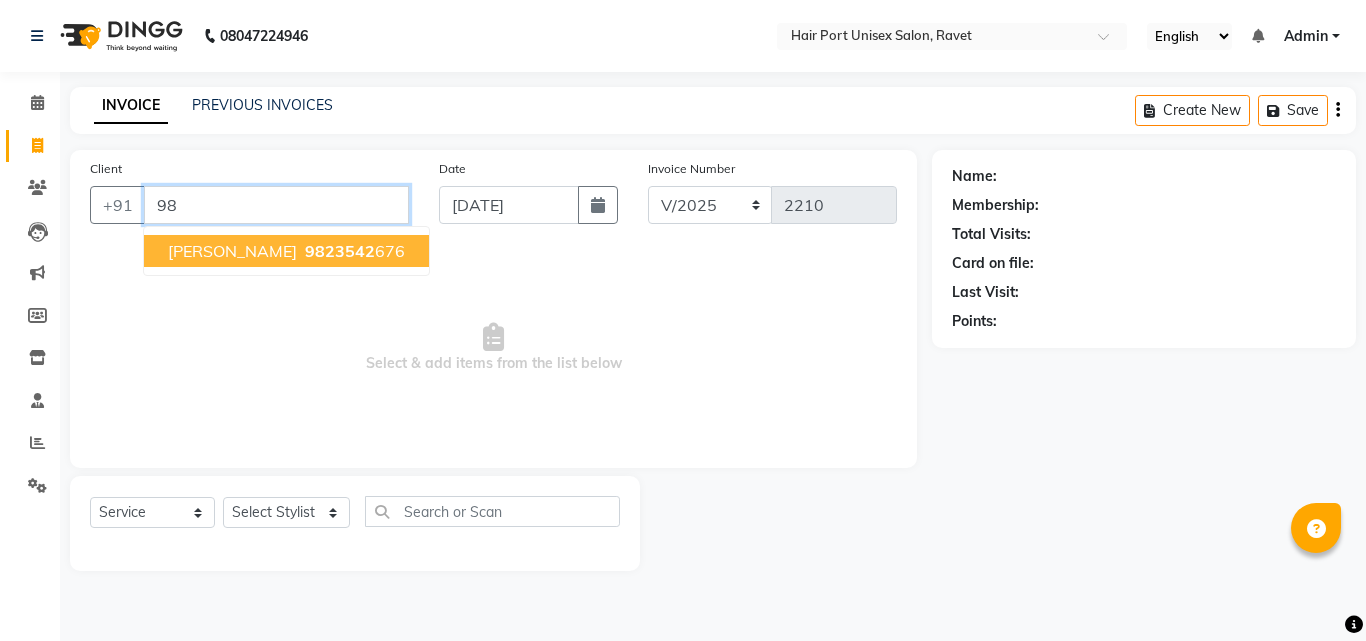 type on "9" 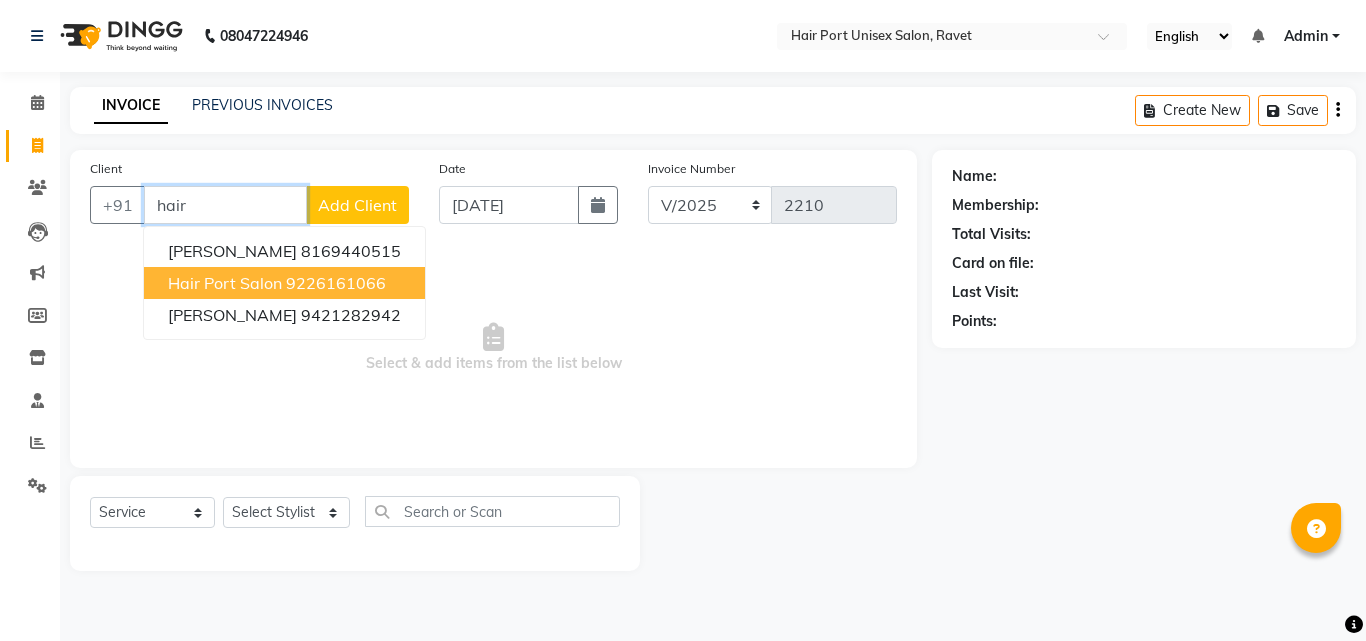 click on "9226161066" at bounding box center (336, 283) 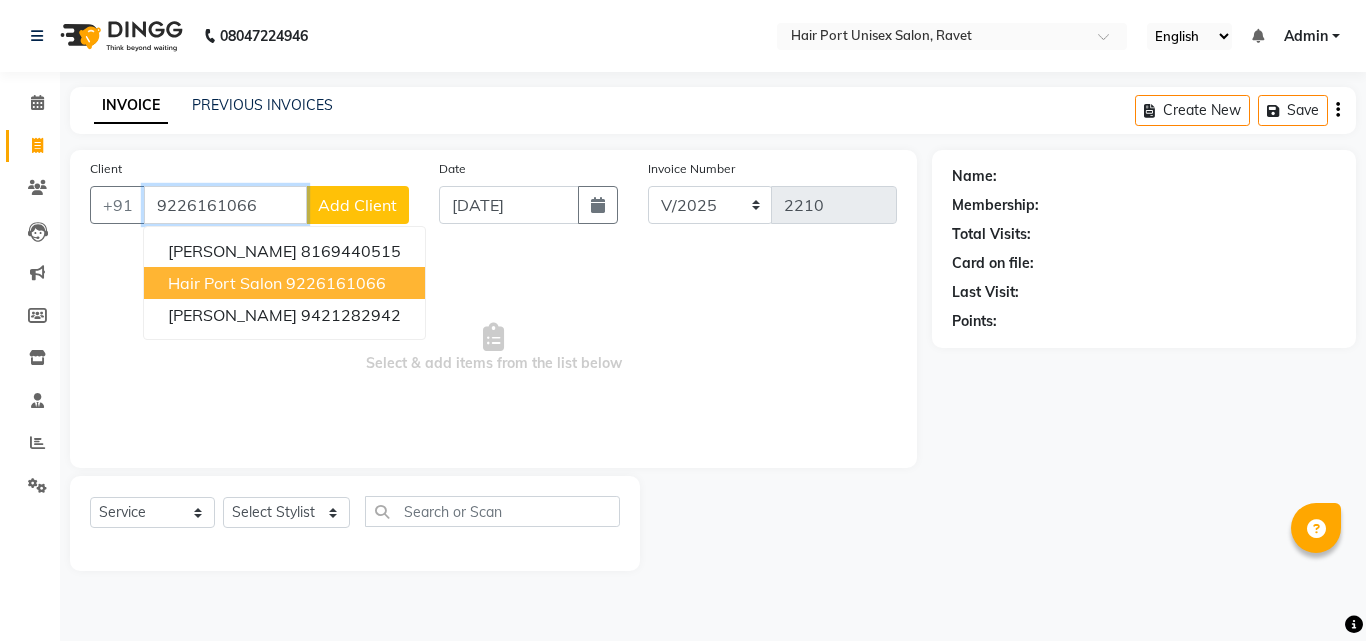 type on "9226161066" 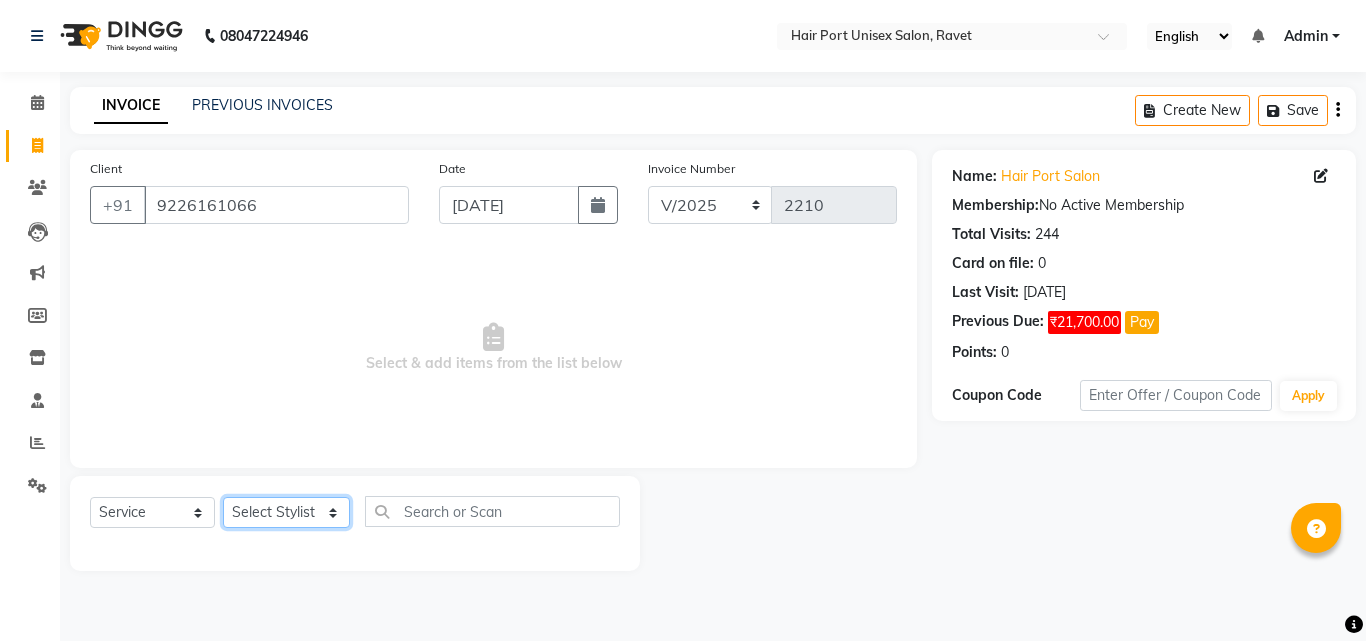 click on "Select Stylist [PERSON_NAME]  [PERSON_NAME] [PERSON_NAME] [PERSON_NAME] [PERSON_NAME]  [PERSON_NAME] [PERSON_NAME] Mane" 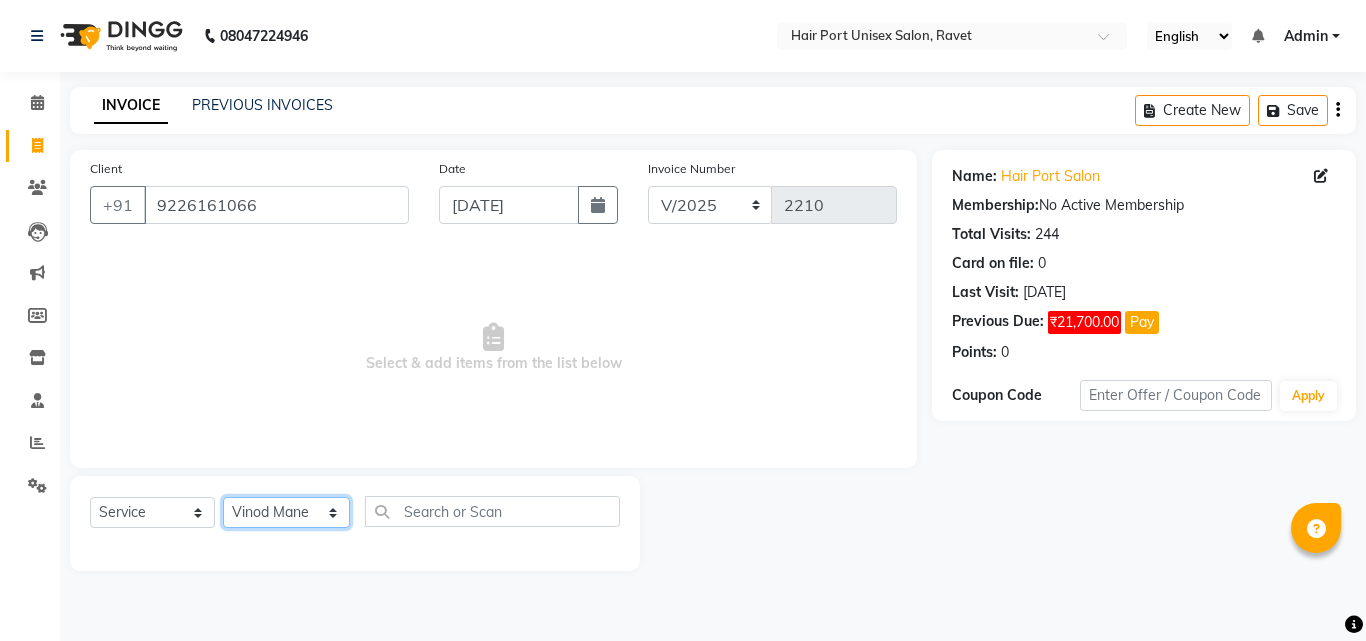 click on "Select Stylist [PERSON_NAME]  [PERSON_NAME] [PERSON_NAME] [PERSON_NAME] [PERSON_NAME]  [PERSON_NAME] [PERSON_NAME] Mane" 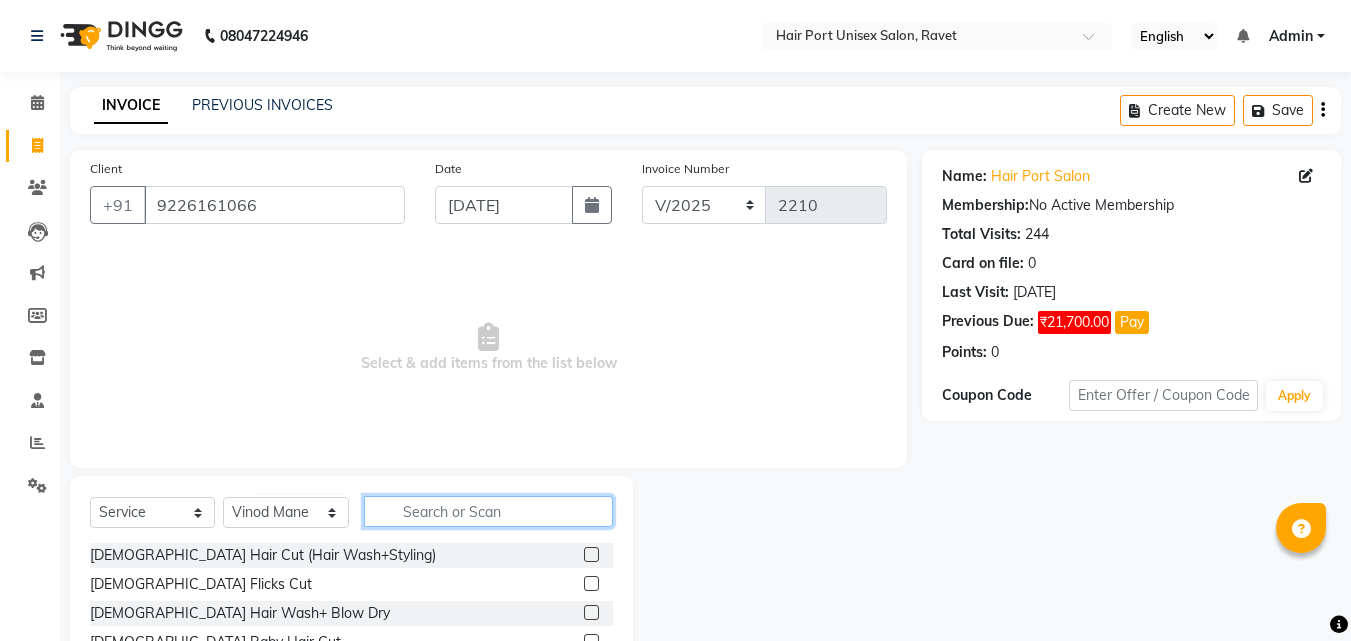click 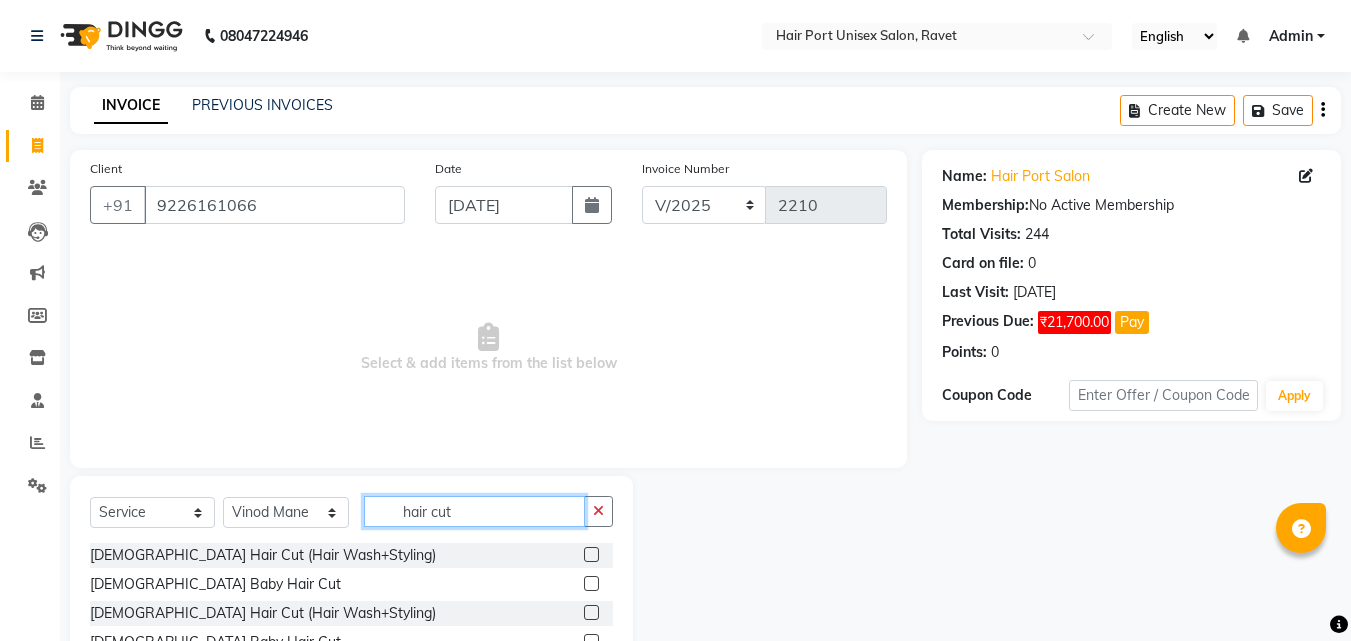 type on "hair cut" 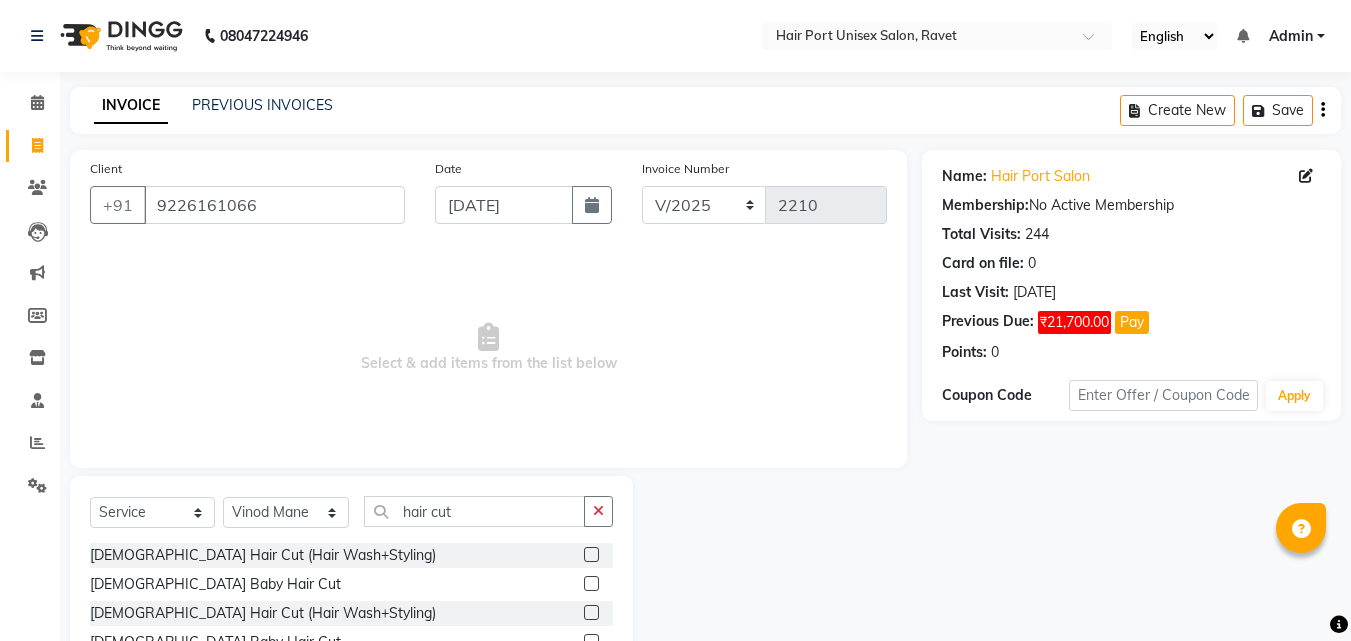 click 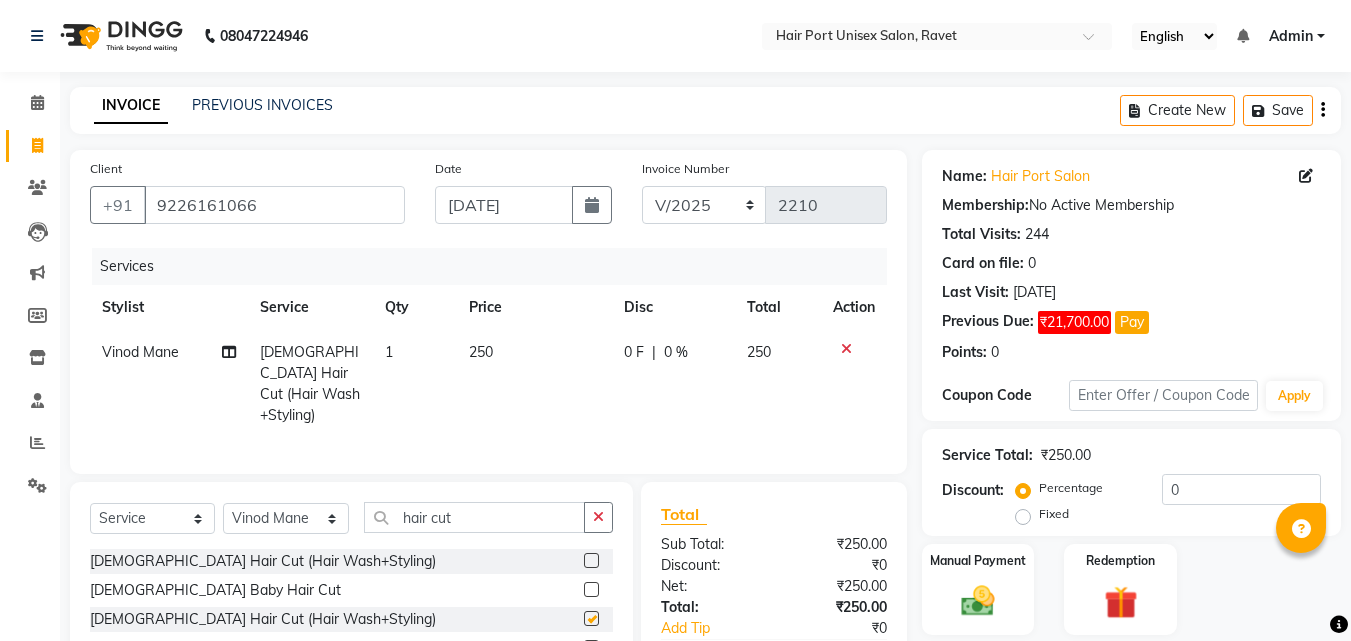 checkbox on "false" 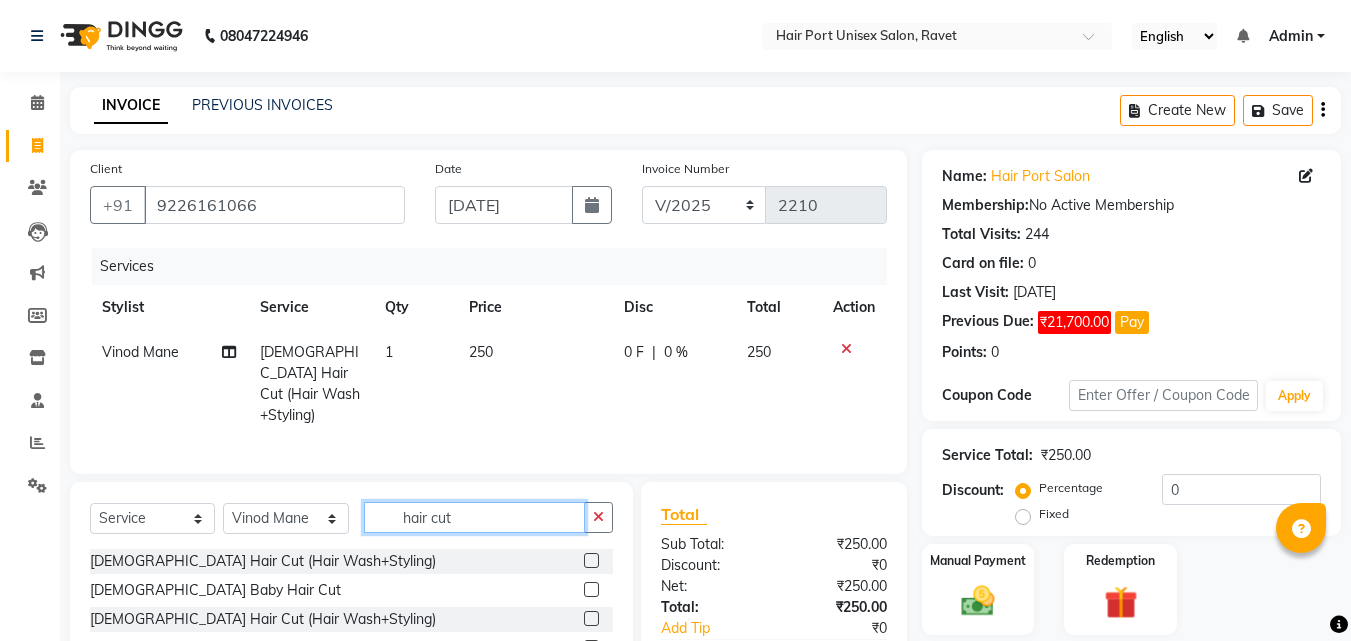 click on "hair cut" 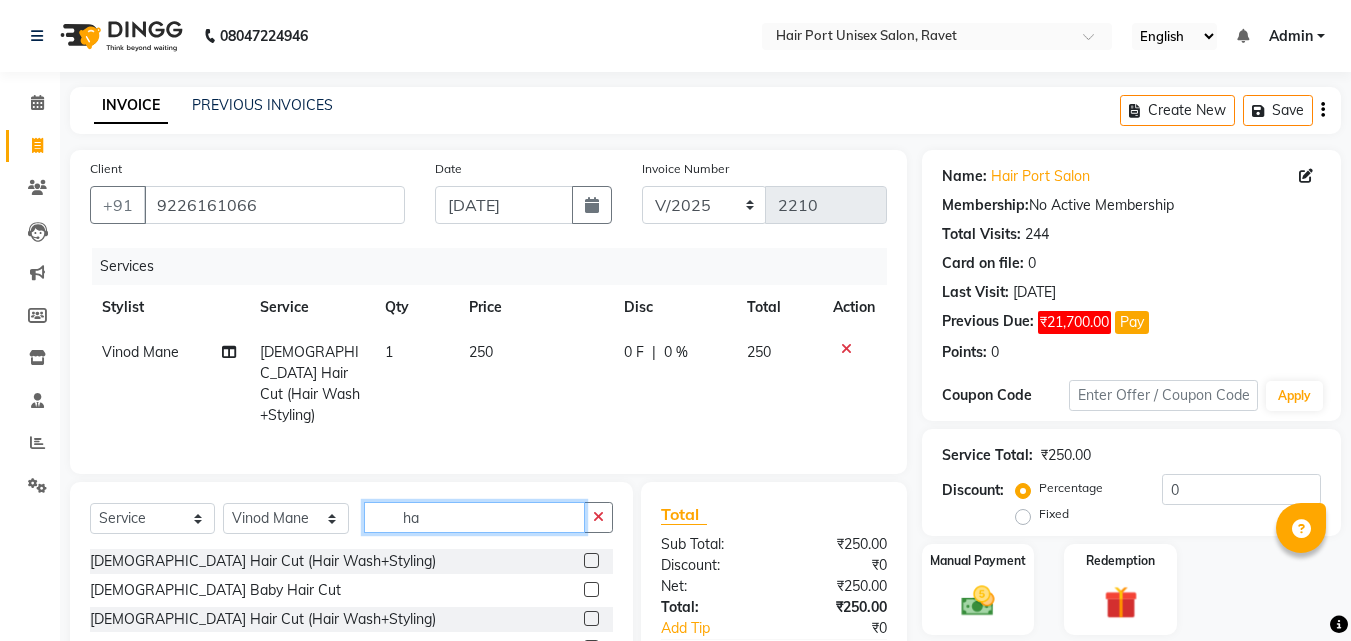 type on "h" 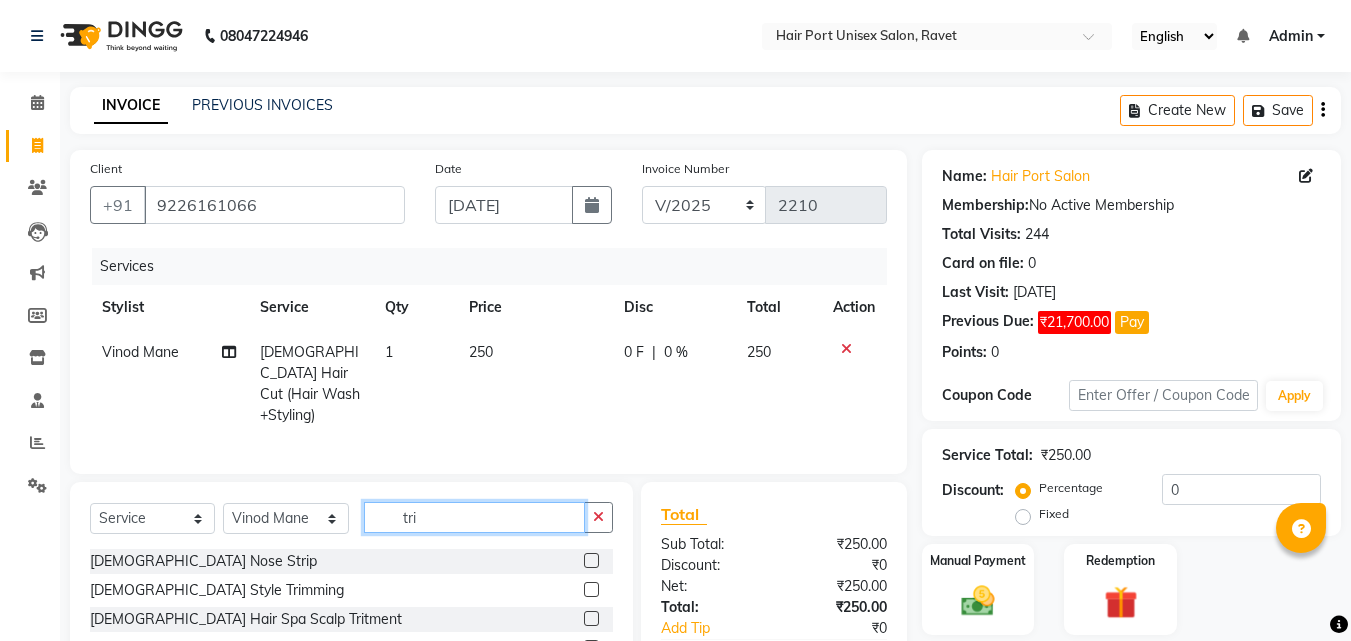 type on "tri" 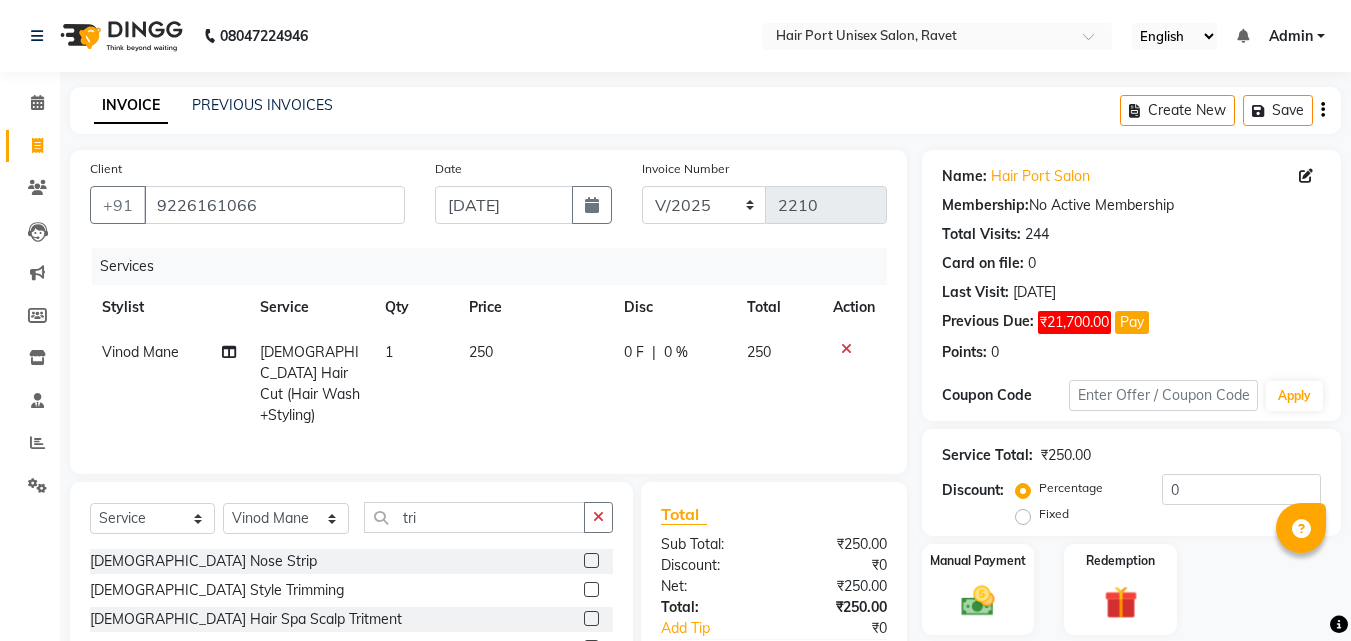 click 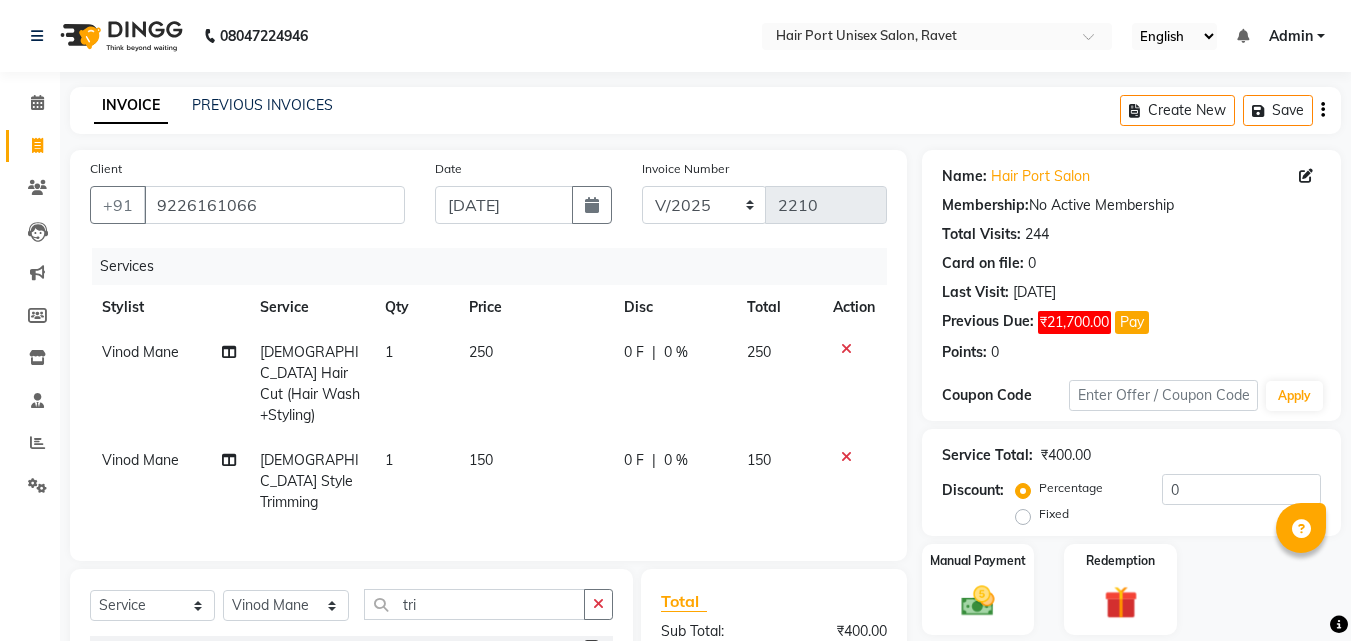 checkbox on "false" 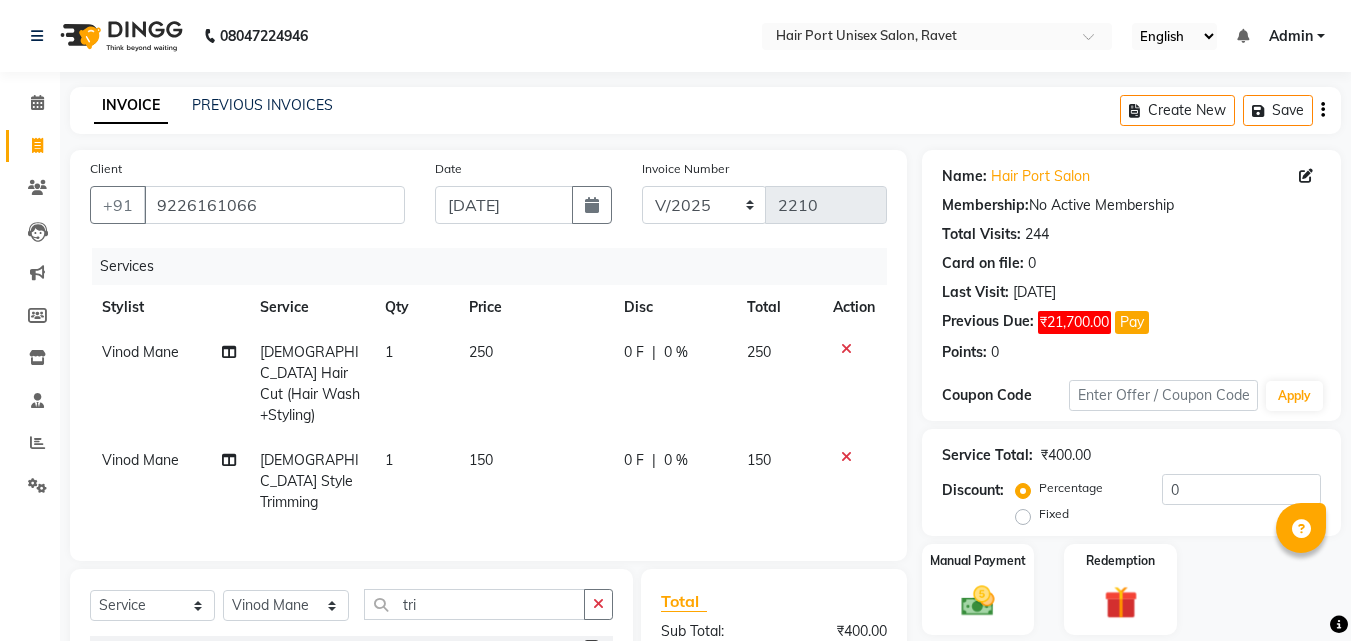 click on "Client [PHONE_NUMBER] Date [DATE] Invoice Number V/2025 V/[PHONE_NUMBER] Services Stylist Service Qty Price Disc Total Action Vinod Mane [DEMOGRAPHIC_DATA] Hair Cut (Hair Wash+Styling) 1 250 0 F | 0 % 250 Vinod Mane [DEMOGRAPHIC_DATA] Style Trimming  1 150 0 F | 0 % 150" 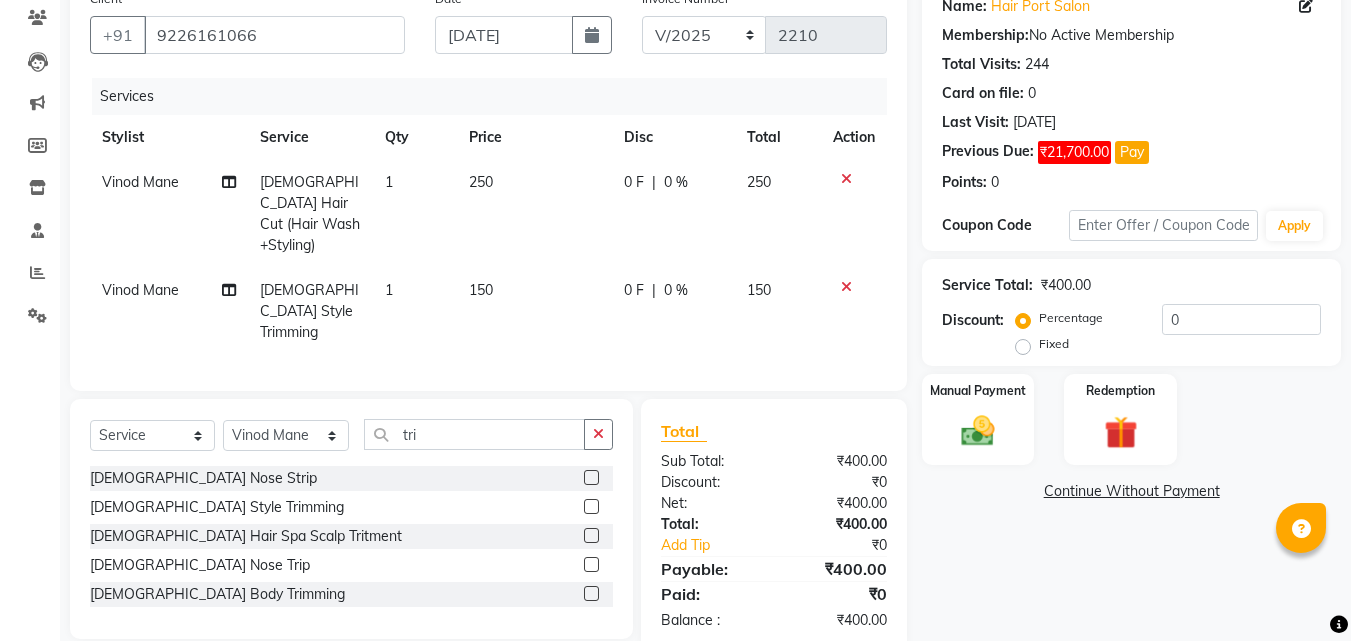 scroll, scrollTop: 183, scrollLeft: 0, axis: vertical 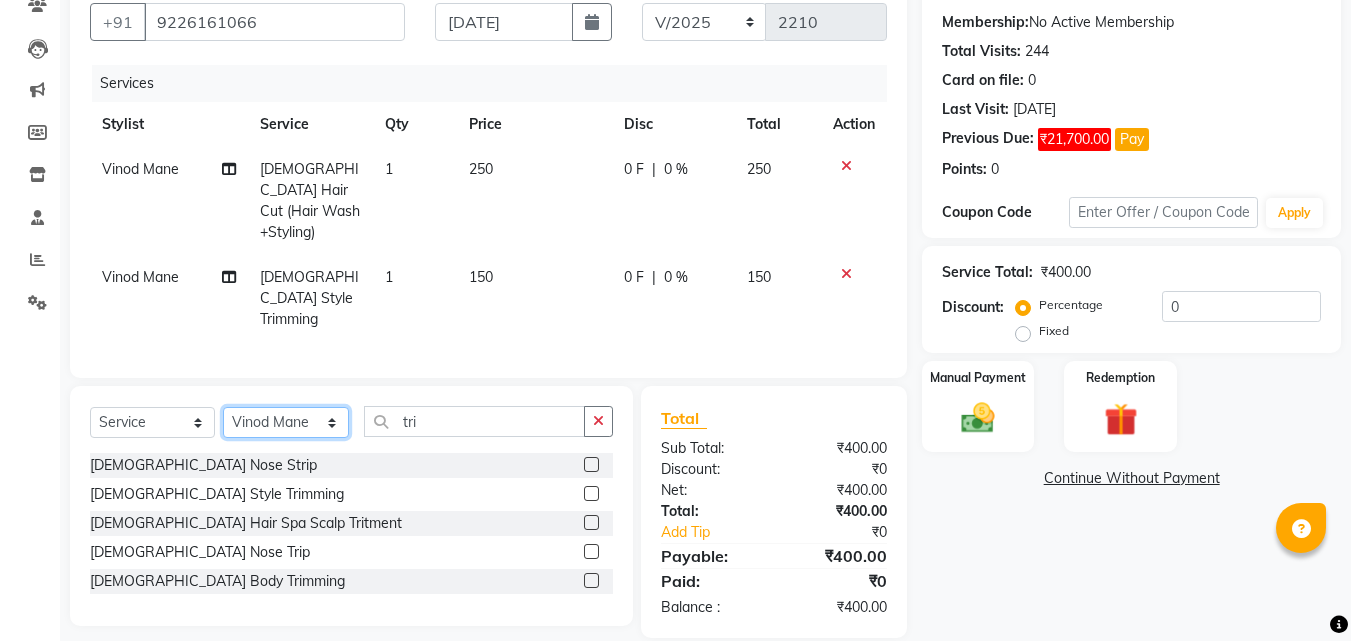 click on "Select Stylist [PERSON_NAME]  [PERSON_NAME] [PERSON_NAME] [PERSON_NAME] [PERSON_NAME]  [PERSON_NAME] [PERSON_NAME] Mane" 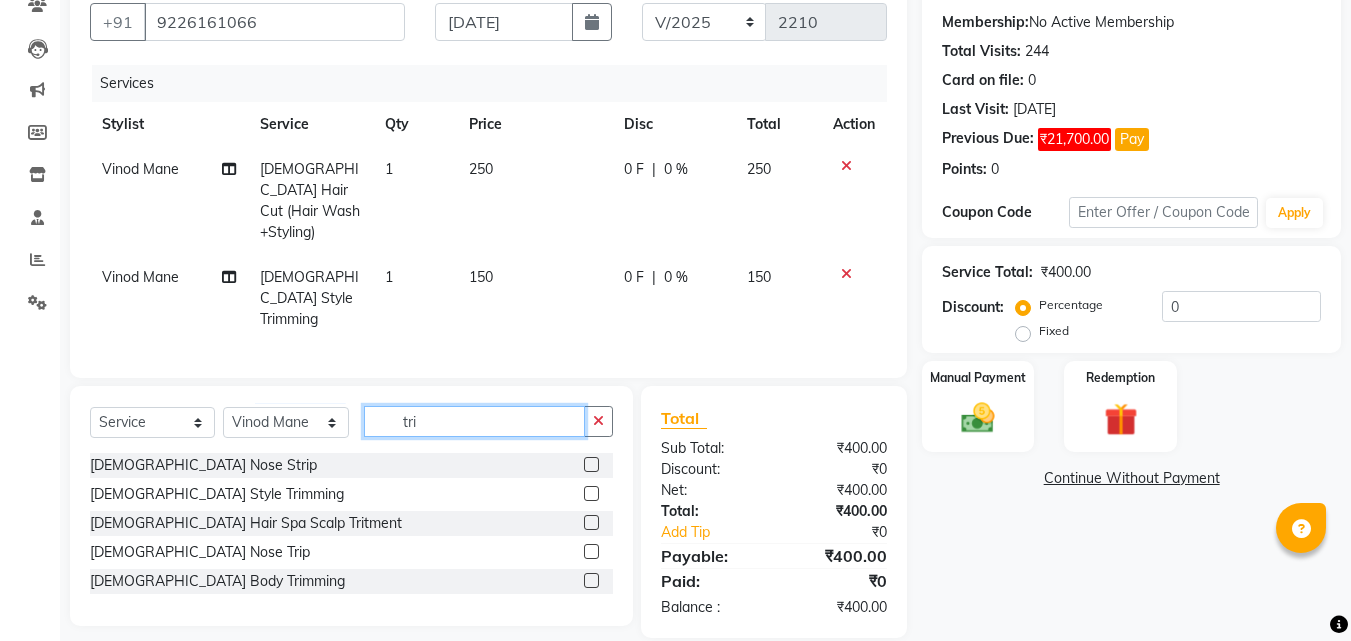 click on "tri" 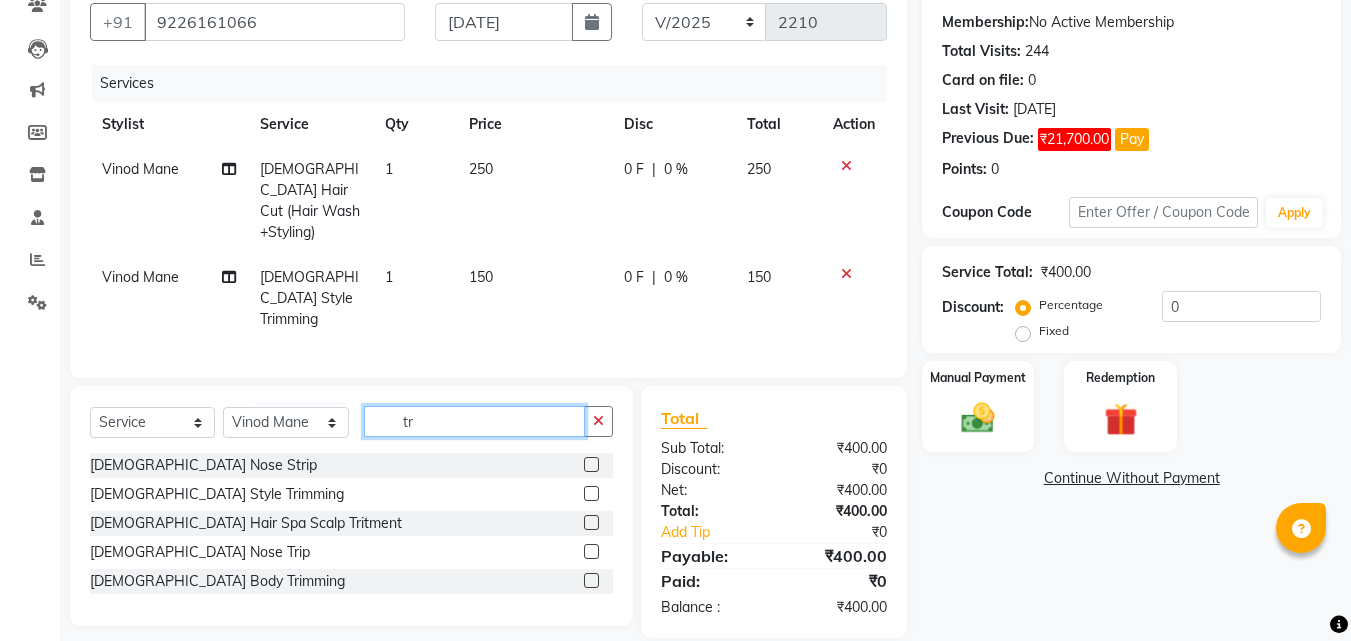 type on "t" 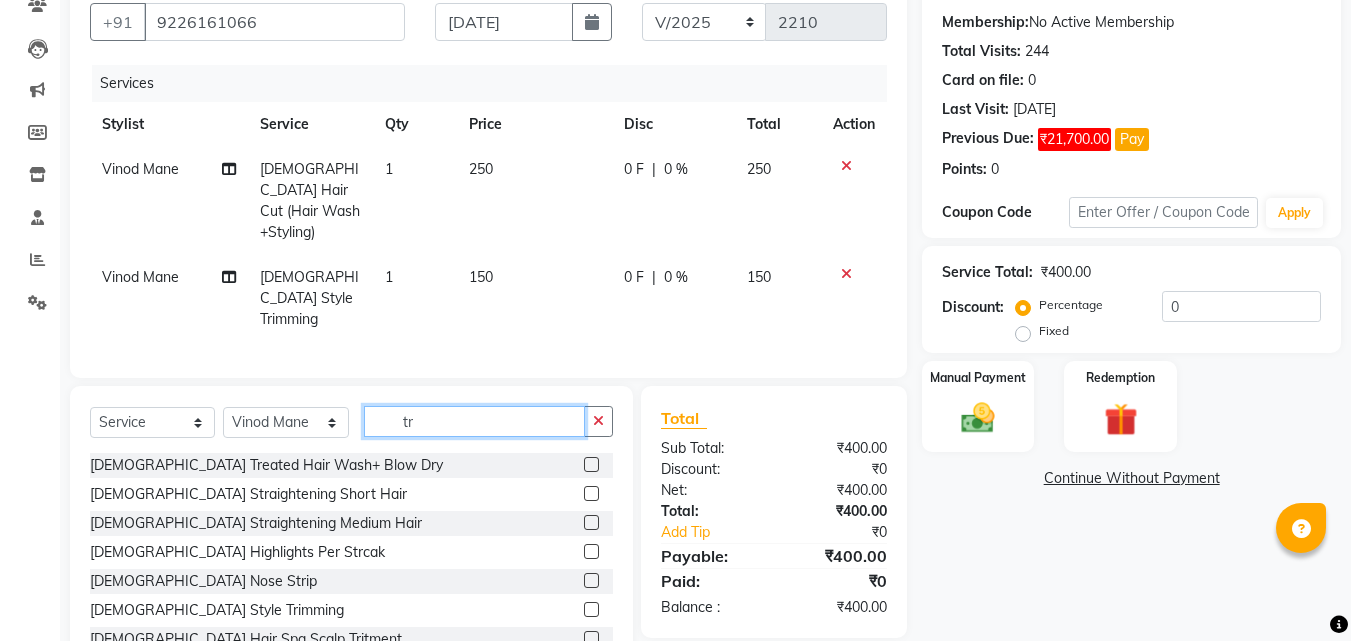 type on "tri" 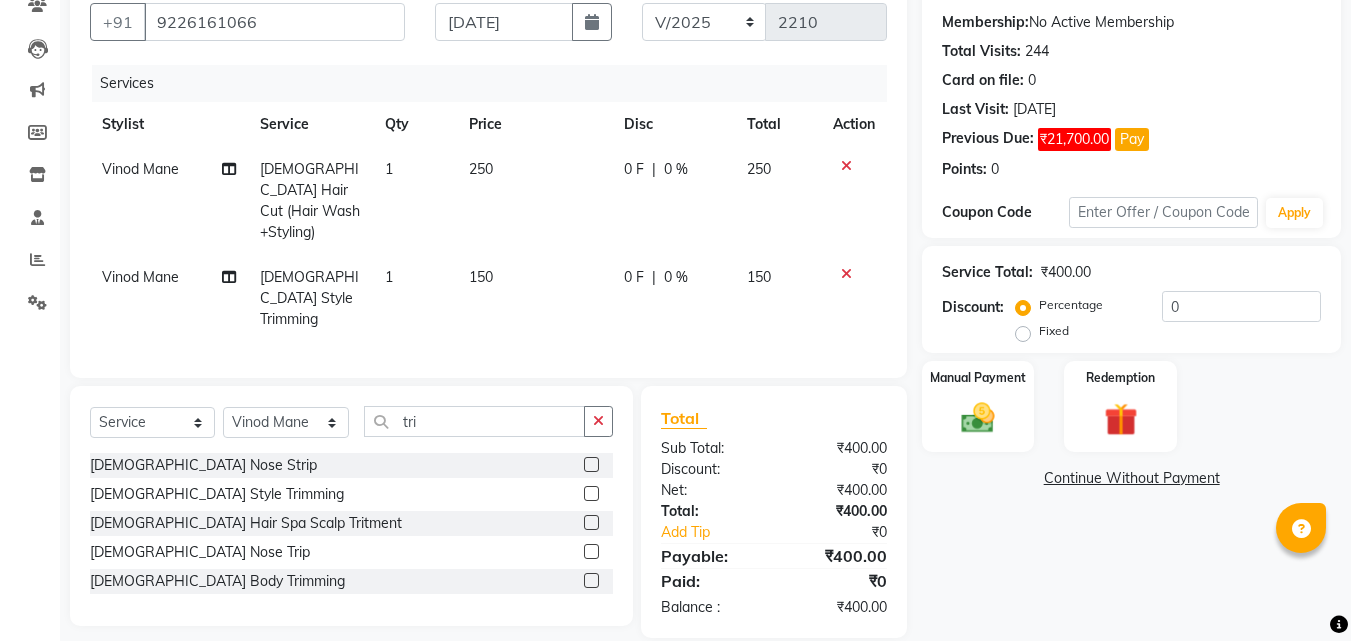 click 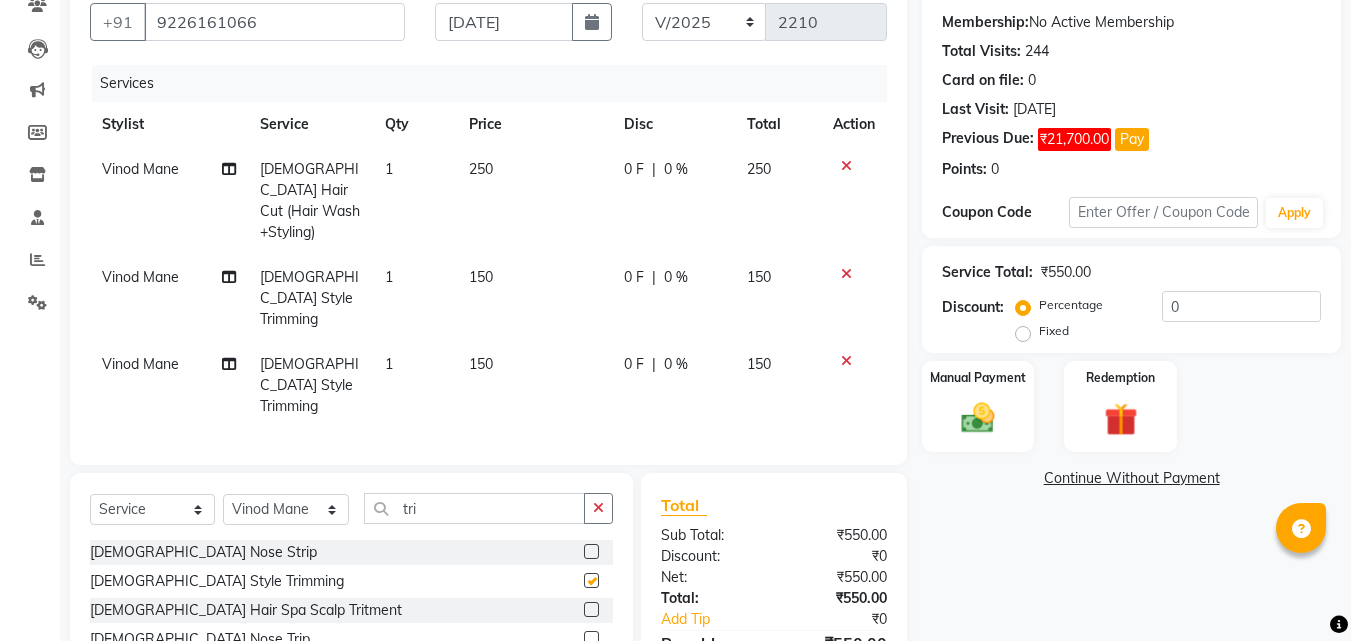 checkbox on "false" 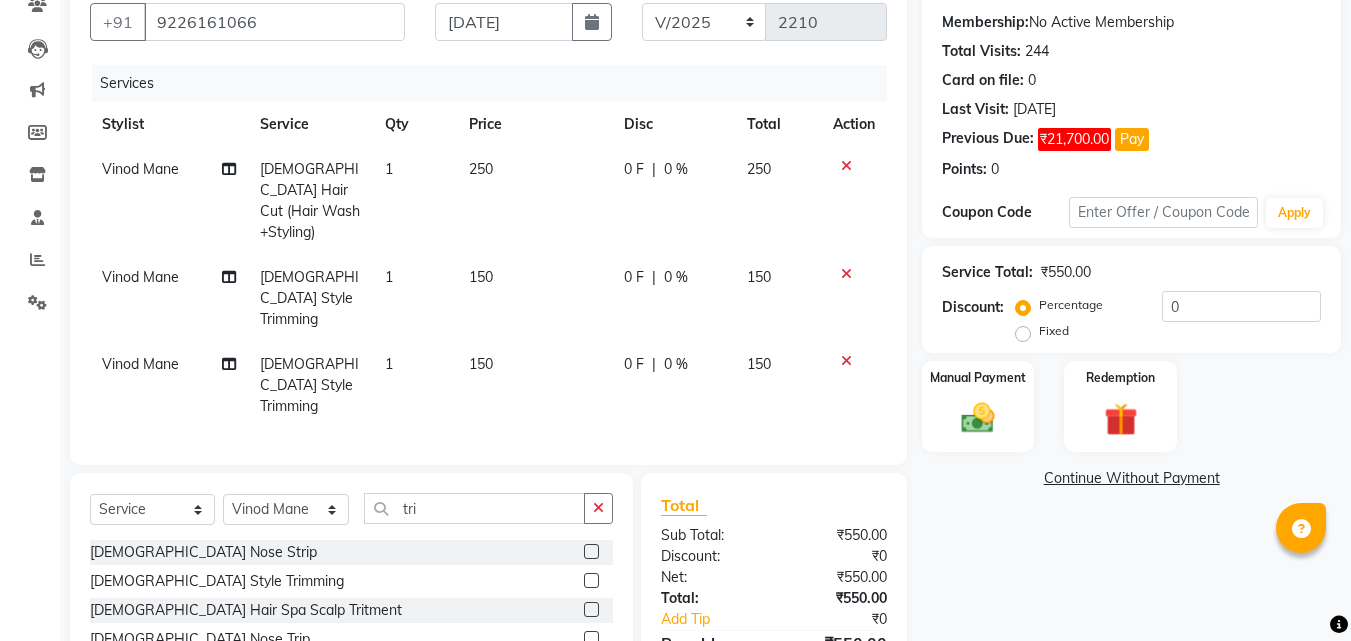 click on "Client [PHONE_NUMBER] Date [DATE] Invoice Number V/2025 V/[PHONE_NUMBER] Services Stylist Service Qty Price Disc Total Action Vinod Mane [DEMOGRAPHIC_DATA] Hair Cut (Hair Wash+Styling) 1 250 0 F | 0 % 250 Vinod Mane [DEMOGRAPHIC_DATA] Style Trimming  1 150 0 F | 0 % 150 Vinod Mane [DEMOGRAPHIC_DATA] Style Trimming  1 150 0 F | 0 % 150" 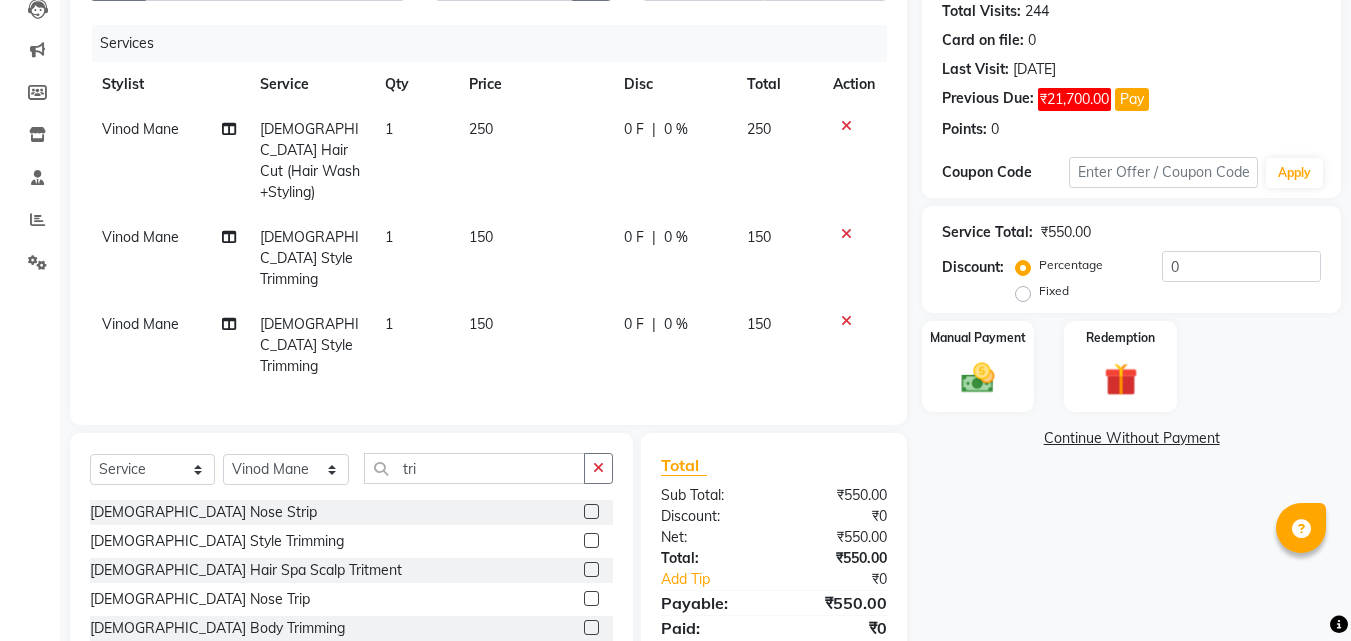 scroll, scrollTop: 249, scrollLeft: 0, axis: vertical 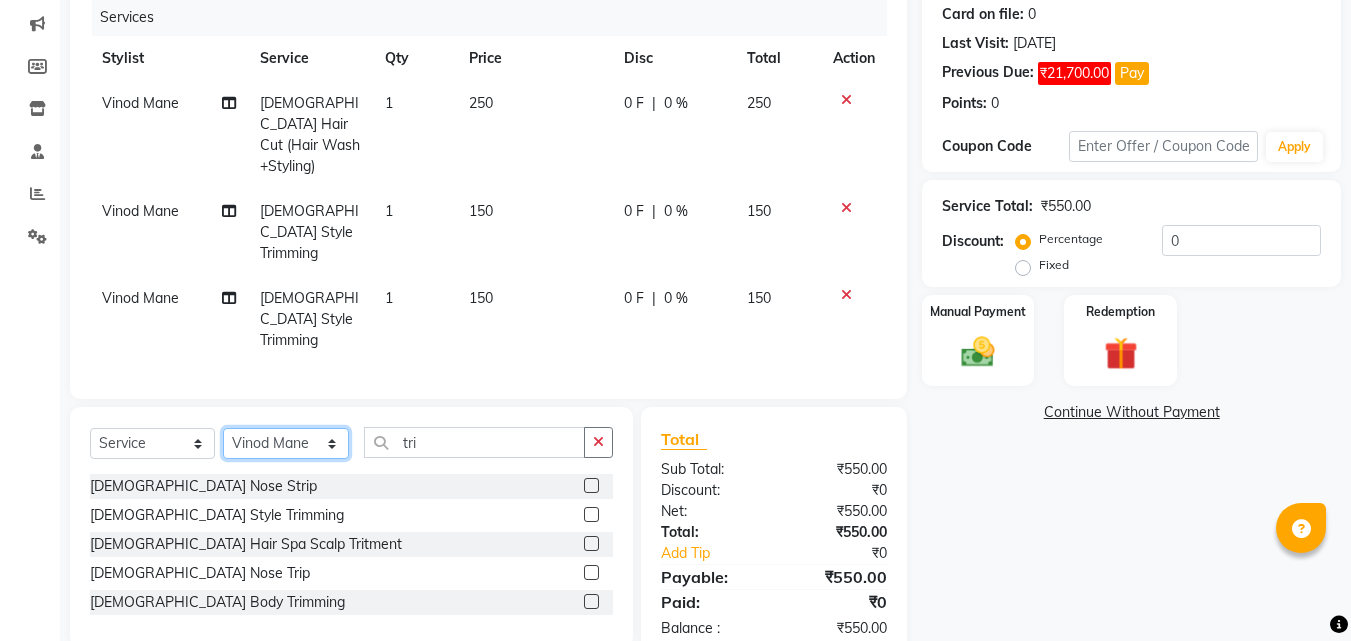 click on "Select Stylist [PERSON_NAME]  [PERSON_NAME] [PERSON_NAME] [PERSON_NAME] [PERSON_NAME]  [PERSON_NAME] [PERSON_NAME] Mane" 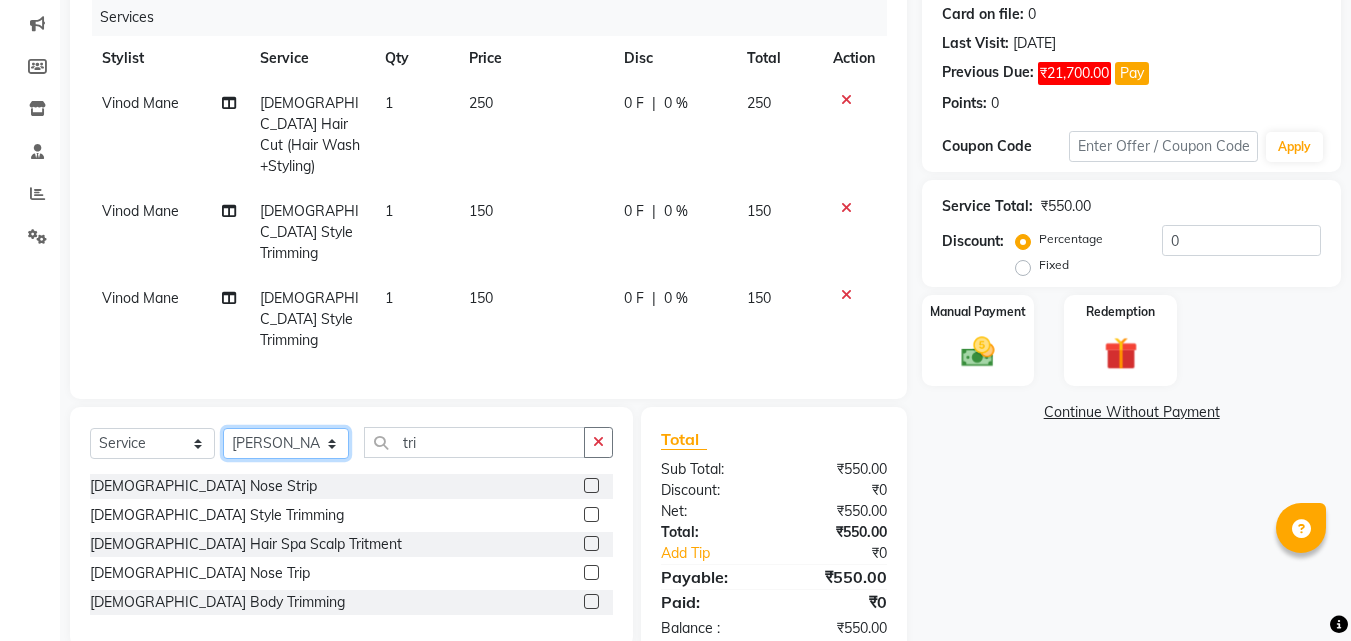 click on "Select Stylist [PERSON_NAME]  [PERSON_NAME] [PERSON_NAME] [PERSON_NAME] [PERSON_NAME]  [PERSON_NAME] [PERSON_NAME] Mane" 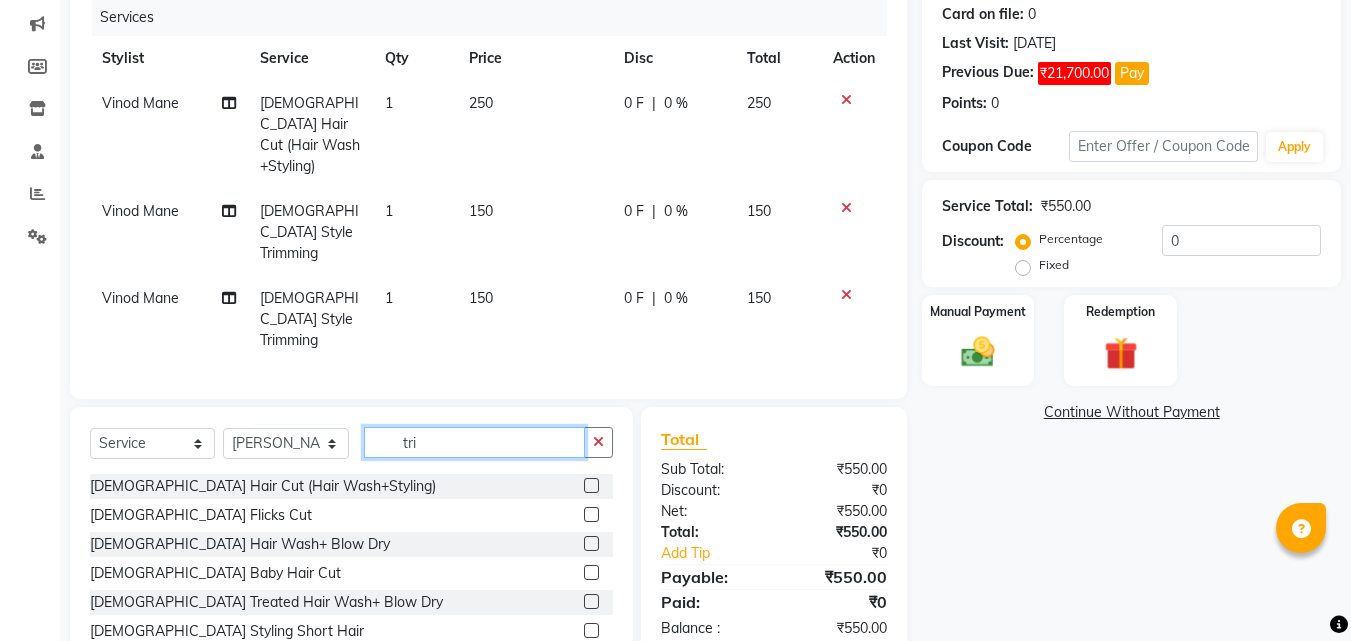 click on "tri" 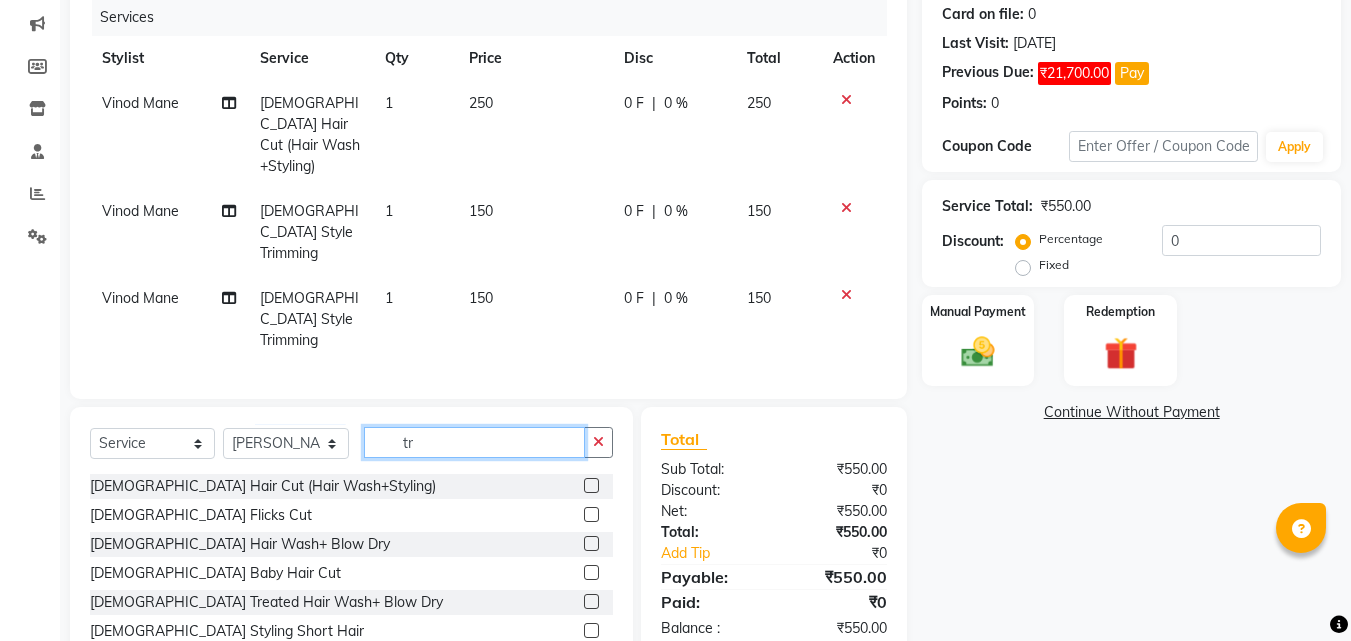 type on "t" 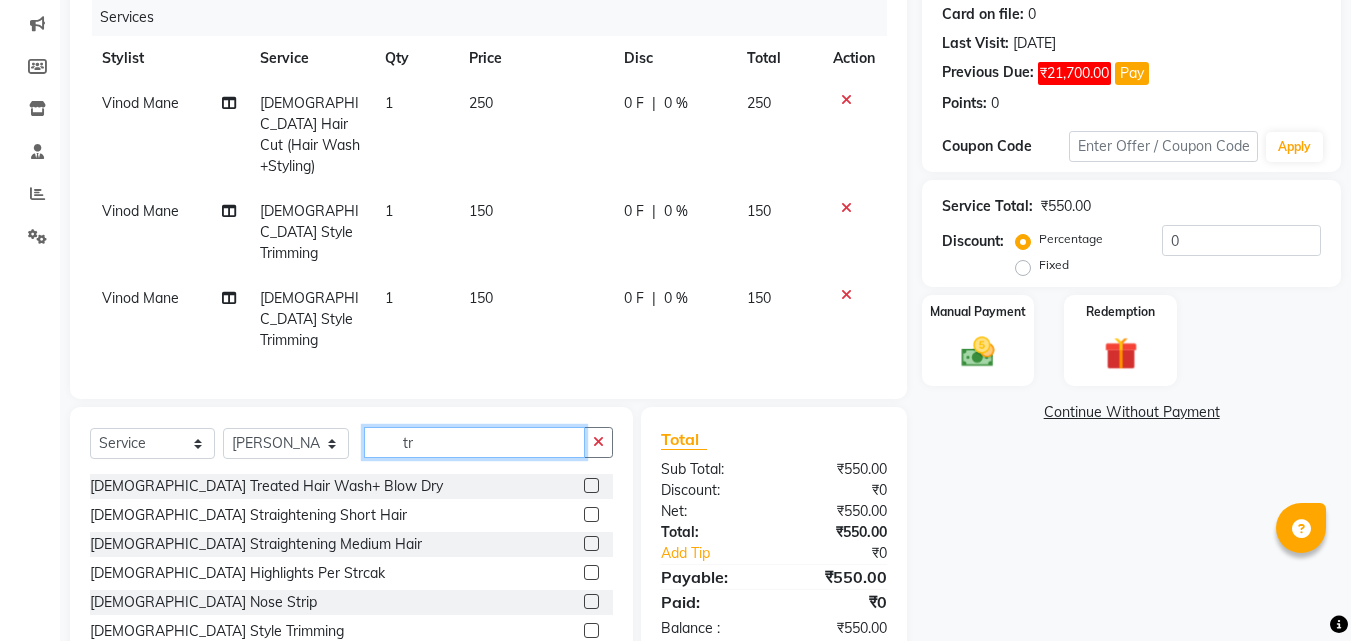 type on "tri" 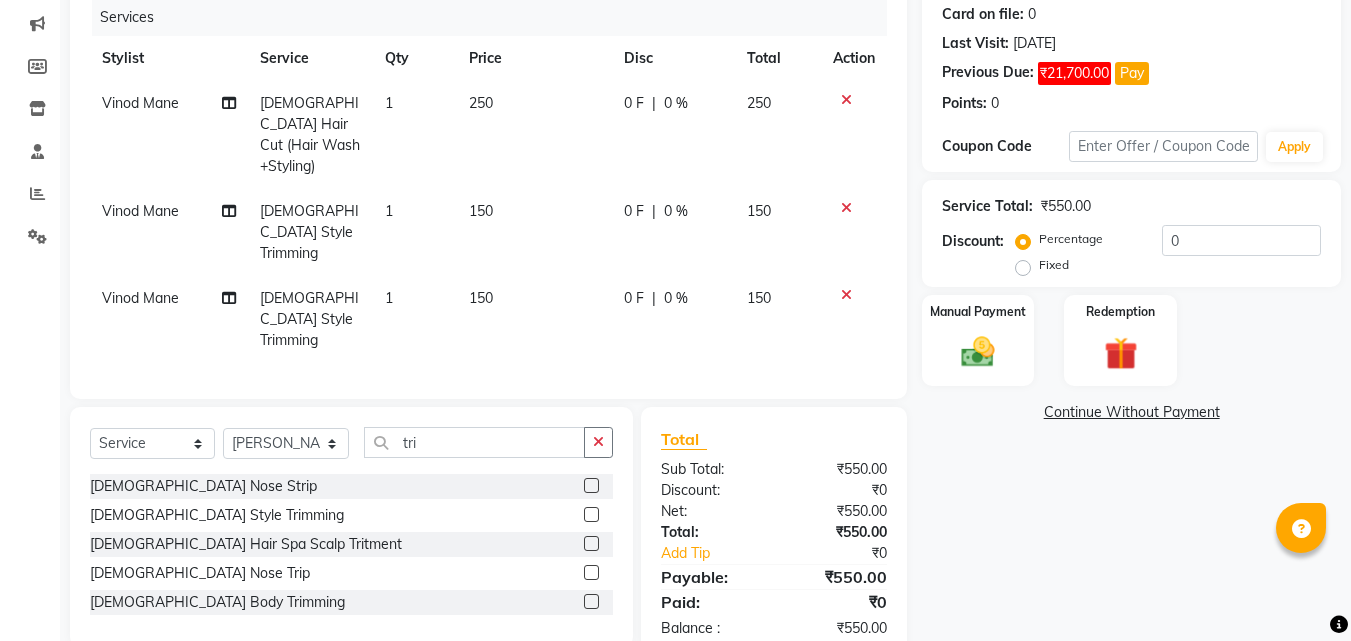 click 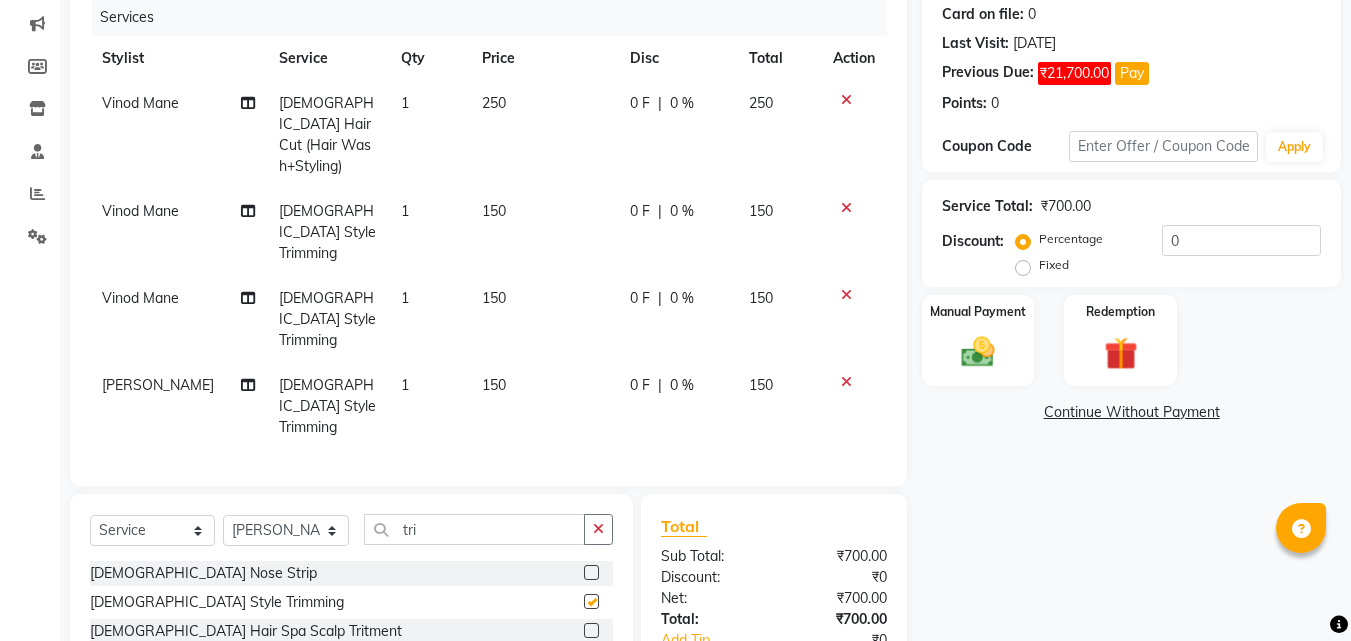 checkbox on "false" 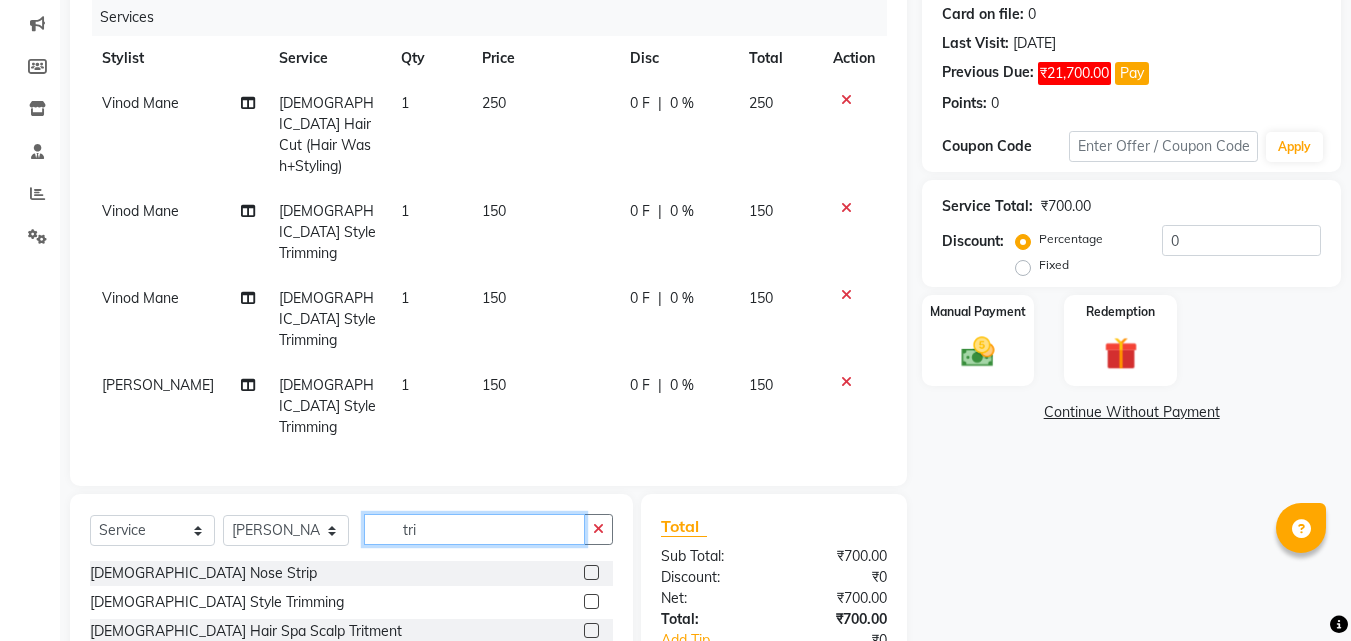 click on "tri" 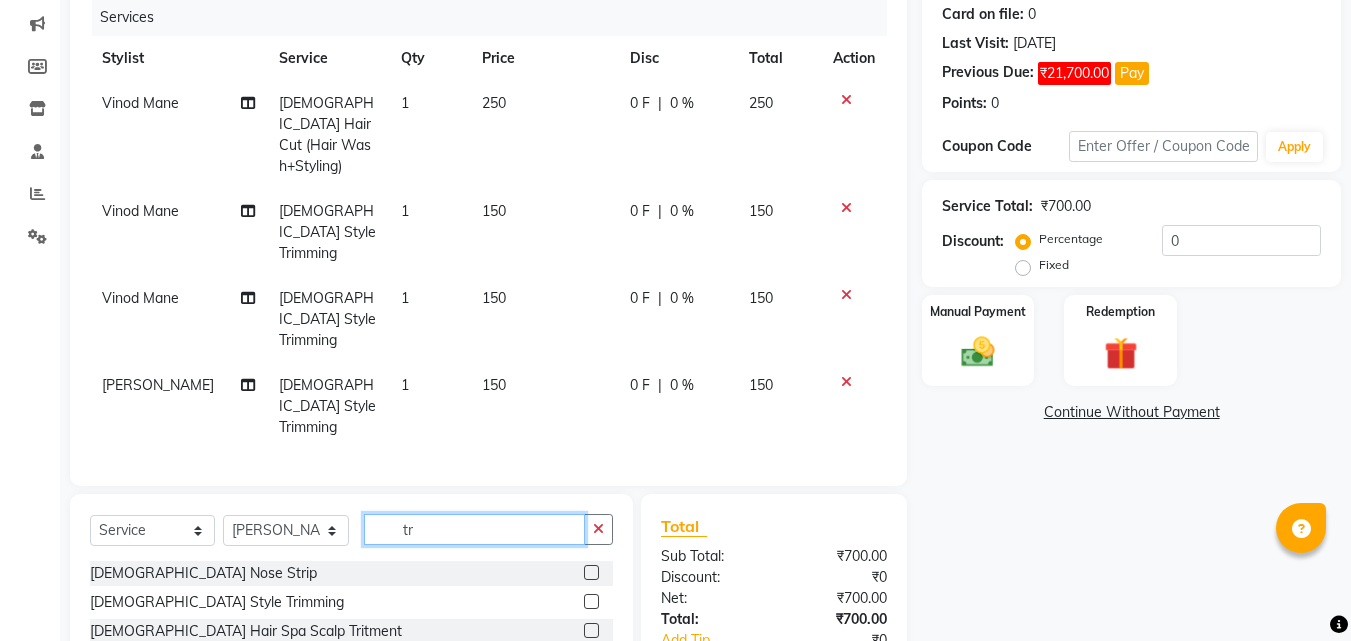 type on "t" 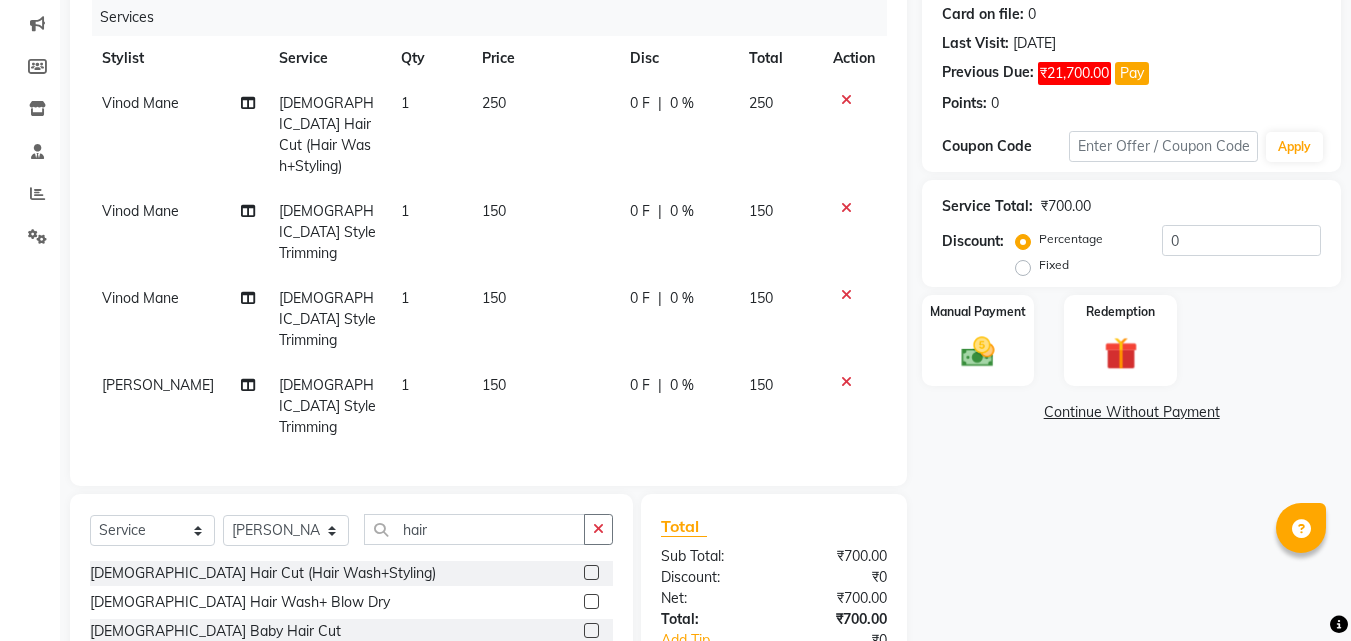 click on "[DEMOGRAPHIC_DATA] Hair Cut (Hair Wash+Styling)  [DEMOGRAPHIC_DATA] Hair Wash+ Blow Dry  [DEMOGRAPHIC_DATA] Baby Hair Cut  [DEMOGRAPHIC_DATA] Treated Hair Wash+ Blow Dry  [DEMOGRAPHIC_DATA] Styling Short Hair  [DEMOGRAPHIC_DATA] Styling Medium Hair  [DEMOGRAPHIC_DATA] Styling Long Hair   [DEMOGRAPHIC_DATA] Styling Iron/Tong Short Hair  [DEMOGRAPHIC_DATA] Styling Iron/Tong Medium Hair  [DEMOGRAPHIC_DATA] Styling Iron/Tong Long Hair  [DEMOGRAPHIC_DATA] Straightening Short Hair  [DEMOGRAPHIC_DATA] Straightening Medium Hair  [DEMOGRAPHIC_DATA] Staightening Long Hair  [DEMOGRAPHIC_DATA] Smoothing Short Hair  [DEMOGRAPHIC_DATA] Smoothing Medium Hair  [DEMOGRAPHIC_DATA] Smoothing Long Hair  [DEMOGRAPHIC_DATA] Nanoplastla Short Hair  [DEMOGRAPHIC_DATA] Nanoplastla Medium Hair  [DEMOGRAPHIC_DATA] Nanoplastla Long Hair   [DEMOGRAPHIC_DATA] Keratin Short Hair  [DEMOGRAPHIC_DATA] Keratin Medium Hair   [DEMOGRAPHIC_DATA] Keratin Long Hair  [DEMOGRAPHIC_DATA] Bluetox Short Hair  [DEMOGRAPHIC_DATA] Bluetox Medium Hair   [DEMOGRAPHIC_DATA] Bluetox Tong Hair  [DEMOGRAPHIC_DATA] Hair Spa Deep Nourishing  [DEMOGRAPHIC_DATA] Hair Spa Anti Dandruff   [DEMOGRAPHIC_DATA] Head Massage+Hair Wash  [DEMOGRAPHIC_DATA] Highlights Short Hair  [DEMOGRAPHIC_DATA] Highlights Medium Hair  [DEMOGRAPHIC_DATA] Highlights Long Hair  [DEMOGRAPHIC_DATA] Global Short Hair([PERSON_NAME])  [DEMOGRAPHIC_DATA] Global Long Hair([PERSON_NAME])" 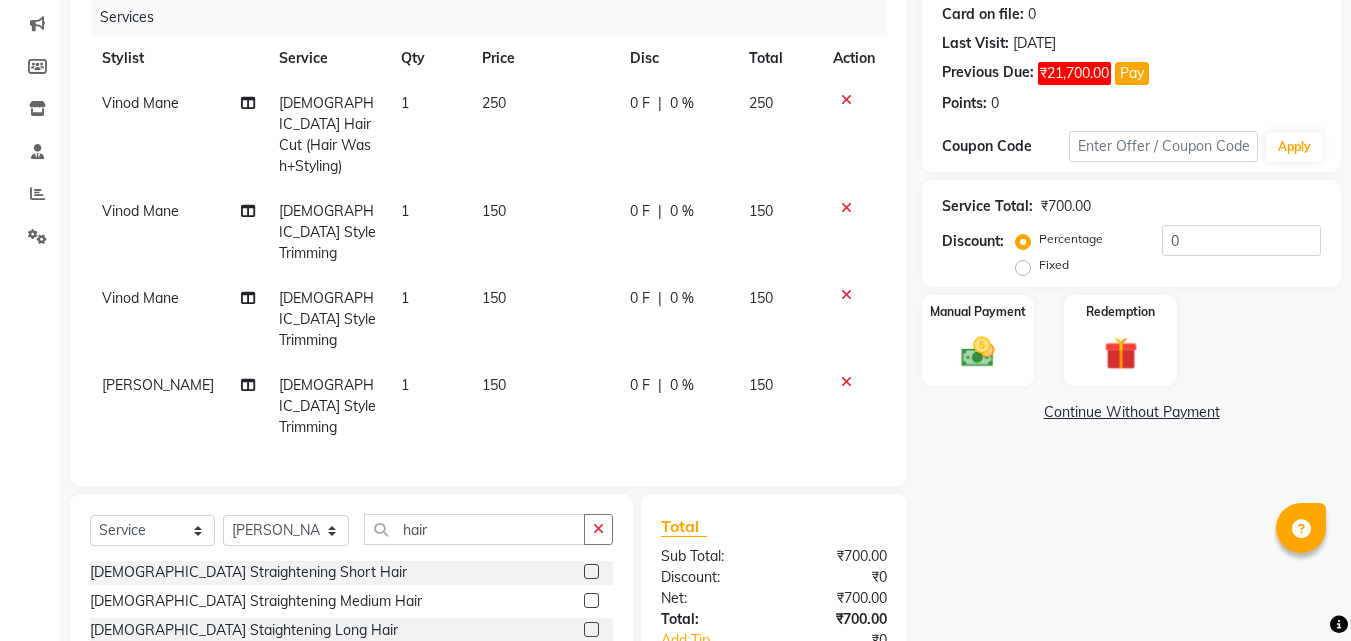 scroll, scrollTop: 295, scrollLeft: 0, axis: vertical 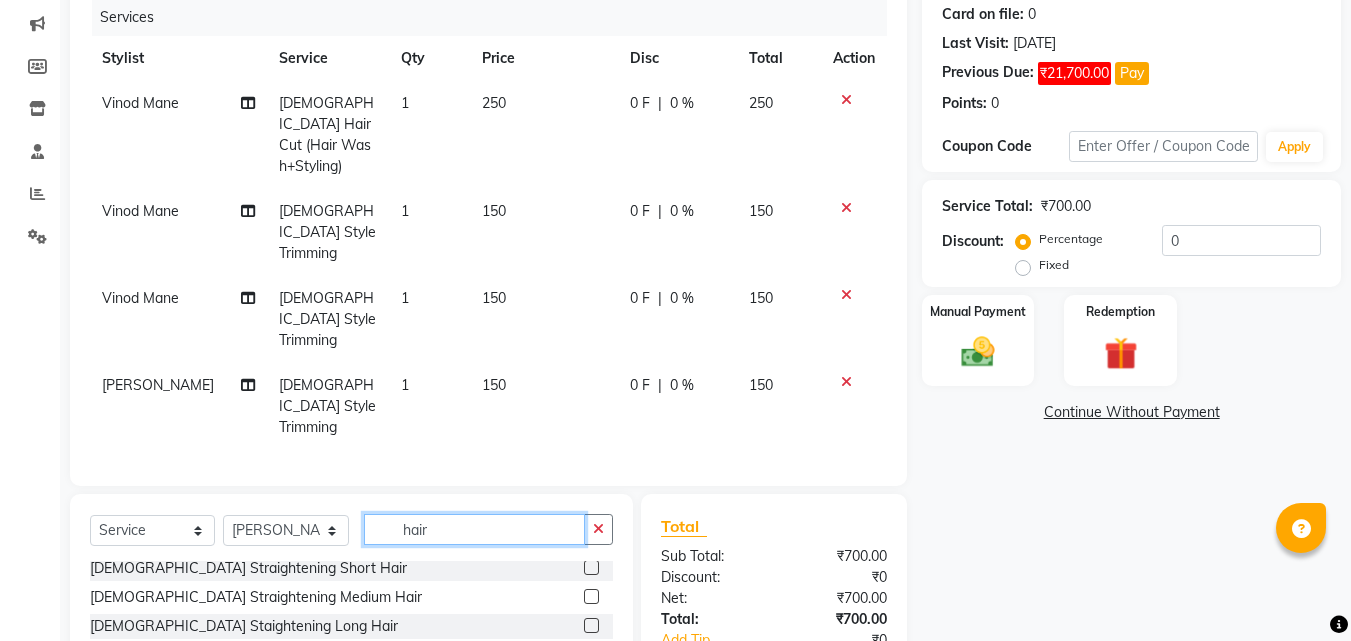 click on "hair" 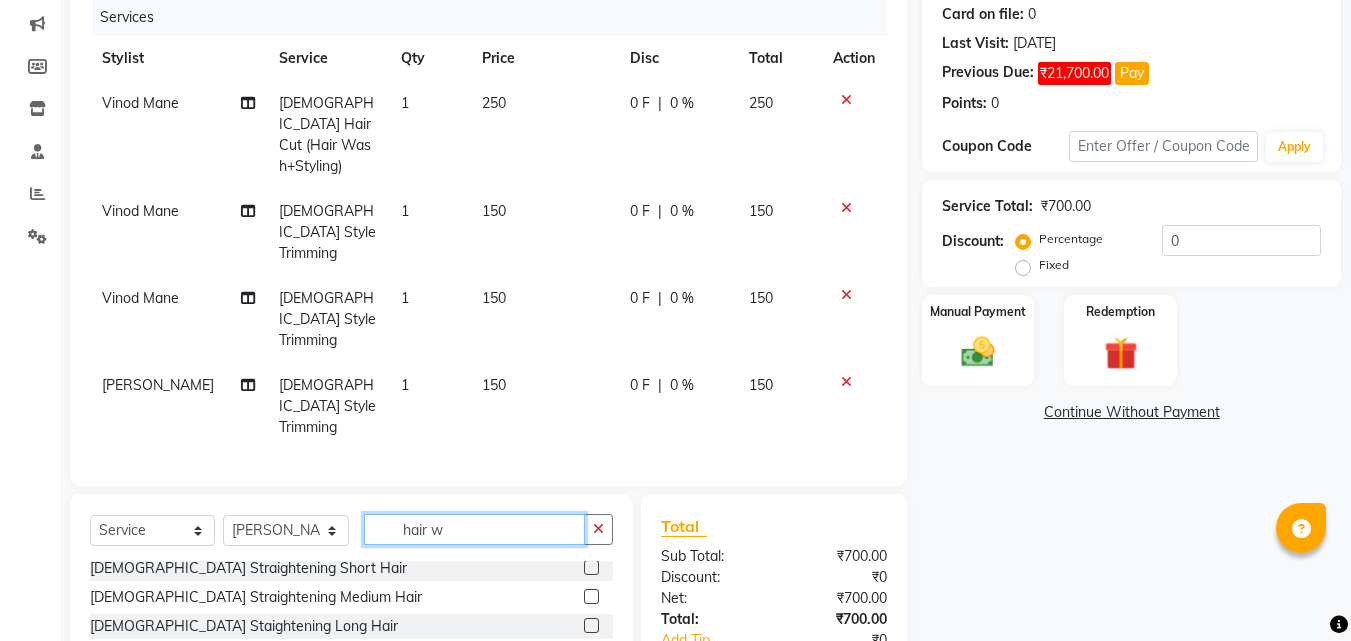 scroll, scrollTop: 3, scrollLeft: 0, axis: vertical 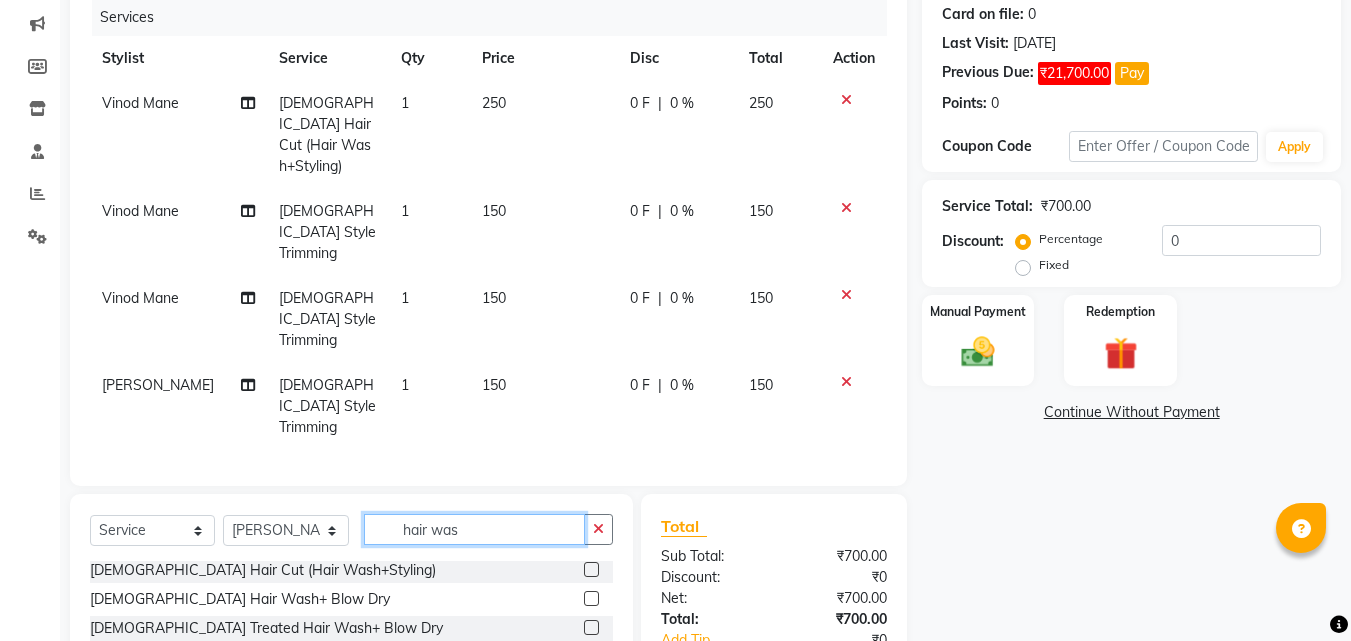 type on "hair was" 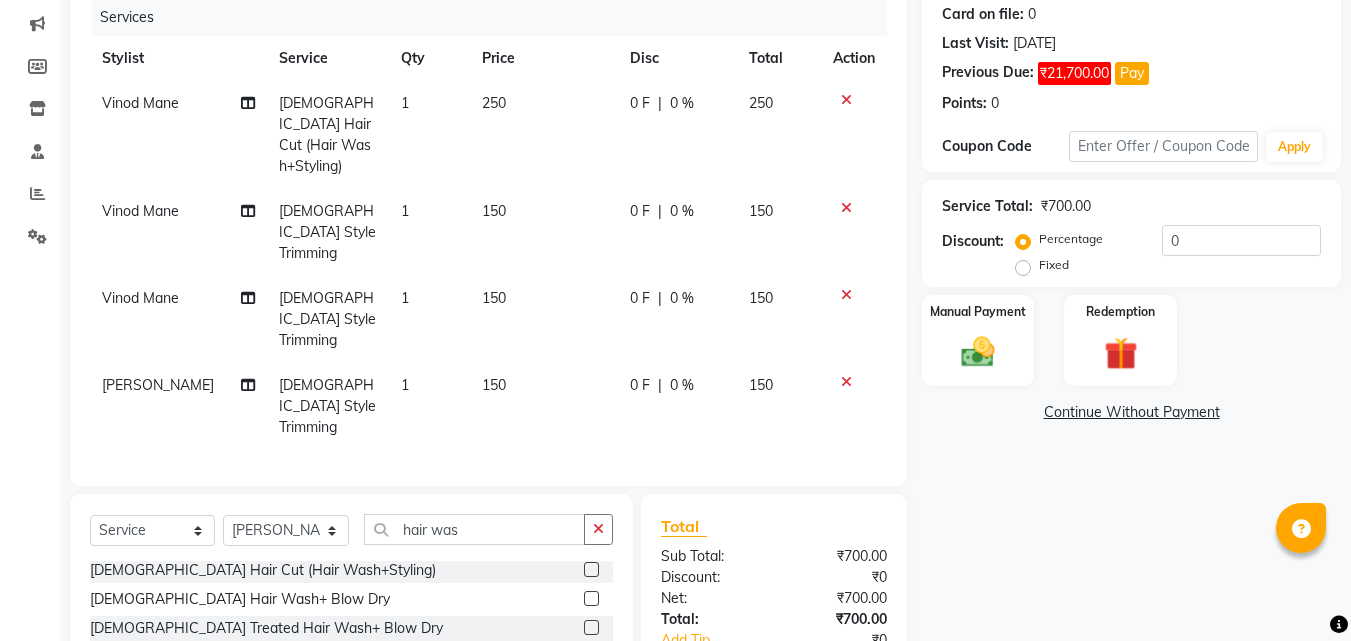 click on "[DEMOGRAPHIC_DATA] Hair Cut (Hair Wash+Styling)" 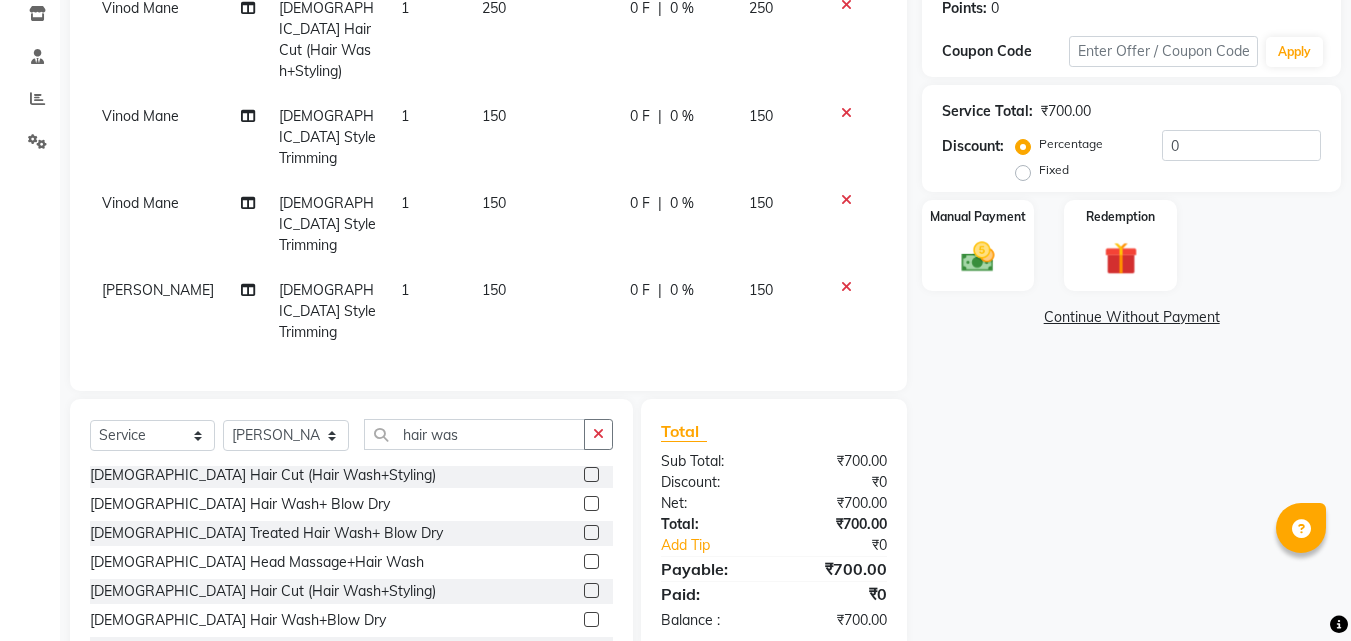 scroll, scrollTop: 358, scrollLeft: 0, axis: vertical 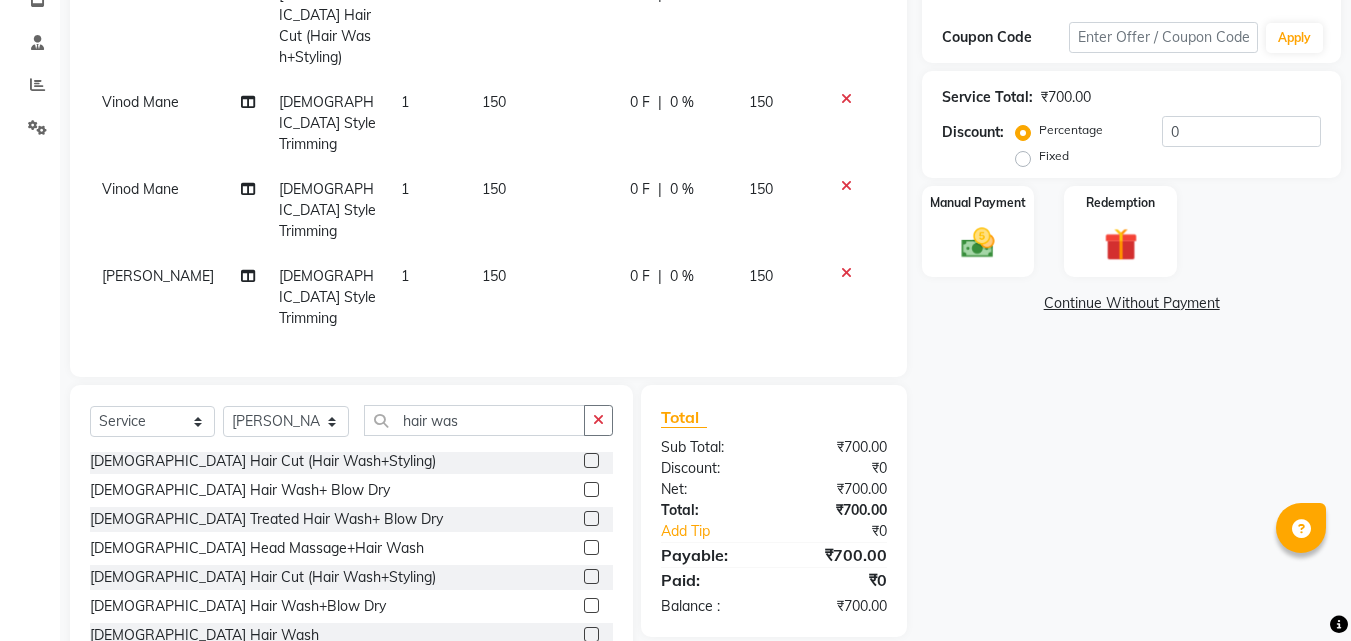 click 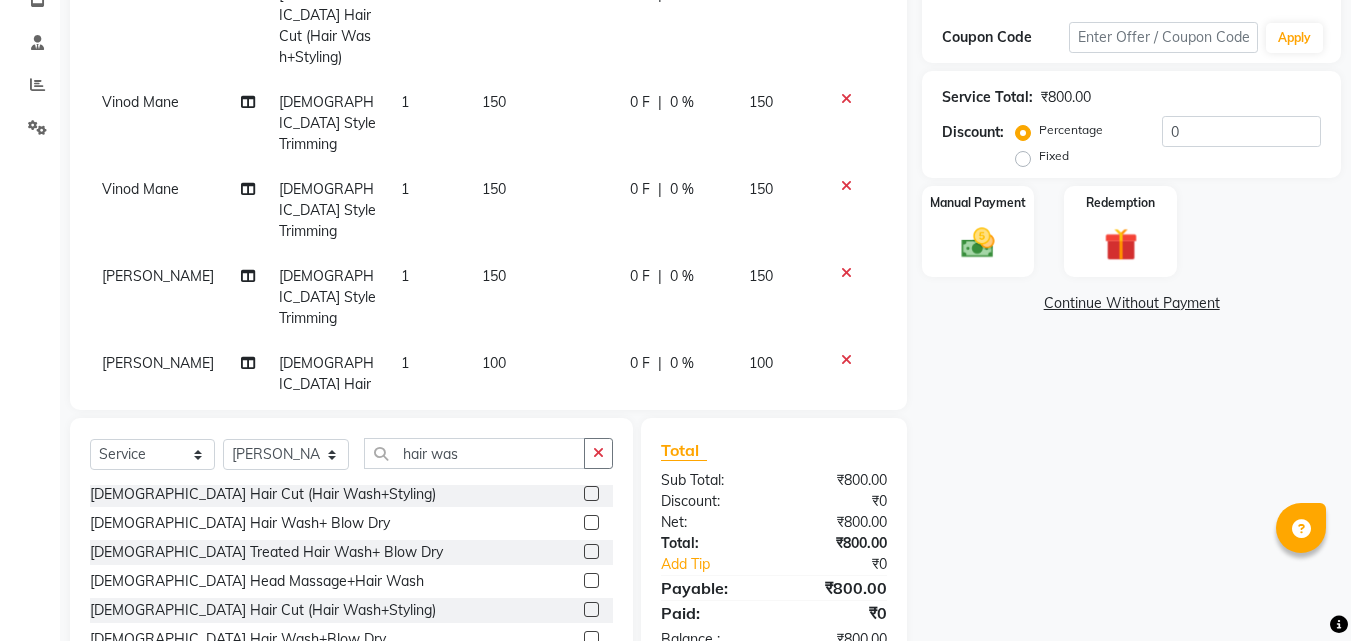 checkbox on "false" 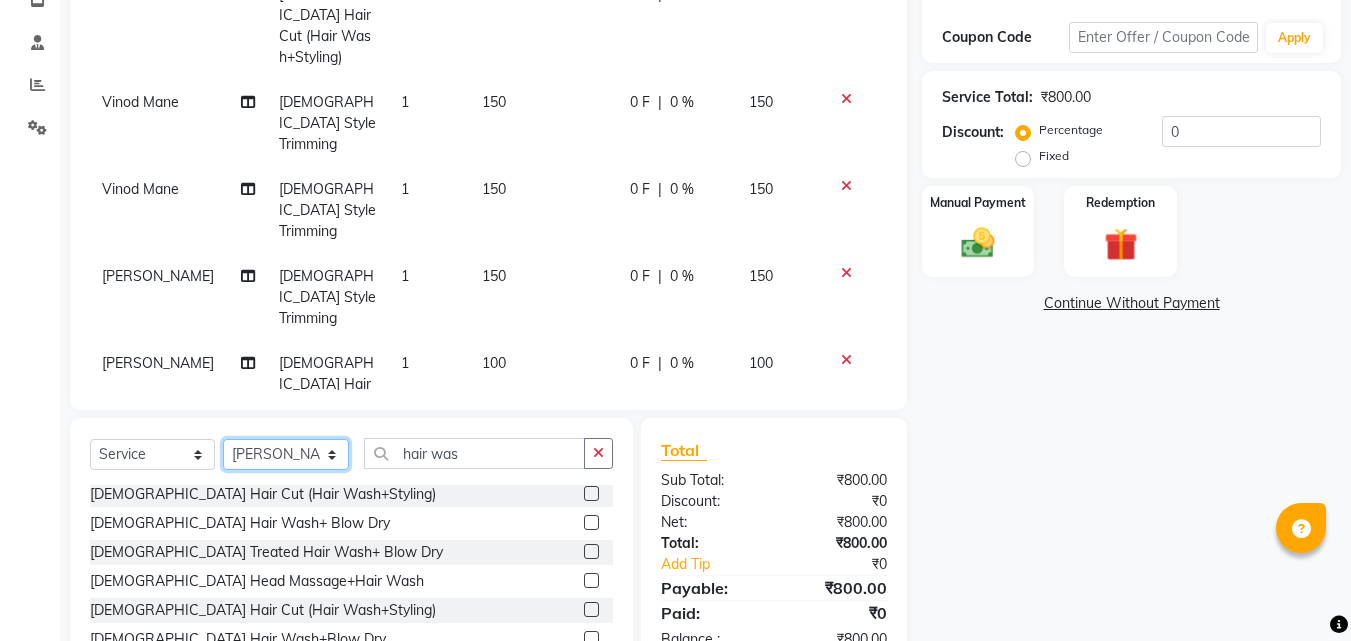click on "Select Stylist [PERSON_NAME]  [PERSON_NAME] [PERSON_NAME] [PERSON_NAME] [PERSON_NAME]  [PERSON_NAME] [PERSON_NAME] Mane" 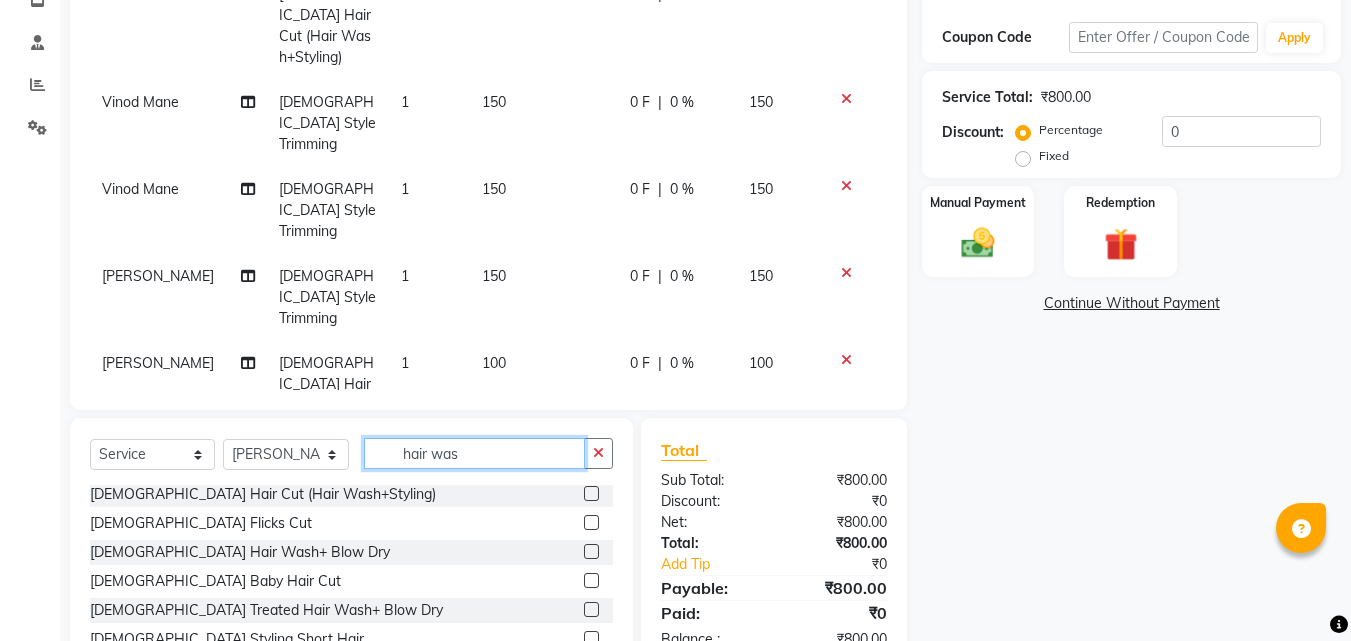 click on "hair was" 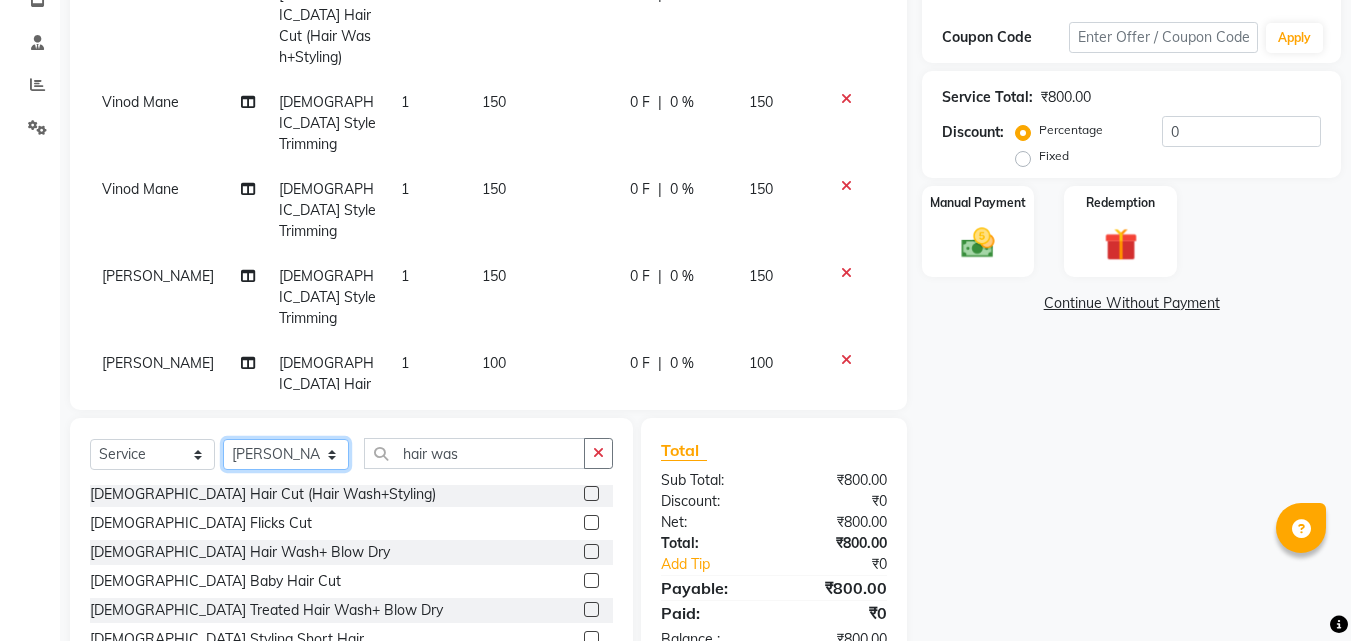 click on "Select Stylist [PERSON_NAME]  [PERSON_NAME] [PERSON_NAME] [PERSON_NAME] [PERSON_NAME]  [PERSON_NAME] [PERSON_NAME] Mane" 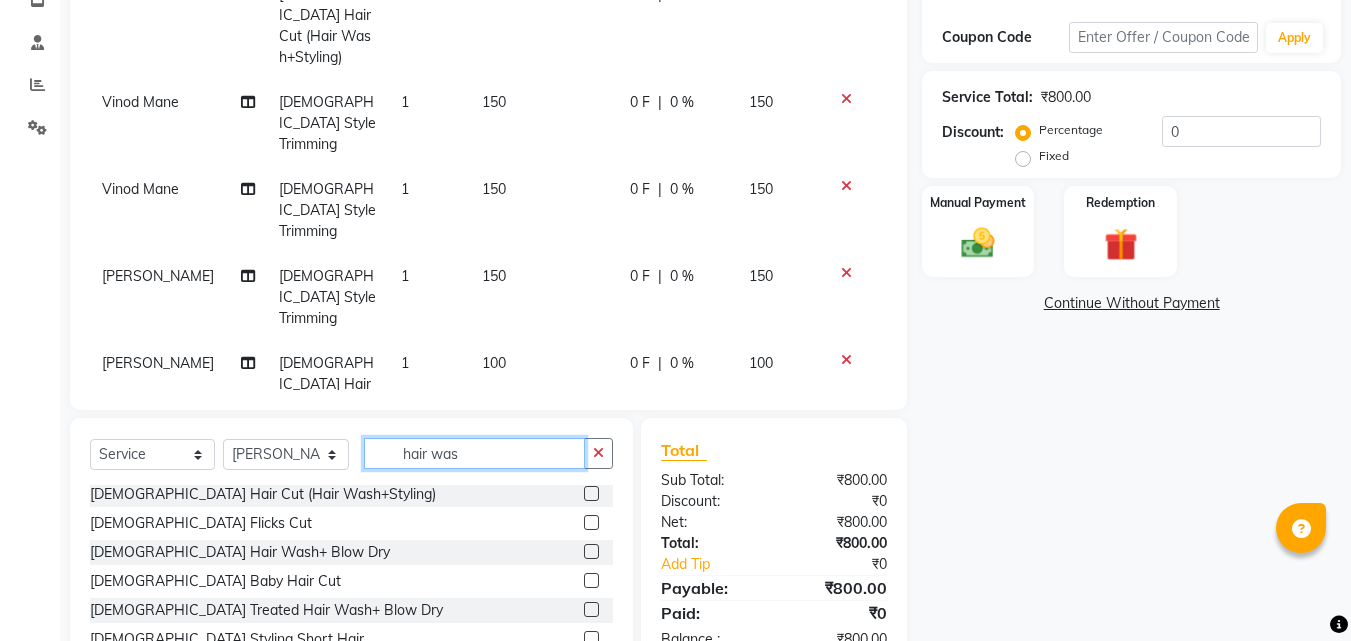 click on "hair was" 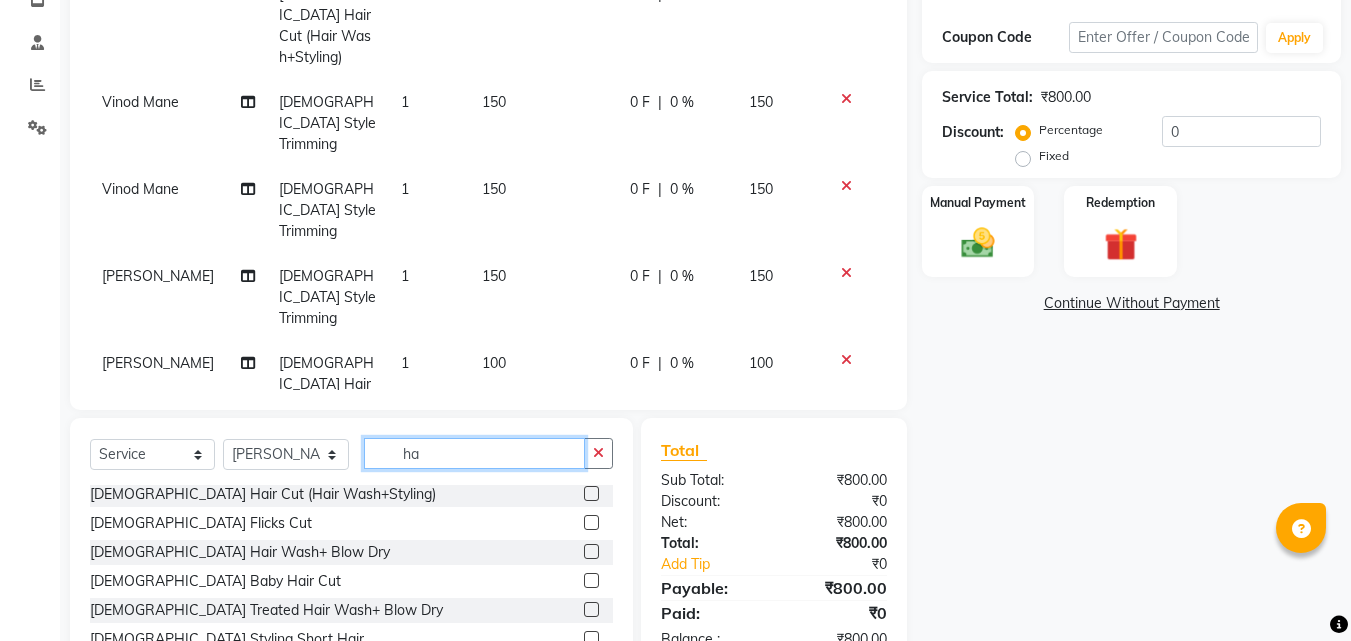 type on "h" 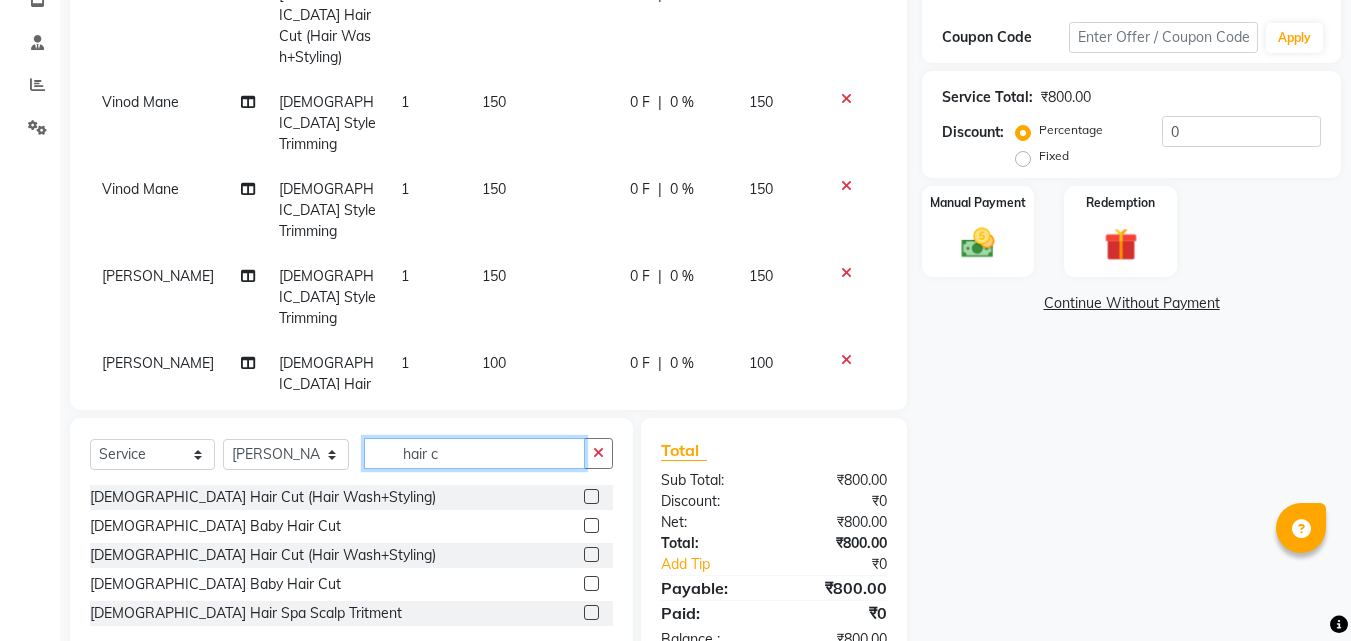 scroll, scrollTop: 0, scrollLeft: 0, axis: both 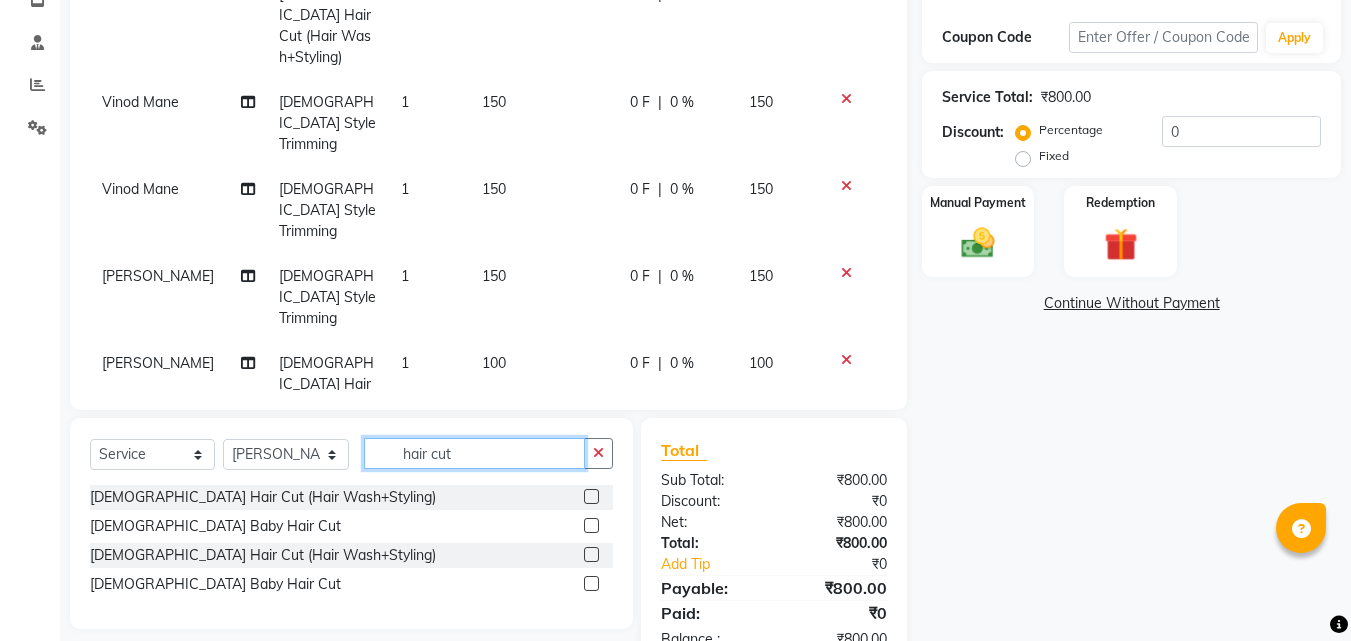 type on "hair cut" 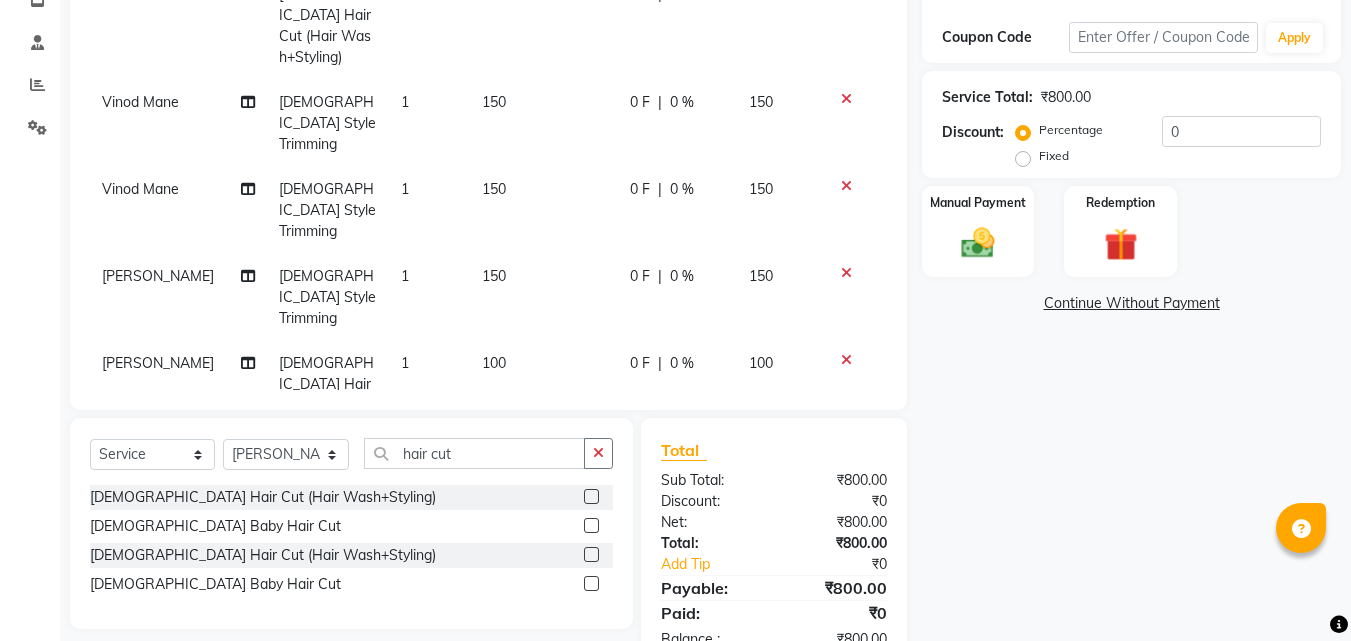 click 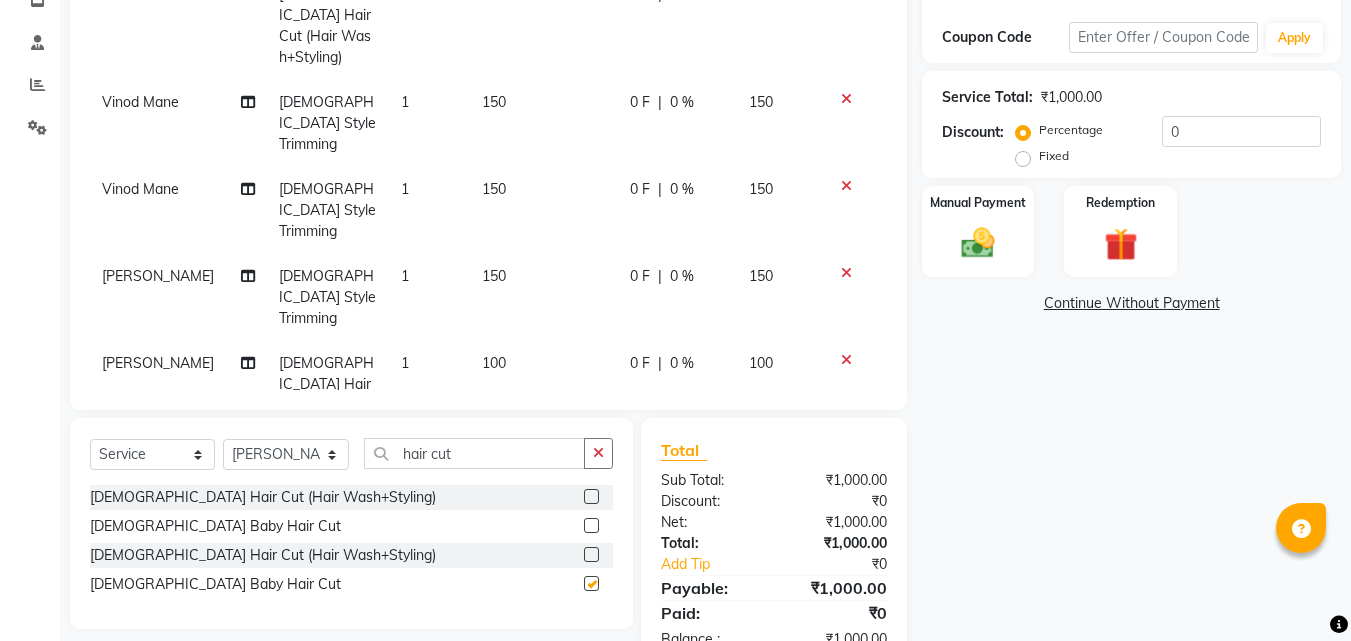 checkbox on "false" 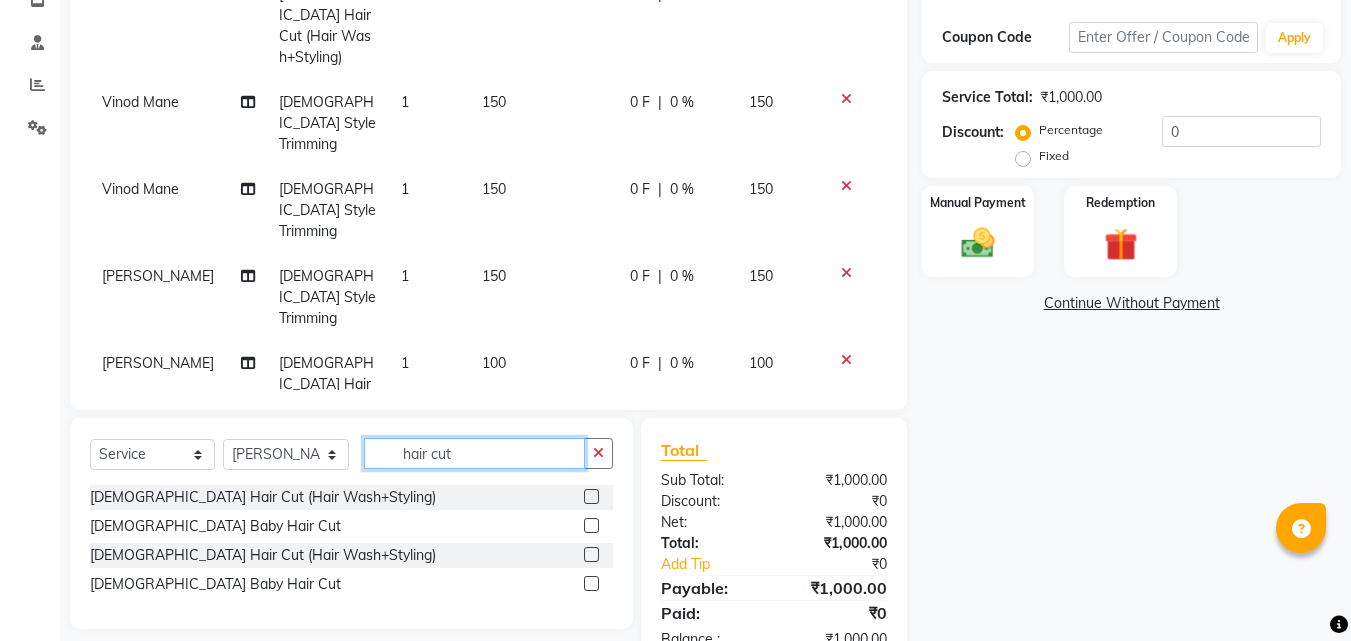 click on "hair cut" 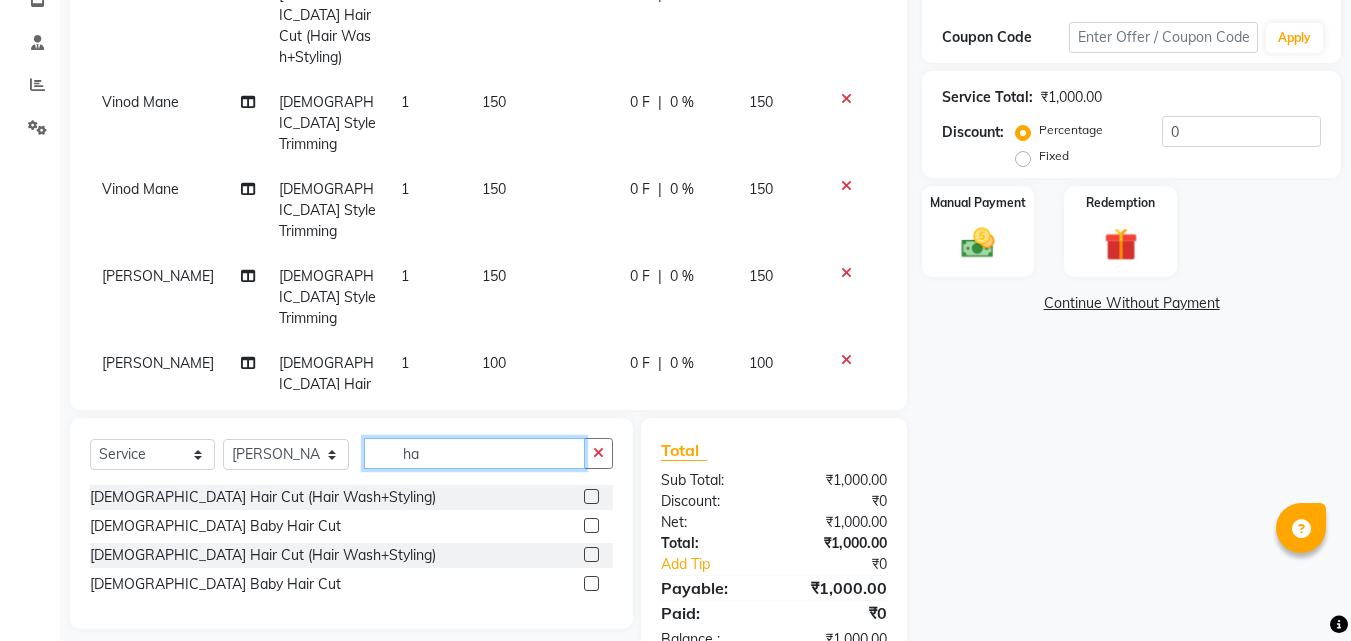 type on "h" 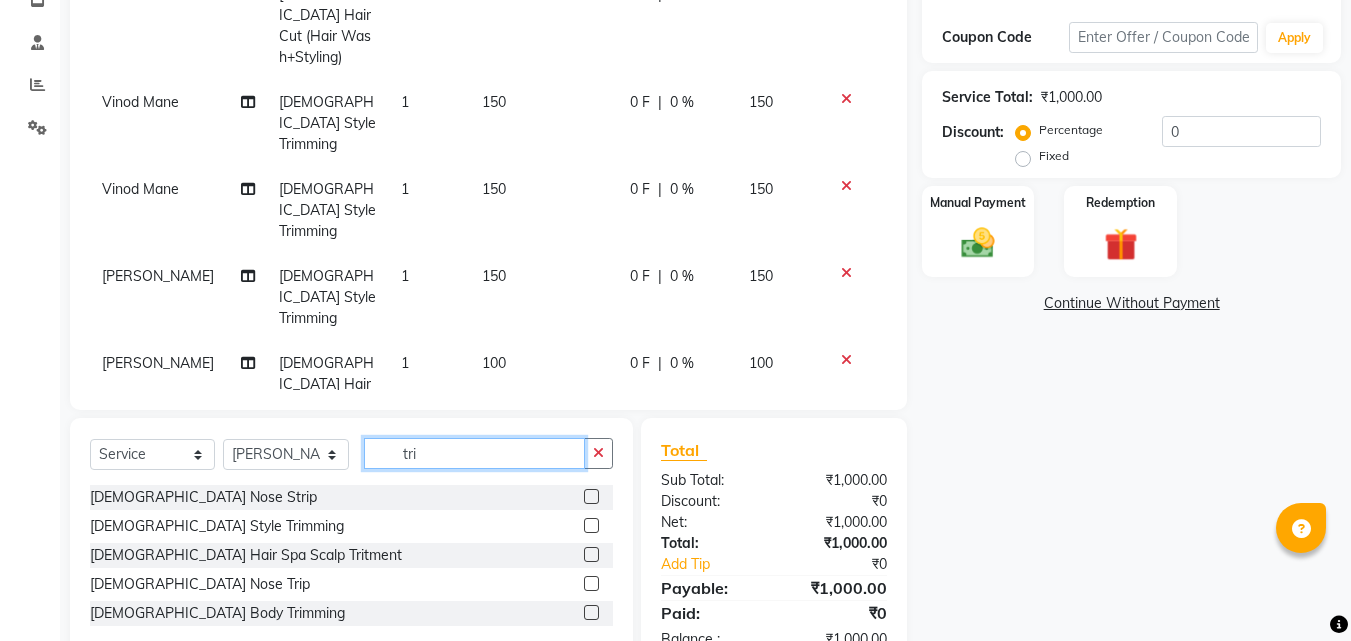 type on "tri" 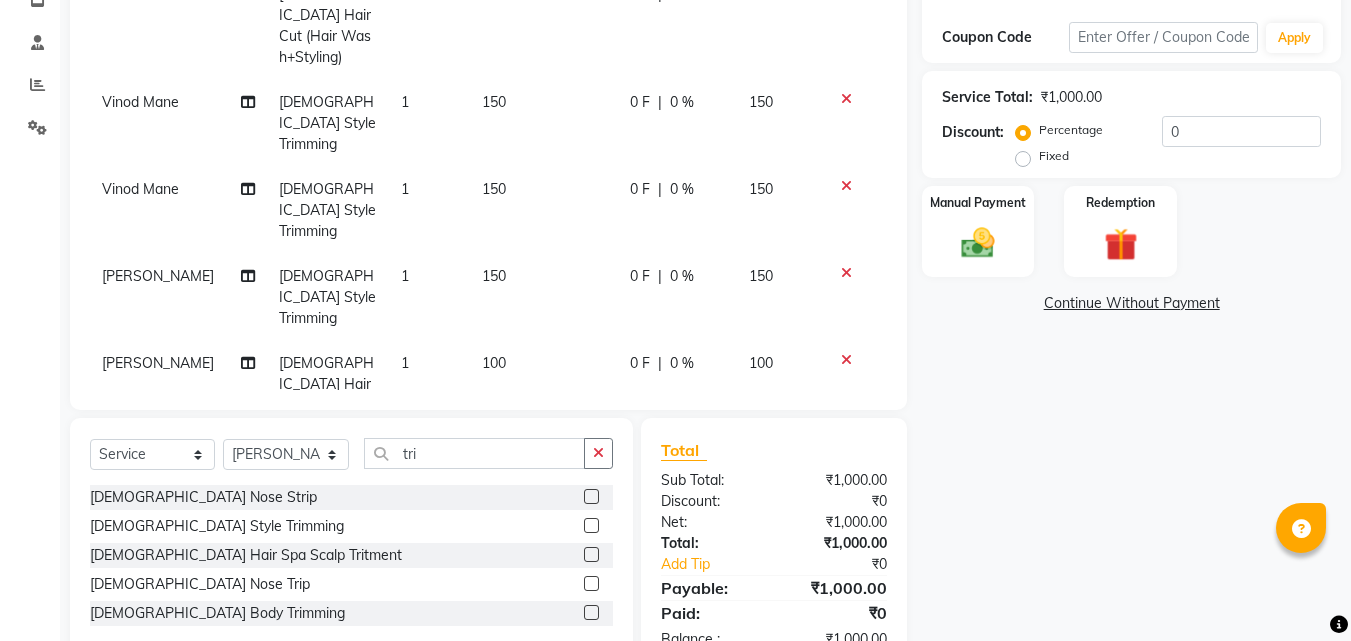 click 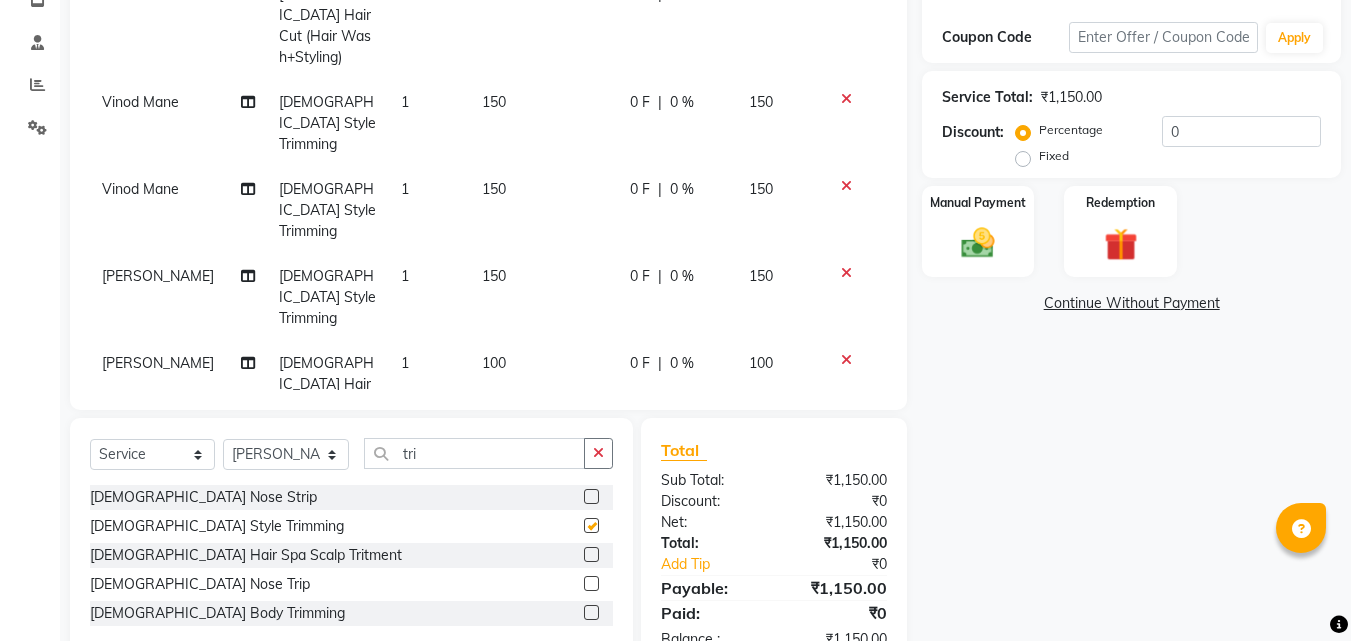 checkbox on "false" 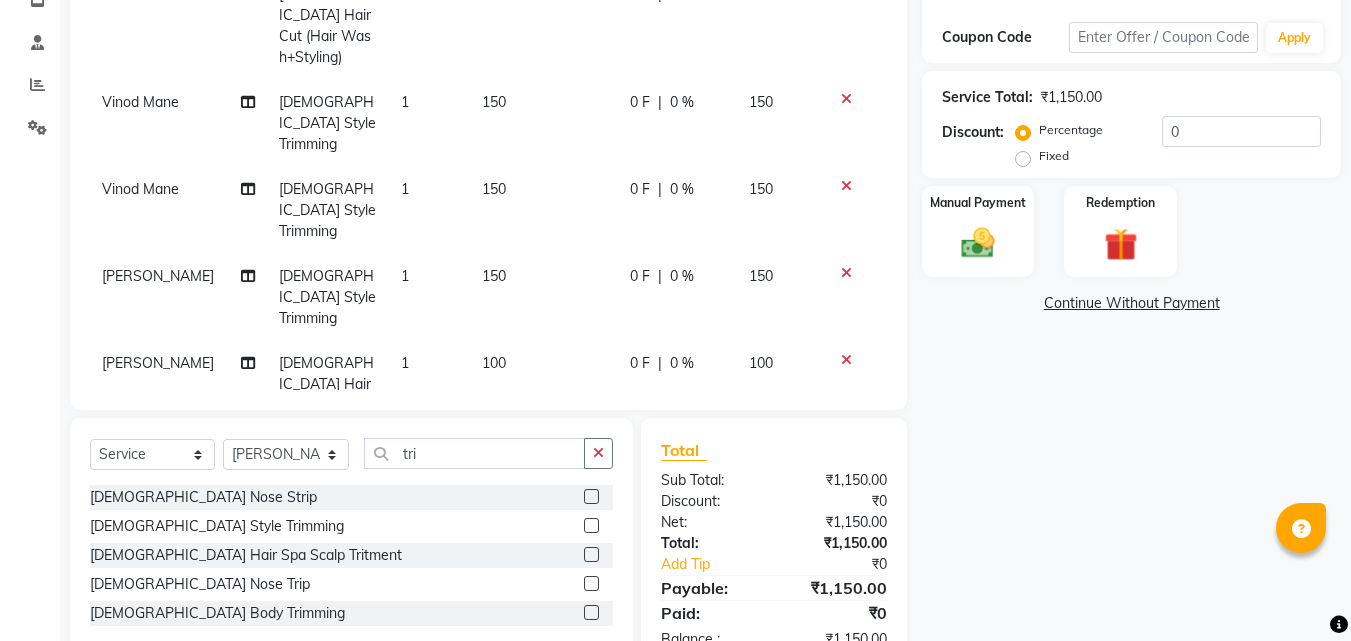 scroll, scrollTop: 40, scrollLeft: 0, axis: vertical 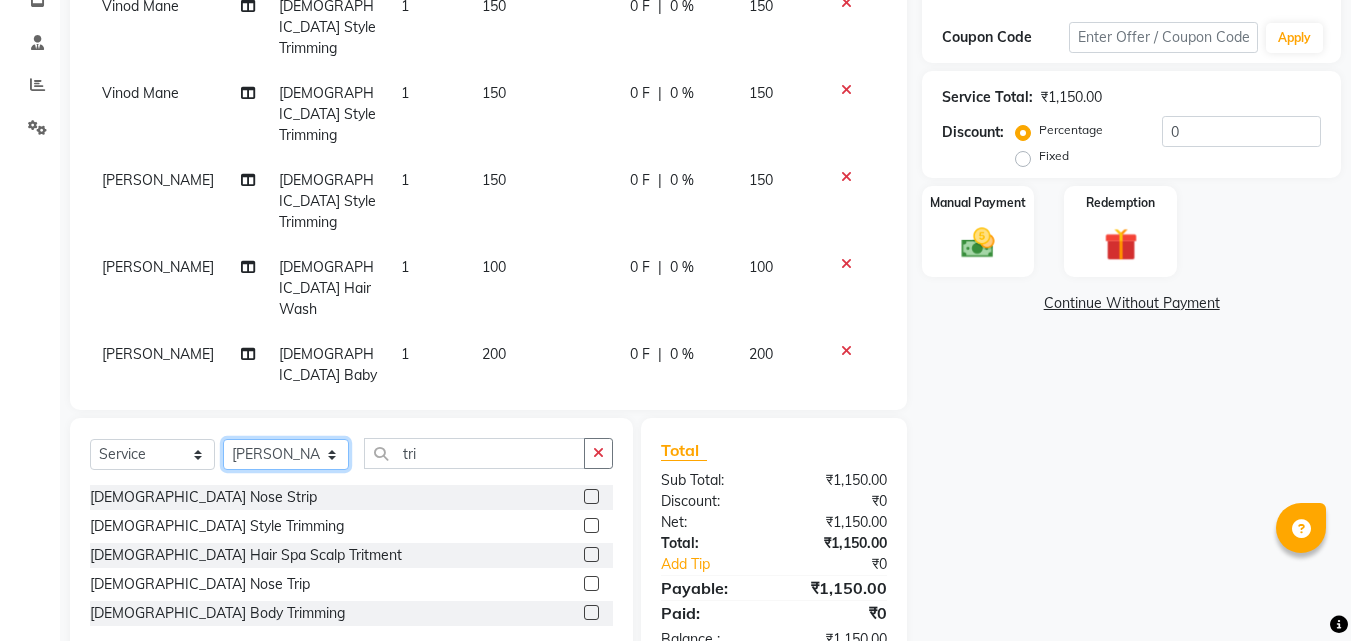 click on "Select Stylist [PERSON_NAME]  [PERSON_NAME] [PERSON_NAME] [PERSON_NAME] [PERSON_NAME]  [PERSON_NAME] [PERSON_NAME] Mane" 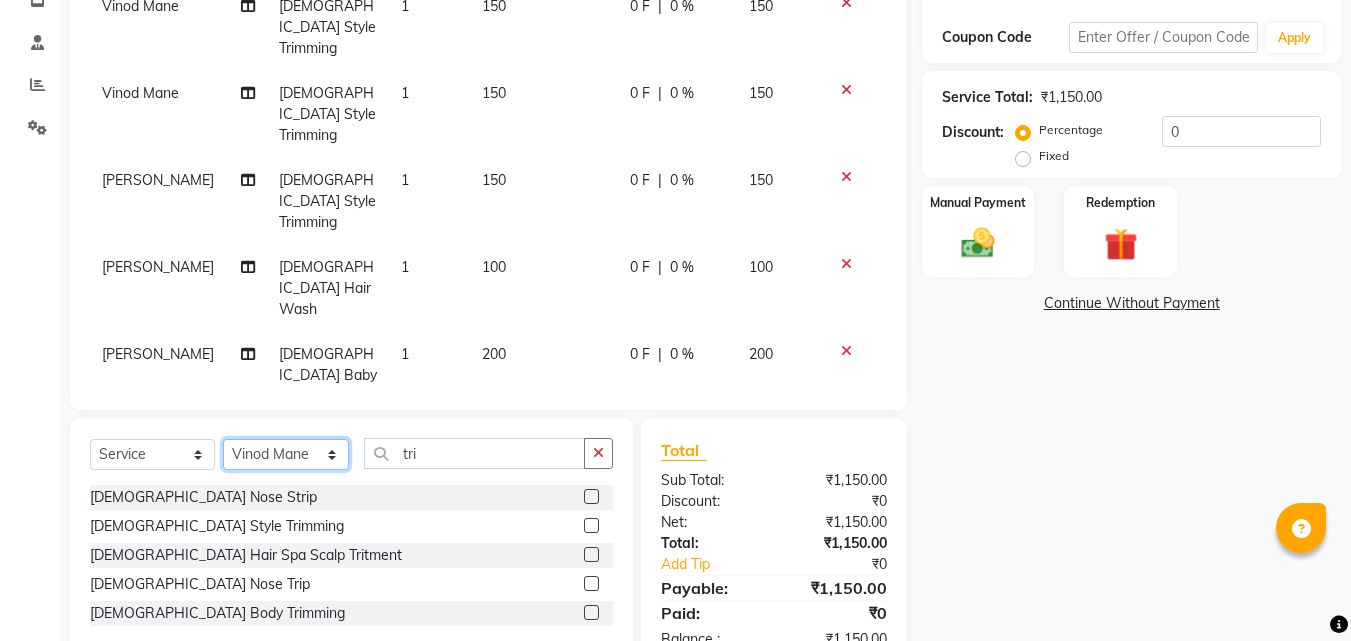 click on "Select Stylist [PERSON_NAME]  [PERSON_NAME] [PERSON_NAME] [PERSON_NAME] [PERSON_NAME]  [PERSON_NAME] [PERSON_NAME] Mane" 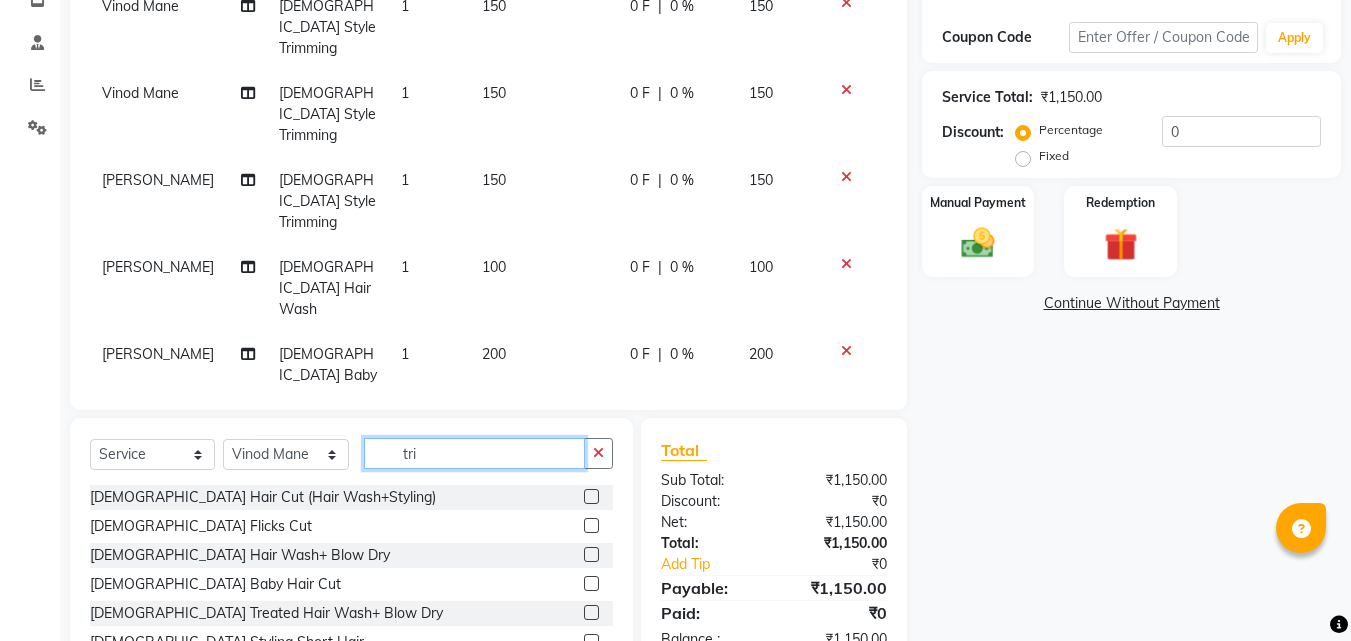 click on "tri" 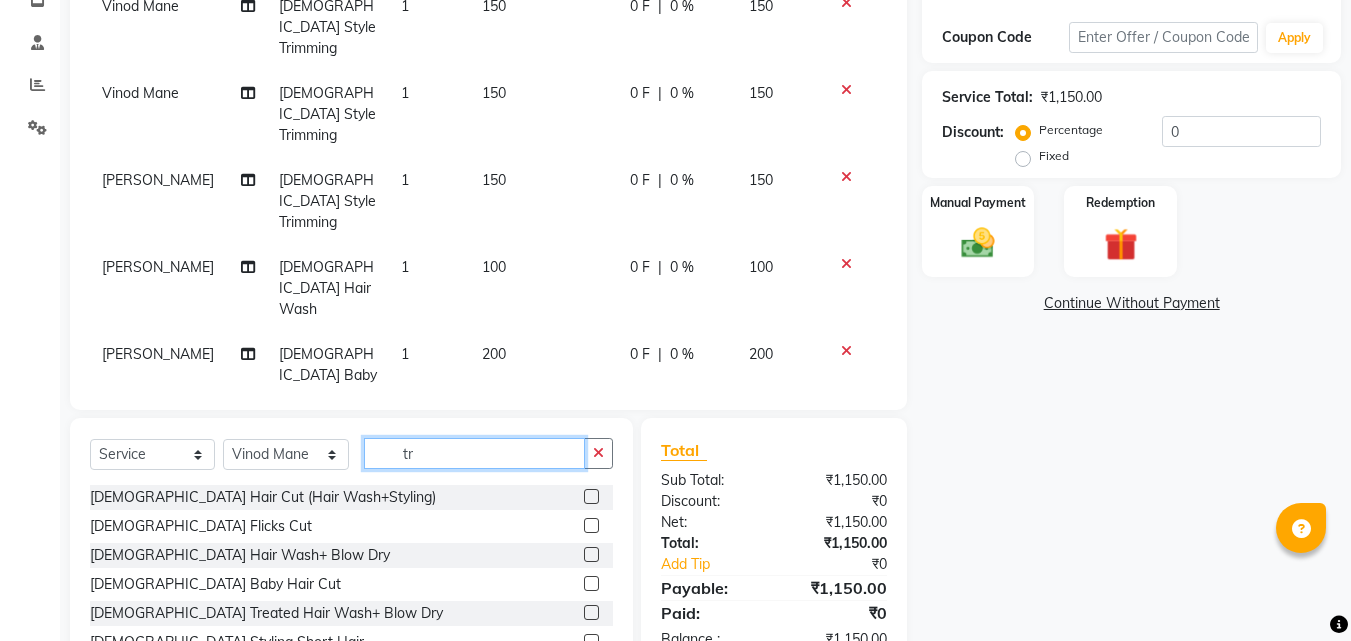 type on "t" 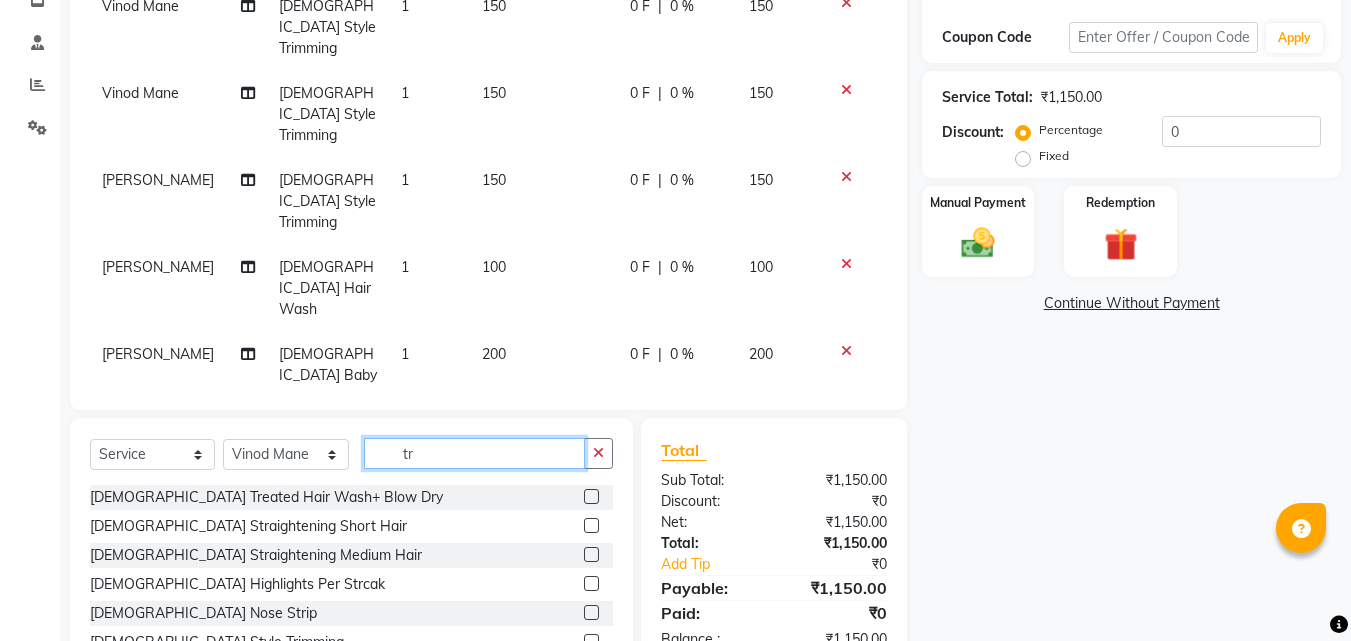 type on "tri" 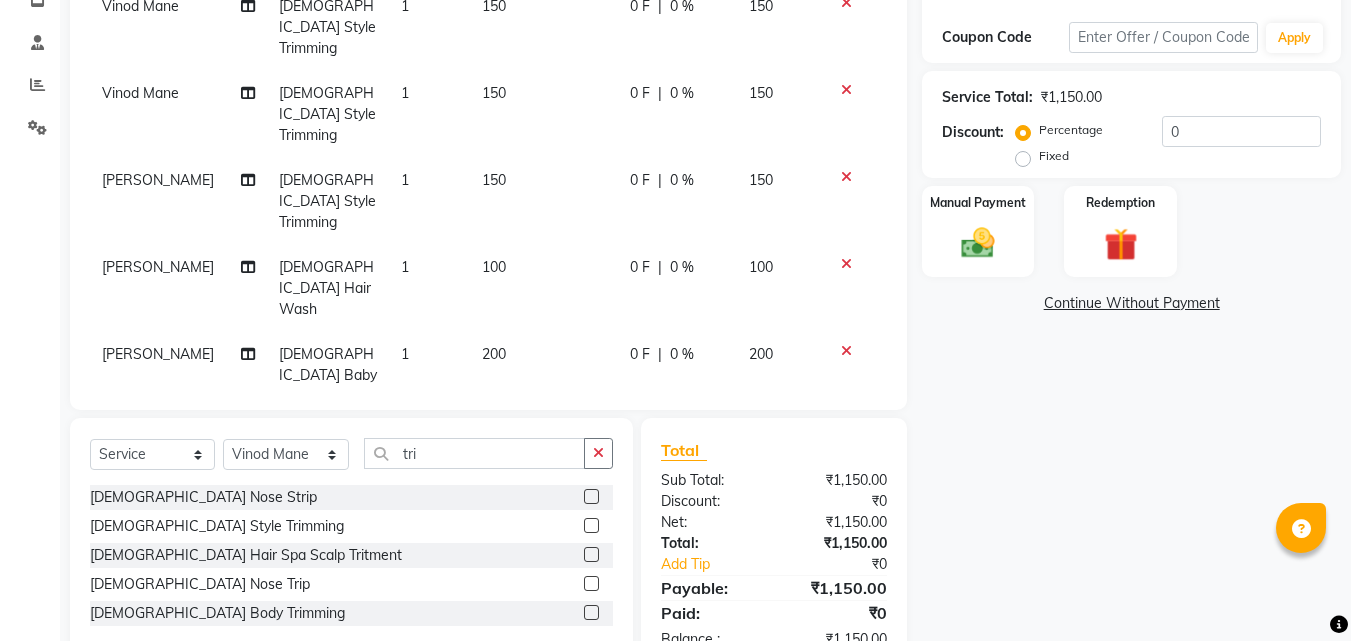 click 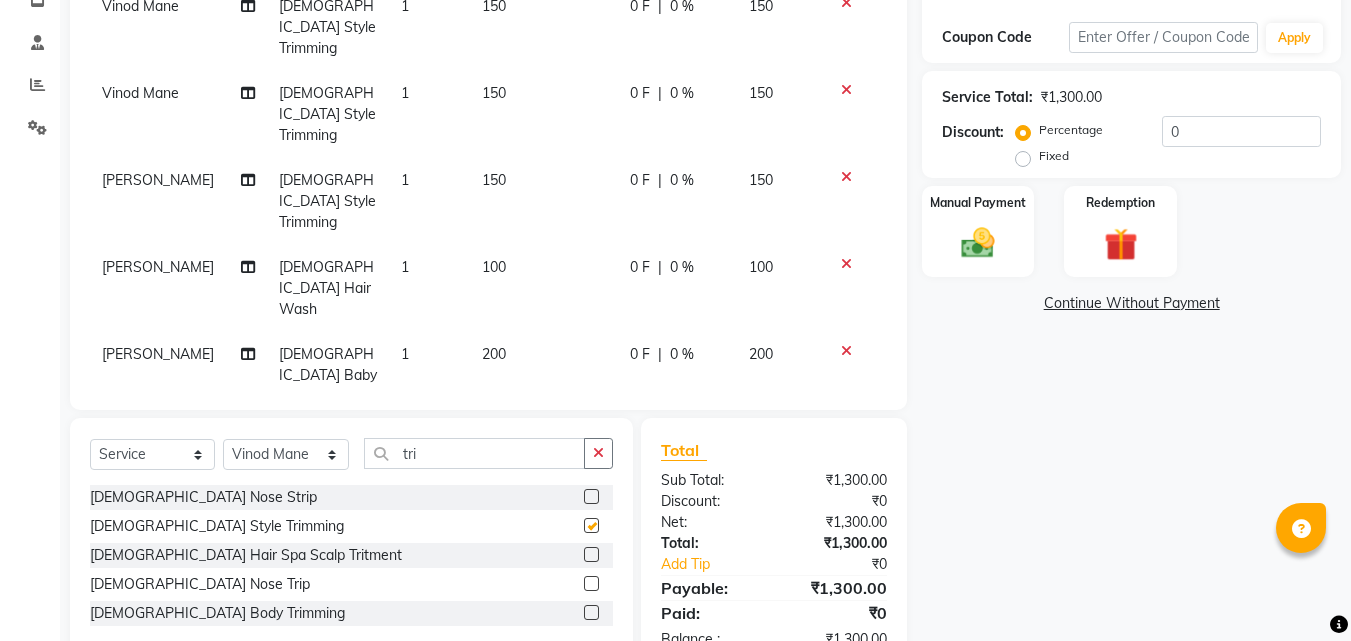 checkbox on "false" 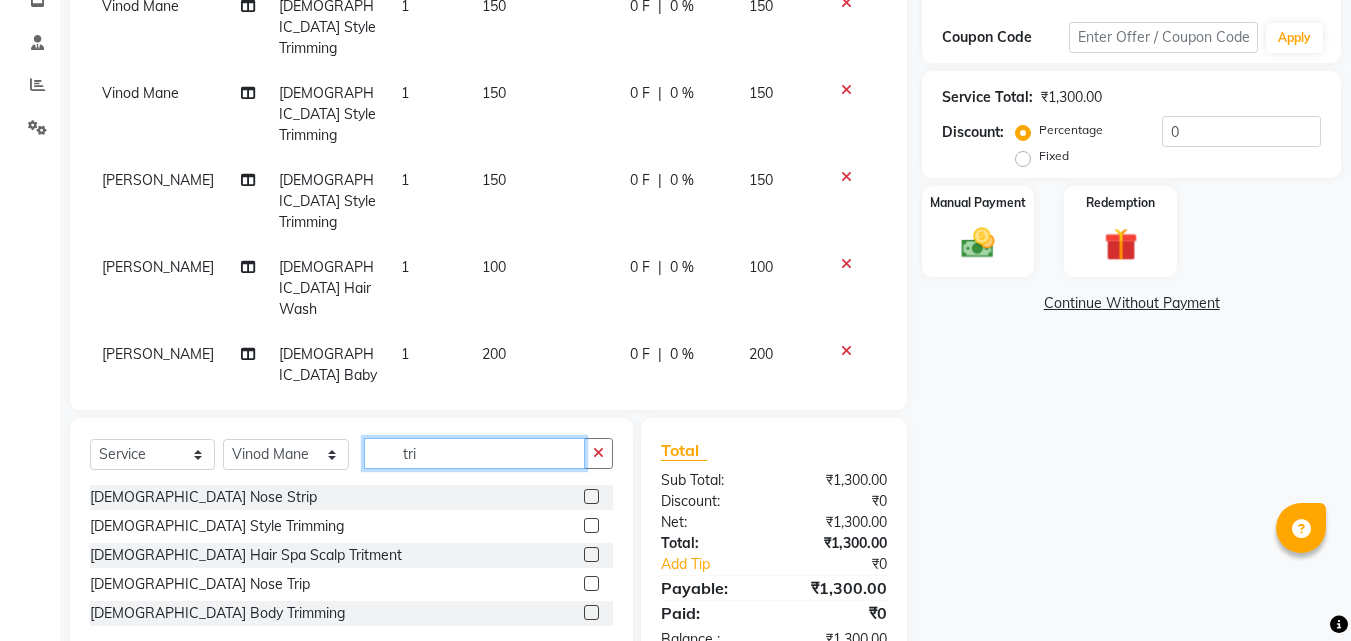 click on "tri" 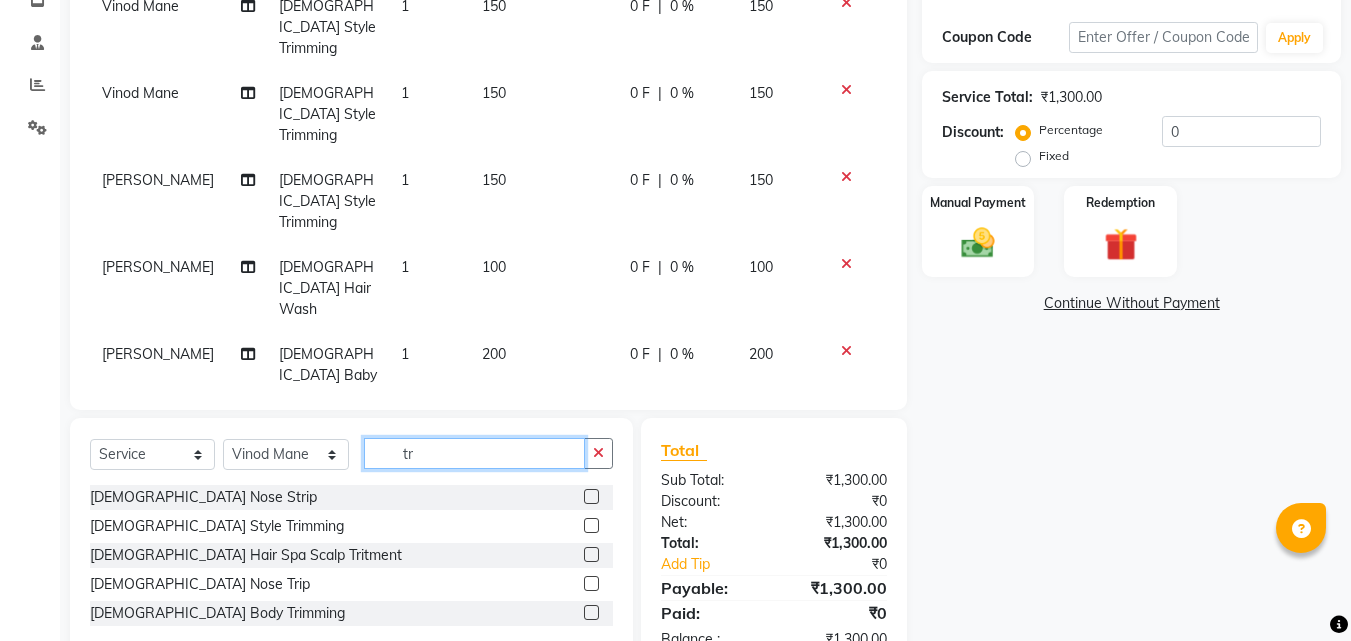 type on "t" 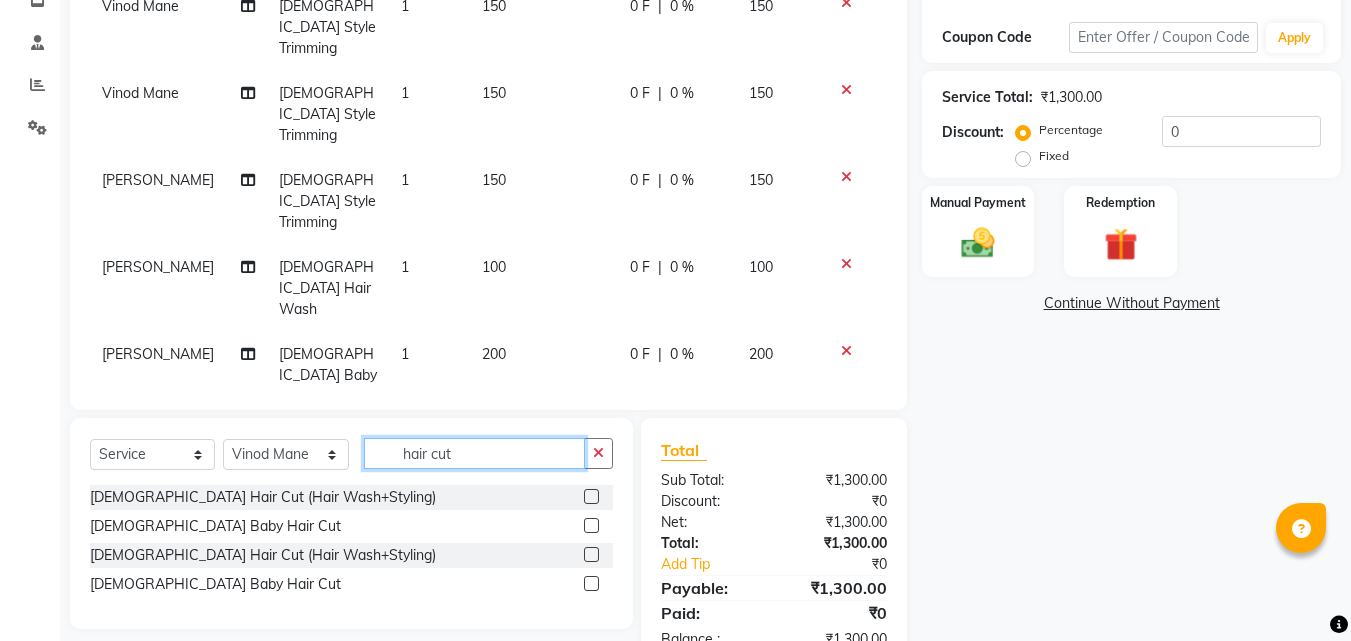 type on "hair cut" 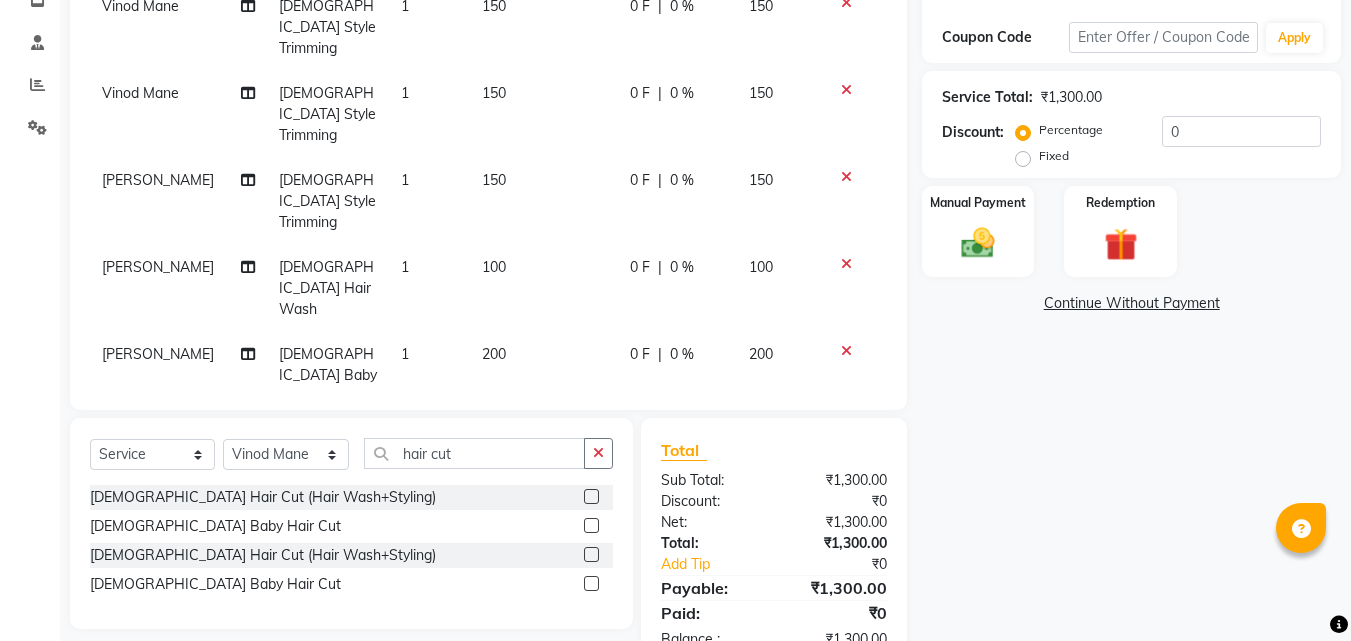 click 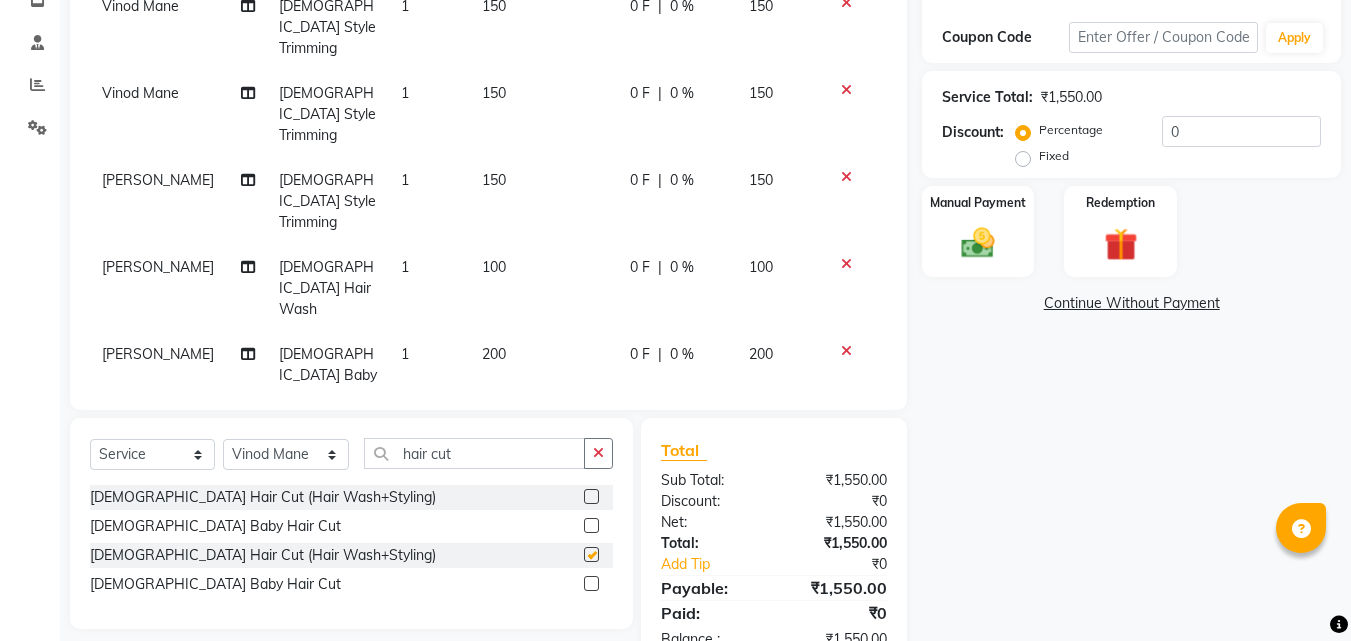 checkbox on "false" 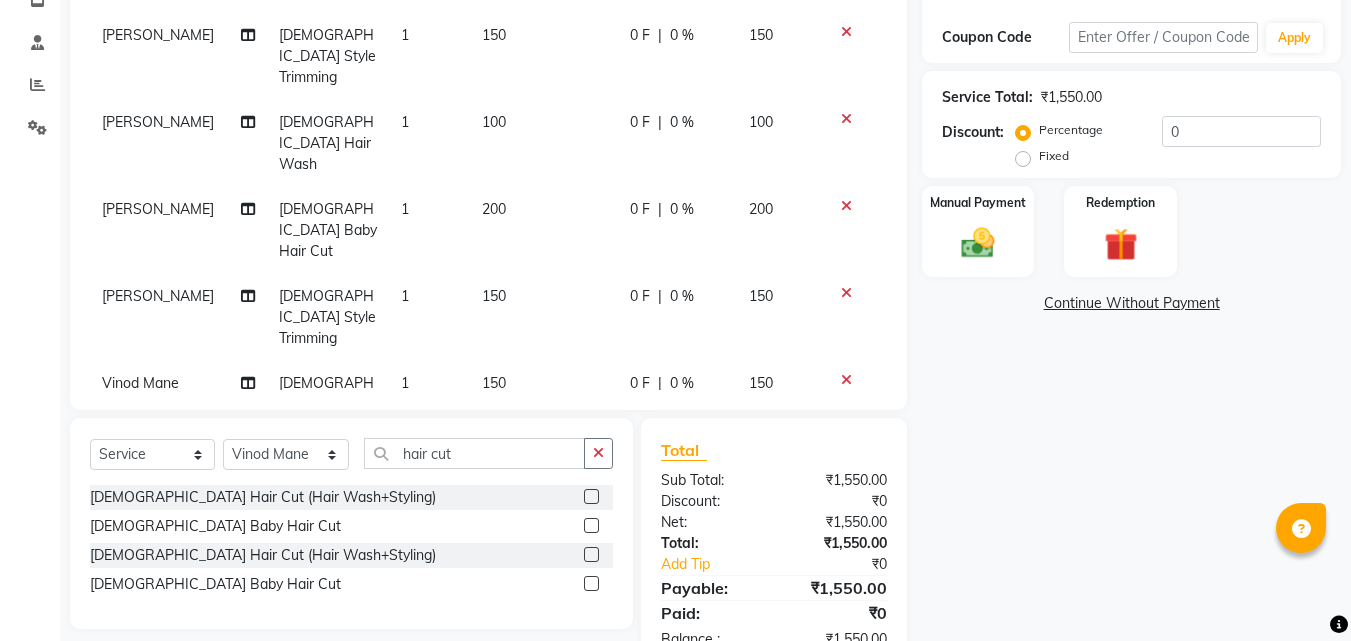 scroll, scrollTop: 249, scrollLeft: 0, axis: vertical 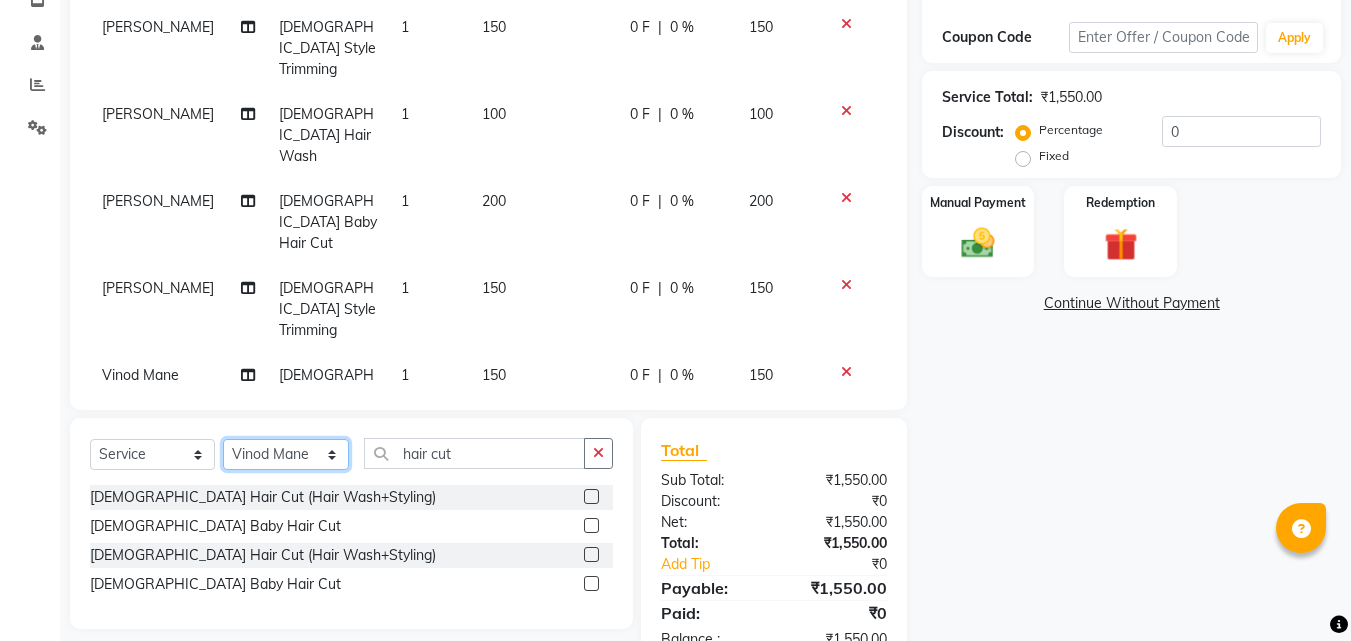 click on "Select Stylist [PERSON_NAME]  [PERSON_NAME] [PERSON_NAME] [PERSON_NAME] [PERSON_NAME]  [PERSON_NAME] [PERSON_NAME] Mane" 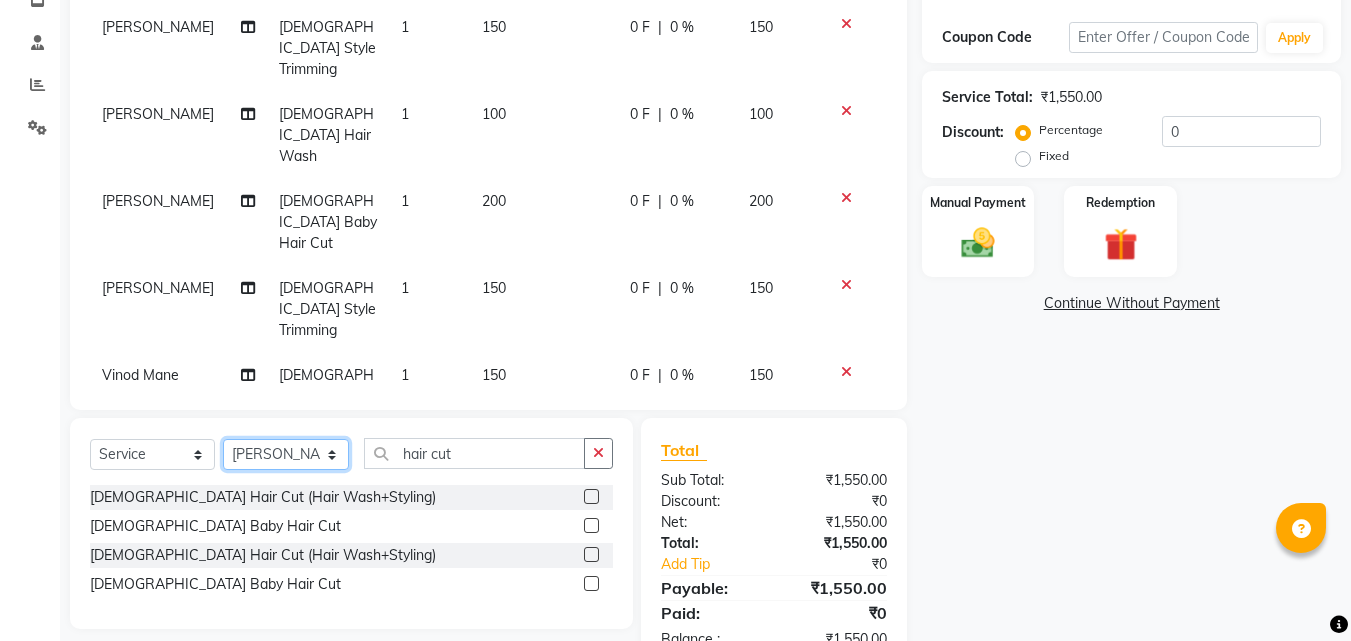 click on "Select Stylist [PERSON_NAME]  [PERSON_NAME] [PERSON_NAME] [PERSON_NAME] [PERSON_NAME]  [PERSON_NAME] [PERSON_NAME] Mane" 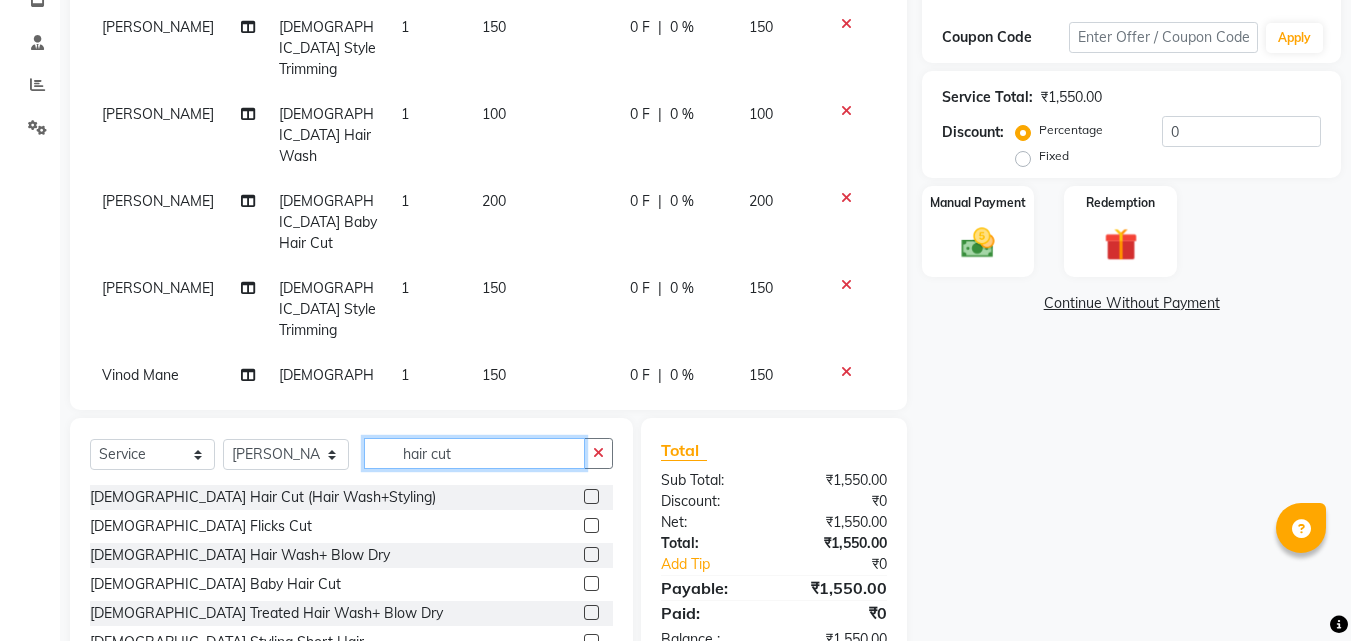 click on "hair cut" 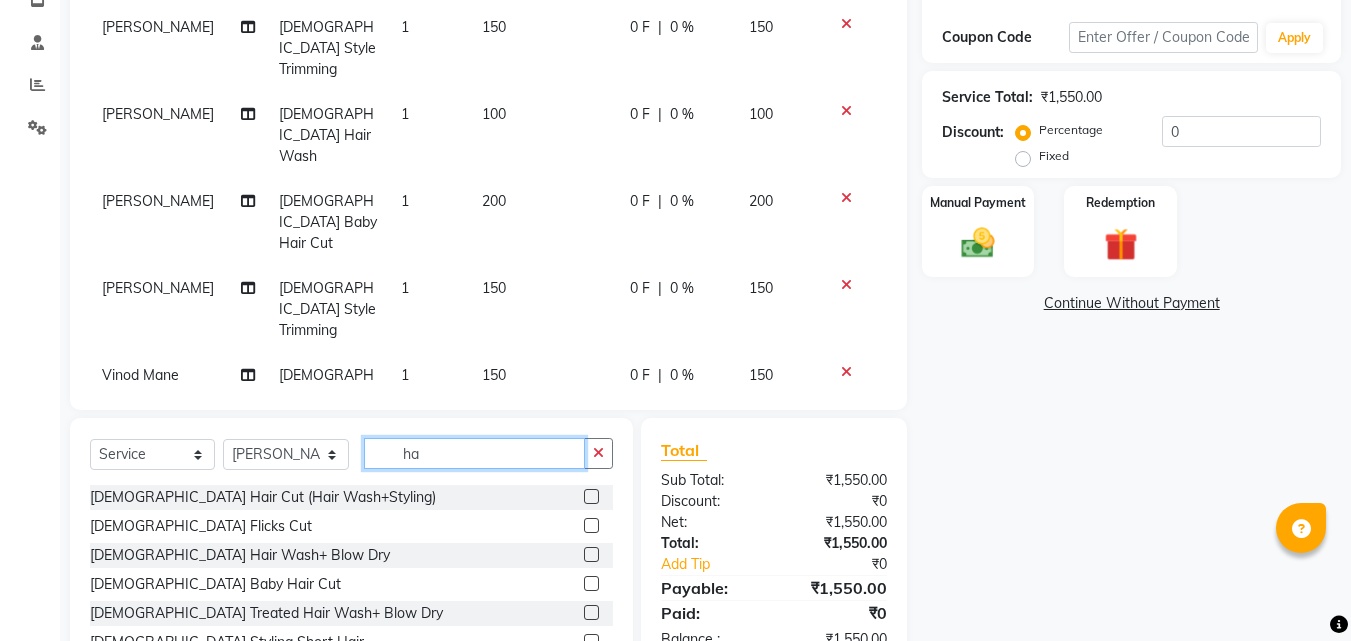 type on "h" 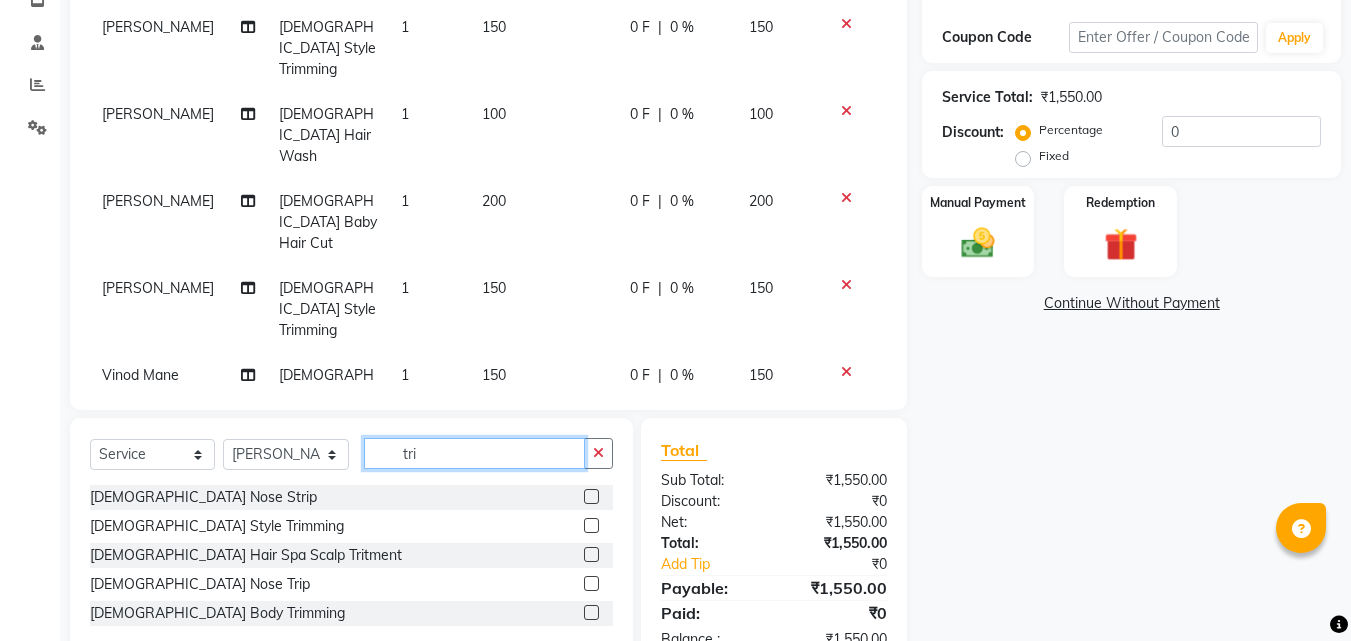 type on "tri" 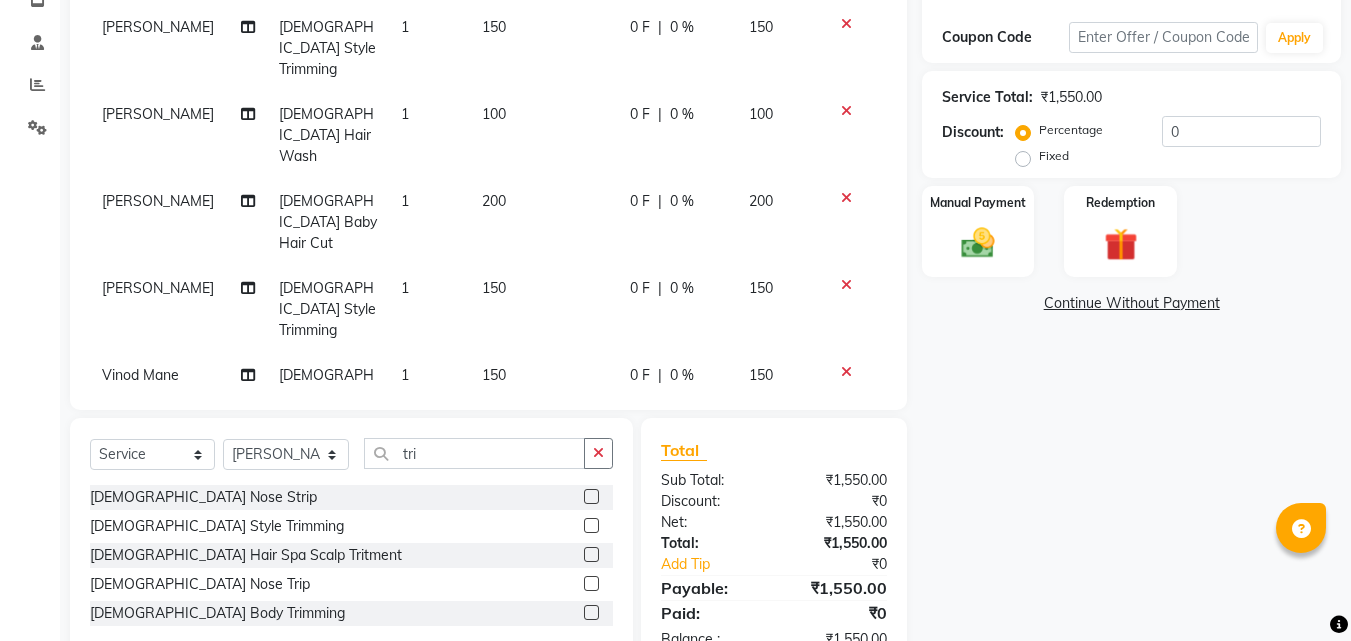 click 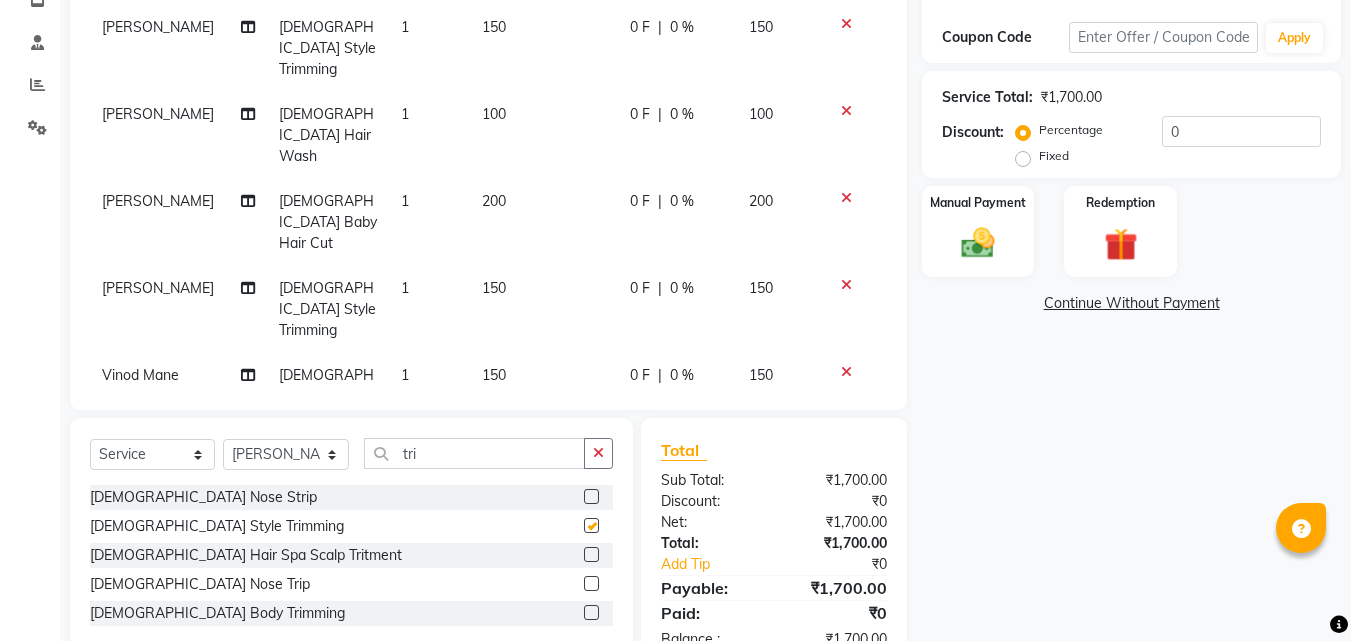checkbox on "false" 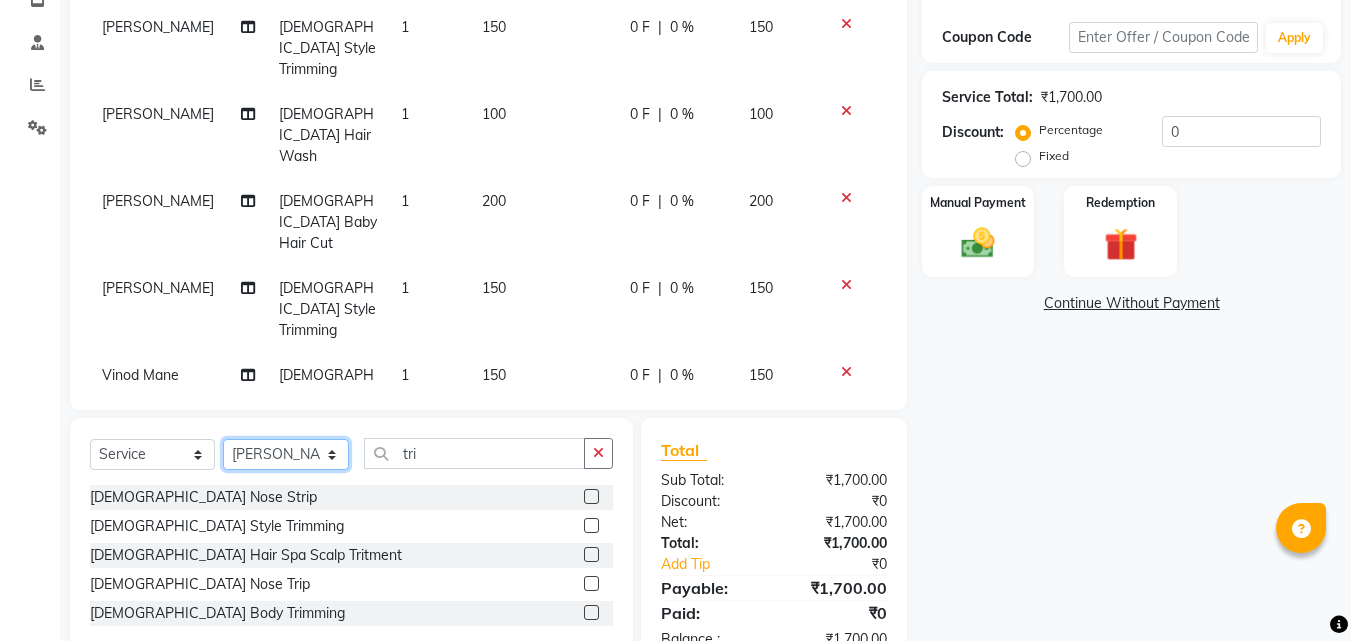 click on "Select Stylist [PERSON_NAME]  [PERSON_NAME] [PERSON_NAME] [PERSON_NAME] [PERSON_NAME]  [PERSON_NAME] [PERSON_NAME] Mane" 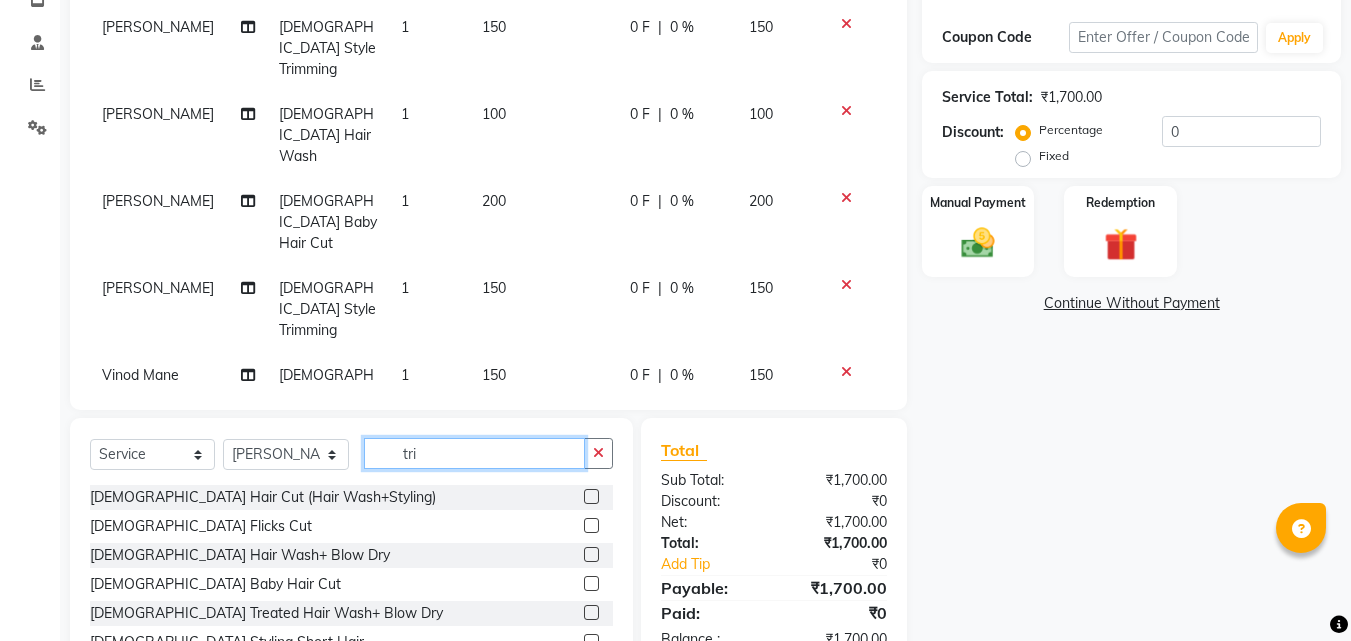 click on "tri" 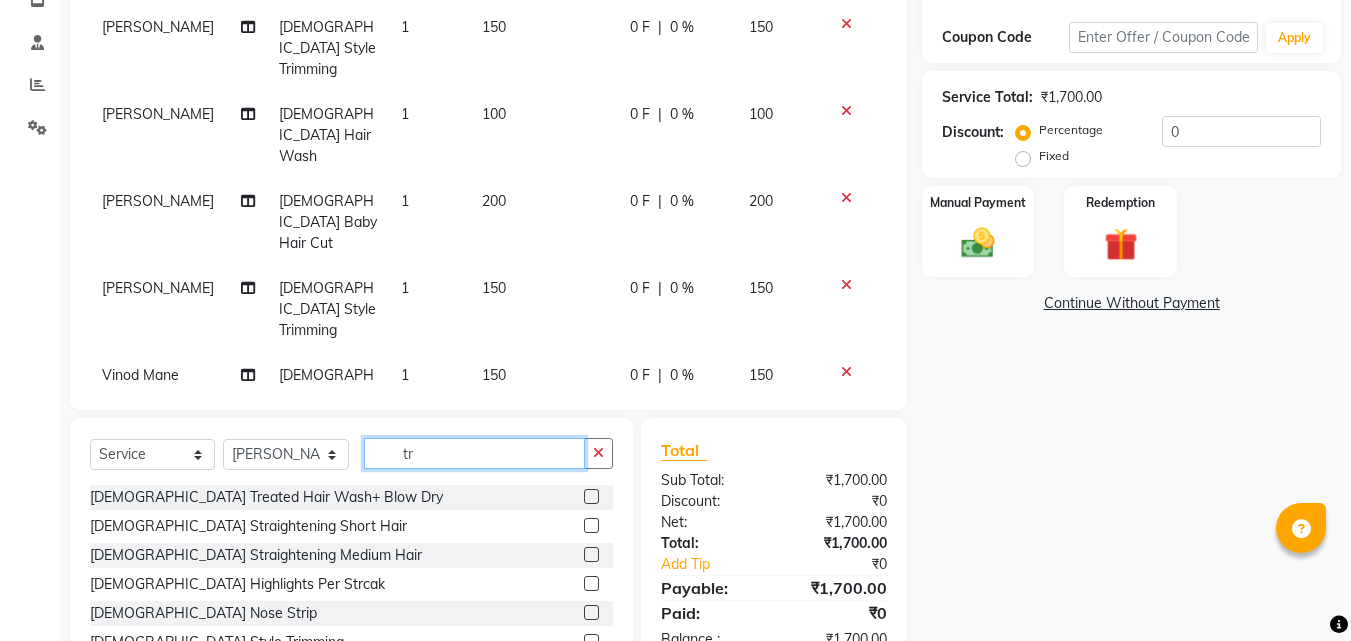 type on "t" 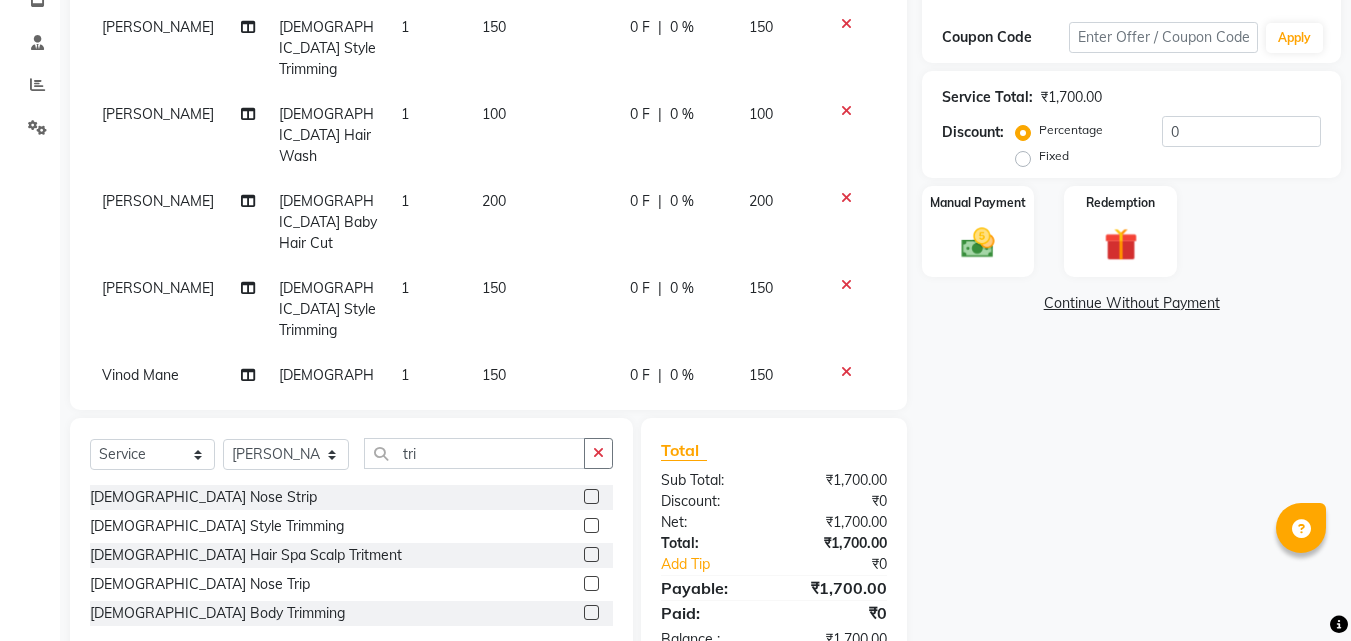 click 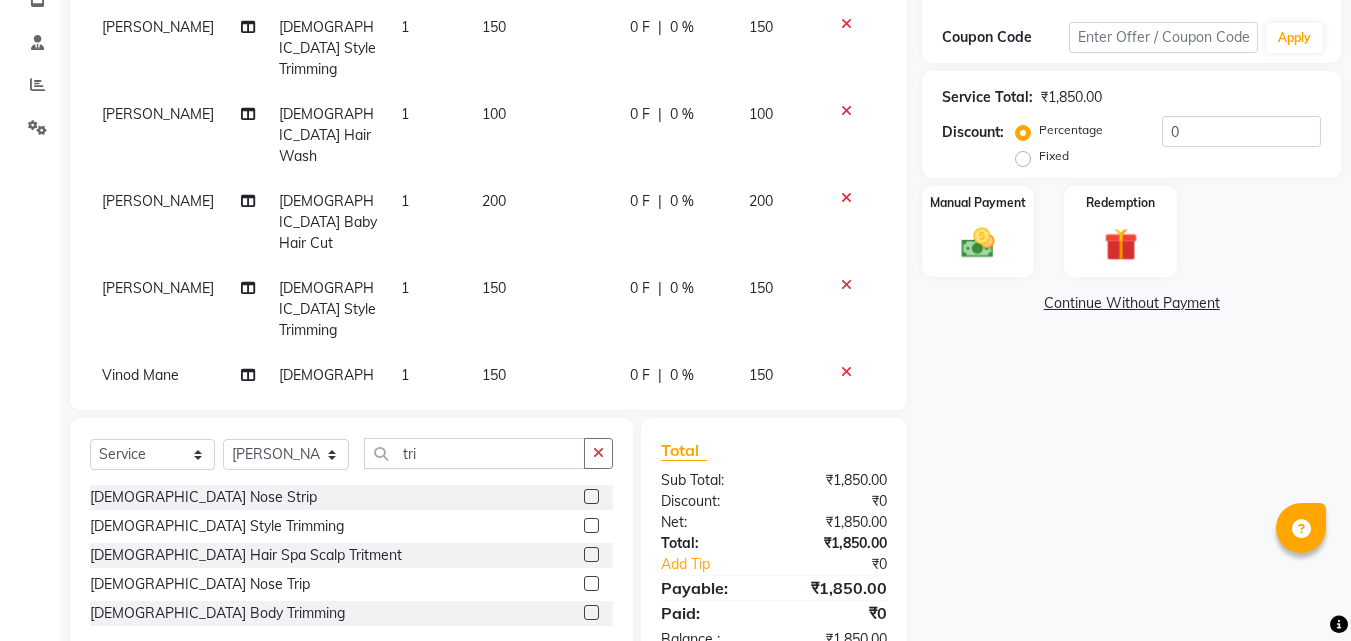 click 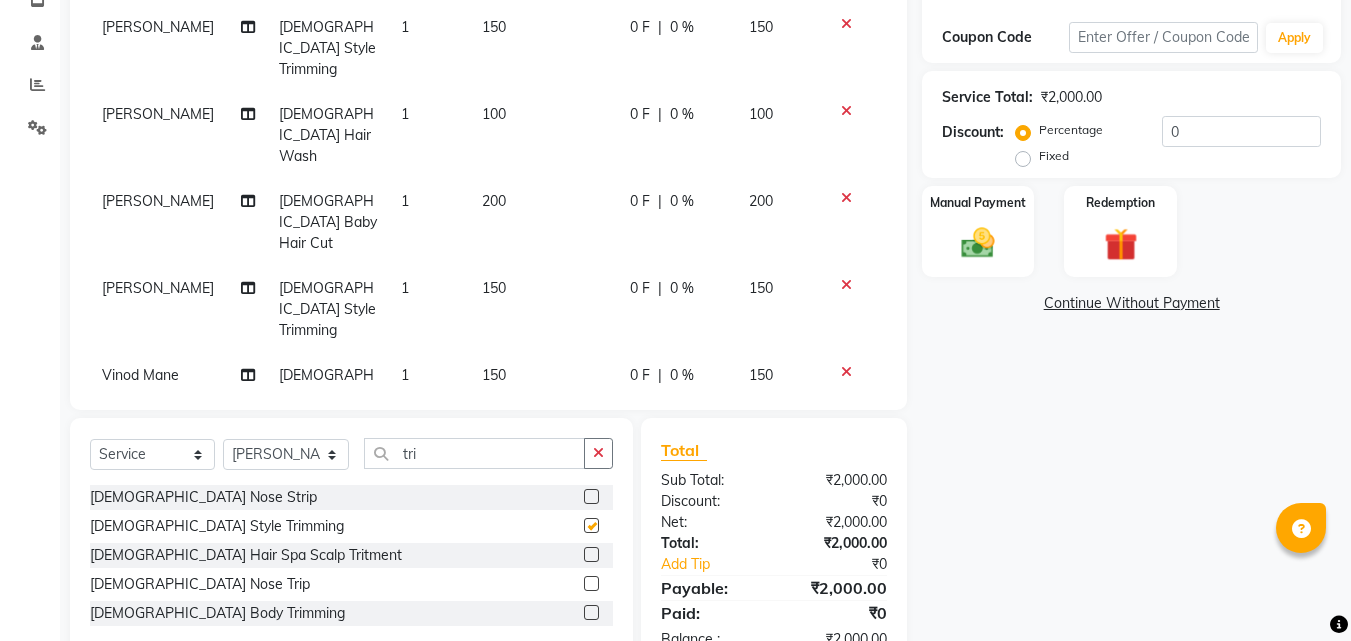 checkbox on "false" 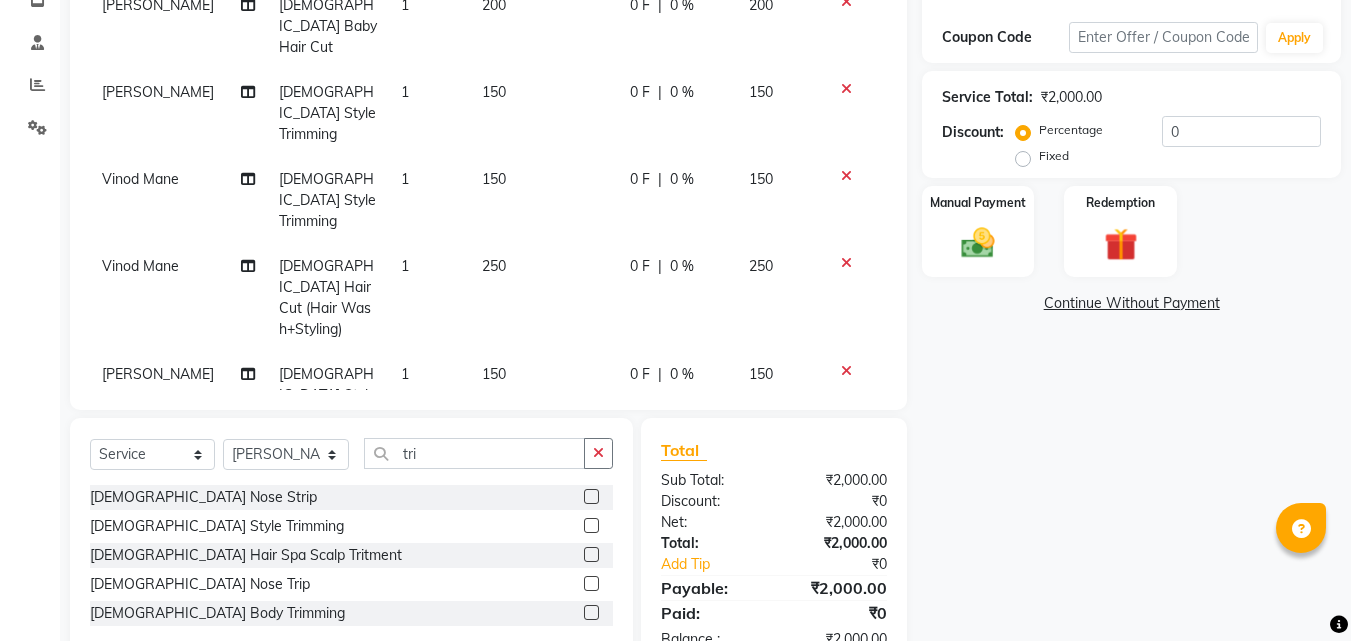 scroll, scrollTop: 447, scrollLeft: 0, axis: vertical 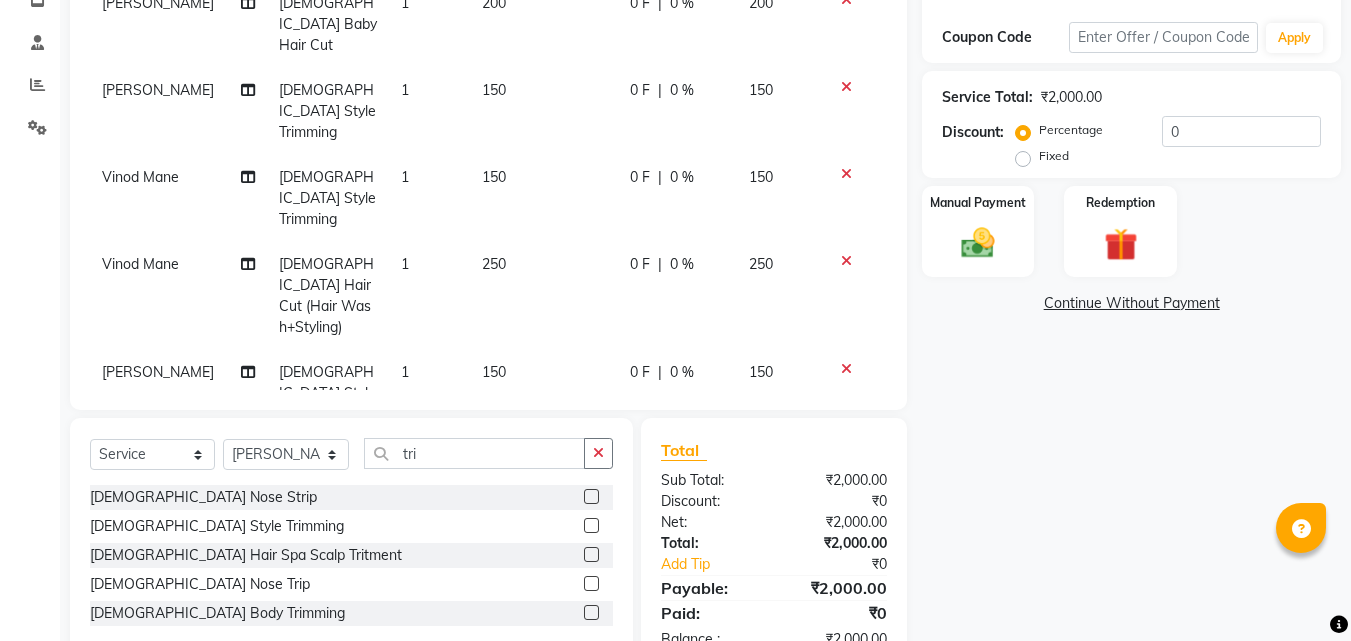 click 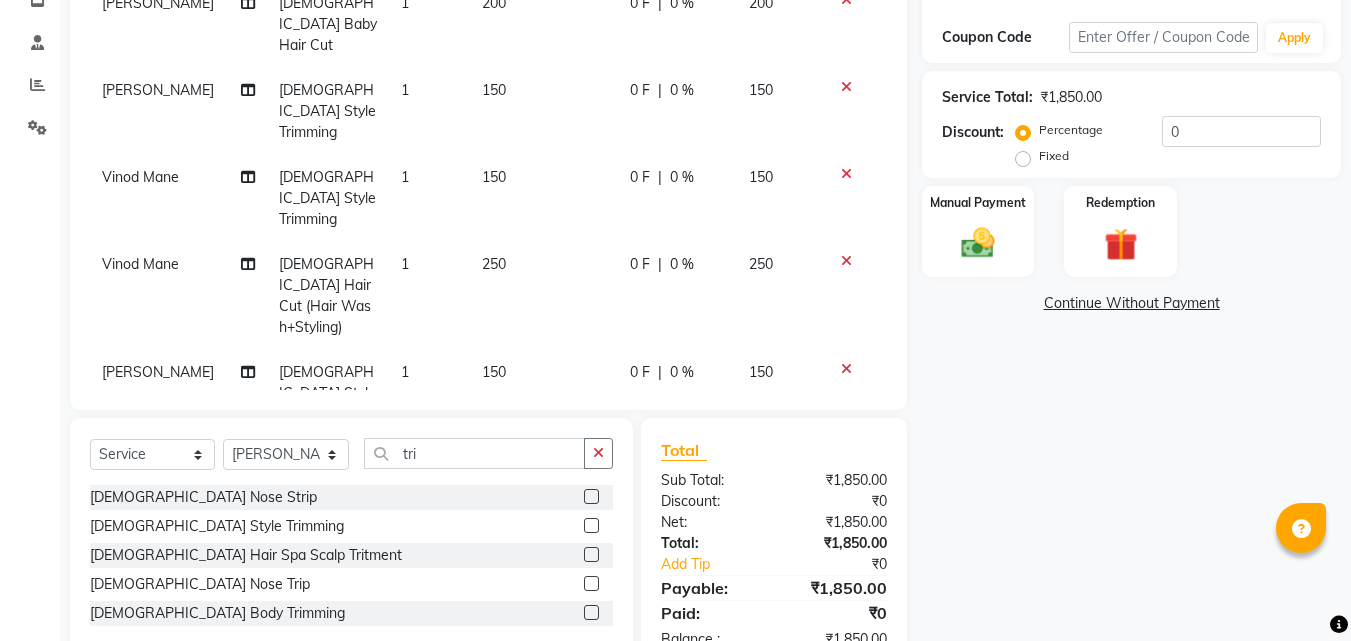 scroll, scrollTop: 381, scrollLeft: 0, axis: vertical 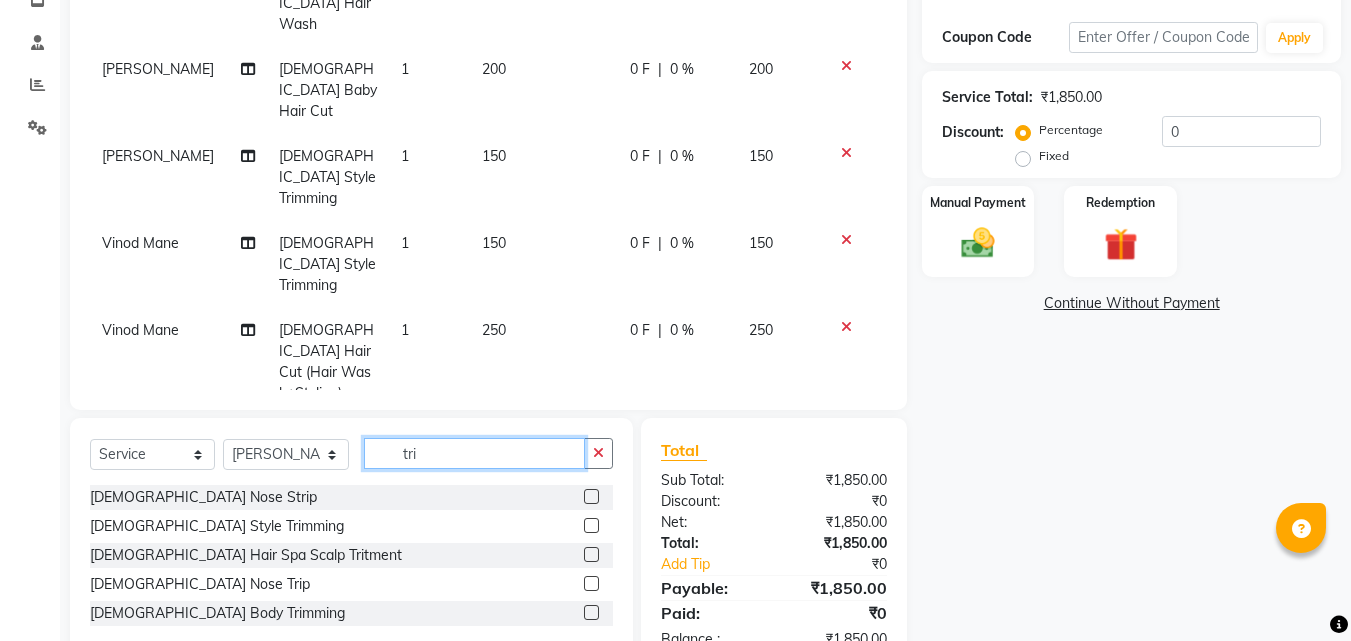 click on "tri" 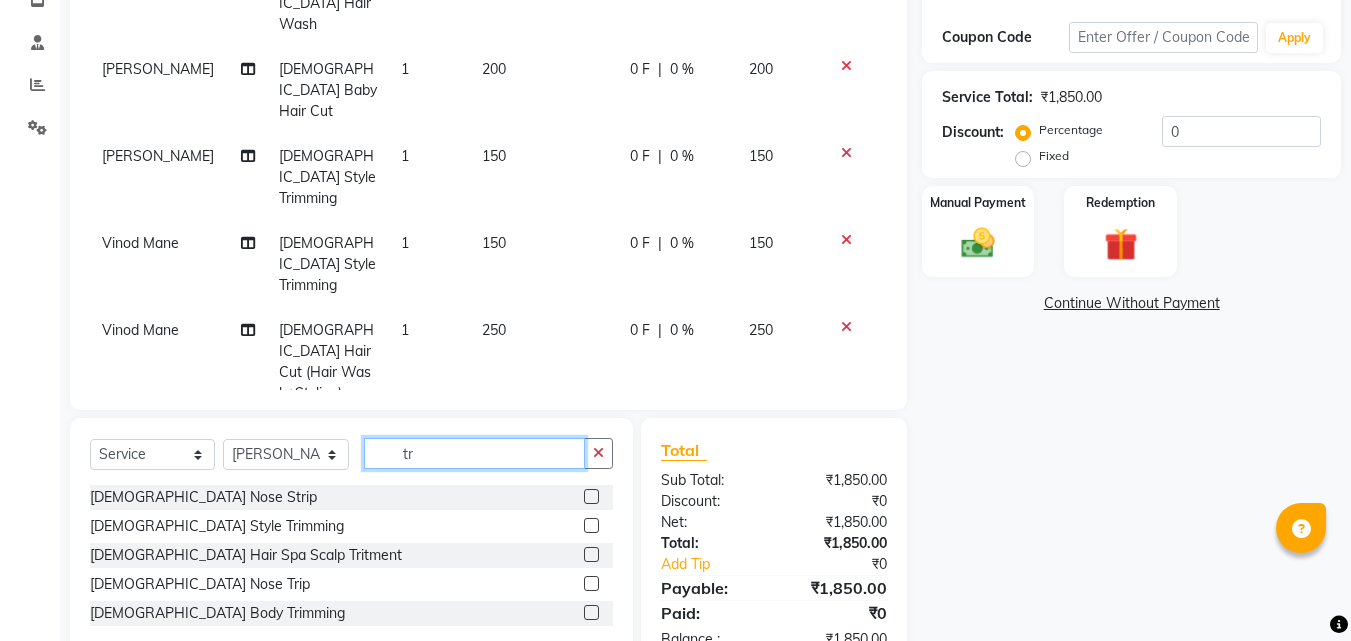 type on "t" 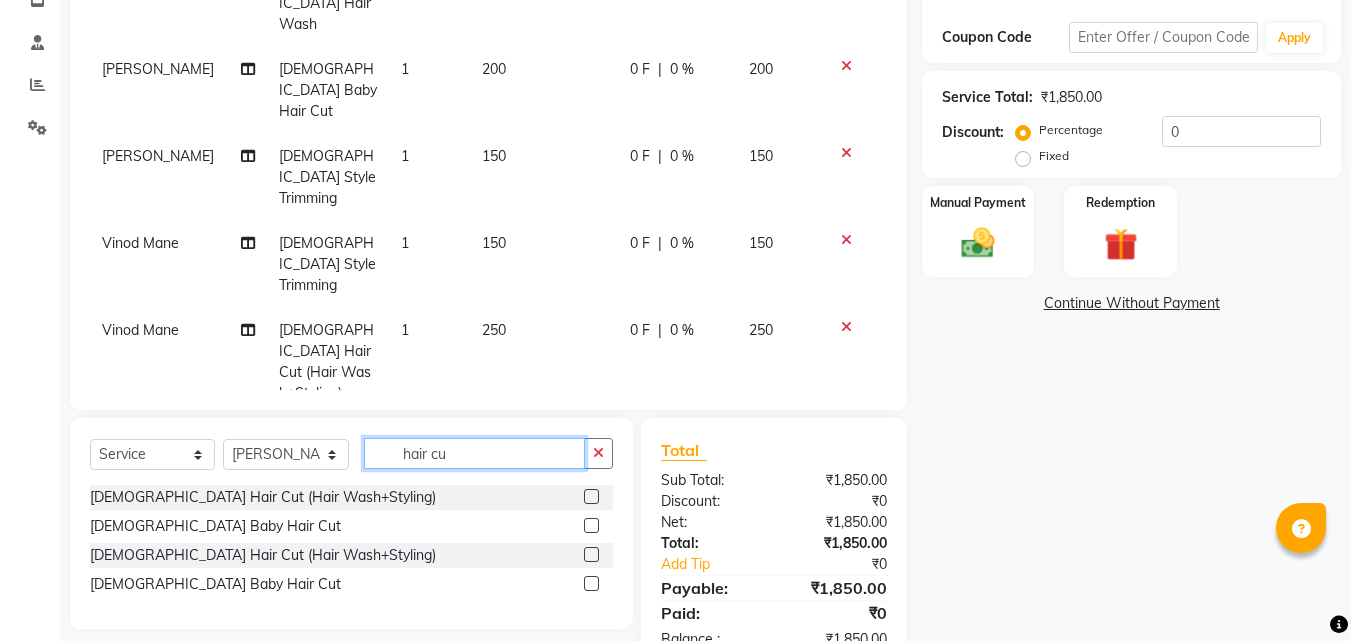 type on "hair cu" 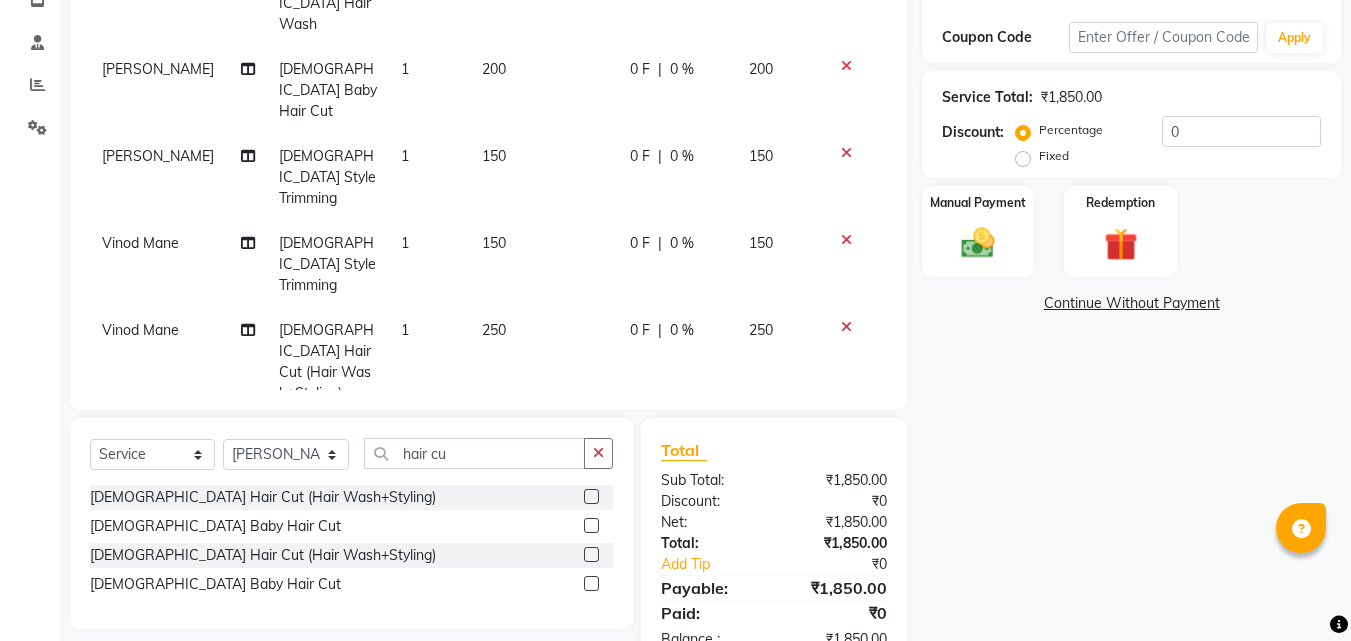 click 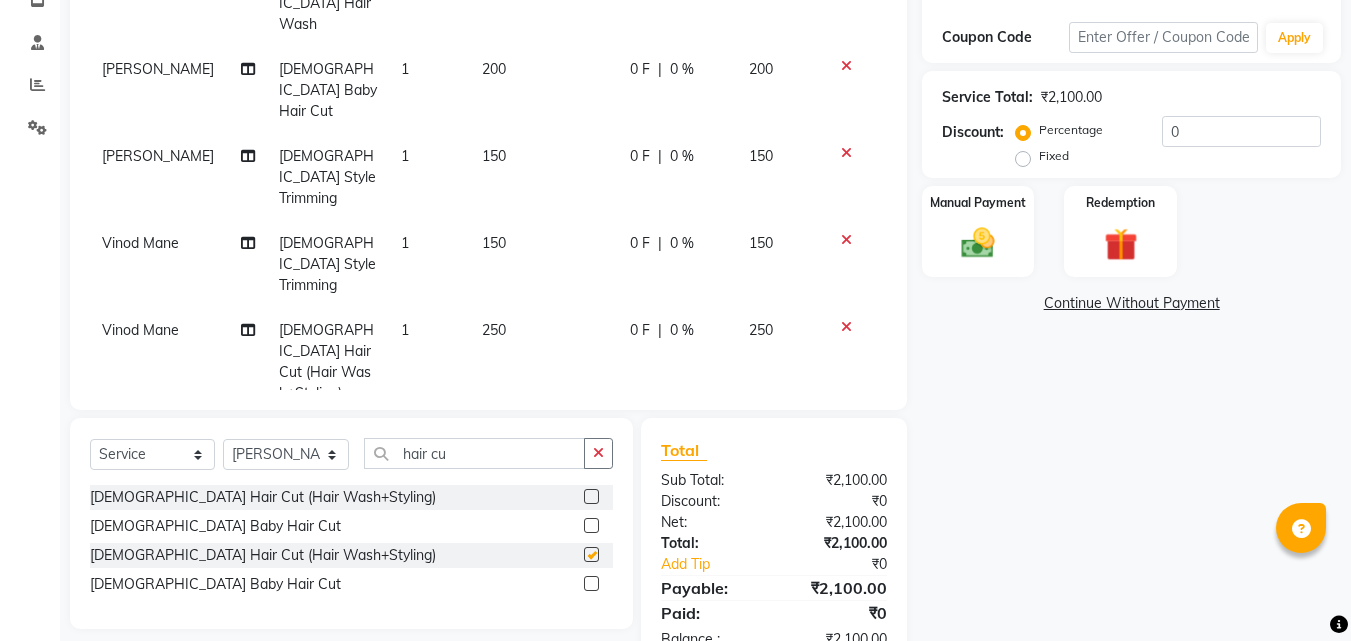 scroll, scrollTop: 447, scrollLeft: 0, axis: vertical 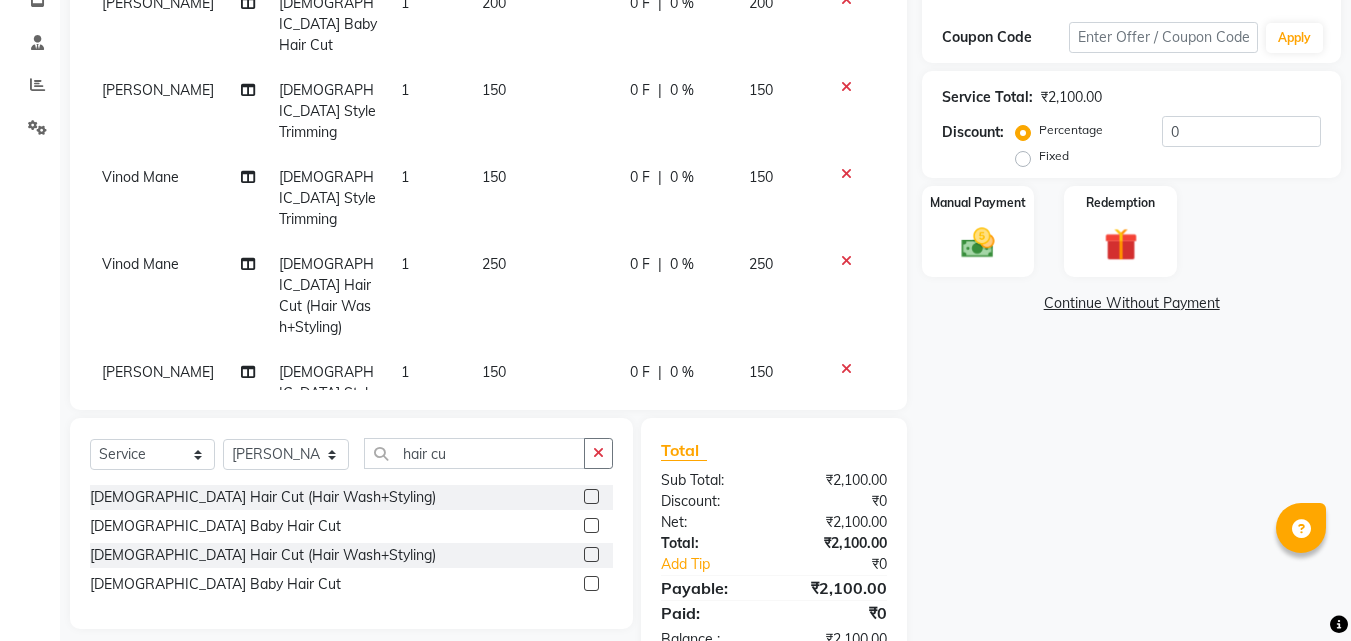 checkbox on "false" 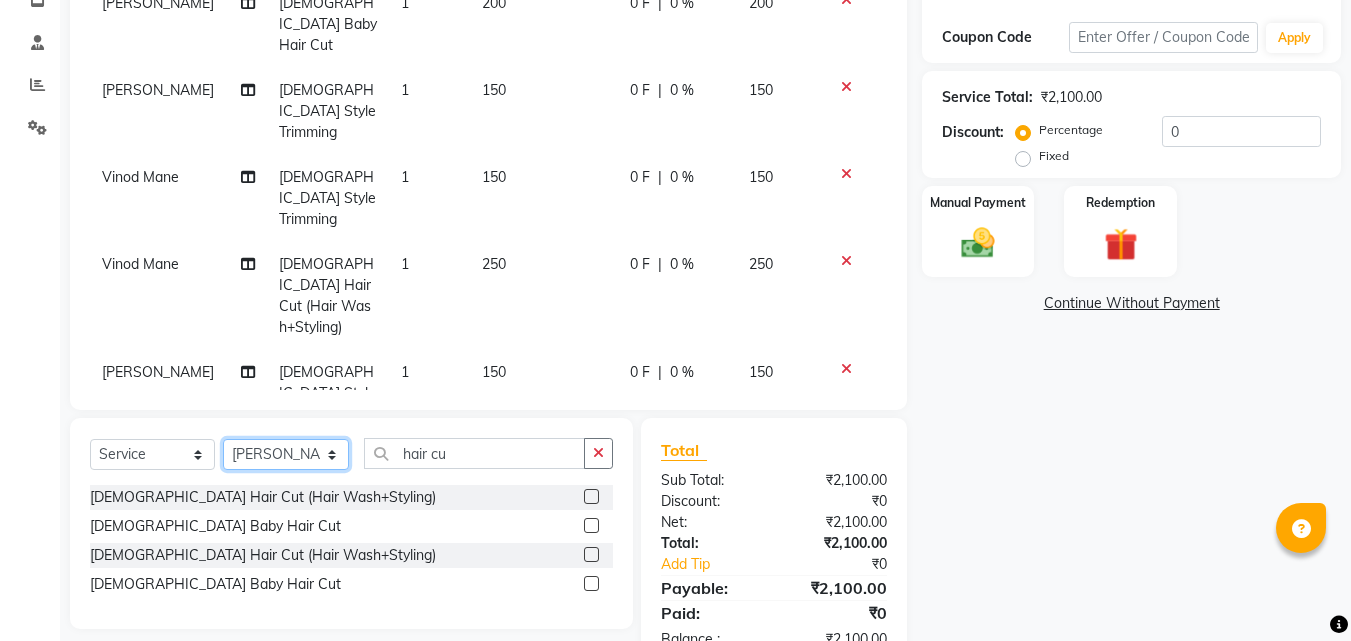 click on "Select Stylist [PERSON_NAME]  [PERSON_NAME] [PERSON_NAME] [PERSON_NAME] [PERSON_NAME]  [PERSON_NAME] [PERSON_NAME] Mane" 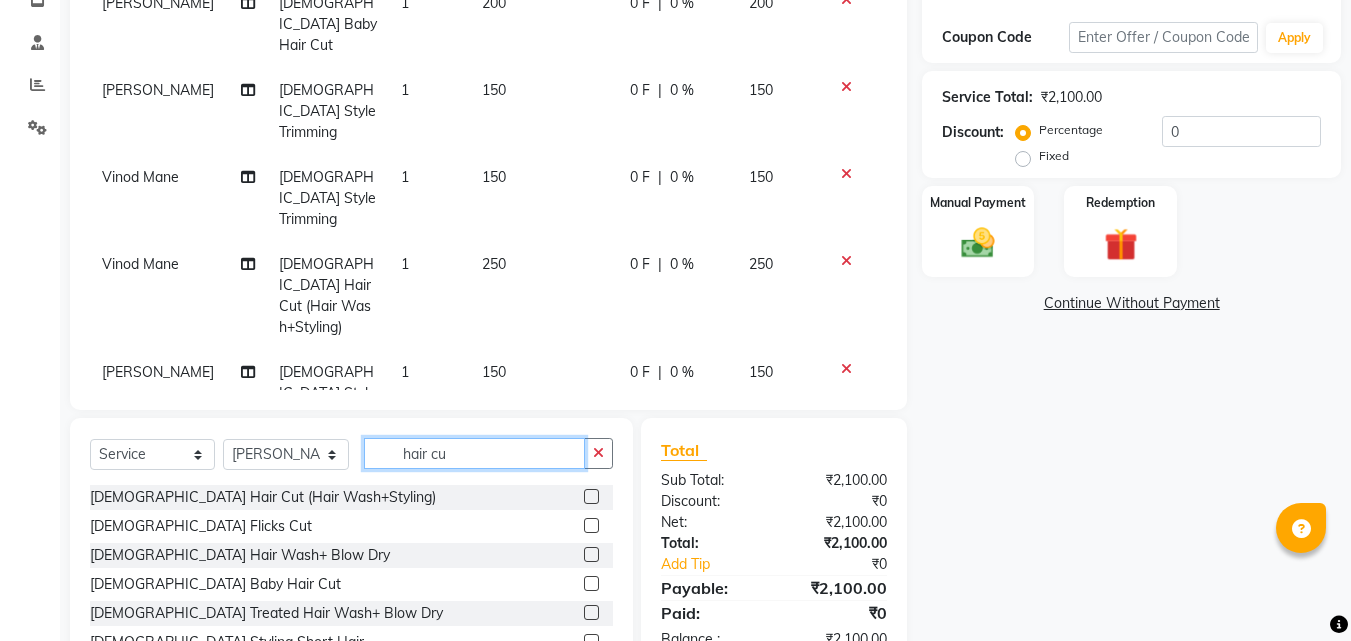 click on "hair cu" 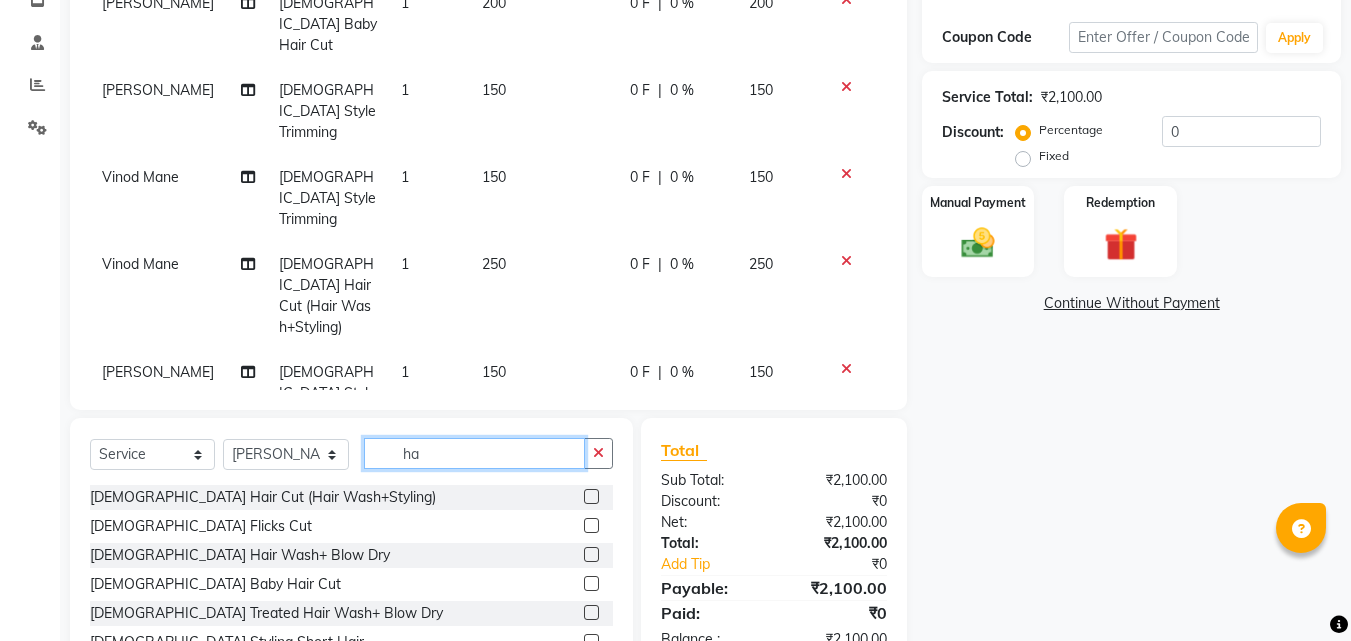 type on "h" 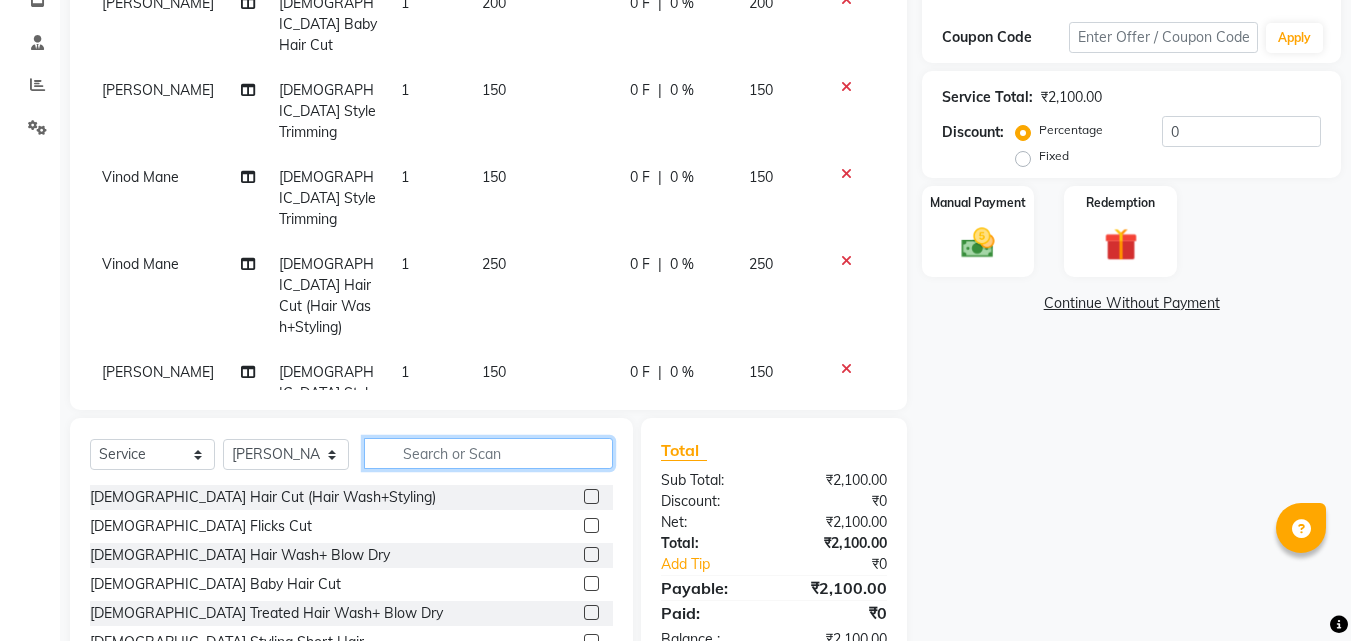 type on "o" 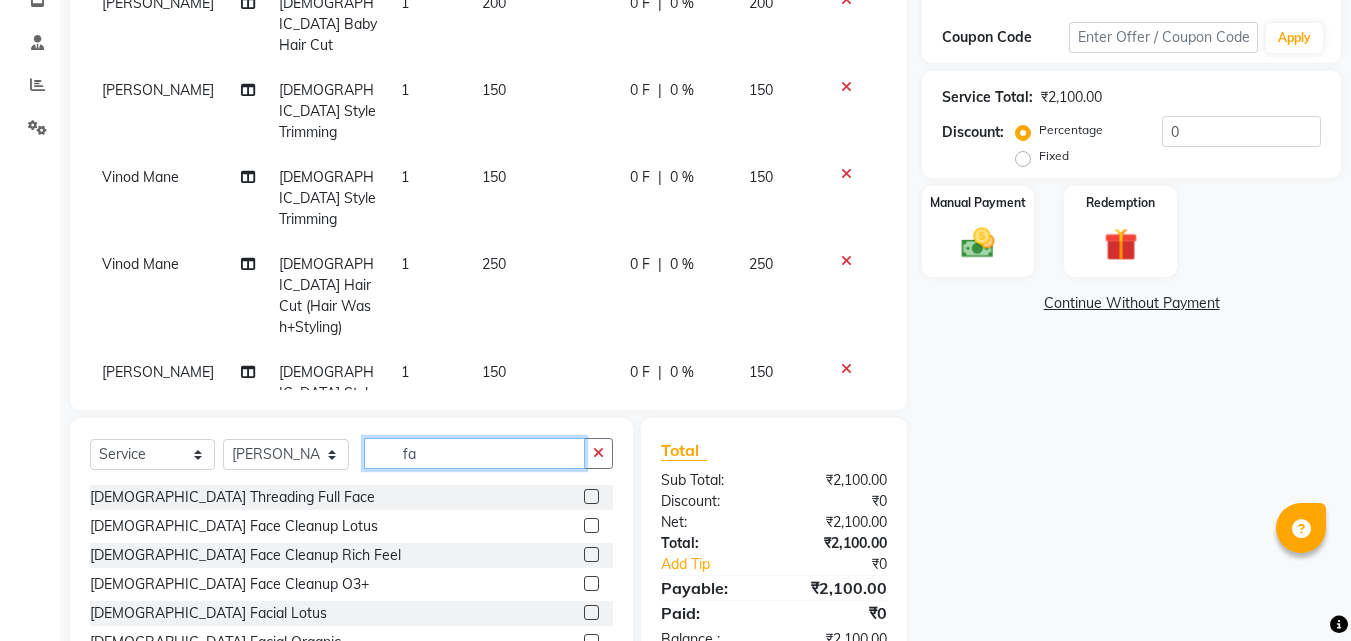 type on "fa" 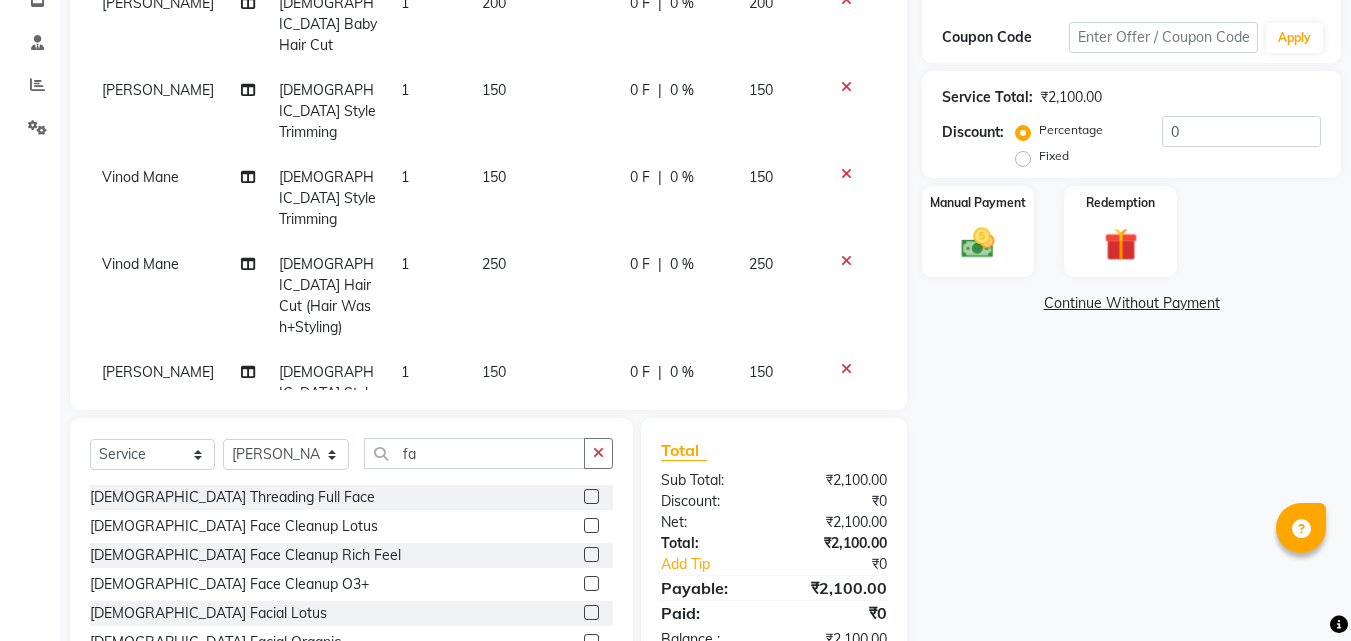 click on "[DEMOGRAPHIC_DATA] Threading Full Face" 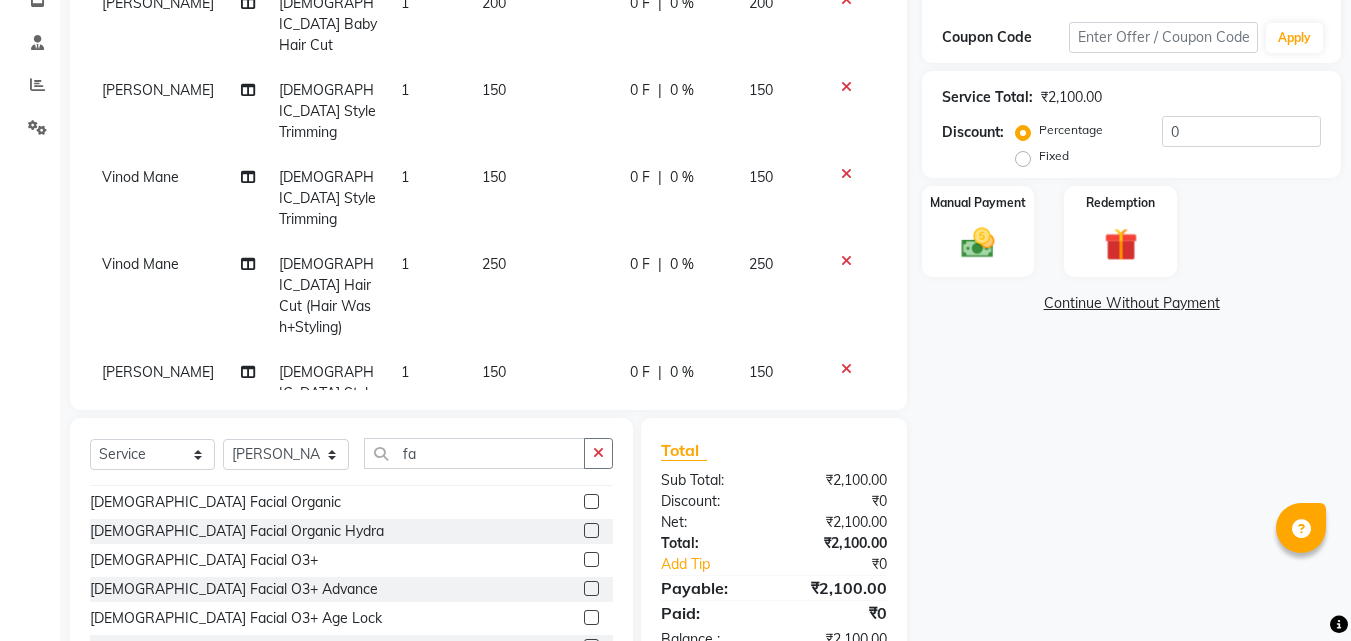 scroll, scrollTop: 760, scrollLeft: 0, axis: vertical 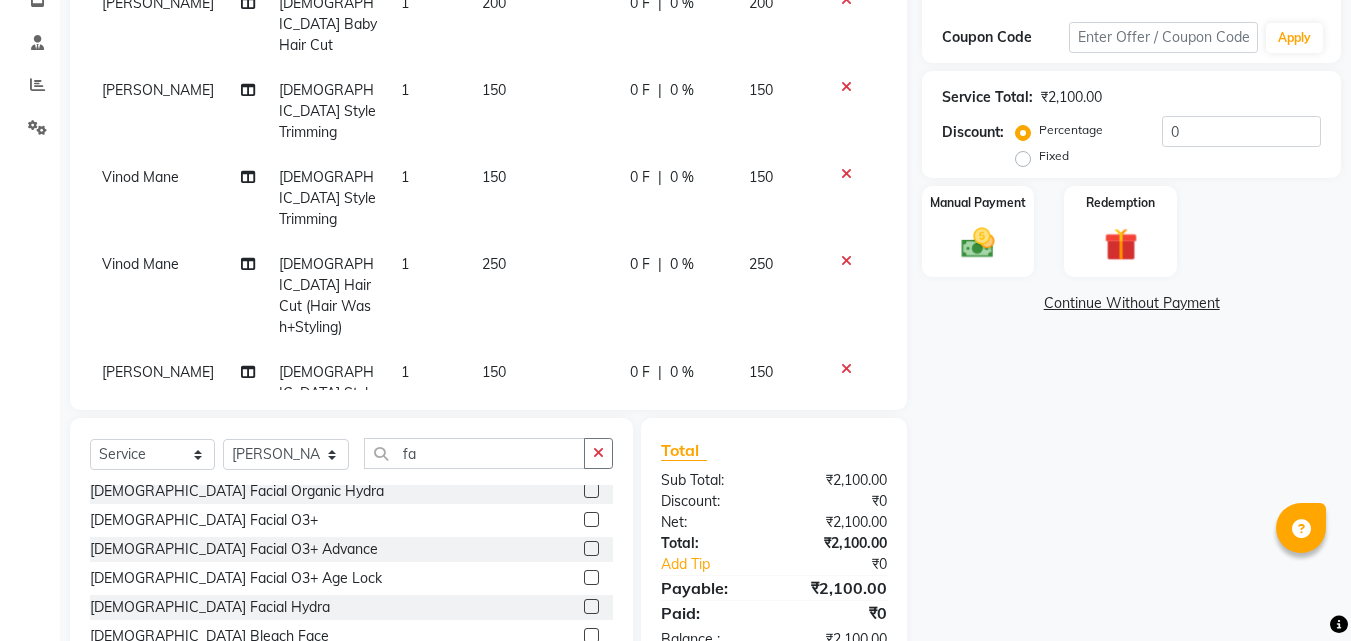 click 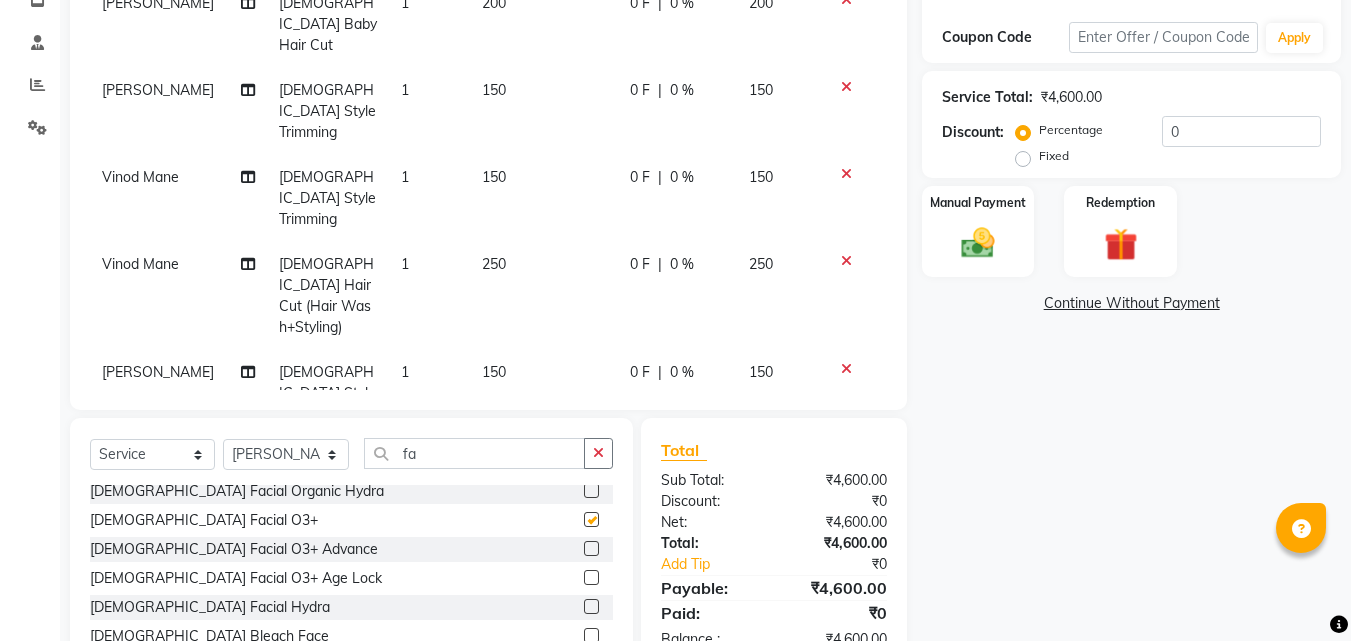 checkbox on "false" 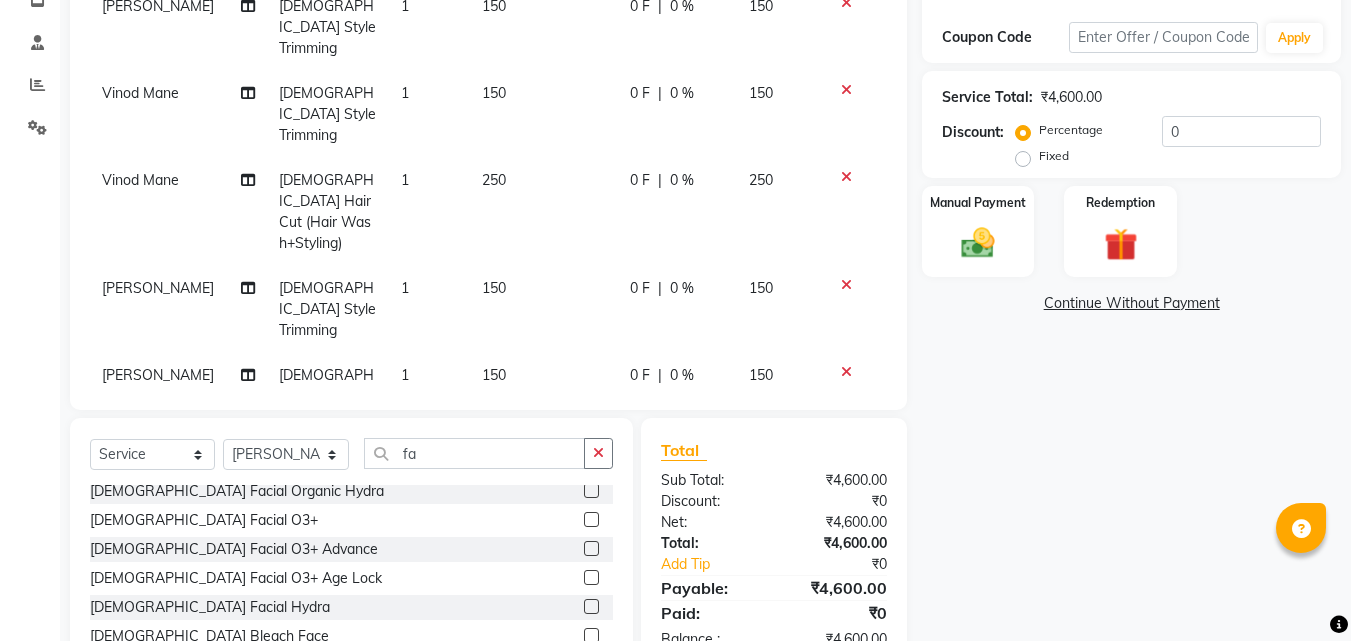scroll, scrollTop: 534, scrollLeft: 0, axis: vertical 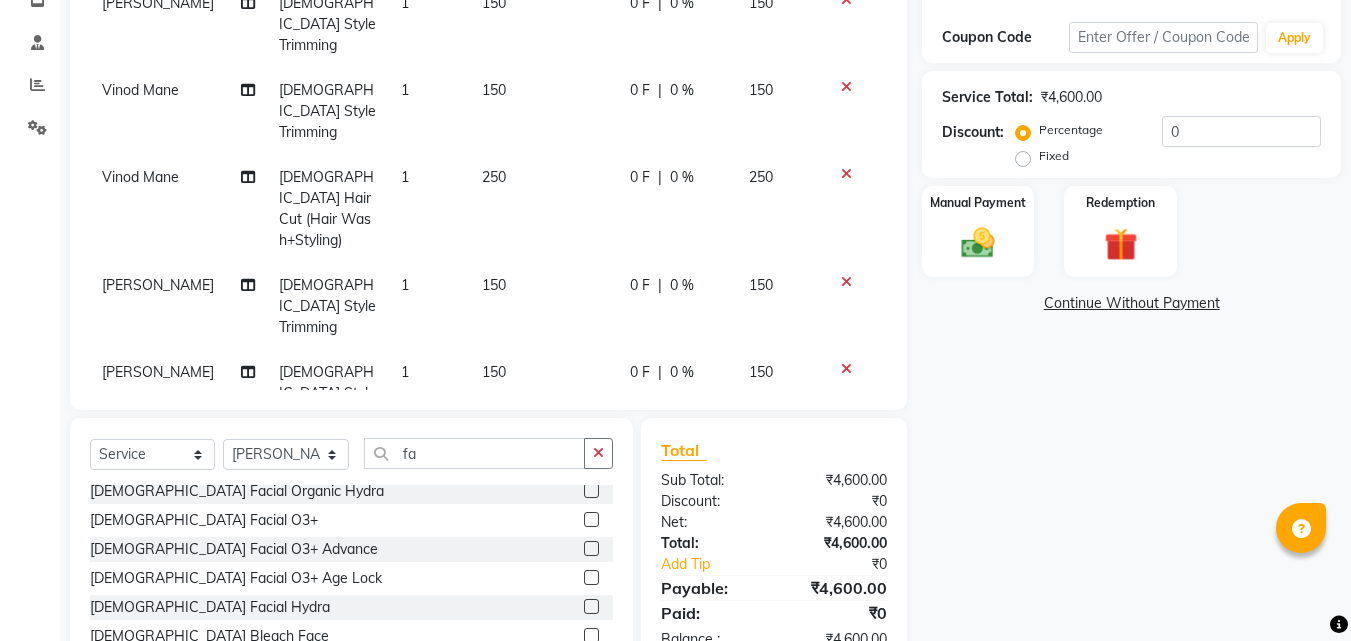 click on "|" 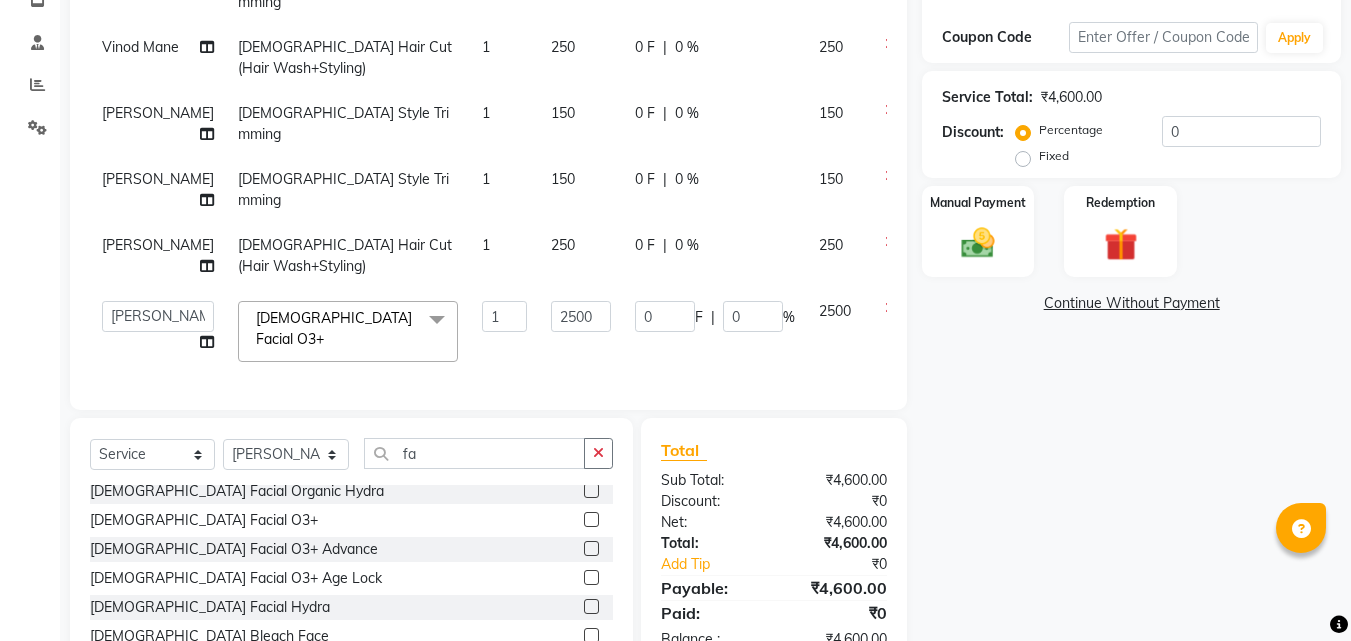 scroll, scrollTop: 450, scrollLeft: 0, axis: vertical 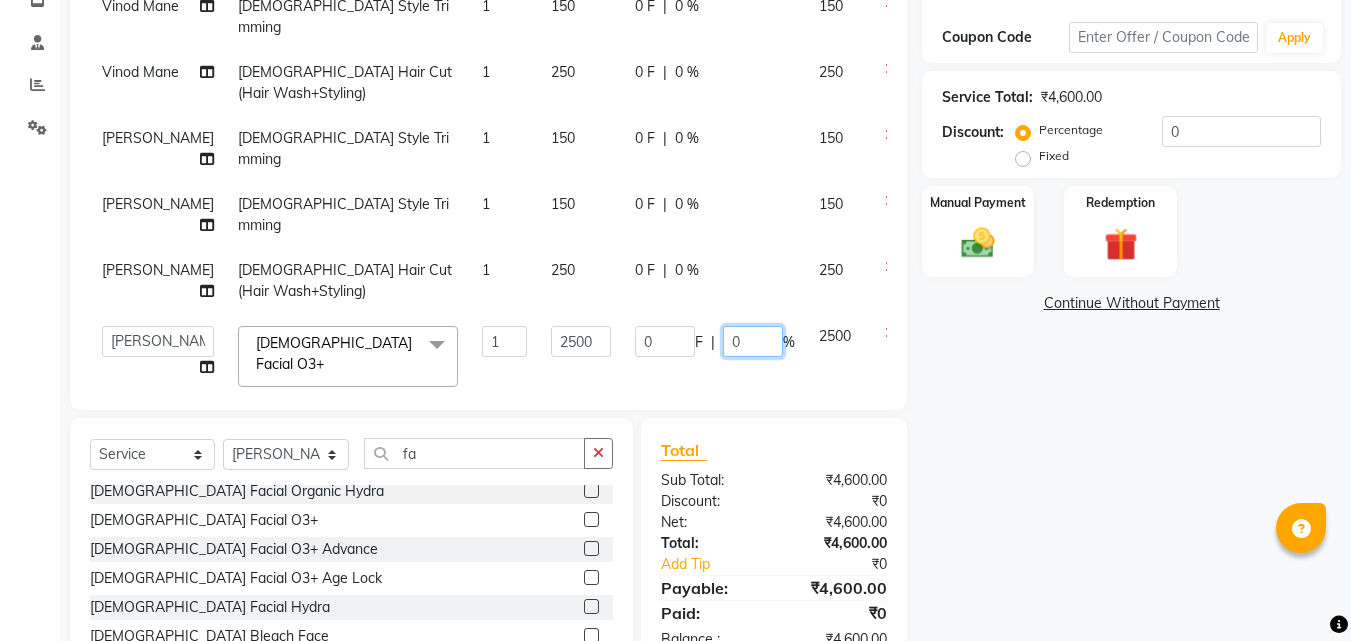 click on "0" 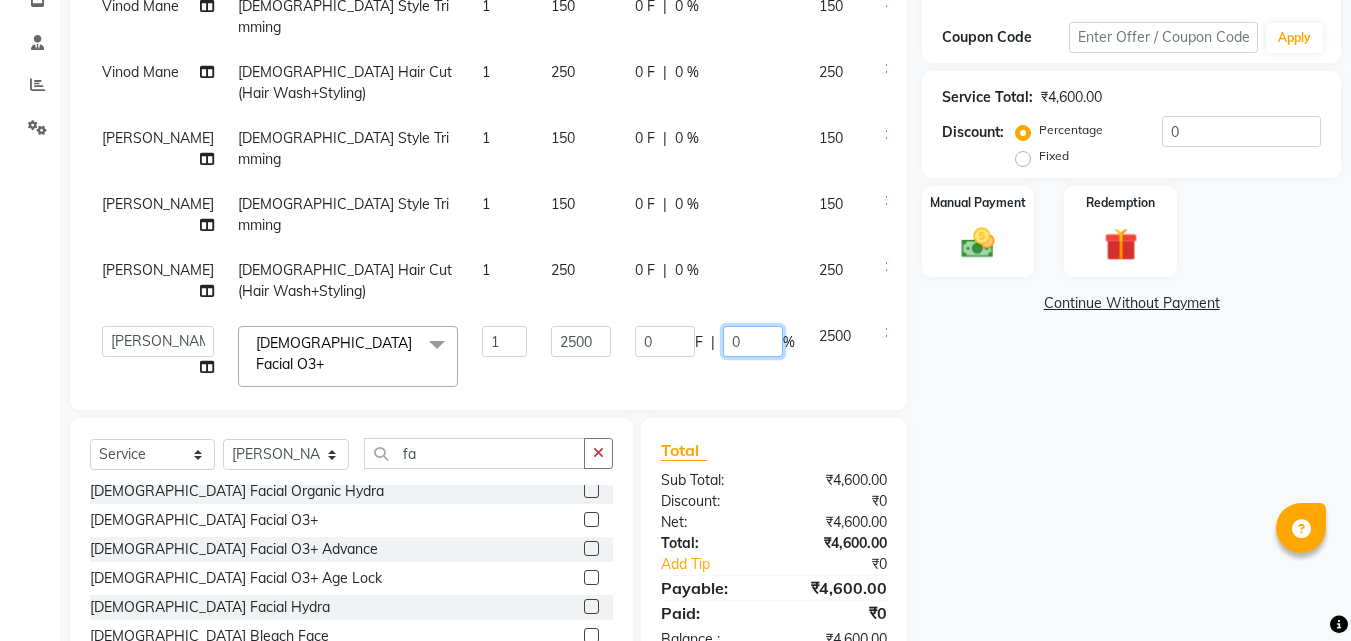 type on "10" 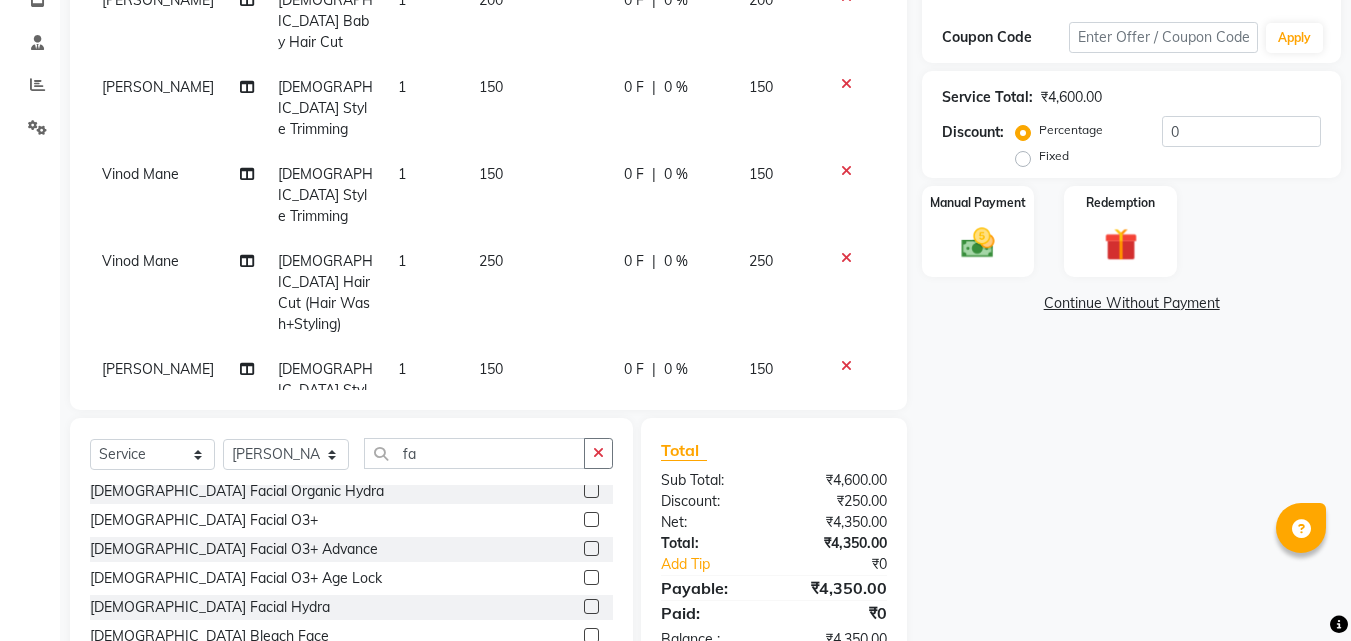 scroll, scrollTop: 534, scrollLeft: 0, axis: vertical 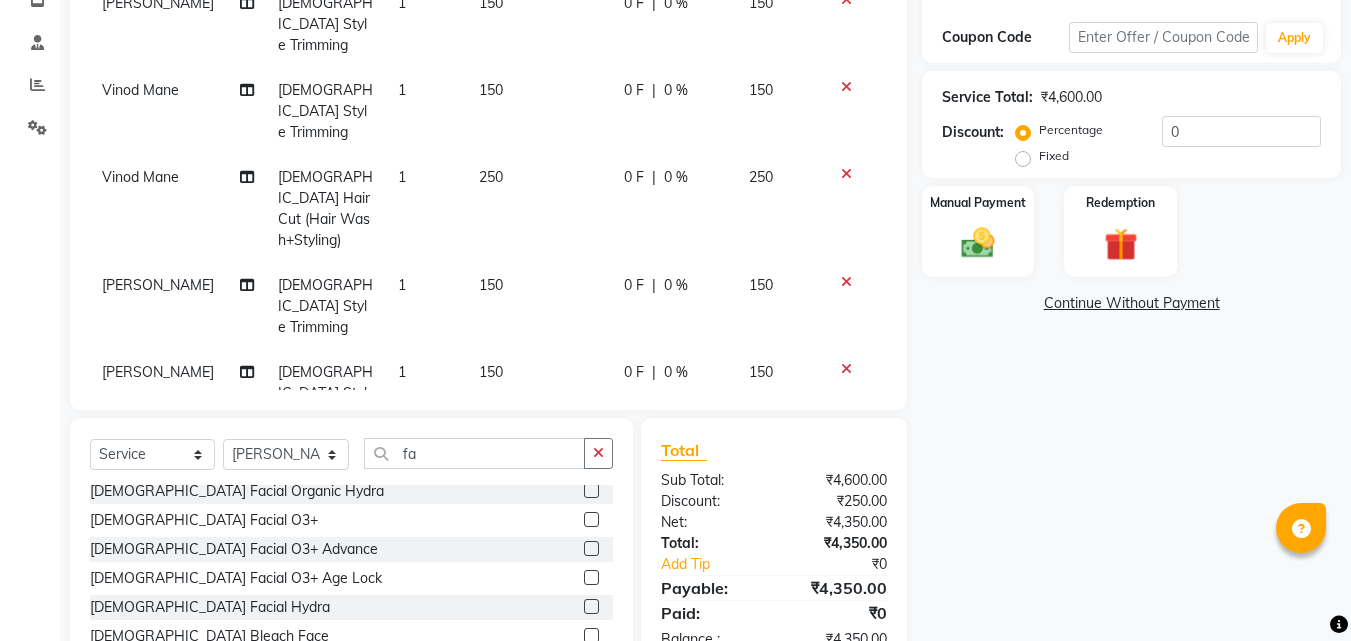 click on "[PERSON_NAME] [DEMOGRAPHIC_DATA] Facial O3+ 1 2500 250 F | 10 % 2250" 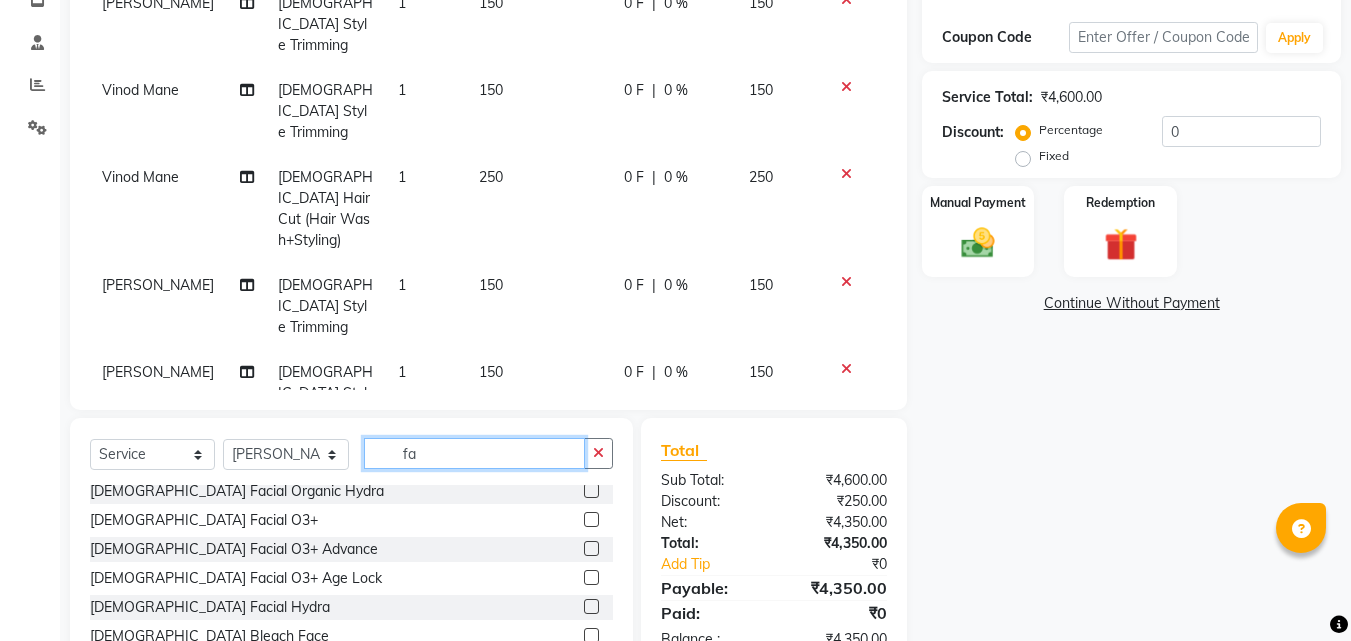click on "fa" 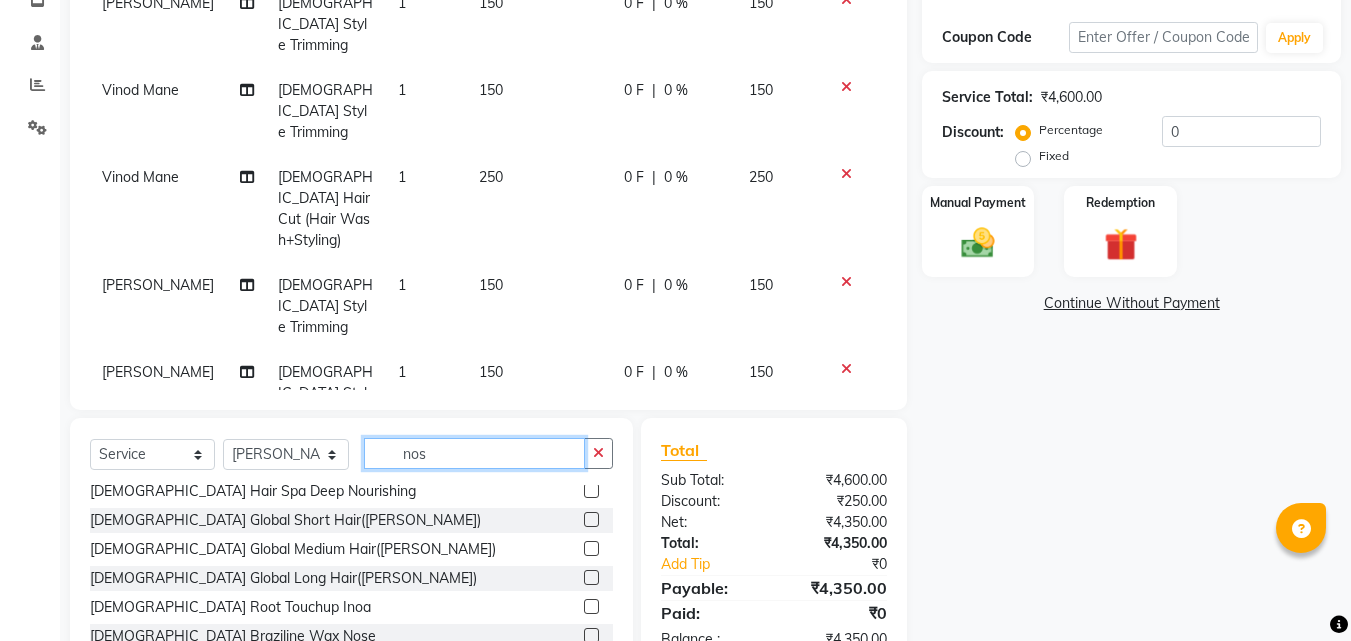 scroll, scrollTop: 0, scrollLeft: 0, axis: both 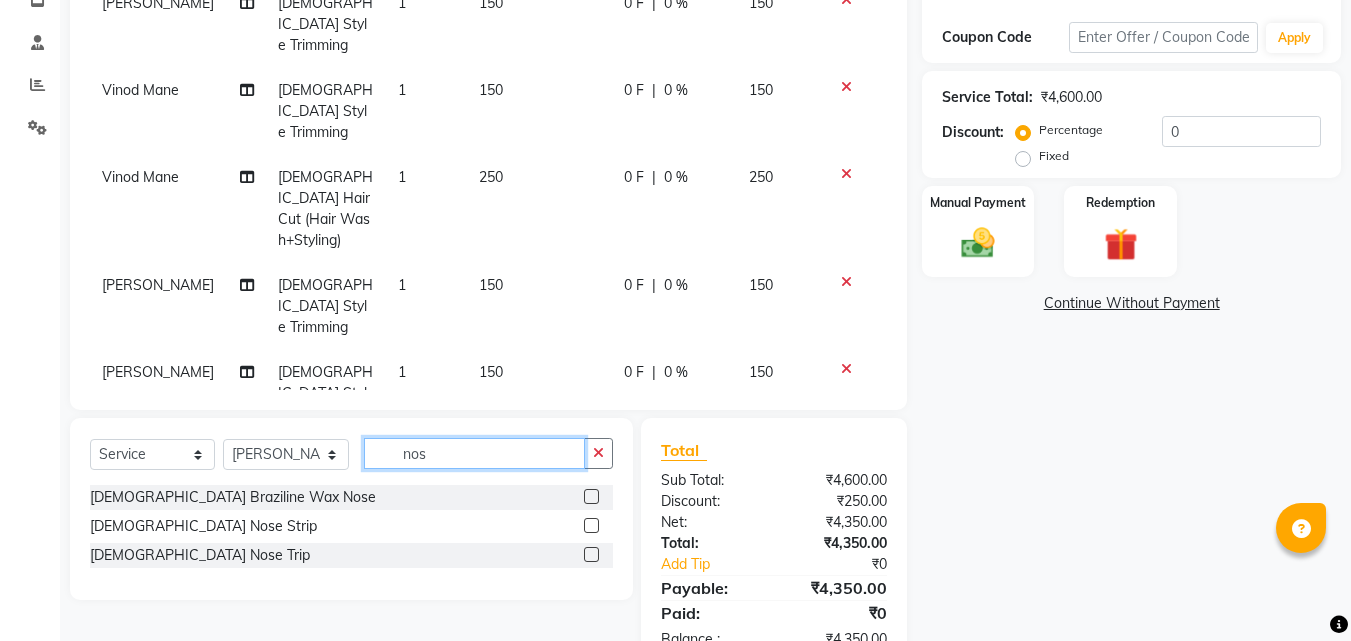 type on "nos" 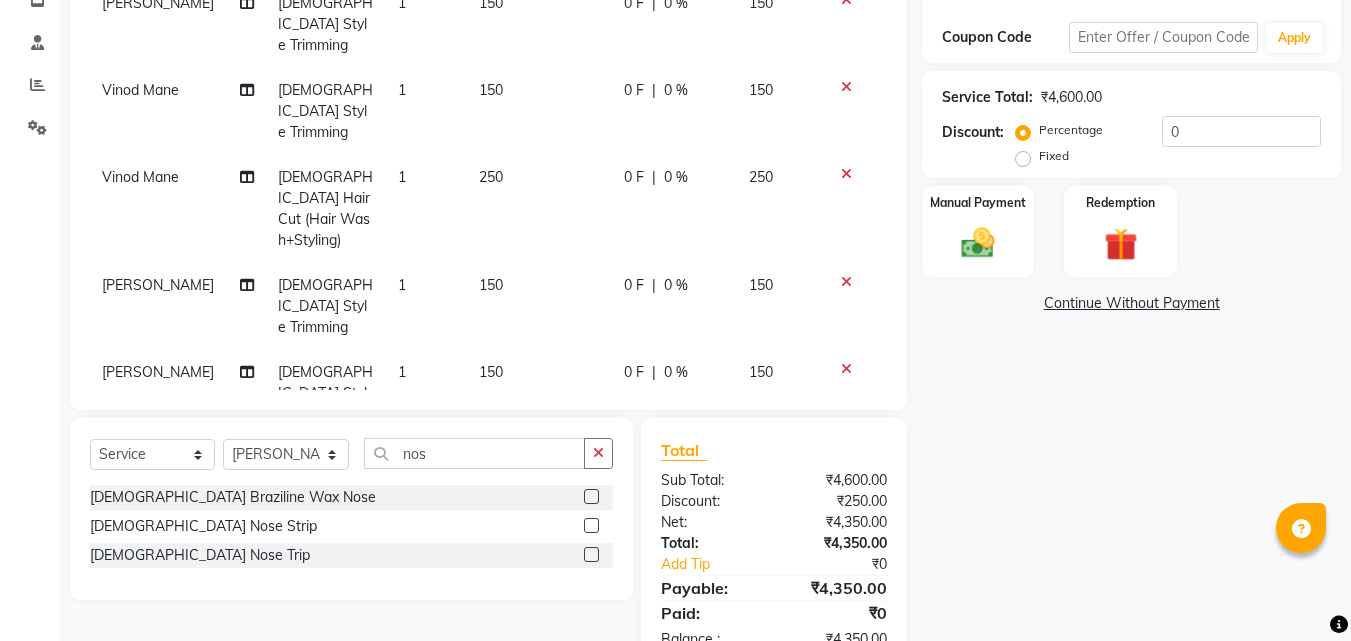 click 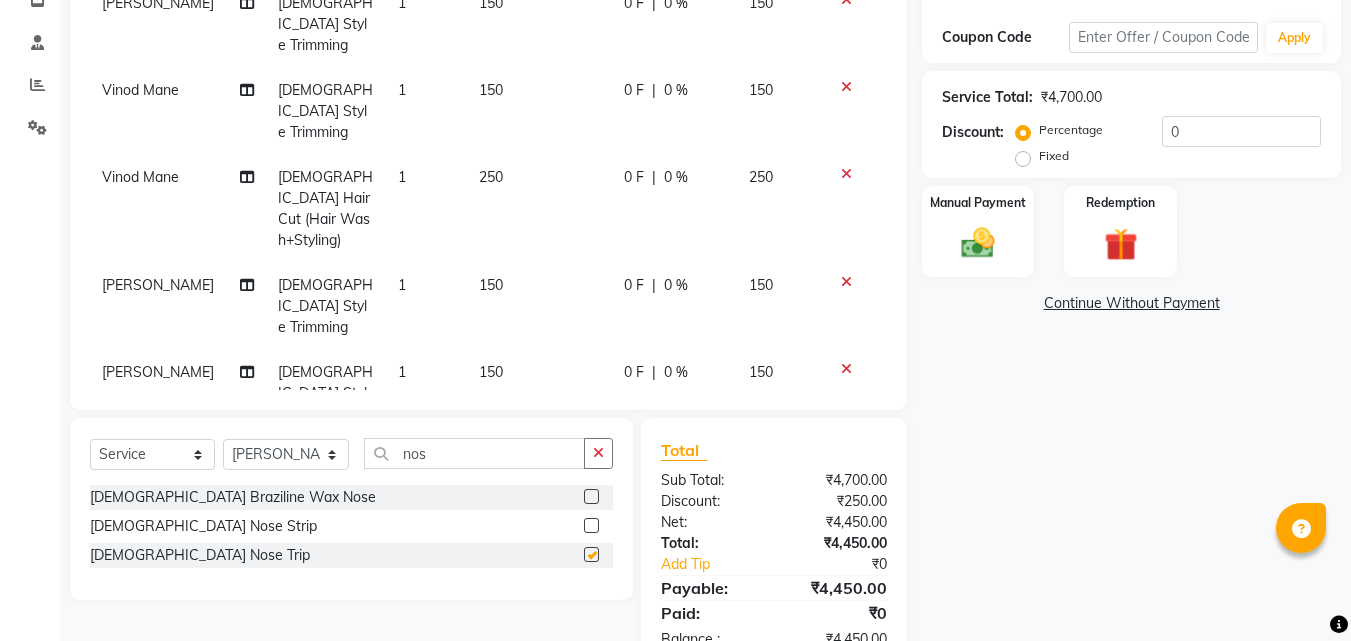 checkbox on "false" 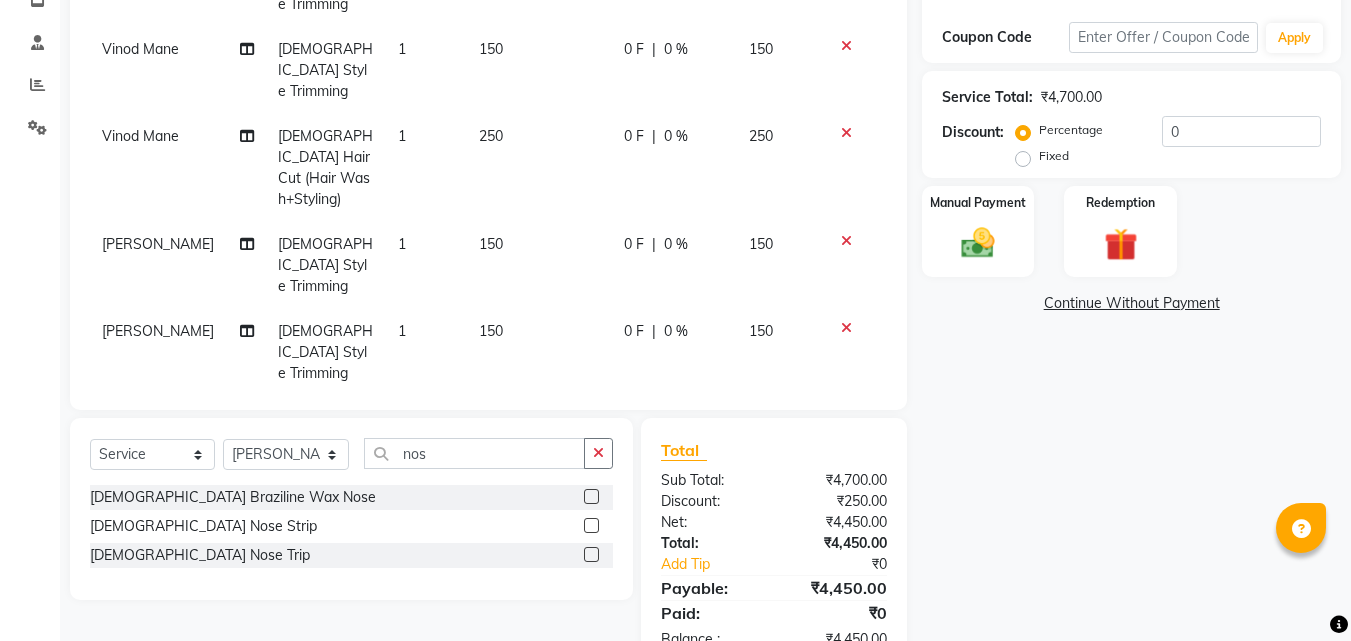 scroll, scrollTop: 579, scrollLeft: 0, axis: vertical 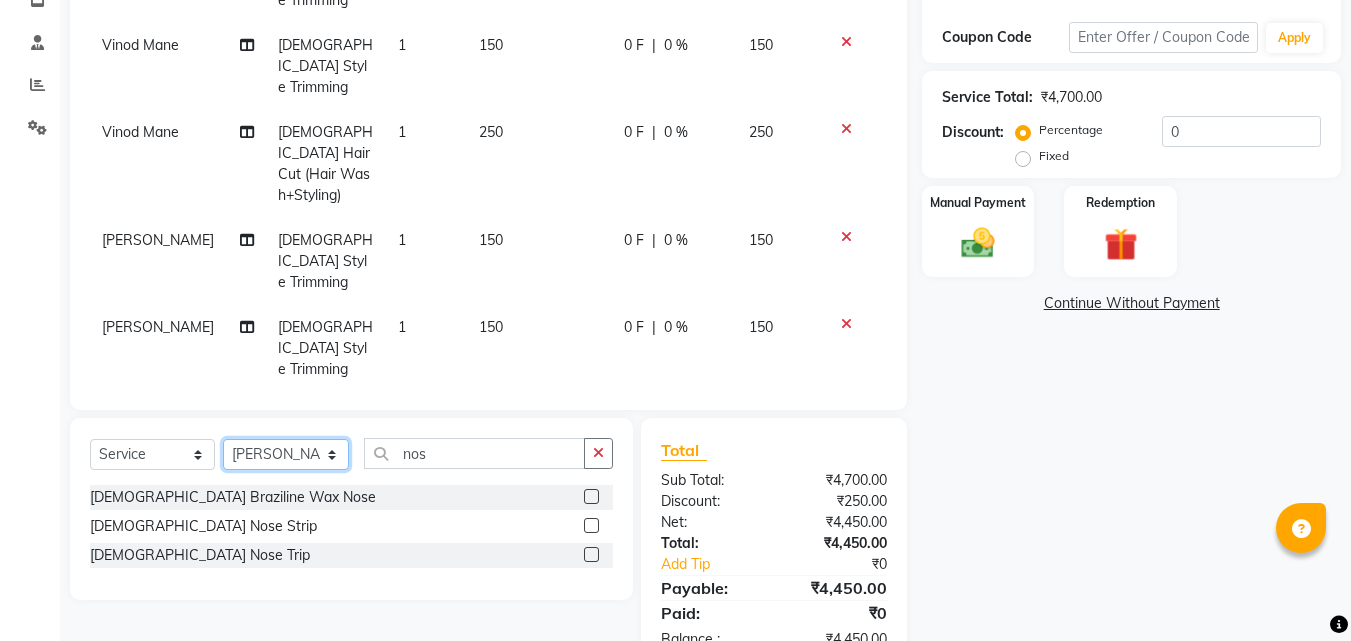 click on "Select Stylist [PERSON_NAME]  [PERSON_NAME] [PERSON_NAME] [PERSON_NAME] [PERSON_NAME]  [PERSON_NAME] [PERSON_NAME] Mane" 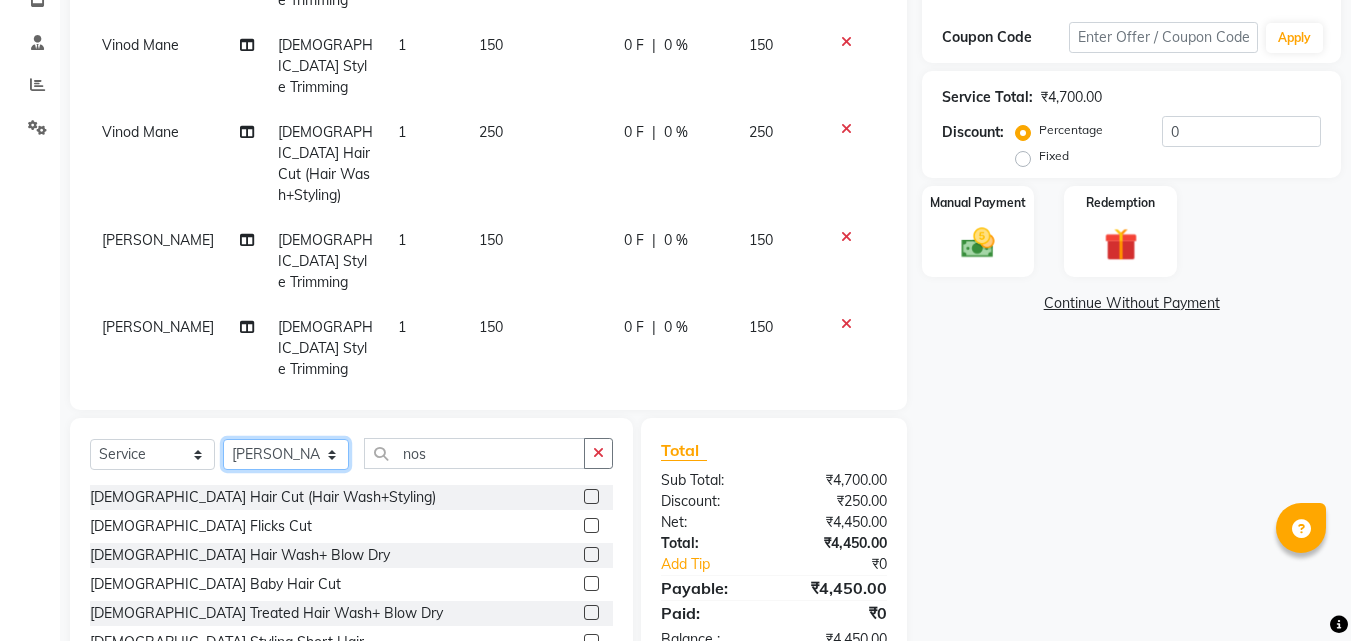 click on "Select Stylist [PERSON_NAME]  [PERSON_NAME] [PERSON_NAME] [PERSON_NAME] [PERSON_NAME]  [PERSON_NAME] [PERSON_NAME] Mane" 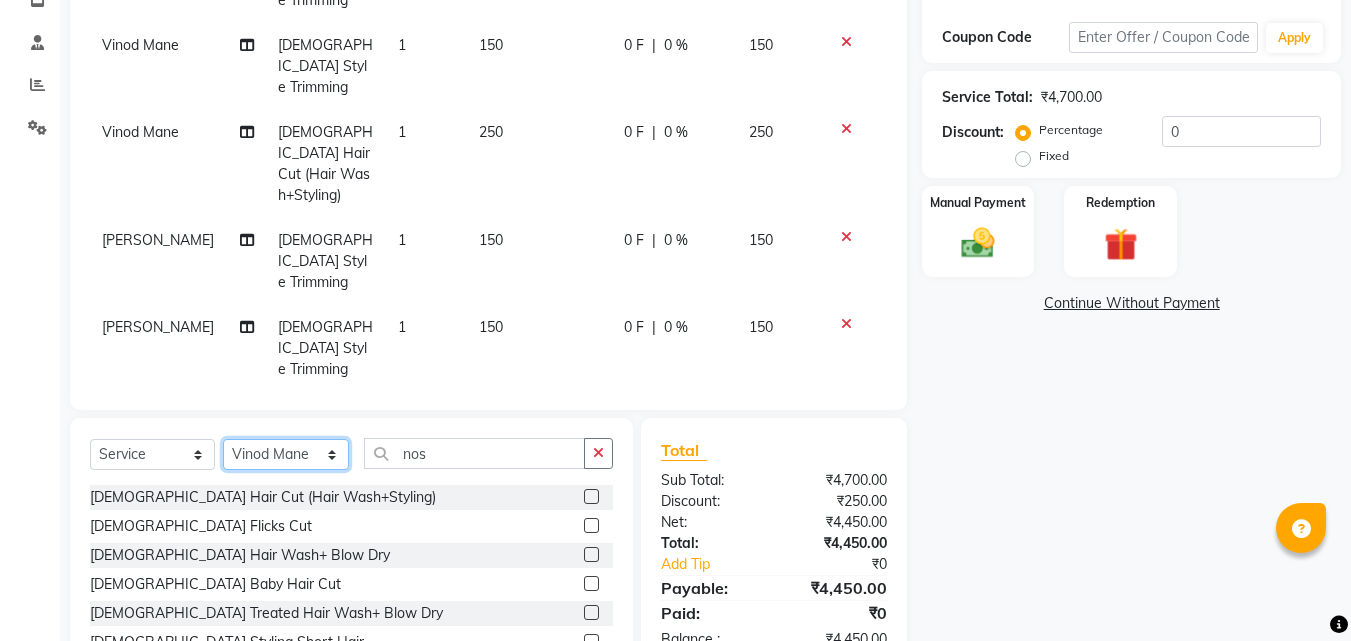 click on "Select Stylist [PERSON_NAME]  [PERSON_NAME] [PERSON_NAME] [PERSON_NAME] [PERSON_NAME]  [PERSON_NAME] [PERSON_NAME] Mane" 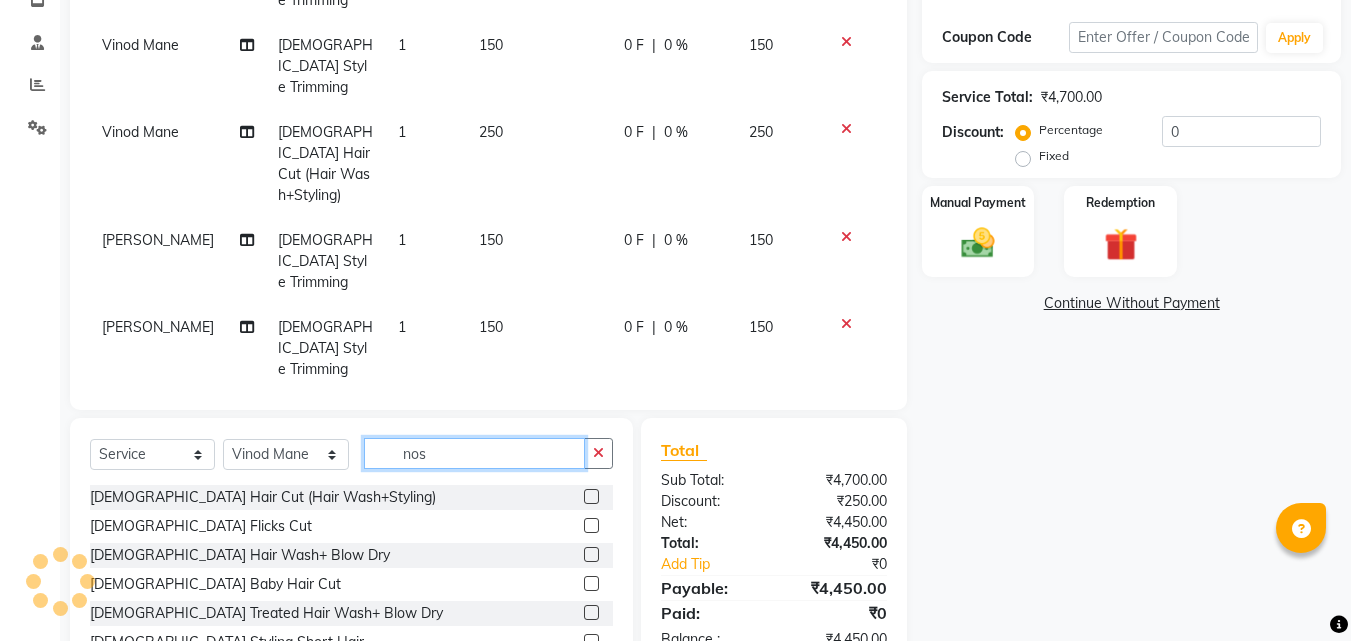 click on "nos" 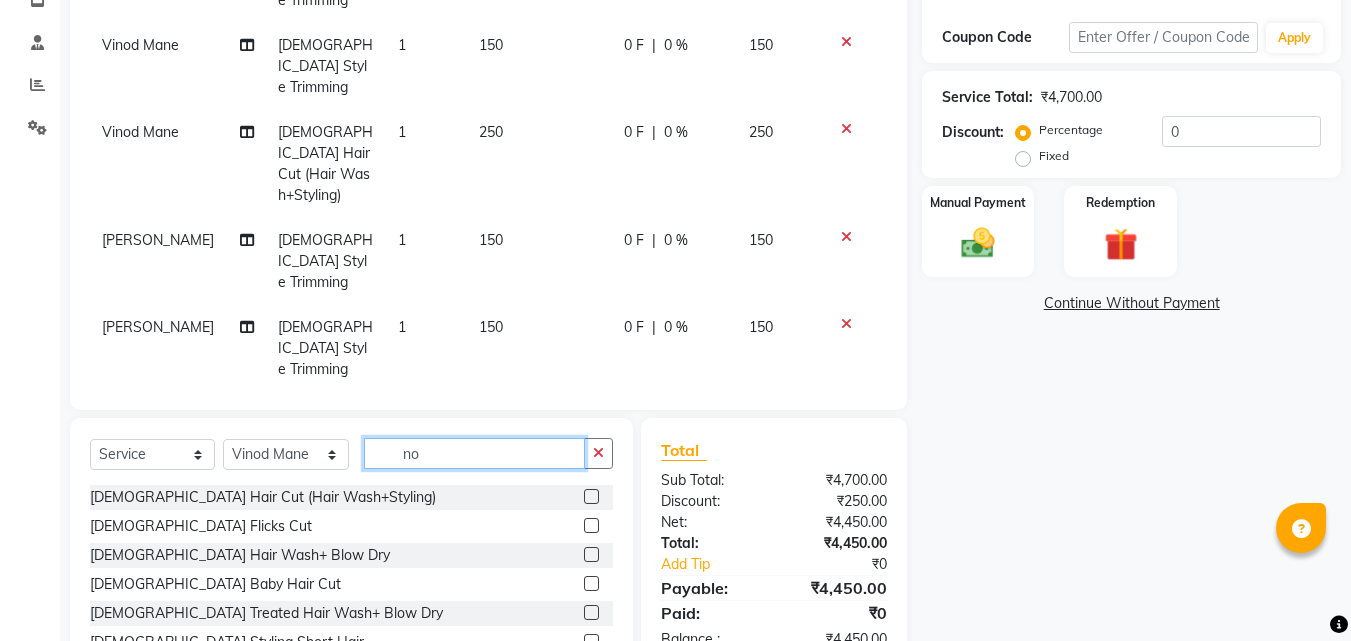 type on "n" 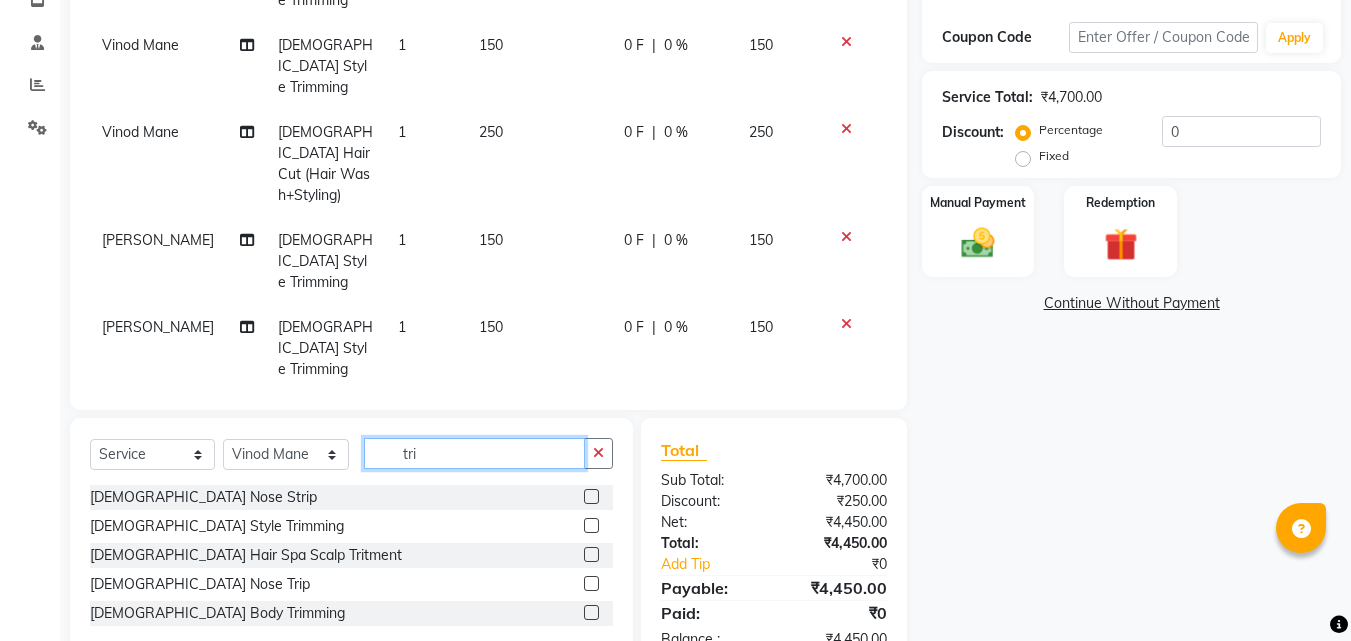 type on "tri" 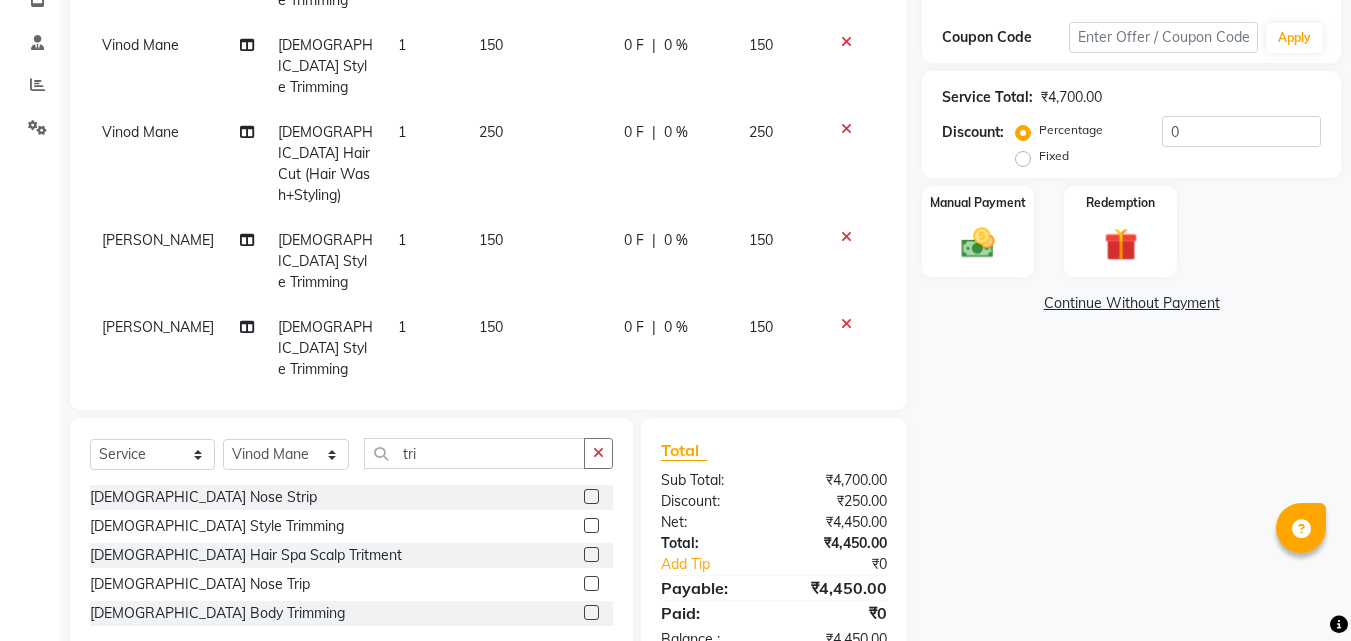 click 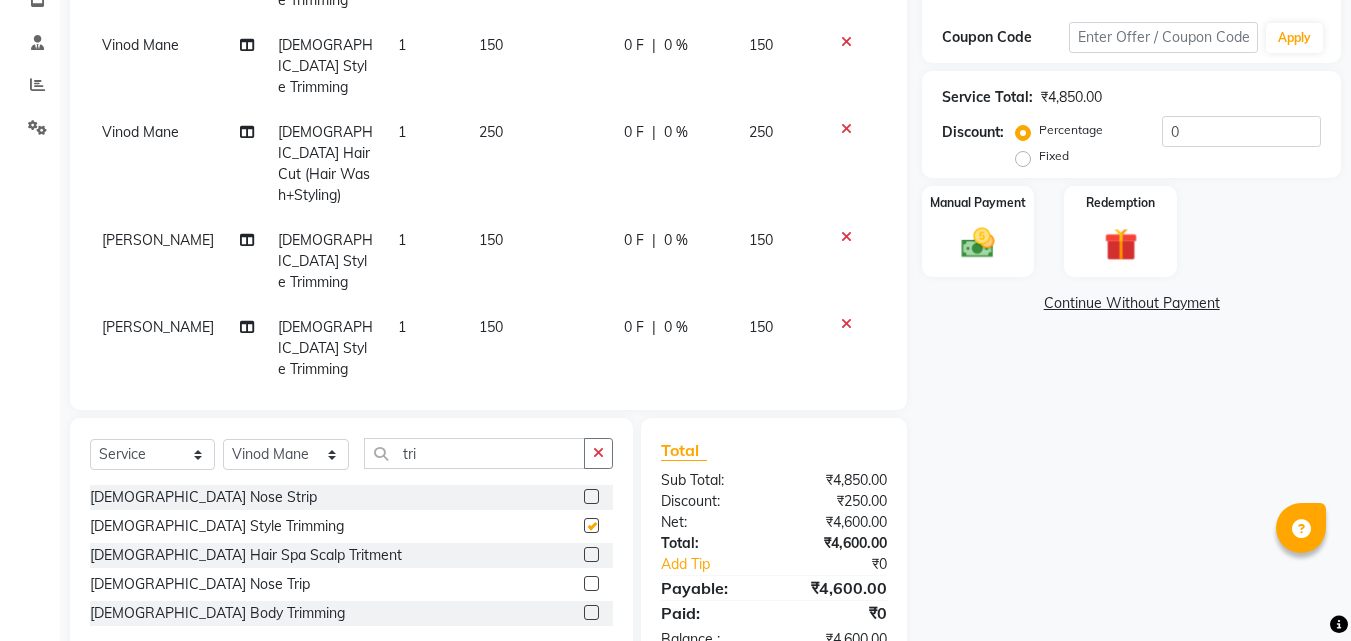 checkbox on "false" 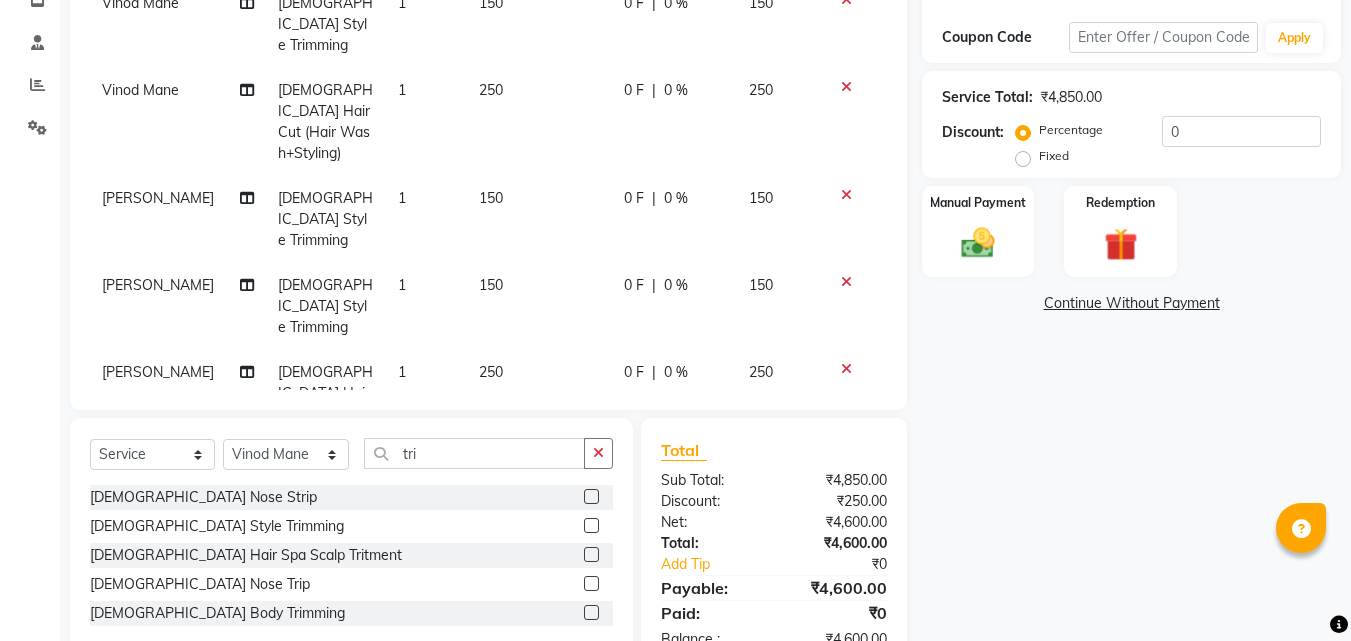 scroll, scrollTop: 645, scrollLeft: 0, axis: vertical 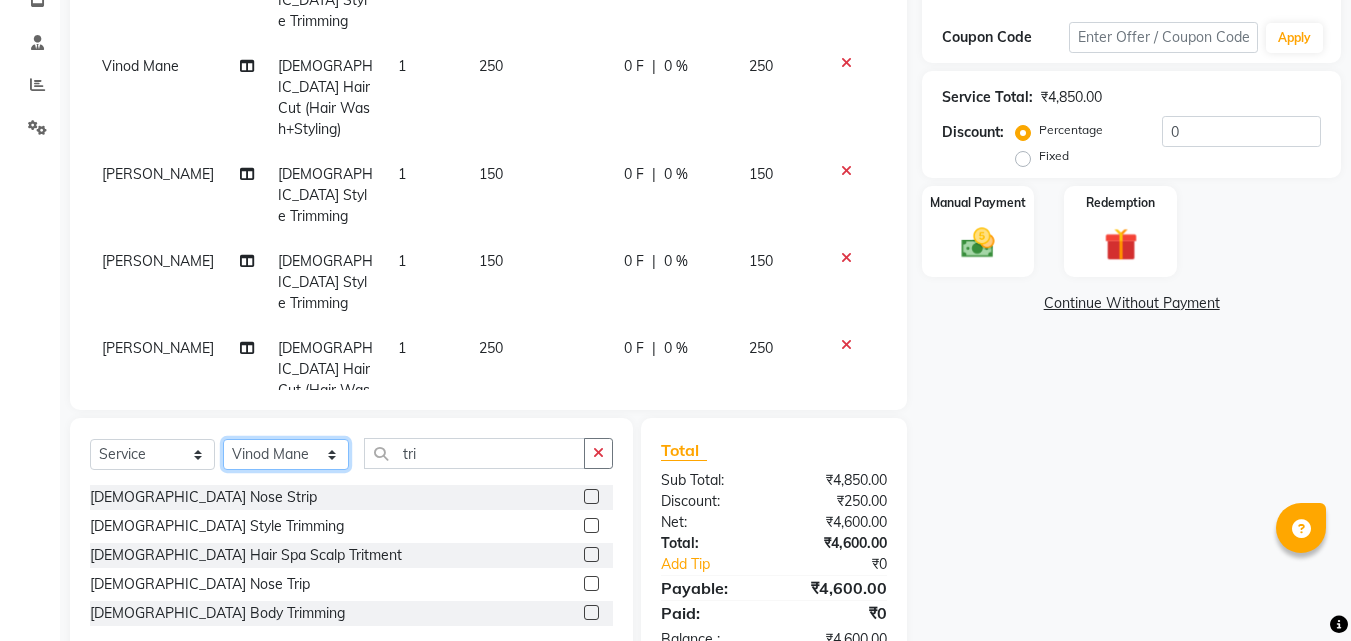 click on "Select Stylist [PERSON_NAME]  [PERSON_NAME] [PERSON_NAME] [PERSON_NAME] [PERSON_NAME]  [PERSON_NAME] [PERSON_NAME] Mane" 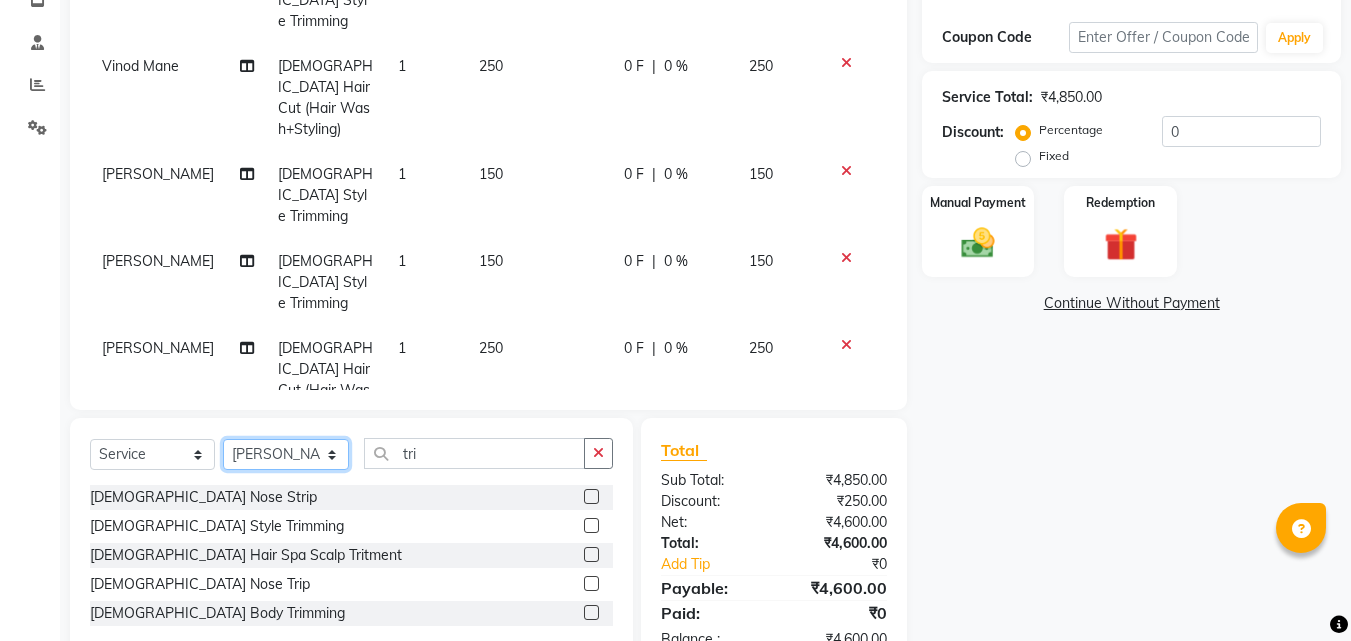 click on "Select Stylist [PERSON_NAME]  [PERSON_NAME] [PERSON_NAME] [PERSON_NAME] [PERSON_NAME]  [PERSON_NAME] [PERSON_NAME] Mane" 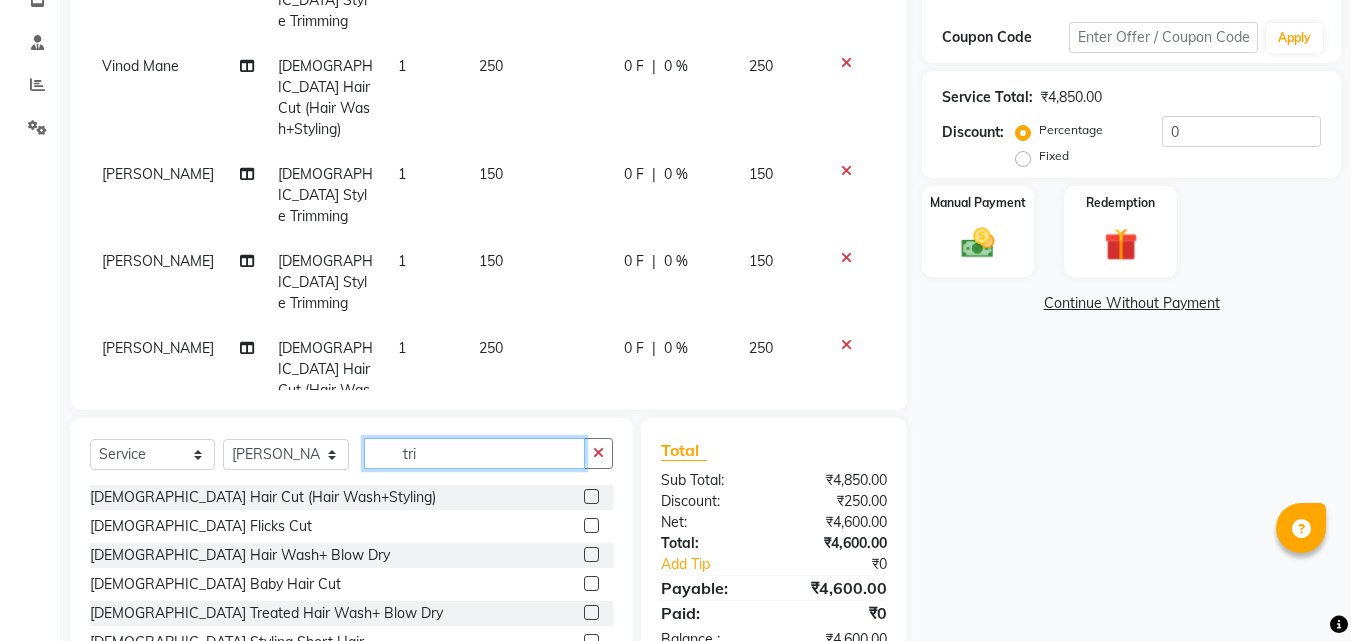 click on "tri" 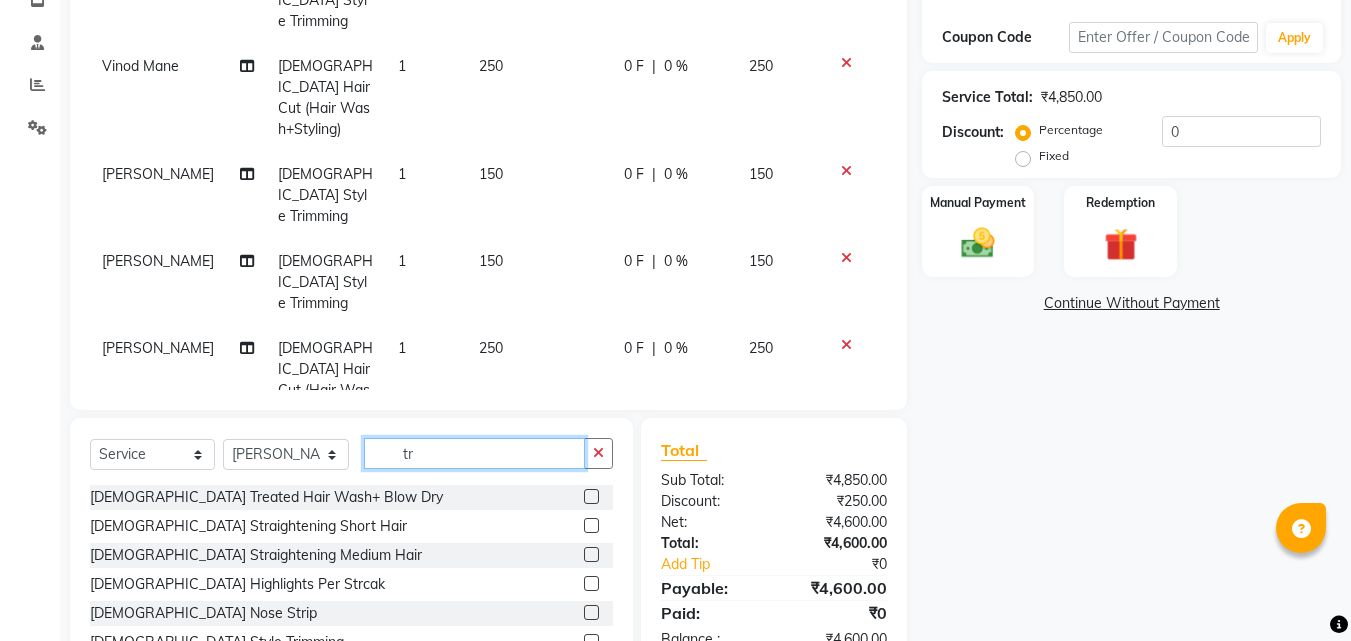 type on "t" 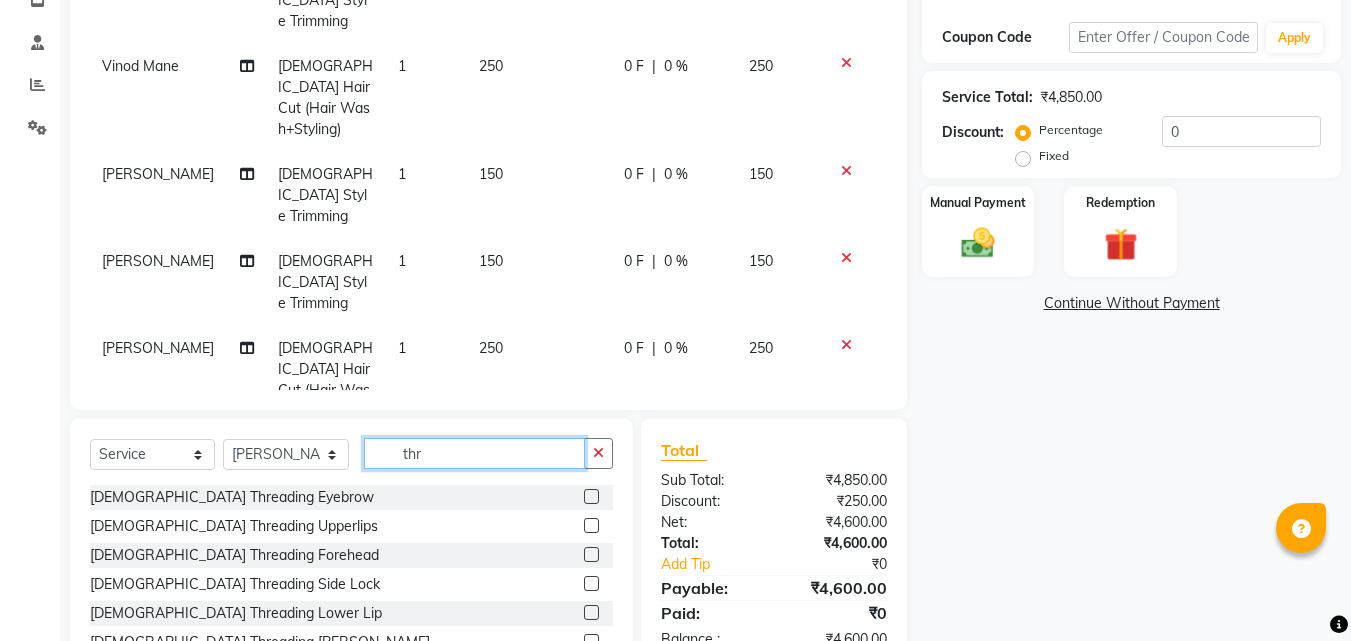 type on "thr" 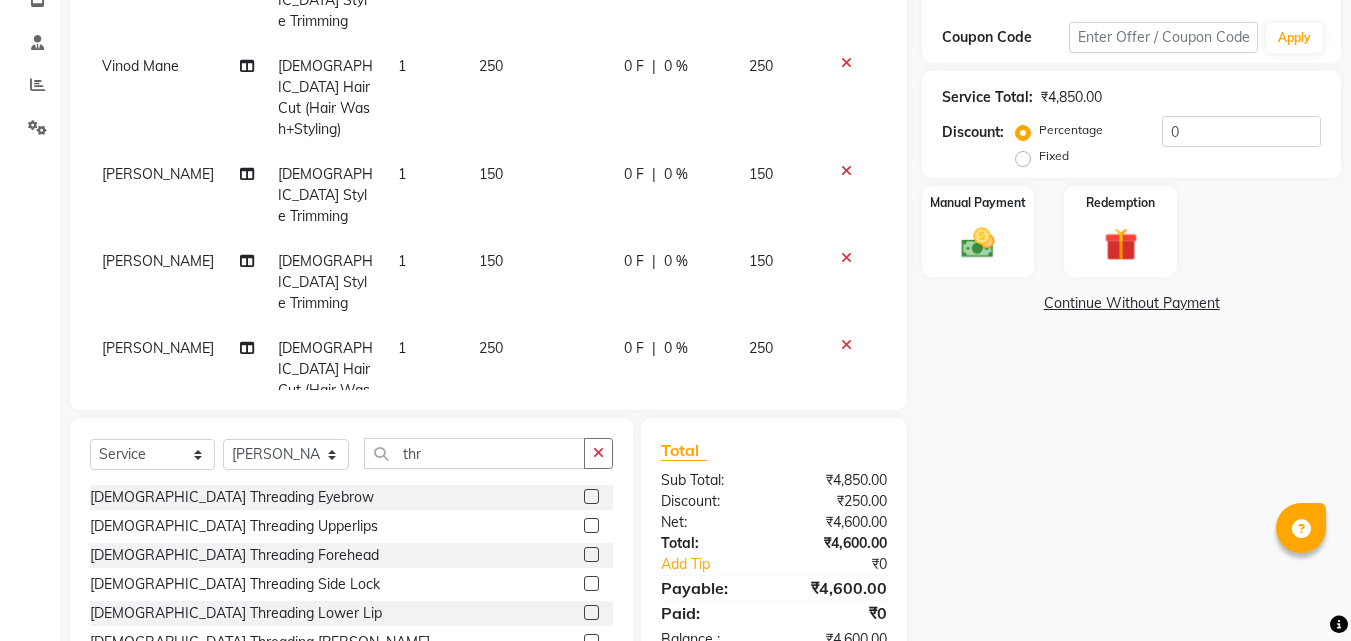 click 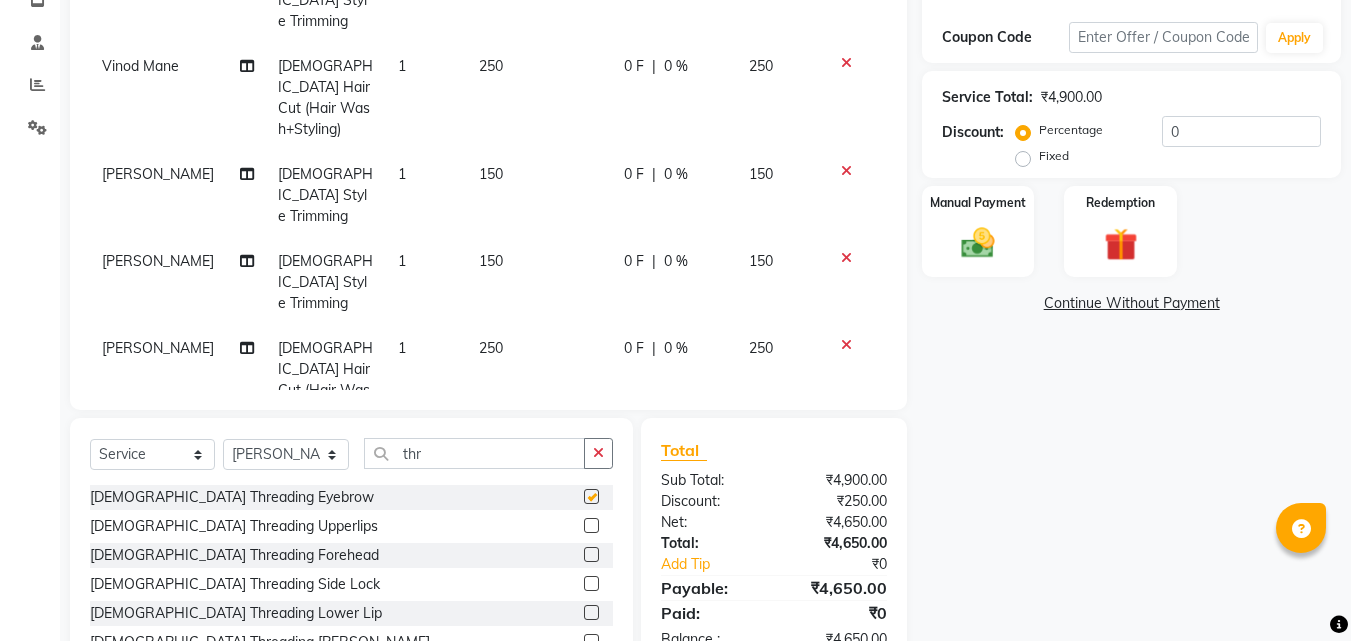 checkbox on "false" 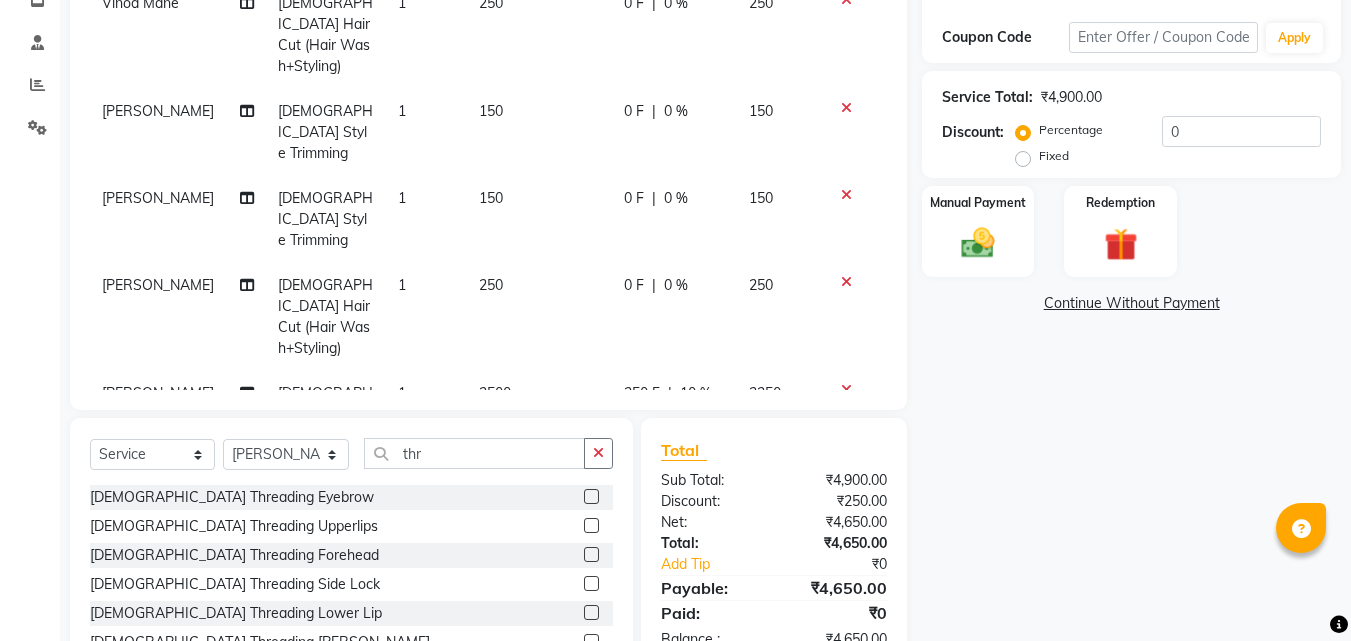 scroll, scrollTop: 711, scrollLeft: 0, axis: vertical 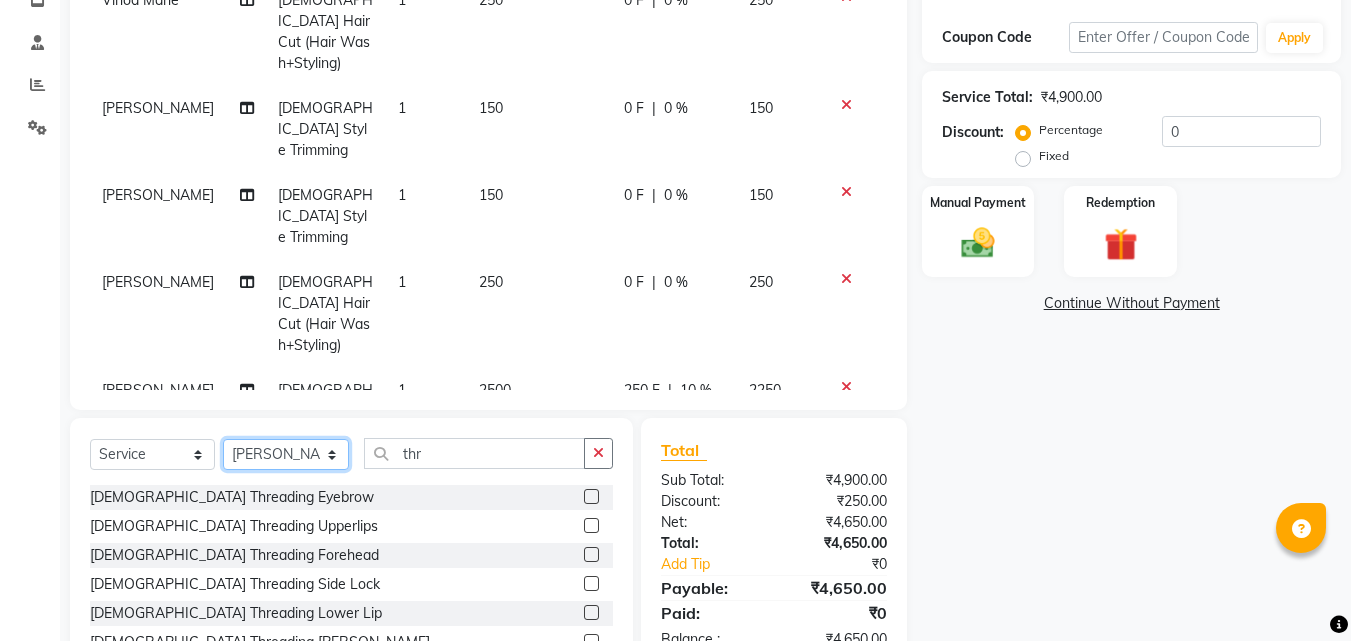 click on "Select Stylist [PERSON_NAME]  [PERSON_NAME] [PERSON_NAME] [PERSON_NAME] [PERSON_NAME]  [PERSON_NAME] [PERSON_NAME] Mane" 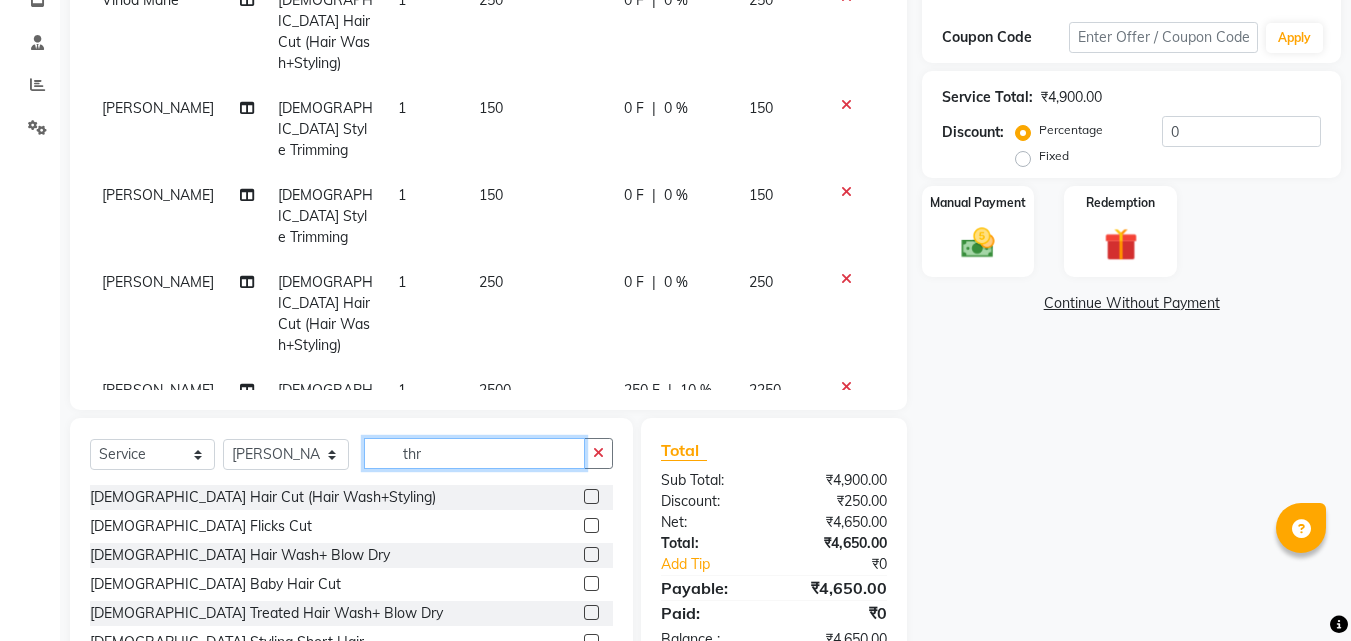 click on "thr" 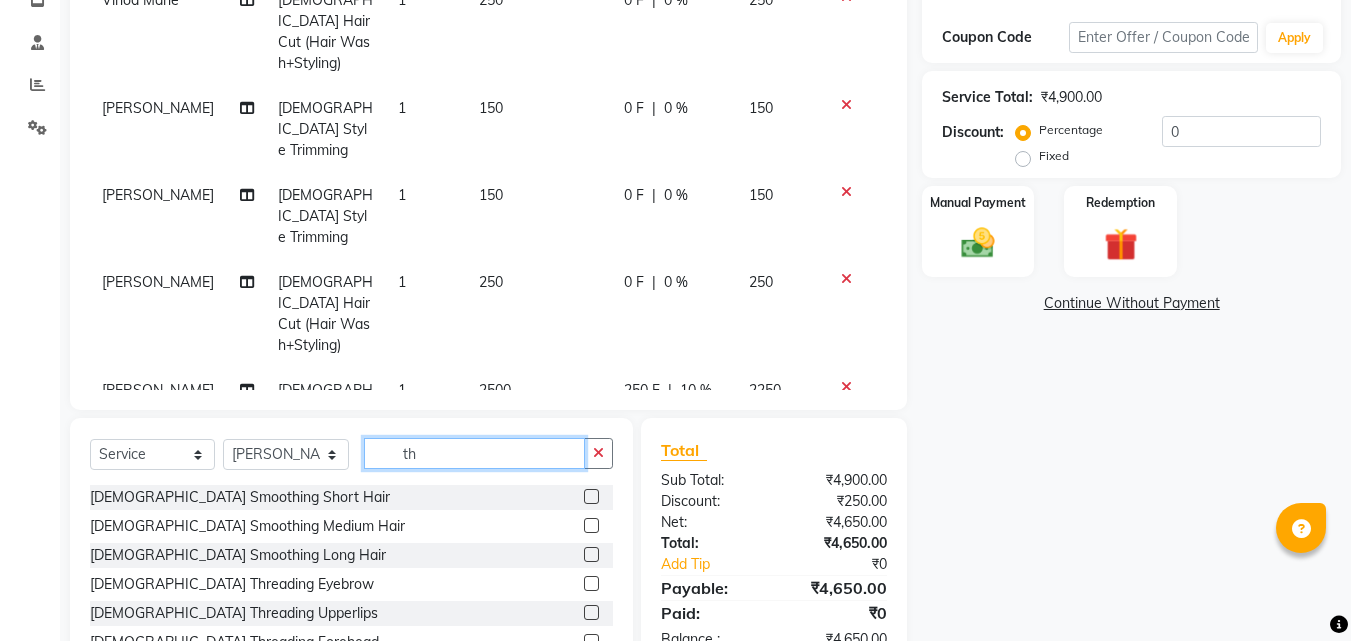 type on "t" 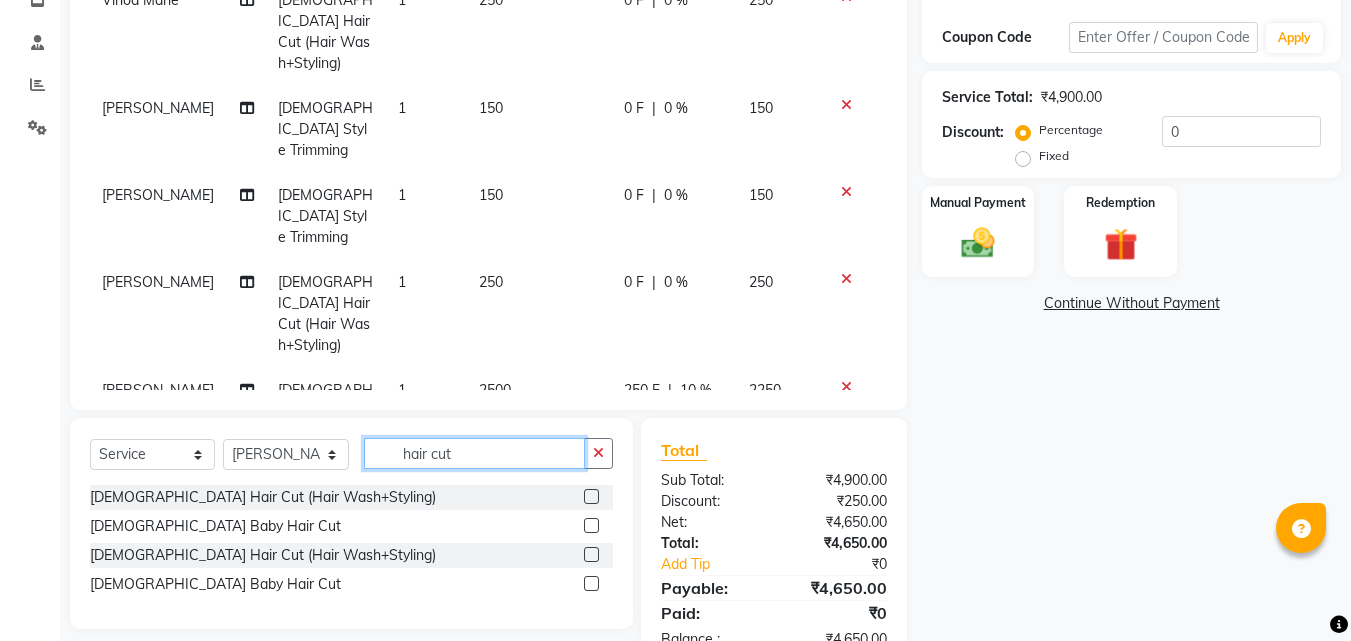 type on "hair cut" 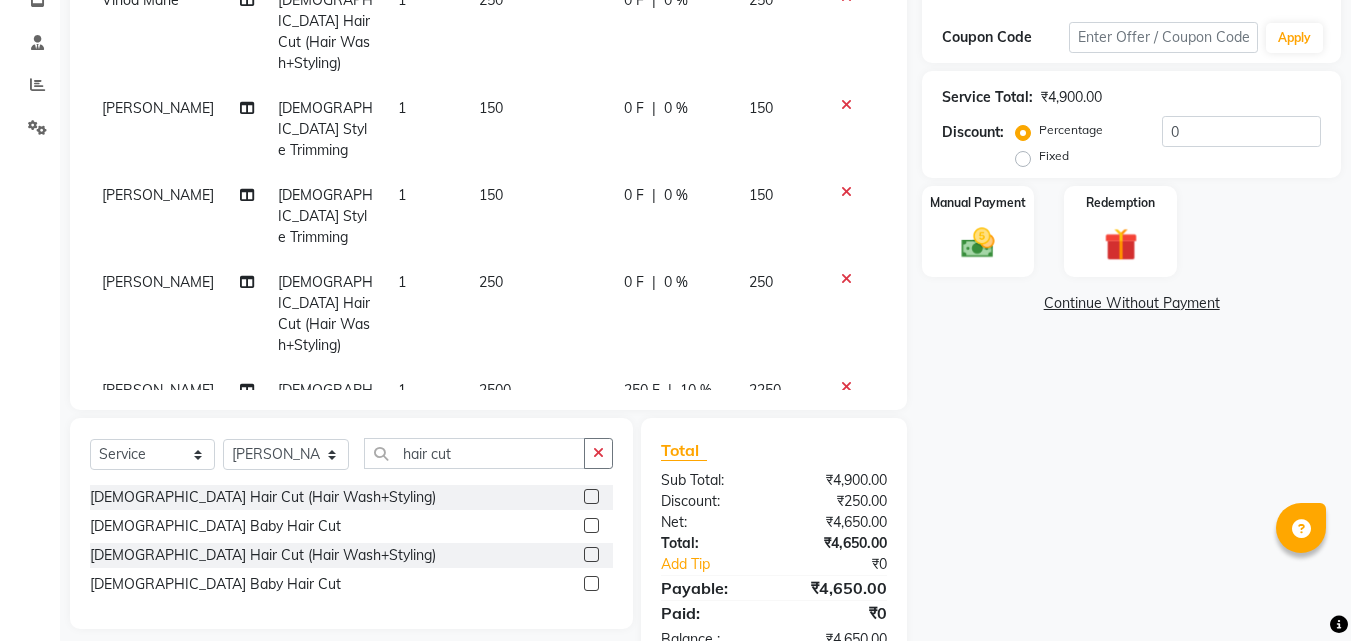 click 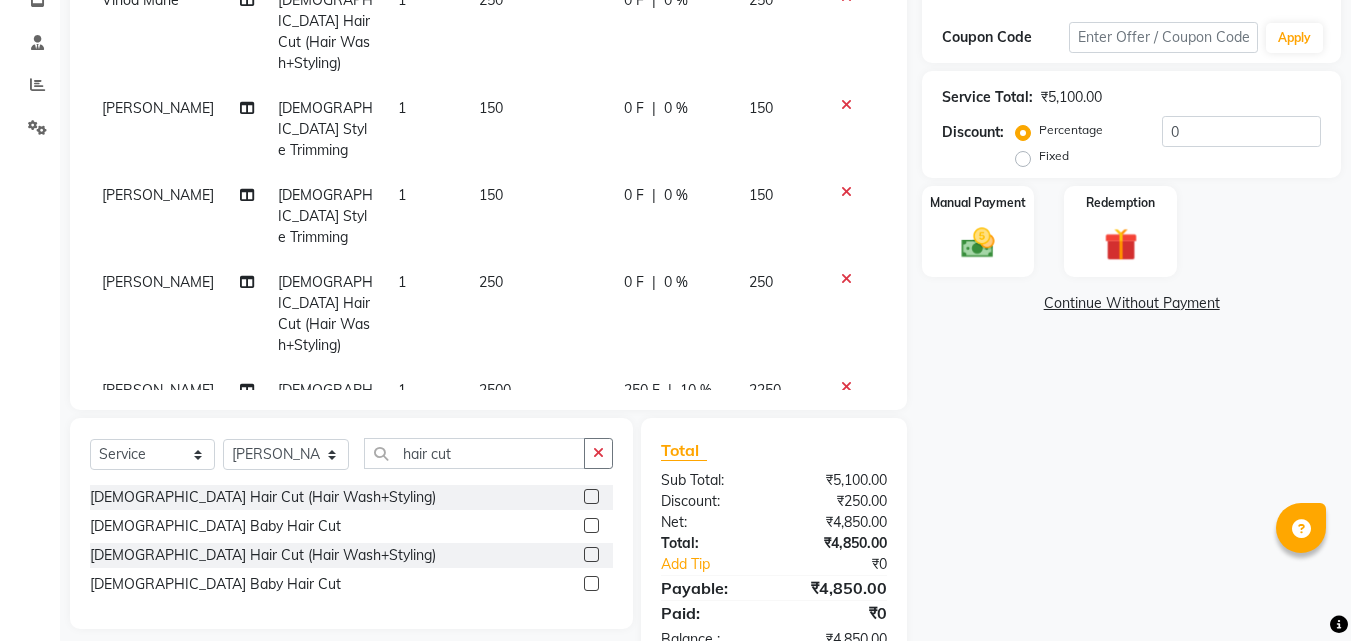 click 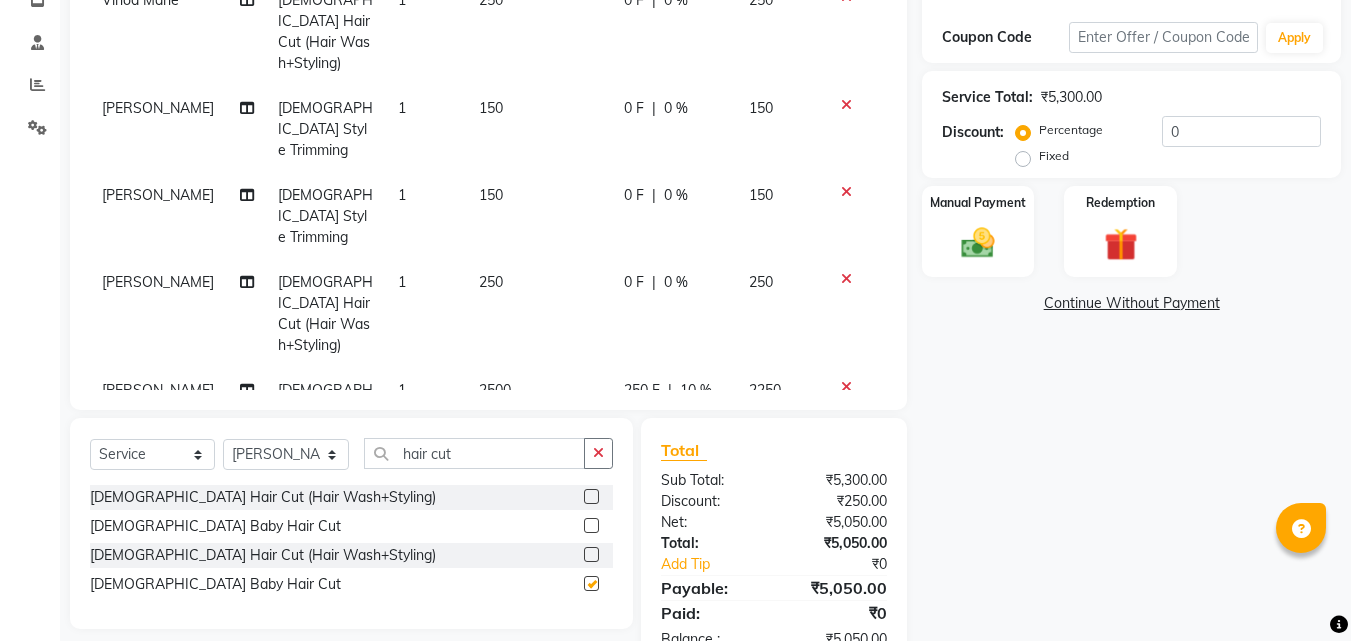 checkbox on "false" 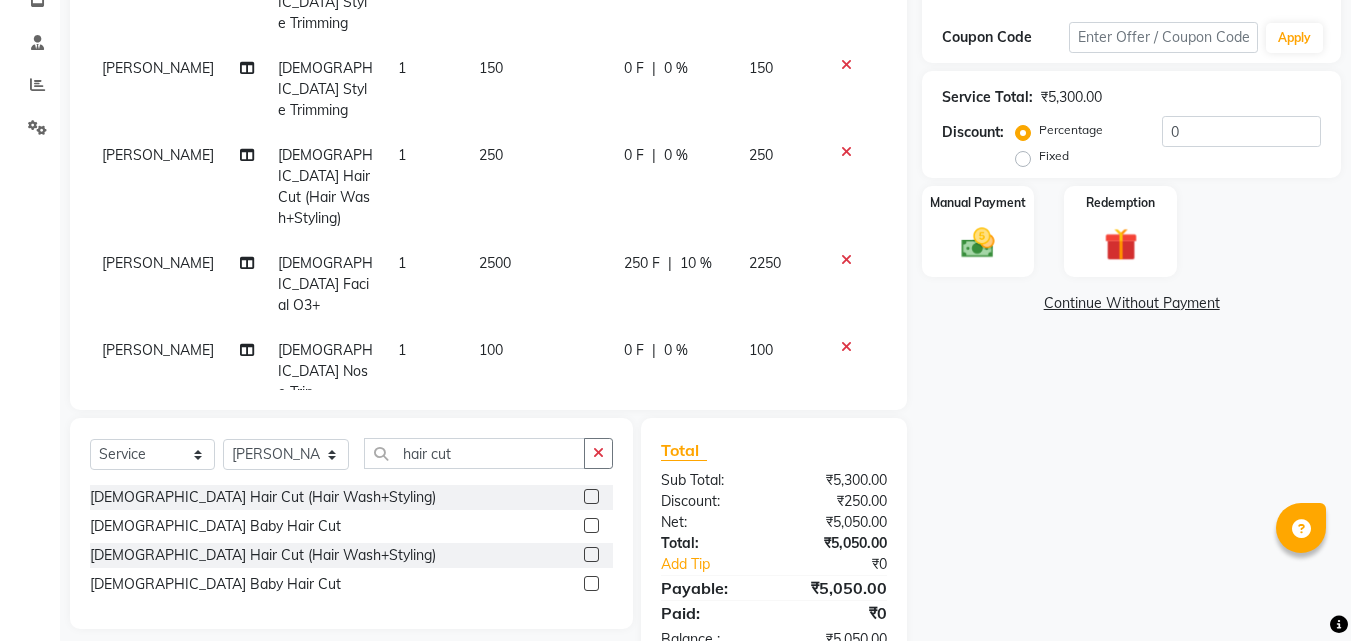 scroll, scrollTop: 843, scrollLeft: 0, axis: vertical 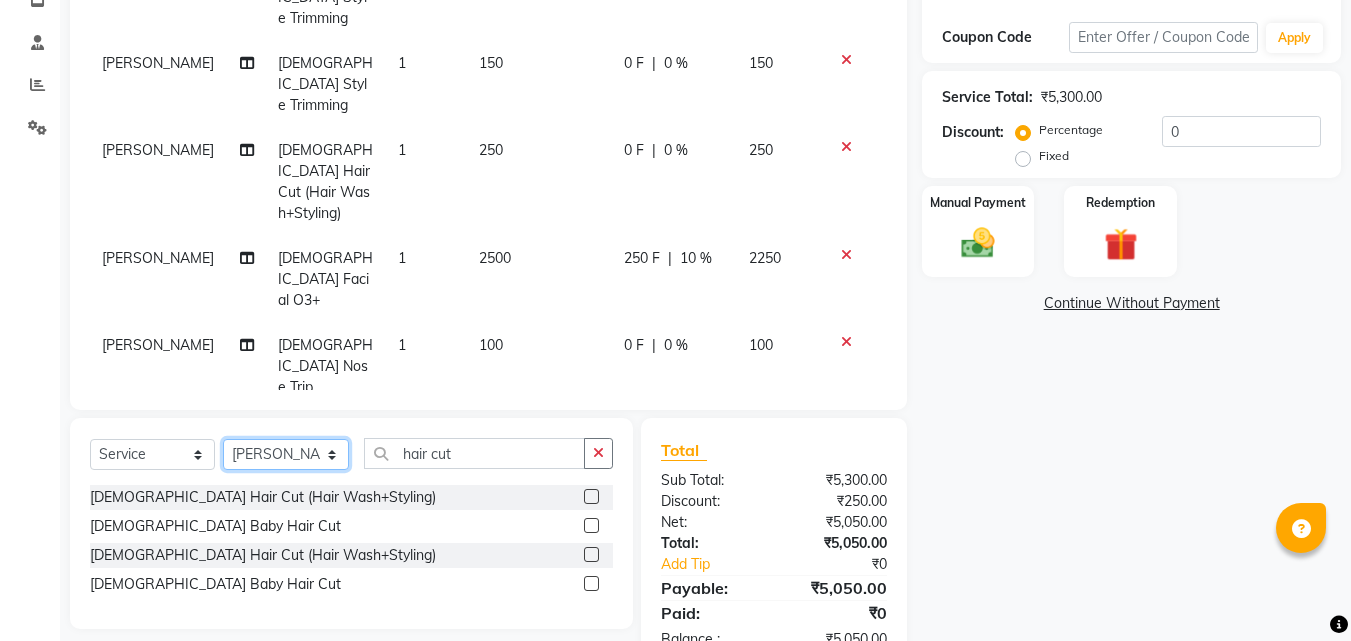 click on "Select Stylist [PERSON_NAME]  [PERSON_NAME] [PERSON_NAME] [PERSON_NAME] [PERSON_NAME]  [PERSON_NAME] [PERSON_NAME] Mane" 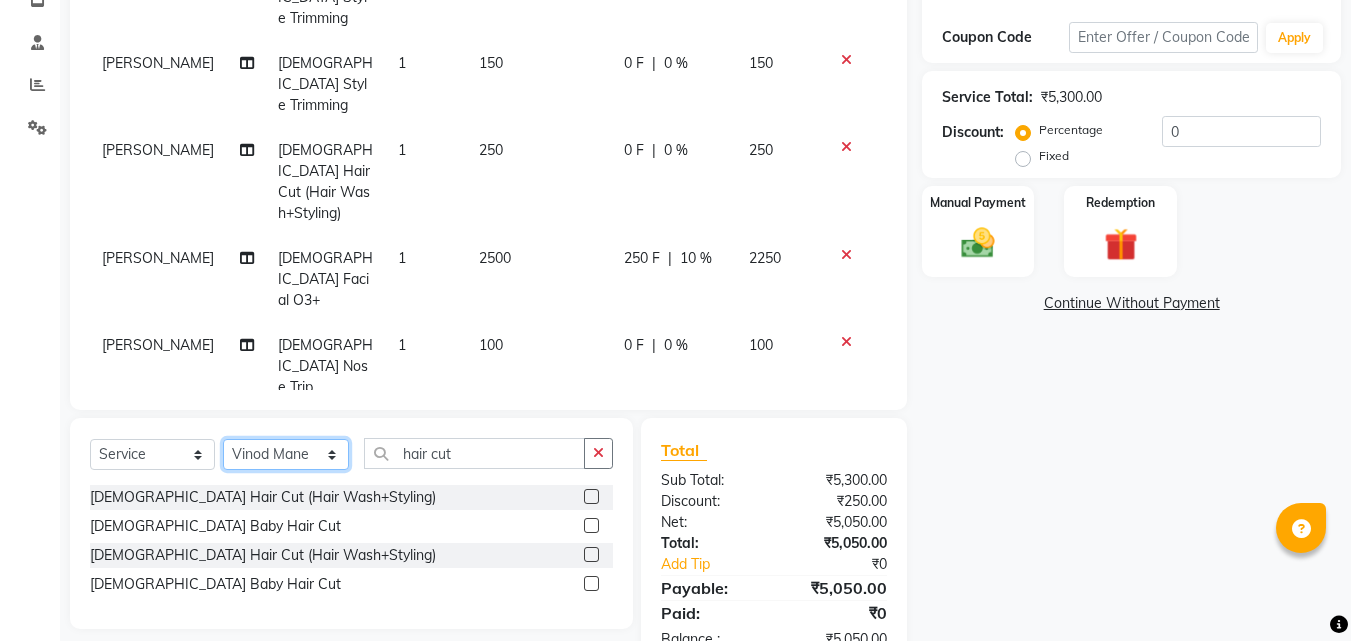click on "Select Stylist [PERSON_NAME]  [PERSON_NAME] [PERSON_NAME] [PERSON_NAME] [PERSON_NAME]  [PERSON_NAME] [PERSON_NAME] Mane" 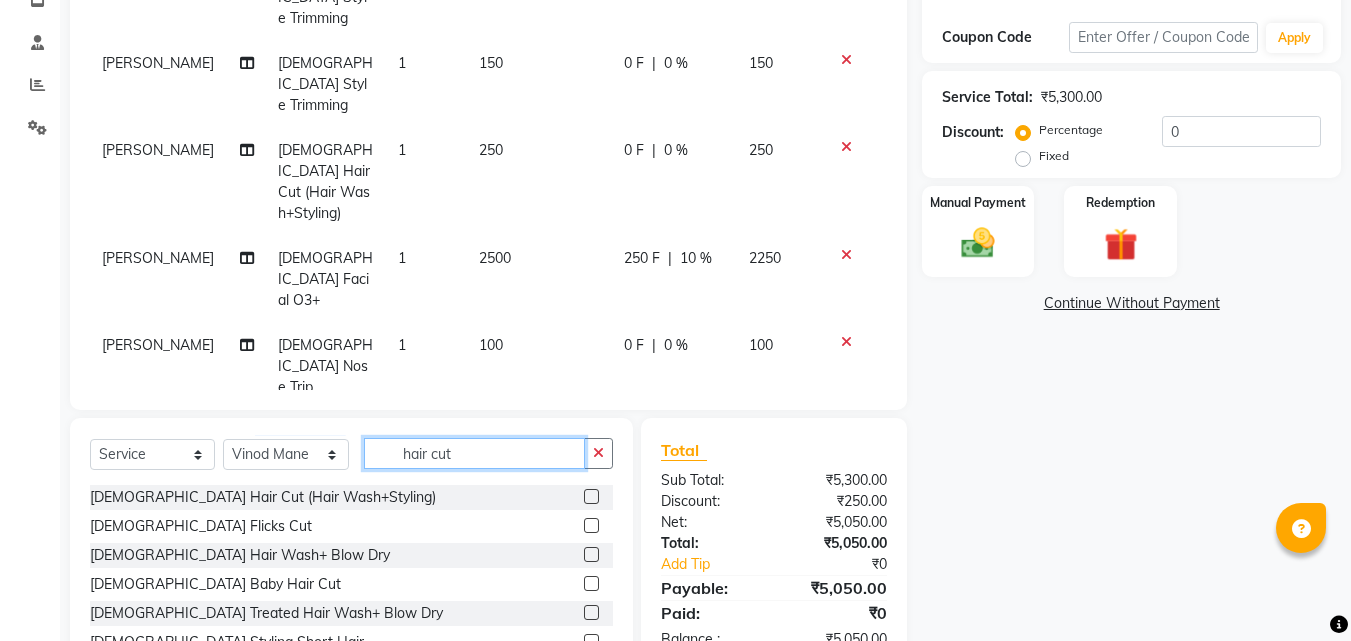 click on "hair cut" 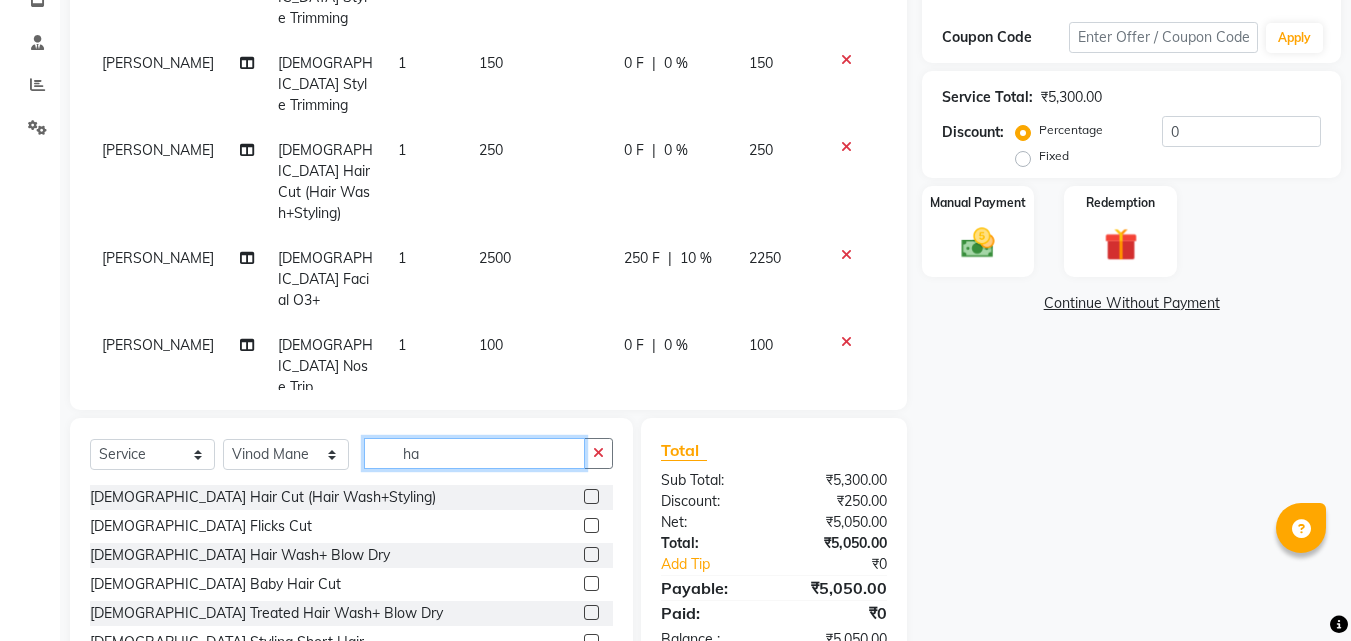 type on "h" 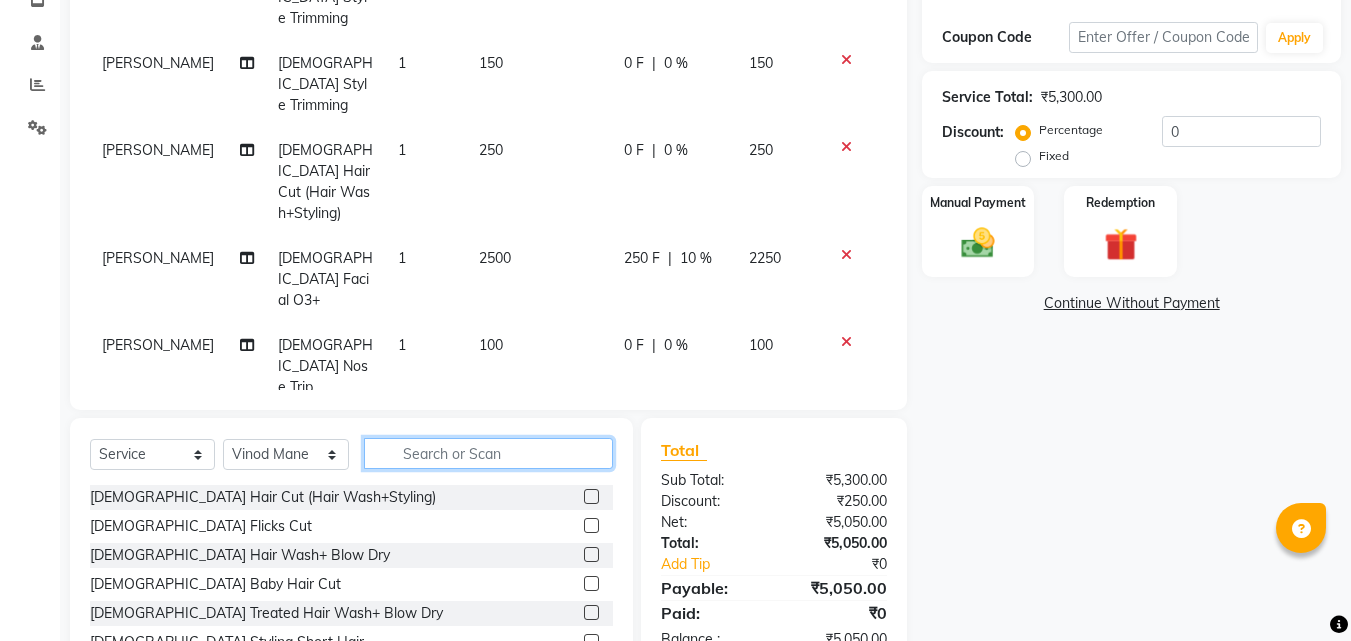 click 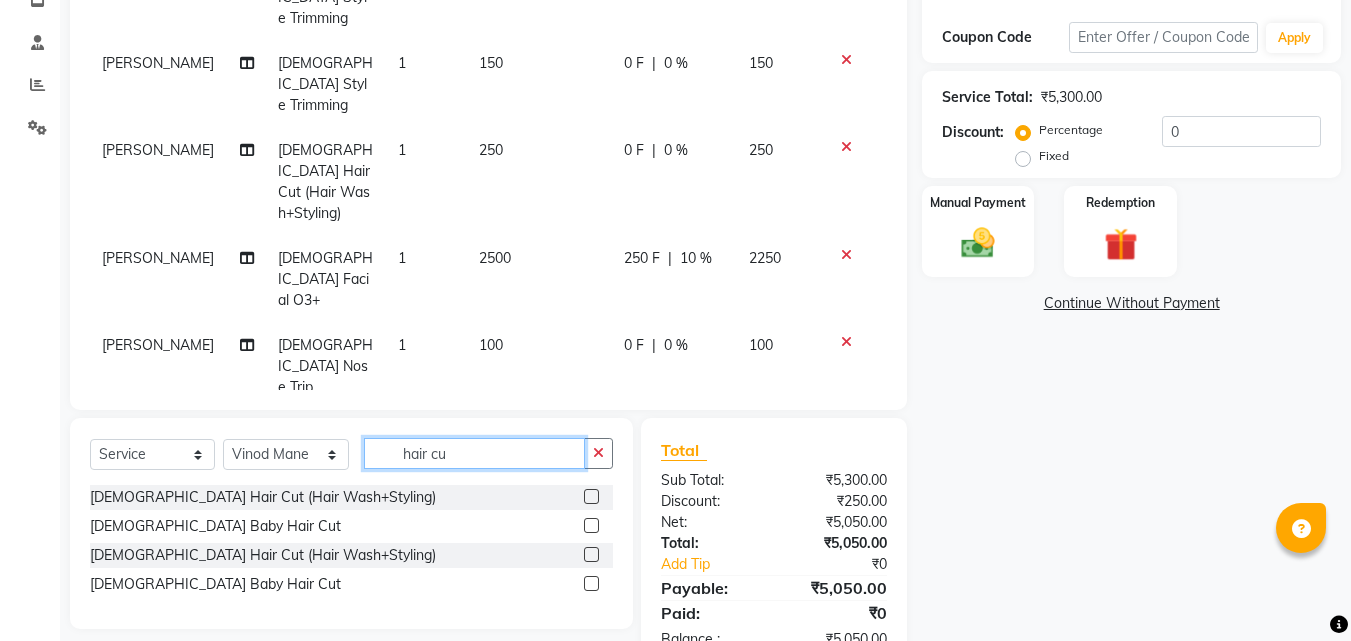 type on "hair cut" 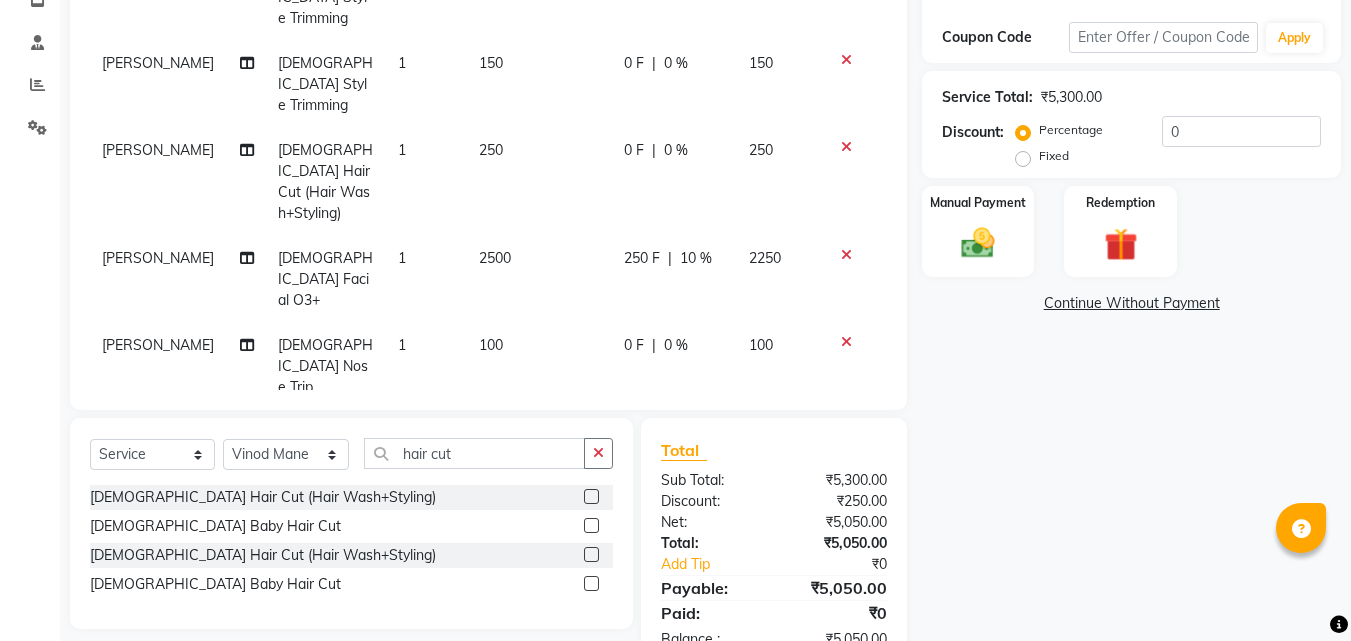 click 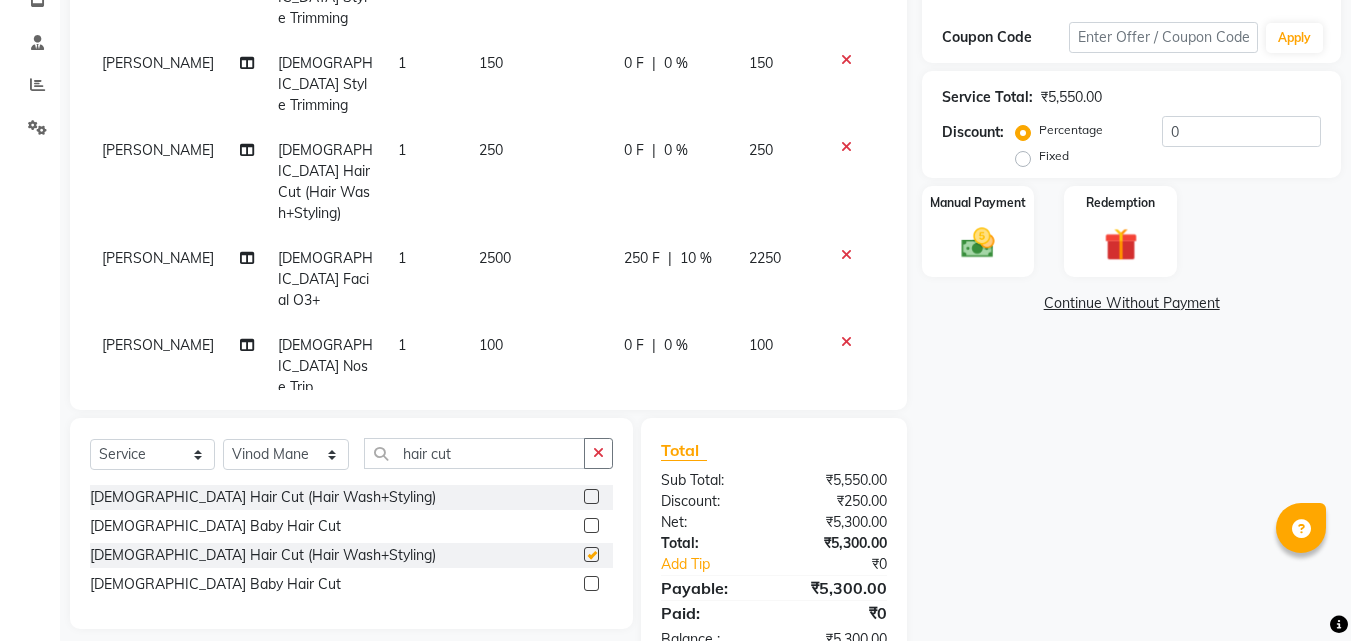 checkbox on "false" 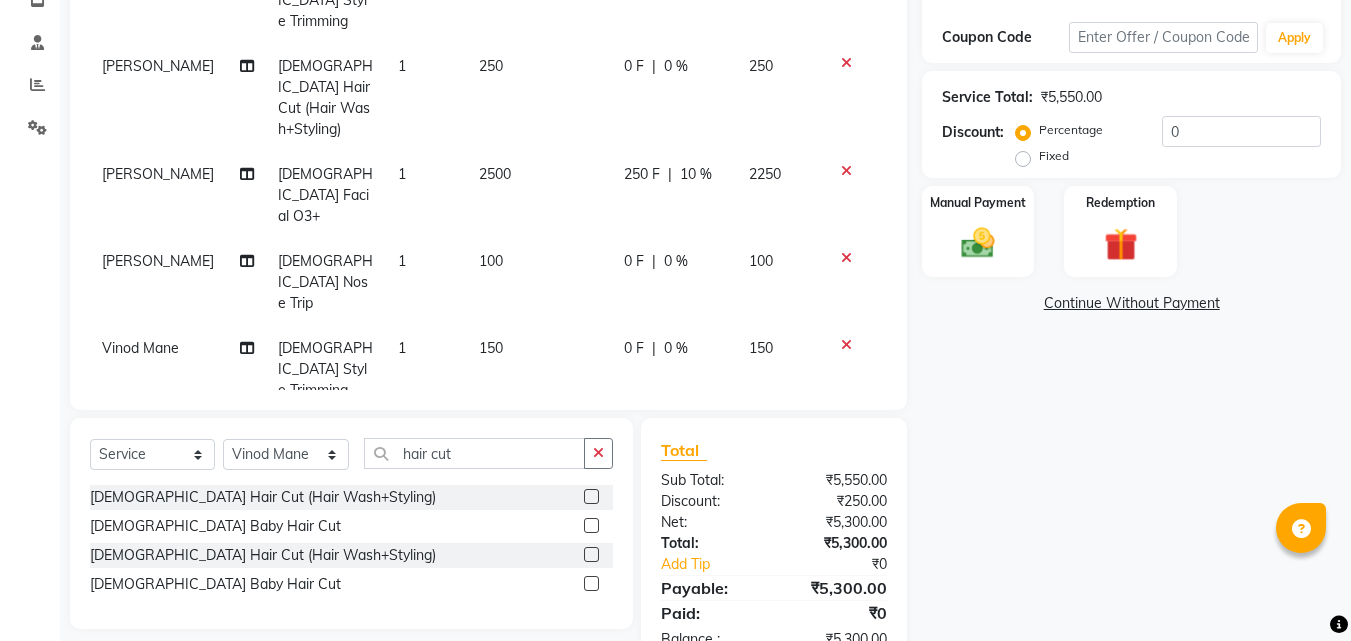 scroll, scrollTop: 930, scrollLeft: 0, axis: vertical 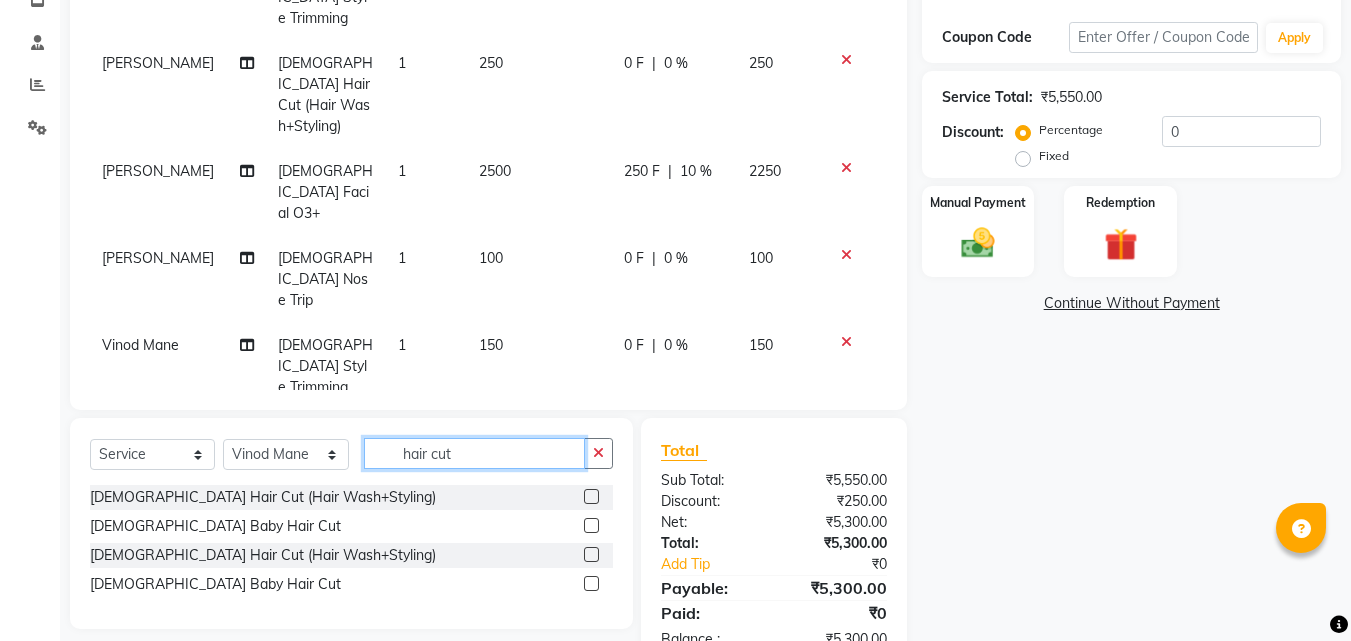 click on "hair cut" 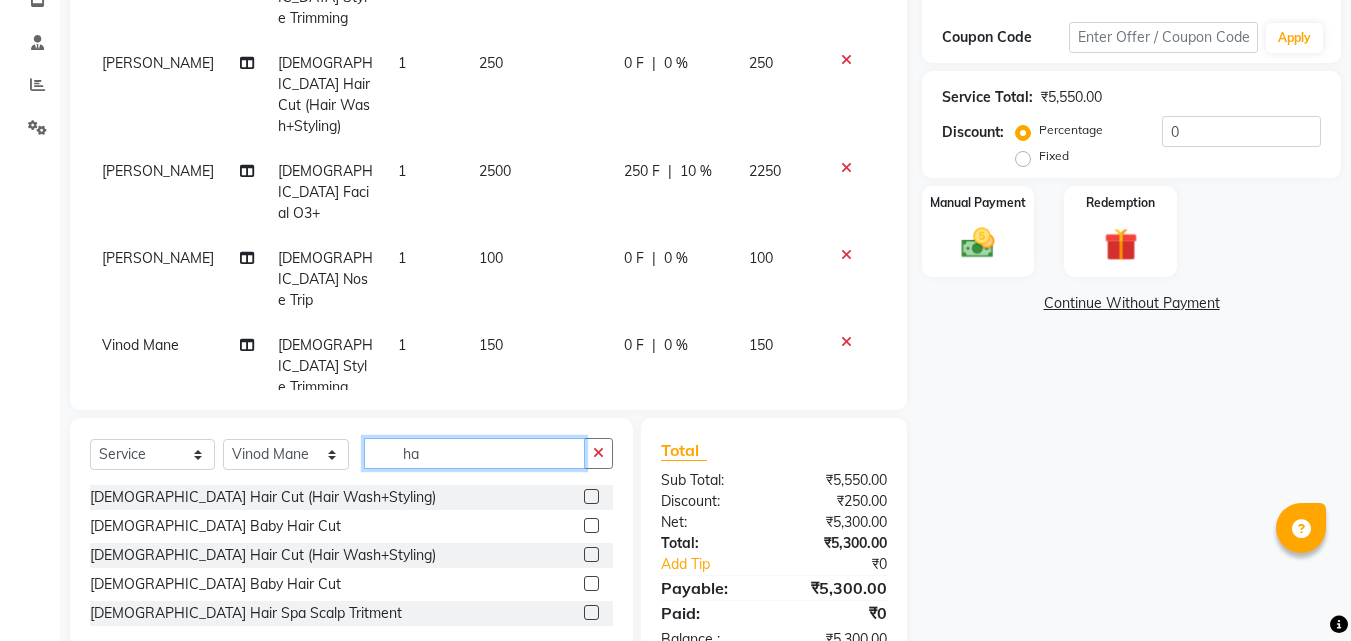 type on "h" 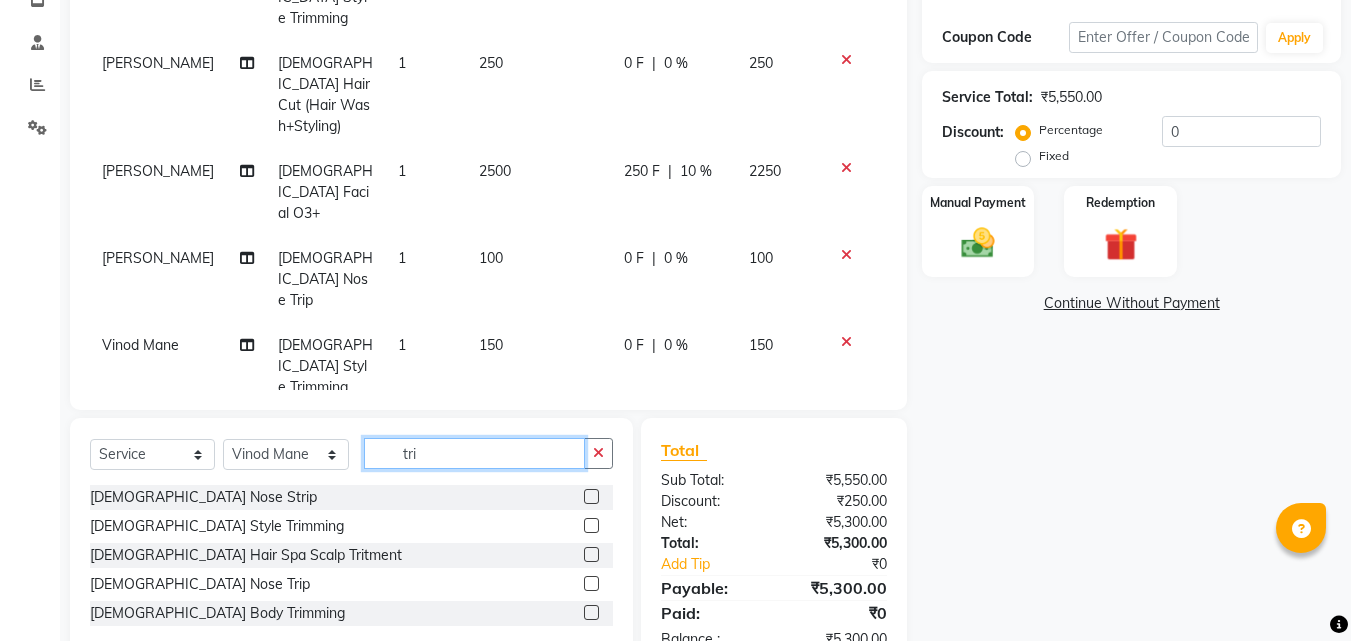 type on "tri" 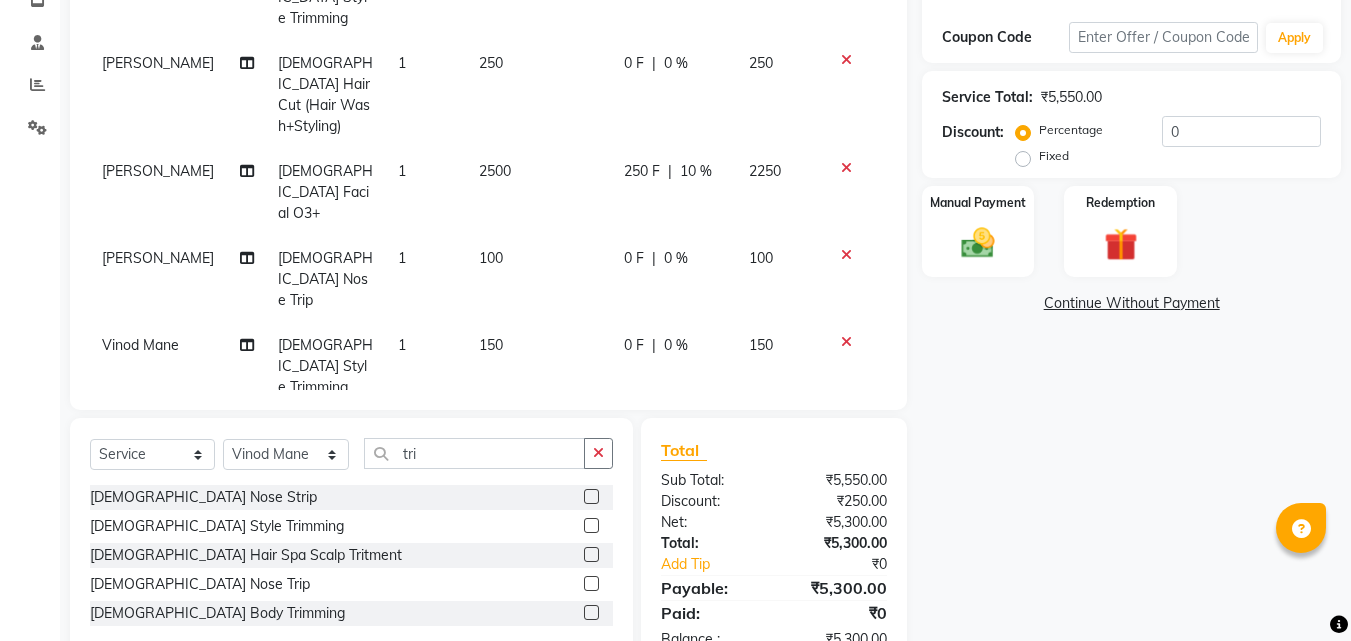 click 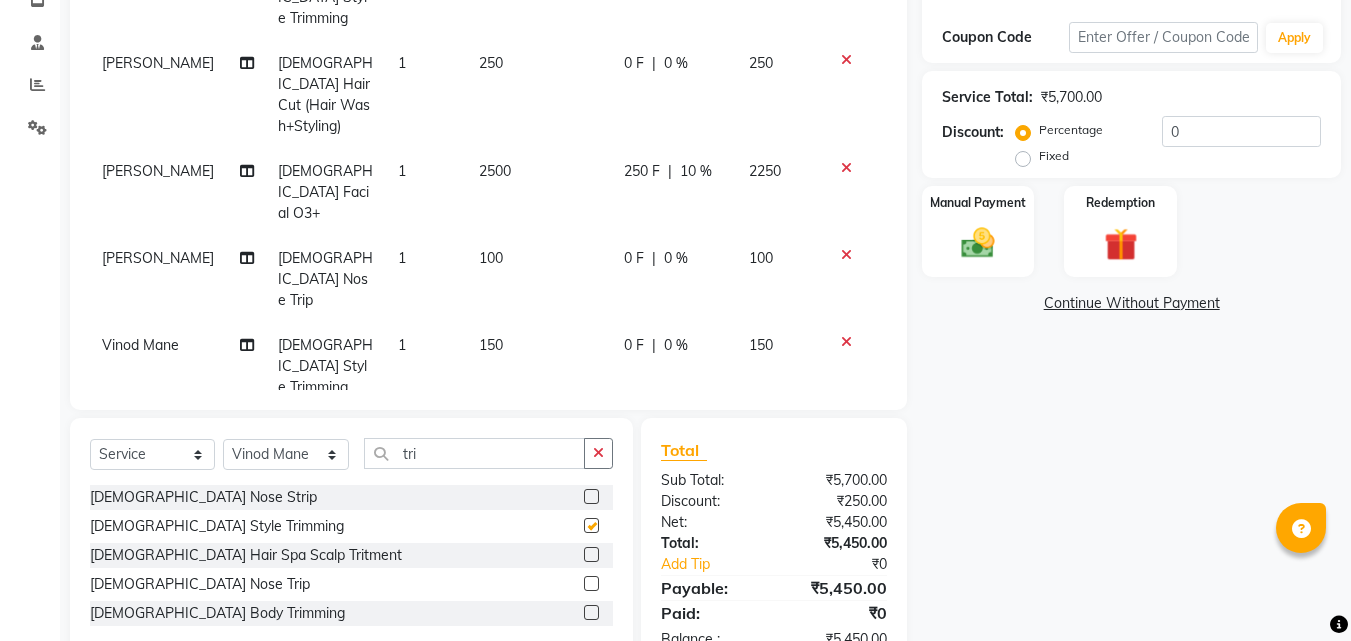 checkbox on "false" 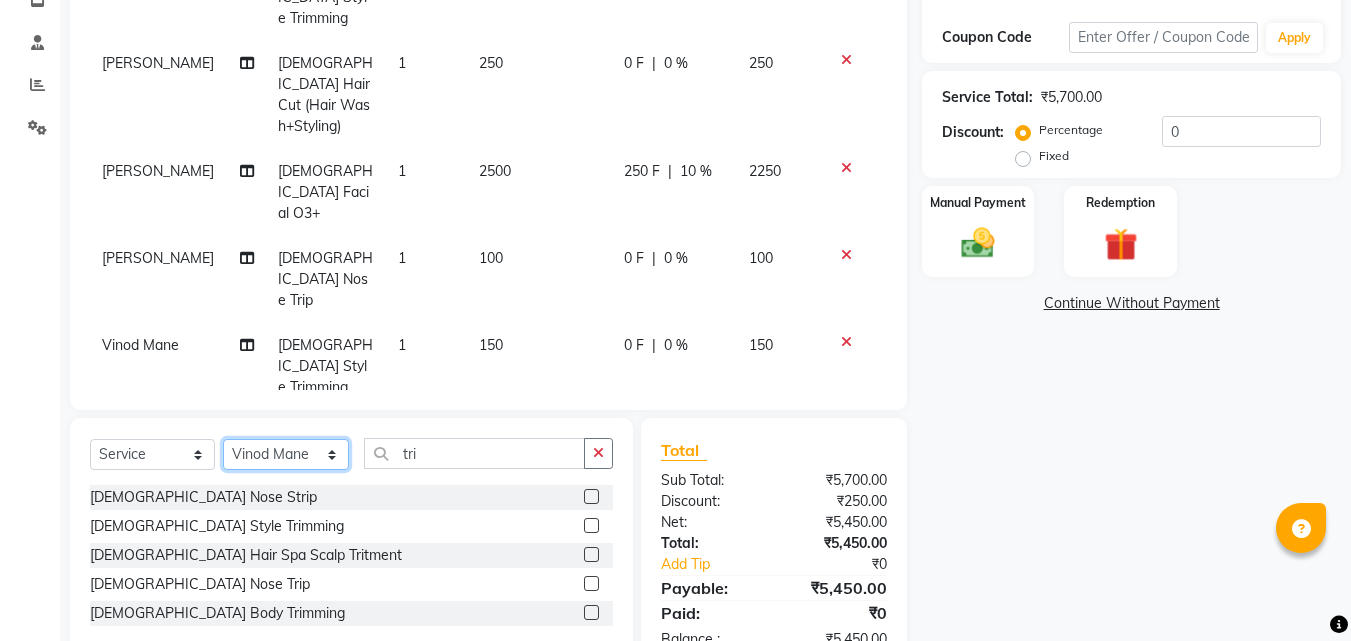 click on "Select Stylist [PERSON_NAME]  [PERSON_NAME] [PERSON_NAME] [PERSON_NAME] [PERSON_NAME]  [PERSON_NAME] [PERSON_NAME] Mane" 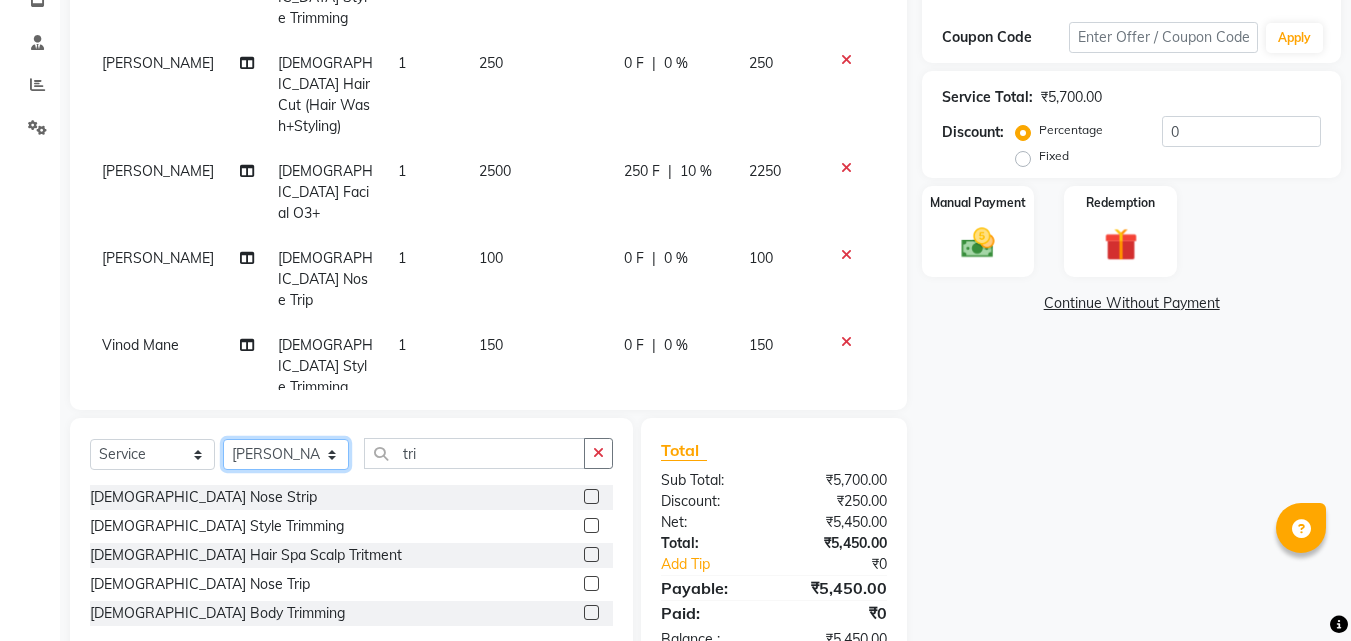 click on "Select Stylist [PERSON_NAME]  [PERSON_NAME] [PERSON_NAME] [PERSON_NAME] [PERSON_NAME]  [PERSON_NAME] [PERSON_NAME] Mane" 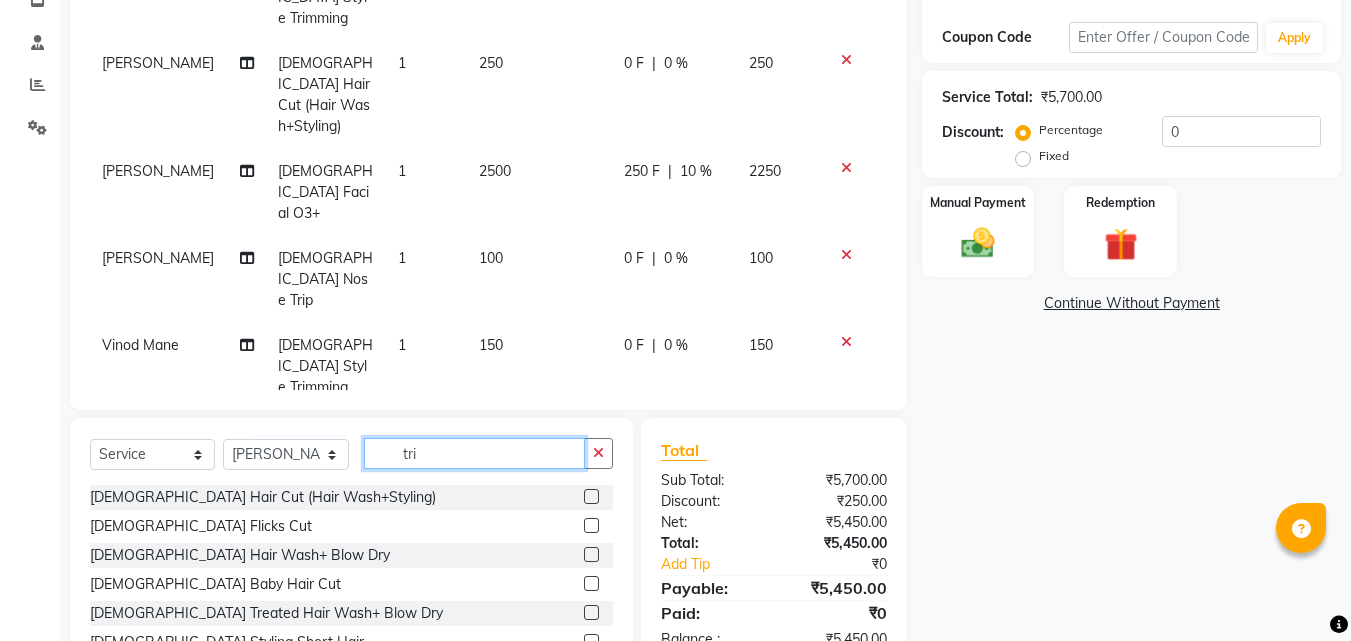 click on "tri" 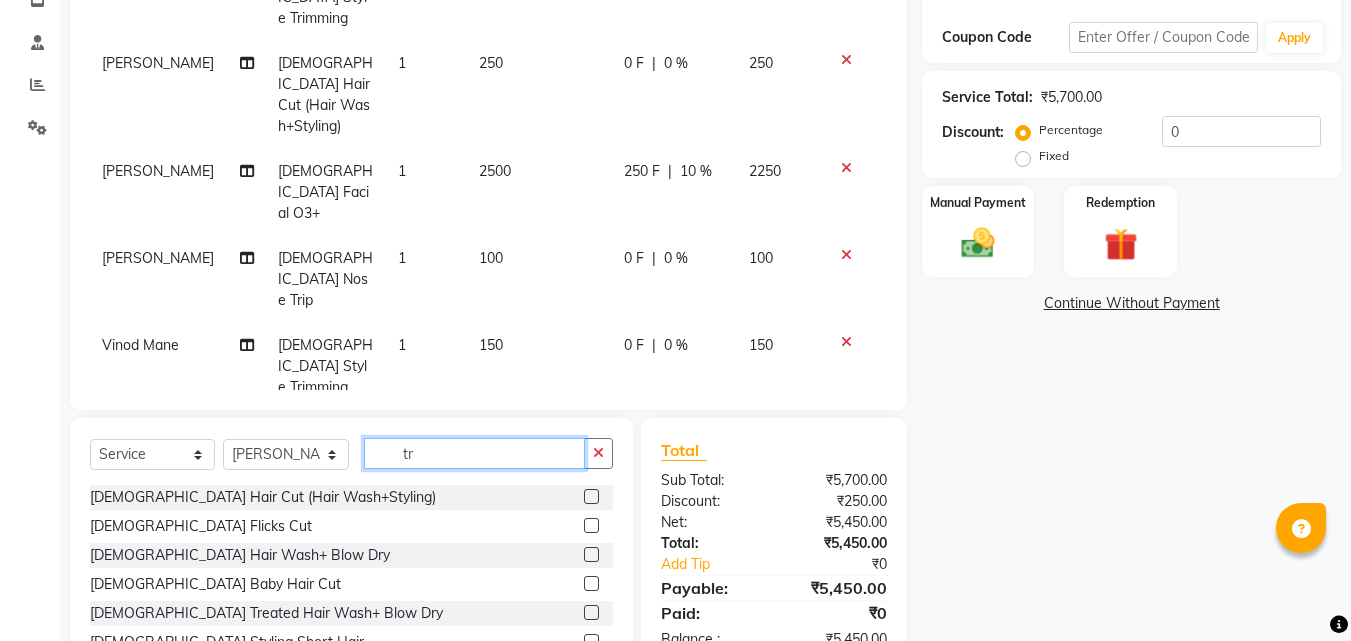 type on "t" 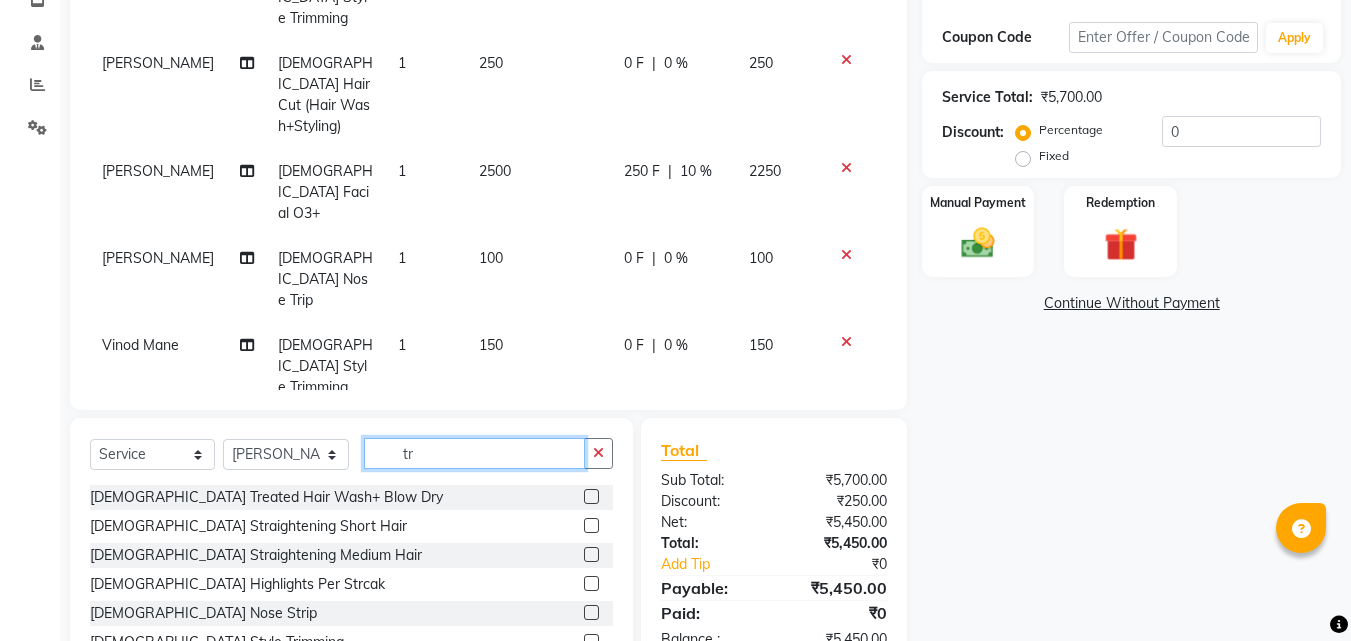 type on "tri" 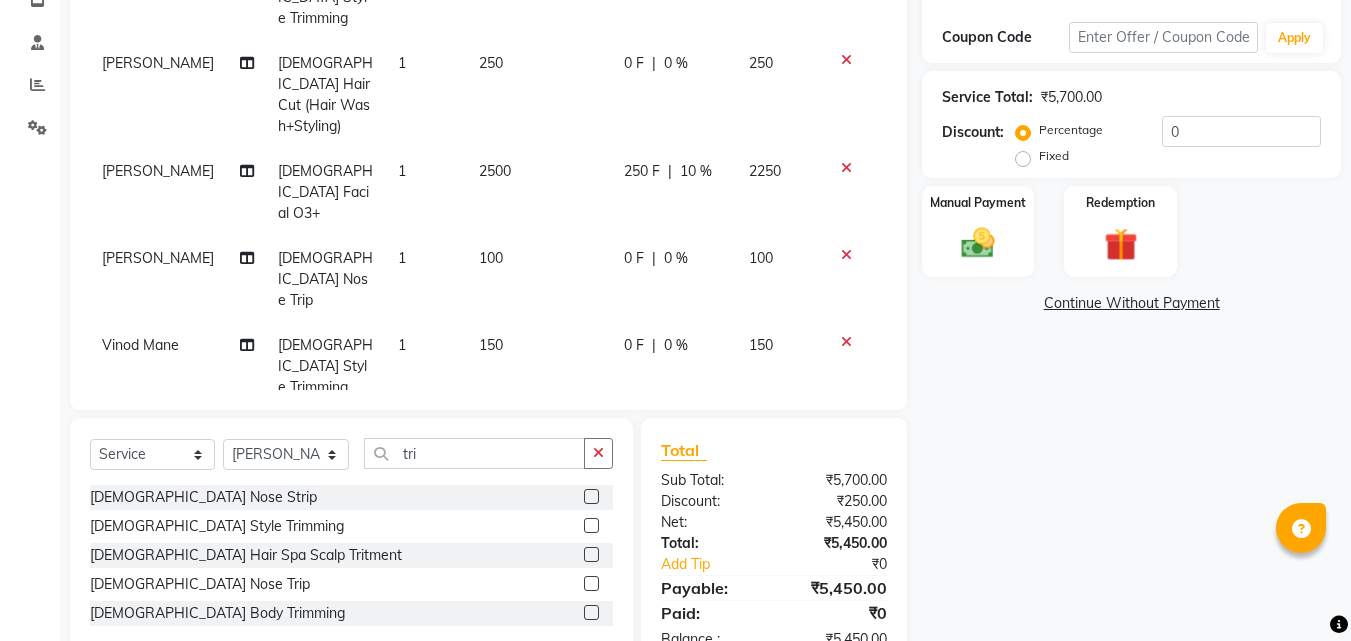 click 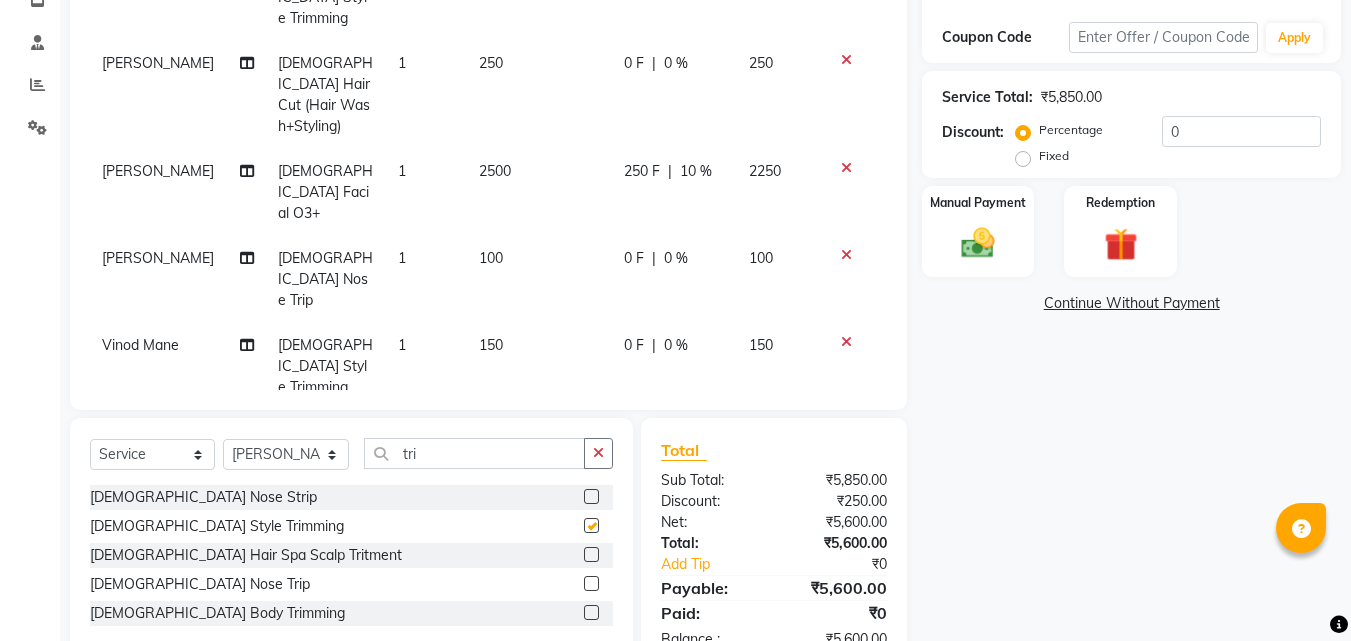 checkbox on "false" 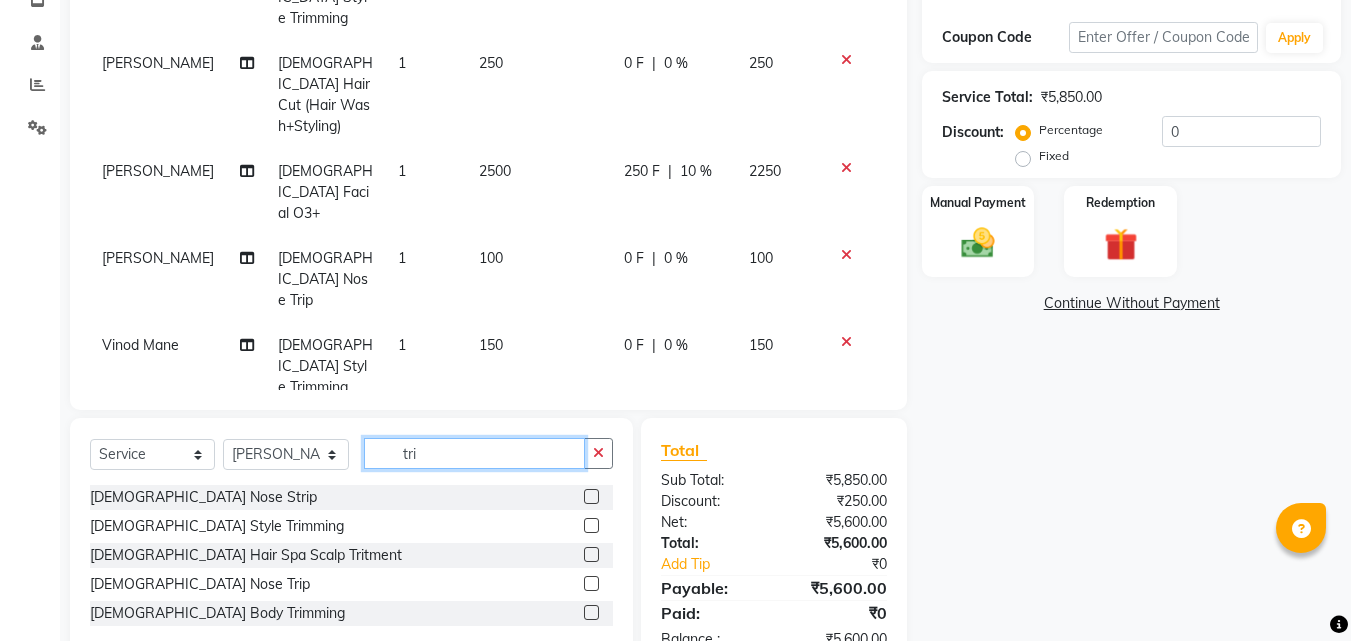 click on "tri" 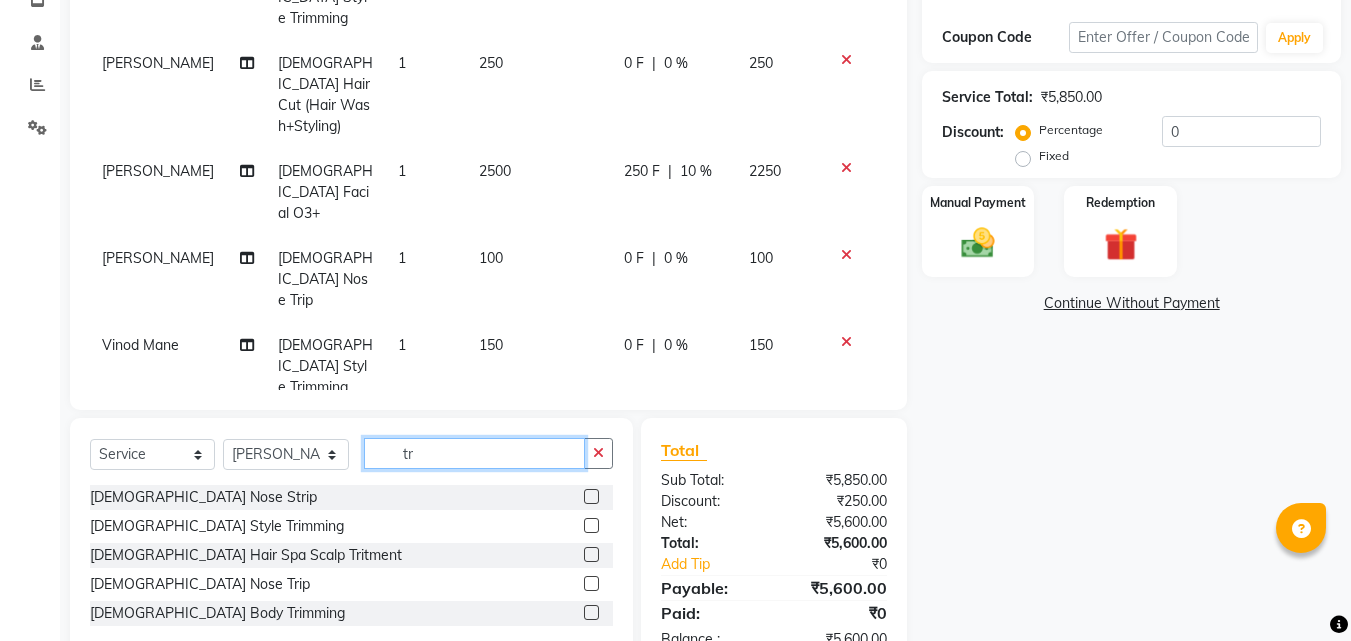type on "t" 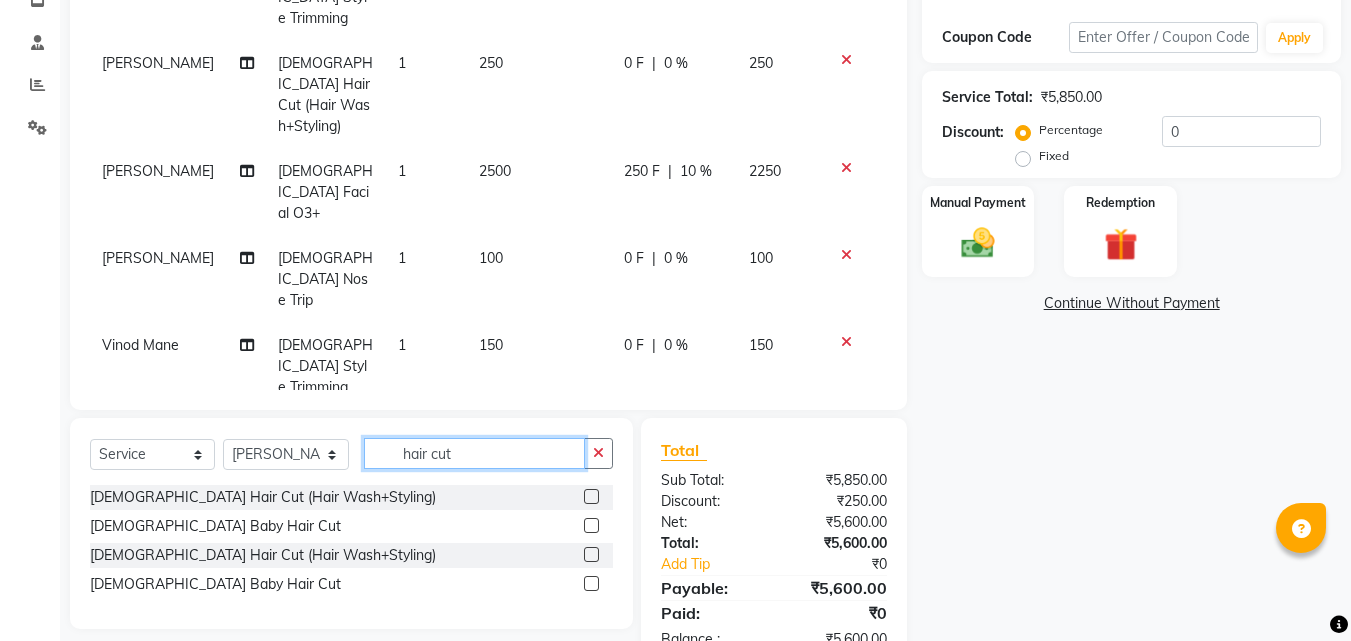 type on "hair cut" 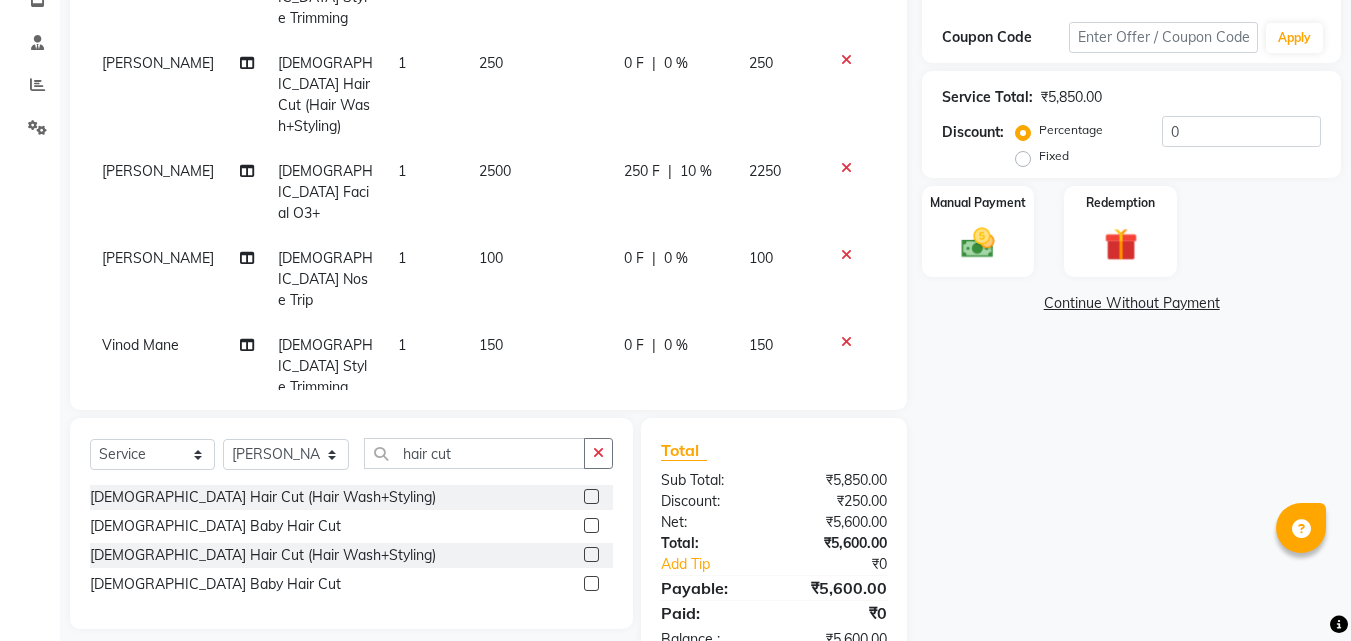 click 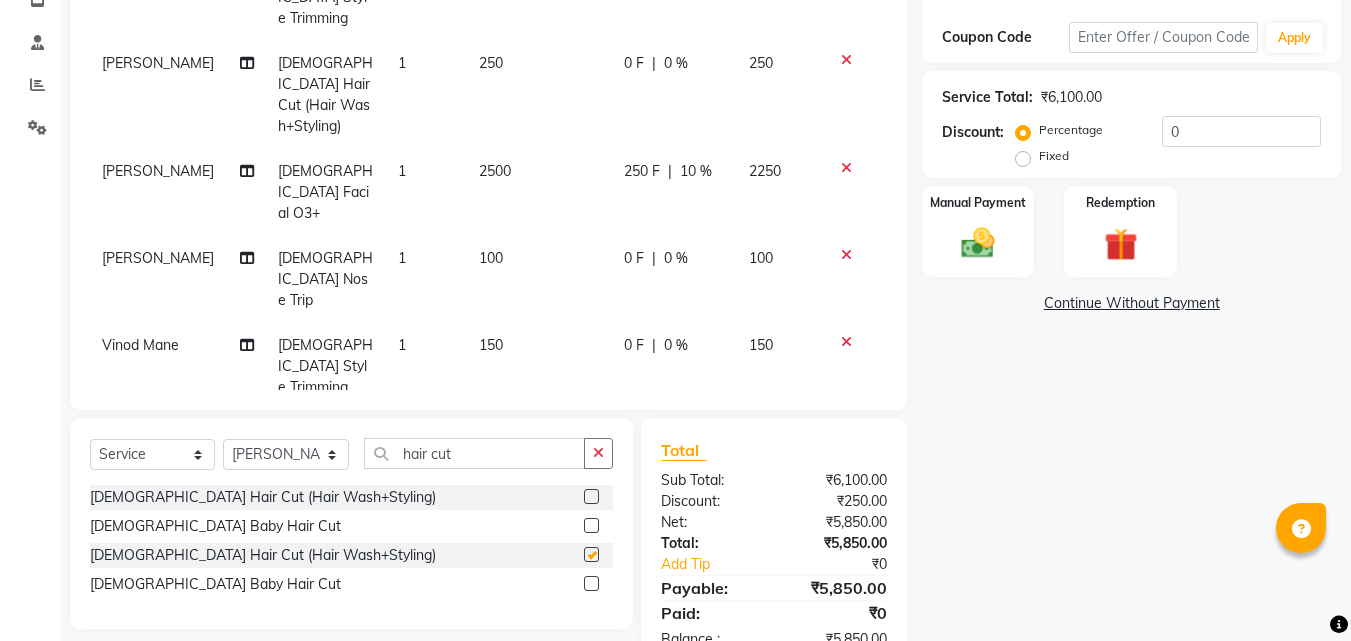 checkbox on "false" 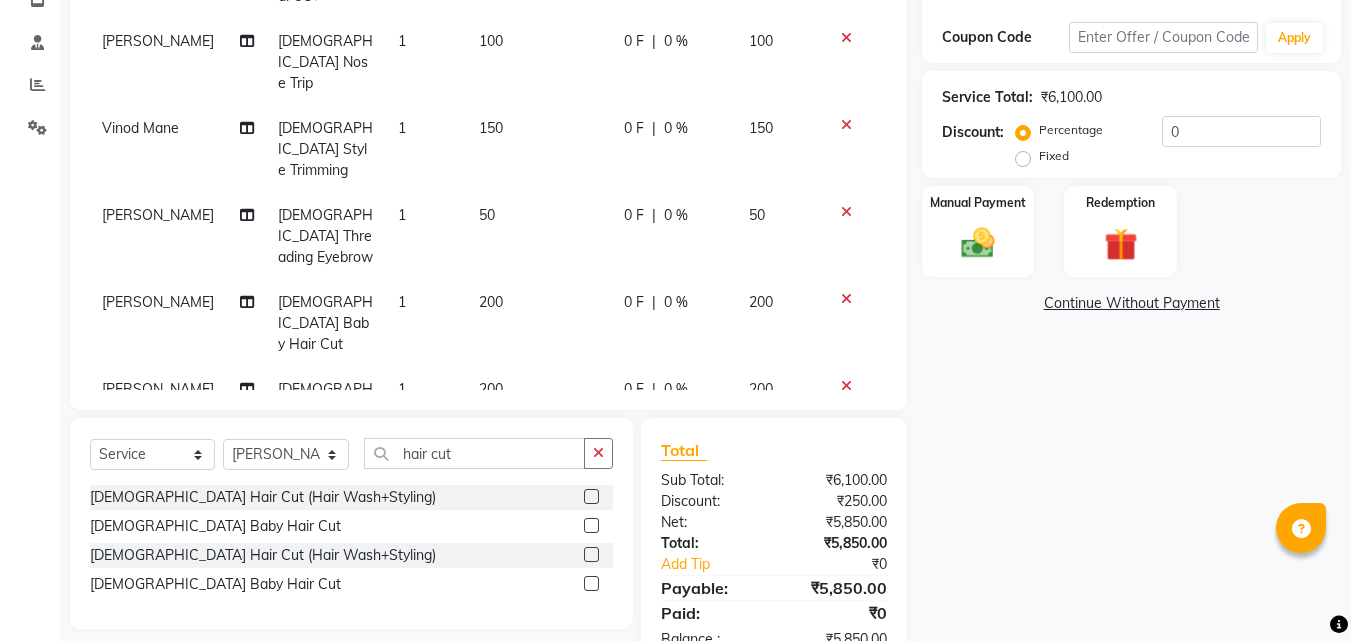 scroll, scrollTop: 1149, scrollLeft: 0, axis: vertical 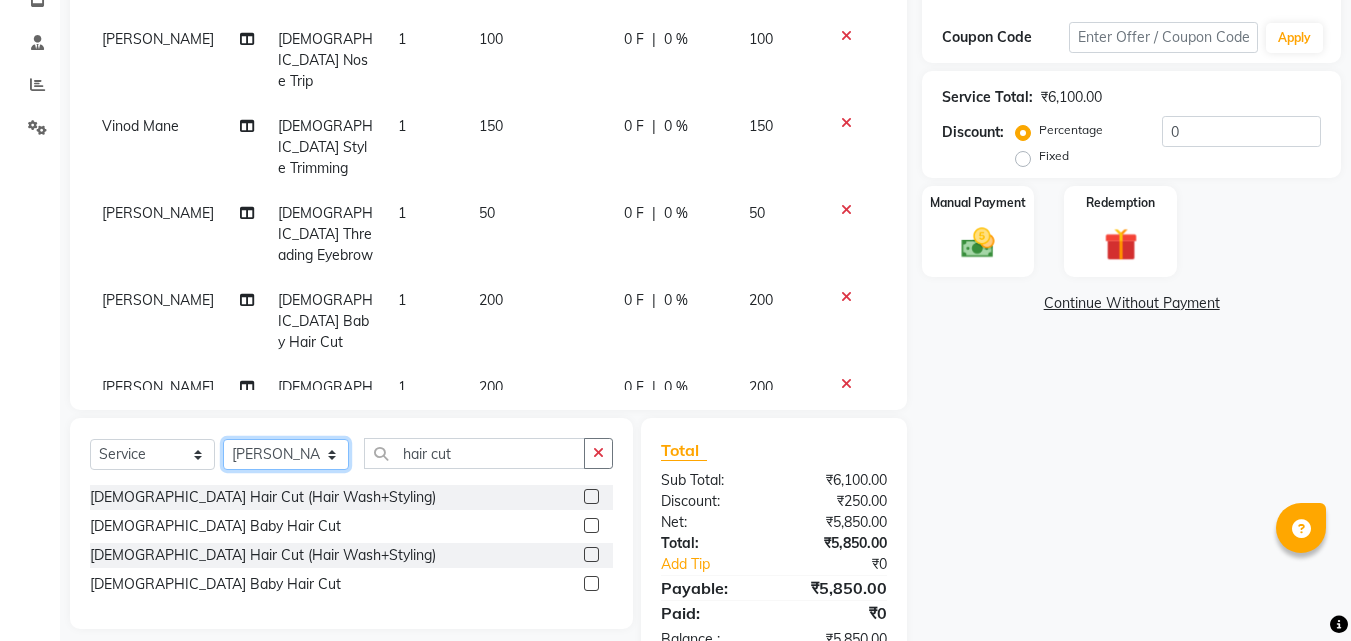 click on "Select Stylist [PERSON_NAME]  [PERSON_NAME] [PERSON_NAME] [PERSON_NAME] [PERSON_NAME]  [PERSON_NAME] [PERSON_NAME] Mane" 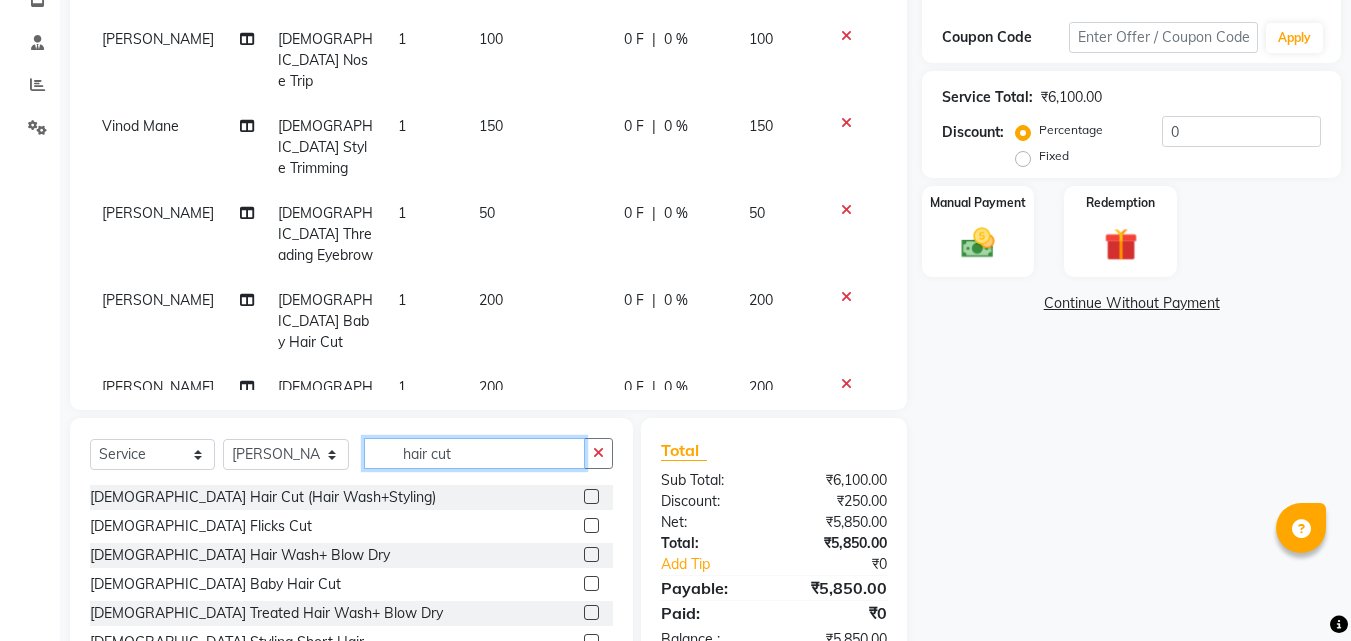 click on "hair cut" 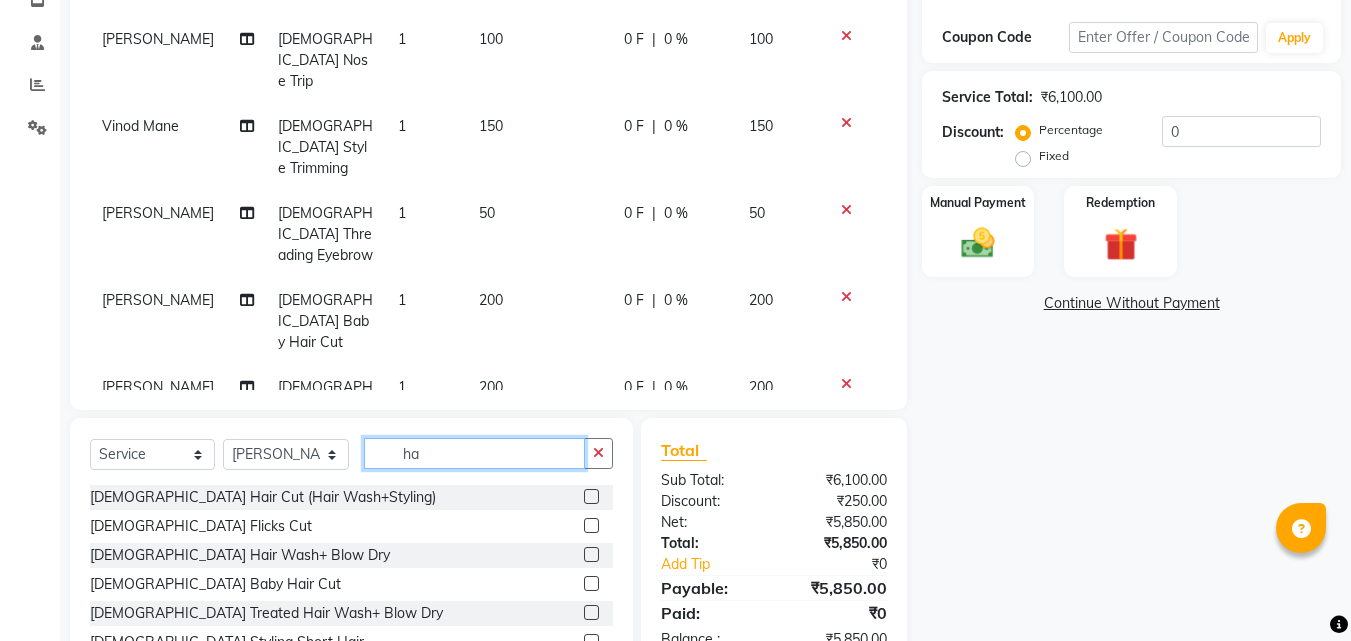 type on "h" 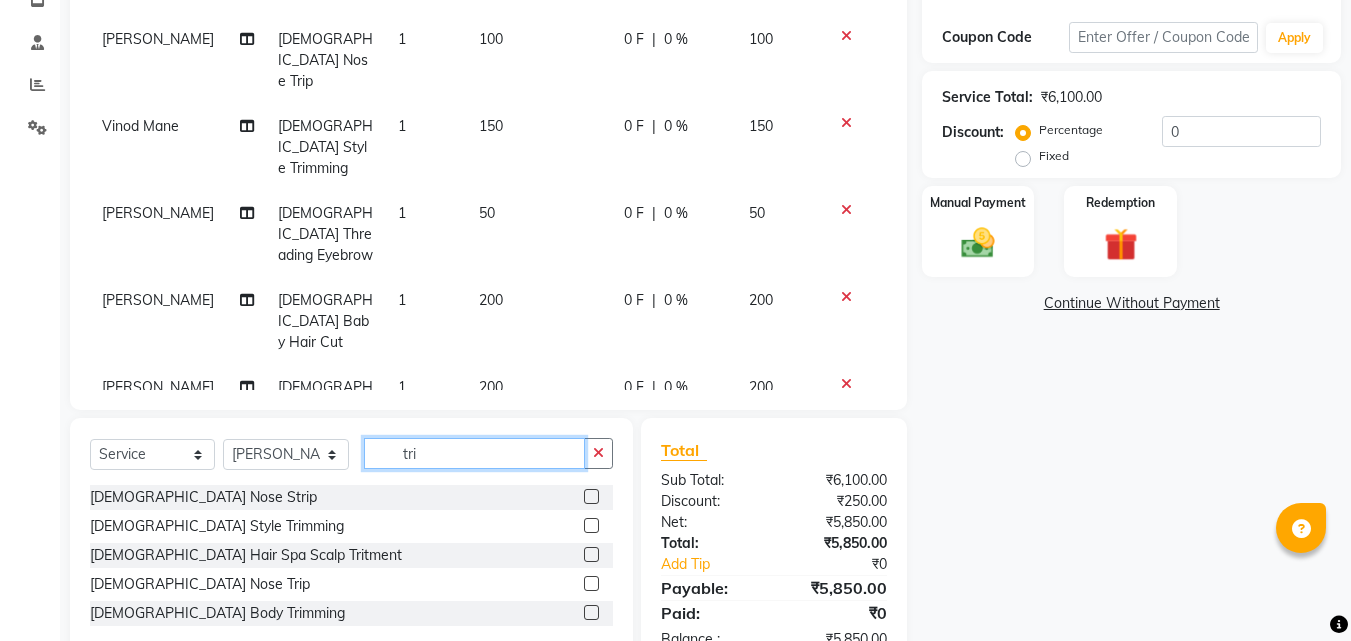 type on "tri" 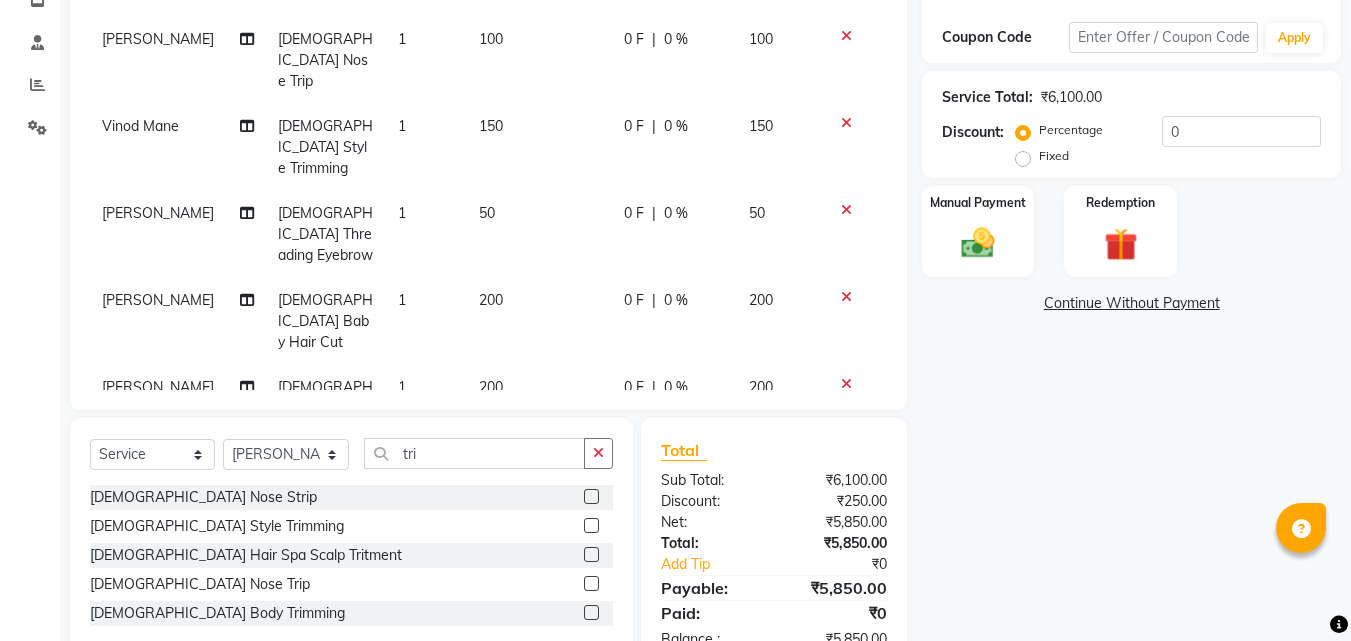 click 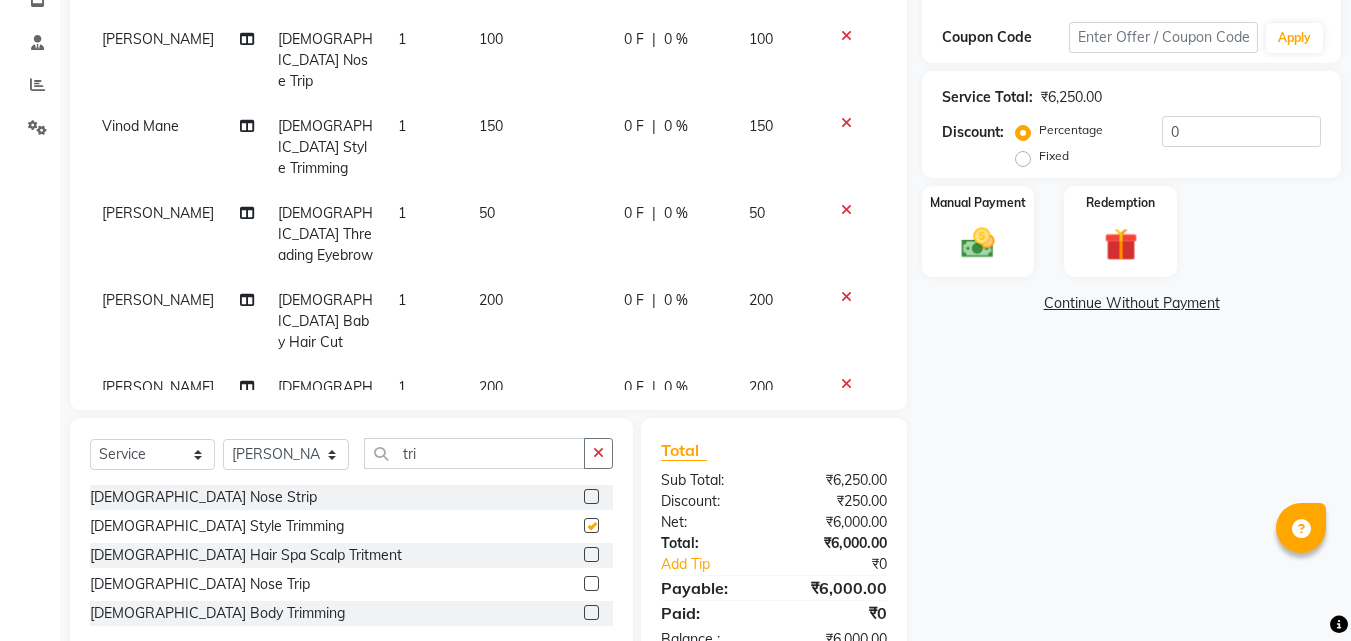 checkbox on "false" 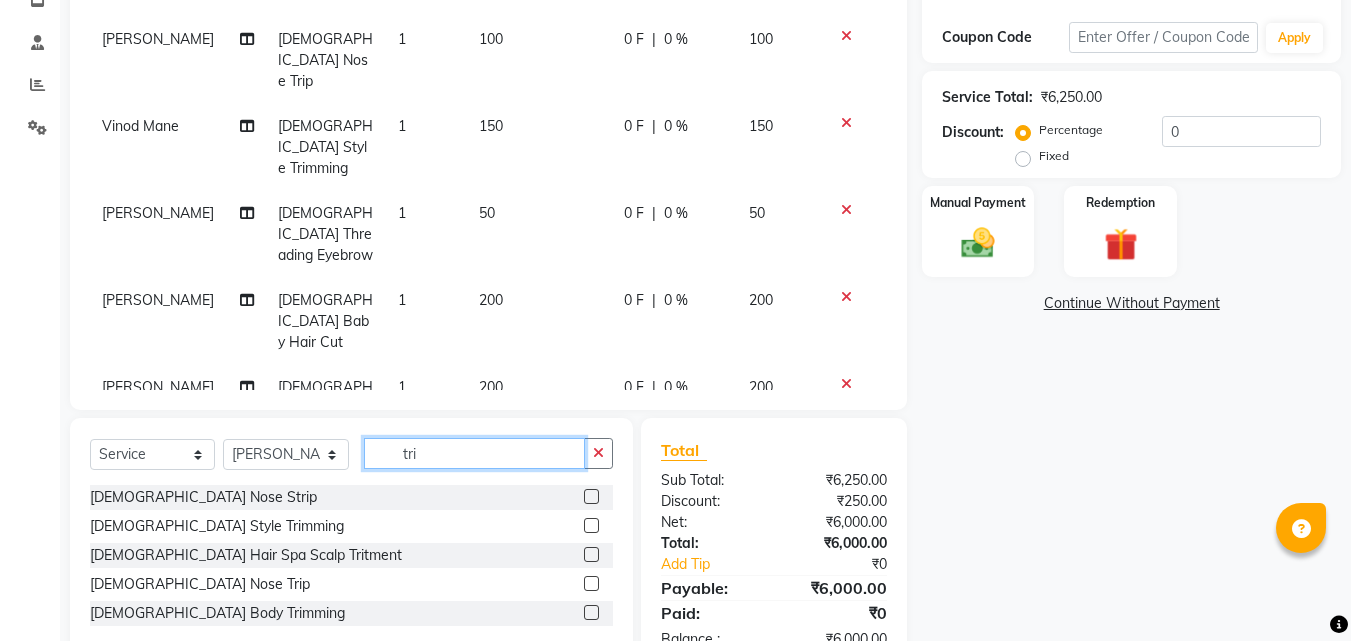 click on "tri" 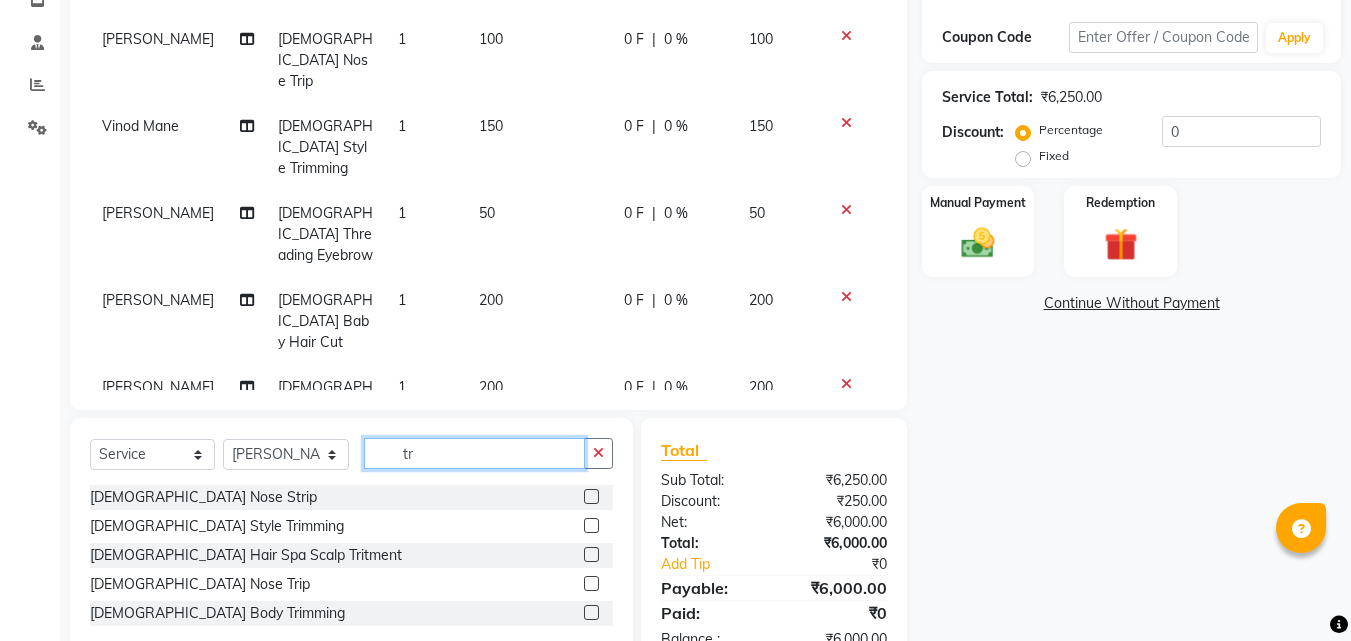 type on "t" 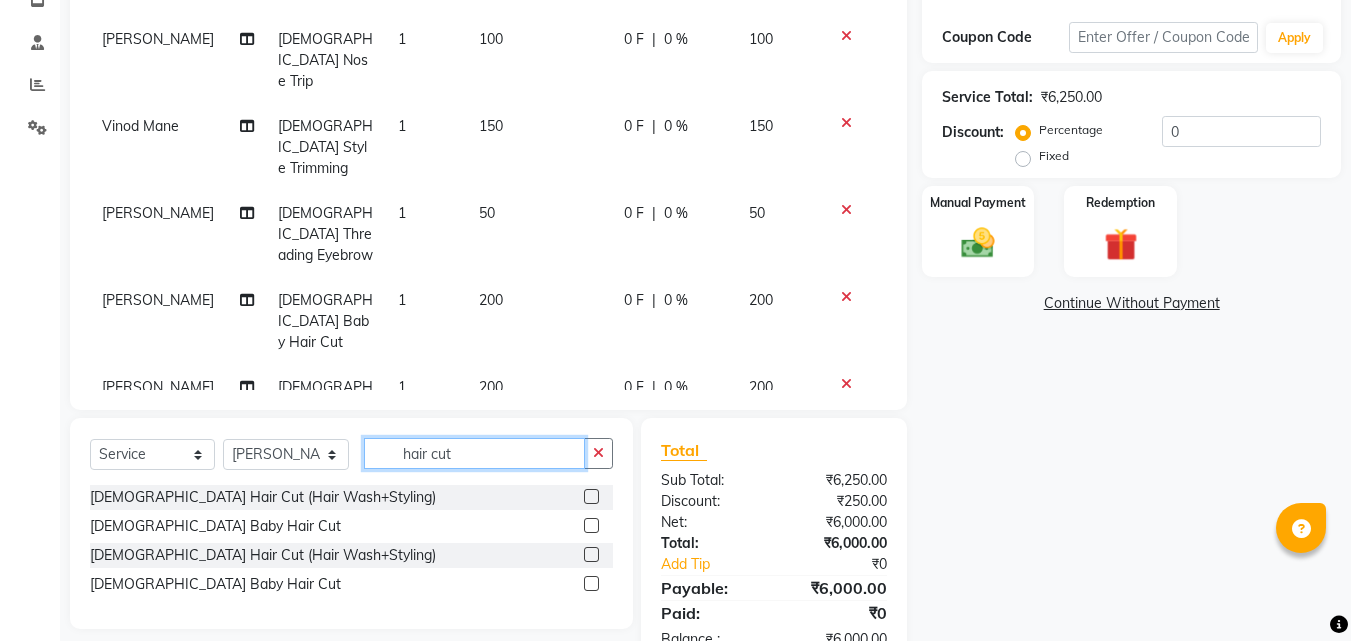 type on "hair cut" 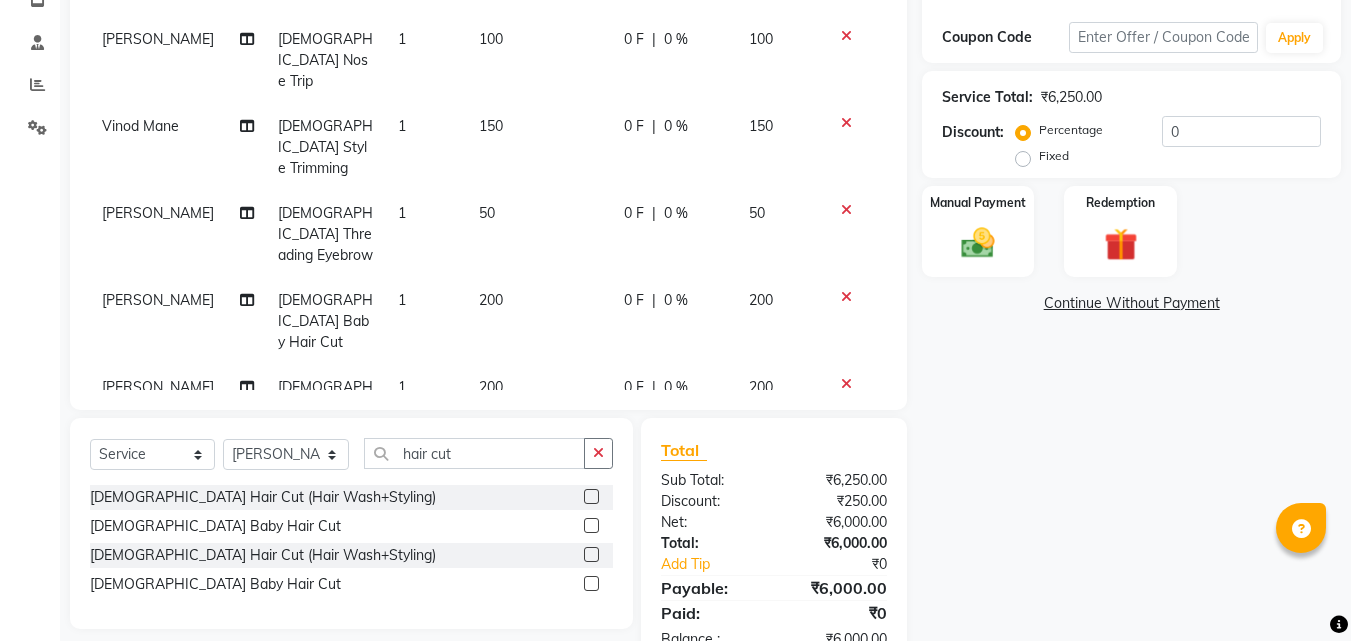 click 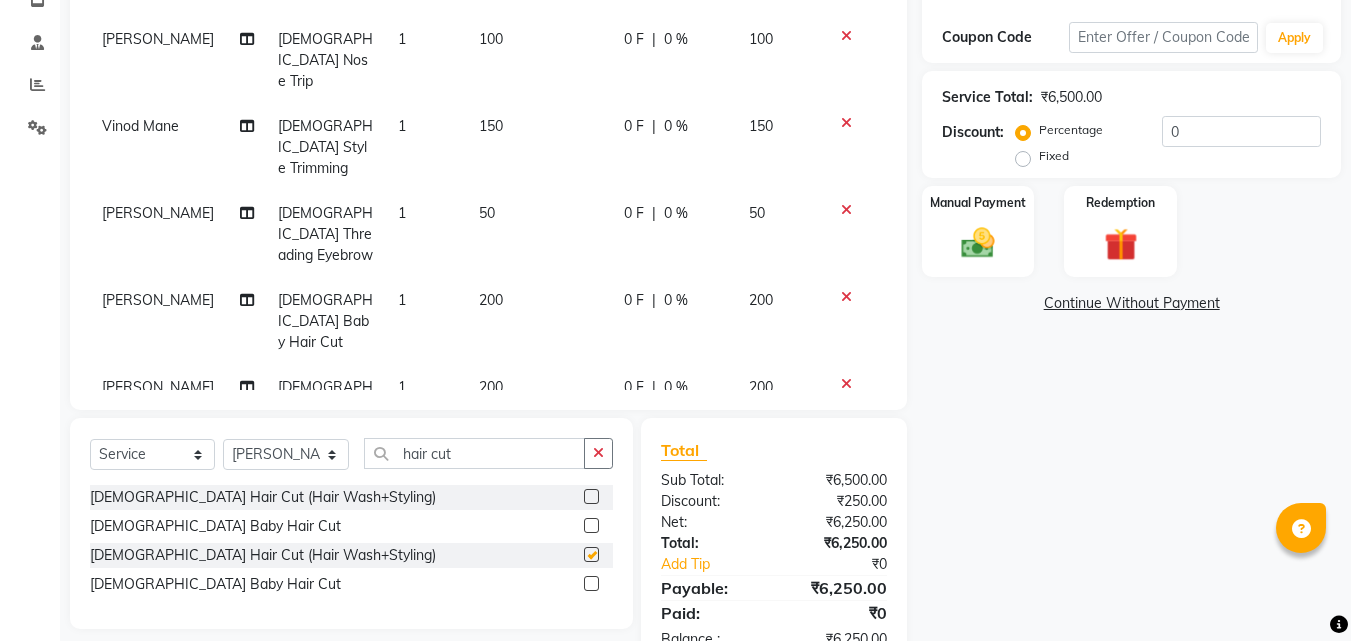checkbox on "false" 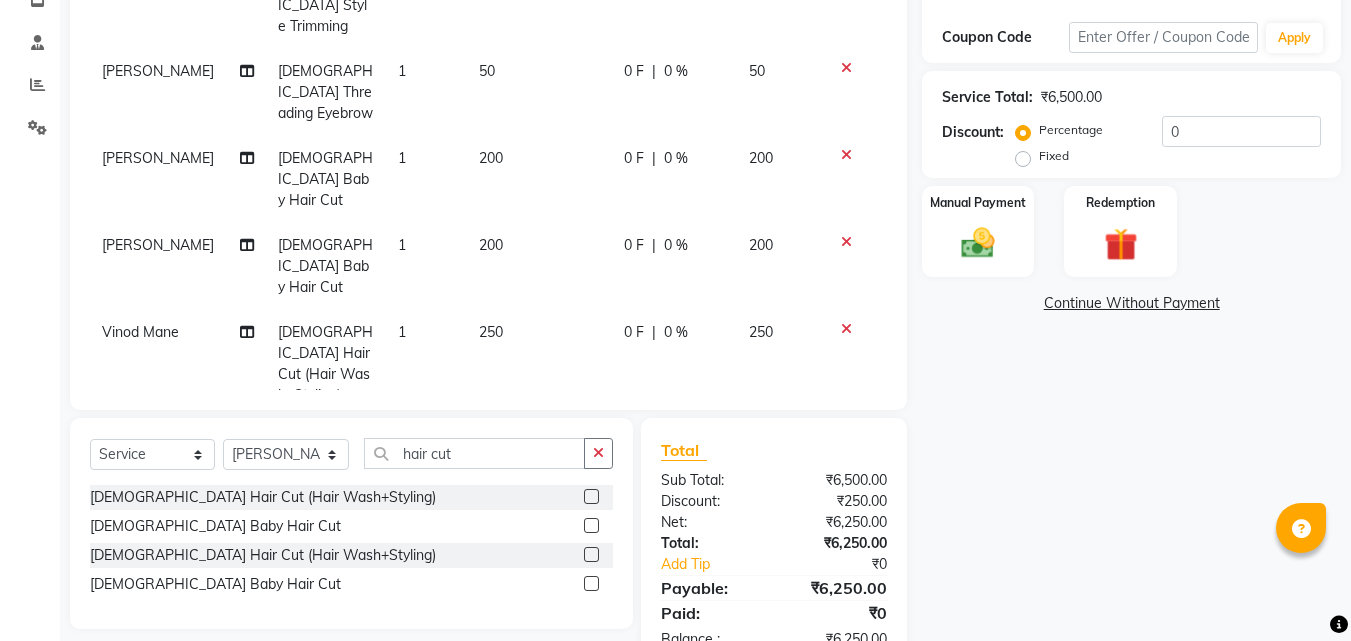 scroll, scrollTop: 1302, scrollLeft: 0, axis: vertical 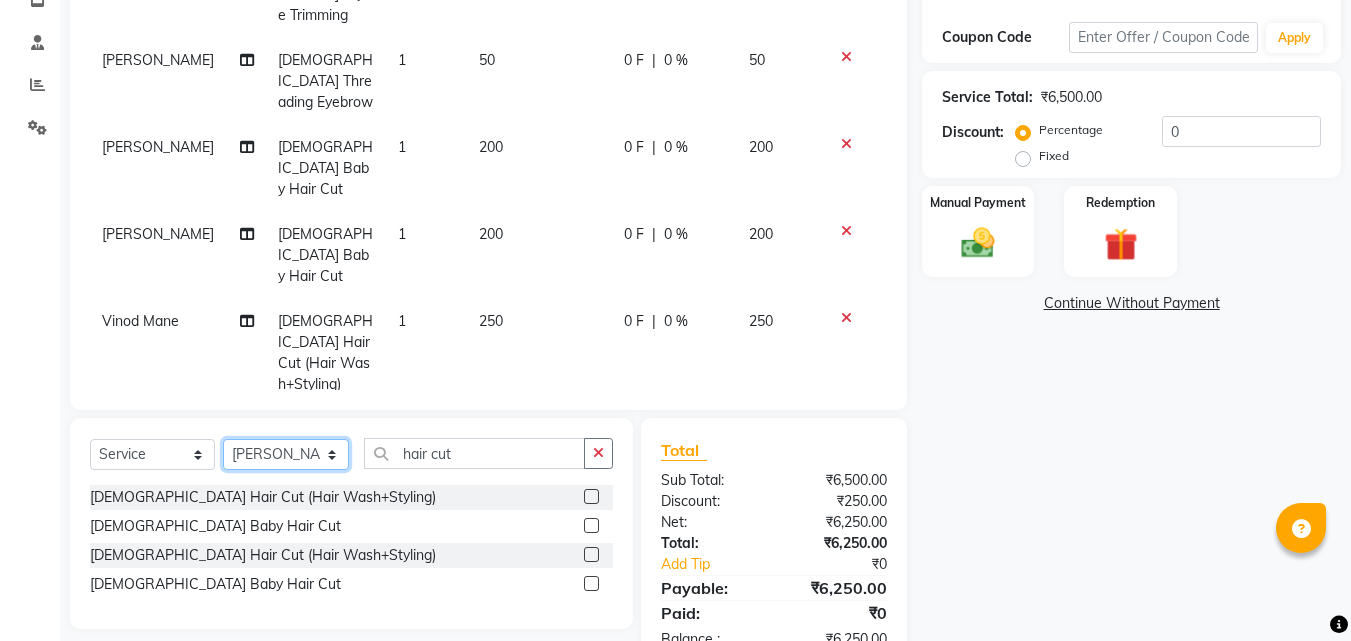 click on "Select Stylist [PERSON_NAME]  [PERSON_NAME] [PERSON_NAME] [PERSON_NAME] [PERSON_NAME]  [PERSON_NAME] [PERSON_NAME] Mane" 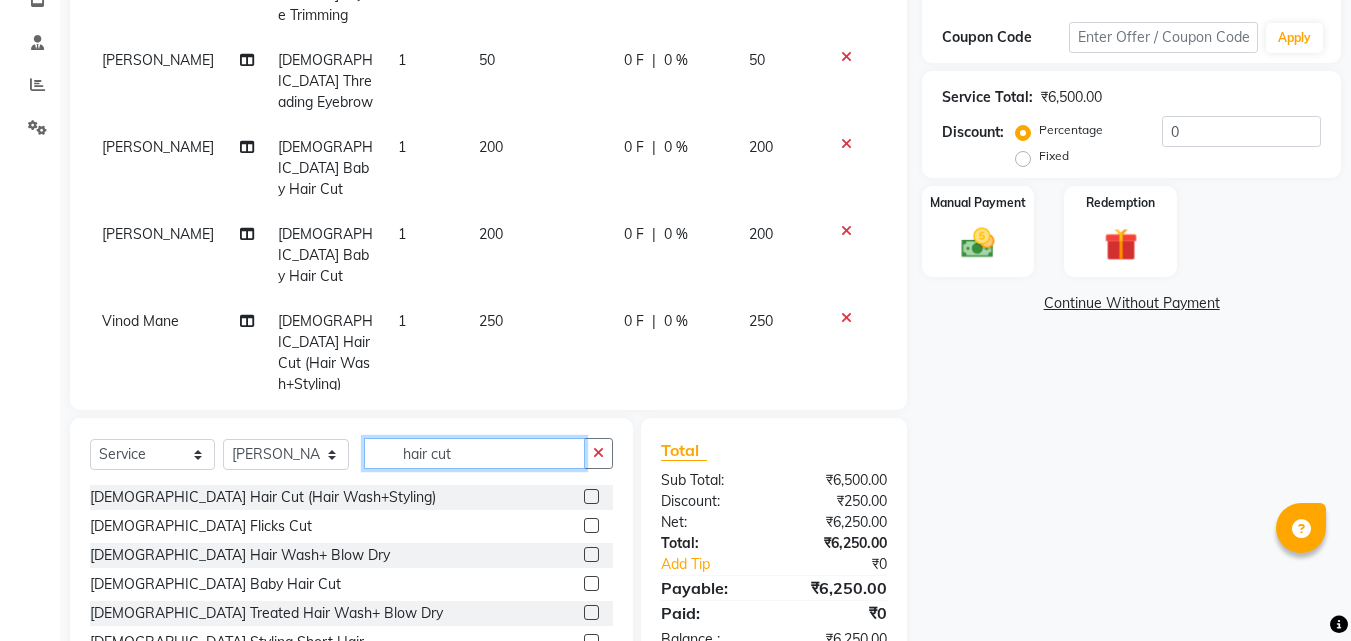 click on "hair cut" 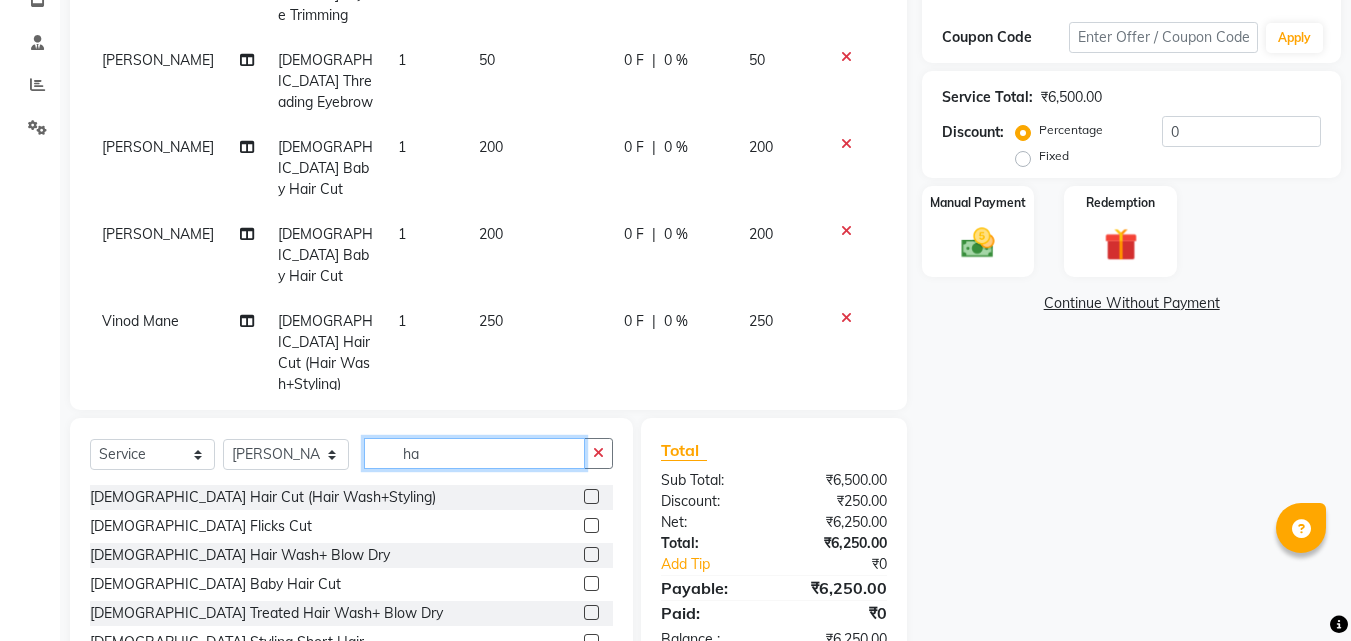 type on "h" 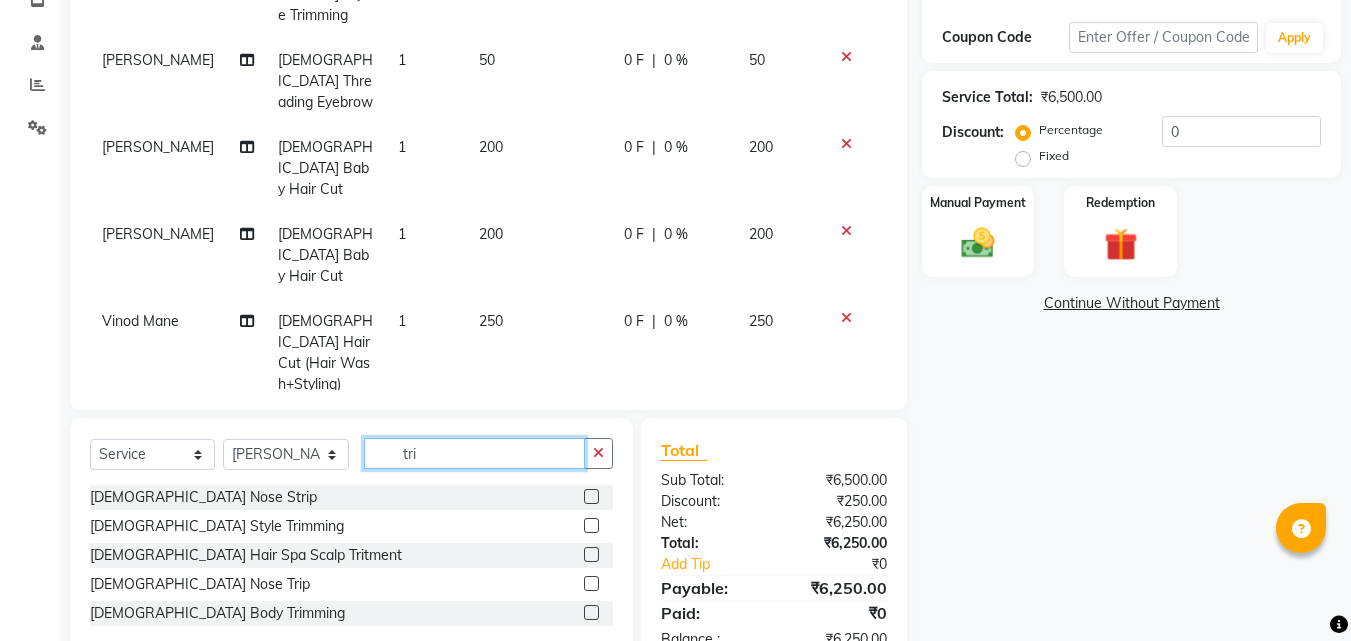 type on "tri" 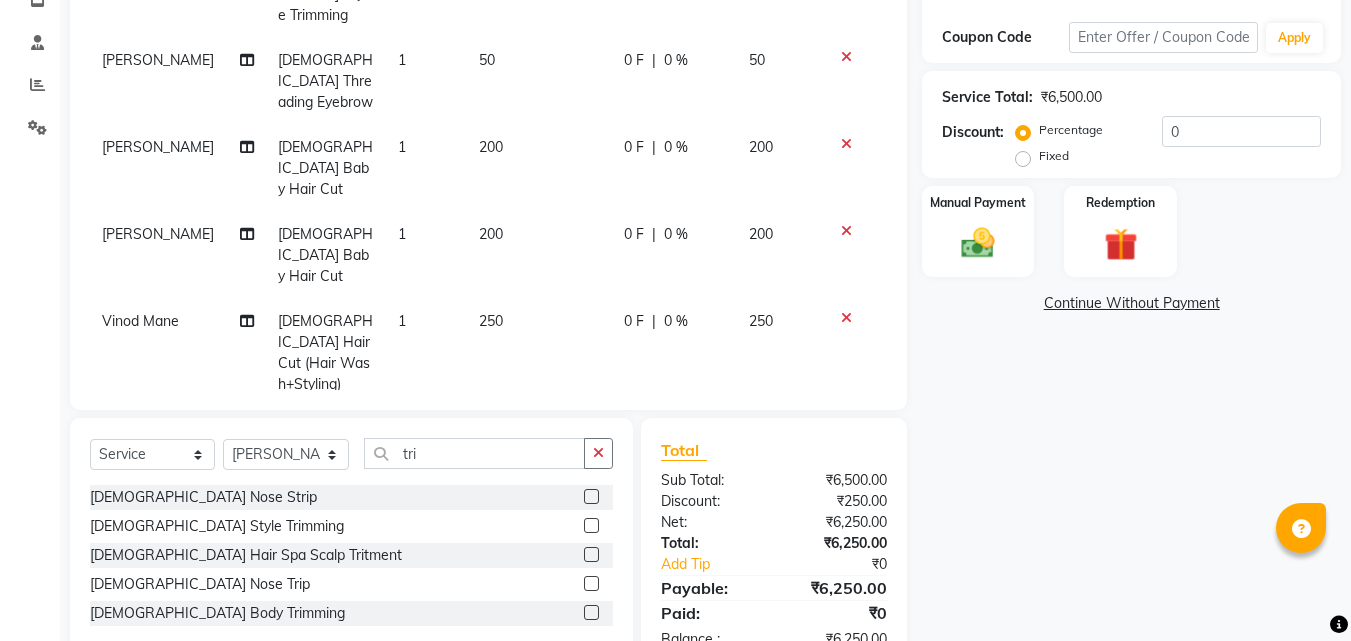 click 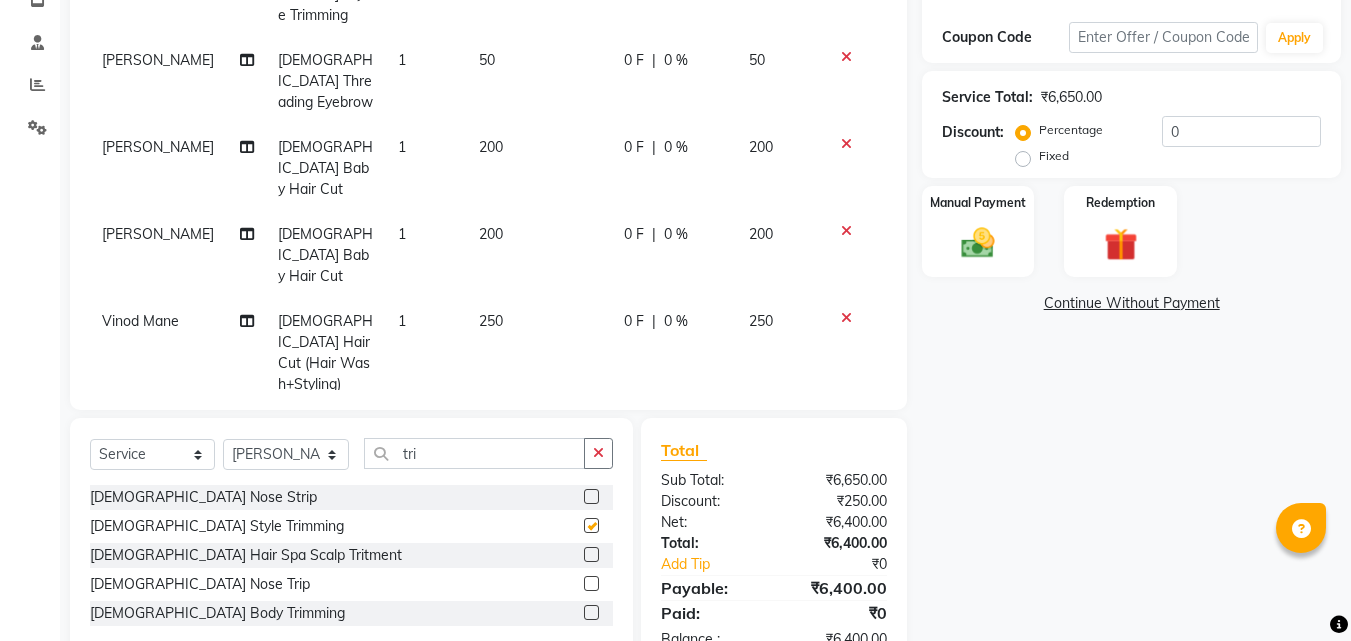 checkbox on "false" 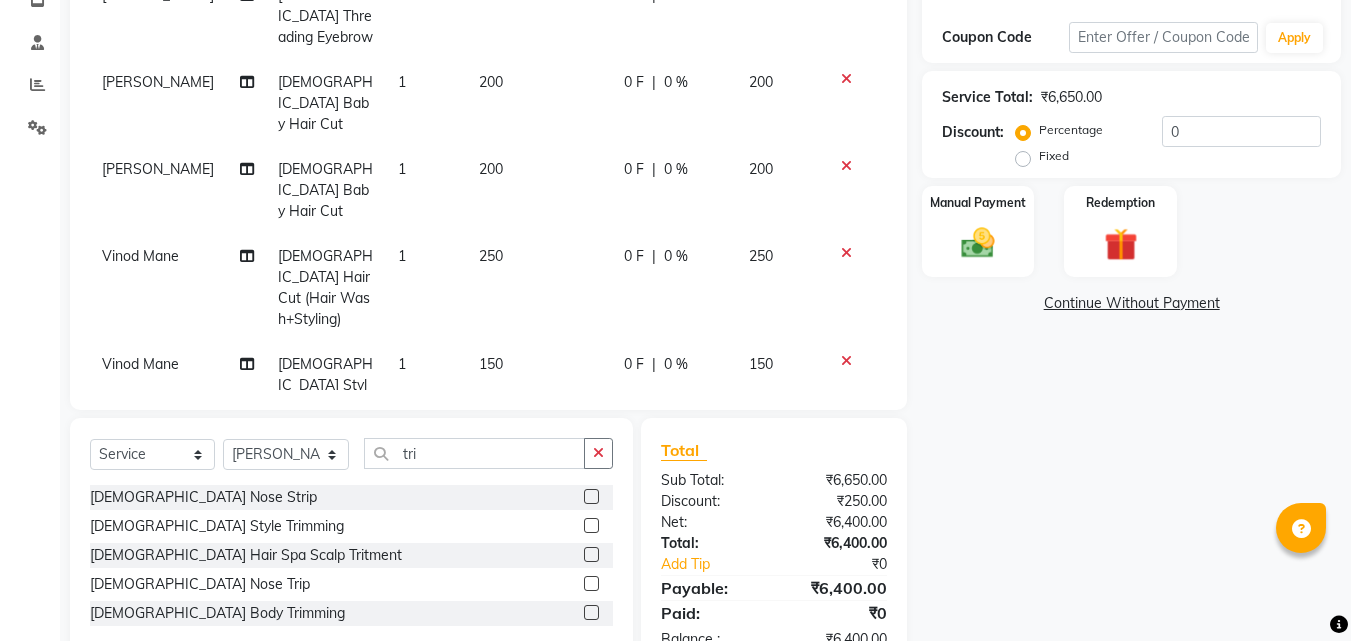 scroll, scrollTop: 1368, scrollLeft: 0, axis: vertical 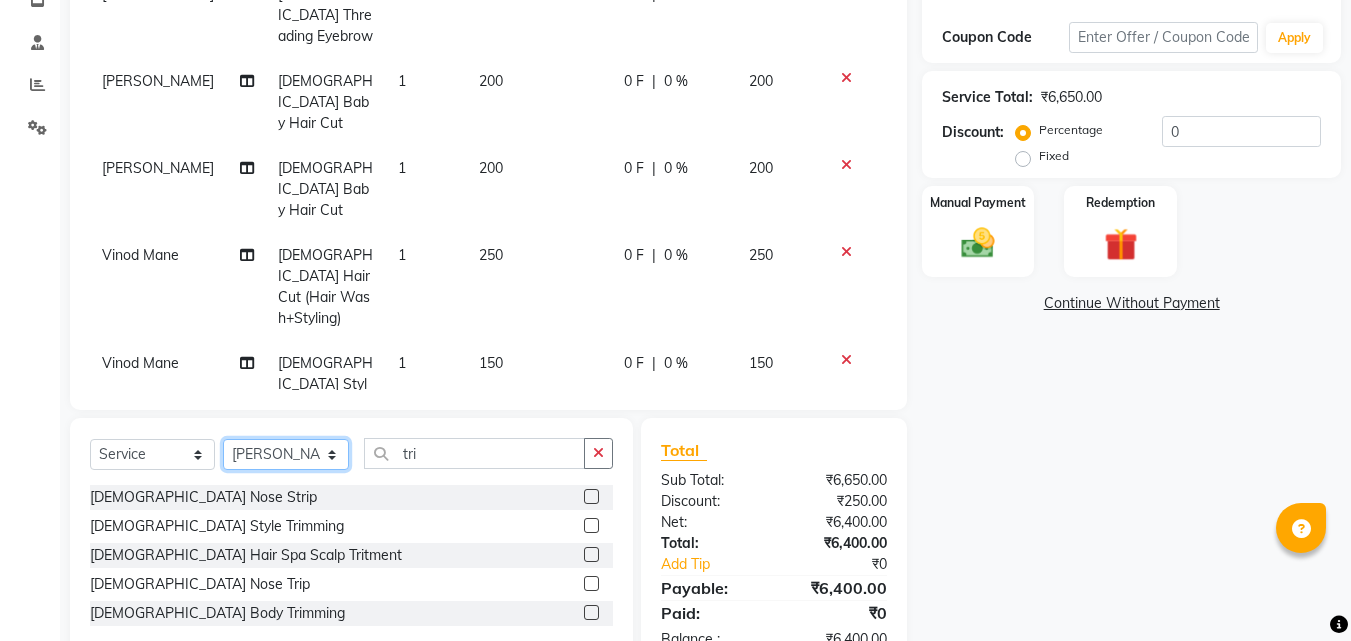 click on "Select Stylist [PERSON_NAME]  [PERSON_NAME] [PERSON_NAME] [PERSON_NAME] [PERSON_NAME]  [PERSON_NAME] [PERSON_NAME] Mane" 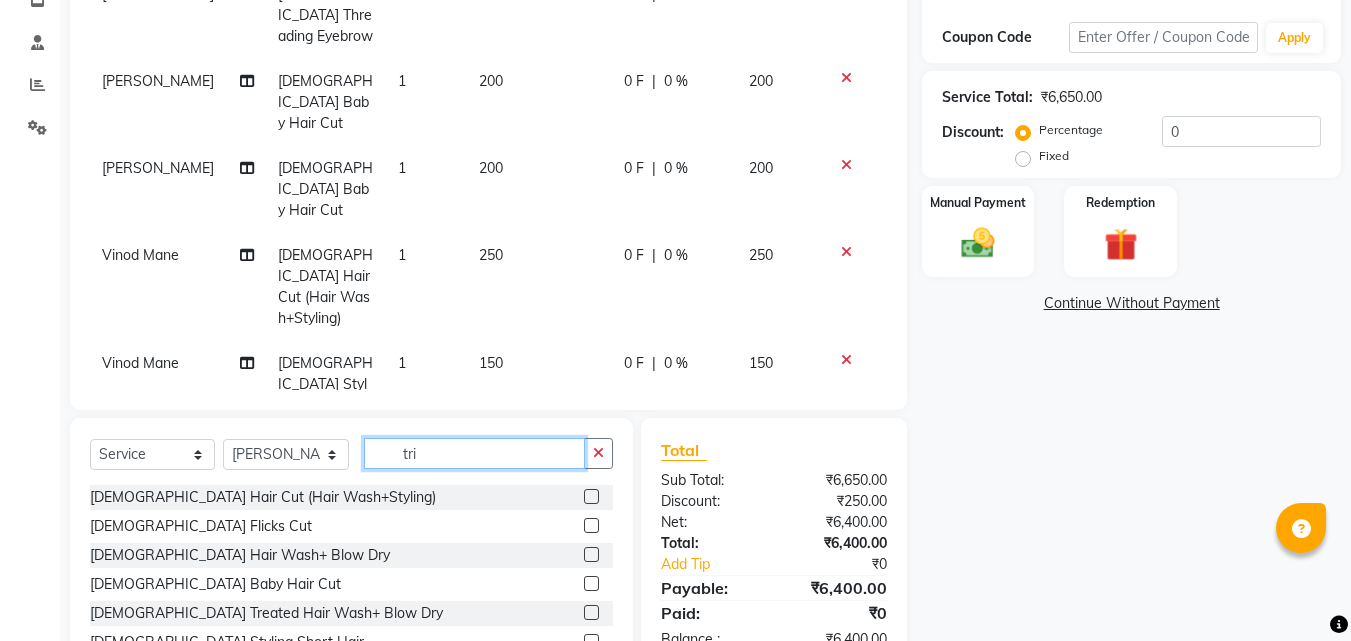click on "tri" 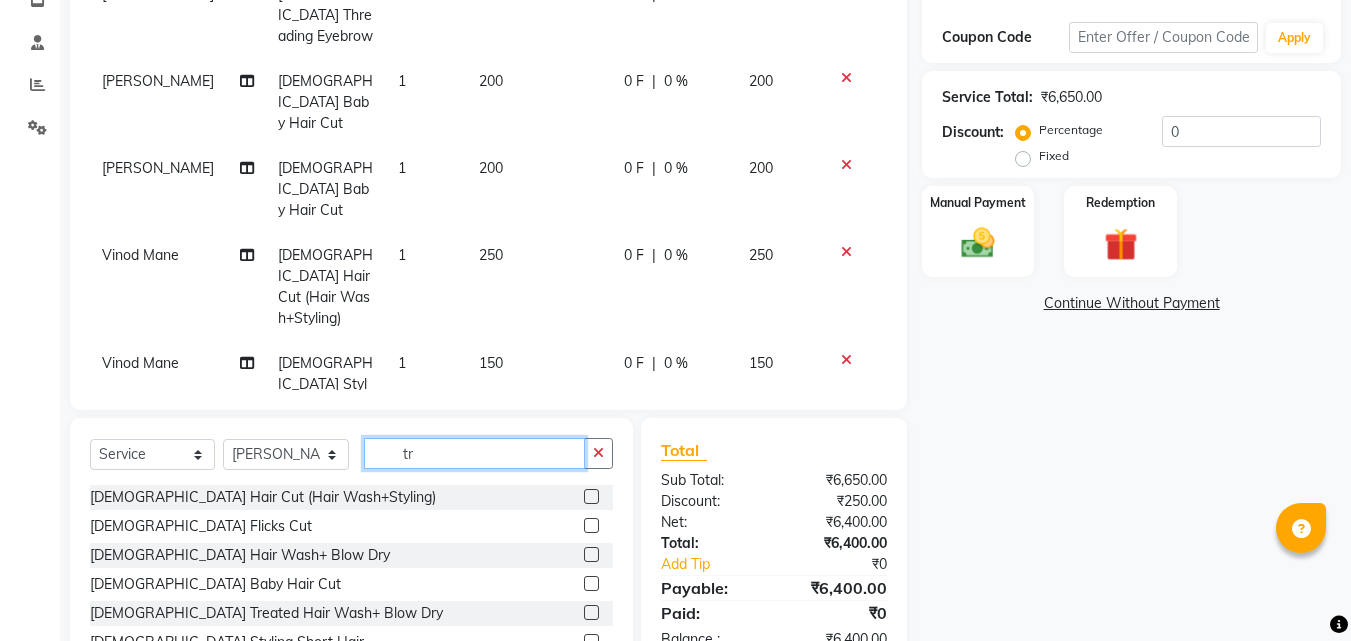 type on "t" 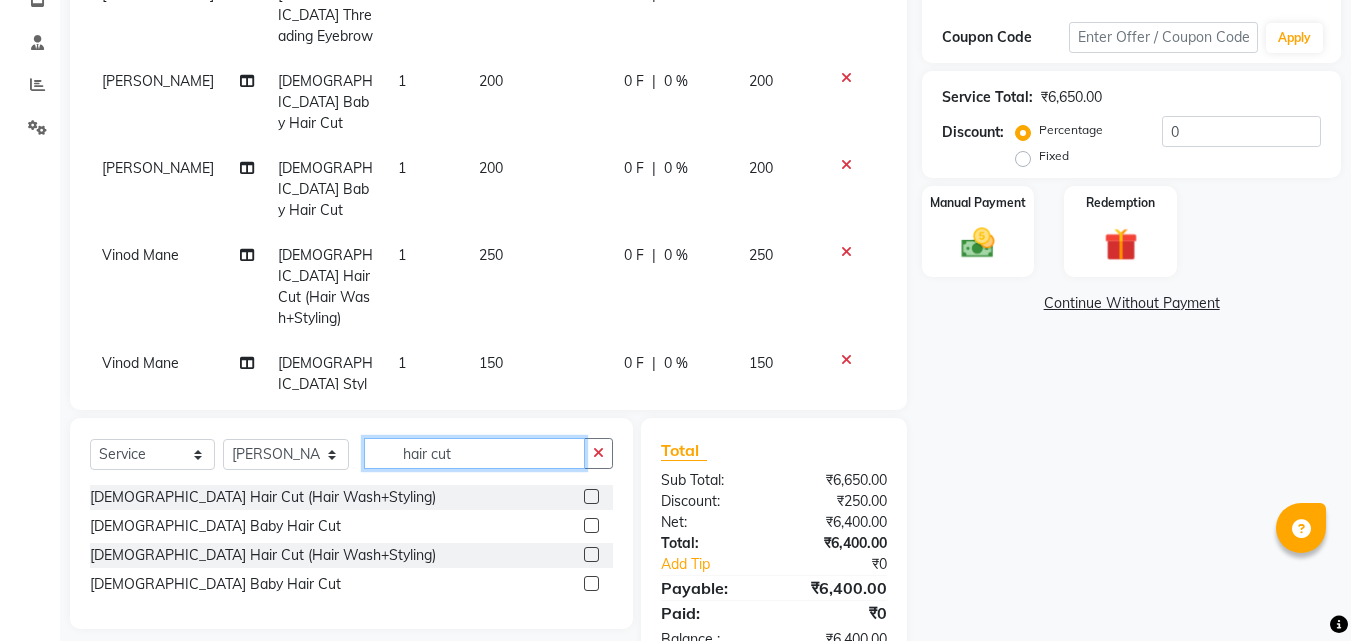 type on "hair cut" 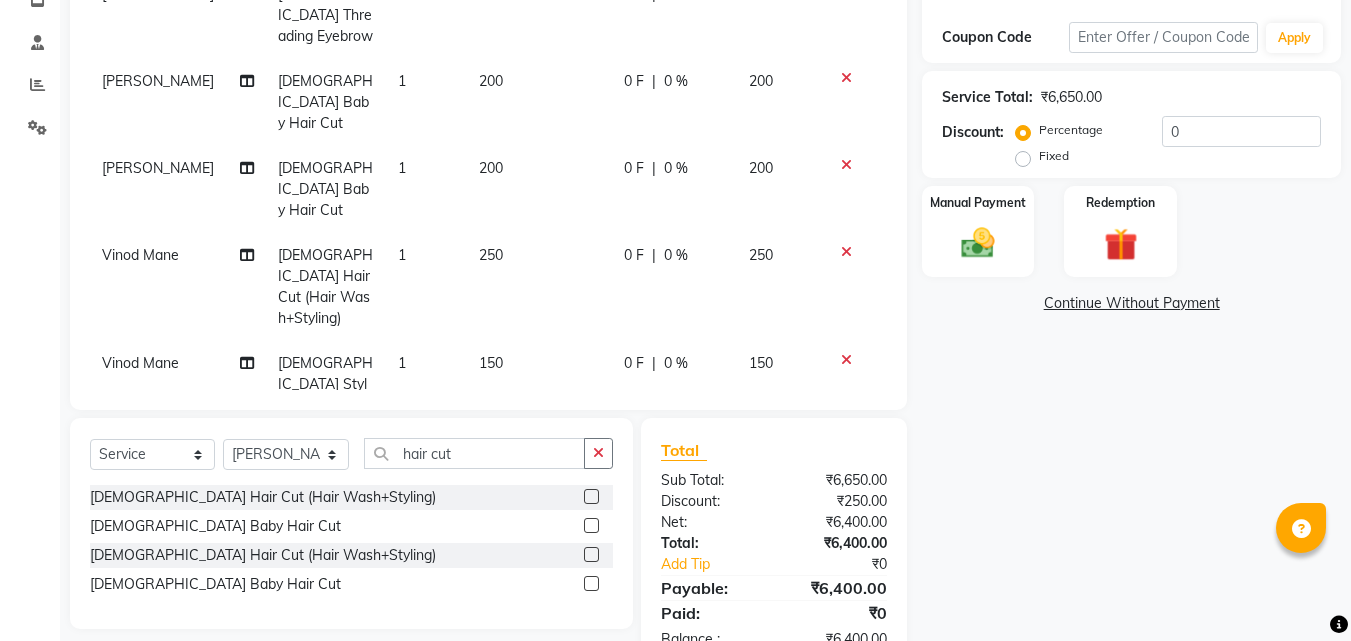 click 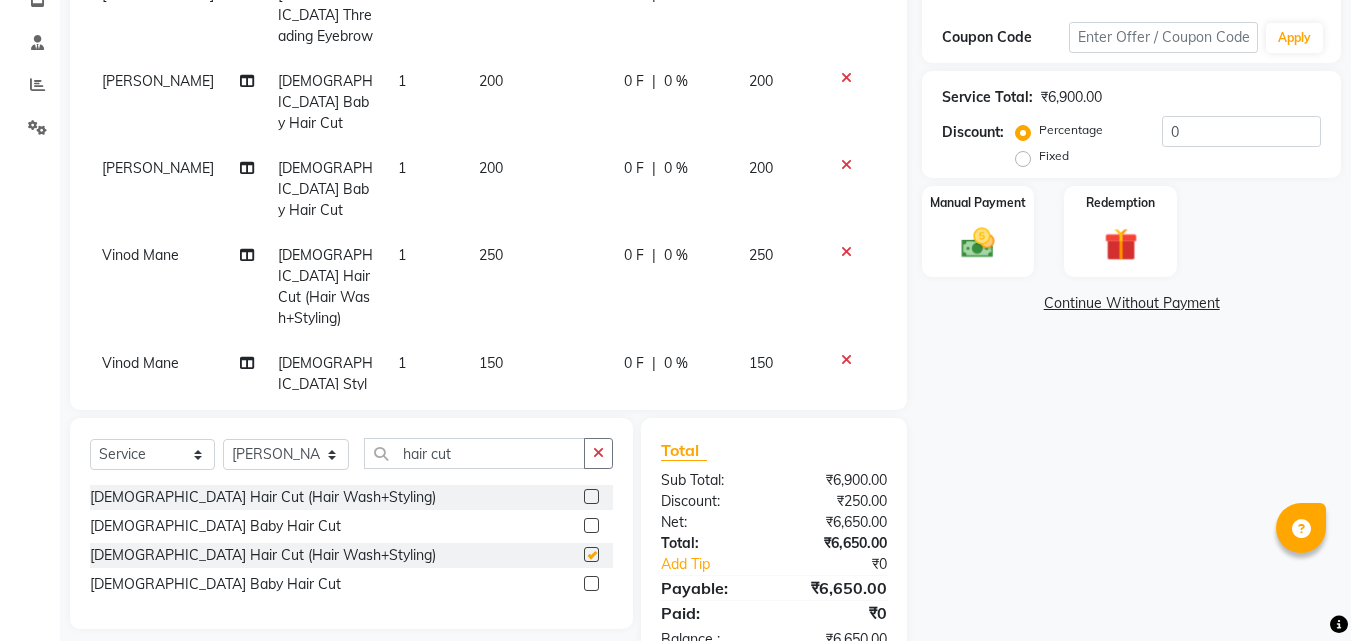 checkbox on "false" 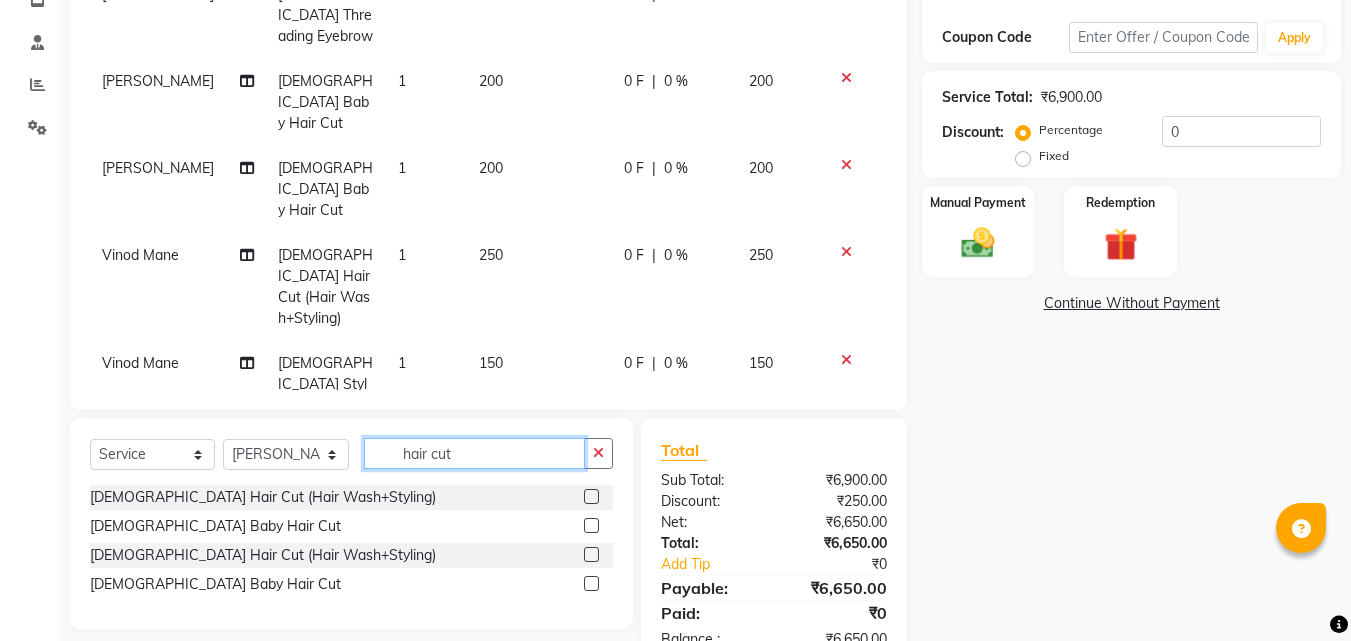click on "hair cut" 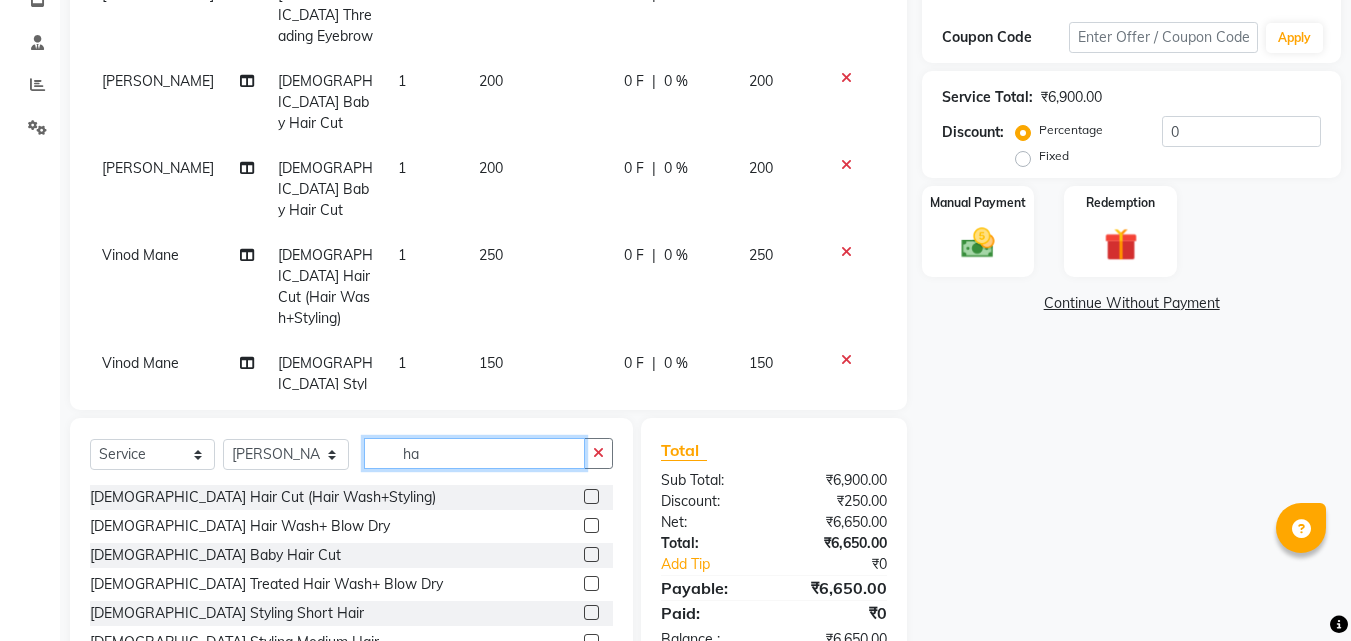 type on "h" 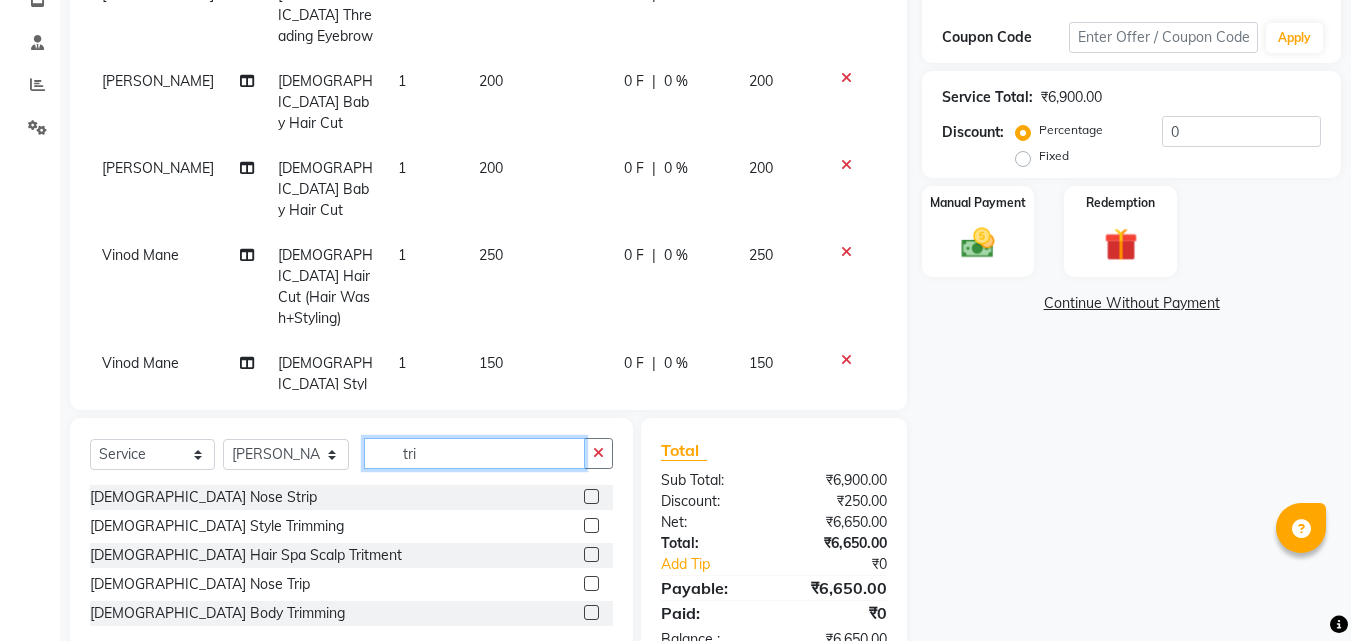 type on "tri" 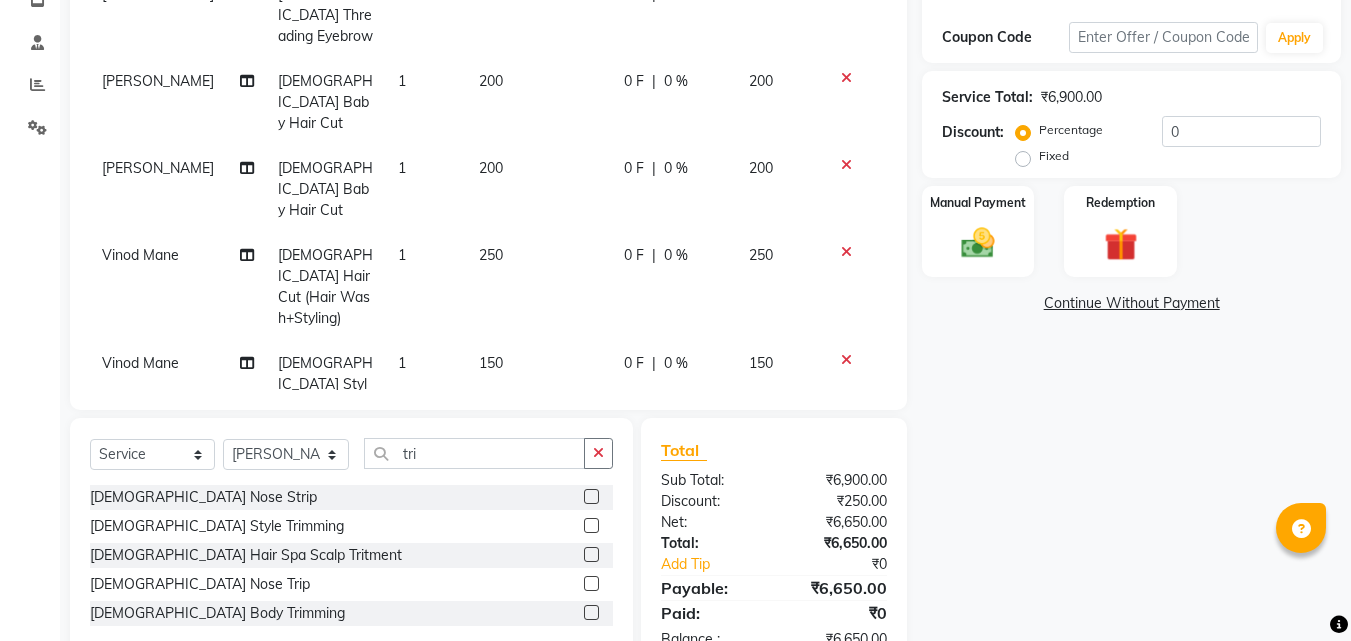 click 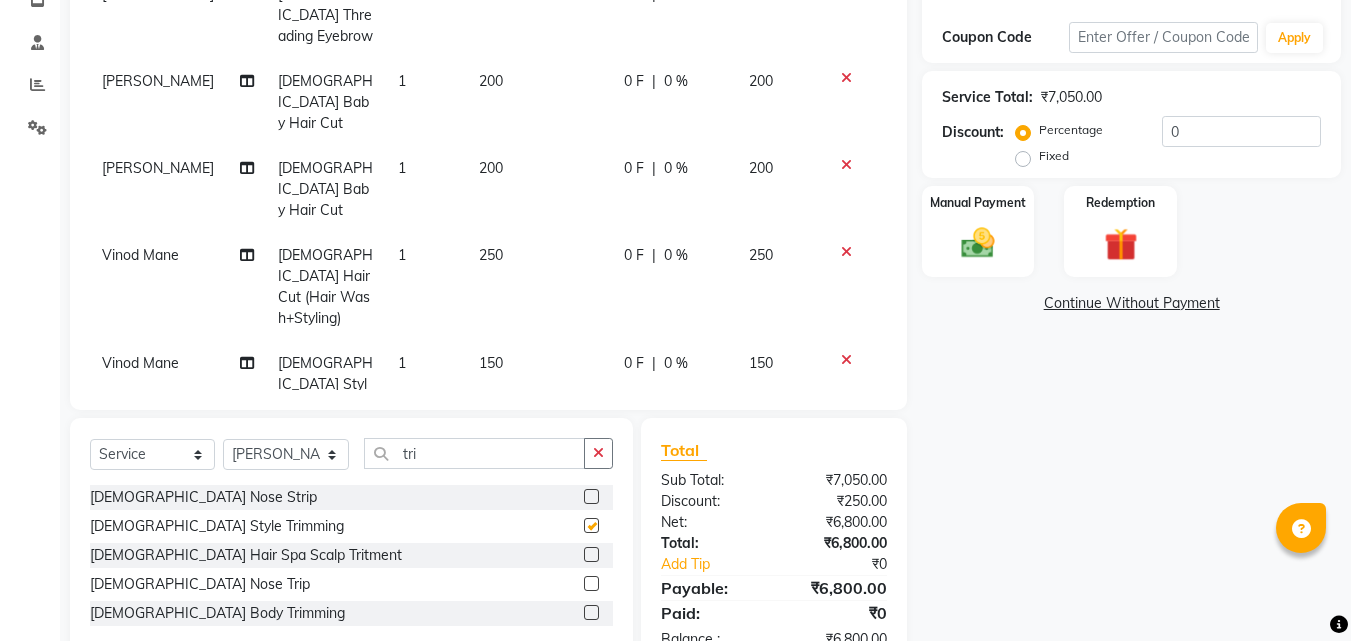 checkbox on "false" 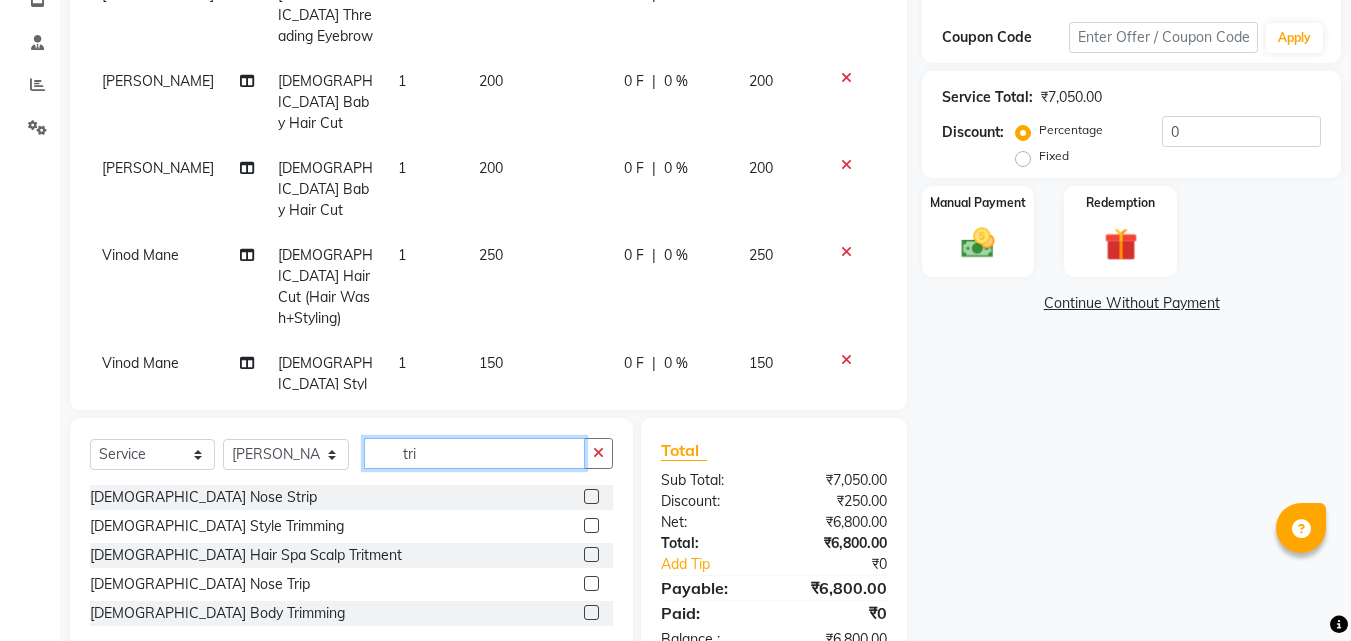 click on "tri" 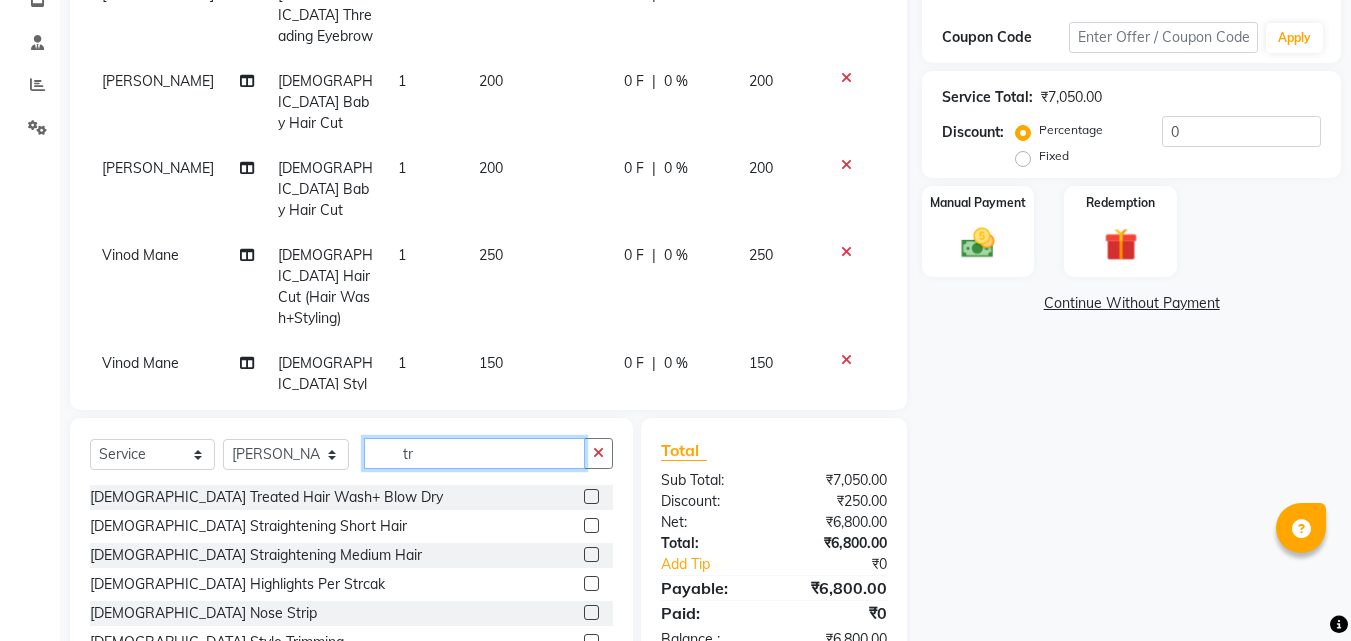 type on "t" 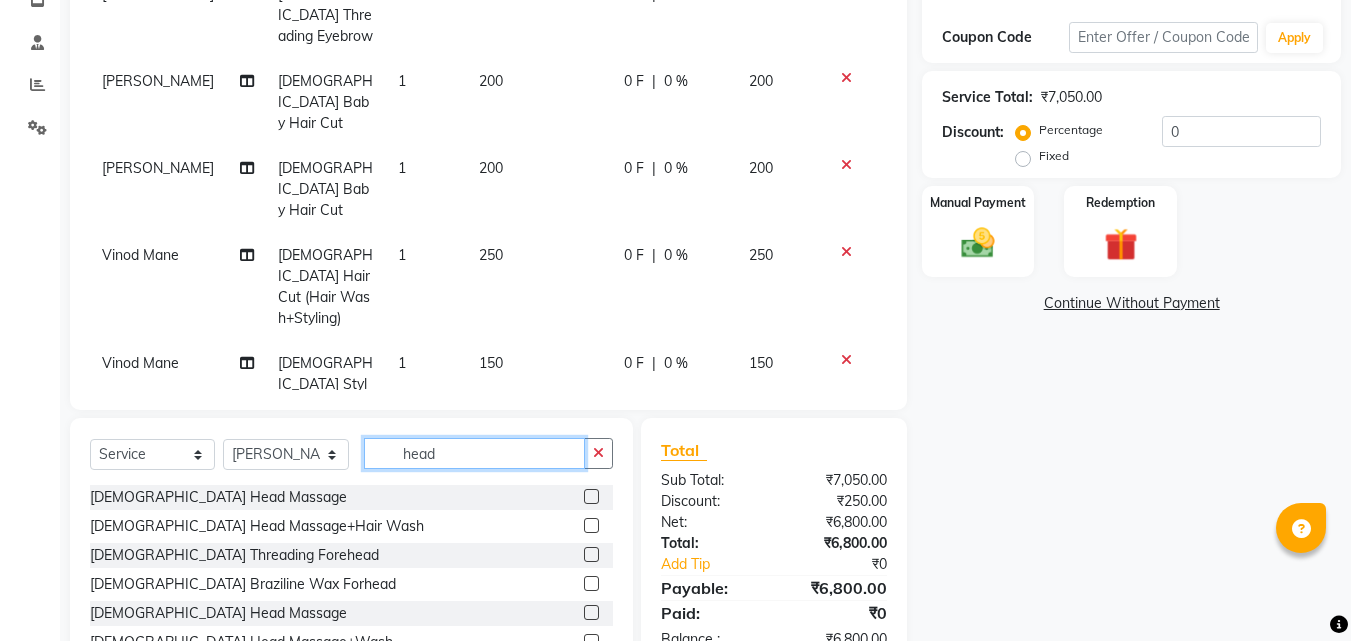 type on "head" 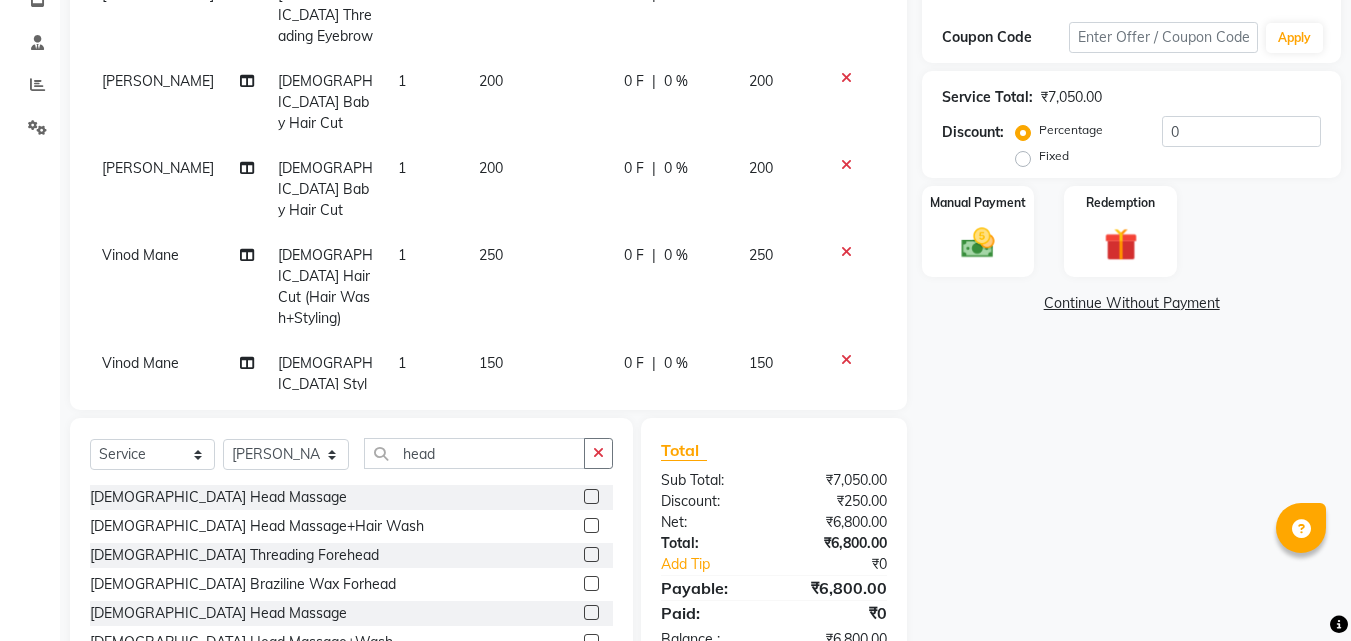 click on "[DEMOGRAPHIC_DATA] Head Massage+Hair Wash" 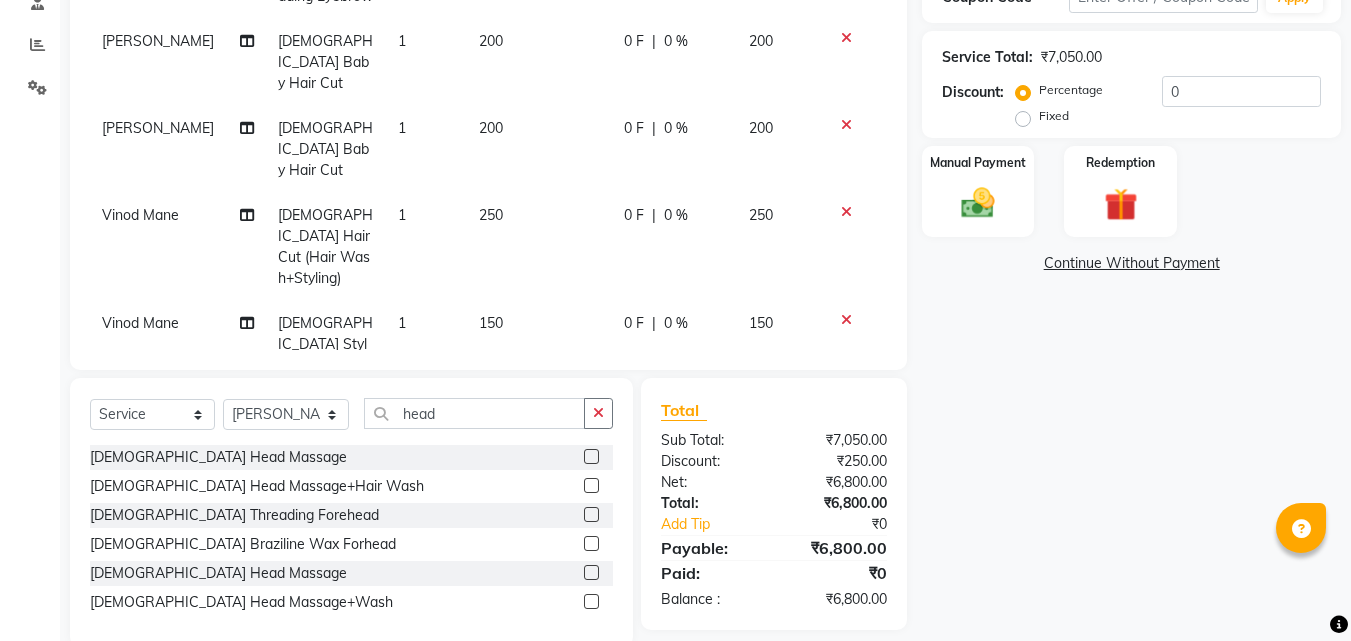 scroll, scrollTop: 434, scrollLeft: 0, axis: vertical 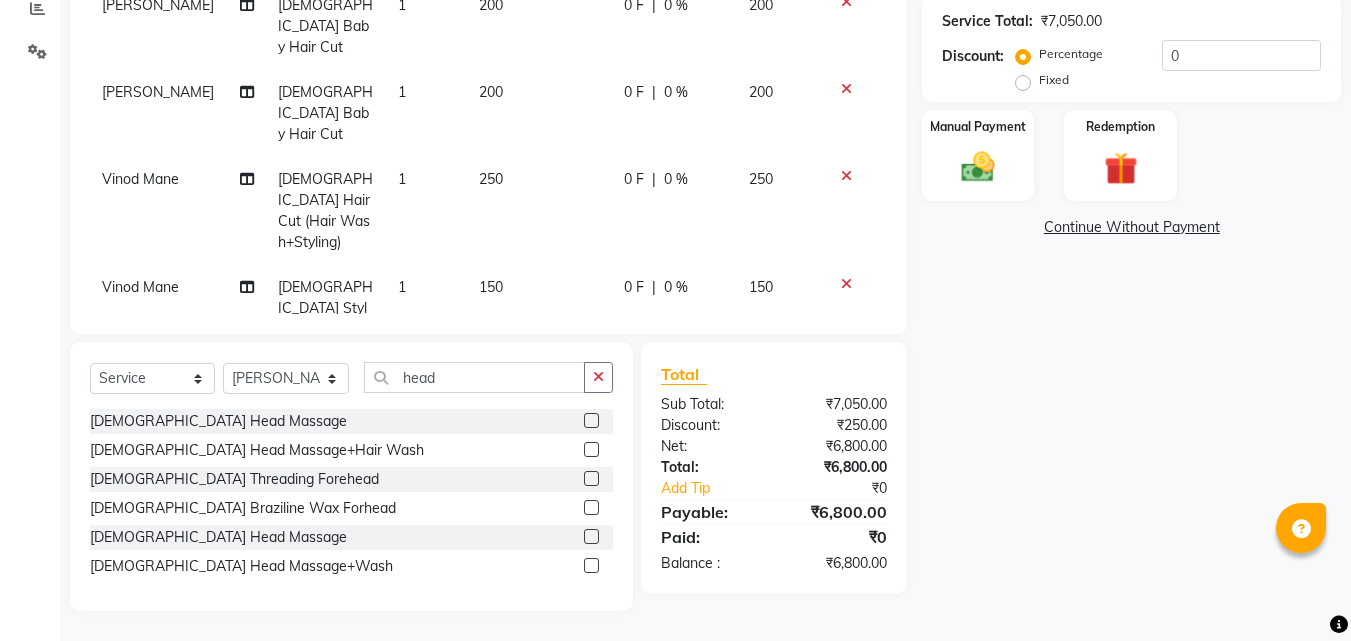 click 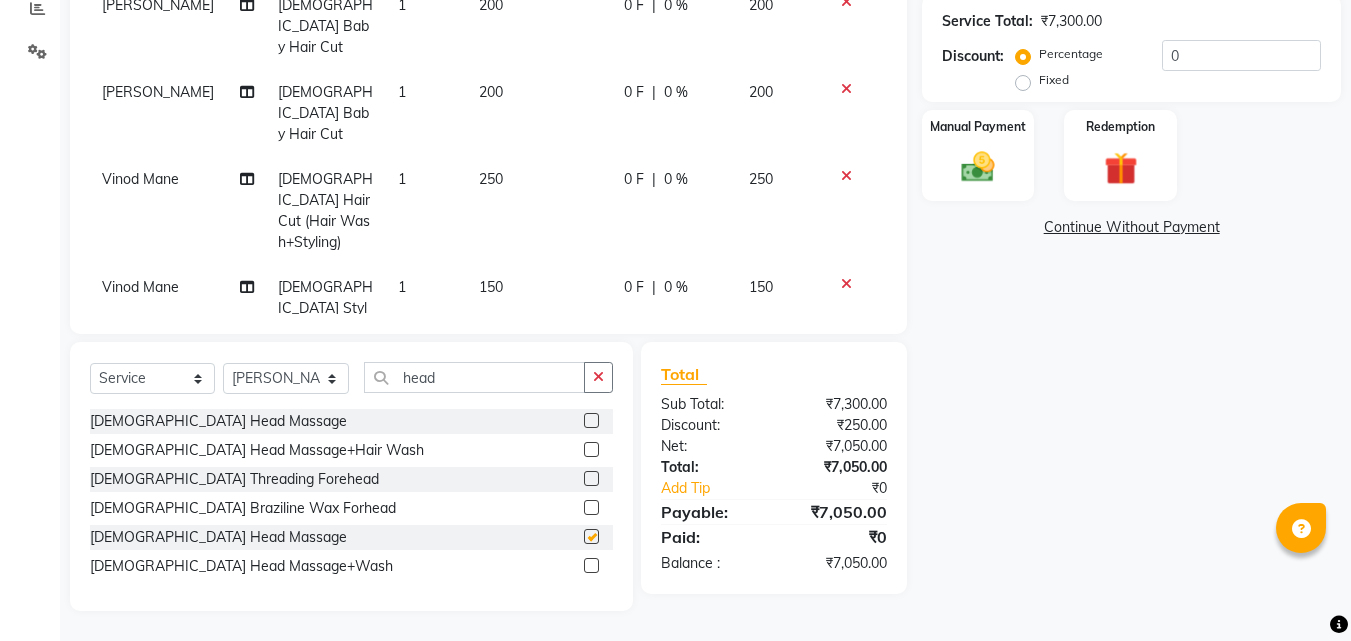 checkbox on "false" 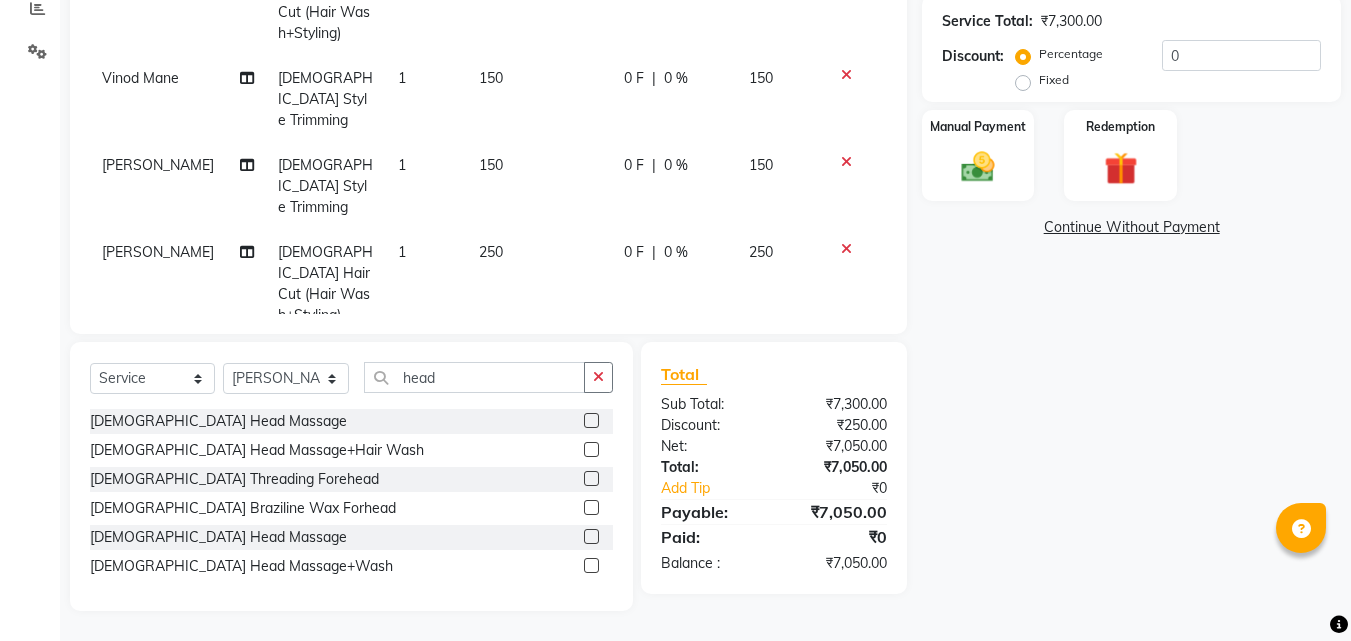 scroll, scrollTop: 1587, scrollLeft: 0, axis: vertical 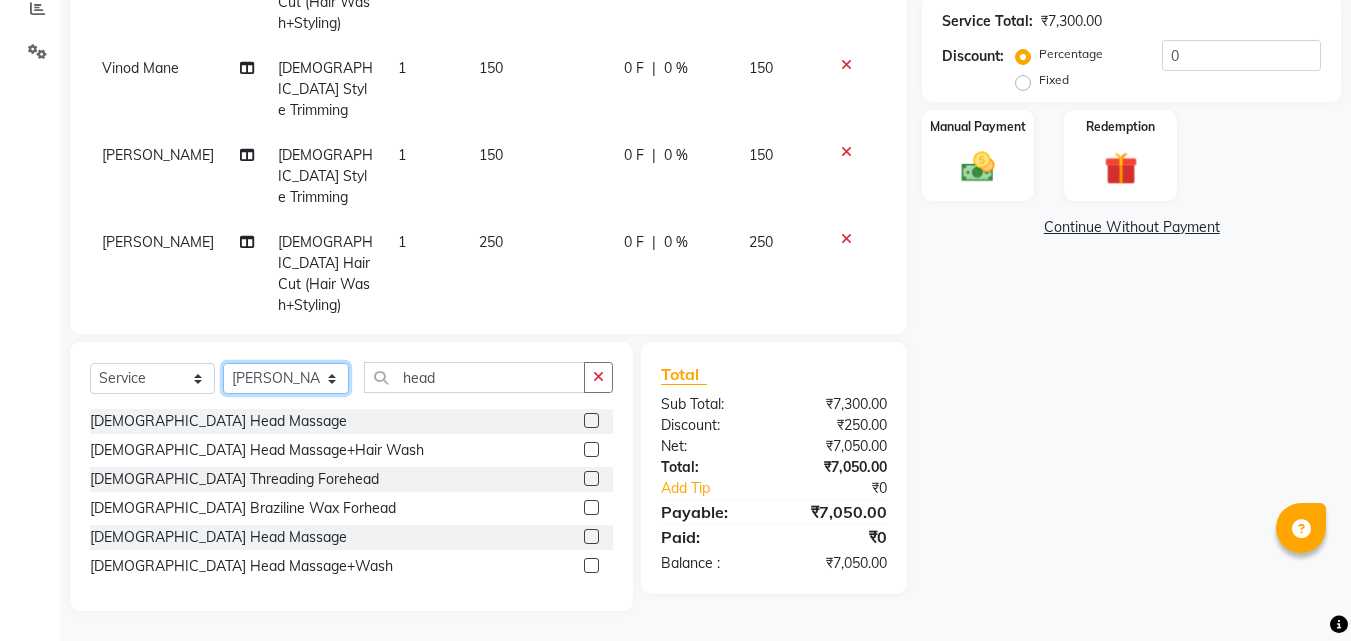 click on "Select Stylist [PERSON_NAME]  [PERSON_NAME] [PERSON_NAME] [PERSON_NAME] [PERSON_NAME]  [PERSON_NAME] [PERSON_NAME] Mane" 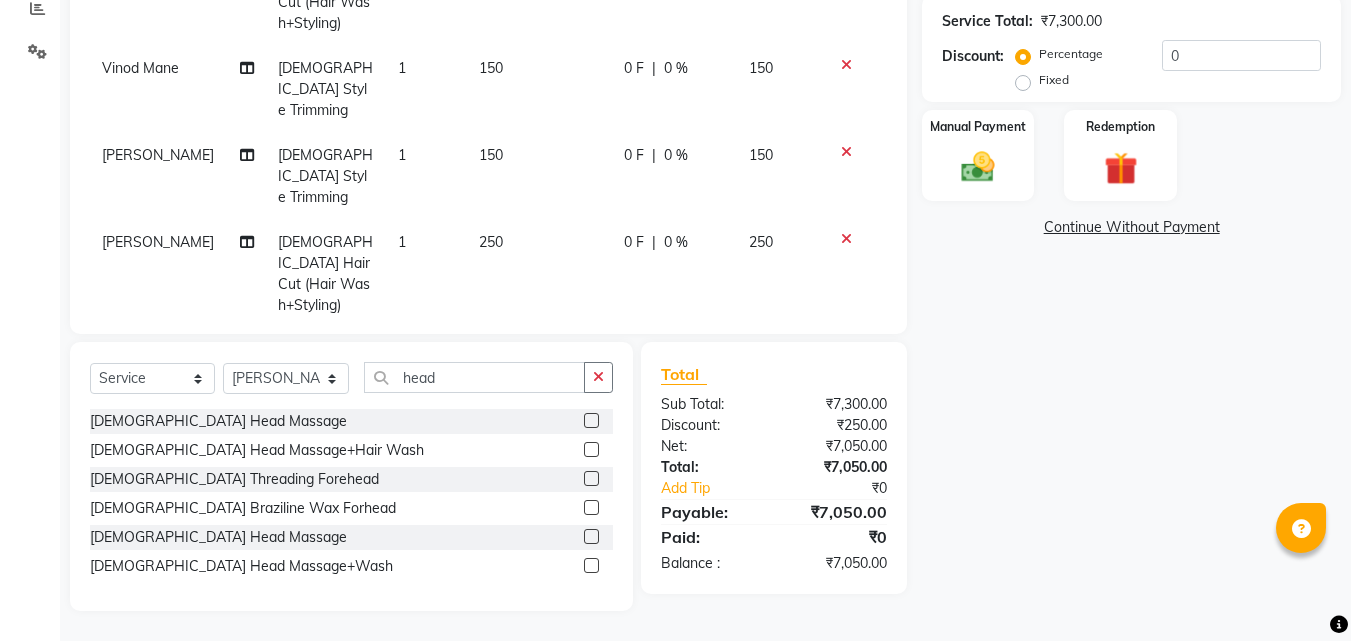 drag, startPoint x: 488, startPoint y: 353, endPoint x: 488, endPoint y: 364, distance: 11 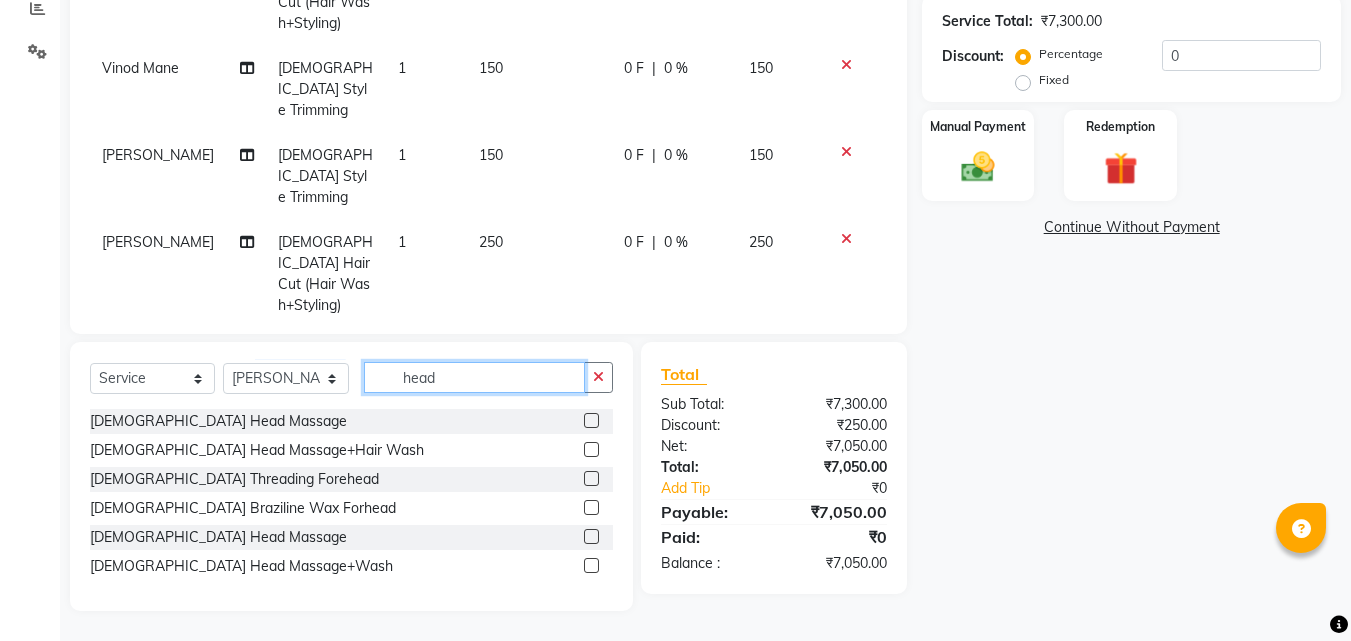 click on "head" 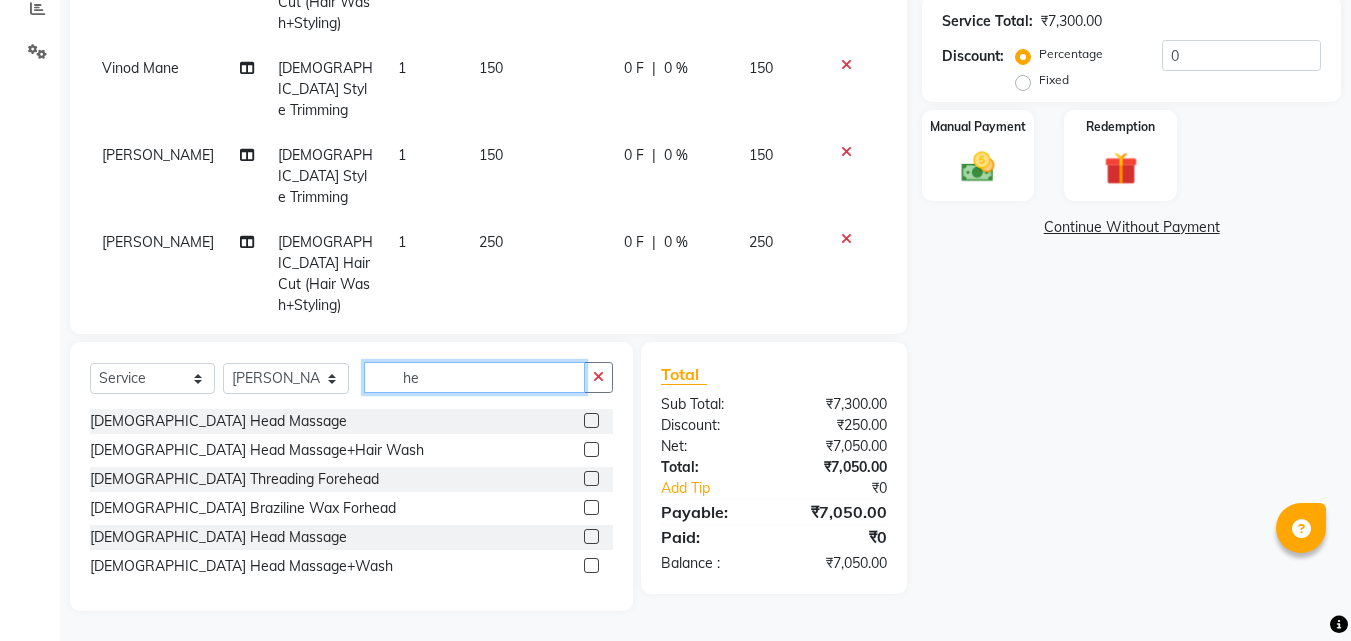 type on "h" 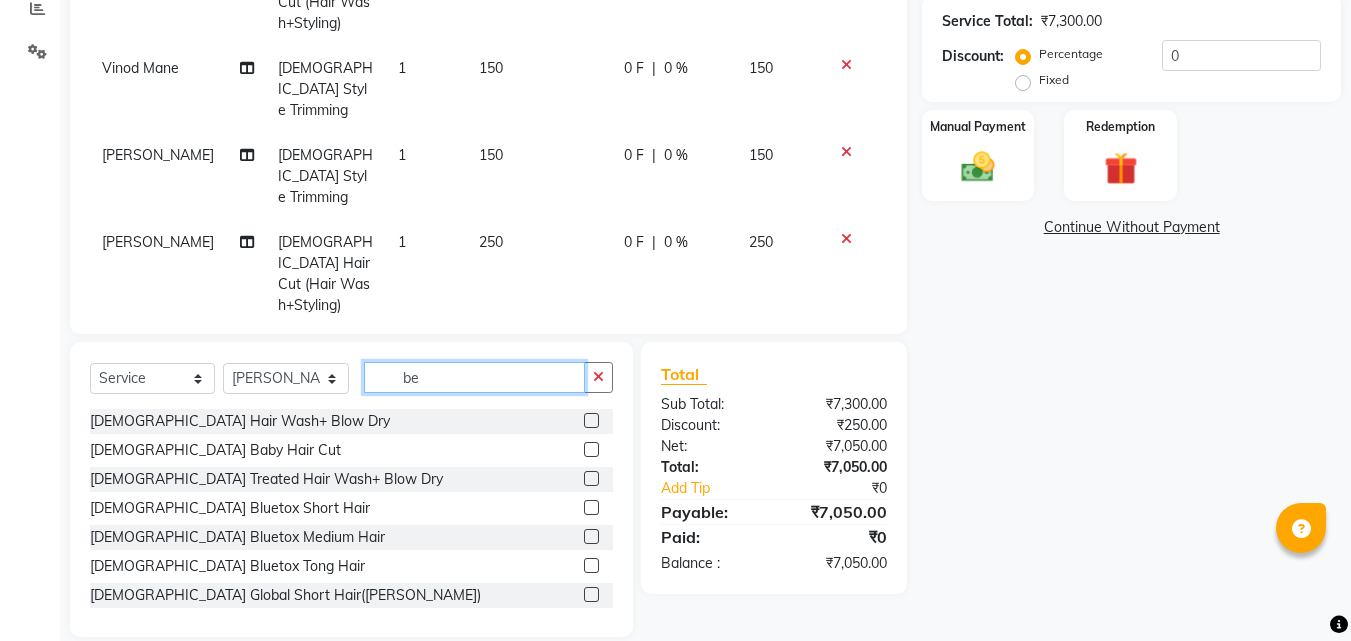 scroll, scrollTop: 417, scrollLeft: 0, axis: vertical 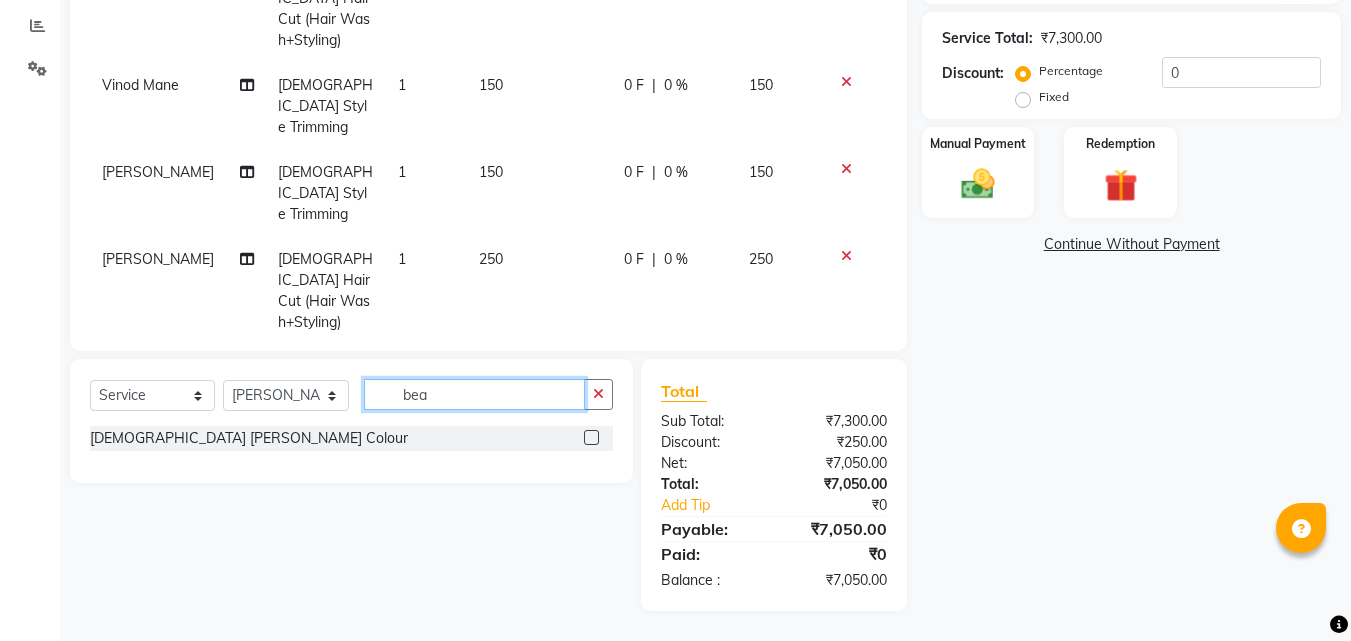 type on "bea" 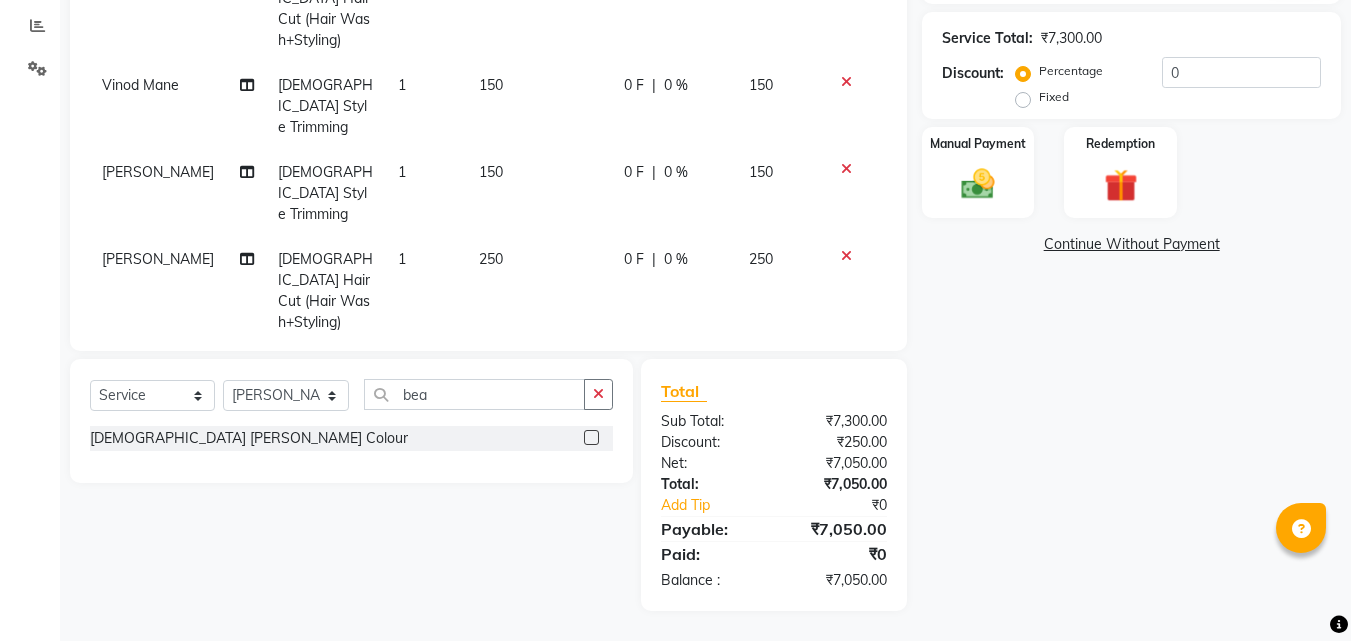 click 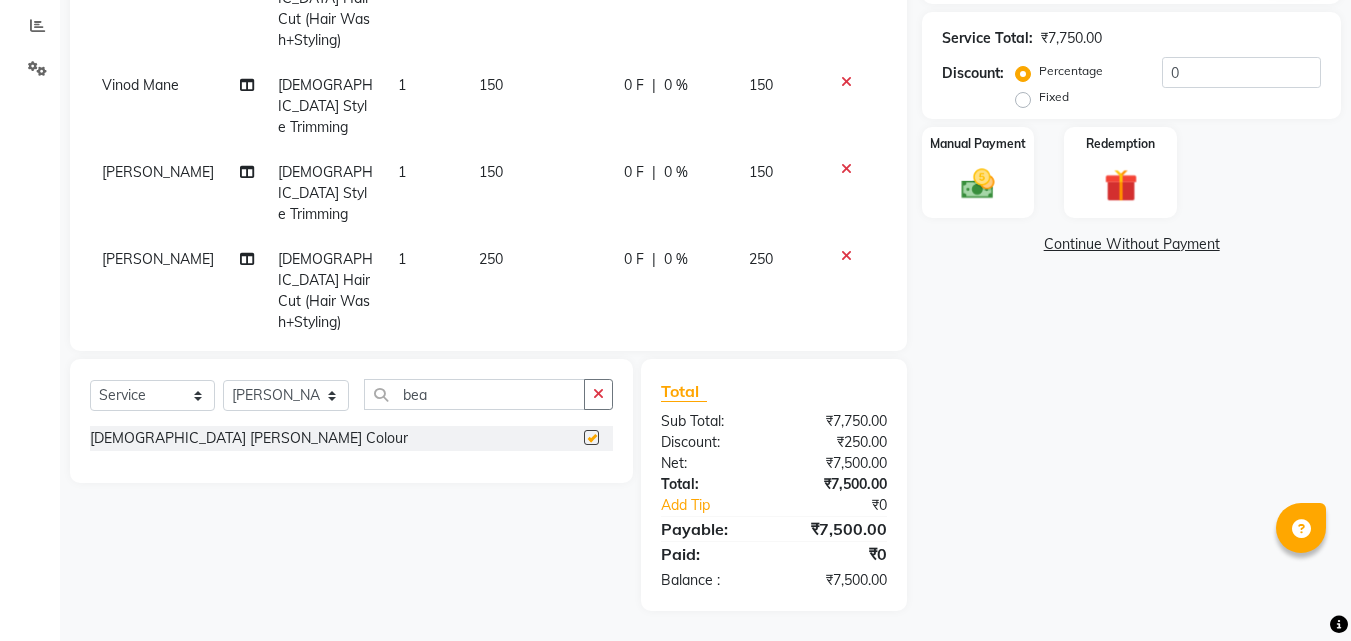 checkbox on "false" 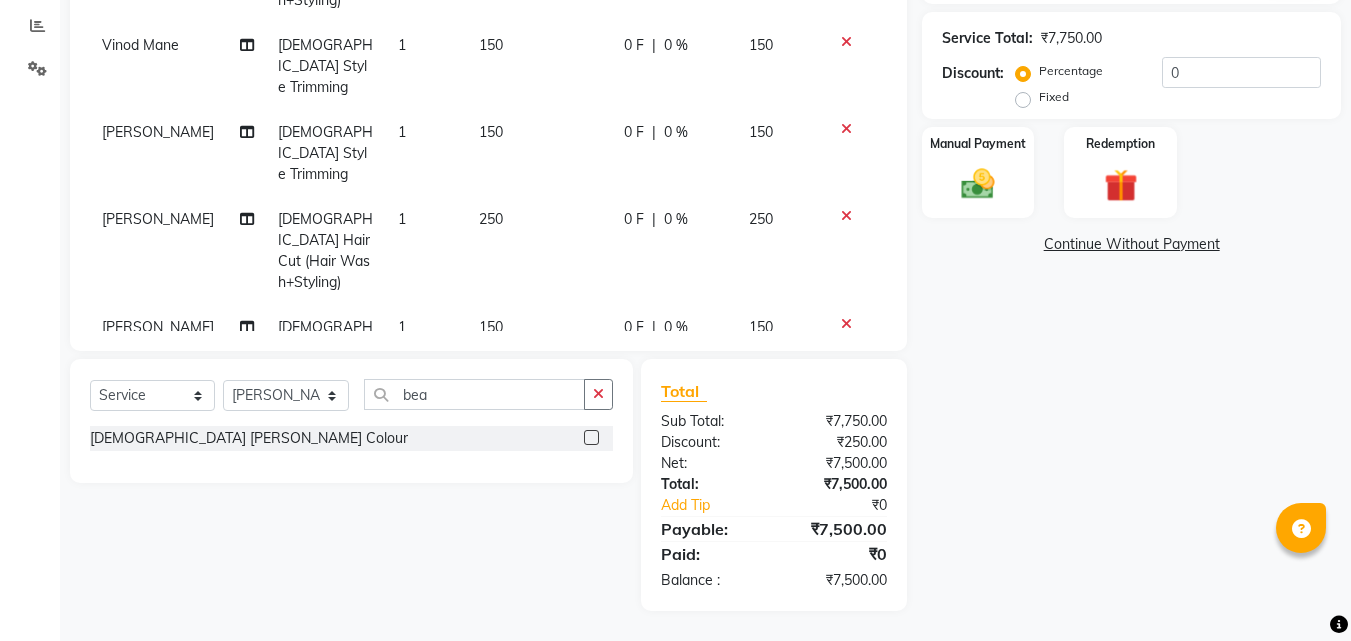 scroll, scrollTop: 1653, scrollLeft: 0, axis: vertical 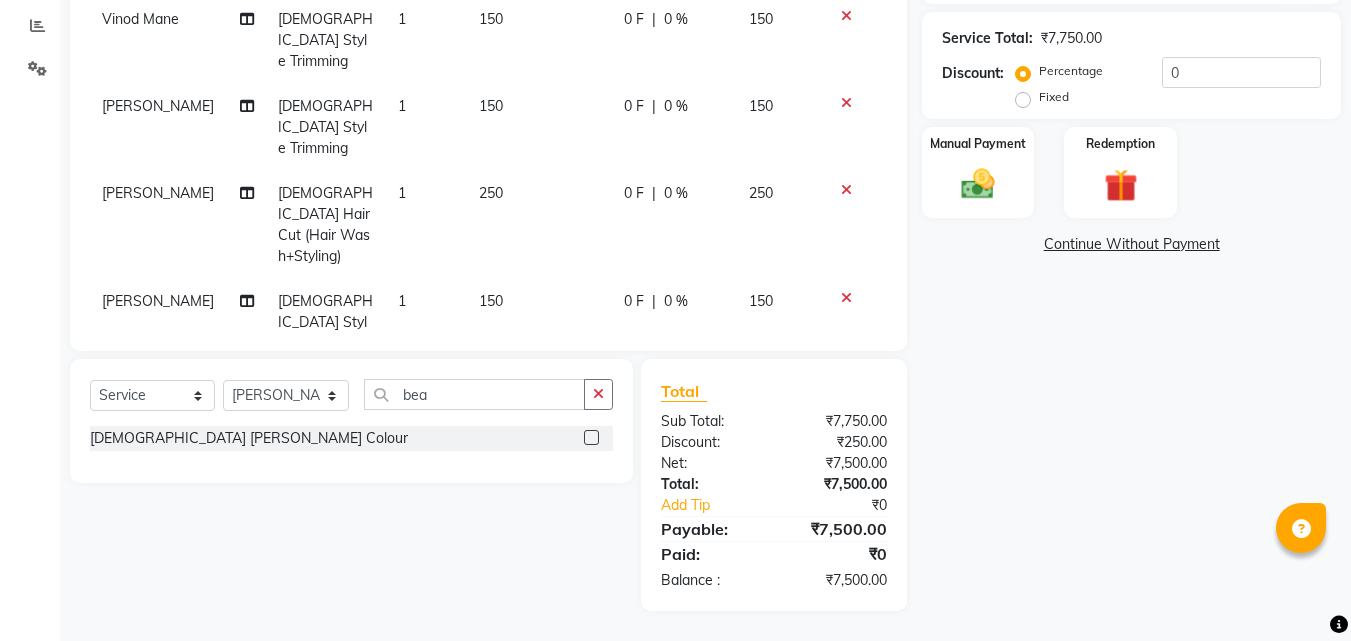 click on "450" 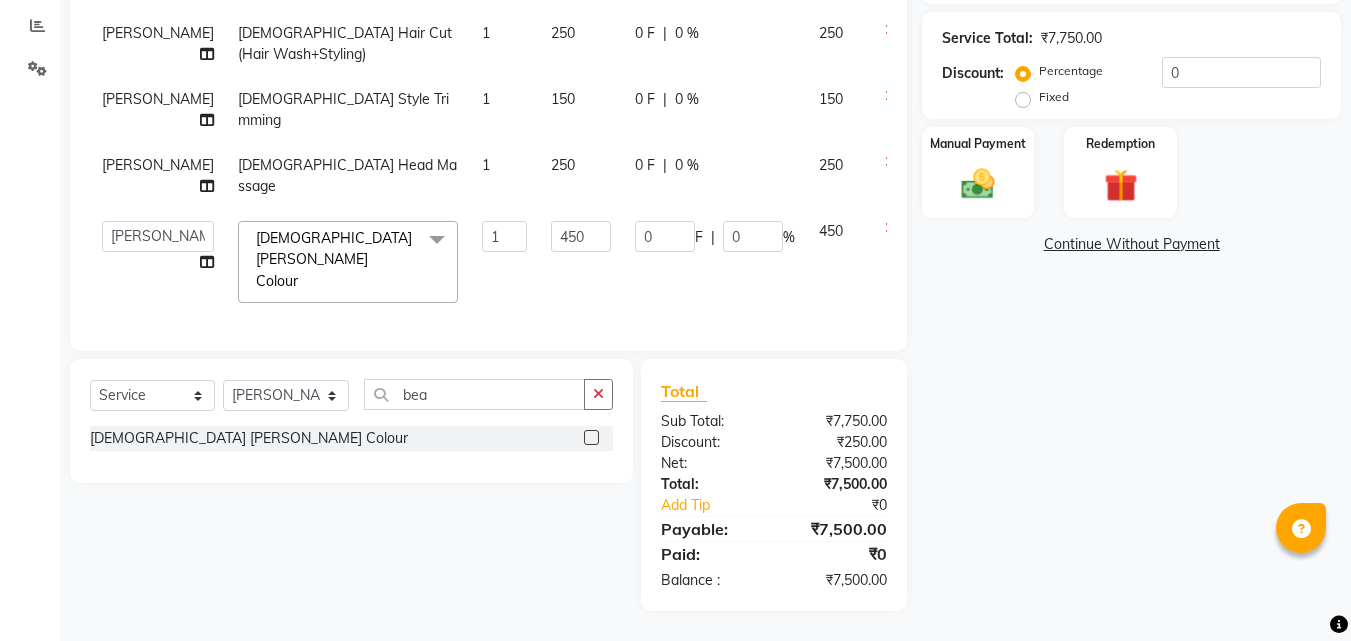 scroll, scrollTop: 1327, scrollLeft: 0, axis: vertical 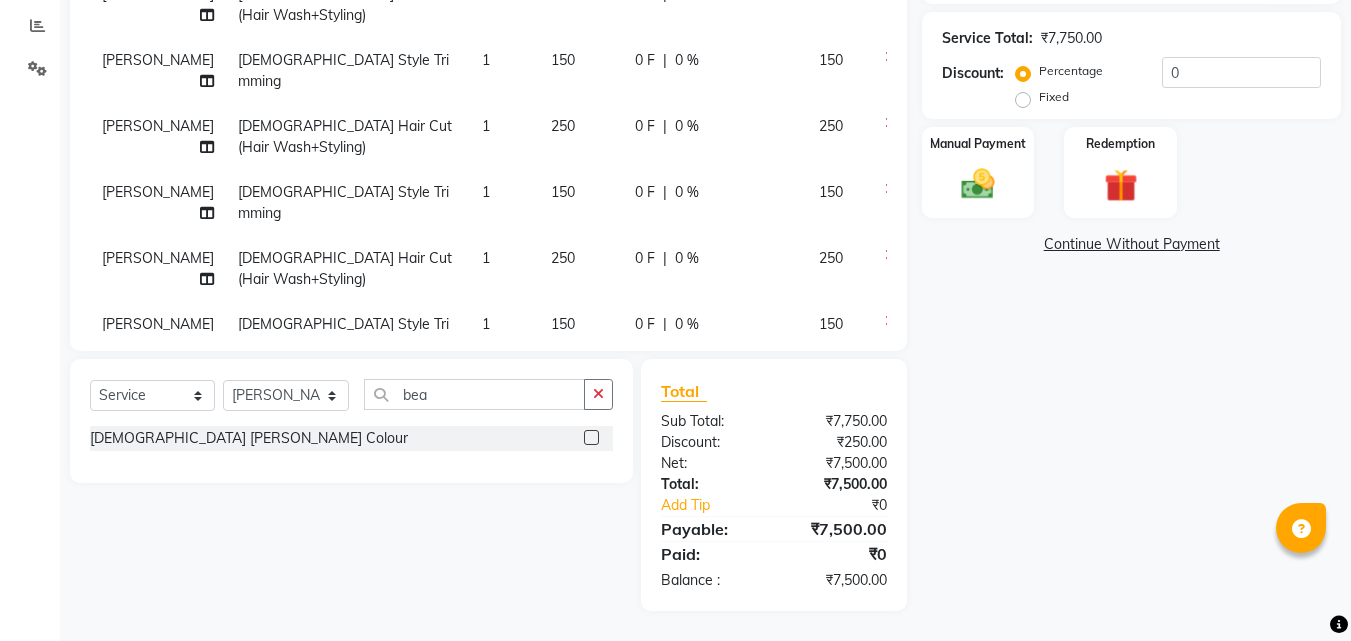 click on "450" 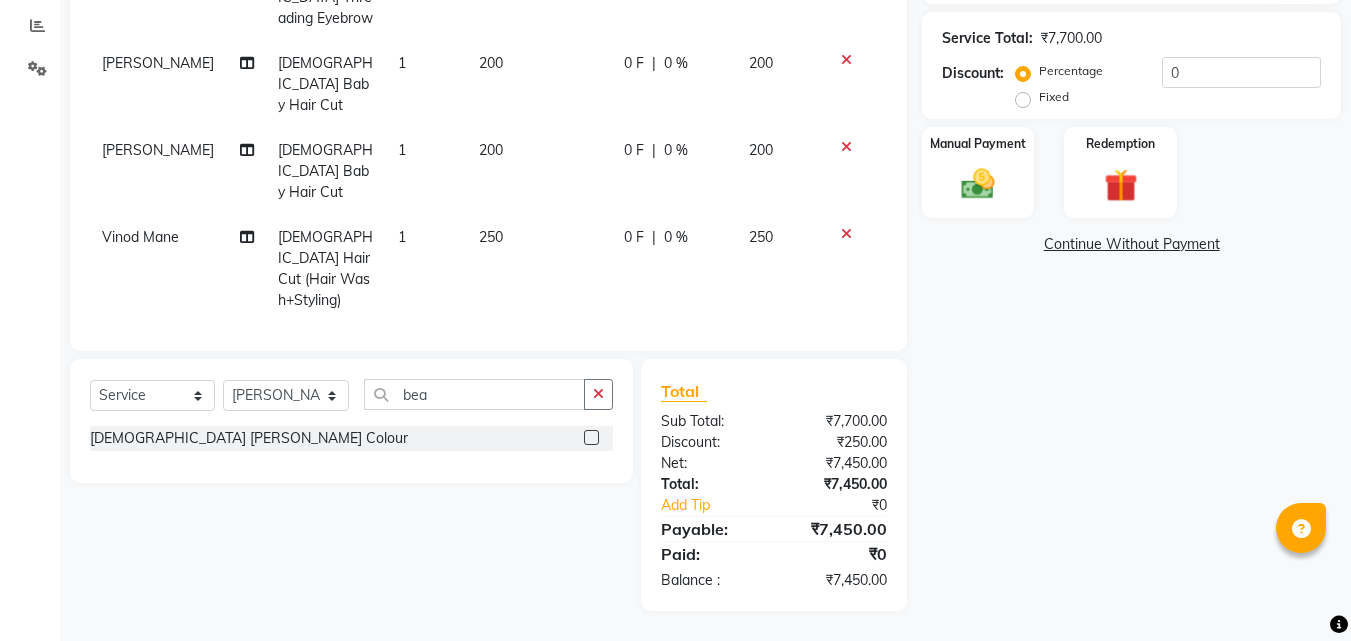 scroll, scrollTop: 1495, scrollLeft: 0, axis: vertical 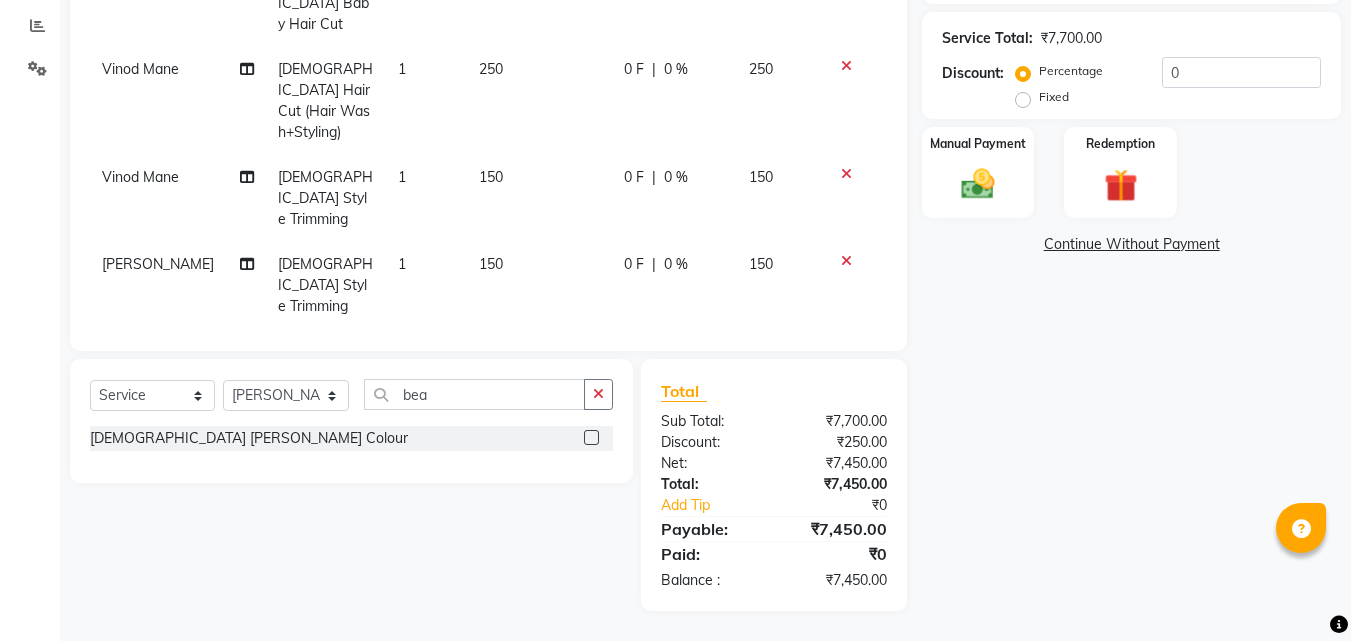 click on "Vinod Mane [DEMOGRAPHIC_DATA] Hair Cut (Hair Wash+Styling) 1 250 0 F | 0 % 250 Vinod Mane [DEMOGRAPHIC_DATA] Style Trimming  1 150 0 F | 0 % 150 Vinod Mane [DEMOGRAPHIC_DATA] Style Trimming  1 150 0 F | 0 % 150 [PERSON_NAME] [DEMOGRAPHIC_DATA] Style Trimming  1 150 0 F | 0 % 150 [PERSON_NAME] [DEMOGRAPHIC_DATA] Hair Wash 1 100 0 F | 0 % 100 [PERSON_NAME] [DEMOGRAPHIC_DATA] Baby Hair Cut 1 200 0 F | 0 % 200 [PERSON_NAME] [DEMOGRAPHIC_DATA] Style Trimming  1 150 0 F | 0 % 150 Vinod Mane [DEMOGRAPHIC_DATA] Style Trimming  1 150 0 F | 0 % 150 Vinod Mane [DEMOGRAPHIC_DATA] Hair Cut (Hair Wash+Styling) 1 250 0 F | 0 % 250 [PERSON_NAME] [DEMOGRAPHIC_DATA] Style Trimming  1 150 0 F | 0 % 150 Netaji [PERSON_NAME] [DEMOGRAPHIC_DATA] Style Trimming  1 150 0 F | 0 % 150 Netaji [PERSON_NAME] [DEMOGRAPHIC_DATA] Hair Cut (Hair Wash+Styling) 1 250 0 F | 0 % 250 [PERSON_NAME] [DEMOGRAPHIC_DATA] Facial O3+ 1 2500 250 F | 10 % 2250 [PERSON_NAME] [DEMOGRAPHIC_DATA] Nose Trip 1 100 0 F | 0 % 100 Vinod Mane [DEMOGRAPHIC_DATA] Style Trimming  1 150 0 F | 0 % 150 [PERSON_NAME] [DEMOGRAPHIC_DATA] Threading Eyebrow 1 50 0 F | 0 % 50 [PERSON_NAME] [DEMOGRAPHIC_DATA] Baby Hair Cut 1 200 0 F | 0 % 200 [PERSON_NAME] [DEMOGRAPHIC_DATA] Baby Hair Cut 1 200 0 F | 0 % 200 Vinod Mane [DEMOGRAPHIC_DATA] Hair Cut (Hair Wash+Styling) 1 250 0 F | 0 %" 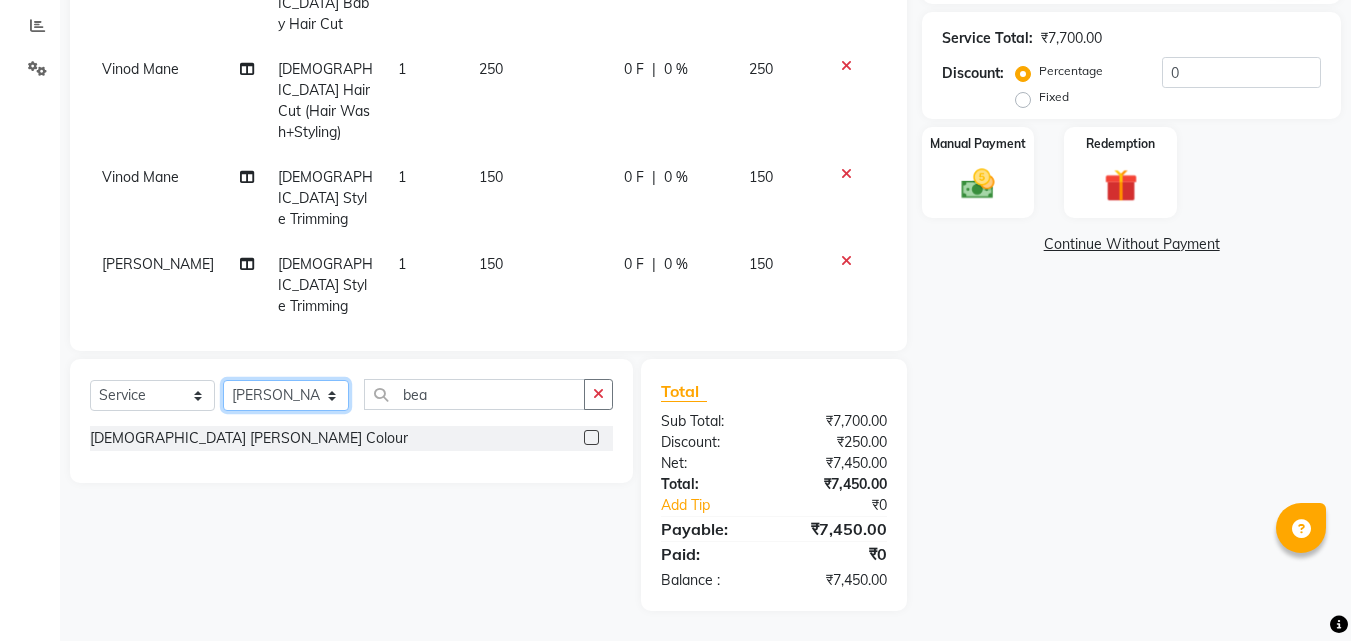 click on "Select Stylist [PERSON_NAME]  [PERSON_NAME] [PERSON_NAME] [PERSON_NAME] [PERSON_NAME]  [PERSON_NAME] [PERSON_NAME] Mane" 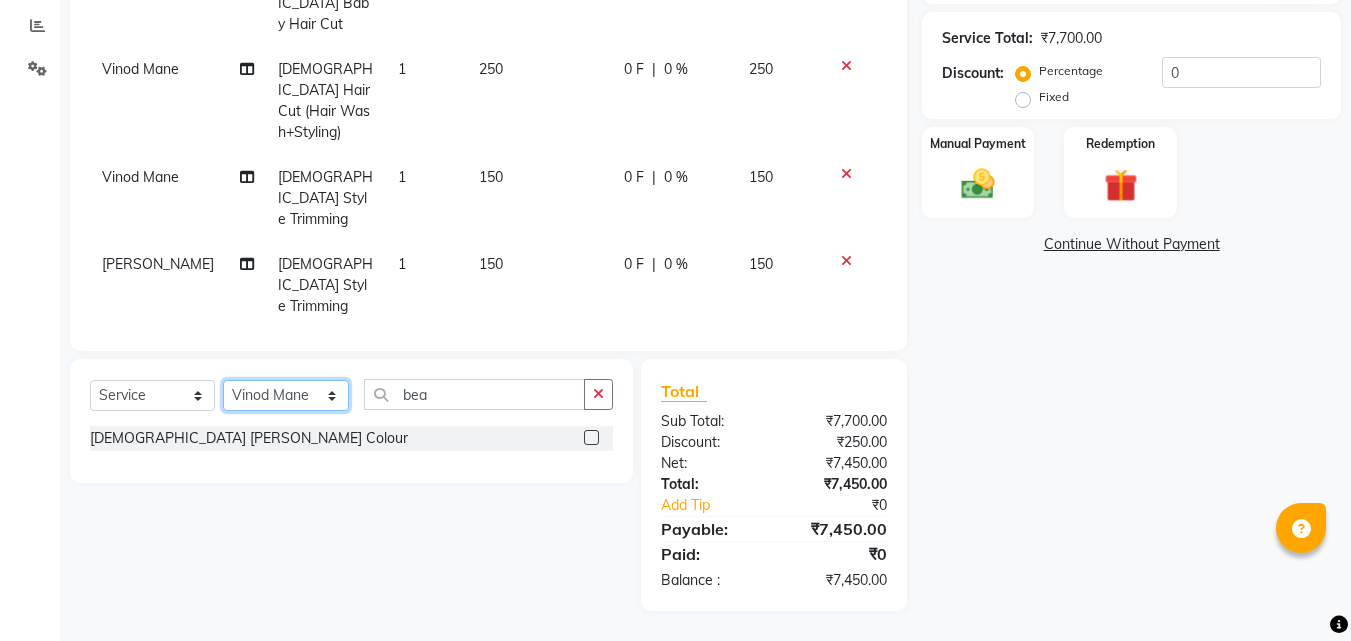click on "Select Stylist [PERSON_NAME]  [PERSON_NAME] [PERSON_NAME] [PERSON_NAME] [PERSON_NAME]  [PERSON_NAME] [PERSON_NAME] Mane" 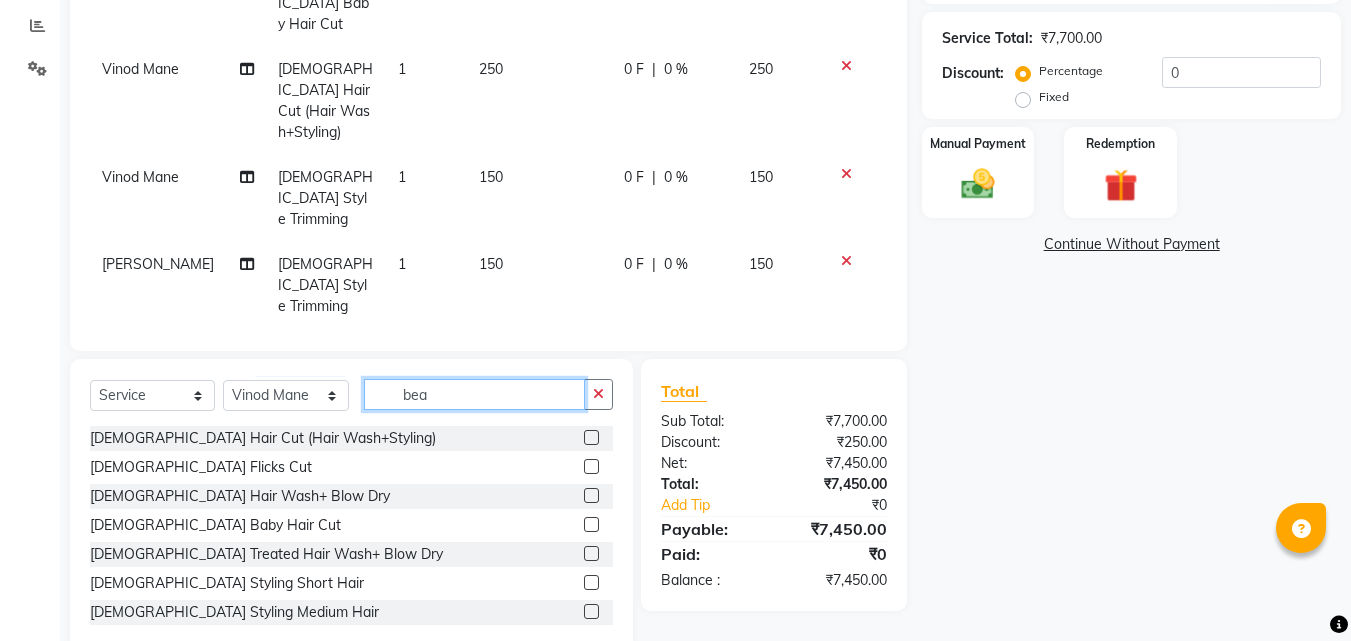 click on "bea" 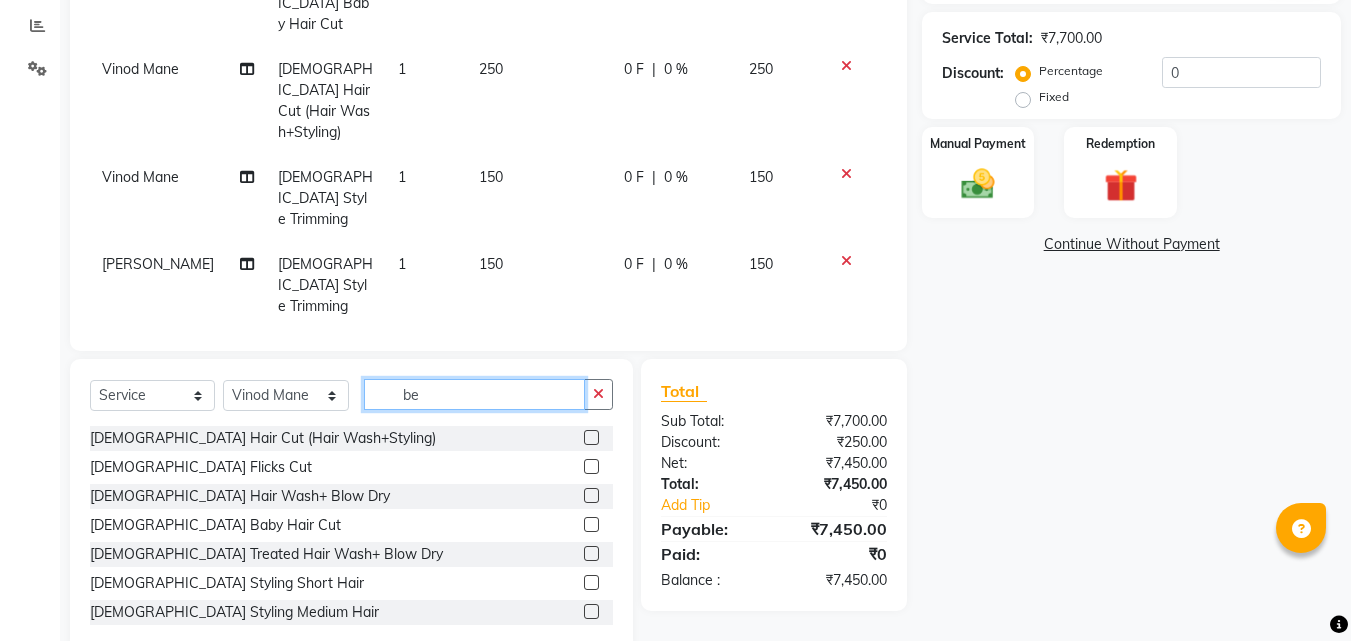 type on "b" 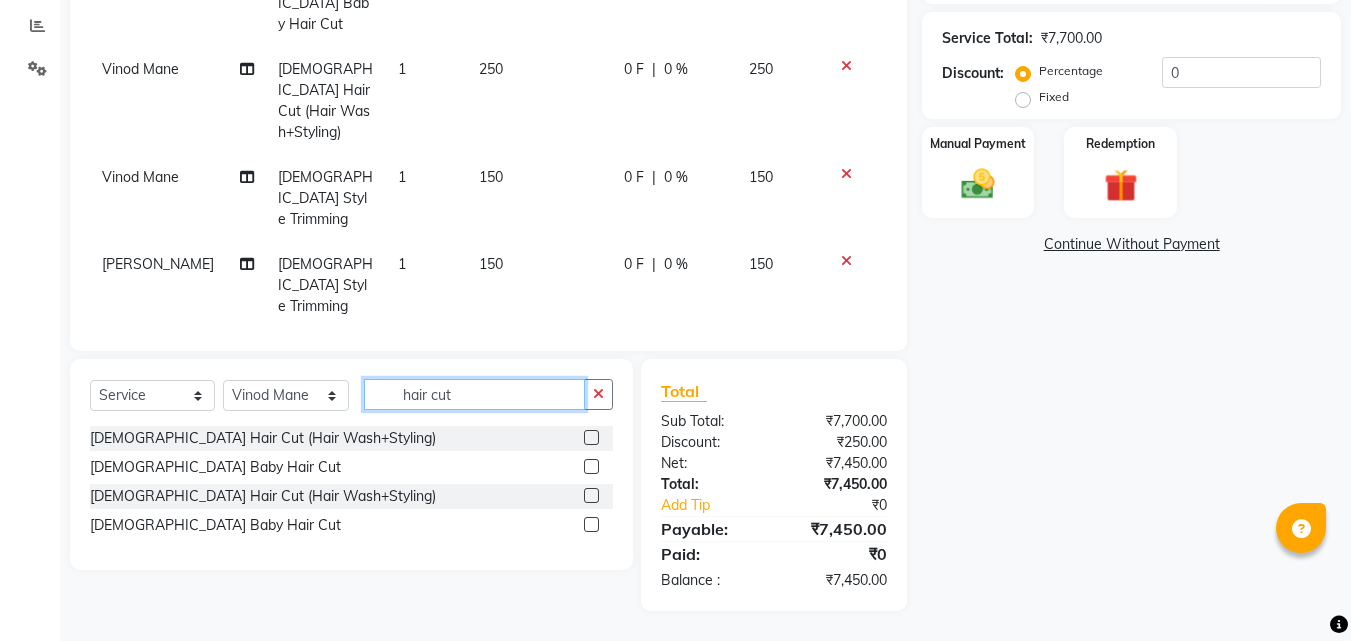 type on "hair cut" 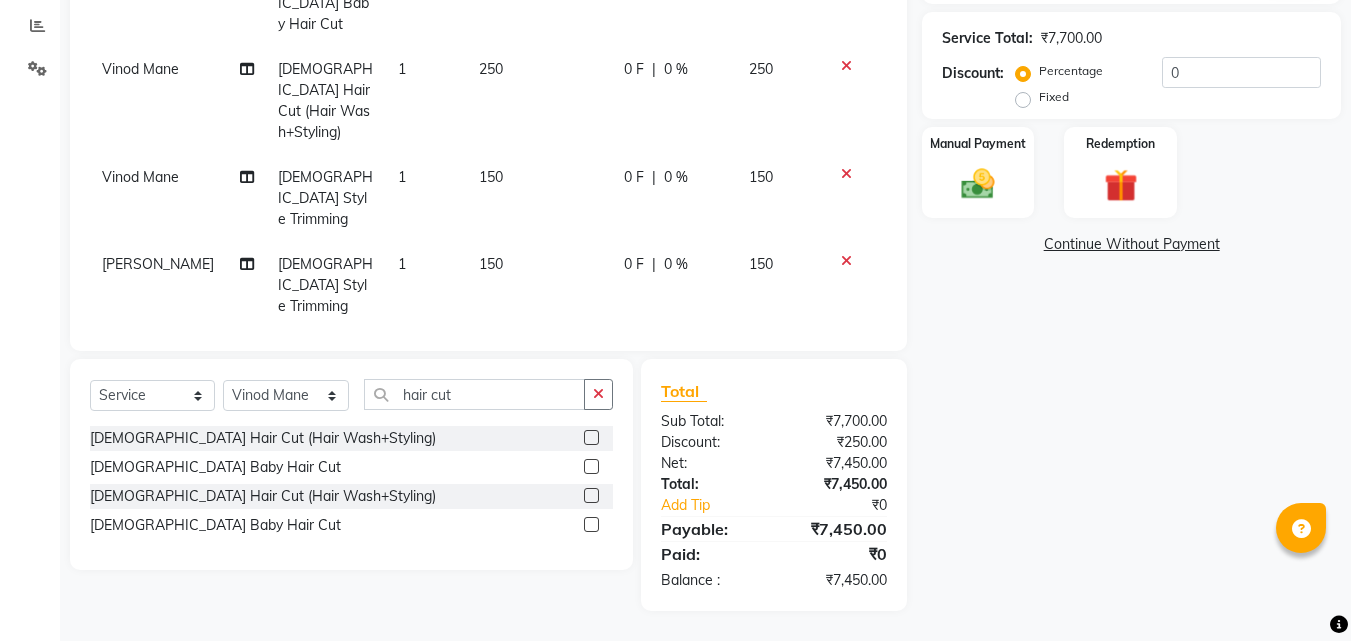 click 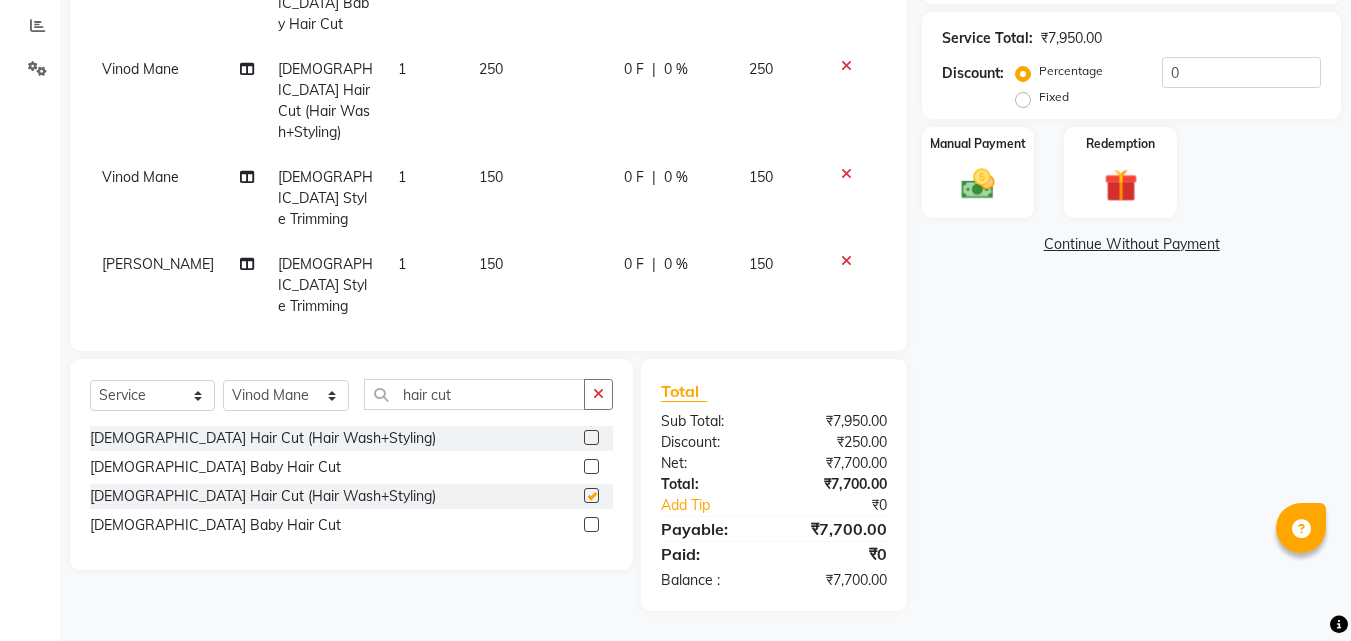 checkbox on "false" 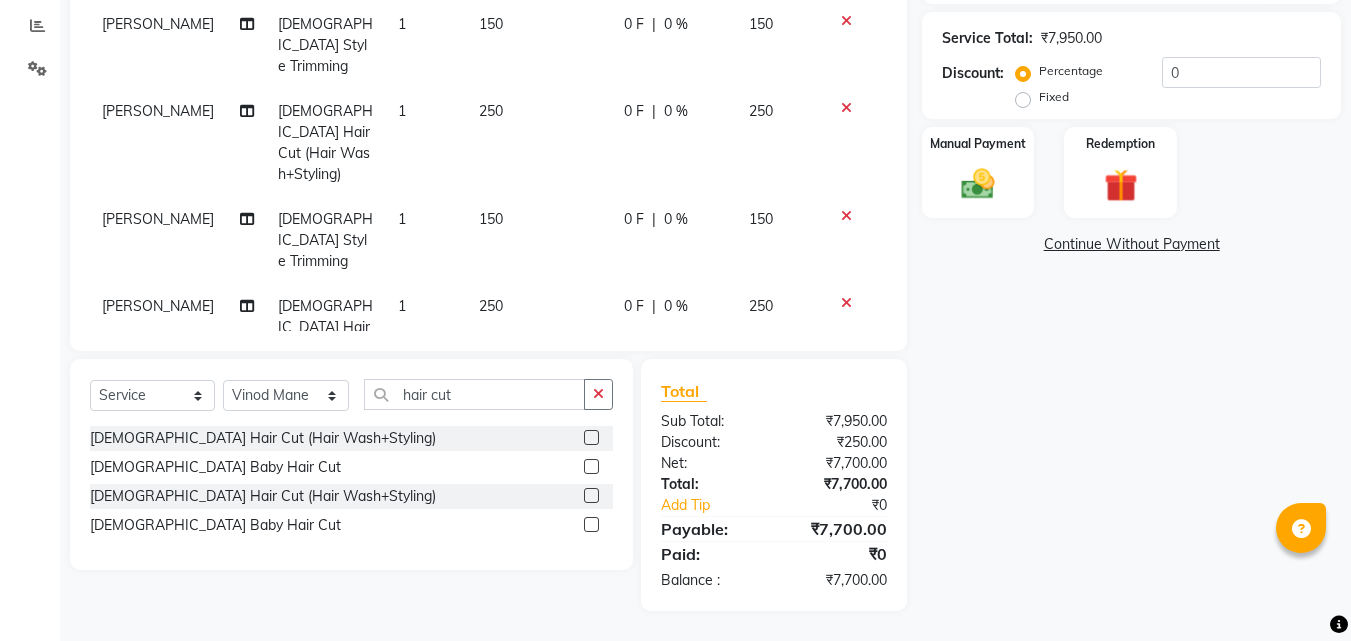 scroll, scrollTop: 1740, scrollLeft: 0, axis: vertical 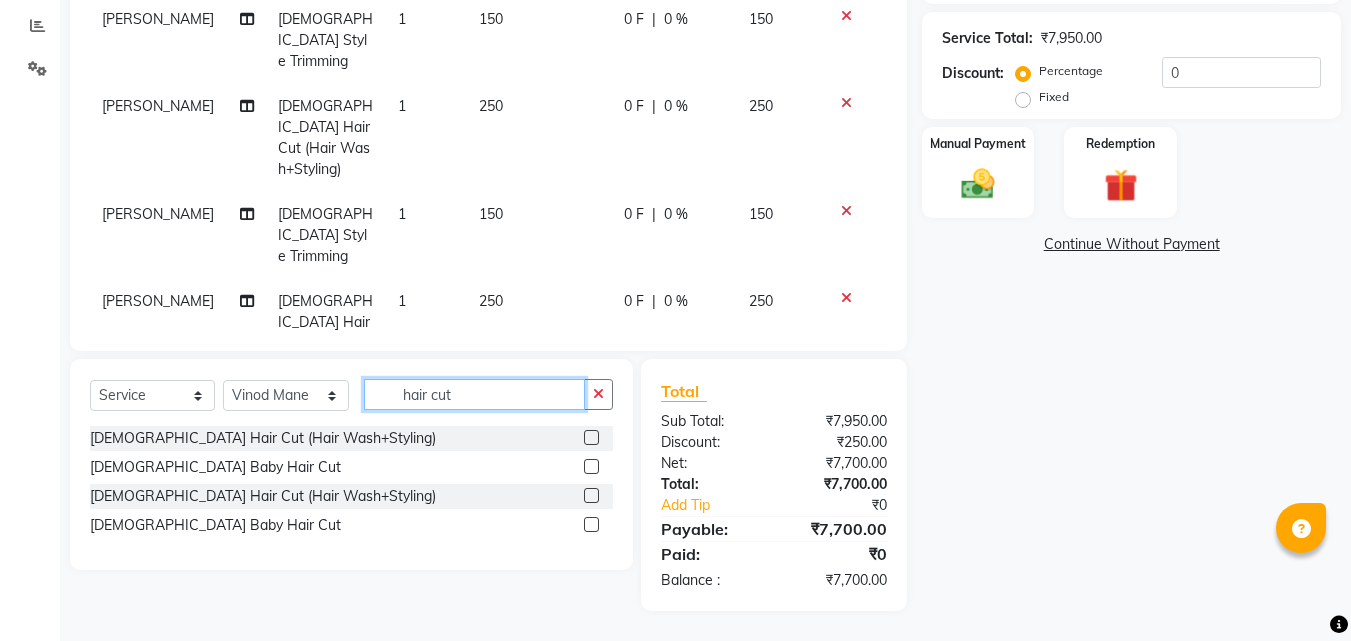 click on "hair cut" 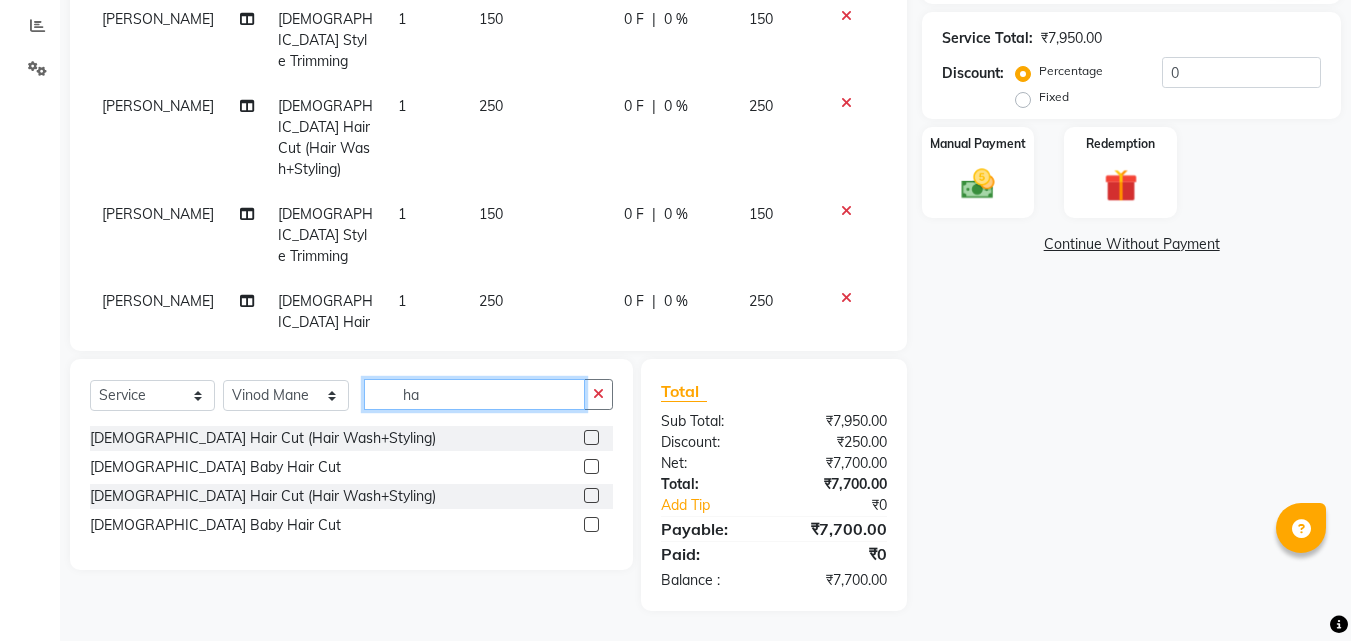 type on "h" 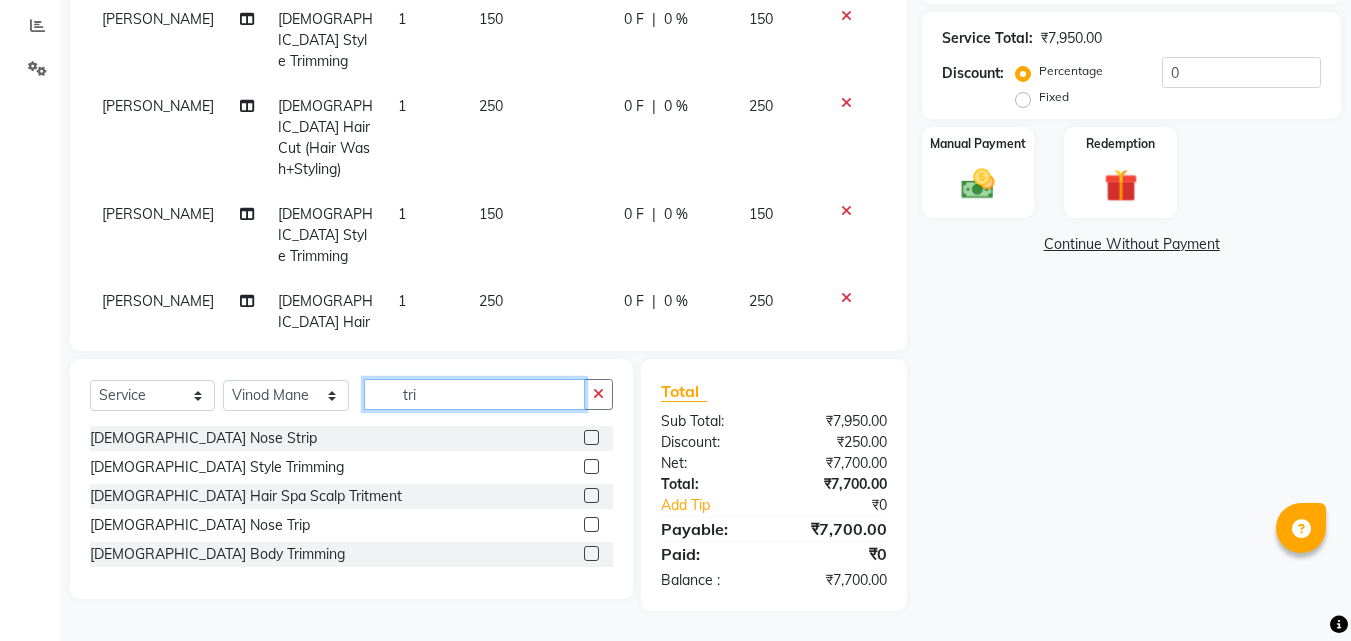 type on "tri" 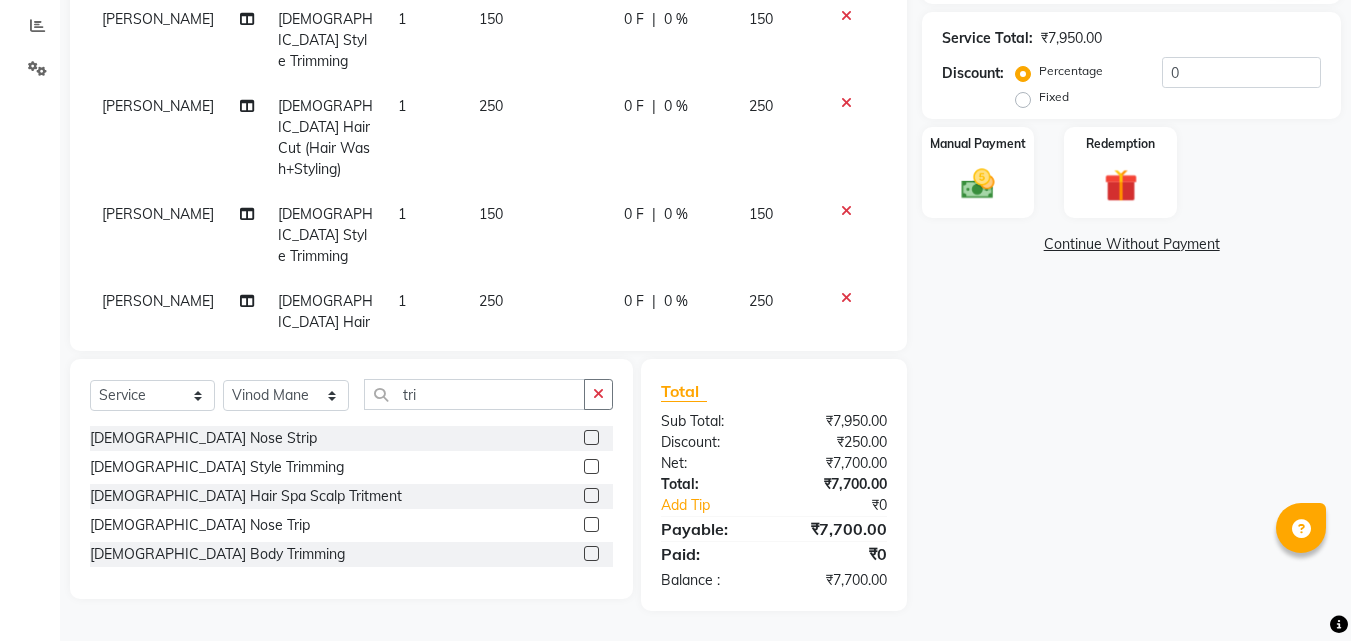 click 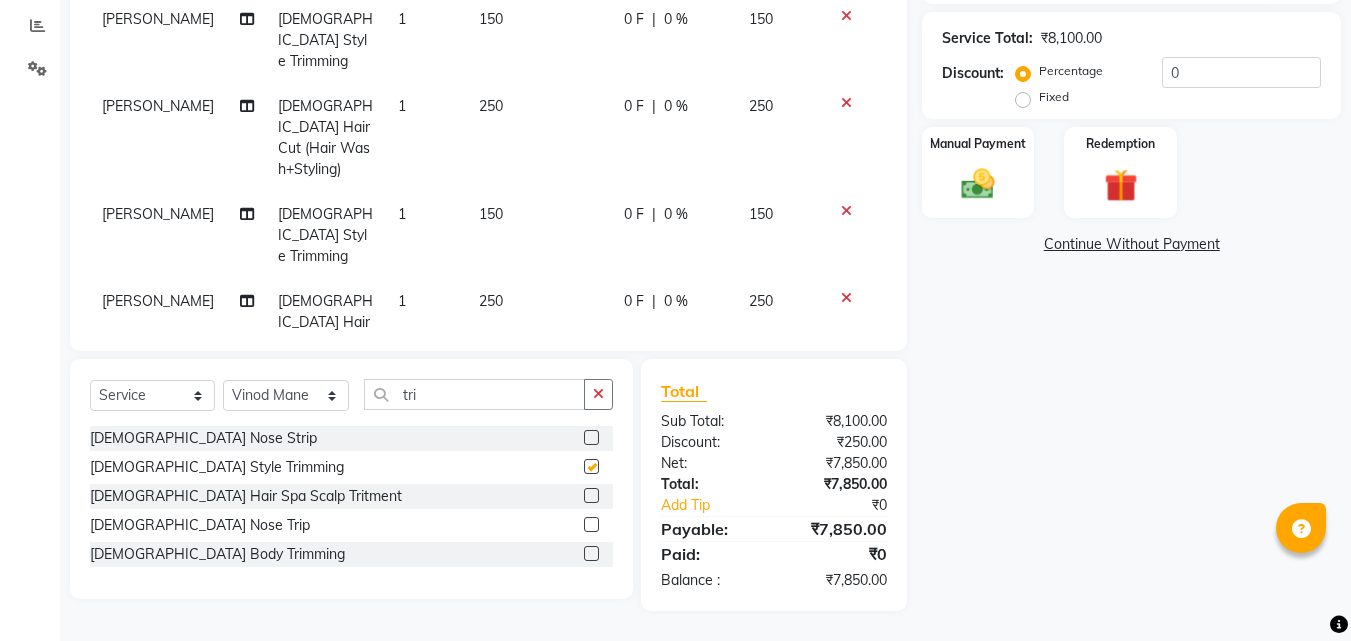 checkbox on "false" 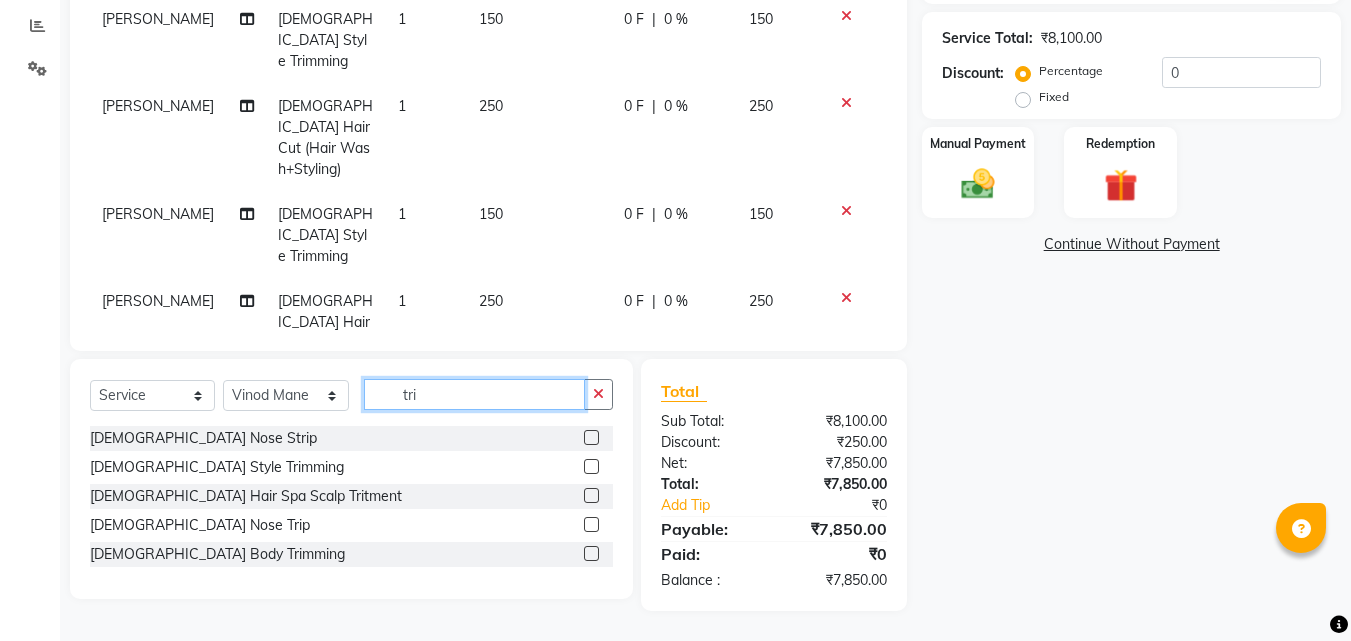 click on "tri" 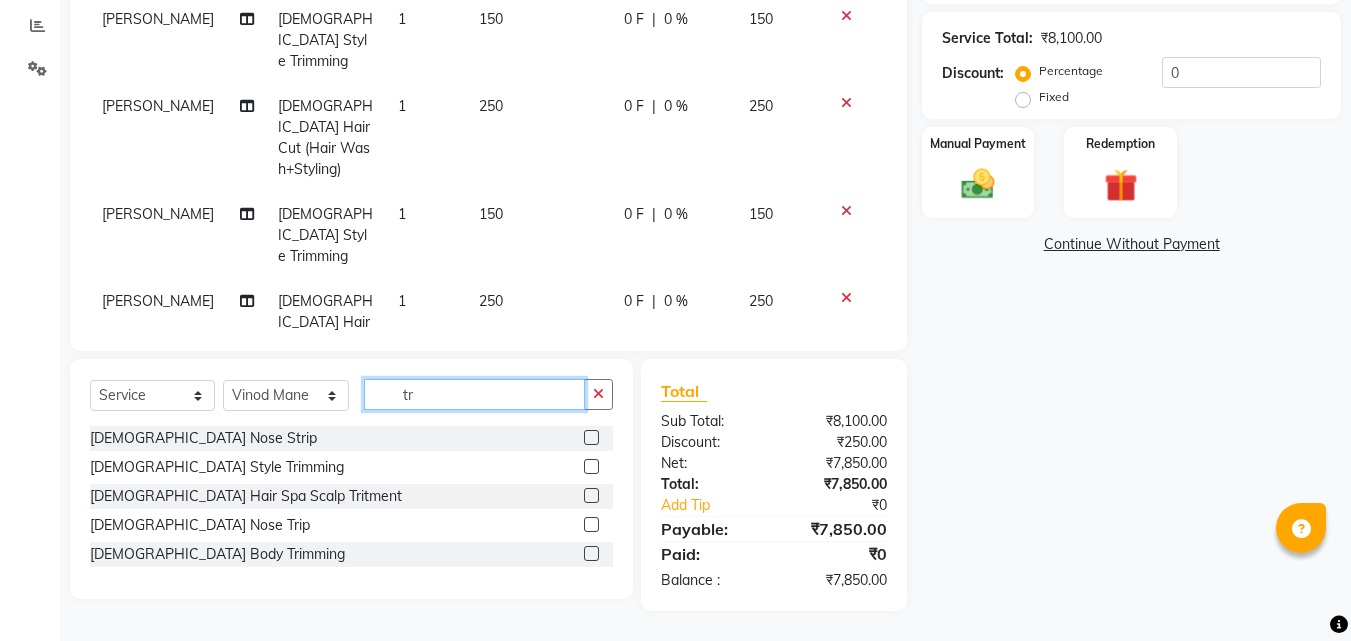 type on "t" 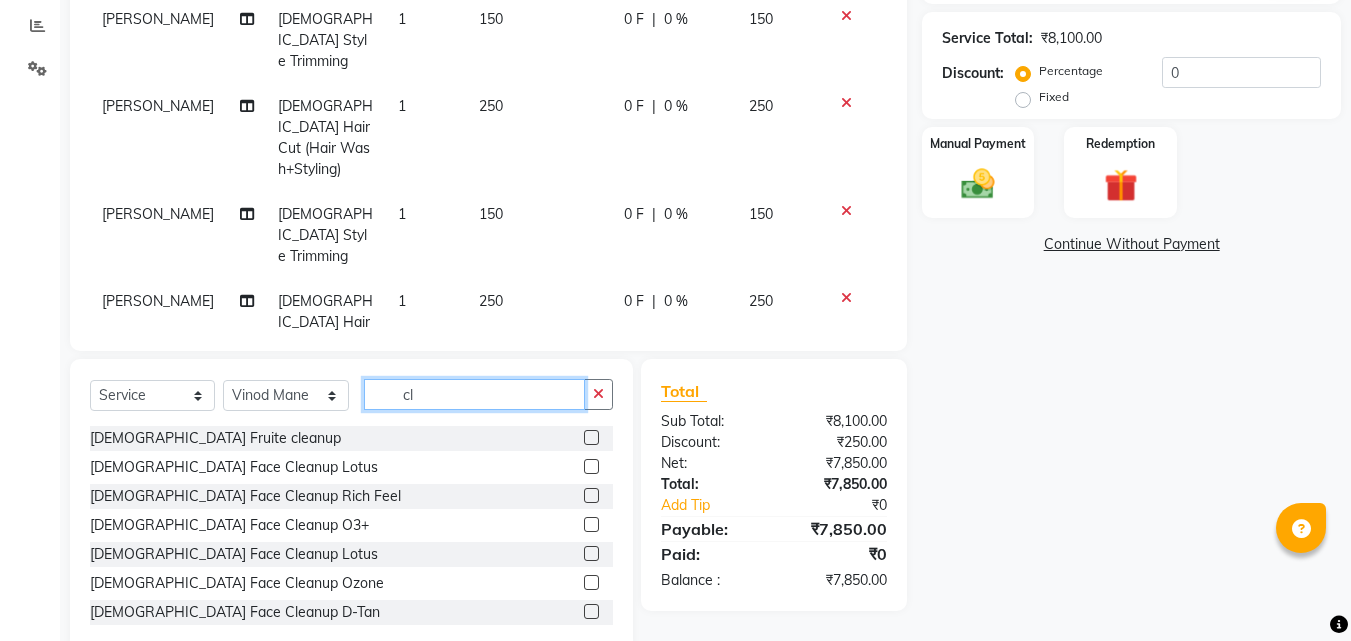 type on "cl" 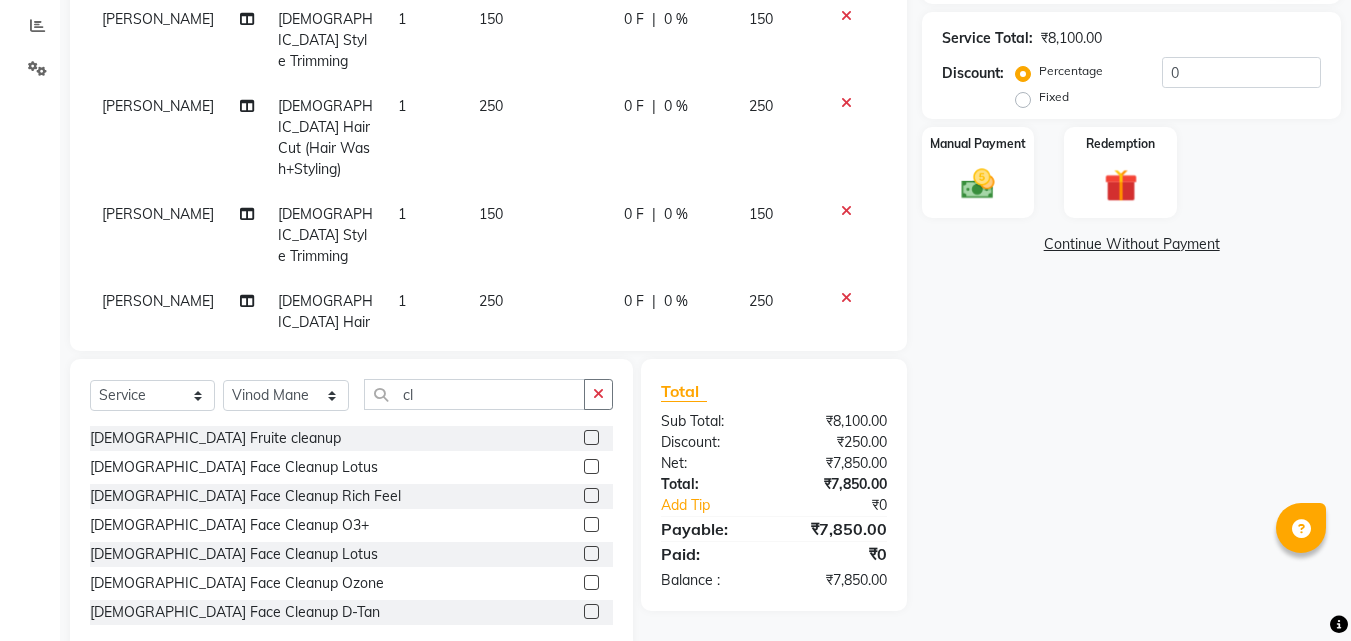 click on "[DEMOGRAPHIC_DATA] Fruite cleanup  [DEMOGRAPHIC_DATA] Face Cleanup Lotus  [DEMOGRAPHIC_DATA] Face Cleanup Rich Feel  [DEMOGRAPHIC_DATA] Face Cleanup O3+  [DEMOGRAPHIC_DATA] Face Cleanup Lotus  [DEMOGRAPHIC_DATA] Face Cleanup Ozone  [DEMOGRAPHIC_DATA] Face Cleanup D-Tan  [DEMOGRAPHIC_DATA] Face Cleanup O3+" 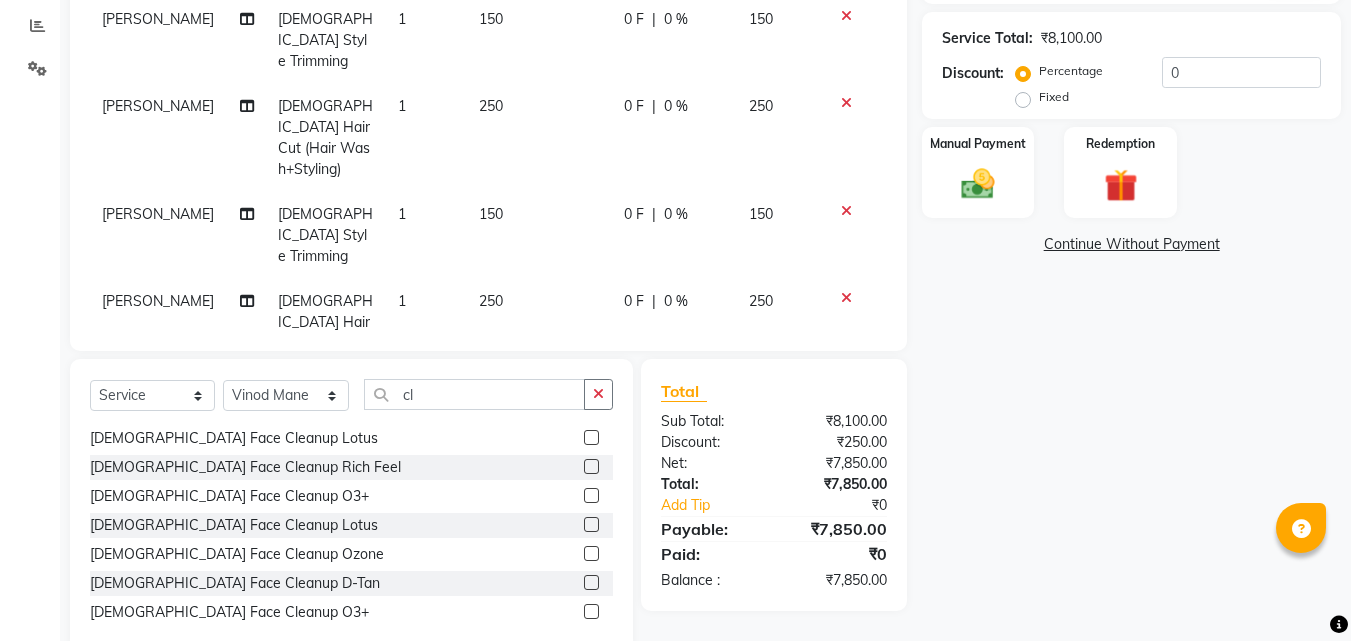 scroll, scrollTop: 32, scrollLeft: 0, axis: vertical 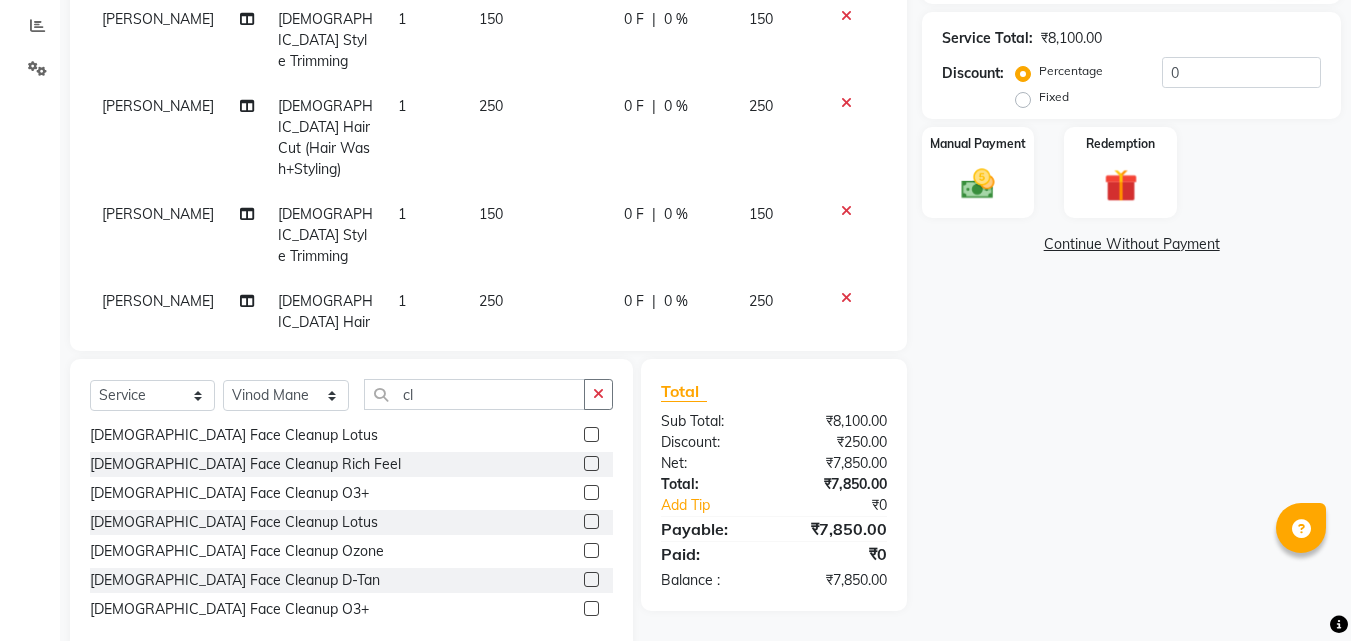 click 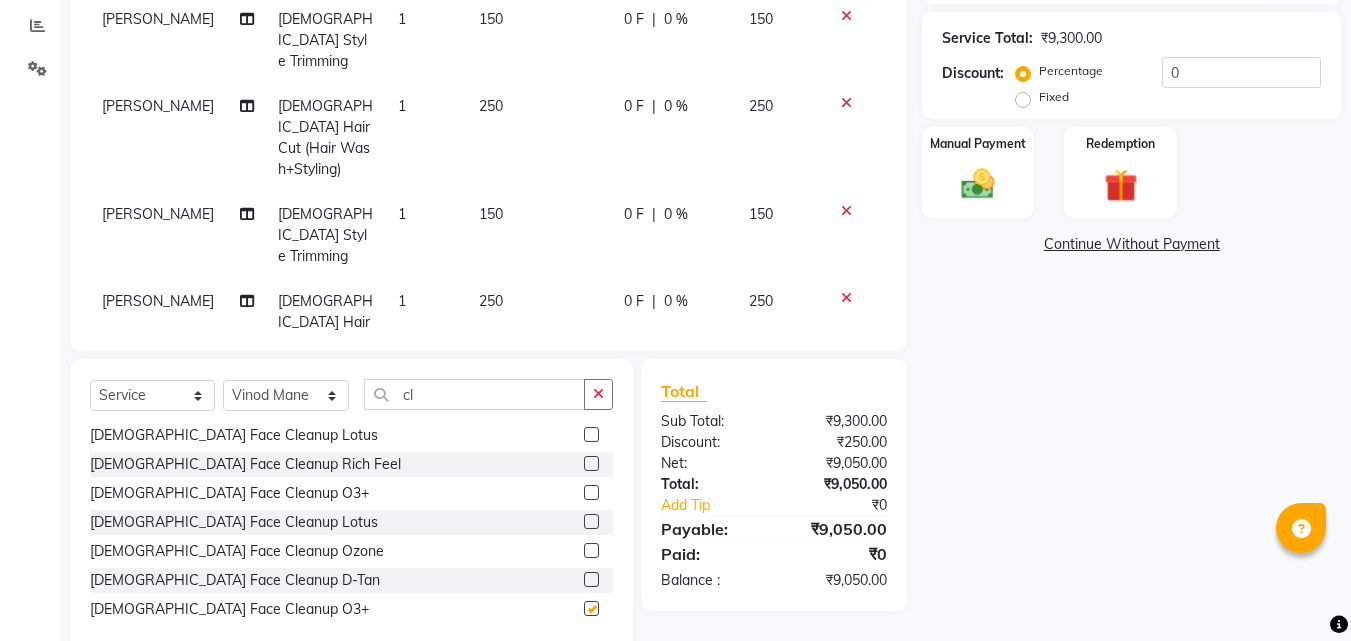 checkbox on "false" 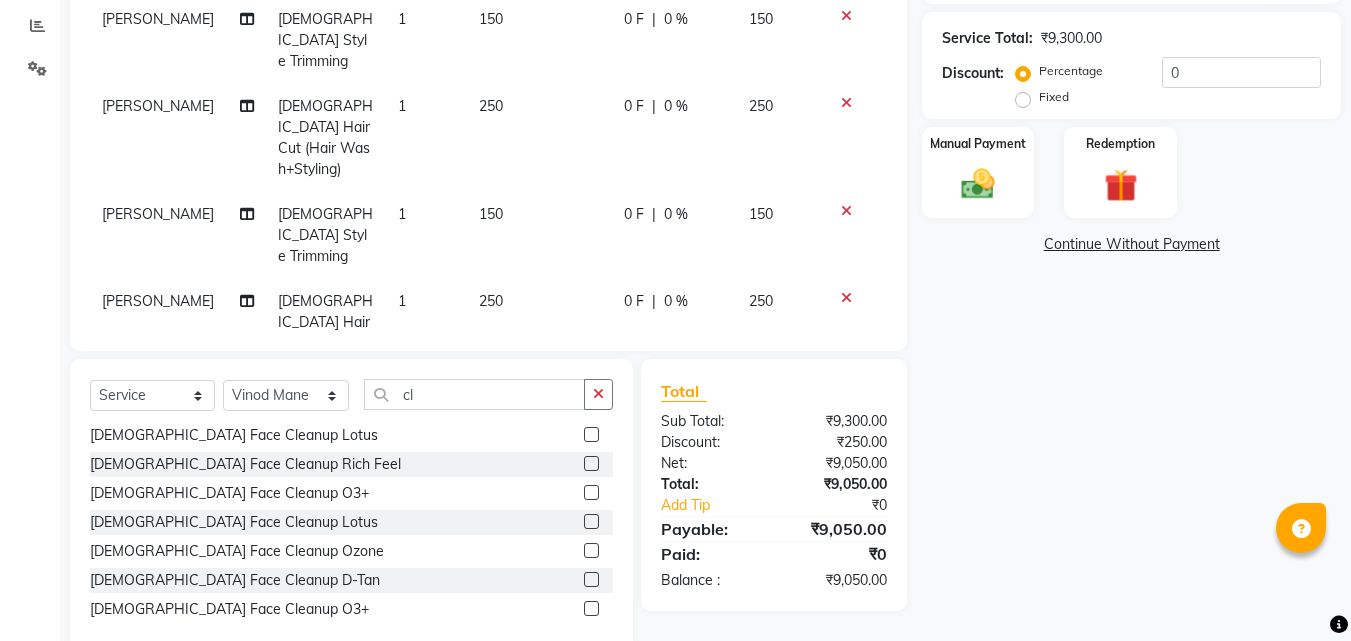 click on "Name: Hair Port Salon Membership:  No Active Membership  Total Visits:  244 Card on file:  0 Last Visit:   [DATE] Previous Due:  ₹21,700.00 Pay Points:   0  Coupon Code Apply Service Total:  ₹9,300.00  Discount:  Percentage   Fixed  0 Manual Payment Redemption  Continue Without Payment" 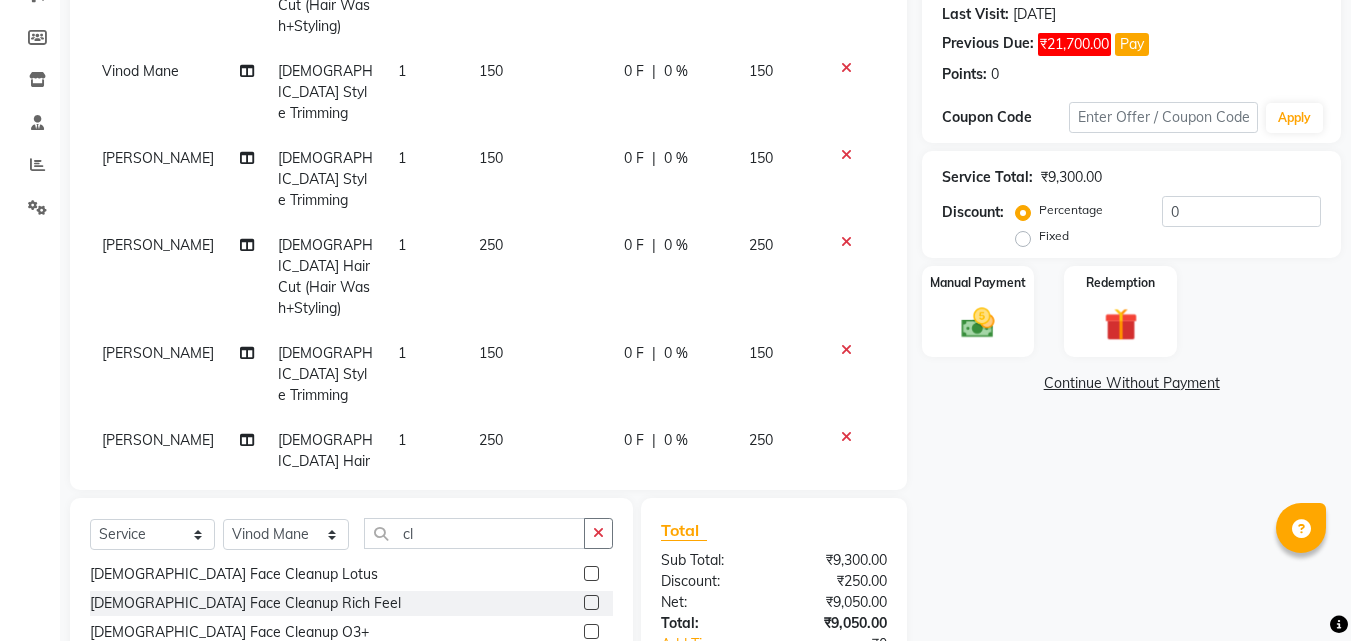 scroll, scrollTop: 460, scrollLeft: 0, axis: vertical 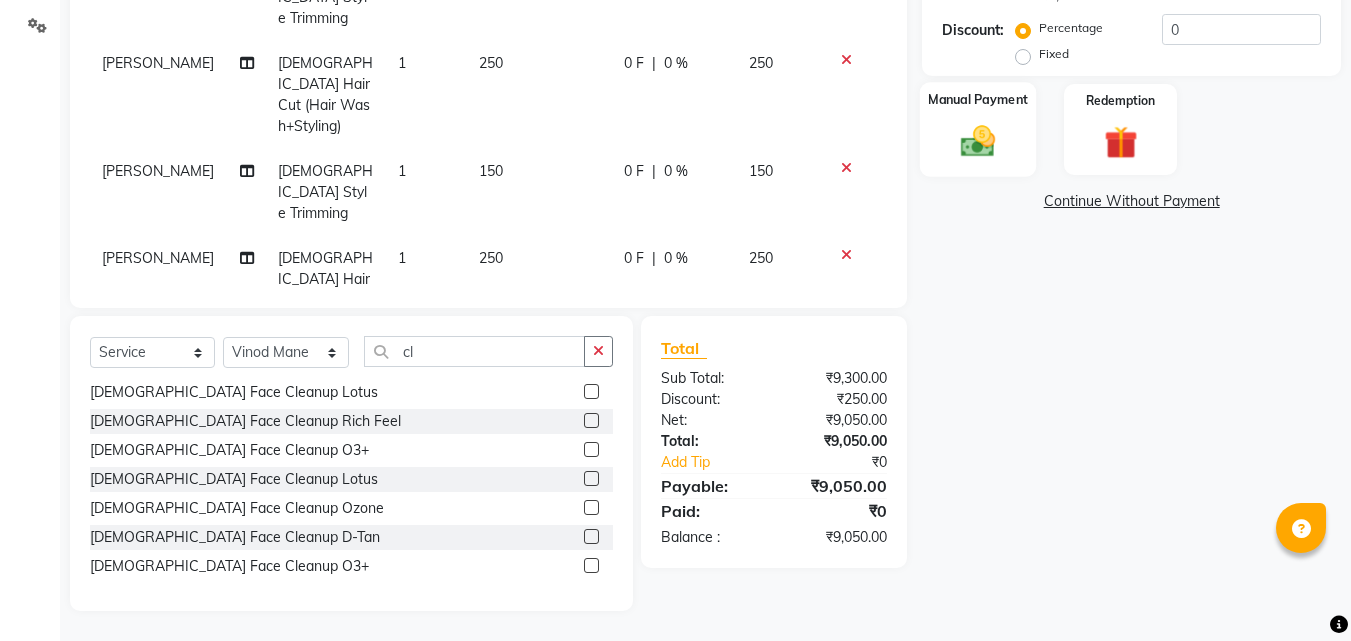 click 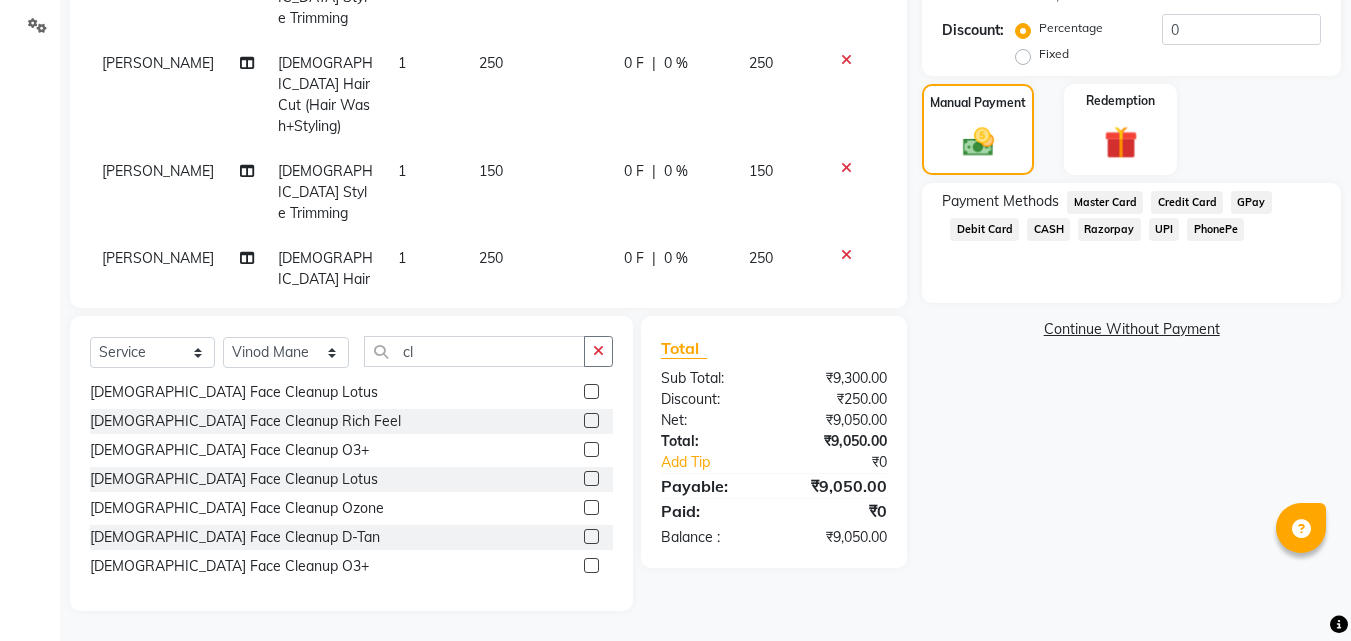 click on "UPI" 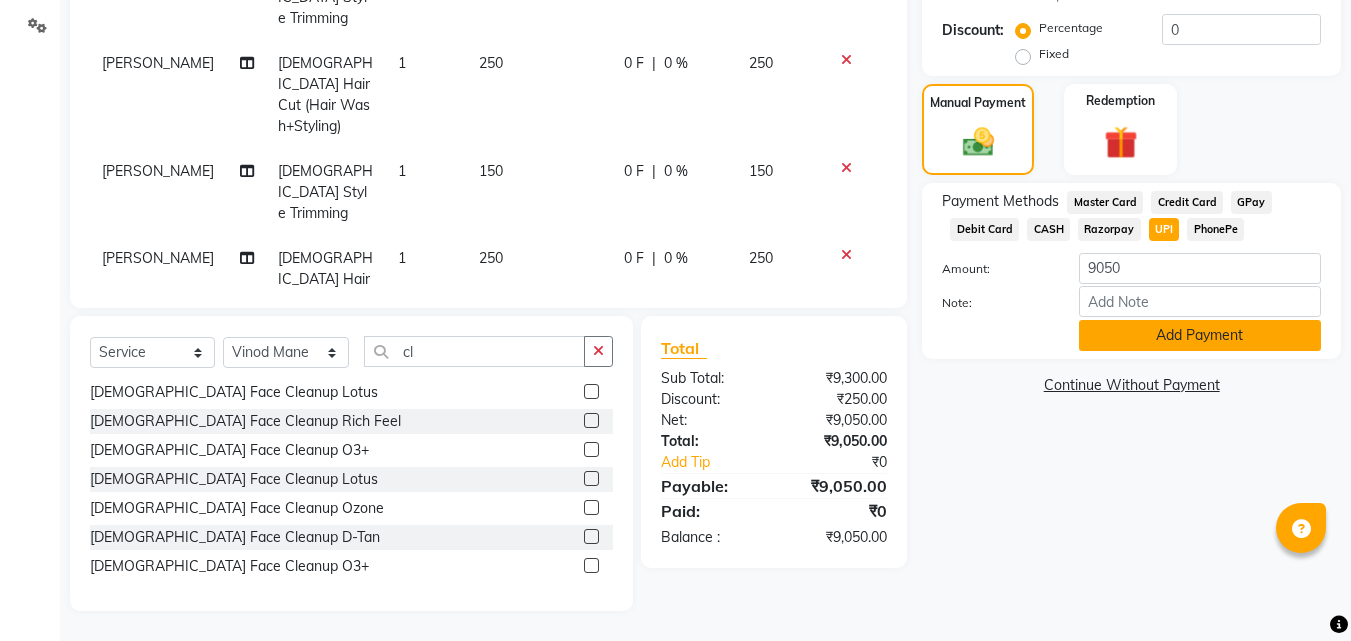 click on "Add Payment" 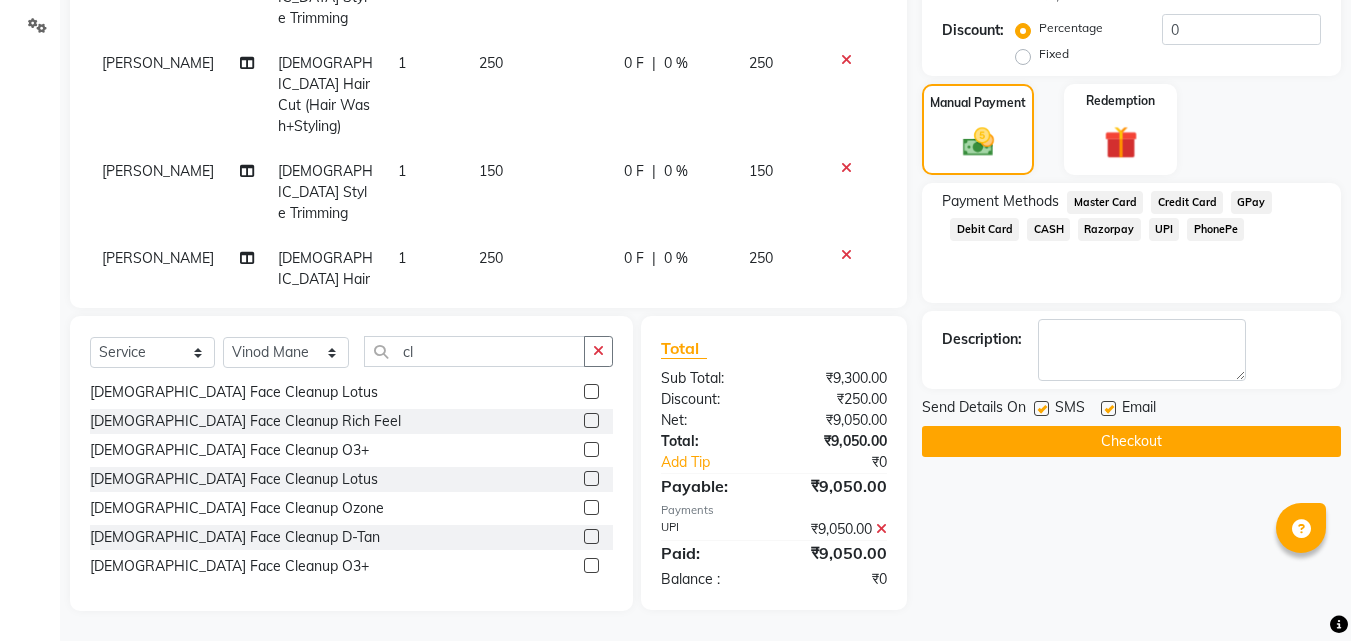 click on "Checkout" 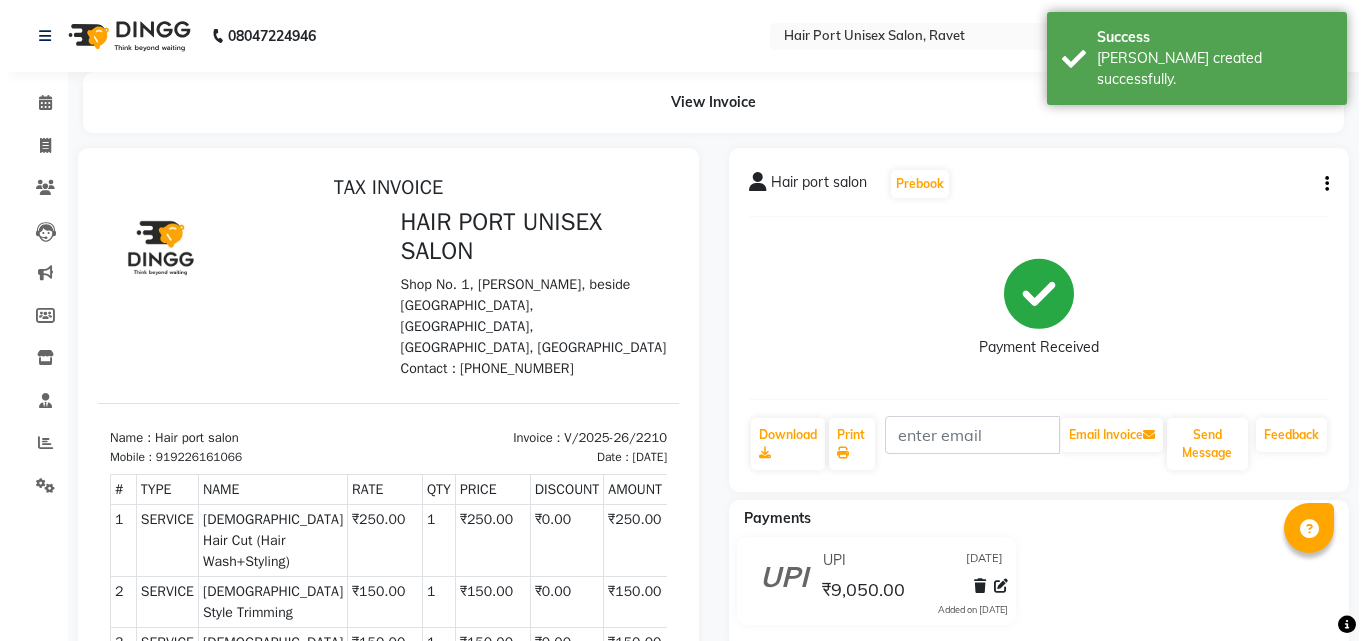 scroll, scrollTop: 0, scrollLeft: 0, axis: both 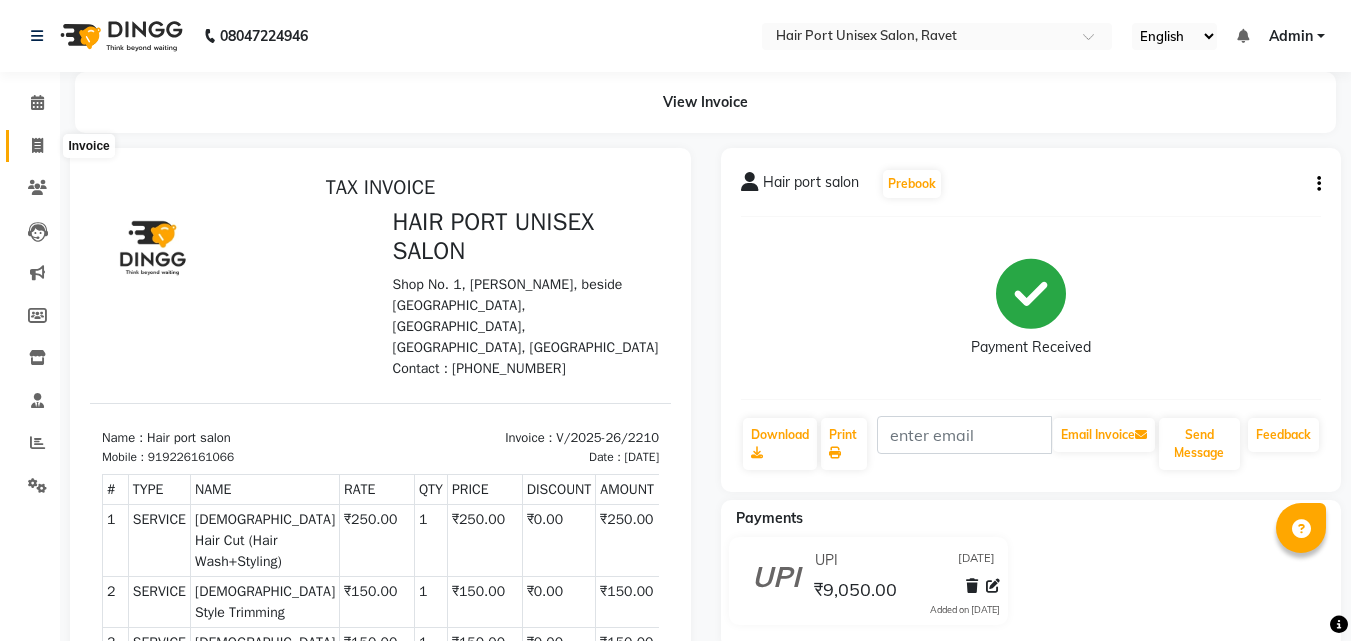 click 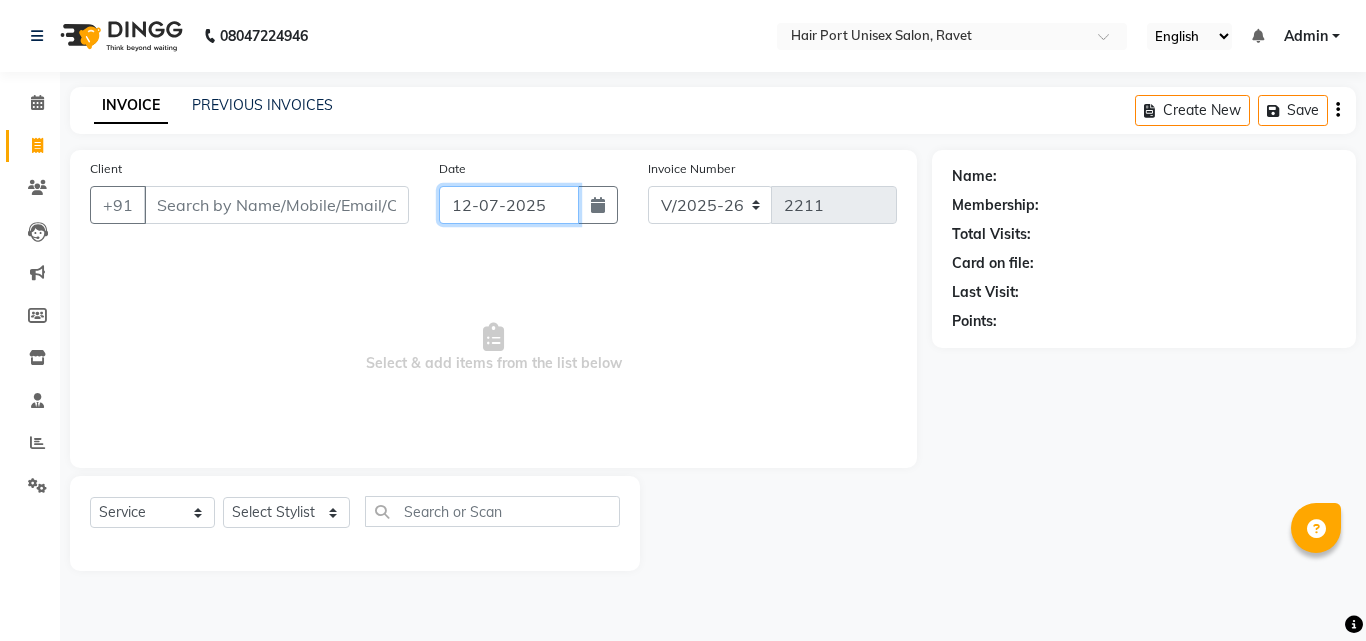 click on "12-07-2025" 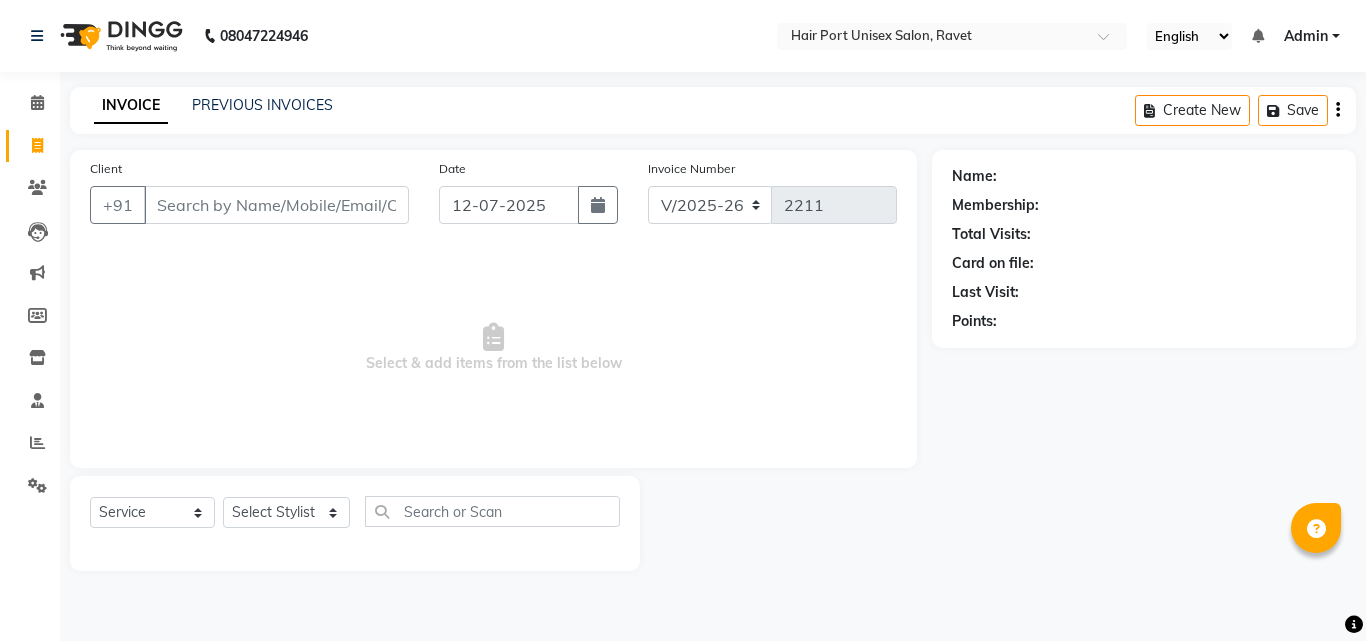 select on "7" 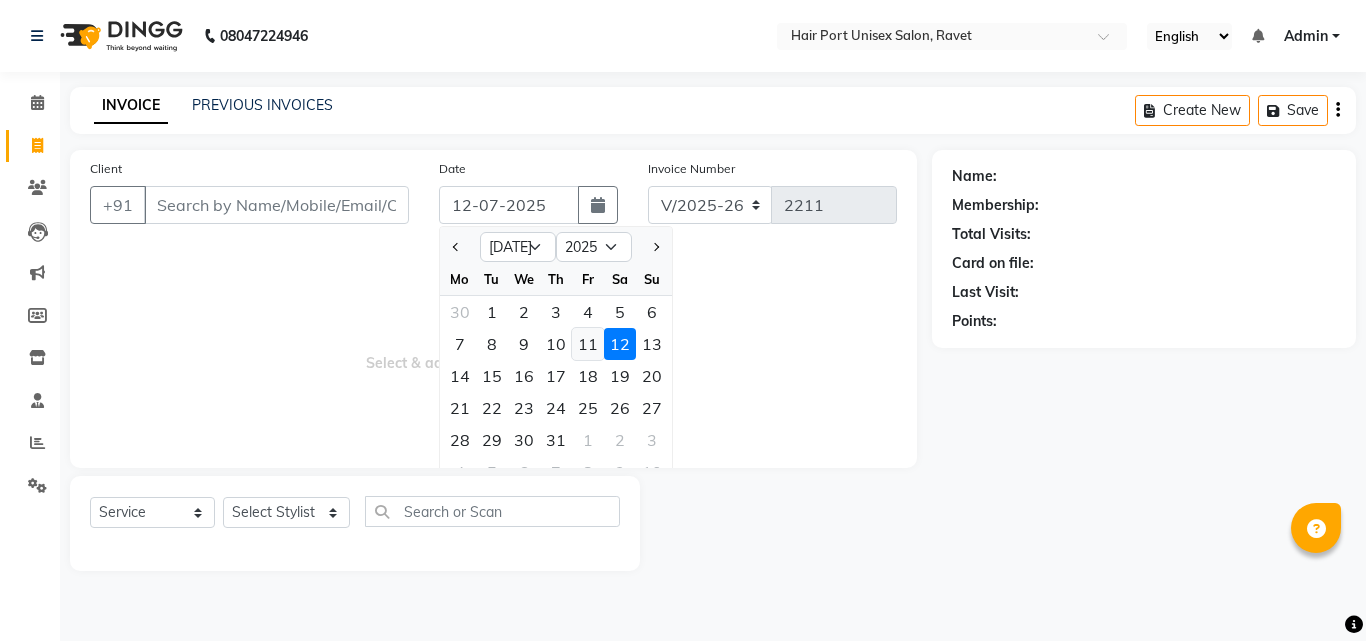click on "11" 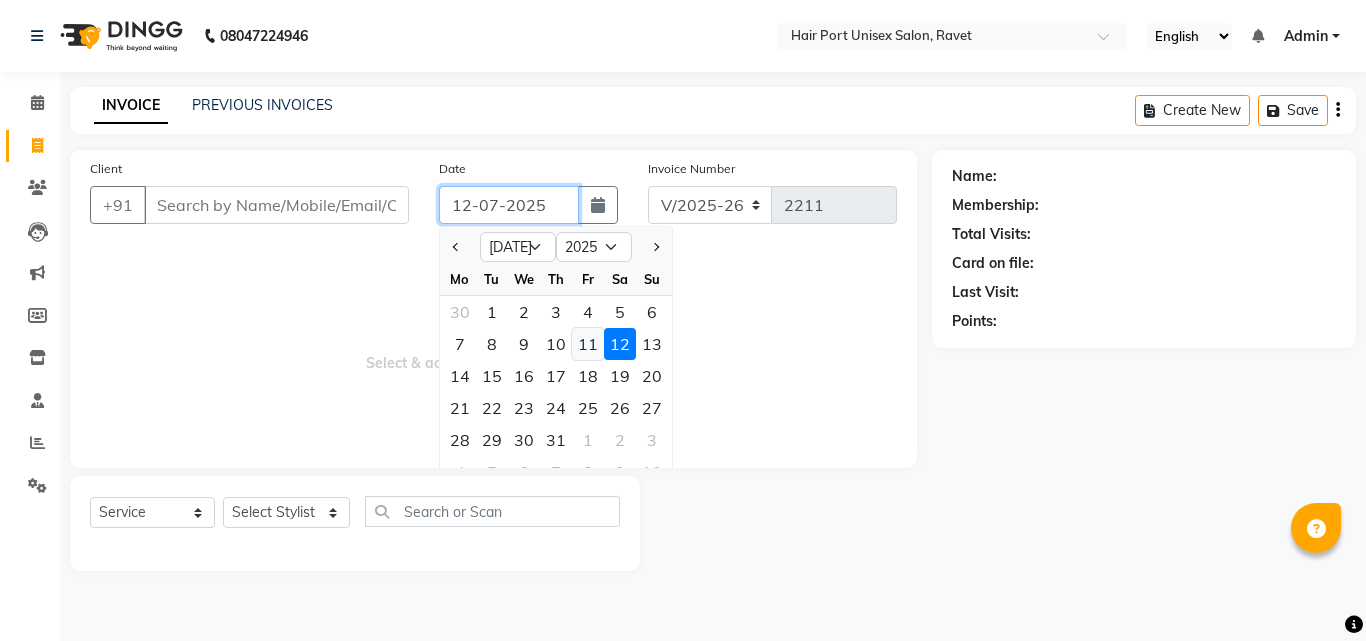type on "[DATE]" 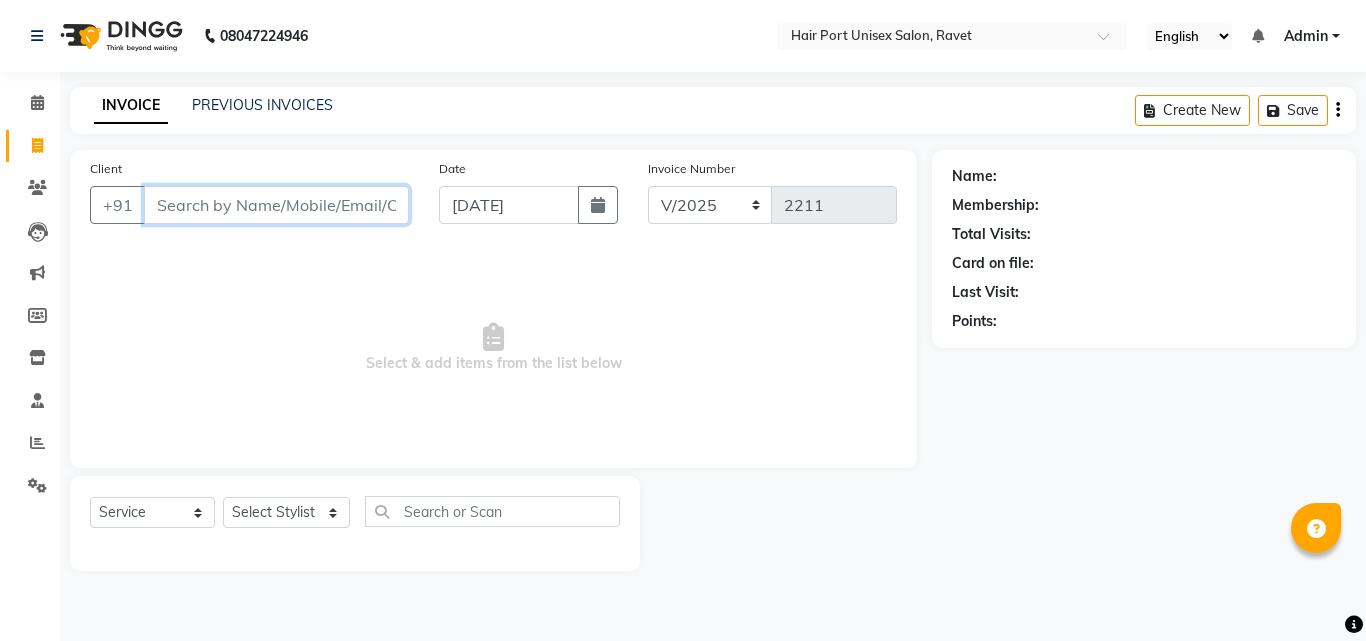 click on "Client" at bounding box center [276, 205] 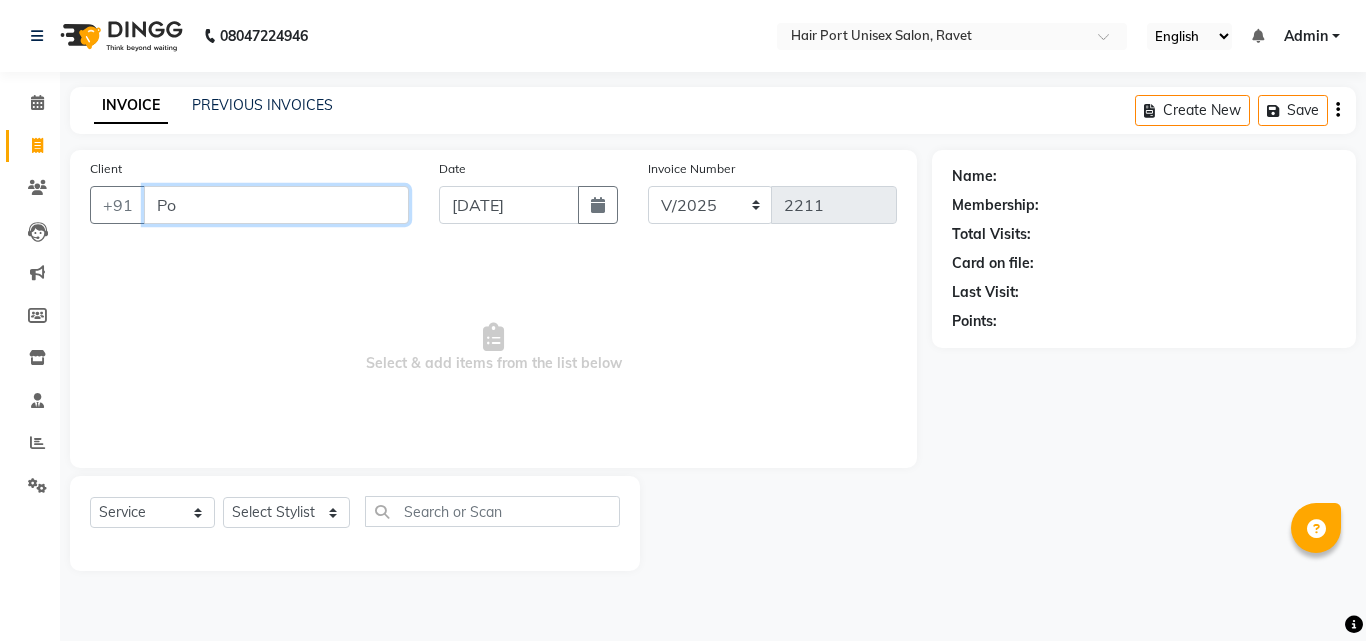 type on "P" 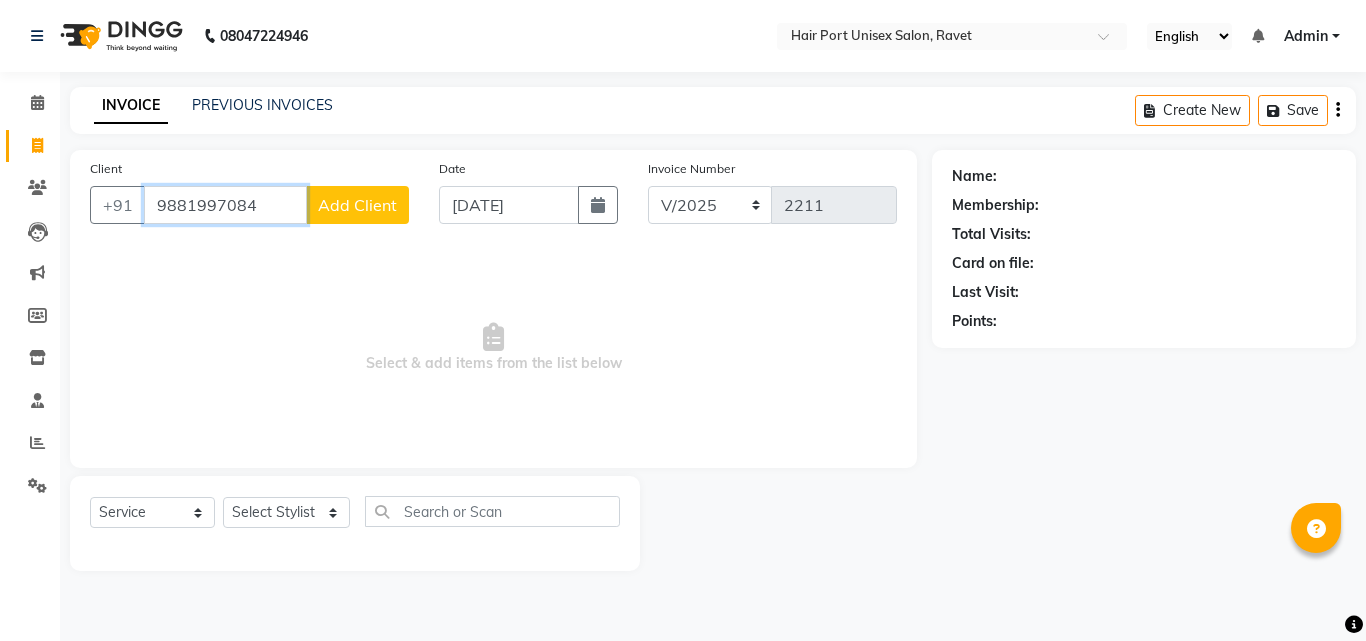 type on "9881997084" 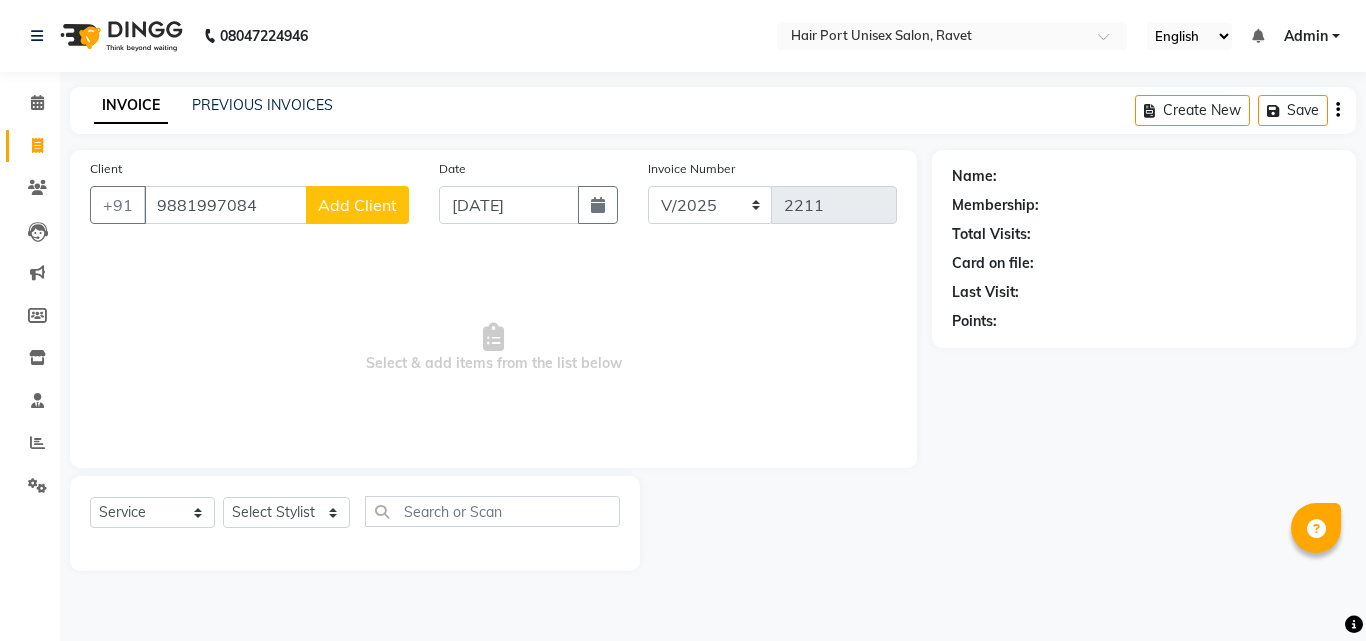 click on "Add Client" 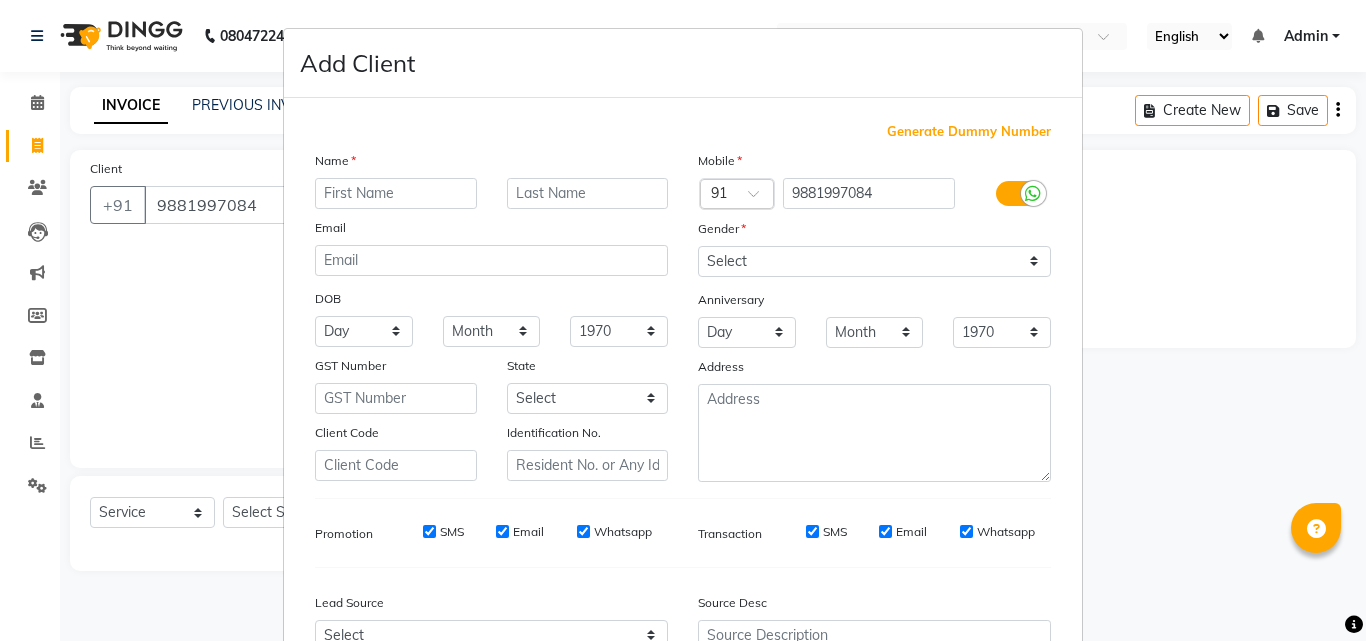 click at bounding box center [396, 193] 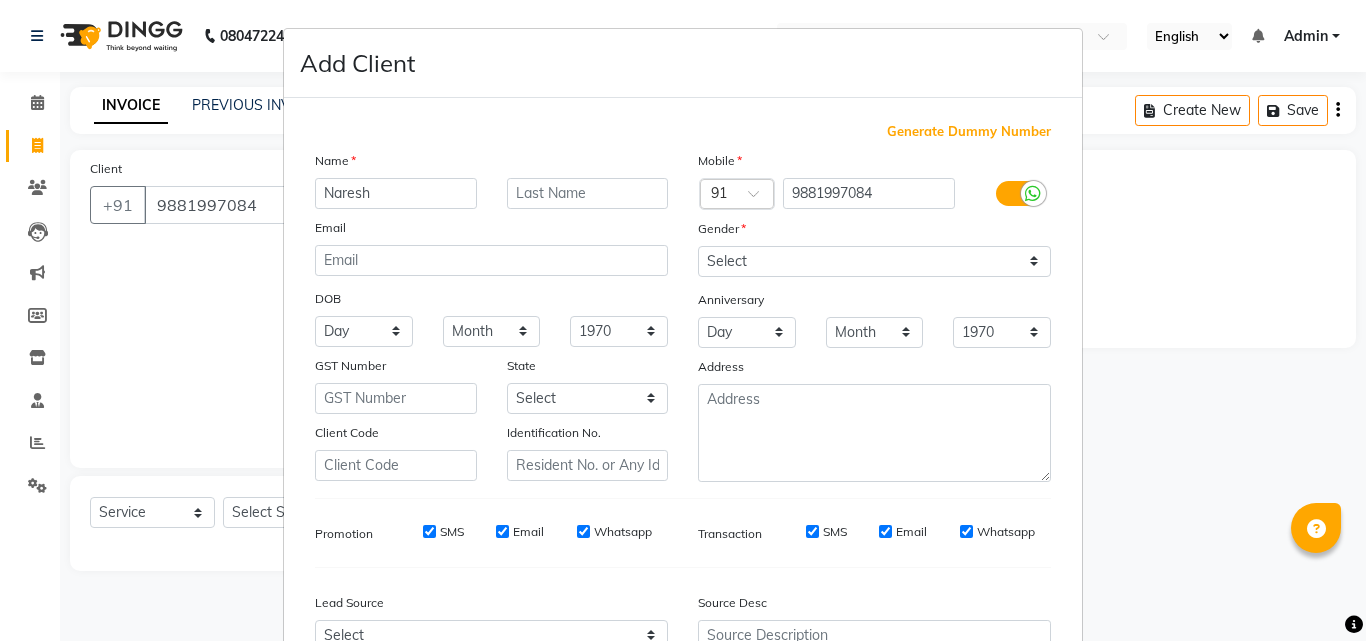 type on "Naresh" 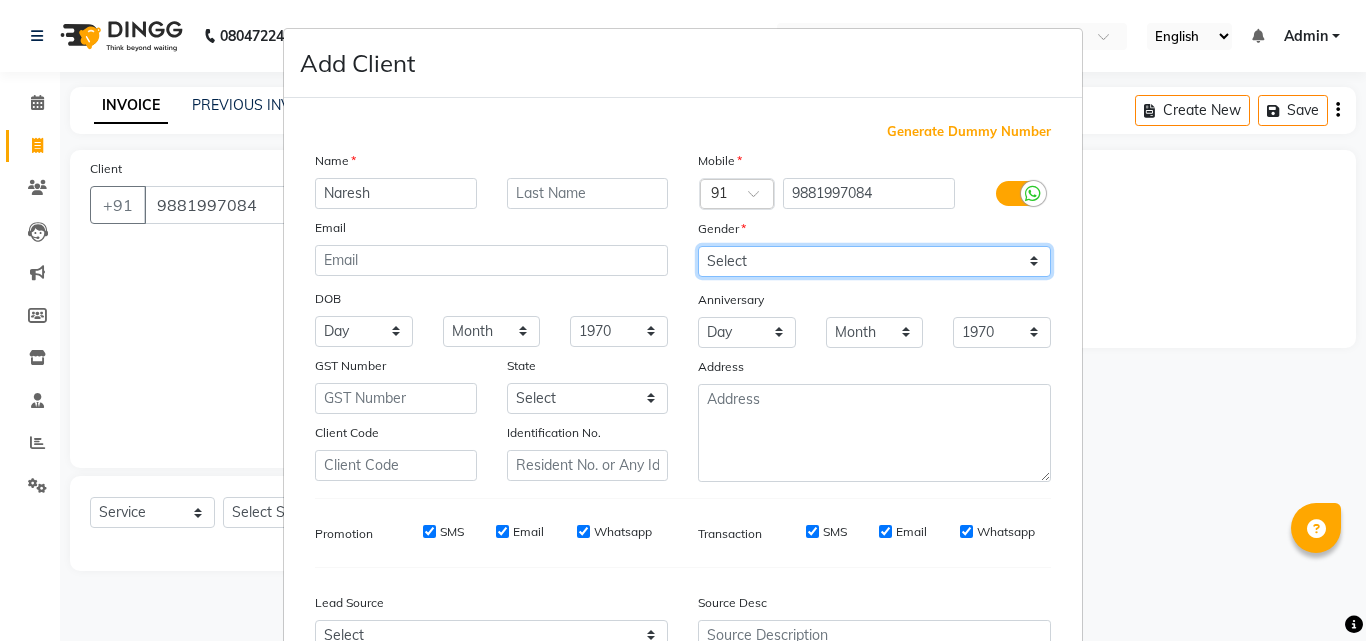 click on "Select [DEMOGRAPHIC_DATA] [DEMOGRAPHIC_DATA] Other Prefer Not To Say" at bounding box center [874, 261] 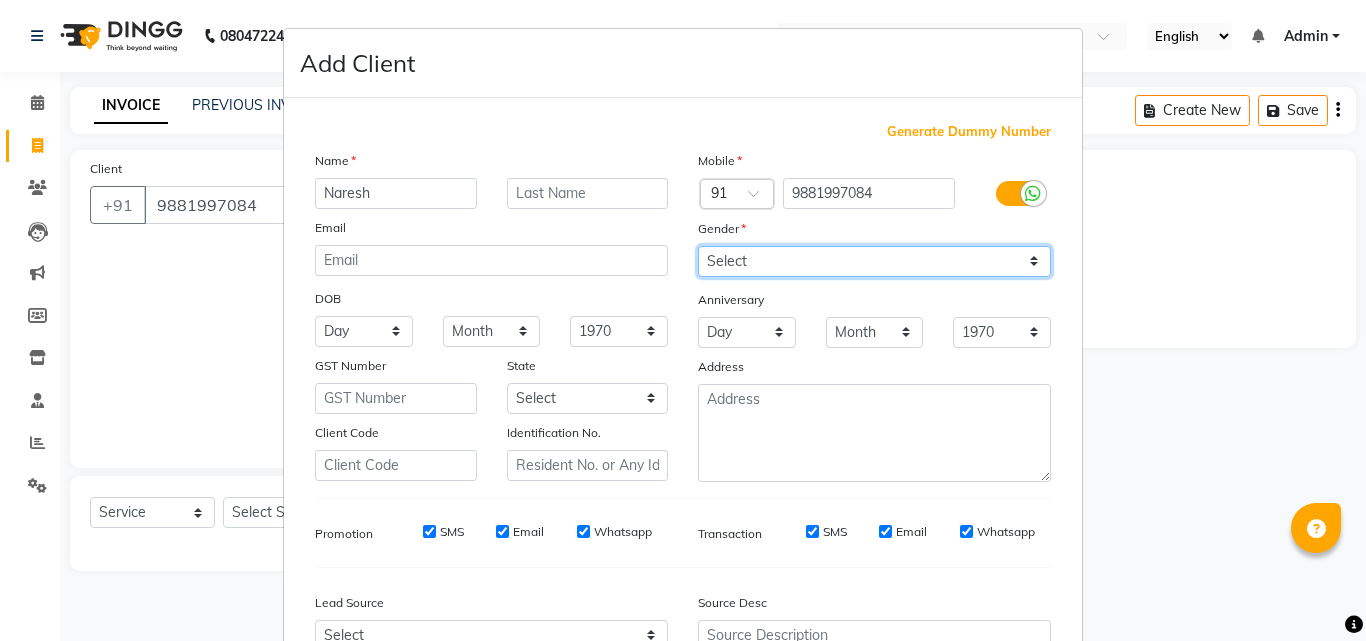 select on "[DEMOGRAPHIC_DATA]" 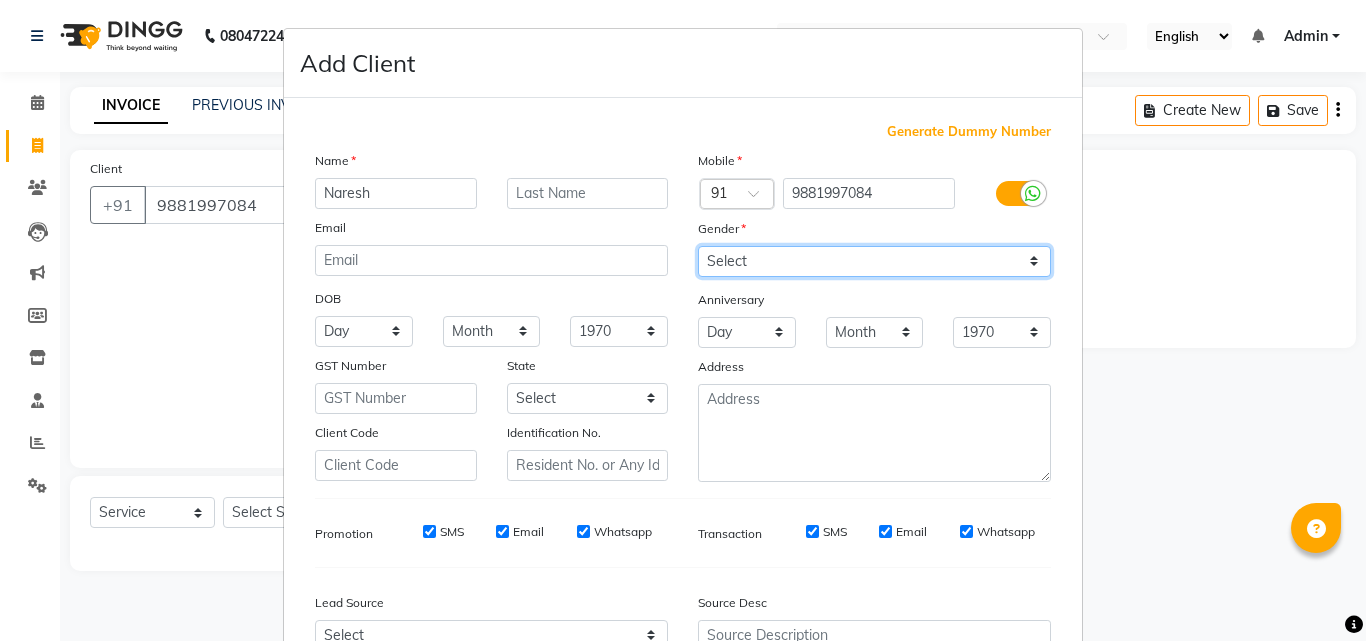 click on "Select [DEMOGRAPHIC_DATA] [DEMOGRAPHIC_DATA] Other Prefer Not To Say" at bounding box center [874, 261] 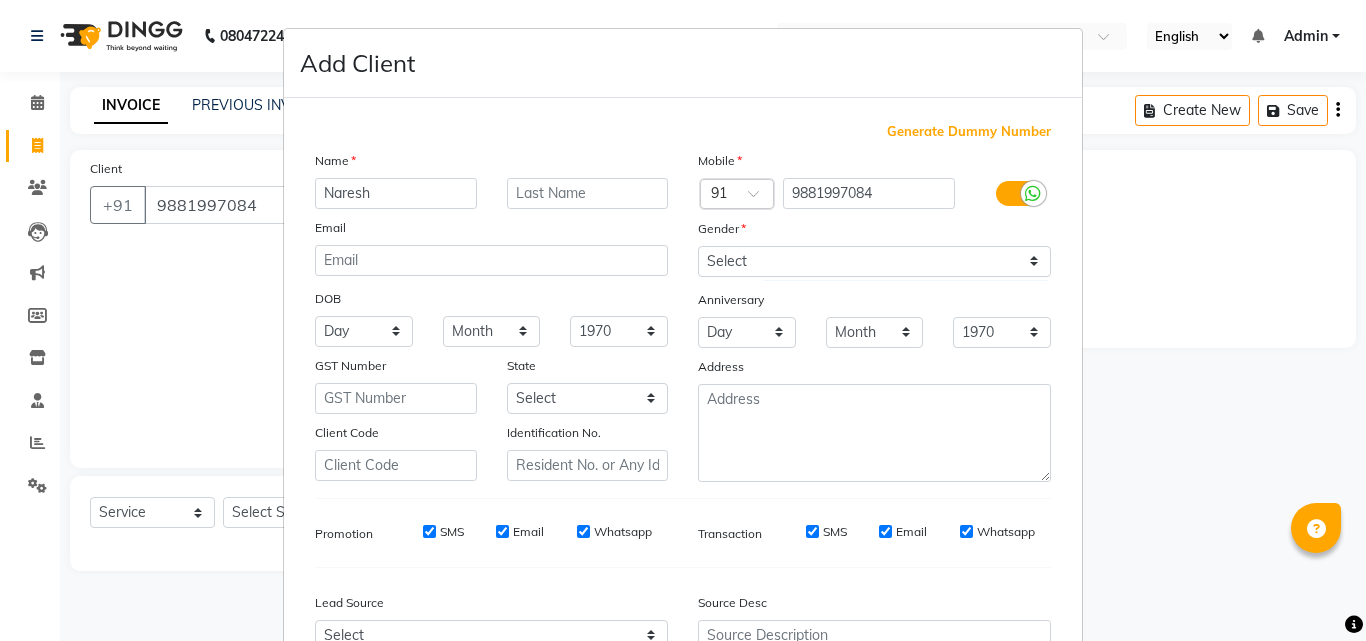 click on "Add Client Generate Dummy Number Name Naresh Email DOB Day 01 02 03 04 05 06 07 08 09 10 11 12 13 14 15 16 17 18 19 20 21 22 23 24 25 26 27 28 29 30 31 Month January February March April May June July August September October November [DATE] 1941 1942 1943 1944 1945 1946 1947 1948 1949 1950 1951 1952 1953 1954 1955 1956 1957 1958 1959 1960 1961 1962 1963 1964 1965 1966 1967 1968 1969 1970 1971 1972 1973 1974 1975 1976 1977 1978 1979 1980 1981 1982 1983 1984 1985 1986 1987 1988 1989 1990 1991 1992 1993 1994 1995 1996 1997 1998 1999 2000 2001 2002 2003 2004 2005 2006 2007 2008 2009 2010 2011 2012 2013 2014 2015 2016 2017 2018 2019 2020 2021 2022 2023 2024 GST Number State Select [GEOGRAPHIC_DATA] [GEOGRAPHIC_DATA] [GEOGRAPHIC_DATA] [GEOGRAPHIC_DATA] [GEOGRAPHIC_DATA] [GEOGRAPHIC_DATA] [GEOGRAPHIC_DATA] [GEOGRAPHIC_DATA] and [GEOGRAPHIC_DATA] [GEOGRAPHIC_DATA] [GEOGRAPHIC_DATA] [GEOGRAPHIC_DATA] [GEOGRAPHIC_DATA] [GEOGRAPHIC_DATA] [GEOGRAPHIC_DATA] [GEOGRAPHIC_DATA] [GEOGRAPHIC_DATA] [GEOGRAPHIC_DATA] [GEOGRAPHIC_DATA] [GEOGRAPHIC_DATA] [GEOGRAPHIC_DATA] [GEOGRAPHIC_DATA] [GEOGRAPHIC_DATA] [GEOGRAPHIC_DATA] [GEOGRAPHIC_DATA] [GEOGRAPHIC_DATA] [GEOGRAPHIC_DATA] [GEOGRAPHIC_DATA] [GEOGRAPHIC_DATA] [GEOGRAPHIC_DATA]" at bounding box center (683, 320) 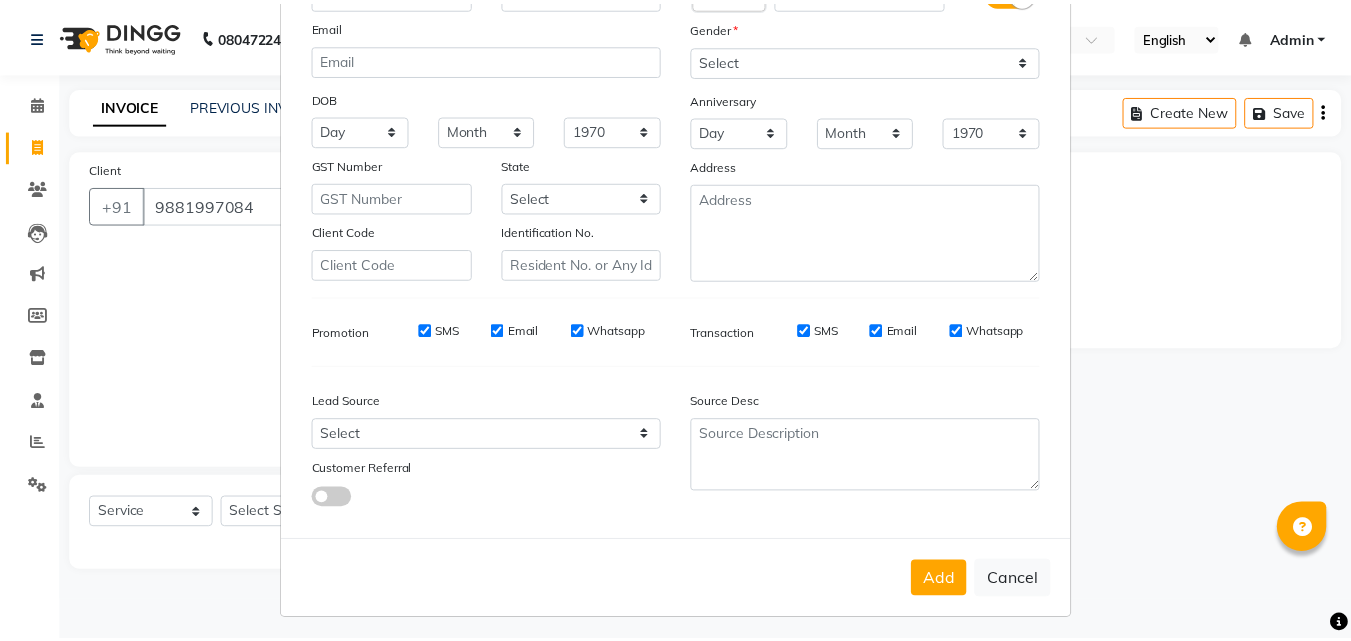 scroll, scrollTop: 208, scrollLeft: 0, axis: vertical 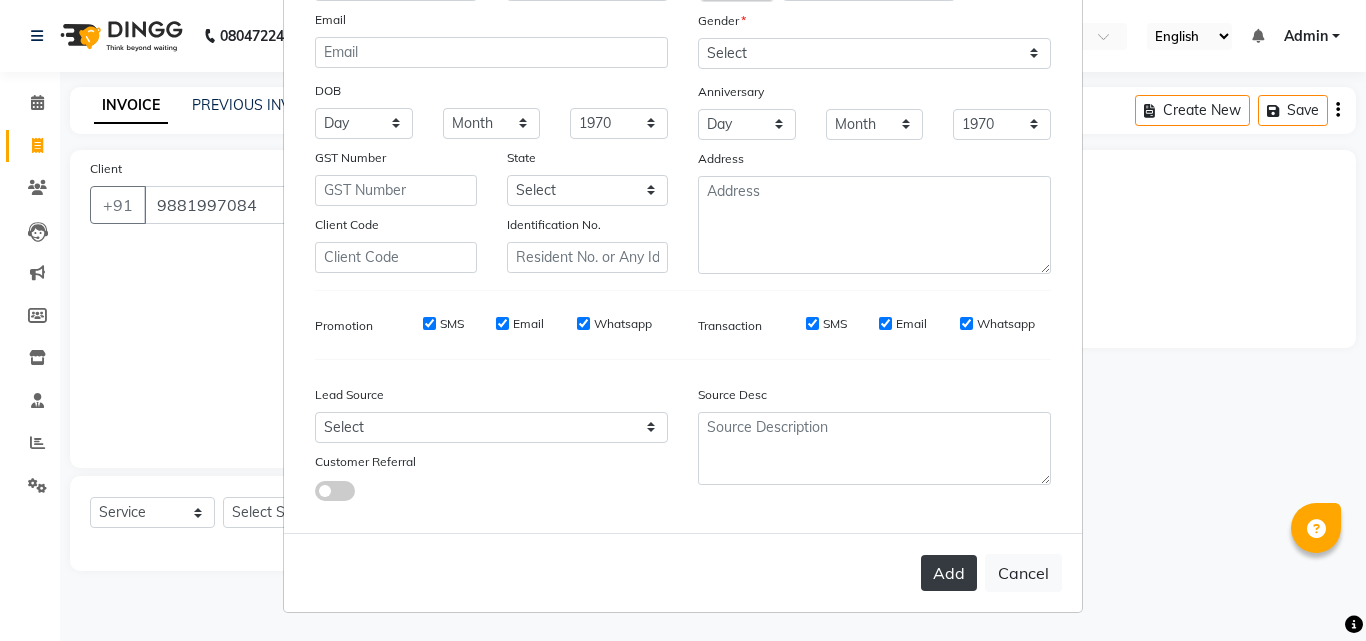 click on "Add" at bounding box center (949, 573) 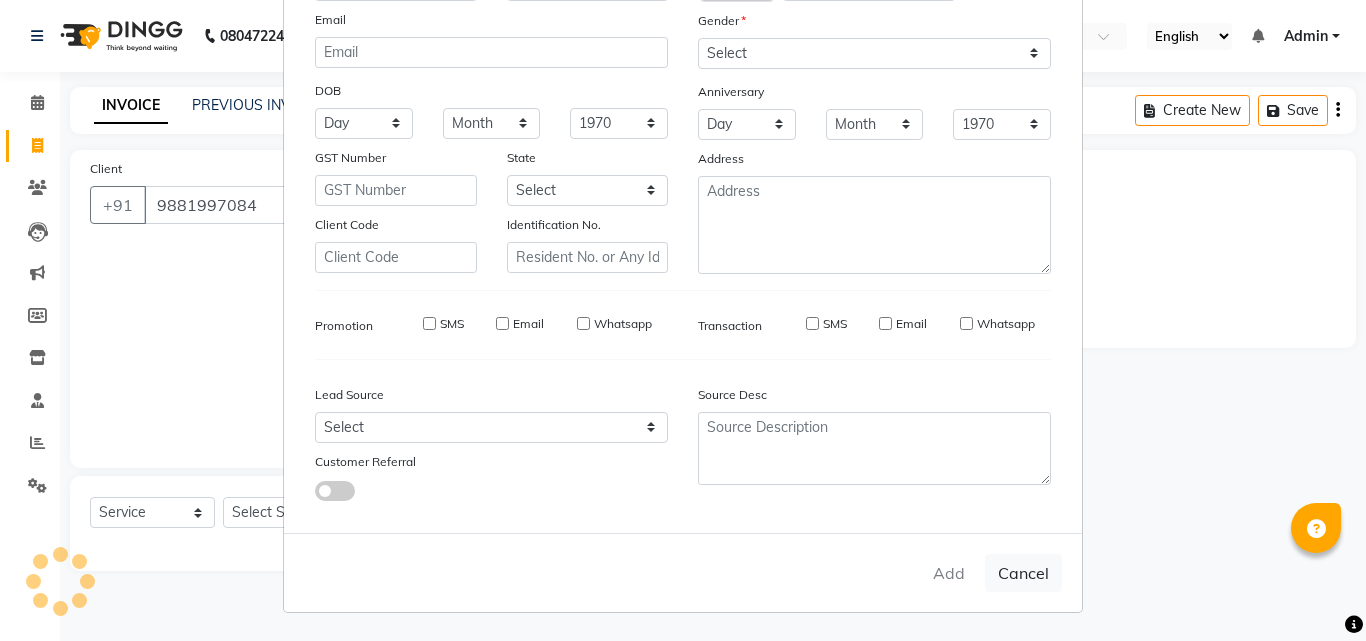 type 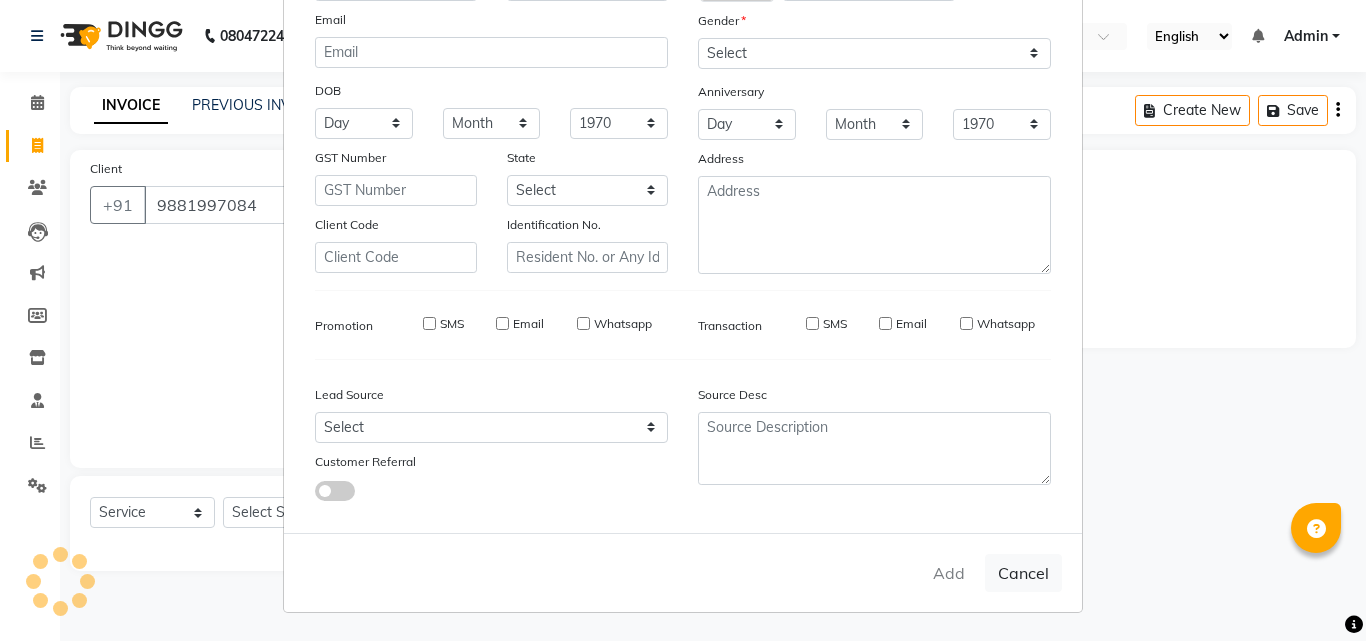 select 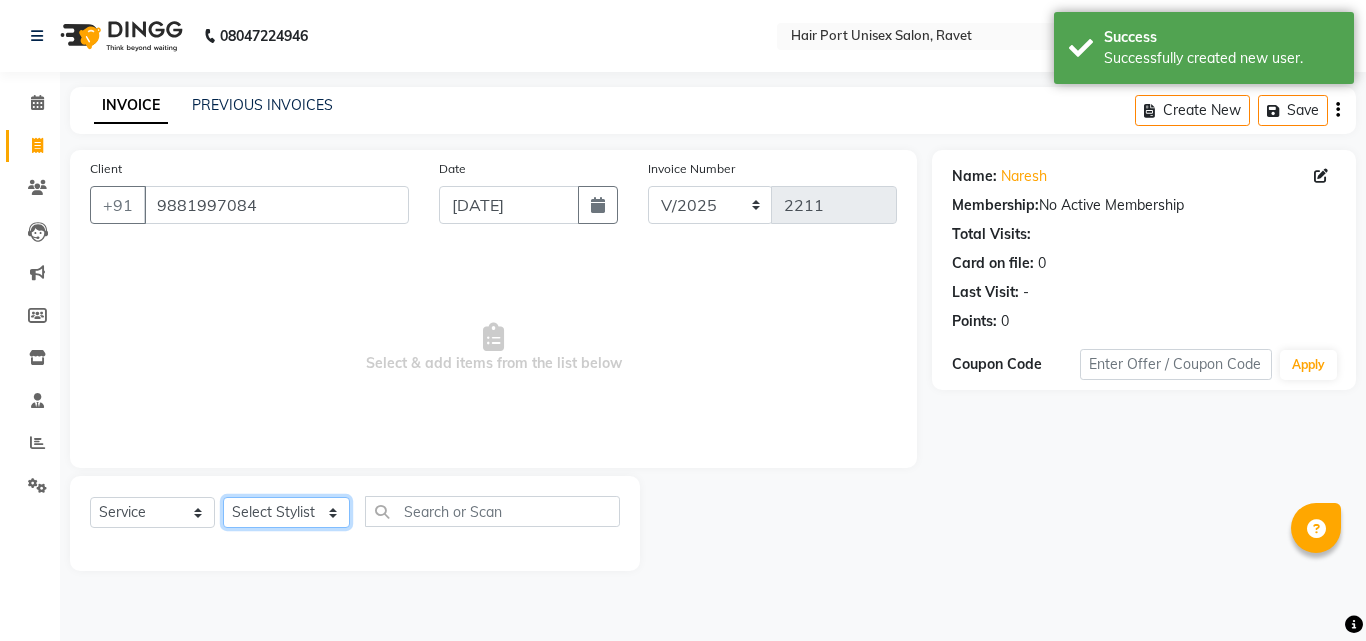 click on "Select Stylist [PERSON_NAME]  [PERSON_NAME] [PERSON_NAME] [PERSON_NAME] [PERSON_NAME]  [PERSON_NAME] [PERSON_NAME] Mane" 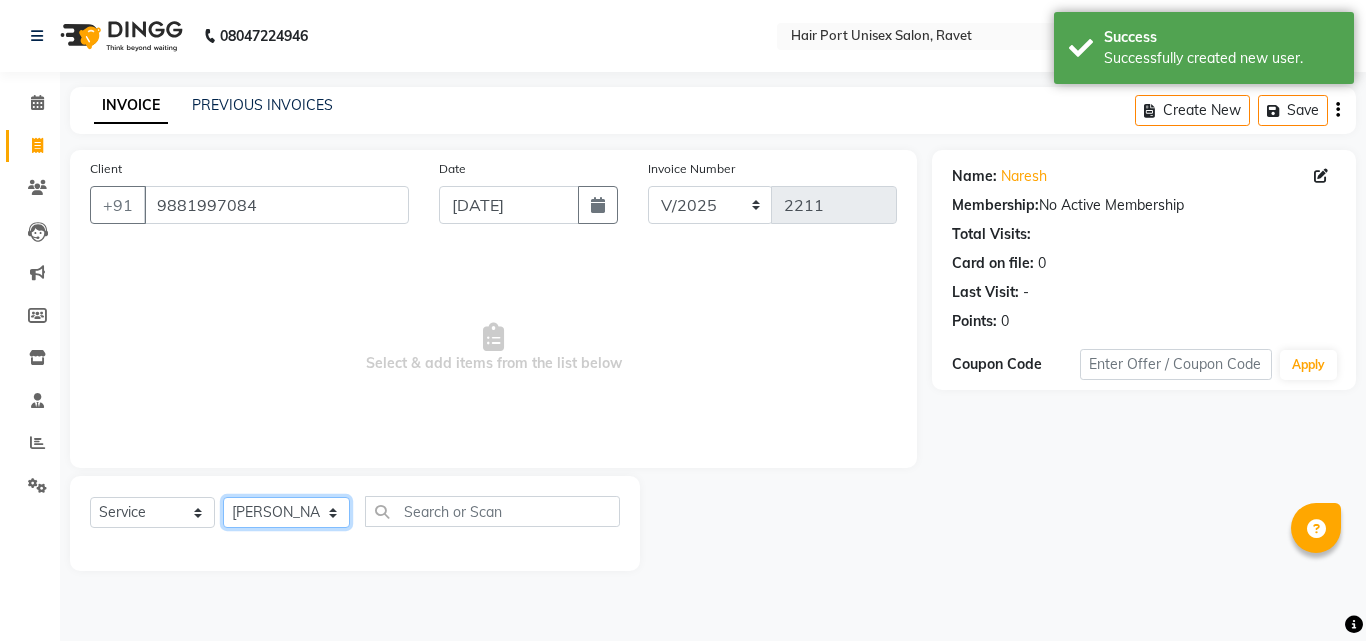 click on "Select Stylist [PERSON_NAME]  [PERSON_NAME] [PERSON_NAME] [PERSON_NAME] [PERSON_NAME]  [PERSON_NAME] [PERSON_NAME] Mane" 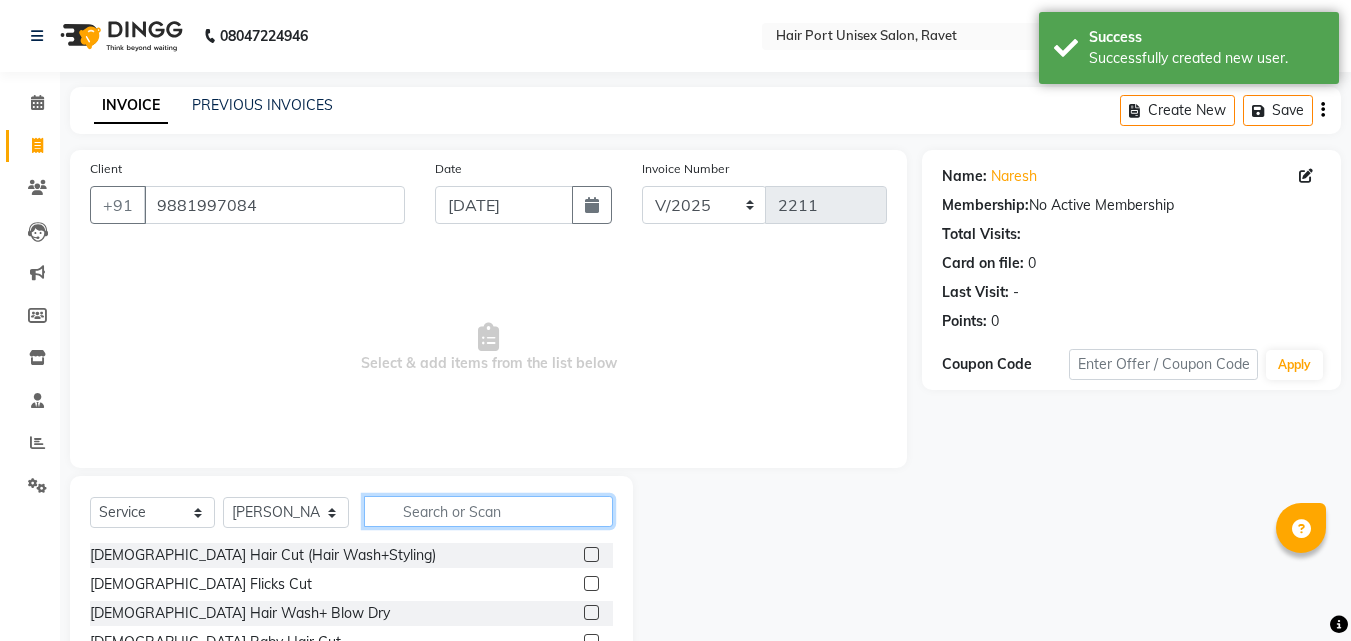 click 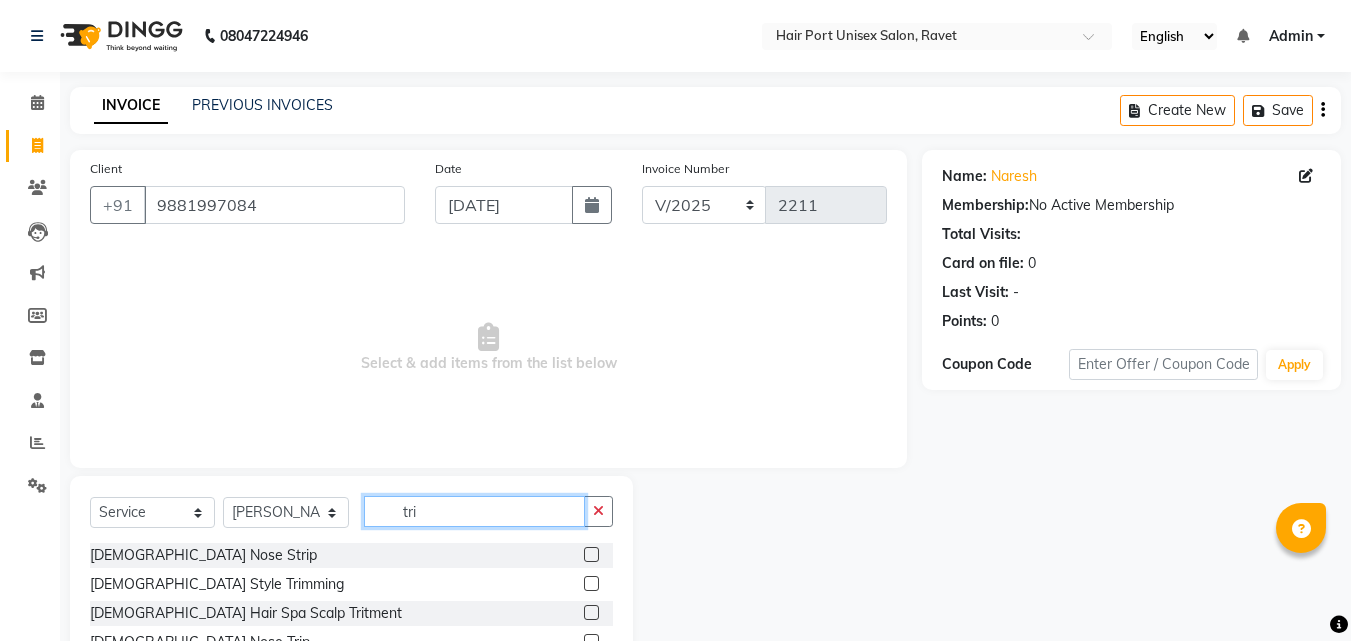 type on "tri" 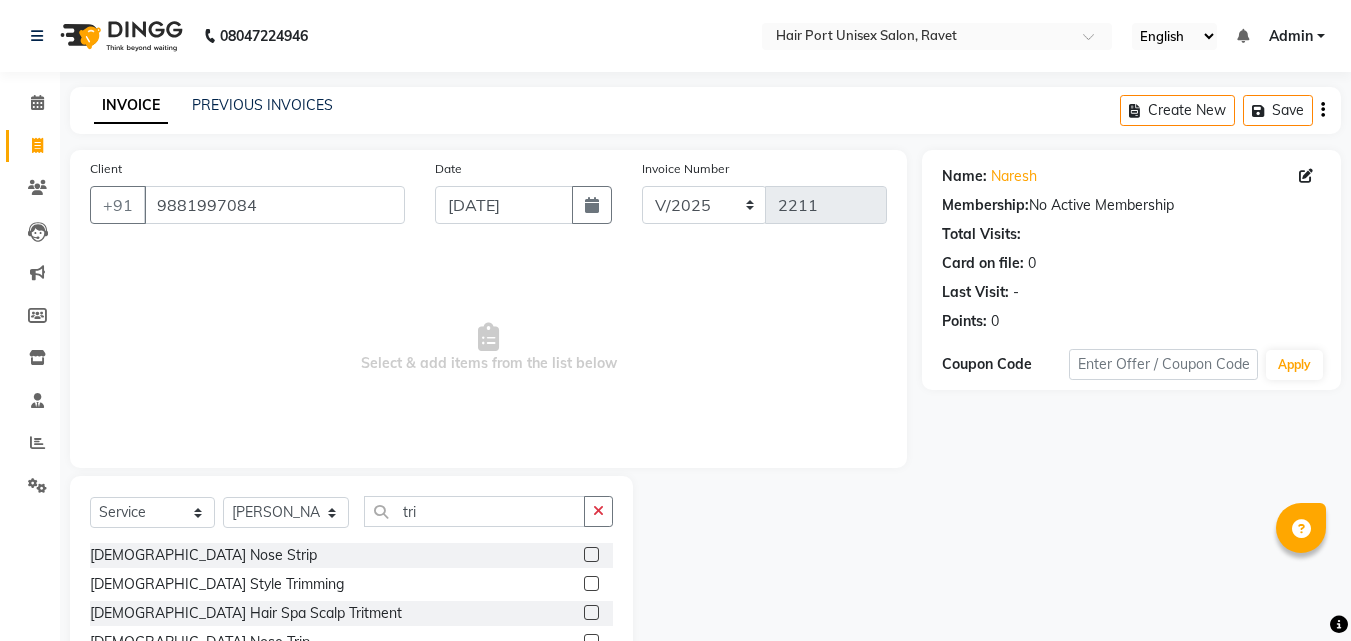 click 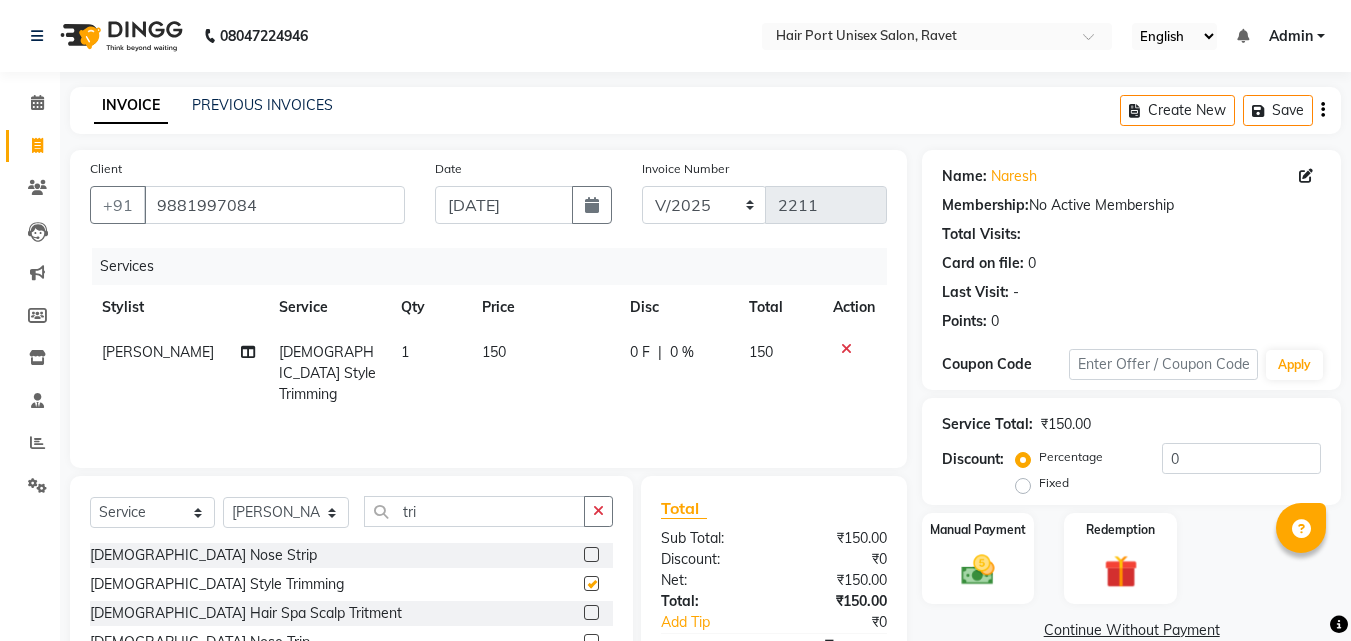 checkbox on "false" 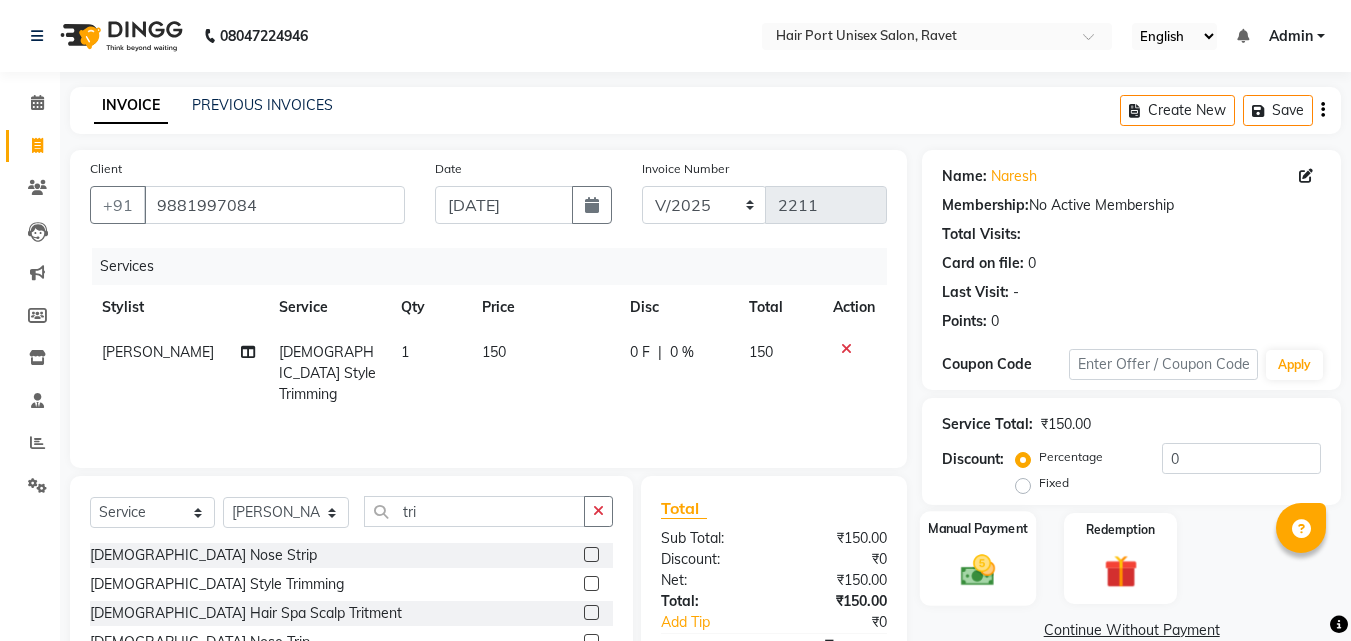 click 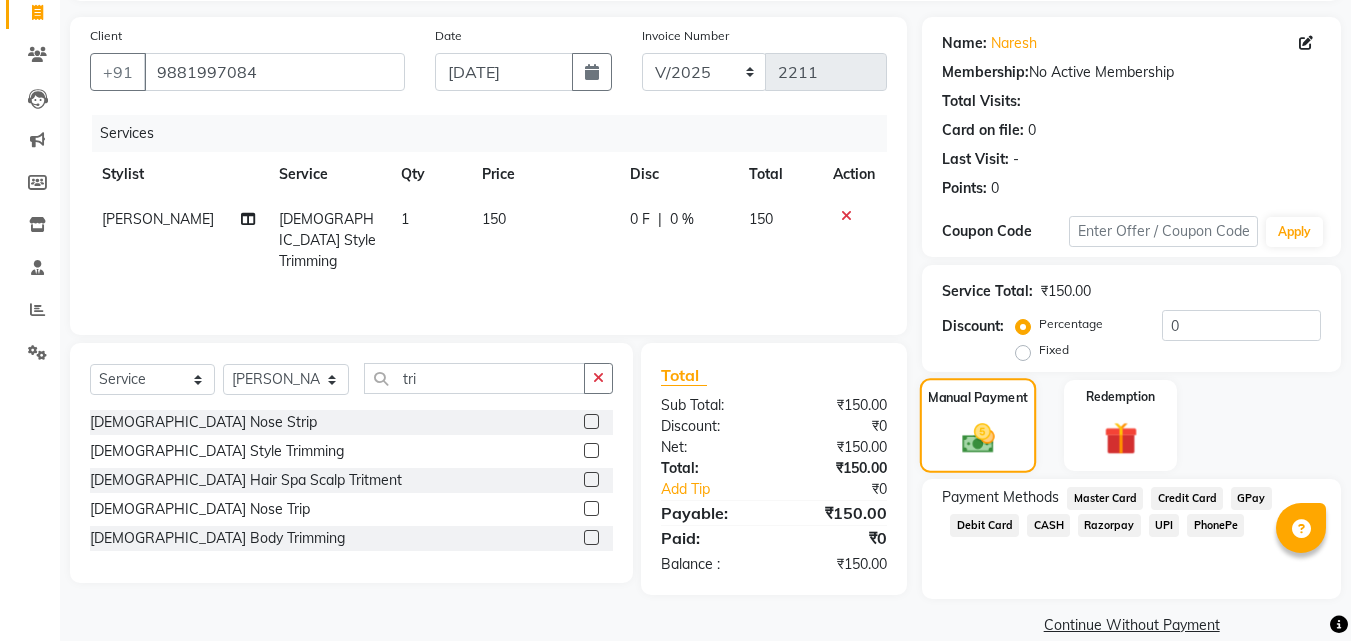 scroll, scrollTop: 162, scrollLeft: 0, axis: vertical 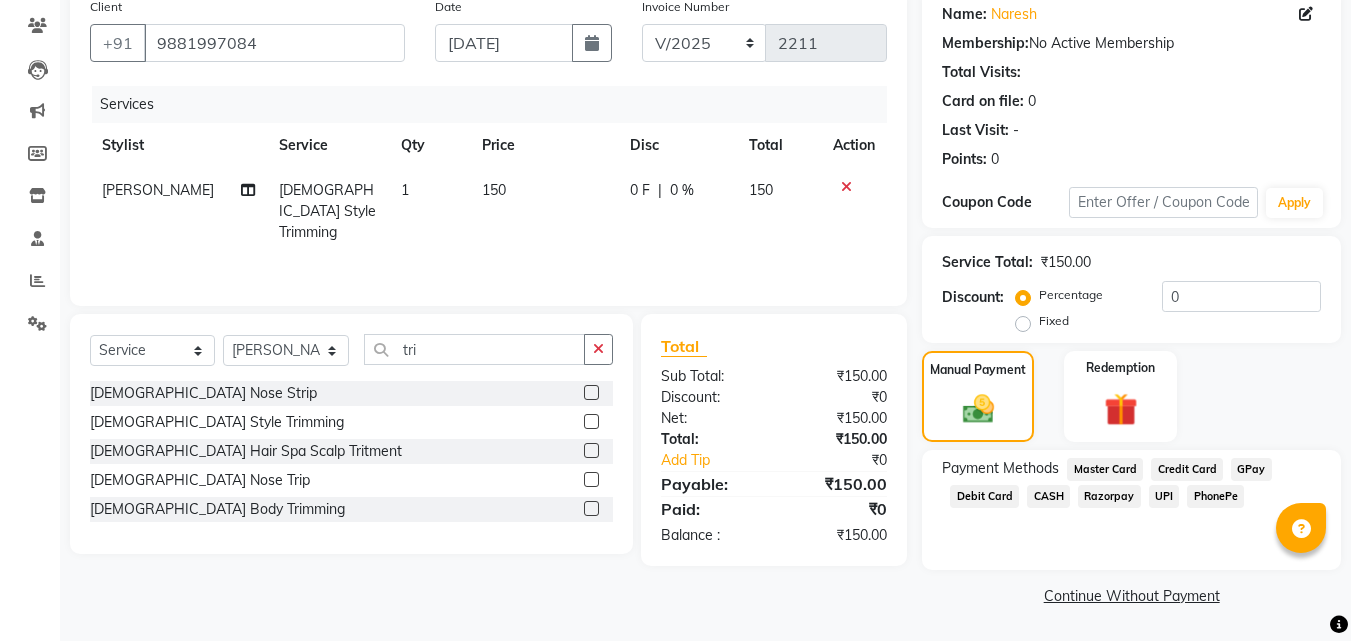 click on "UPI" 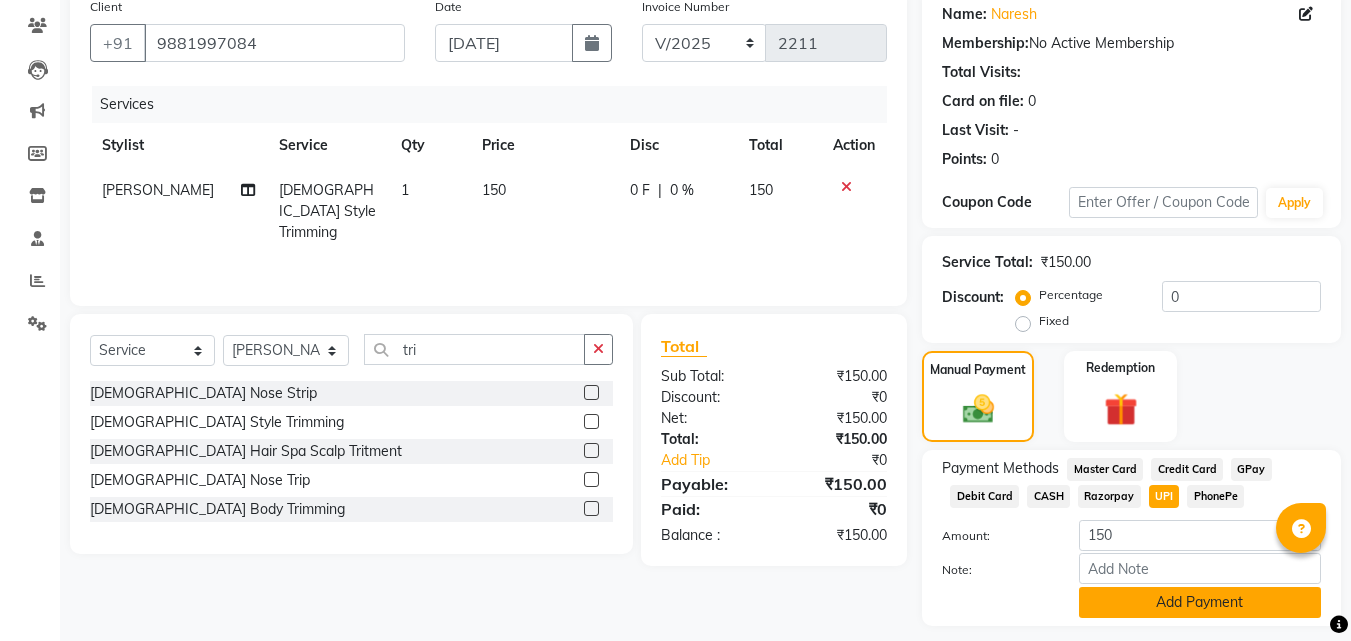 click on "Add Payment" 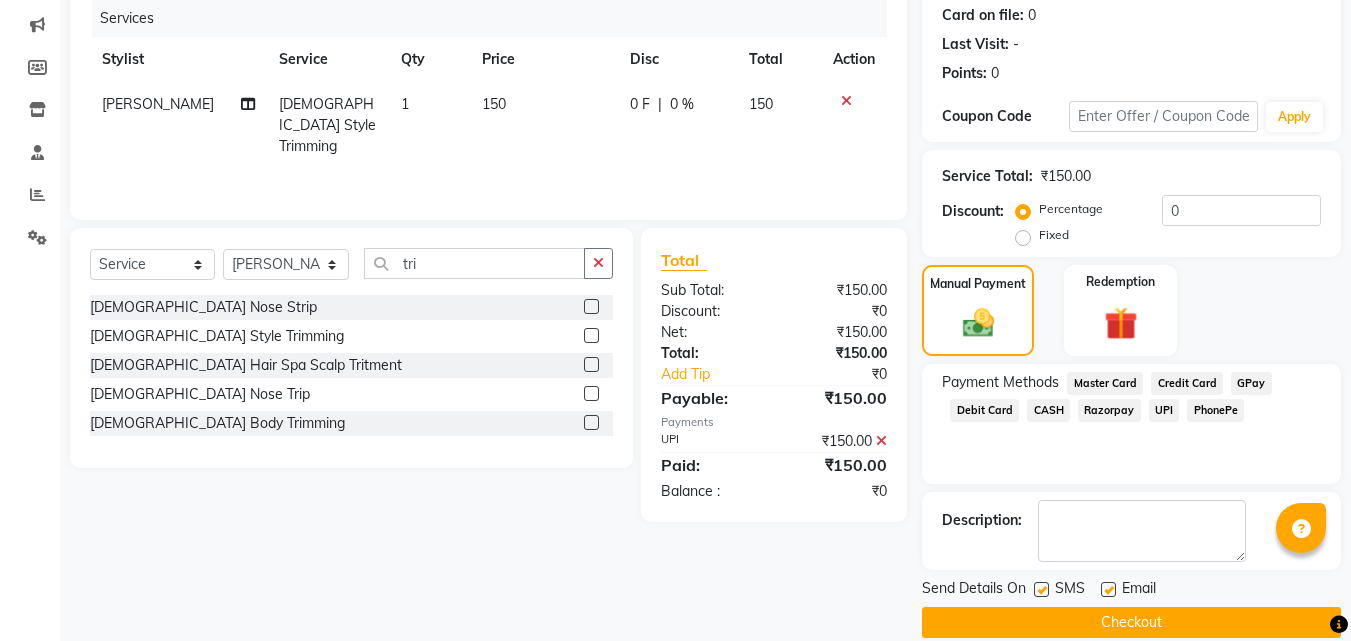 scroll, scrollTop: 275, scrollLeft: 0, axis: vertical 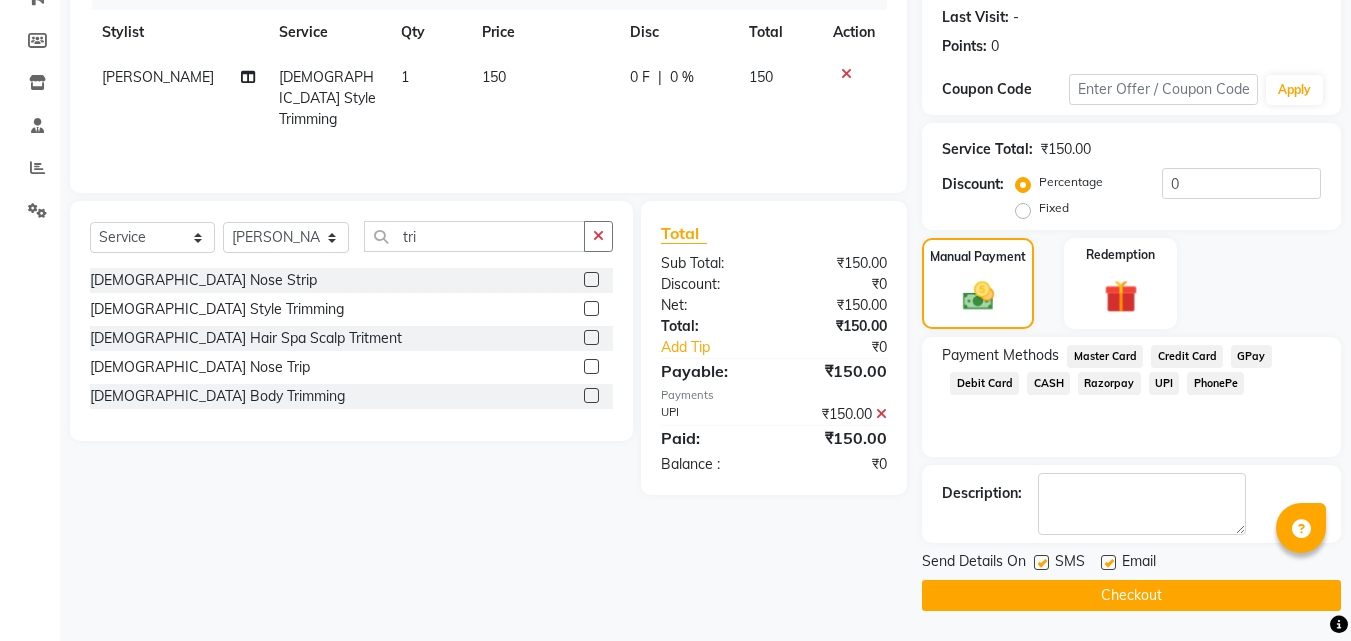 click on "Checkout" 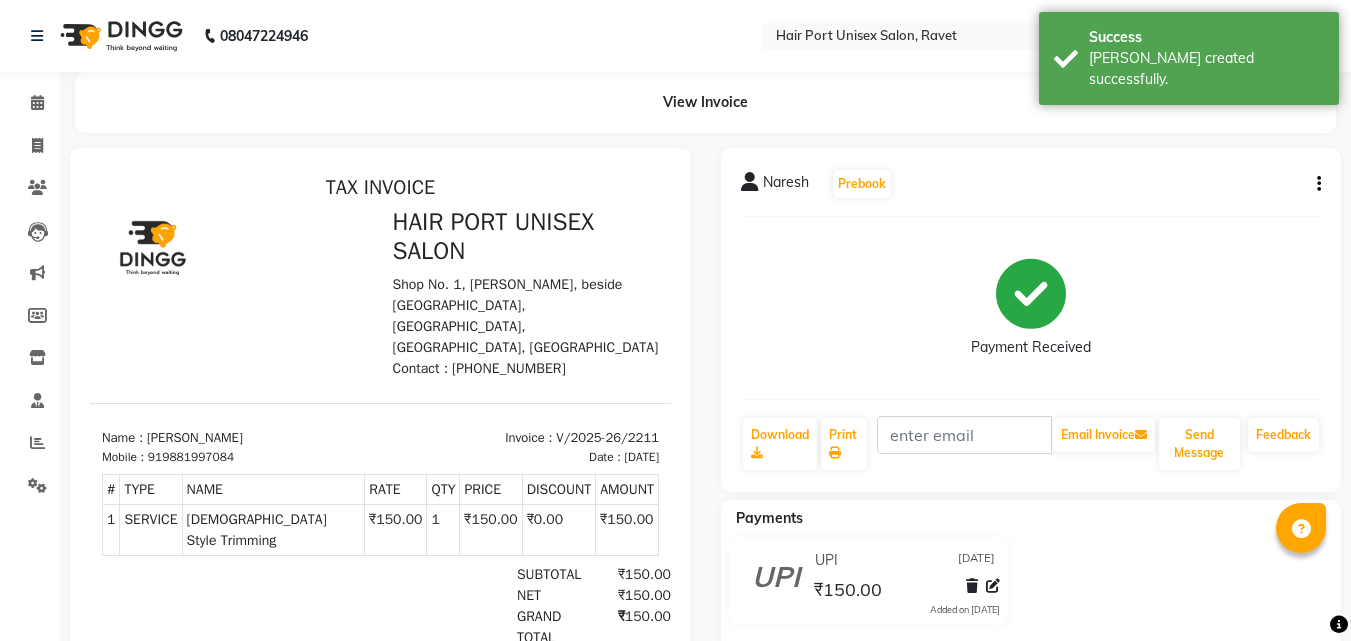 scroll, scrollTop: 0, scrollLeft: 0, axis: both 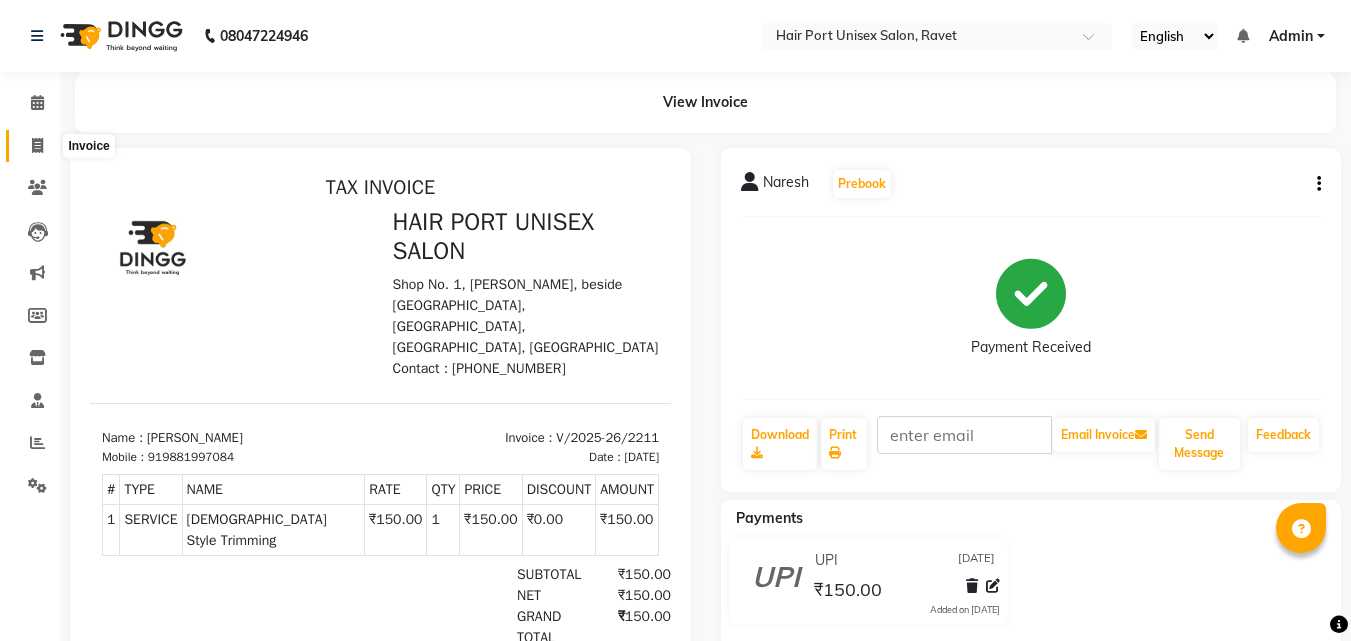 click 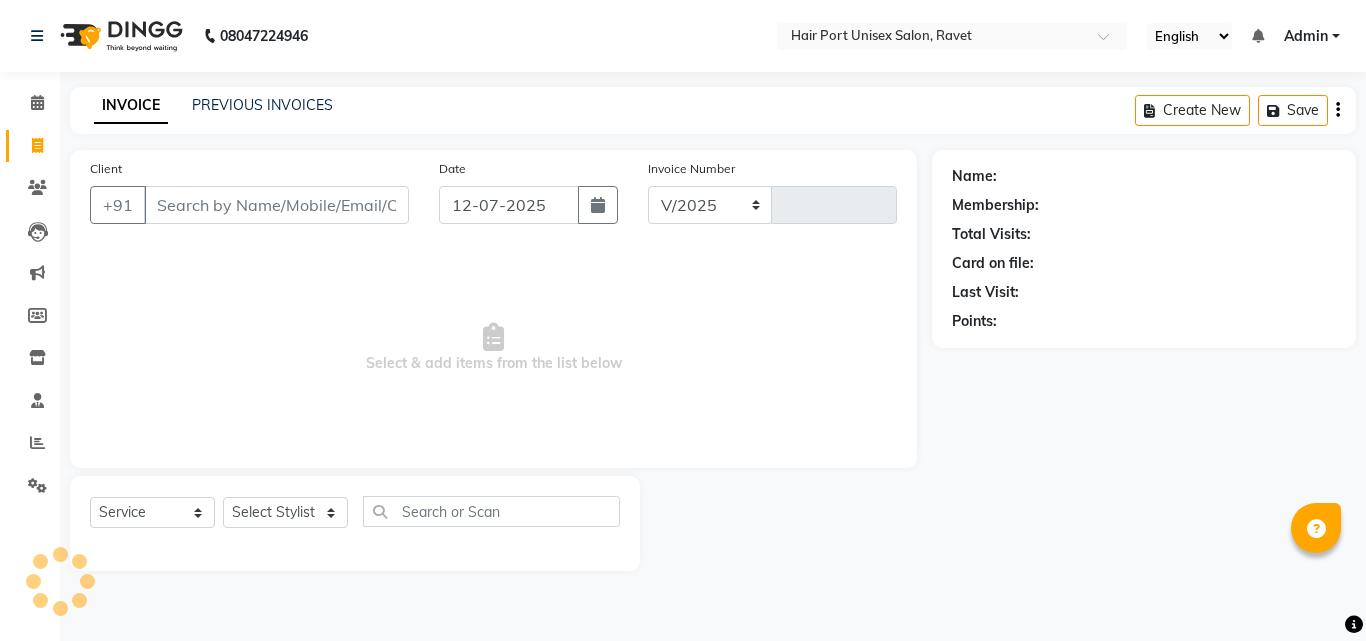 select on "7015" 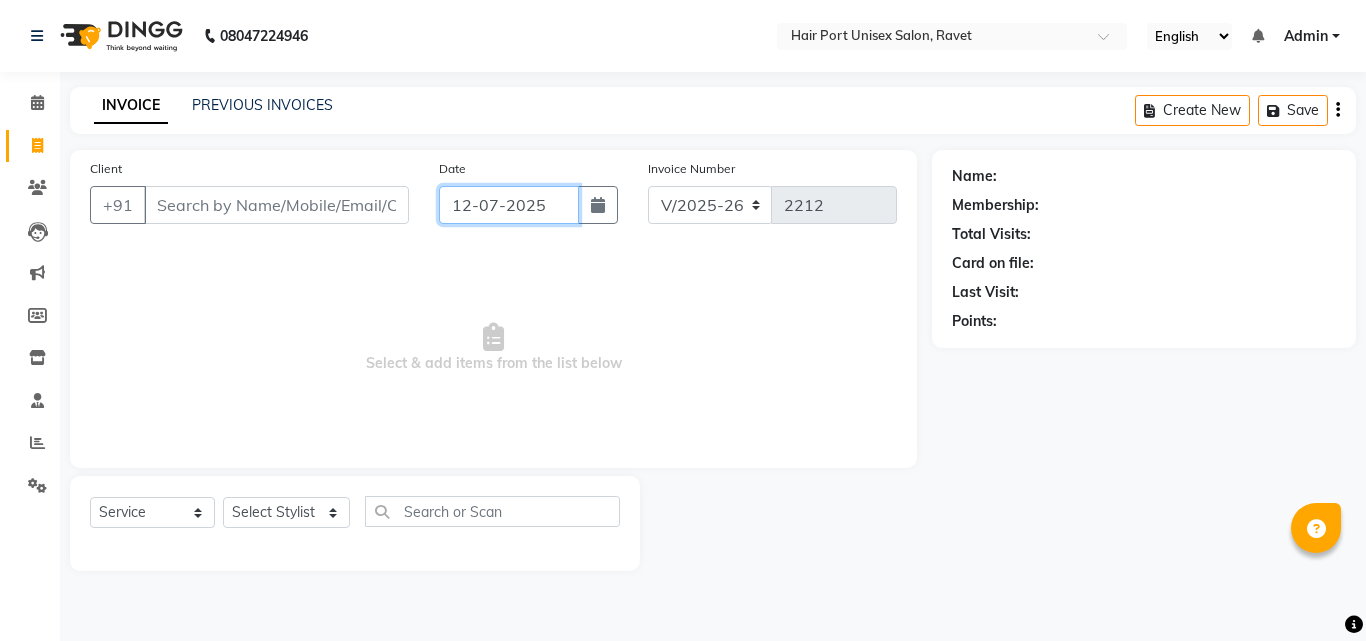 click on "12-07-2025" 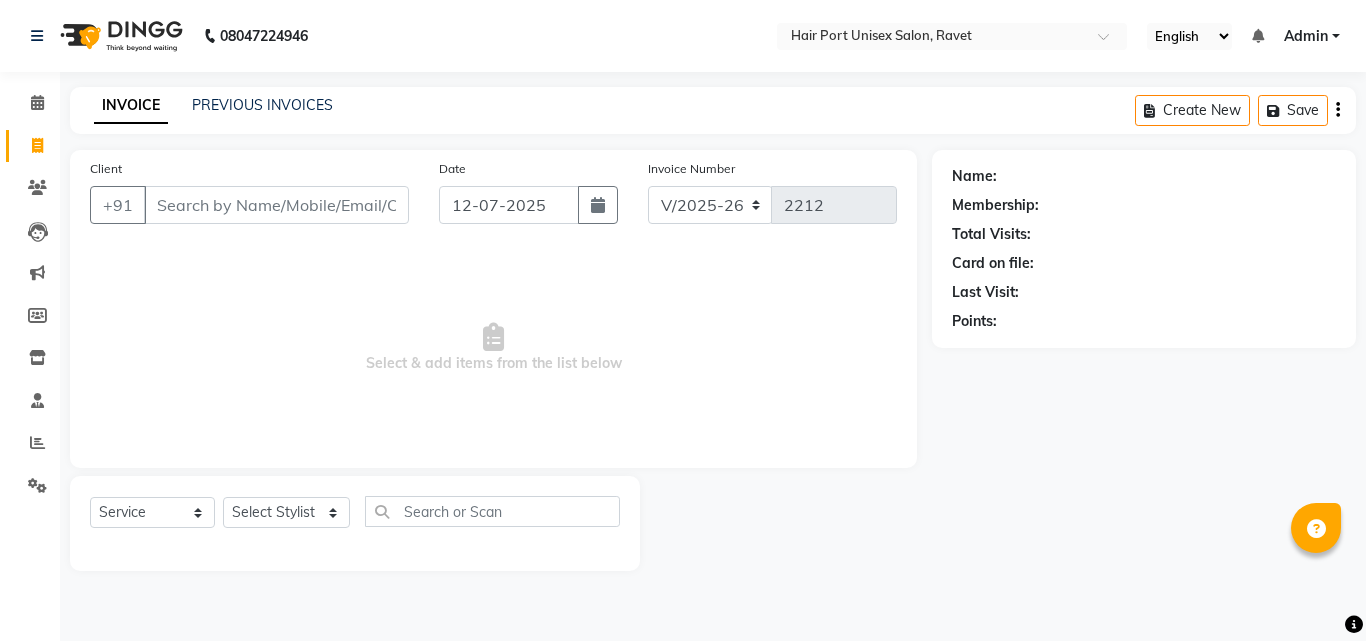 select on "7" 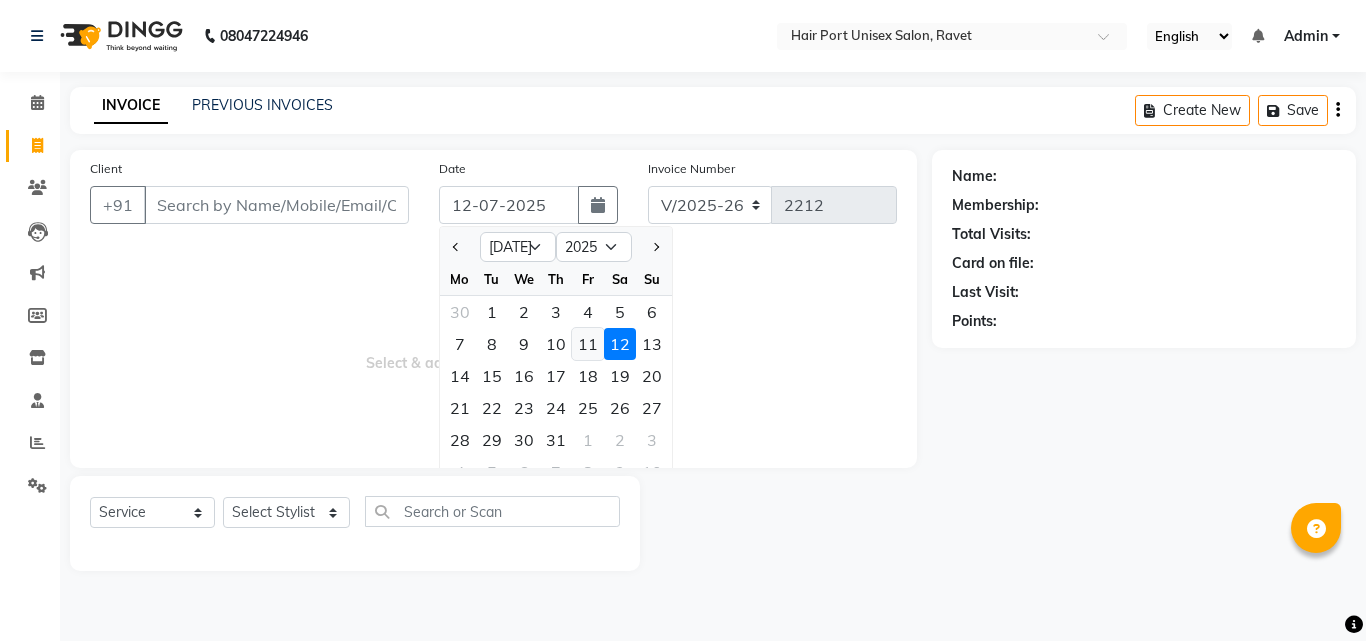 click on "11" 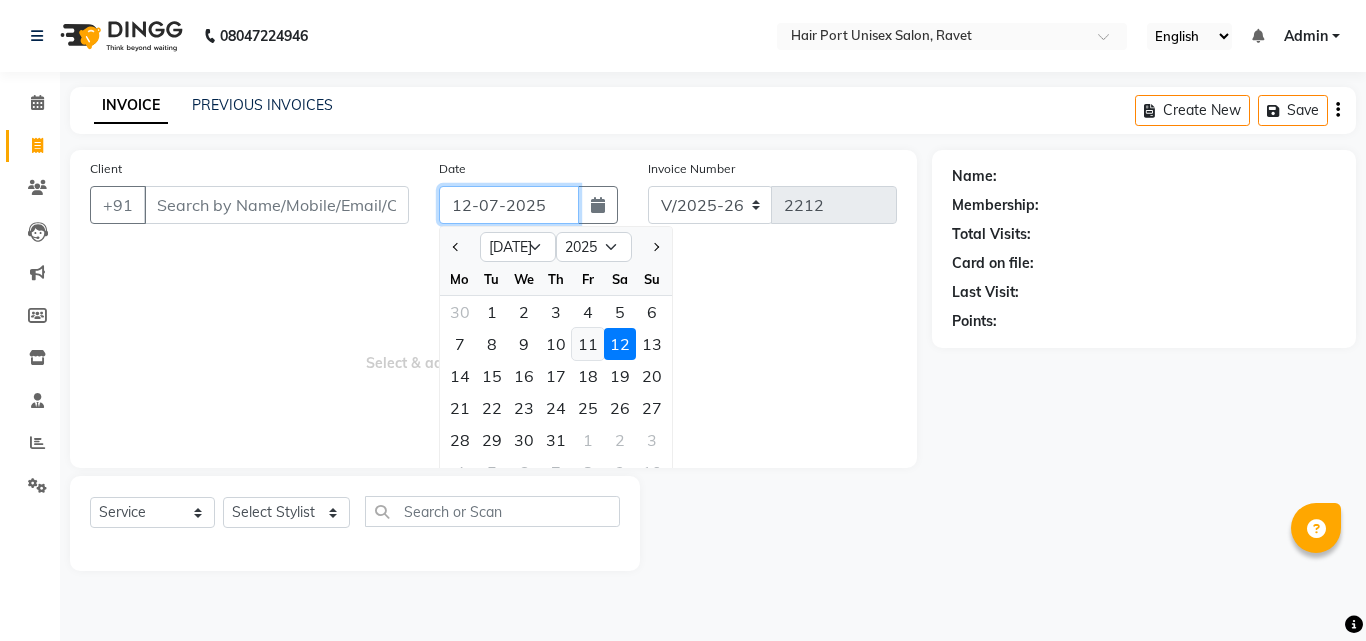 type on "[DATE]" 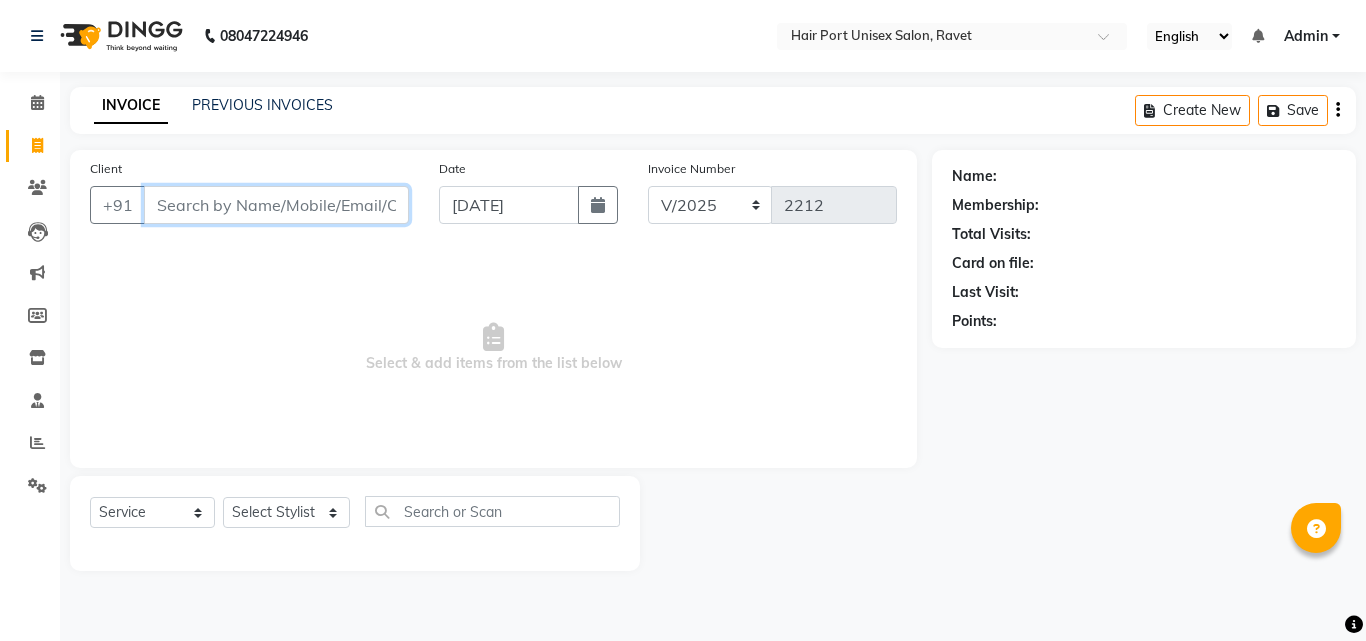 click on "Client" at bounding box center [276, 205] 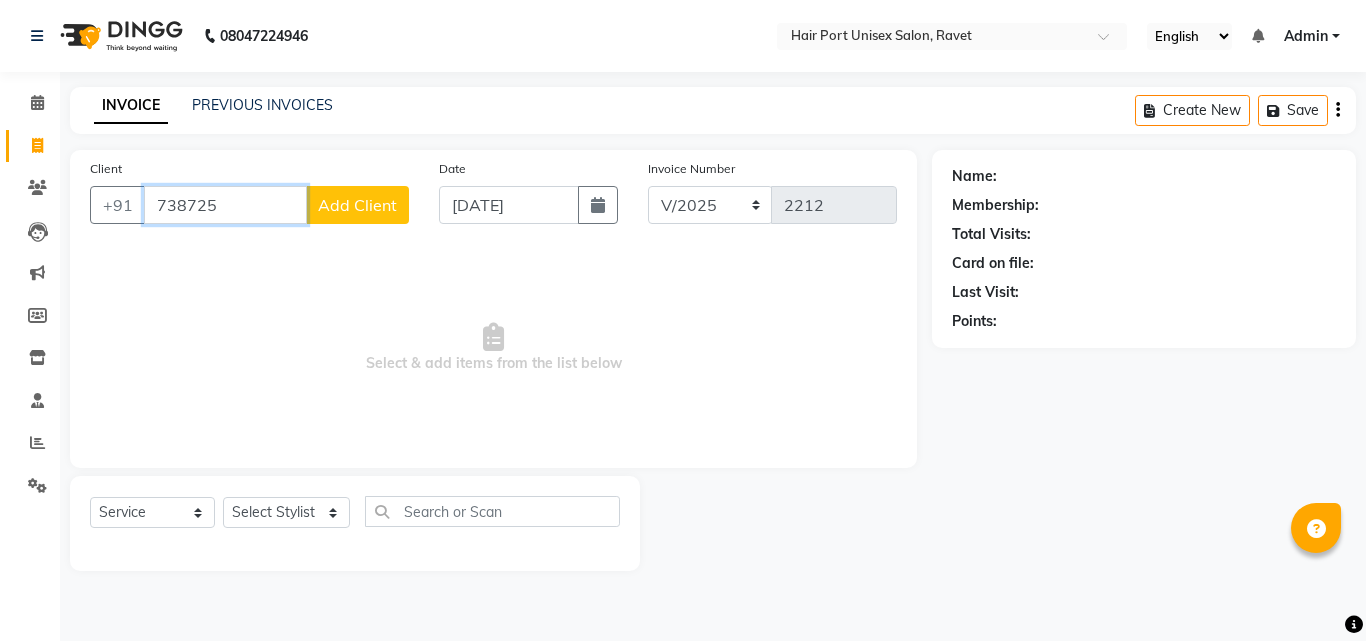 click on "738725" at bounding box center [225, 205] 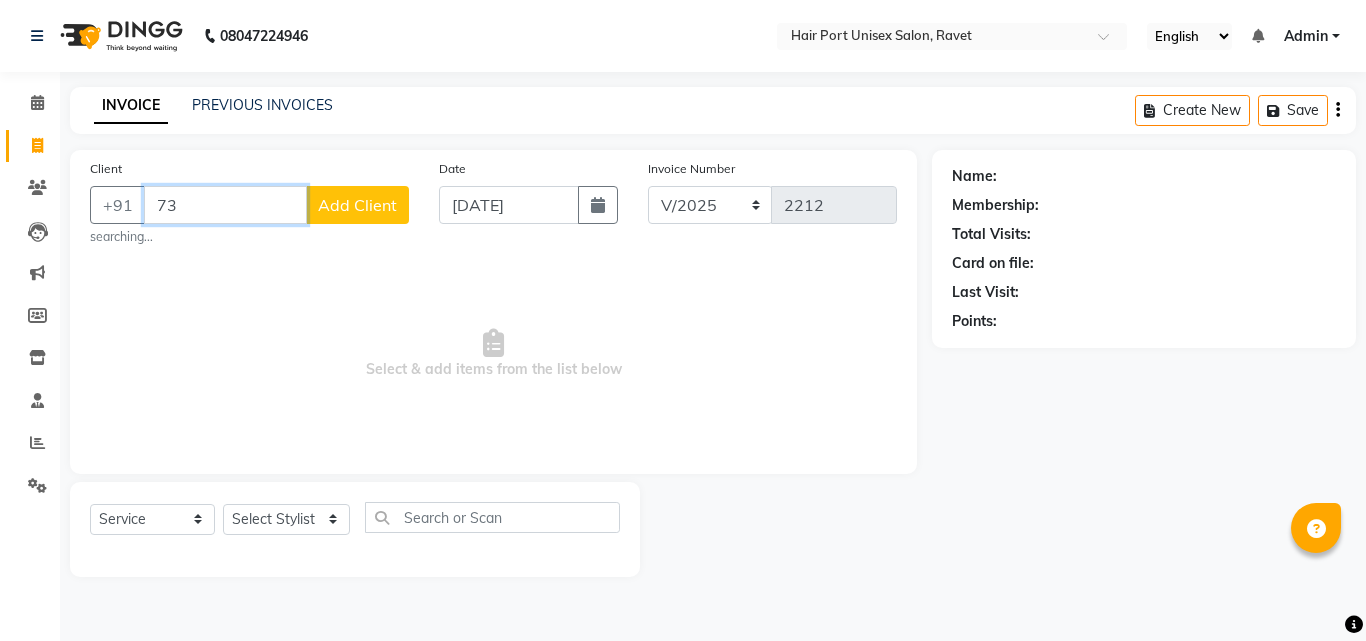 type on "7" 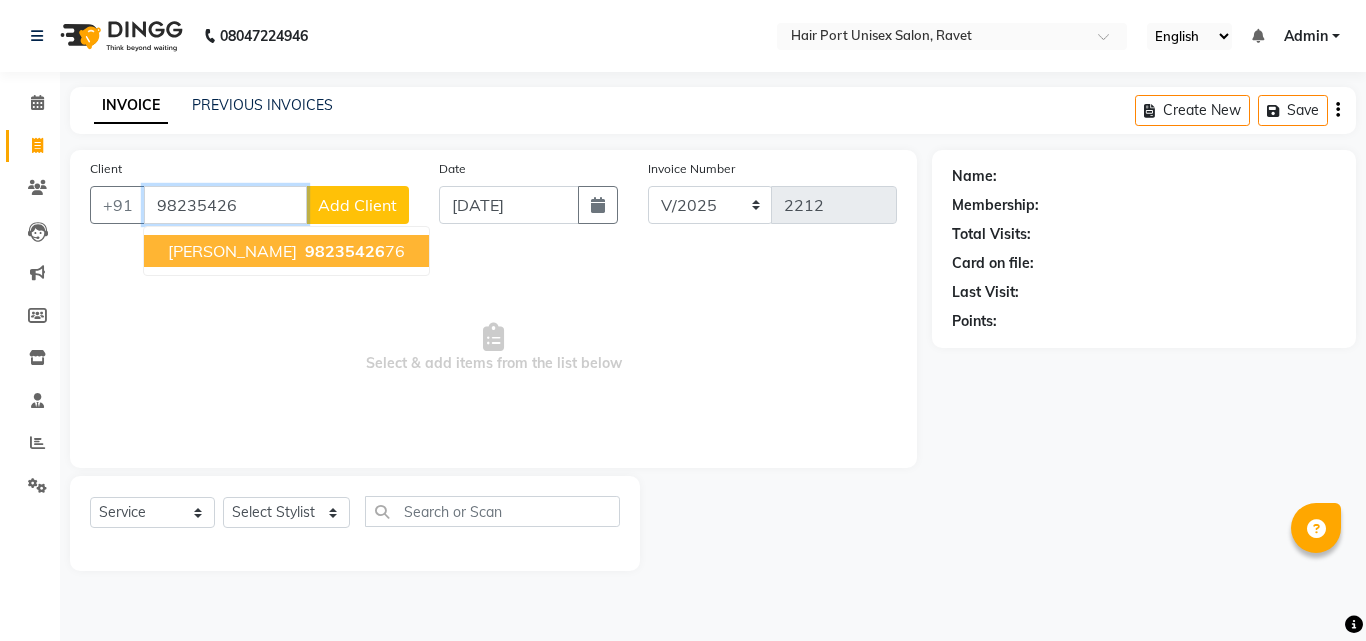 click on "[PERSON_NAME]" at bounding box center [232, 251] 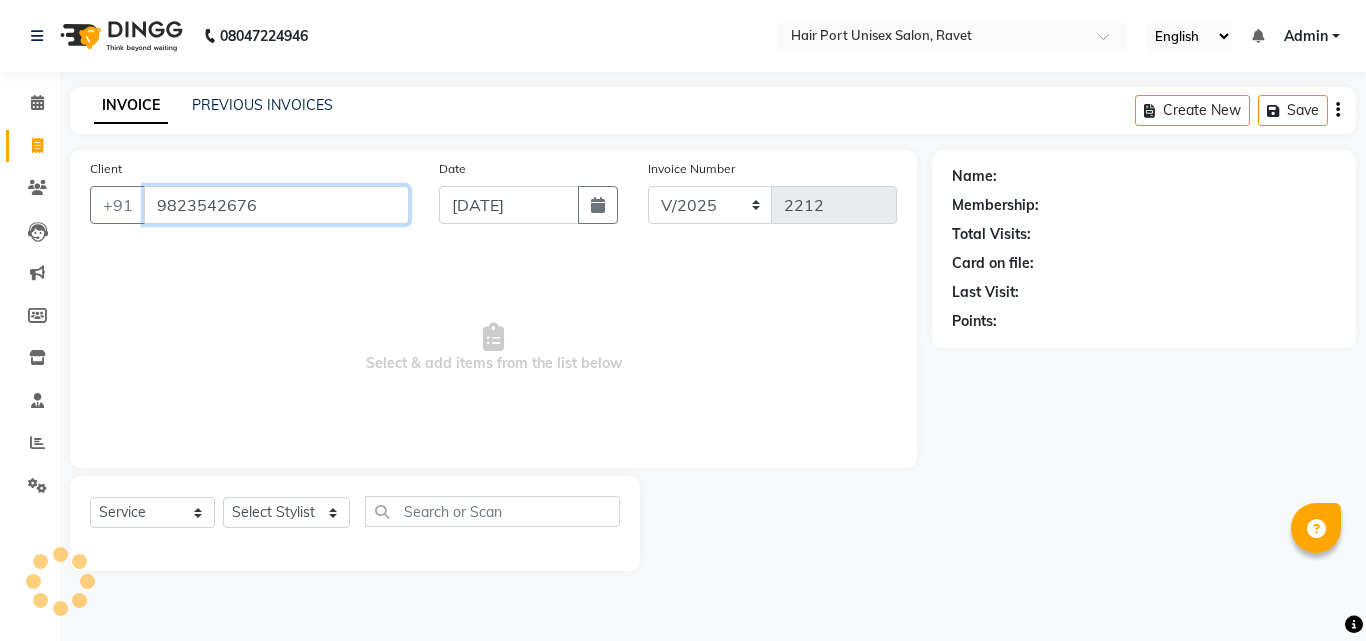 type on "9823542676" 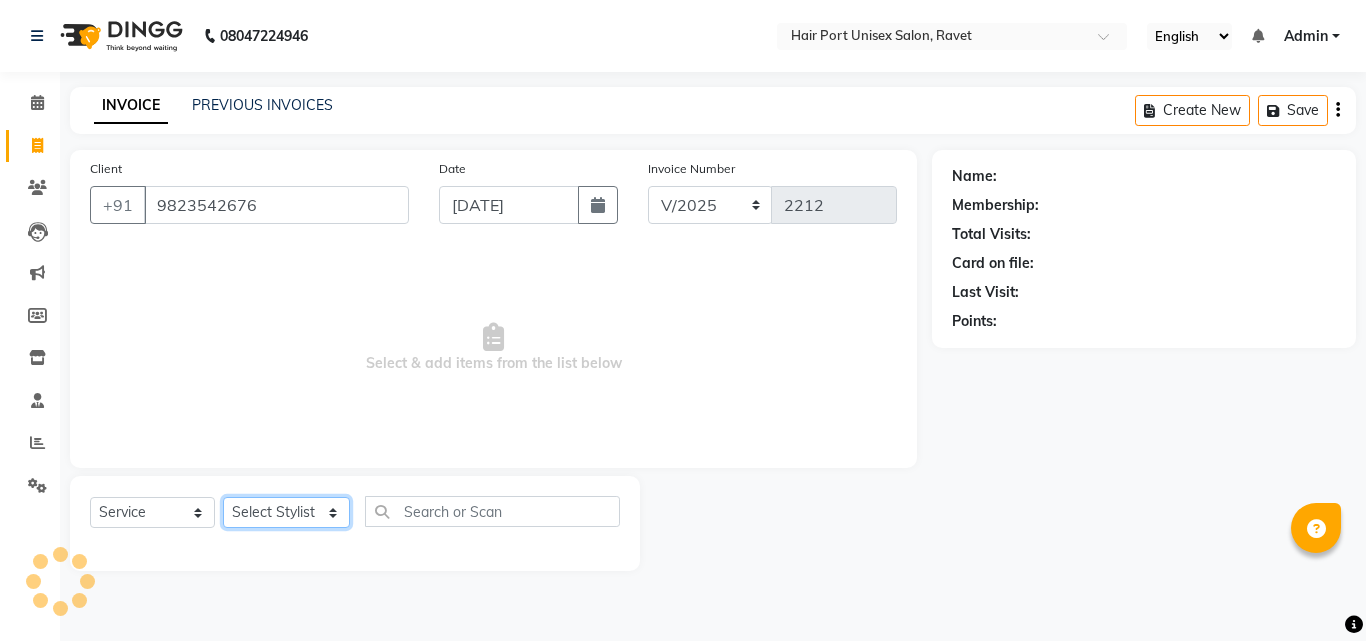 click on "Select Stylist [PERSON_NAME]  [PERSON_NAME] [PERSON_NAME] [PERSON_NAME] [PERSON_NAME]  [PERSON_NAME] [PERSON_NAME] Mane" 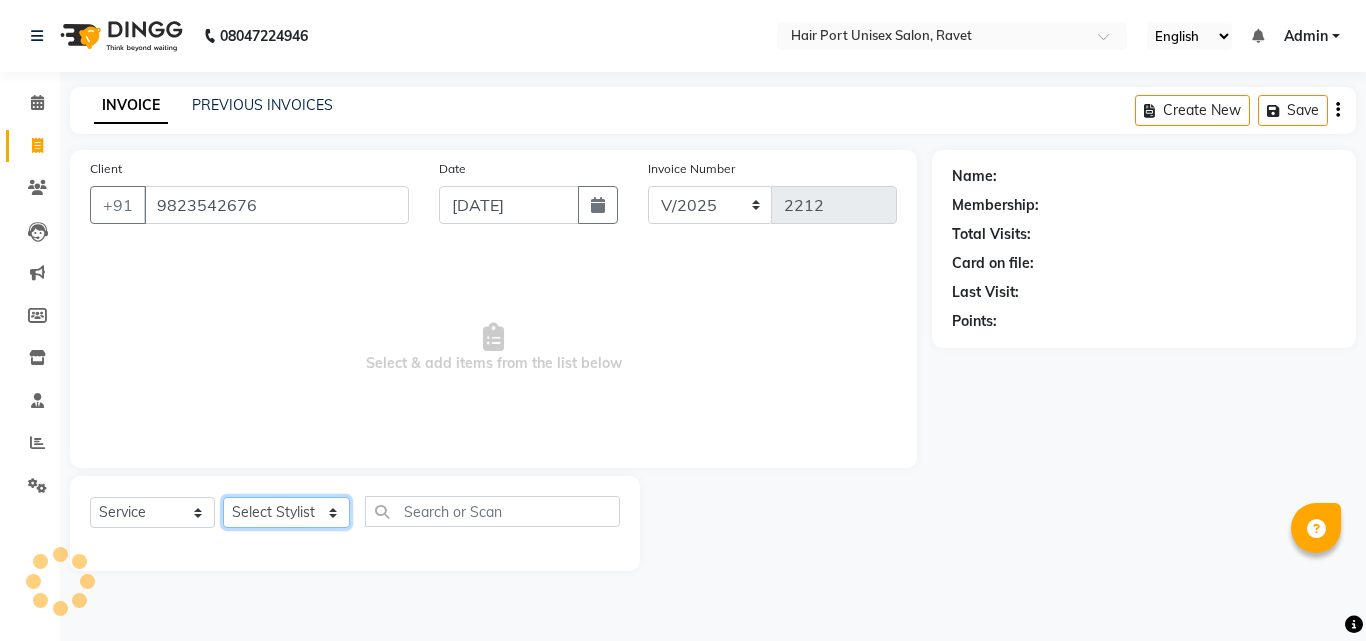 select on "66342" 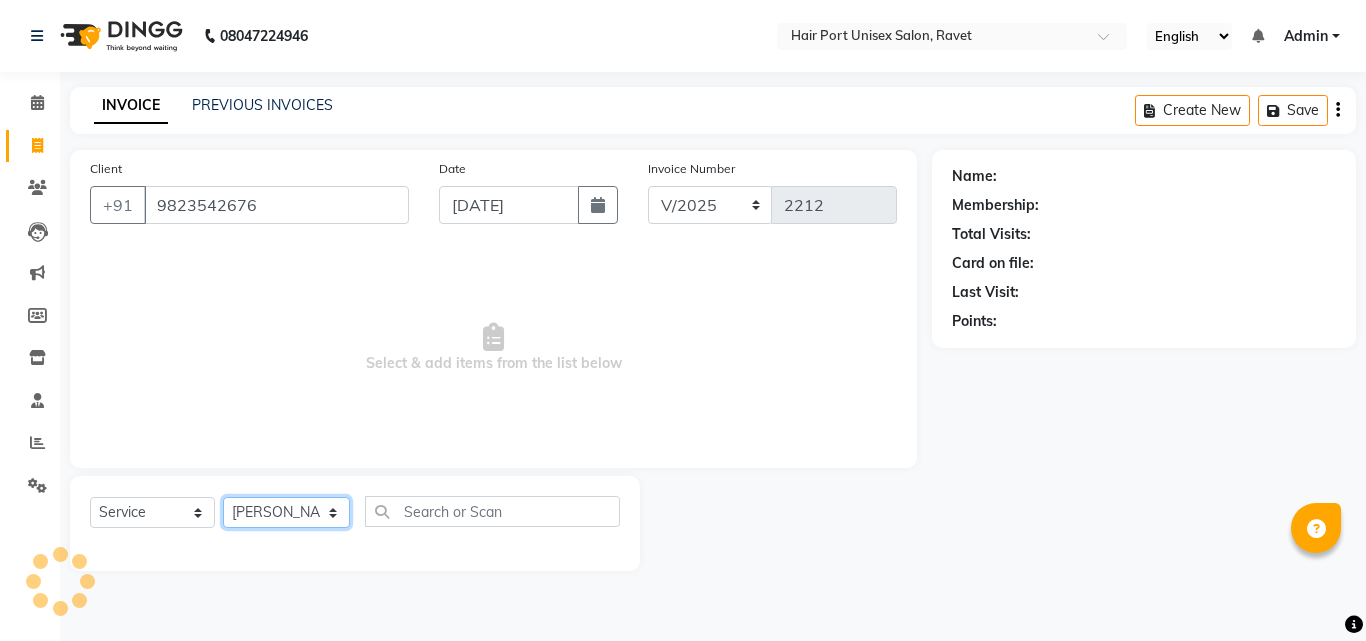 click on "Select Stylist [PERSON_NAME]  [PERSON_NAME] [PERSON_NAME] [PERSON_NAME] [PERSON_NAME]  [PERSON_NAME] [PERSON_NAME] Mane" 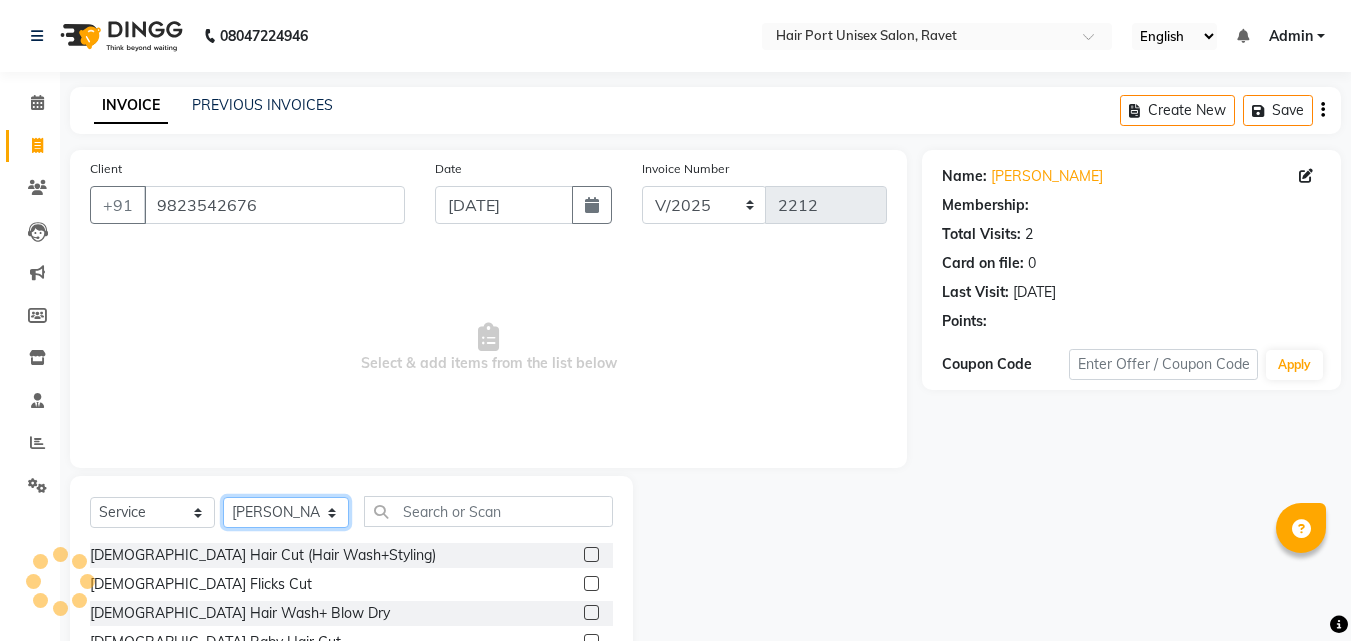 select on "1: Object" 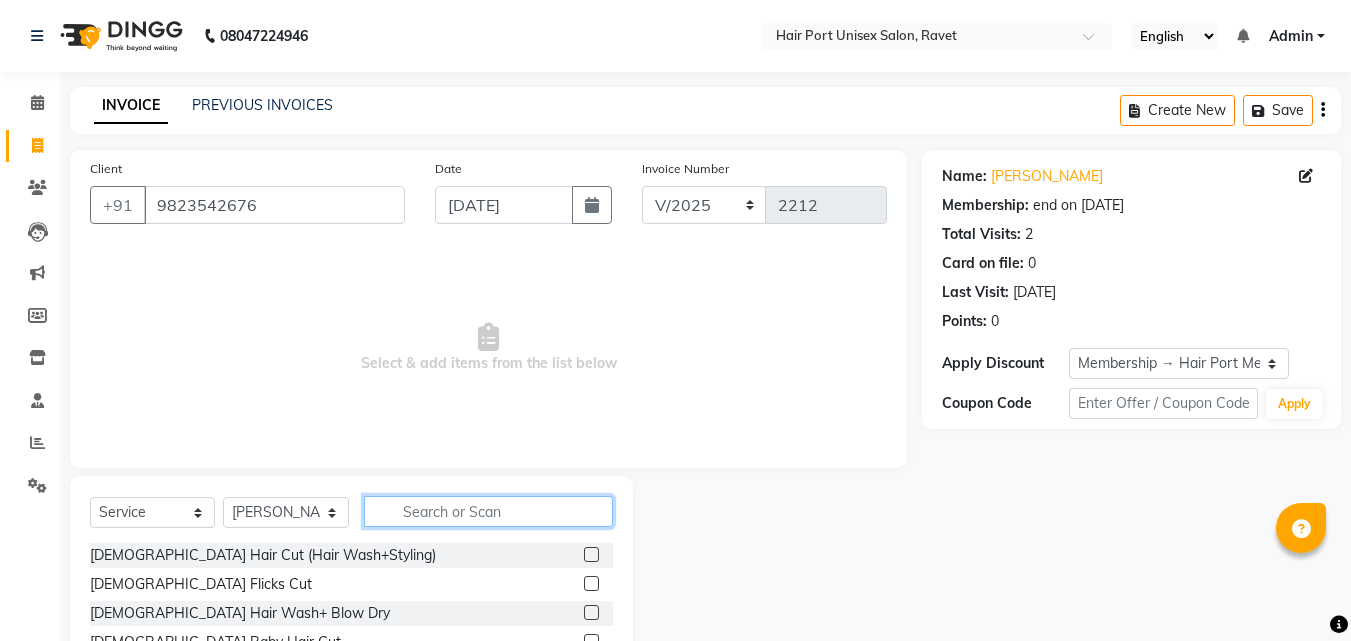 click 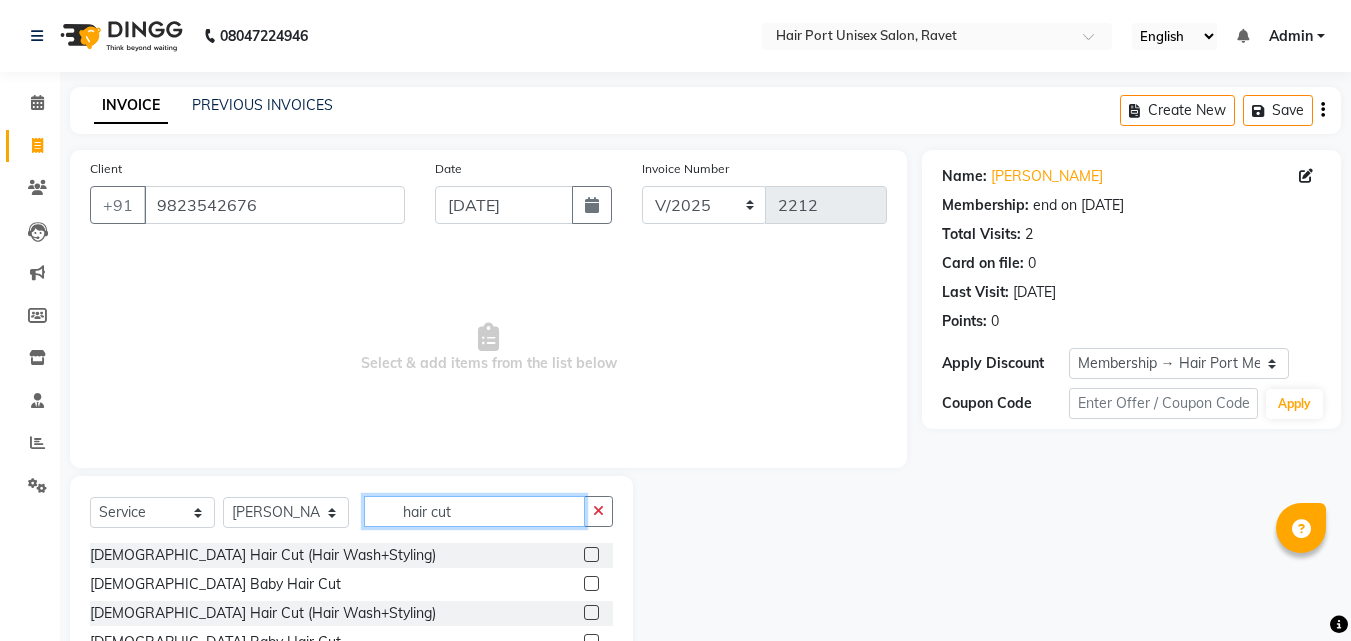 type on "hair cut" 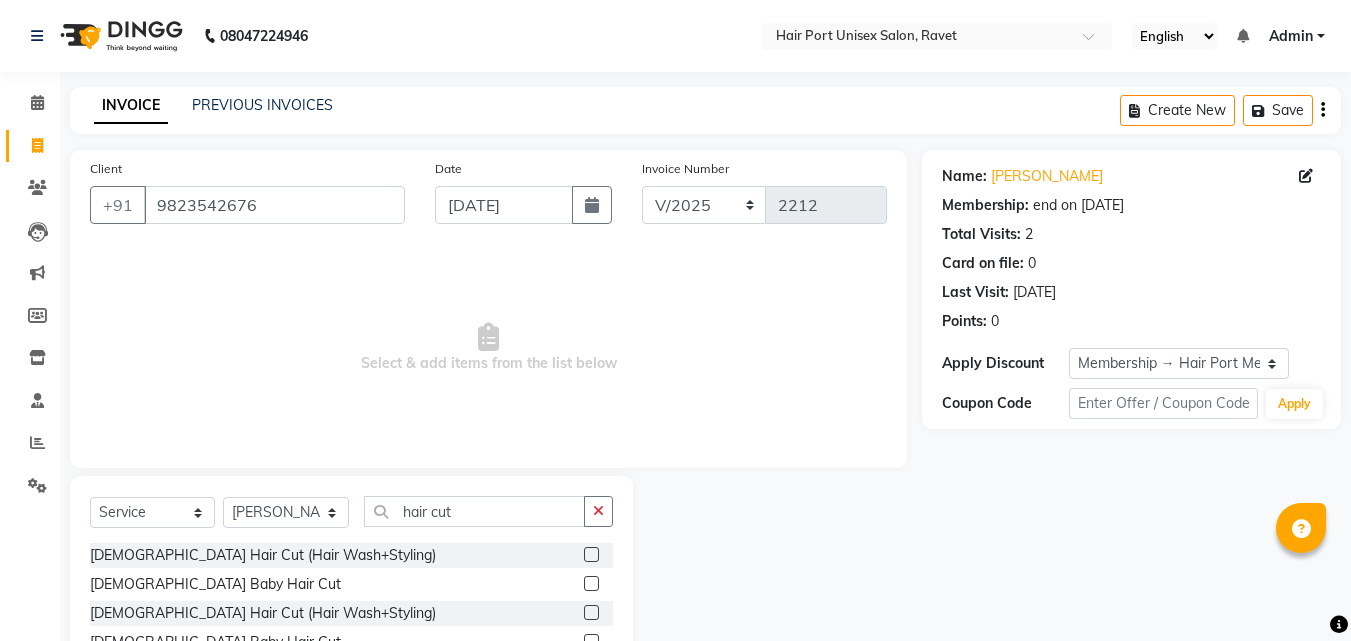 click 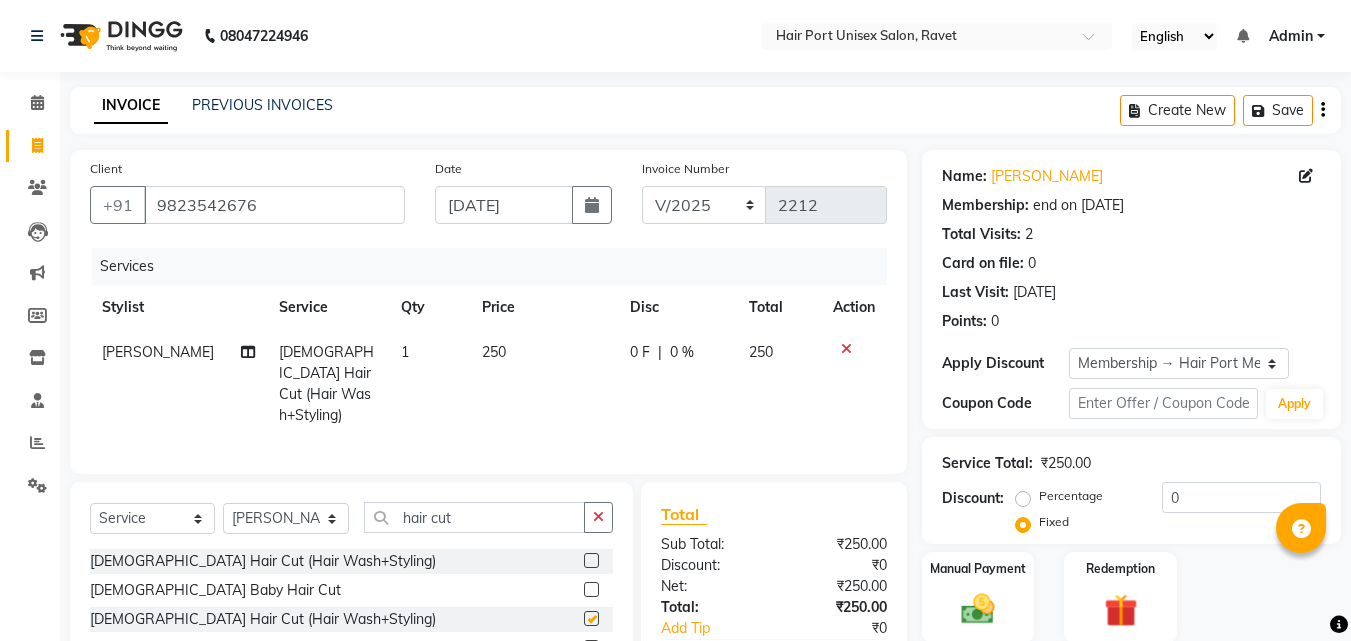 checkbox on "false" 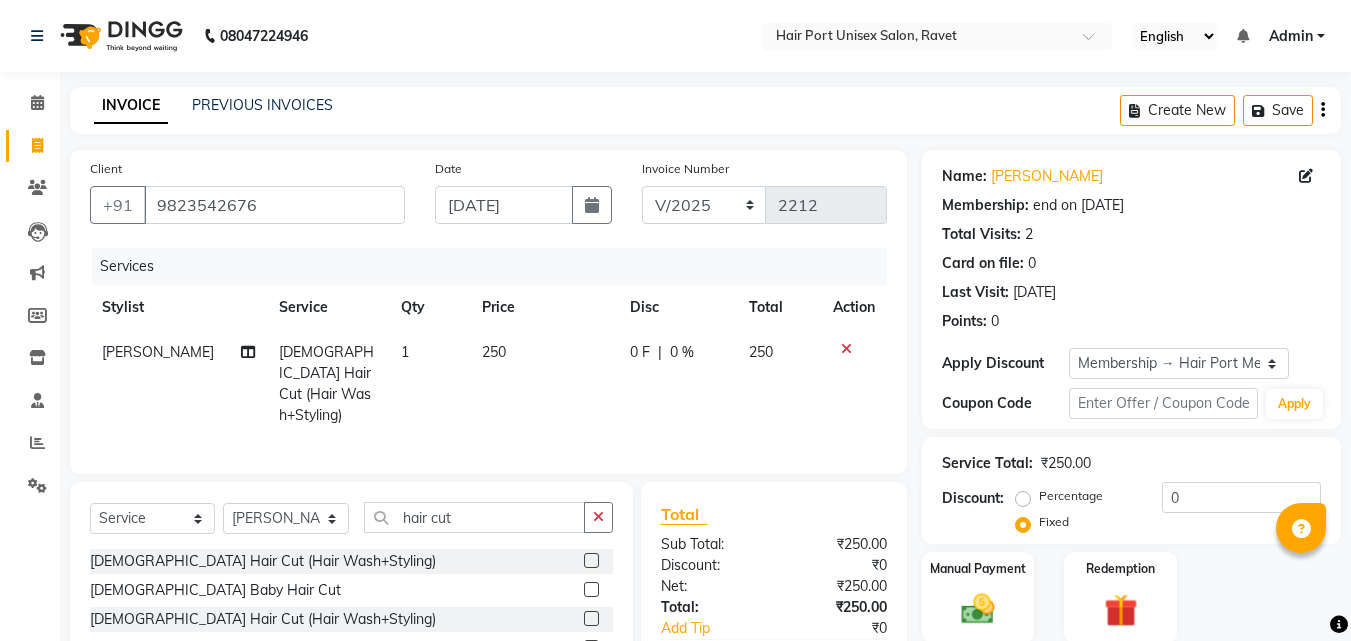 click on "Select  Service  Product  Membership  Package Voucher Prepaid Gift Card  Select Stylist [PERSON_NAME]  [PERSON_NAME] [PERSON_NAME] [PERSON_NAME] [PERSON_NAME]  [PERSON_NAME] [PERSON_NAME] Mane hair cut [DEMOGRAPHIC_DATA] Hair Cut (Hair Wash+Styling)  [DEMOGRAPHIC_DATA] Baby Hair Cut  [DEMOGRAPHIC_DATA] Hair Cut (Hair Wash+Styling)  [DEMOGRAPHIC_DATA] Baby Hair Cut" 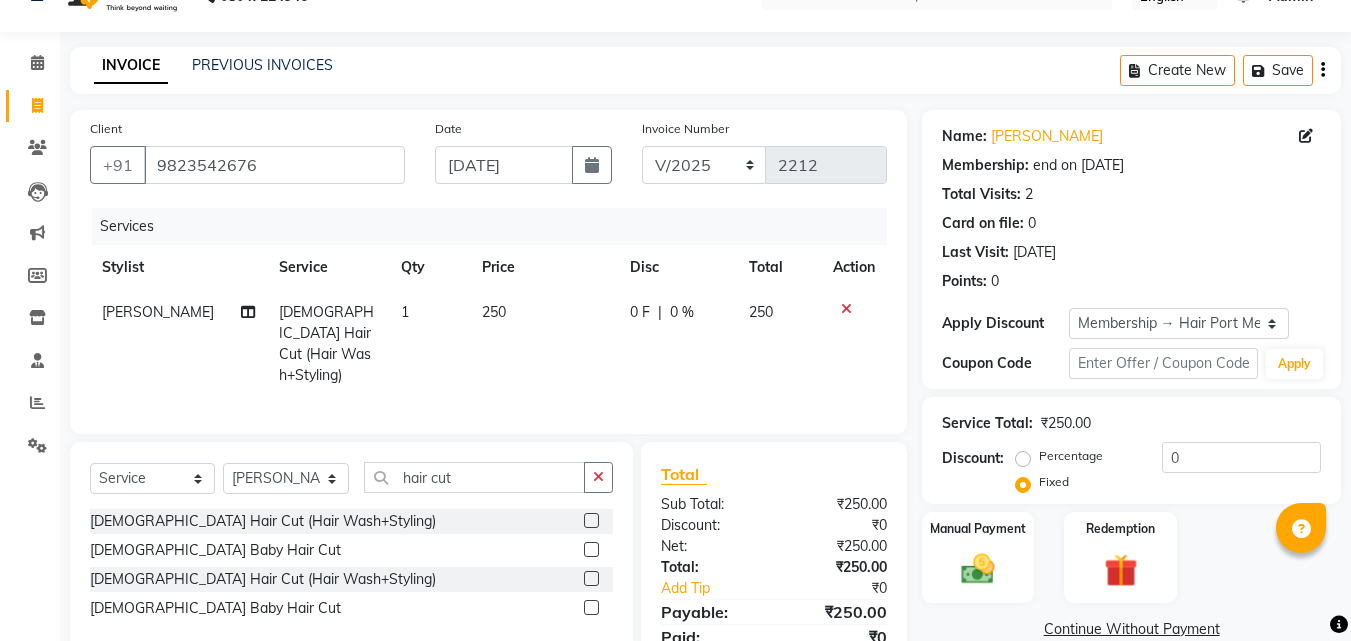 scroll, scrollTop: 117, scrollLeft: 0, axis: vertical 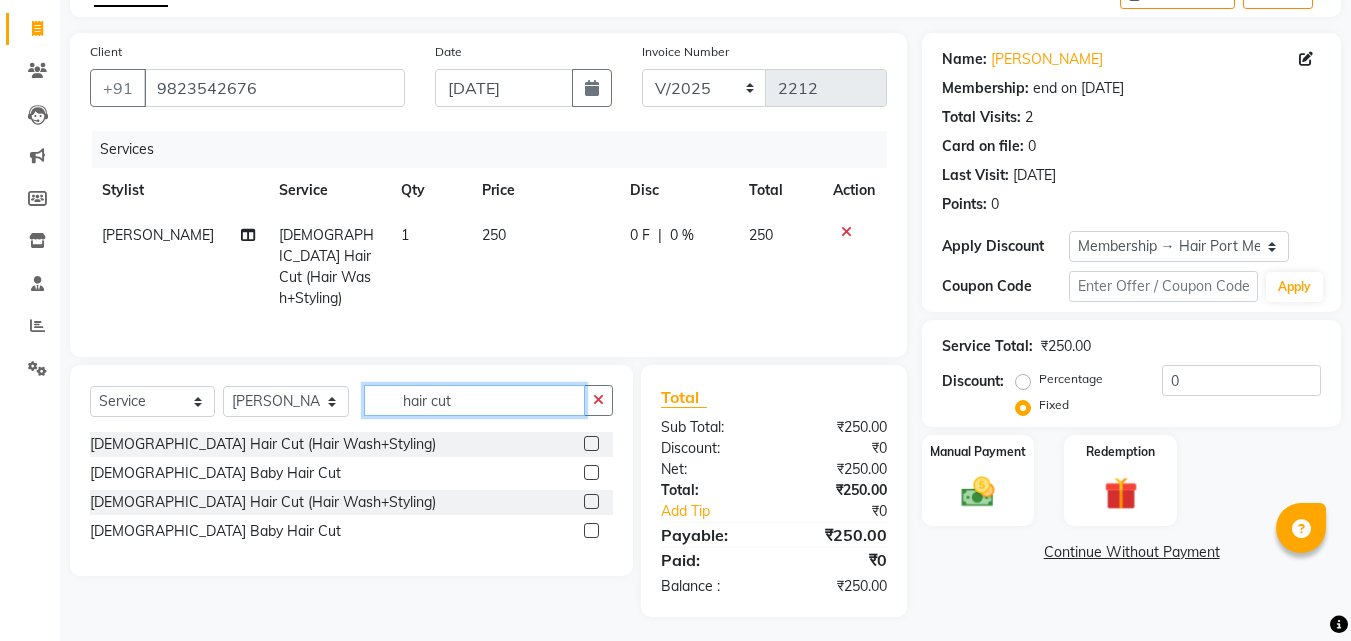 click on "hair cut" 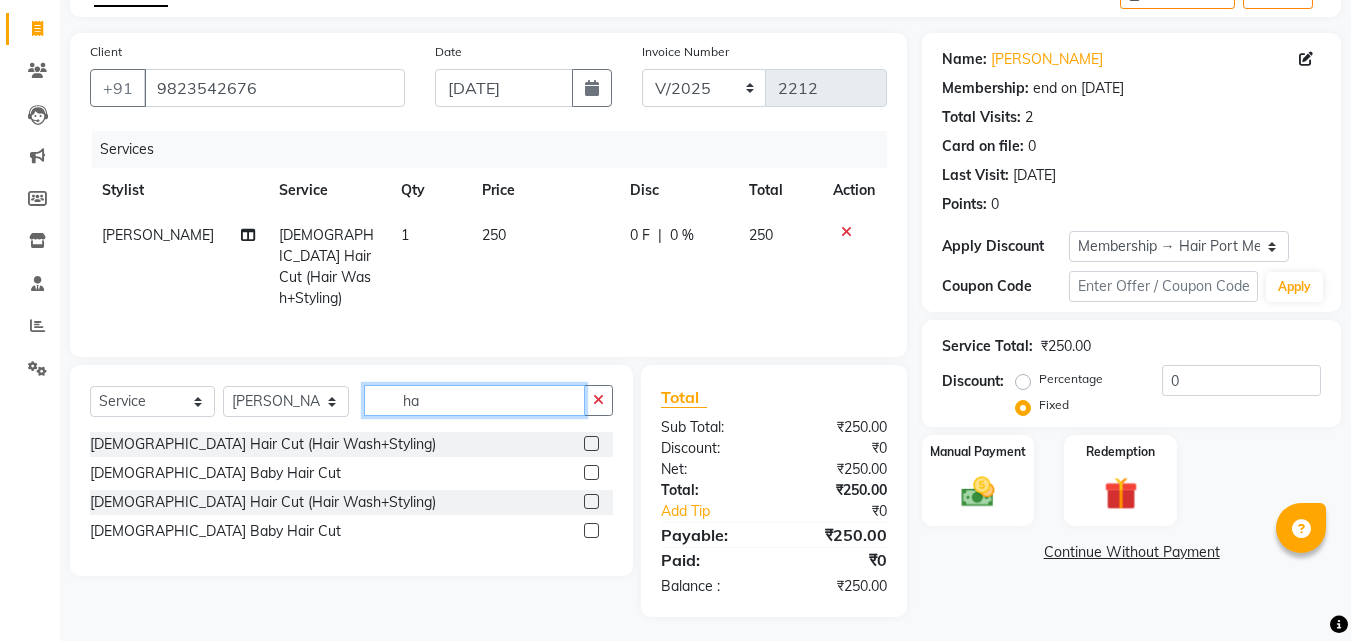 type on "h" 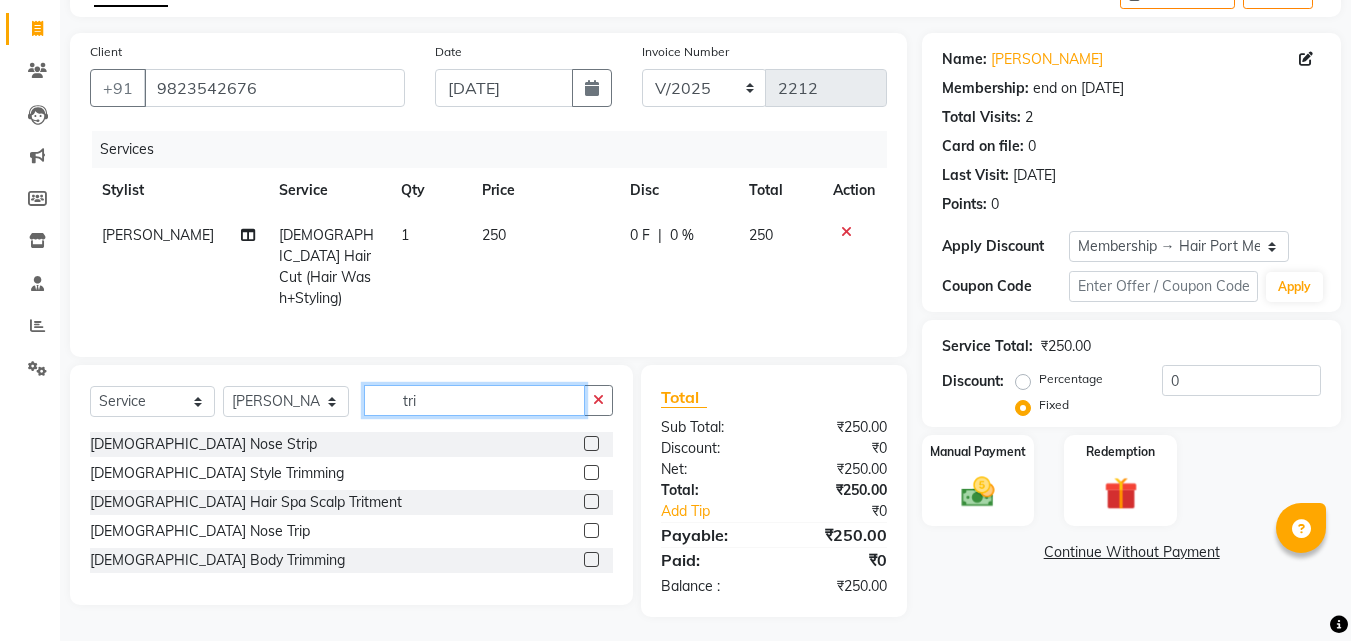 type on "tri" 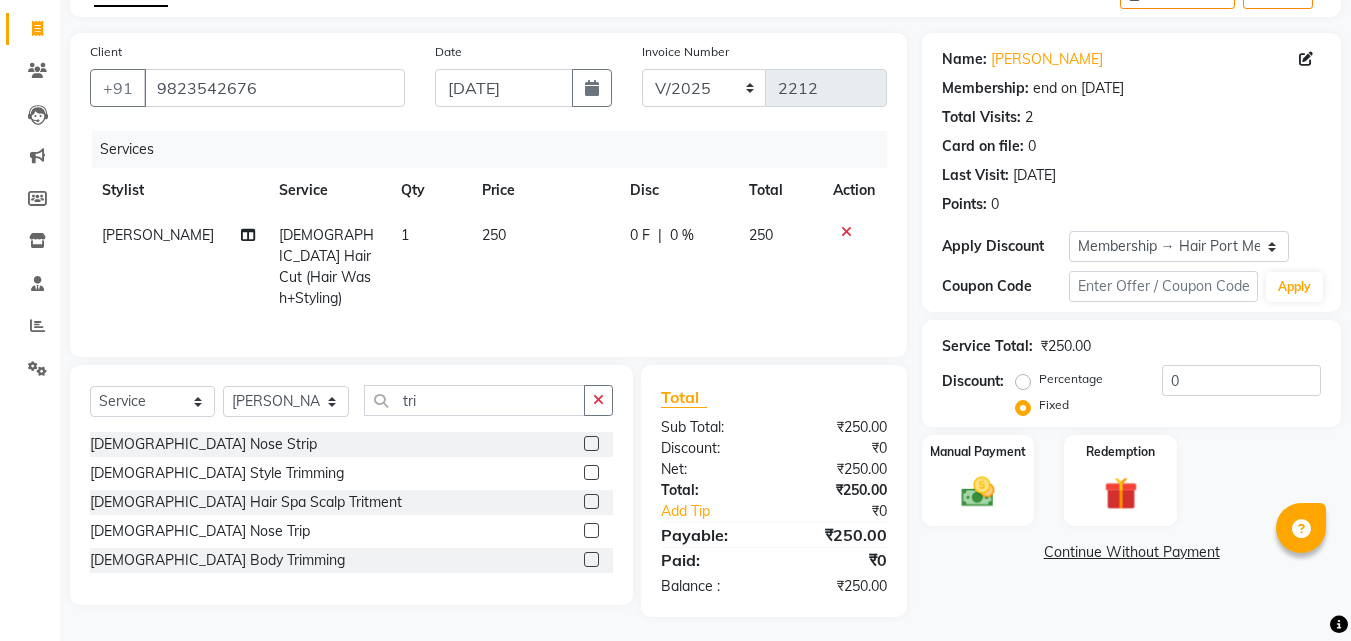 click 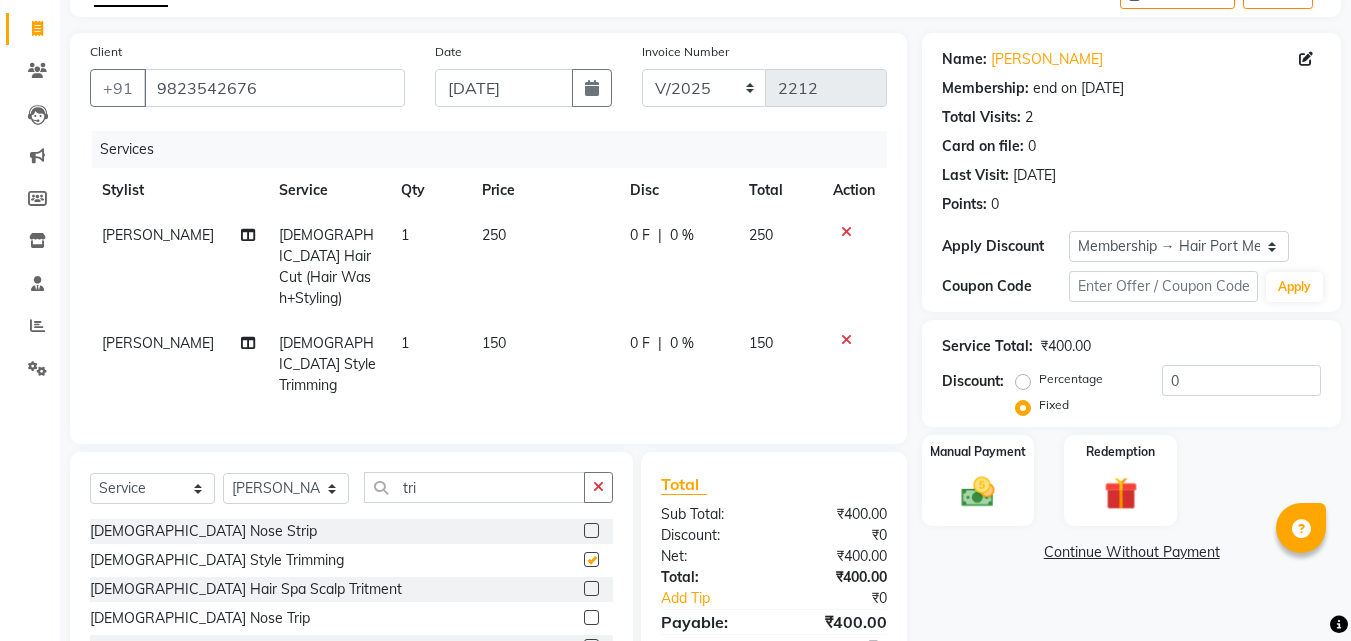checkbox on "false" 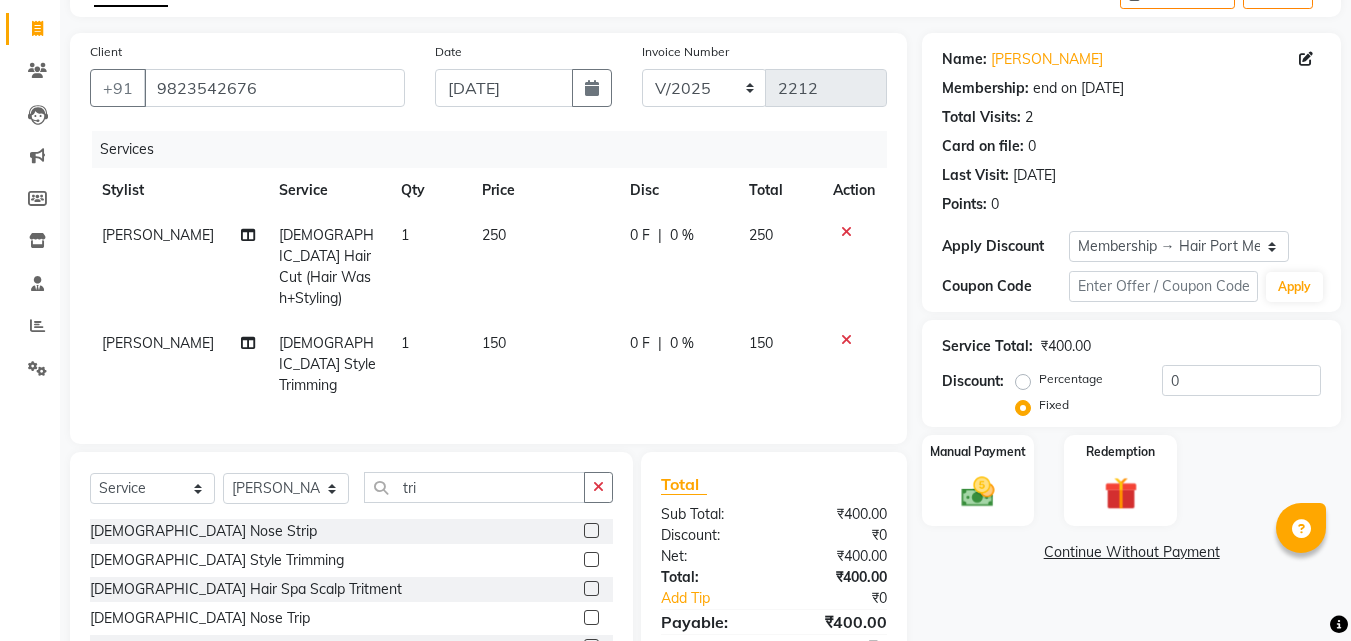 click 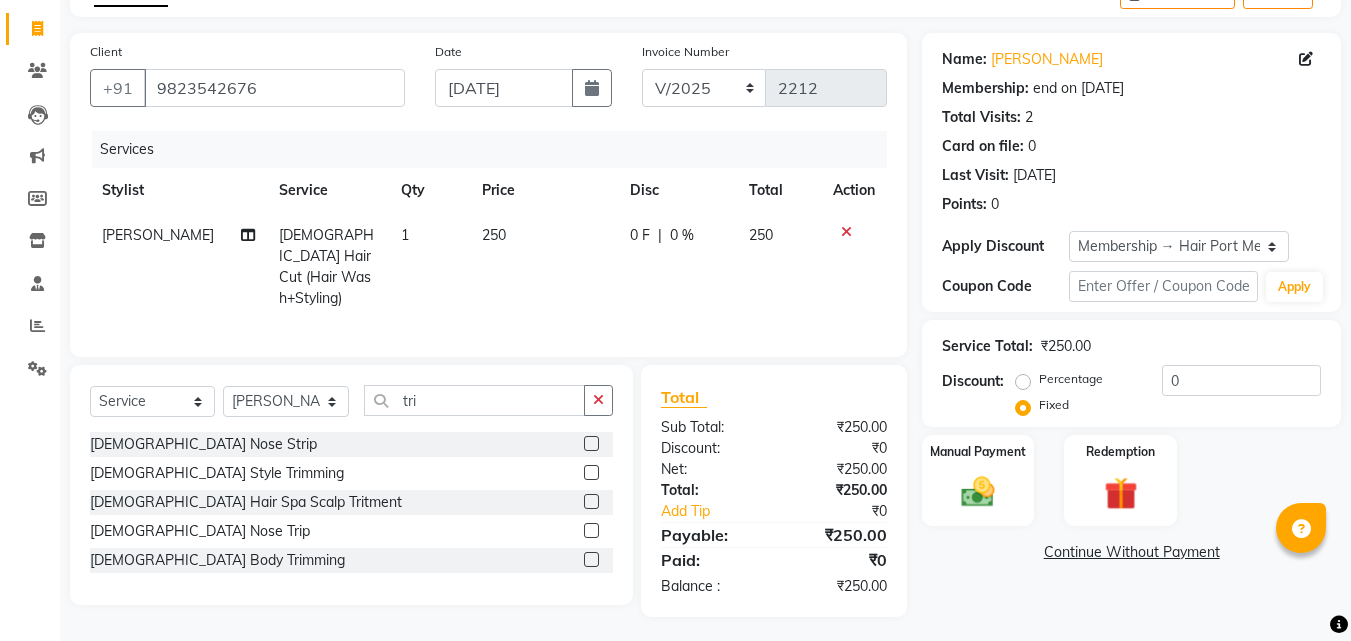 click 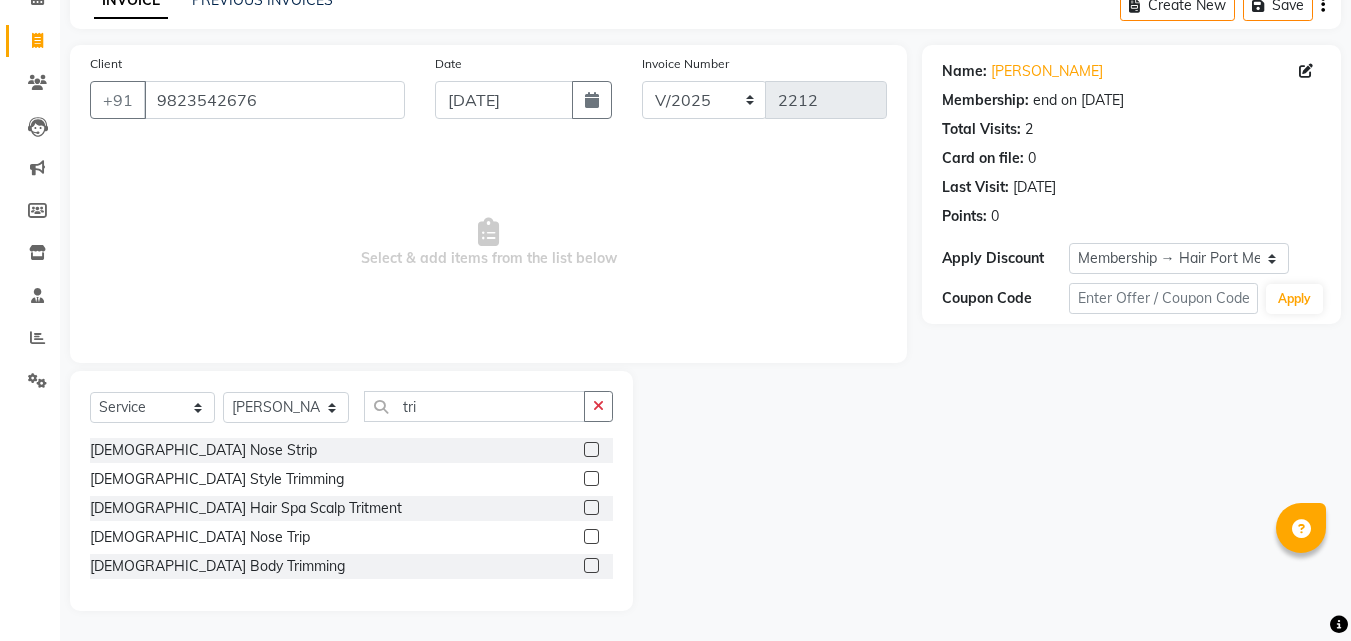scroll, scrollTop: 105, scrollLeft: 0, axis: vertical 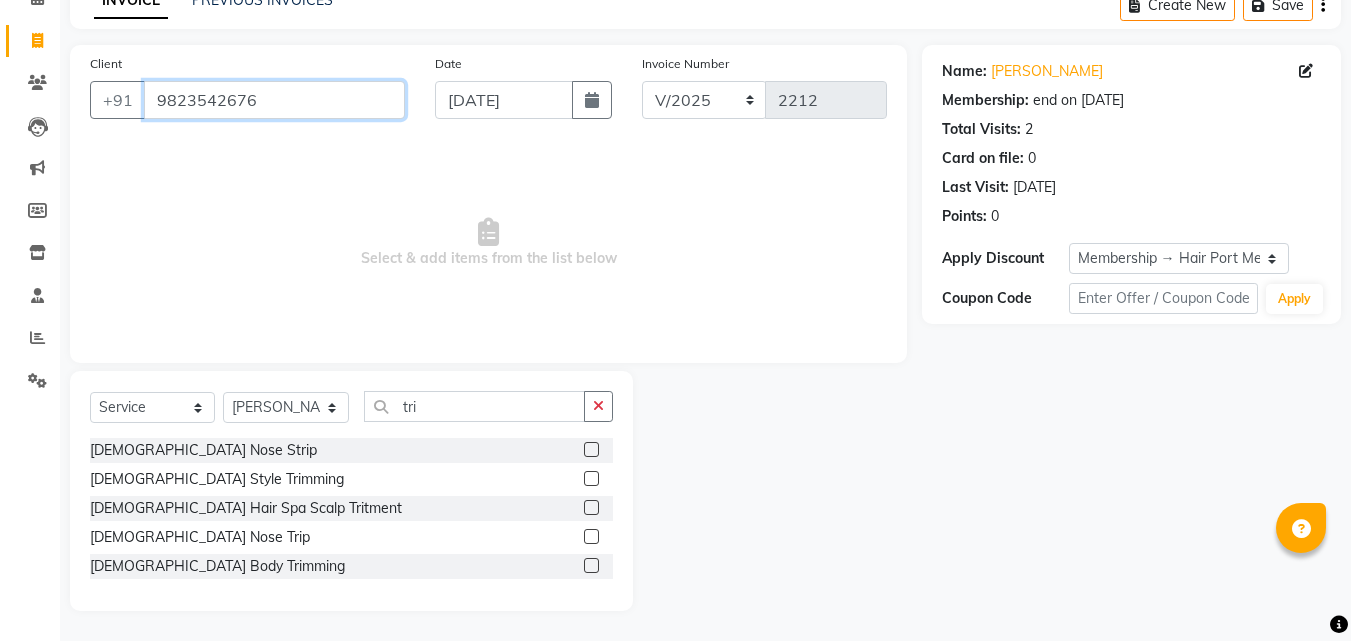 click on "9823542676" at bounding box center (274, 100) 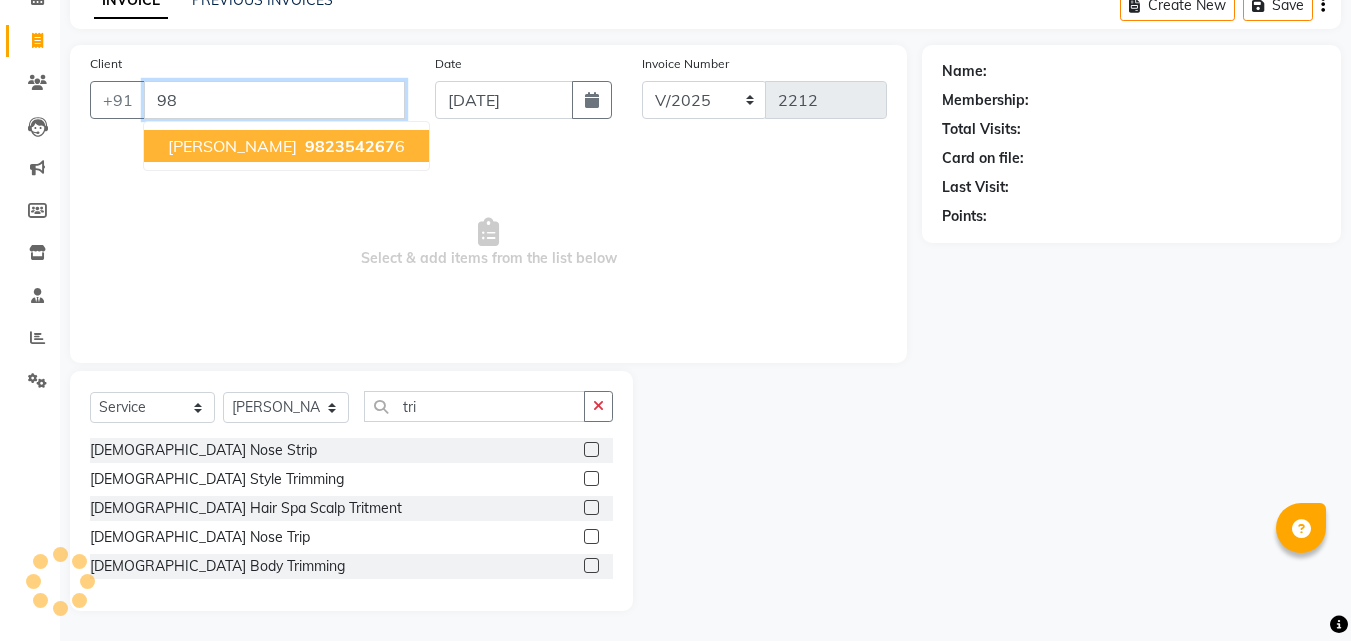type on "9" 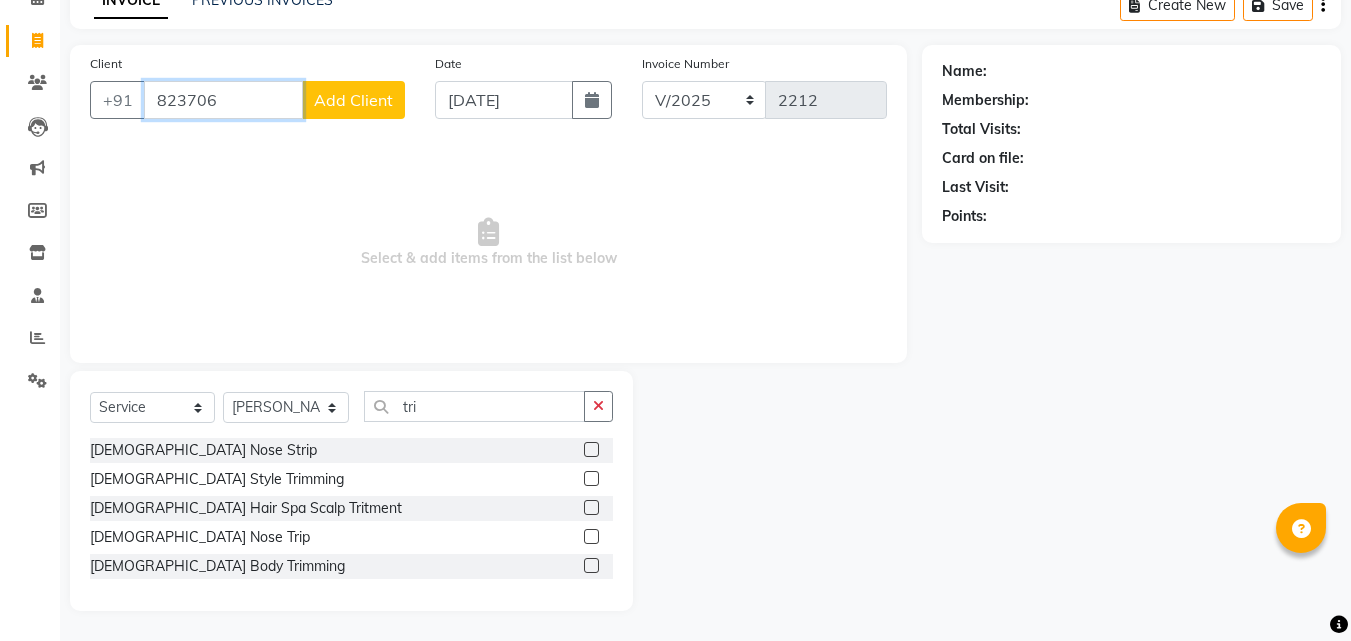 click on "823706" at bounding box center (223, 100) 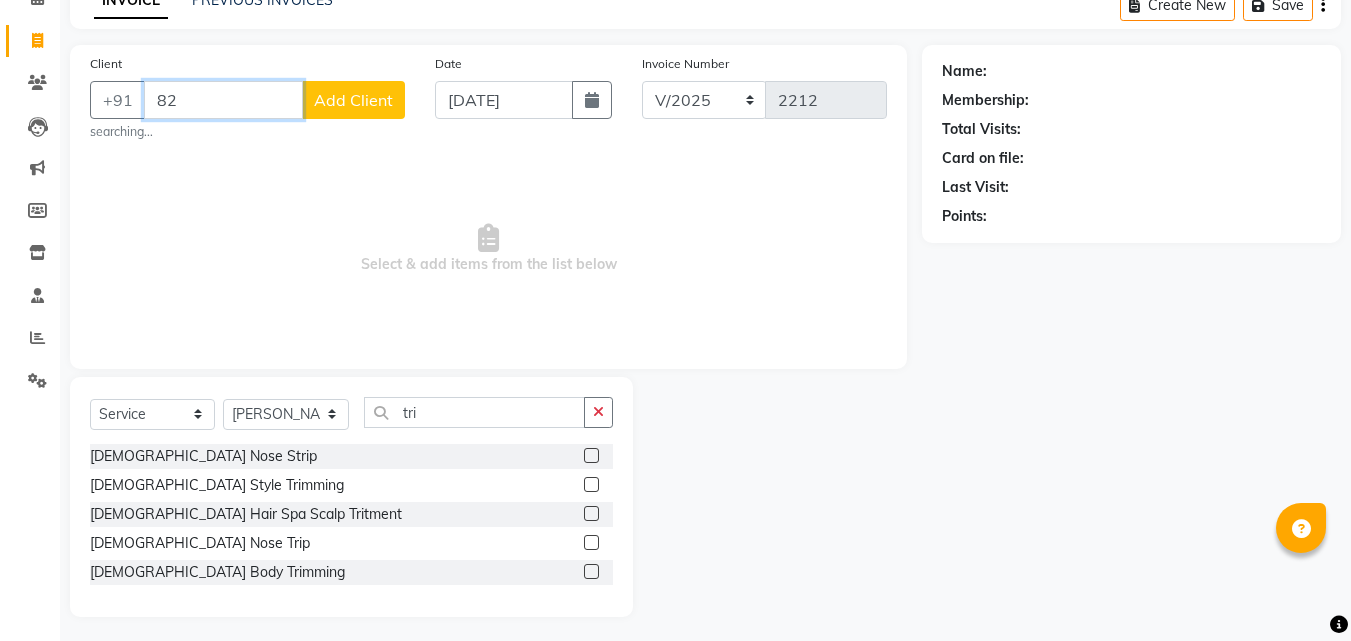 type on "8" 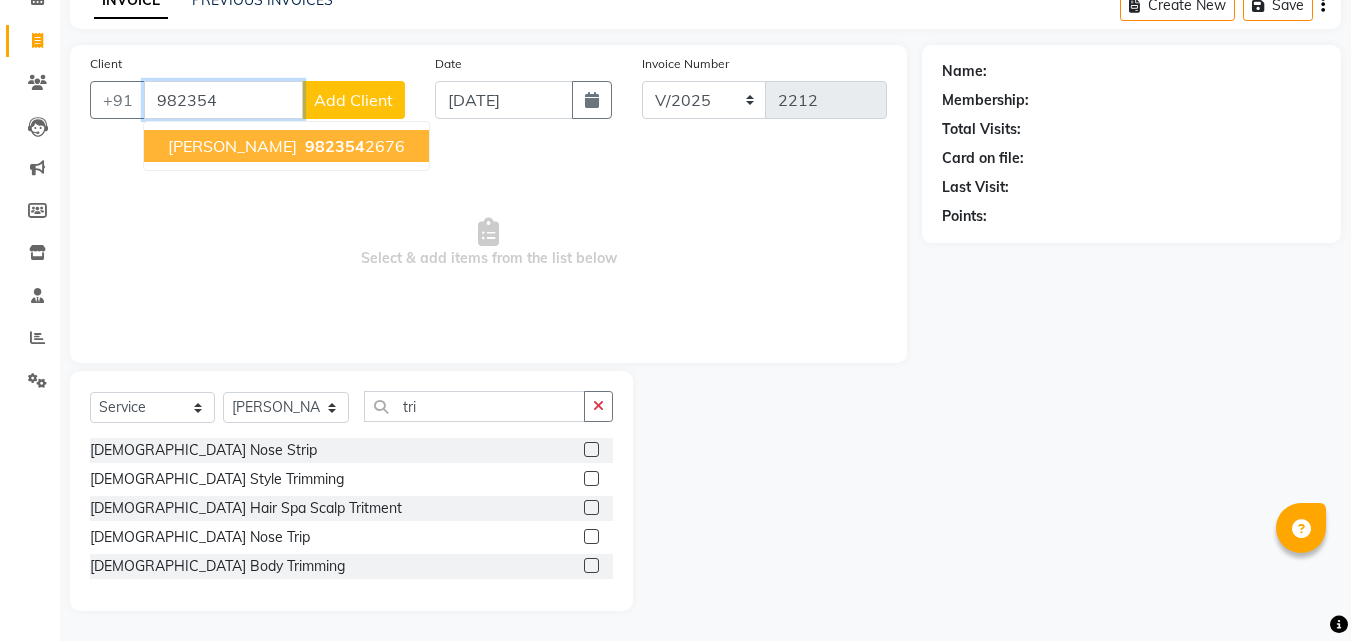 click on "982354" at bounding box center (335, 146) 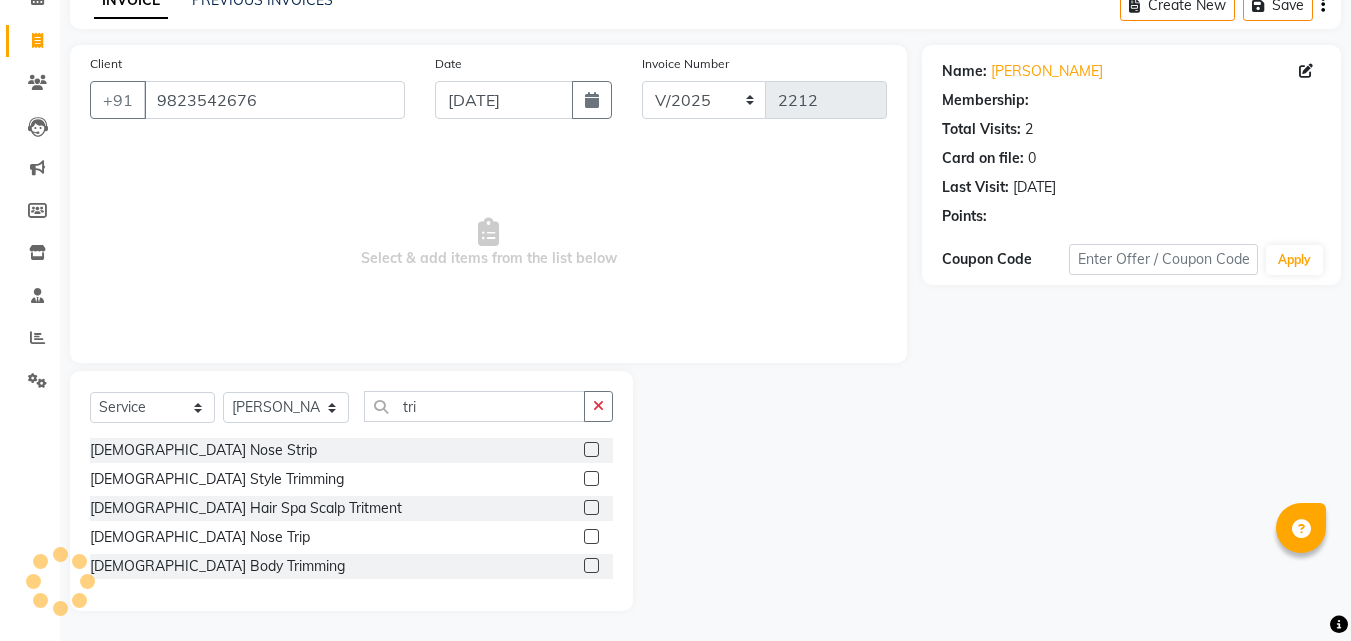 select on "1: Object" 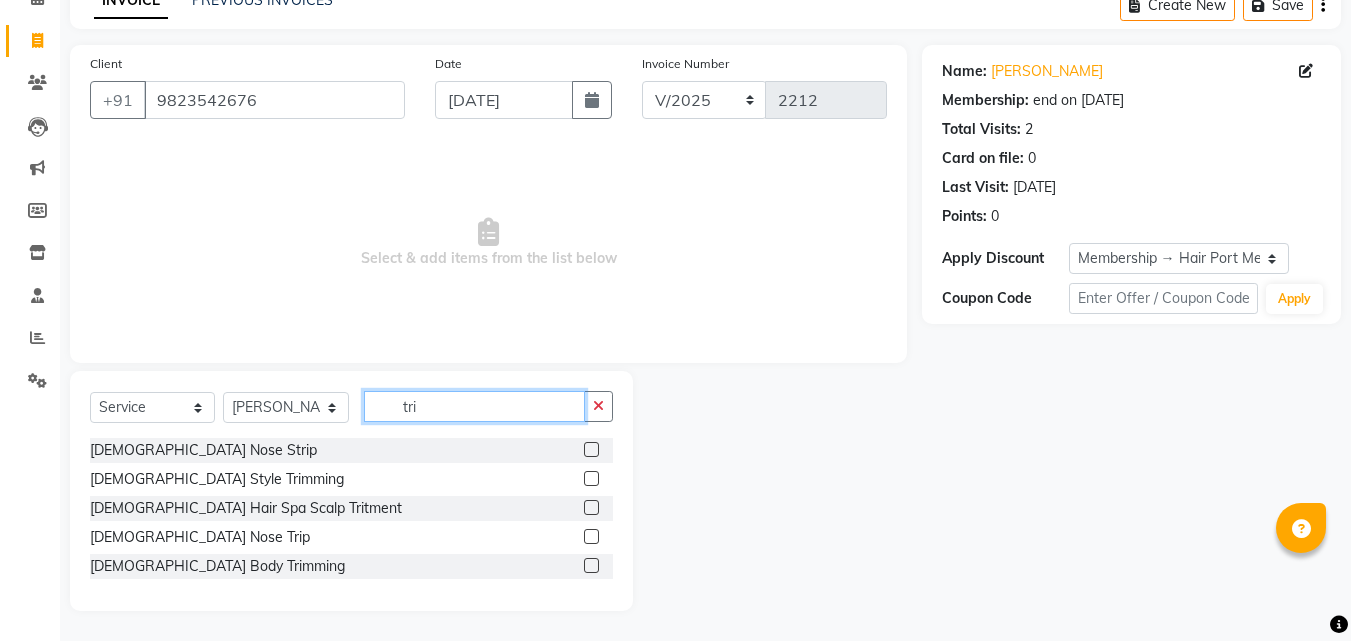 click on "tri" 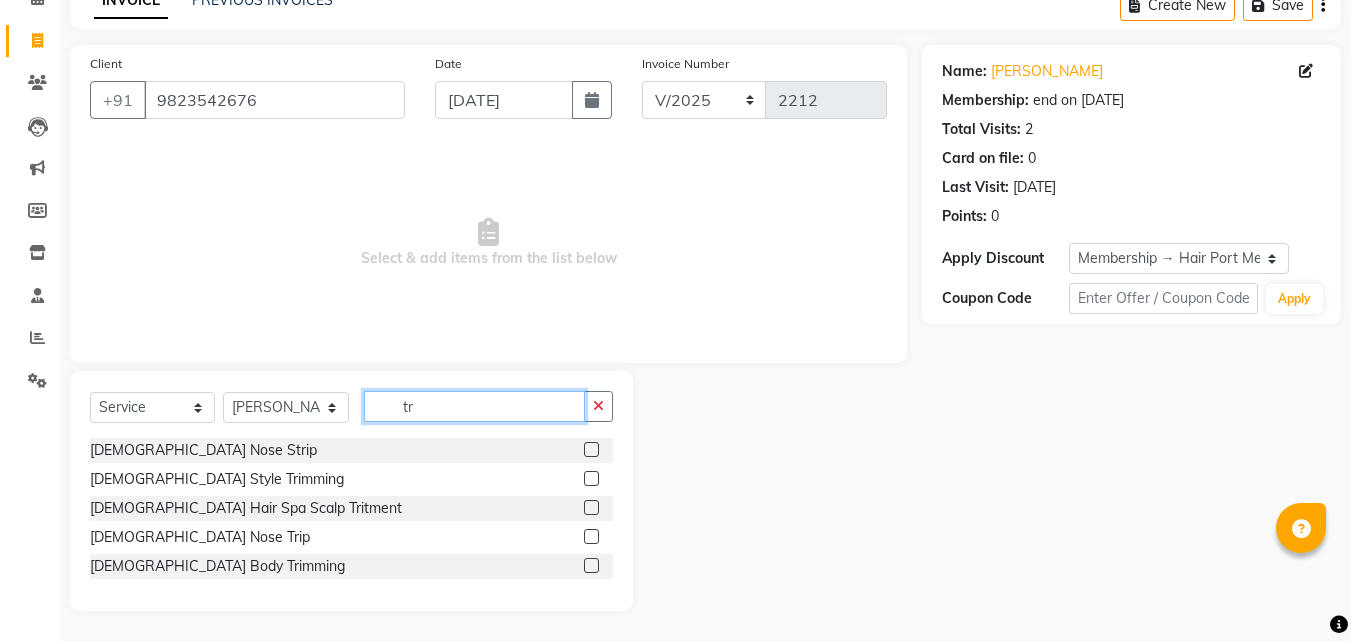 type on "t" 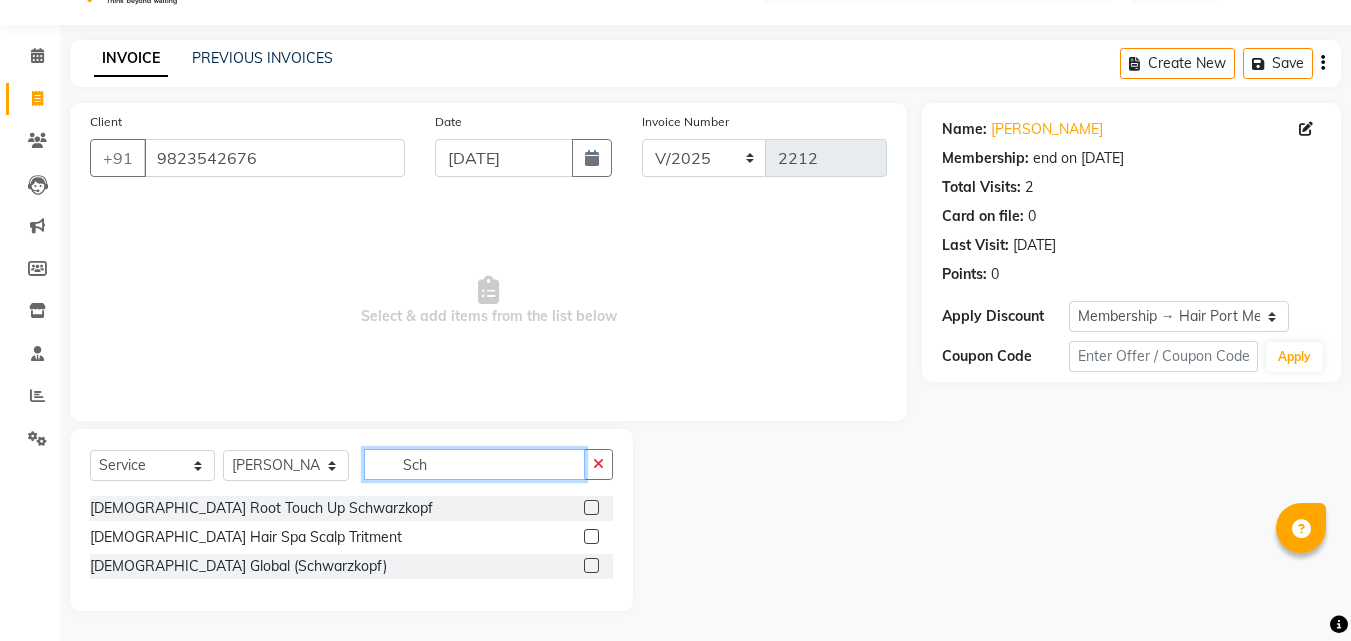 scroll, scrollTop: 18, scrollLeft: 0, axis: vertical 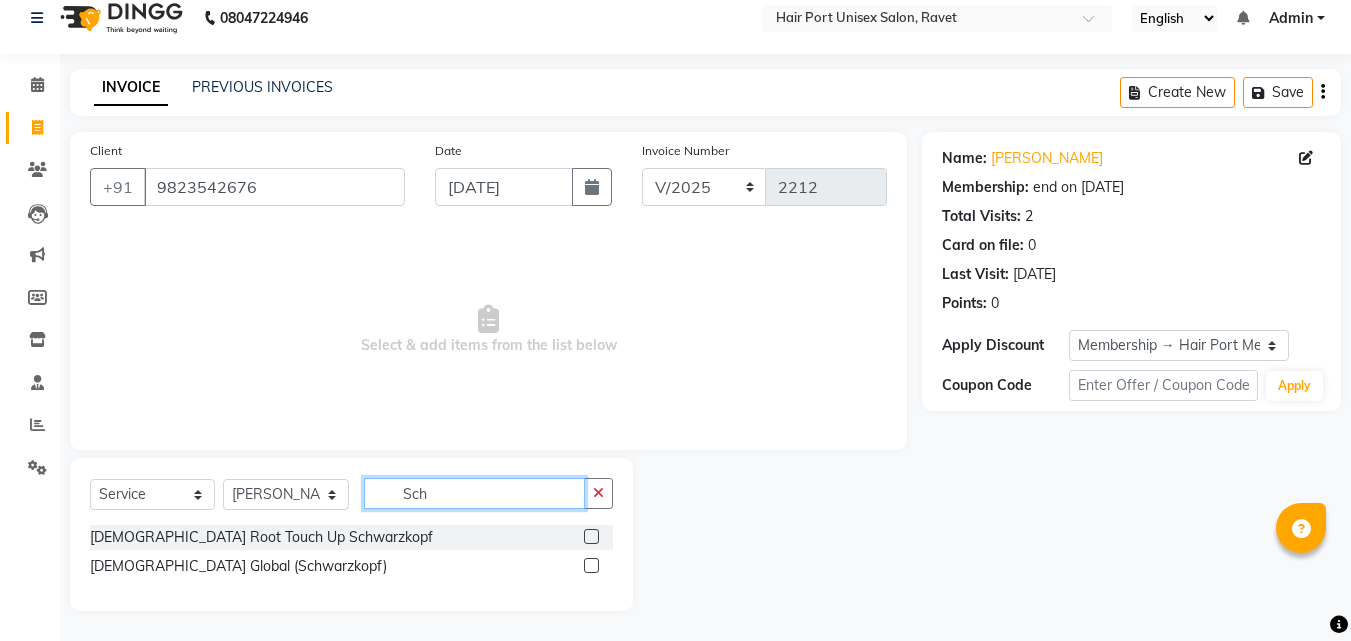 type on "Sch" 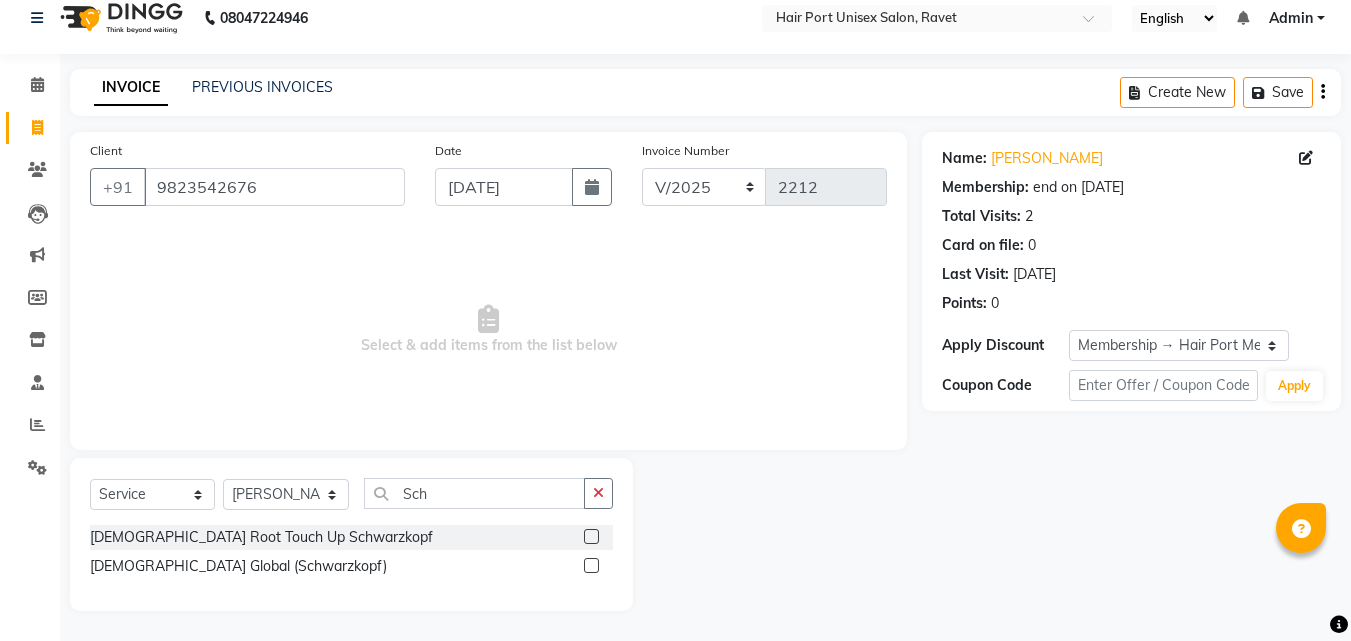 click 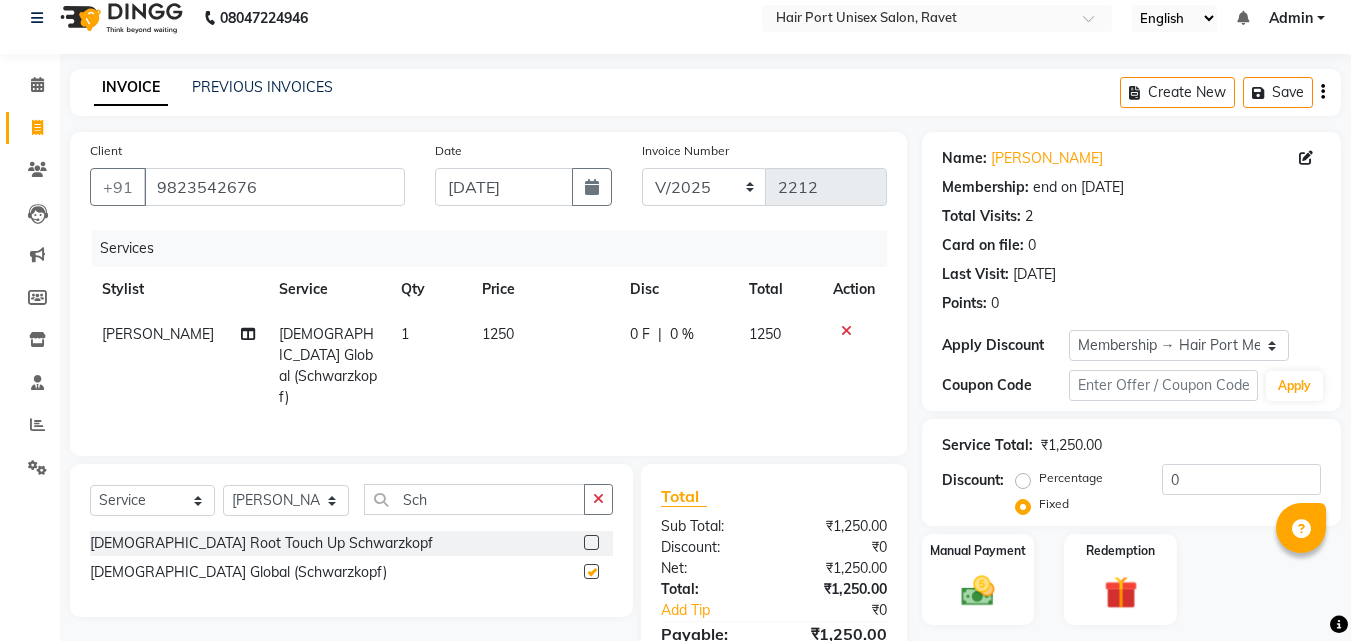 checkbox on "false" 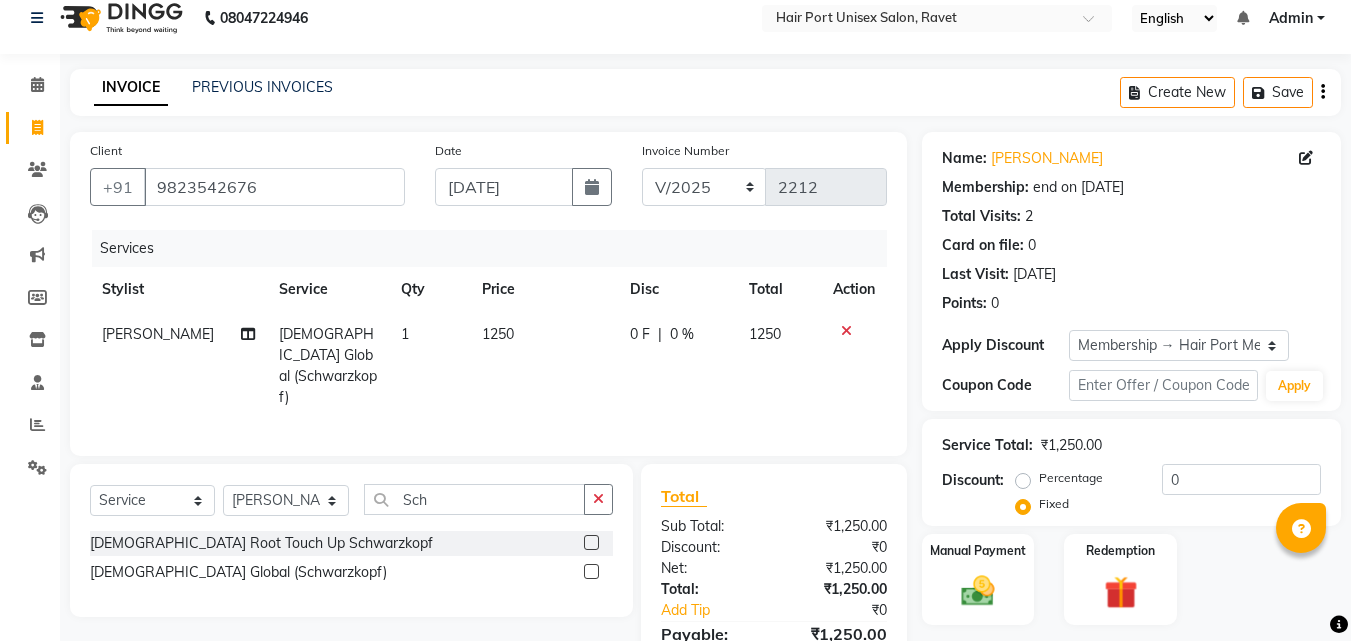 click on "1250" 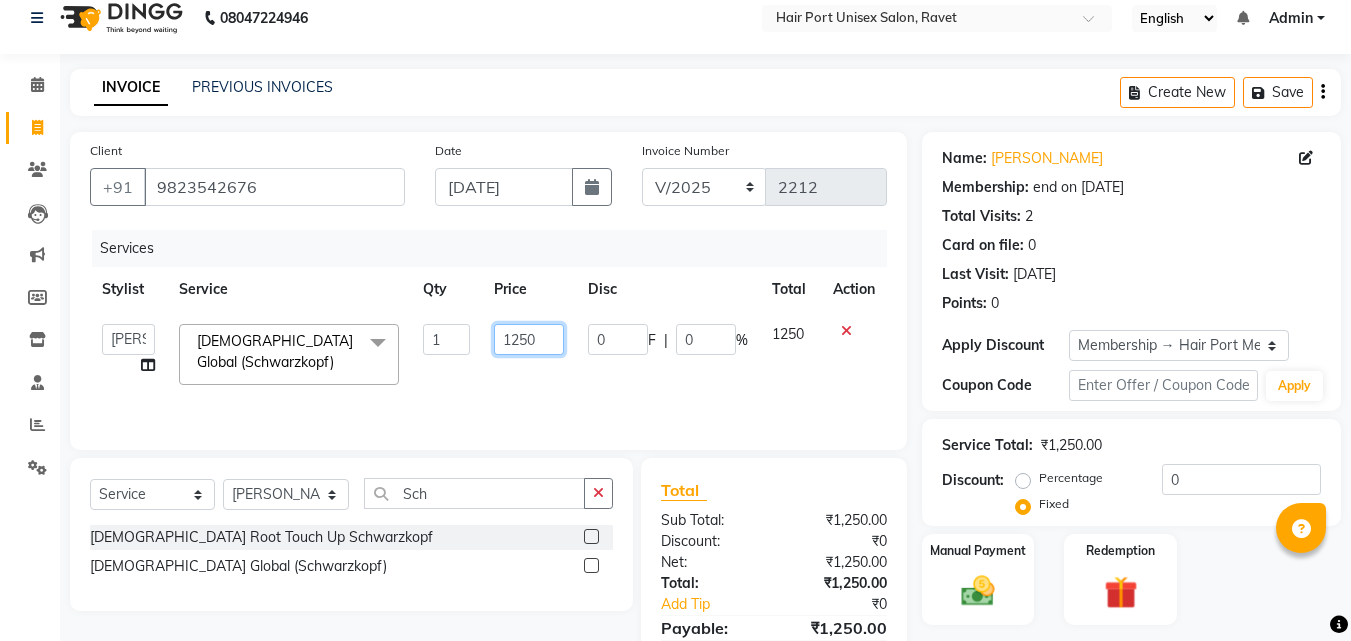 click on "1250" 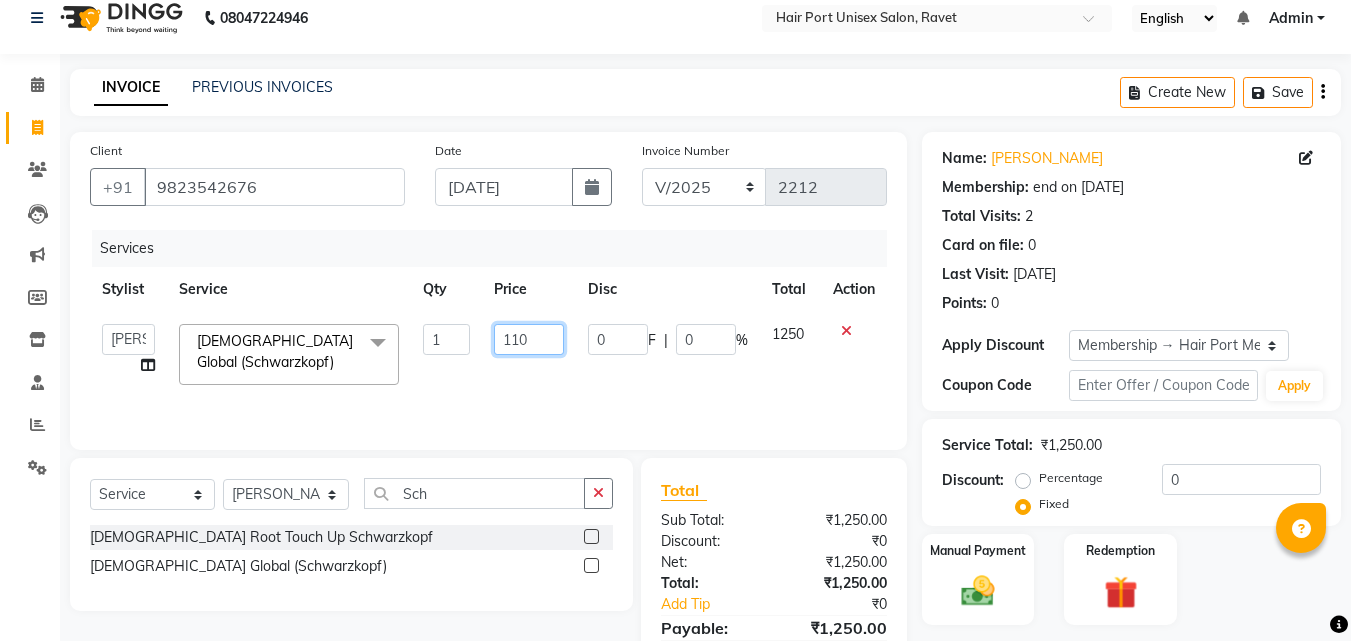 type on "1100" 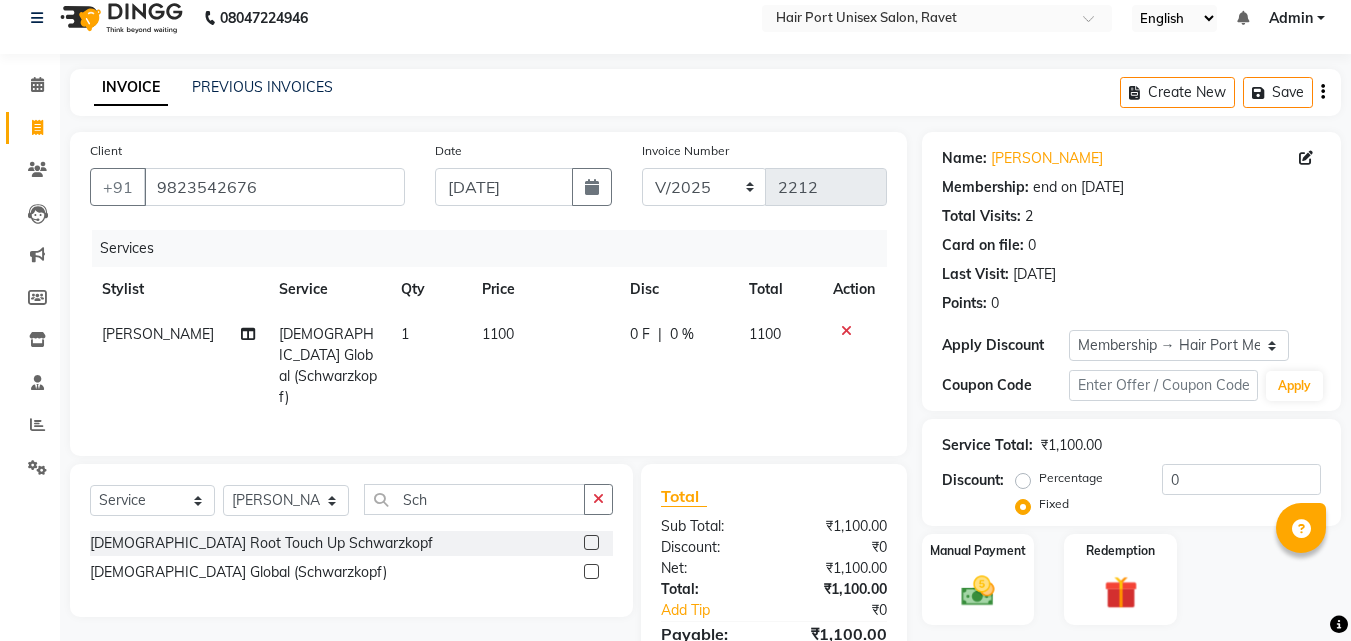 click on "0 F" 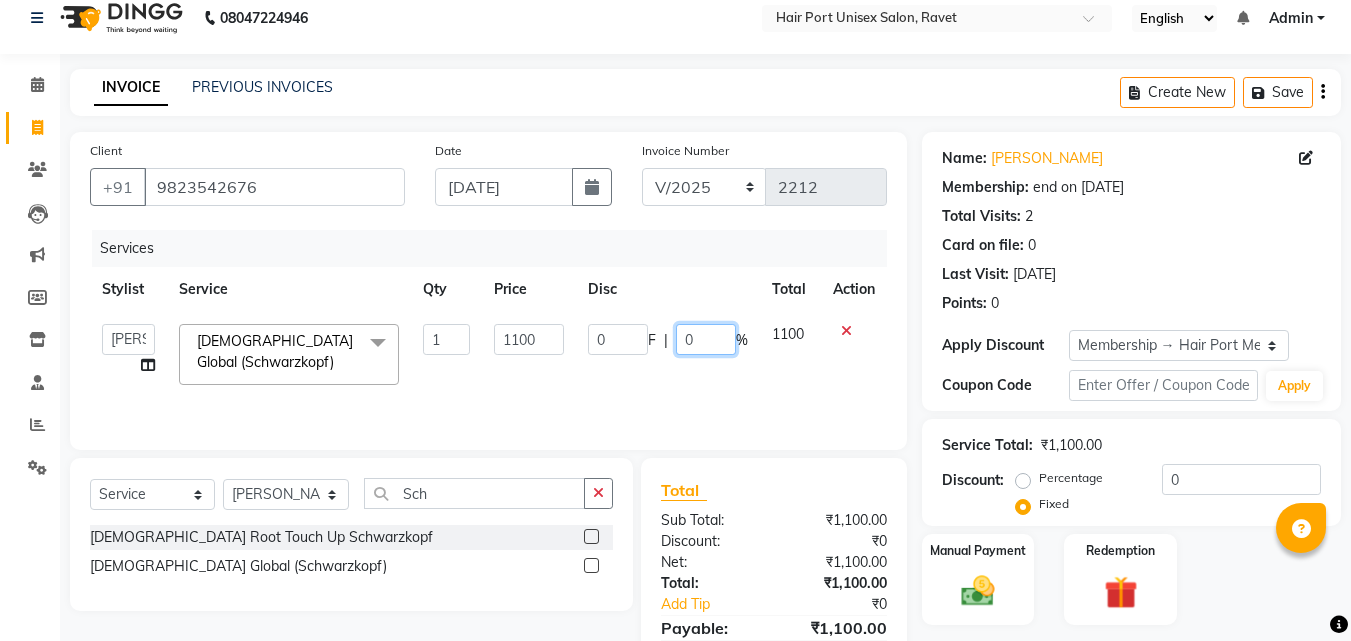 click on "0" 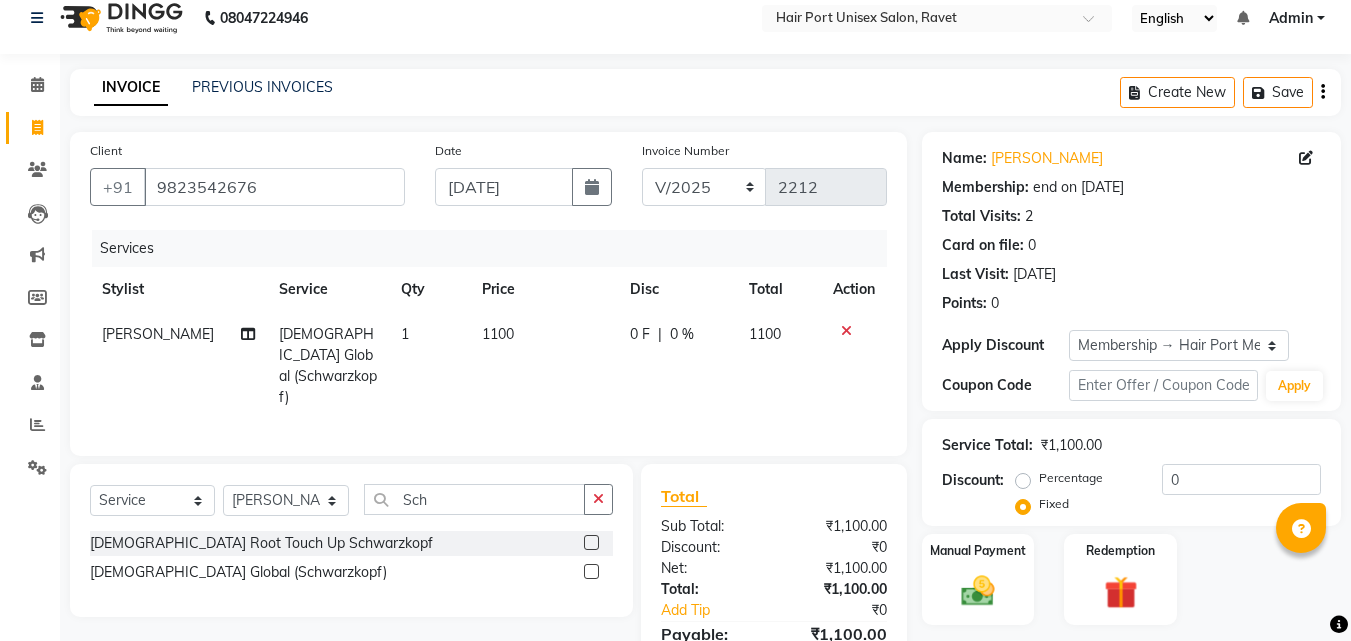 click on "0 F | 0 %" 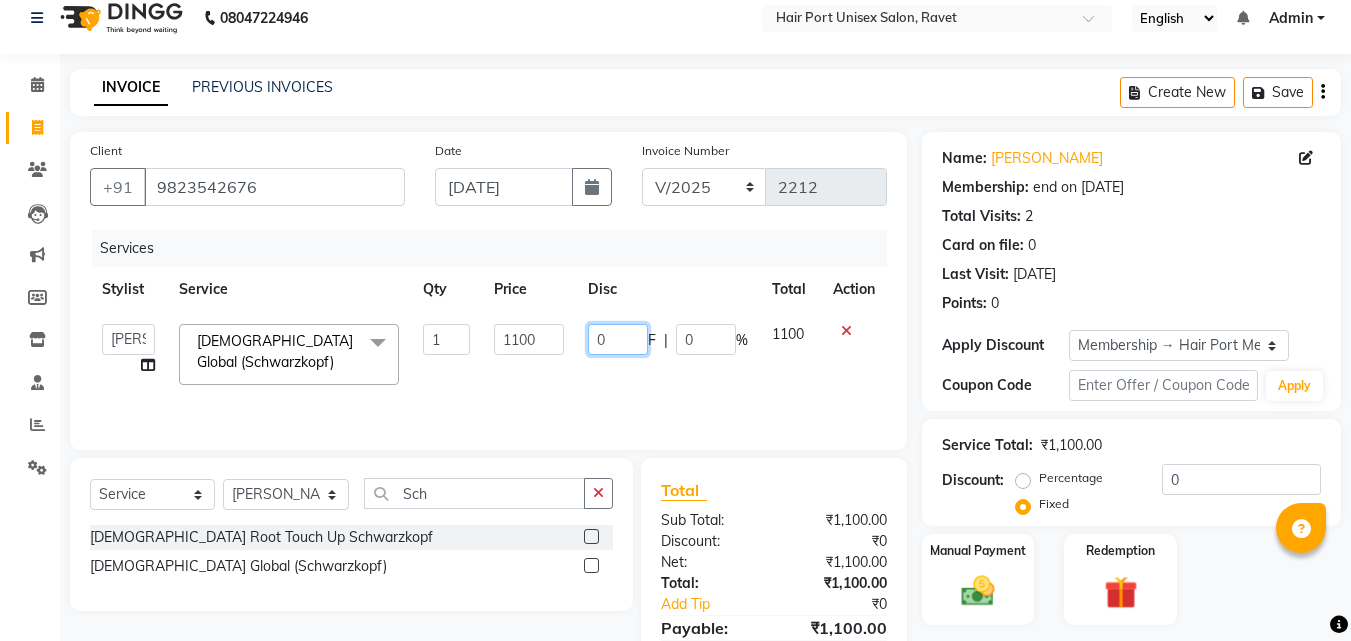 click on "0" 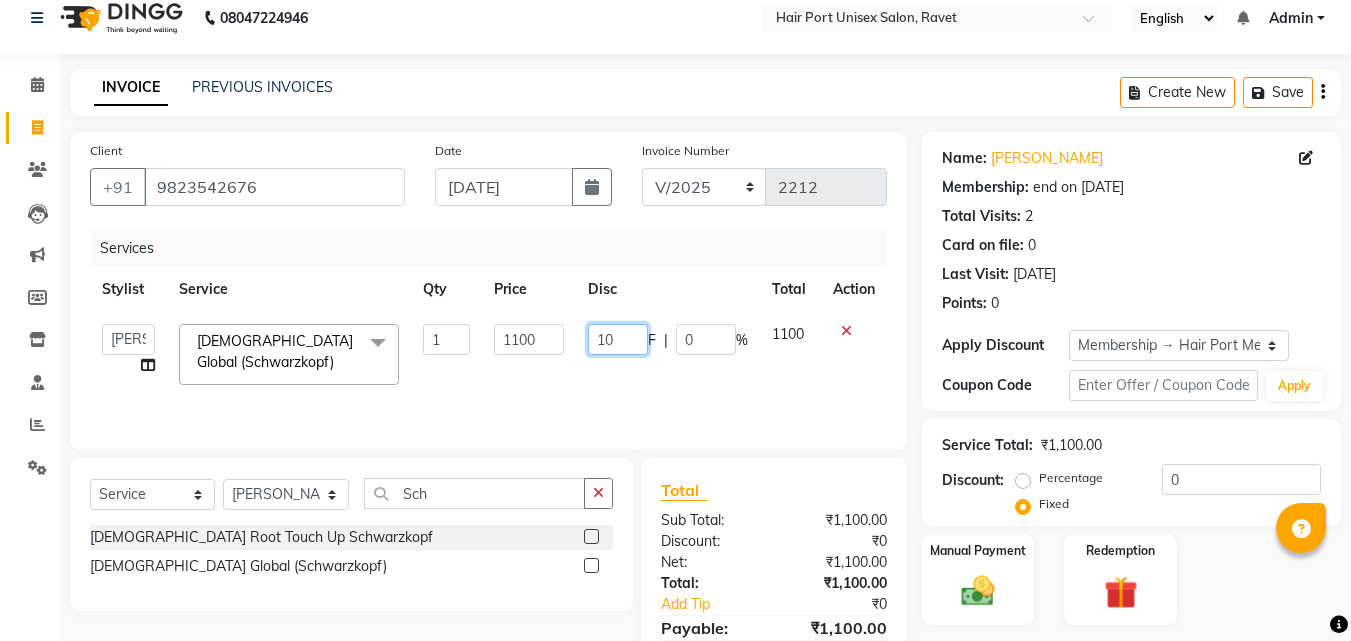 type on "100" 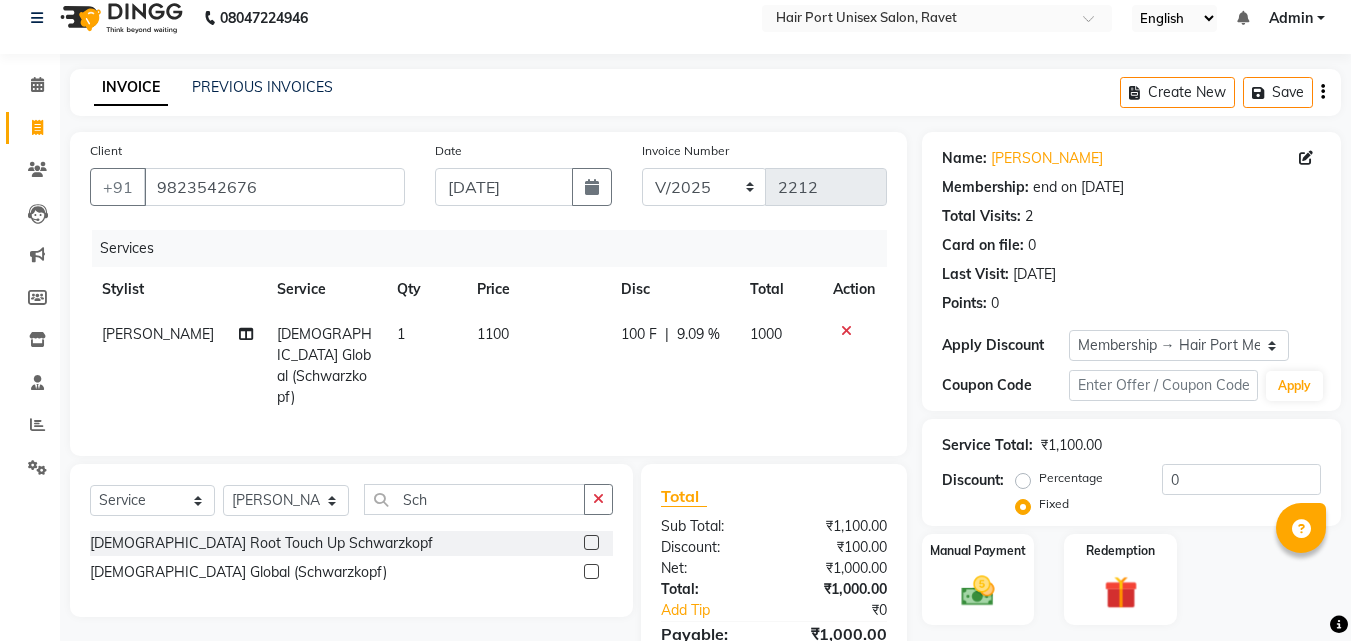 click on "100 F | 9.09 %" 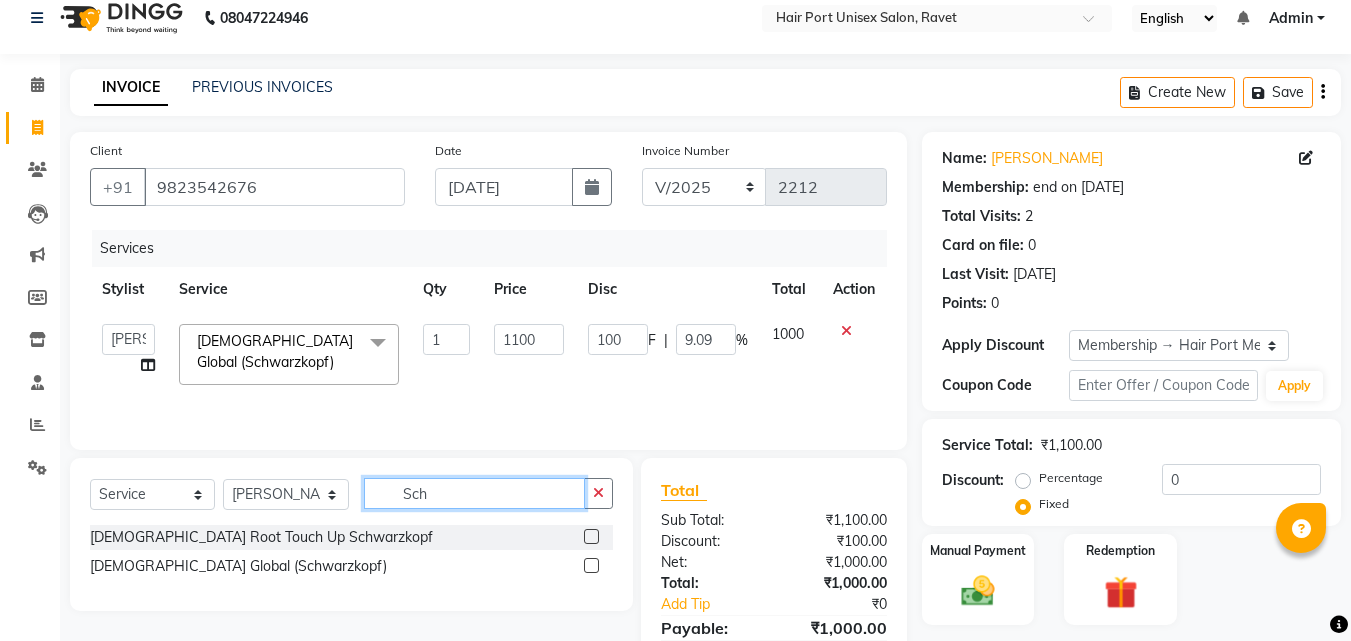 click on "Sch" 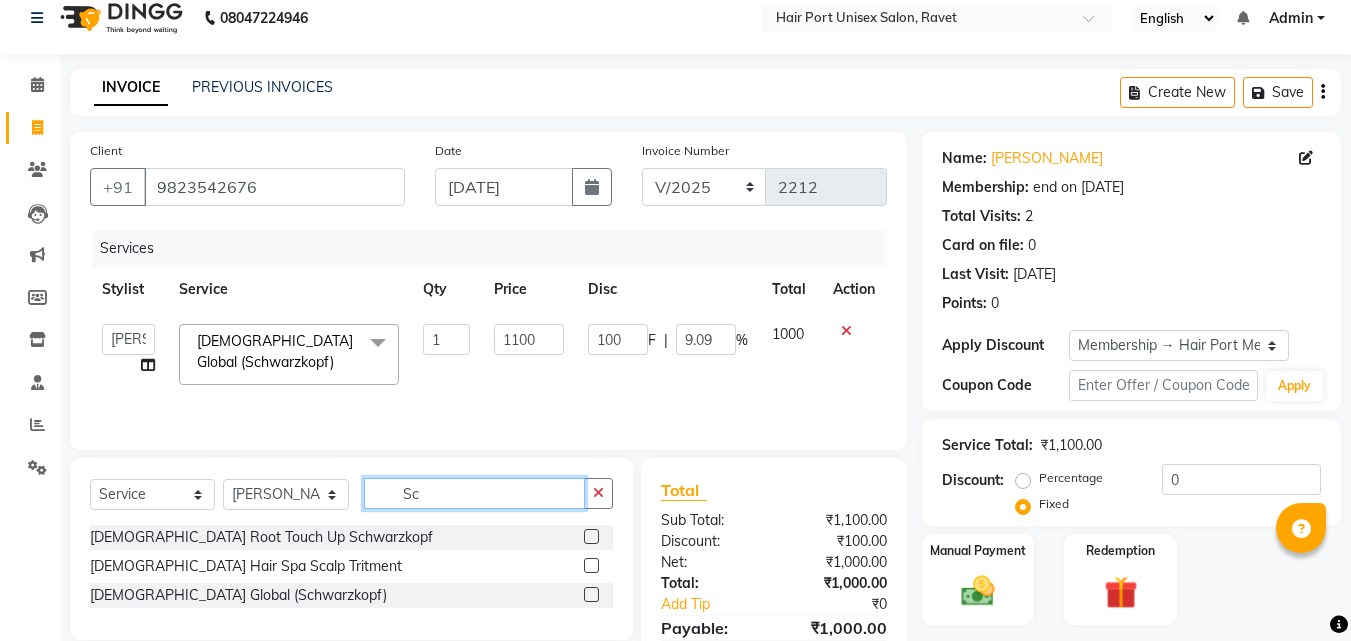 type on "S" 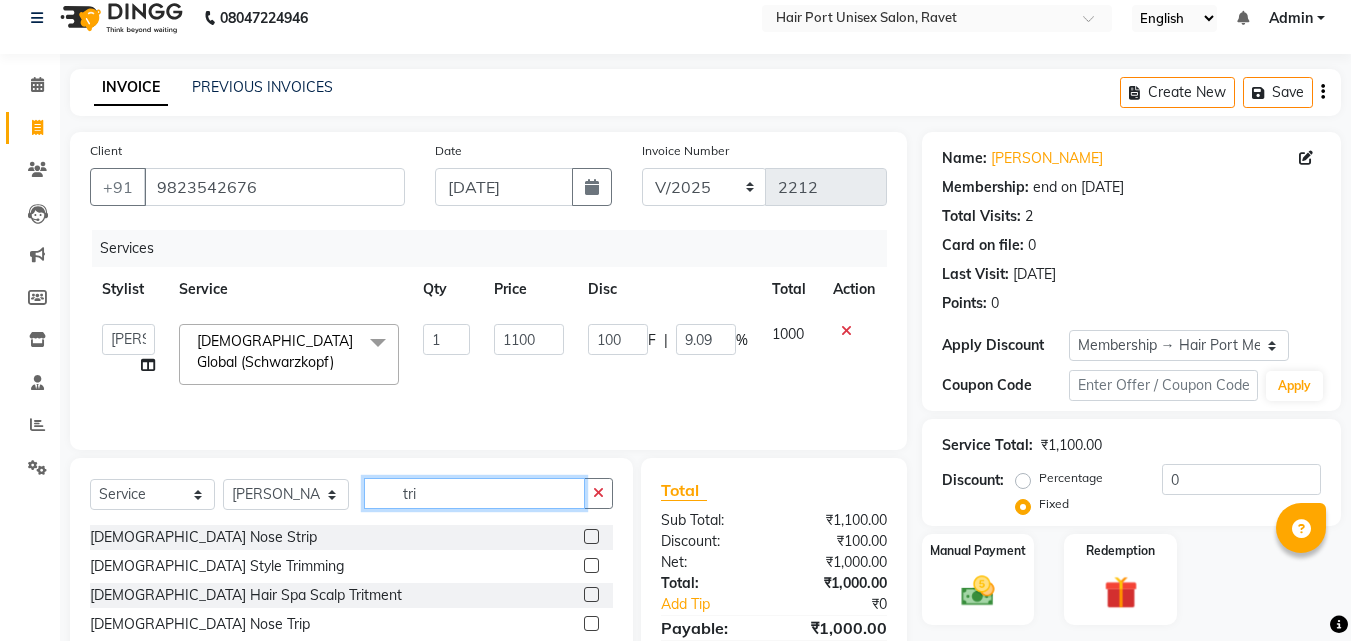 type on "tri" 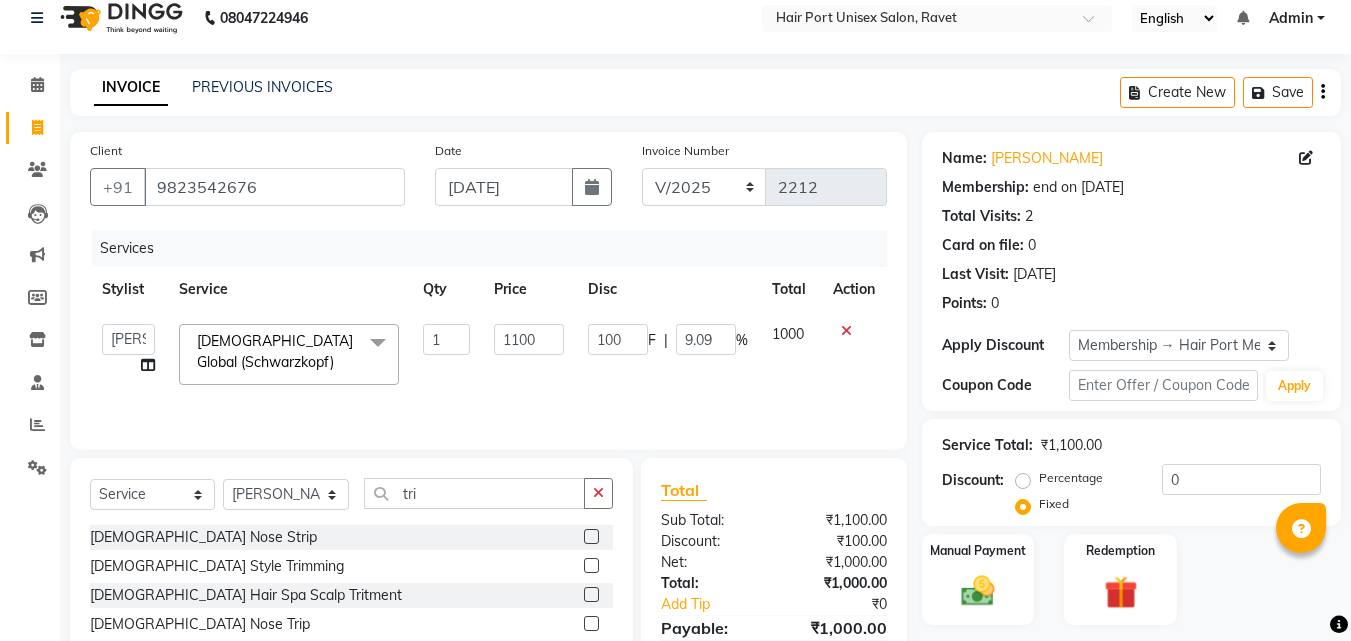 click 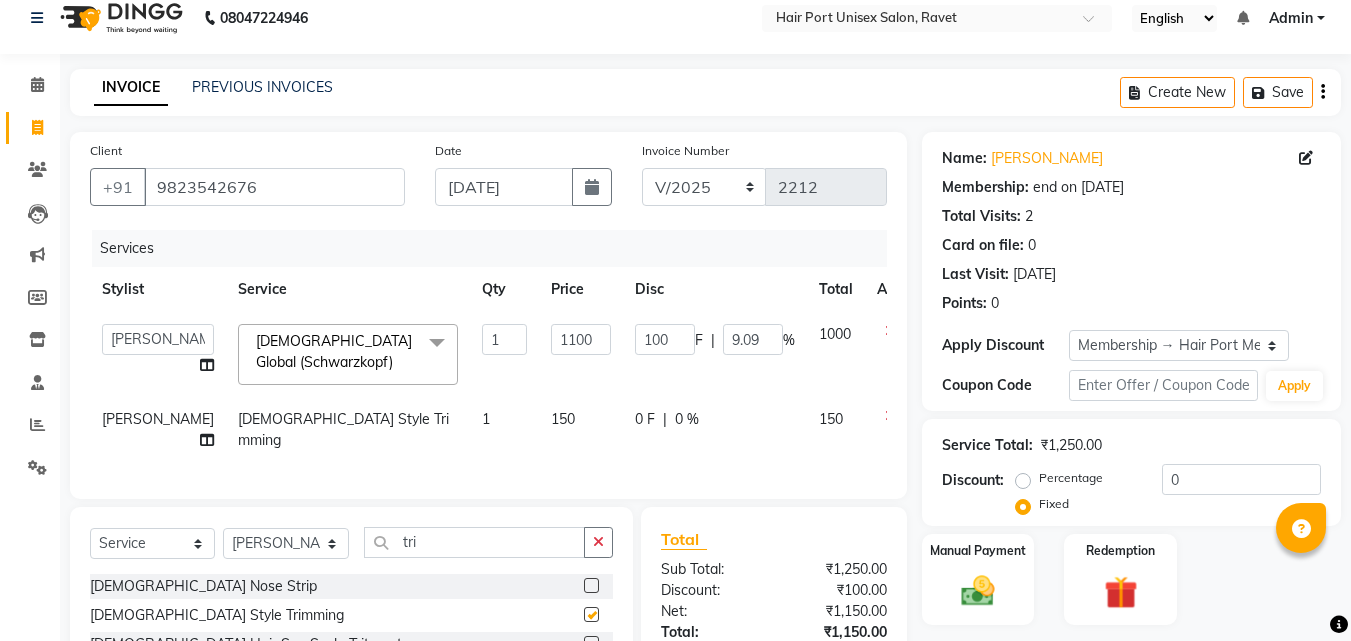 checkbox on "false" 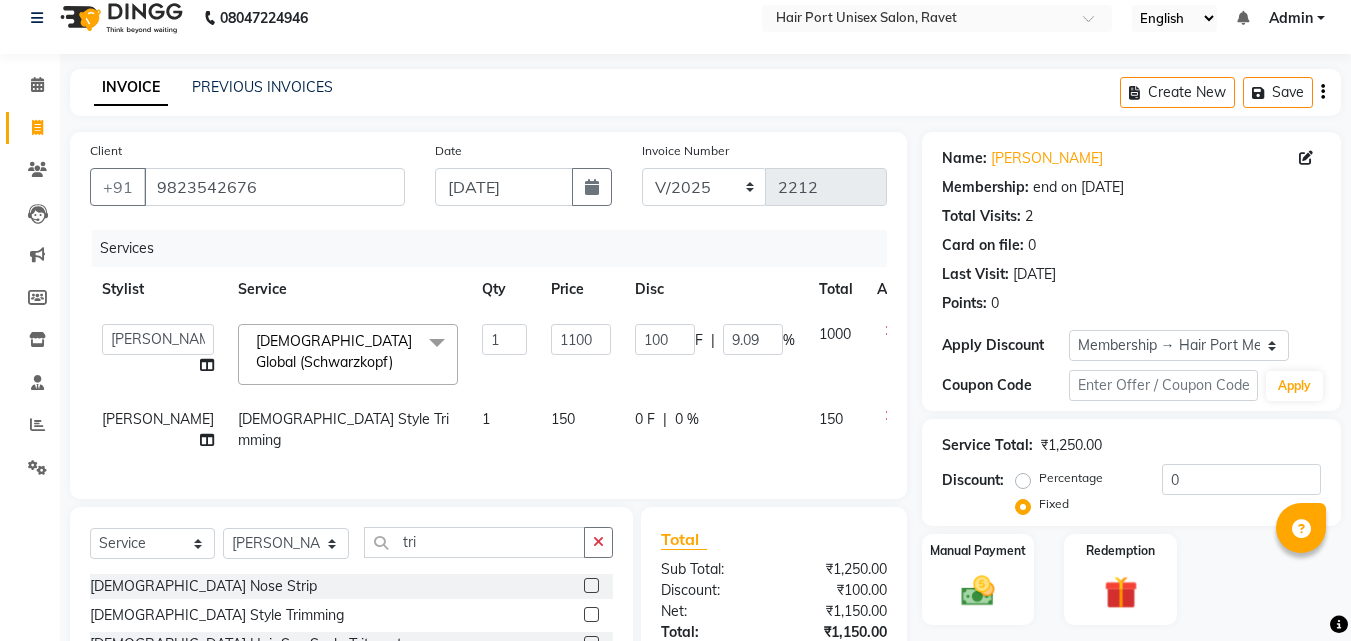 click on "Client [PHONE_NUMBER] Date [DATE] Invoice Number V/2025 V/[PHONE_NUMBER] Services Stylist Service Qty Price Disc Total Action  [PERSON_NAME]    [PERSON_NAME]   [PERSON_NAME]   [PERSON_NAME] [PERSON_NAME]    [PERSON_NAME] [PERSON_NAME] Mane  [DEMOGRAPHIC_DATA] Global (Schwarzkopf)  x [DEMOGRAPHIC_DATA] Hair Cut (Hair Wash+Styling) [DEMOGRAPHIC_DATA] Flicks Cut [DEMOGRAPHIC_DATA] Hair Wash+ Blow Dry [DEMOGRAPHIC_DATA] Baby Hair Cut [DEMOGRAPHIC_DATA] Treated Hair Wash+ Blow Dry [DEMOGRAPHIC_DATA] Styling Short Hair [DEMOGRAPHIC_DATA] Styling Medium Hair [DEMOGRAPHIC_DATA] Styling Long Hair  [DEMOGRAPHIC_DATA] Styling Iron/Tong Short Hair [DEMOGRAPHIC_DATA] Styling Iron/Tong Medium Hair [DEMOGRAPHIC_DATA] Styling Iron/Tong Long Hair [DEMOGRAPHIC_DATA] Straightening Short Hair [DEMOGRAPHIC_DATA] Straightening Medium Hair [DEMOGRAPHIC_DATA] Staightening Long Hair [DEMOGRAPHIC_DATA] Smoothing Short Hair [DEMOGRAPHIC_DATA] Smoothing Medium Hair [DEMOGRAPHIC_DATA] Smoothing Long Hair [DEMOGRAPHIC_DATA] Nanoplastla Short Hair [DEMOGRAPHIC_DATA] Nanoplastla Medium Hair [DEMOGRAPHIC_DATA] Nanoplastla Long Hair  [DEMOGRAPHIC_DATA] Keratin Short Hair [DEMOGRAPHIC_DATA] Keratin Medium Hair  [DEMOGRAPHIC_DATA] Keratin Long Hair [DEMOGRAPHIC_DATA] Bluetox Short Hair [DEMOGRAPHIC_DATA] Bluetox Medium Hair" 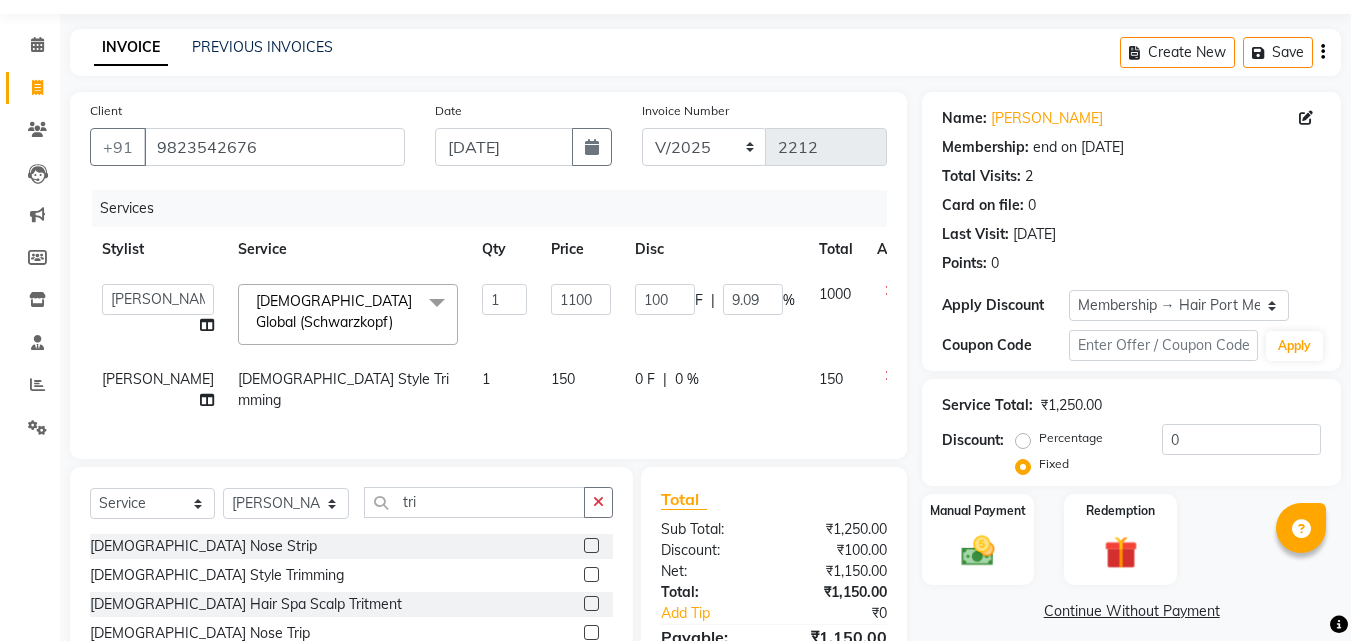 scroll, scrollTop: 181, scrollLeft: 0, axis: vertical 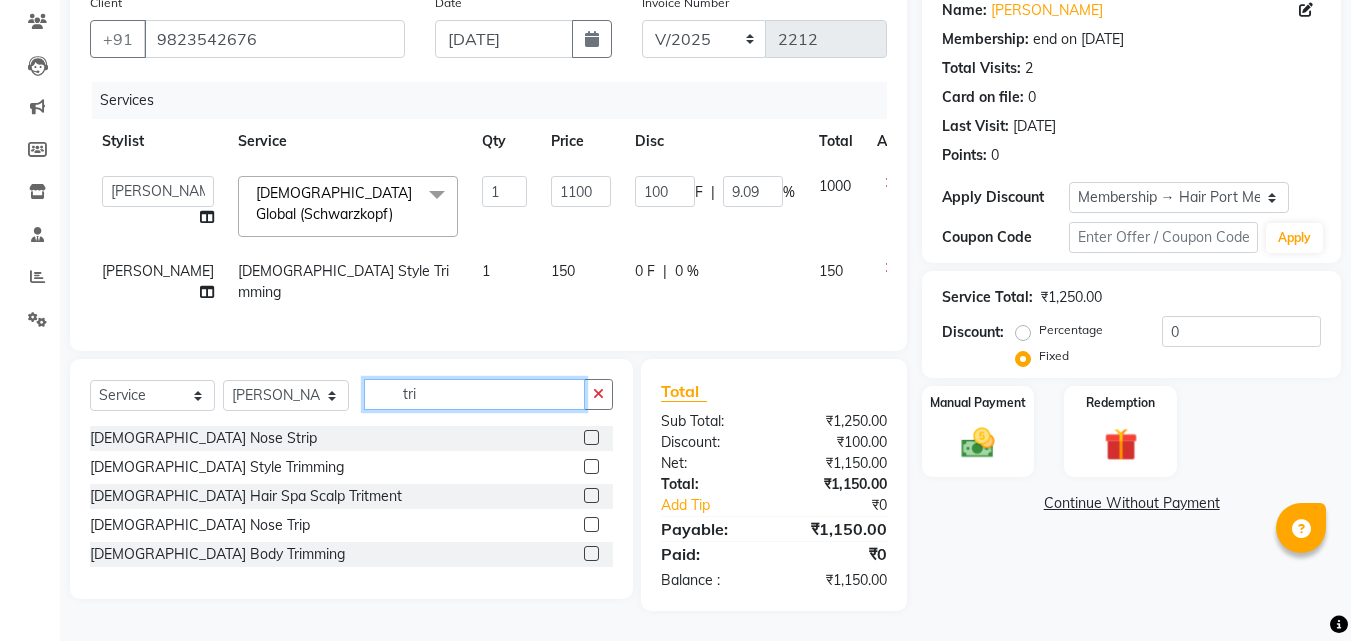 click on "tri" 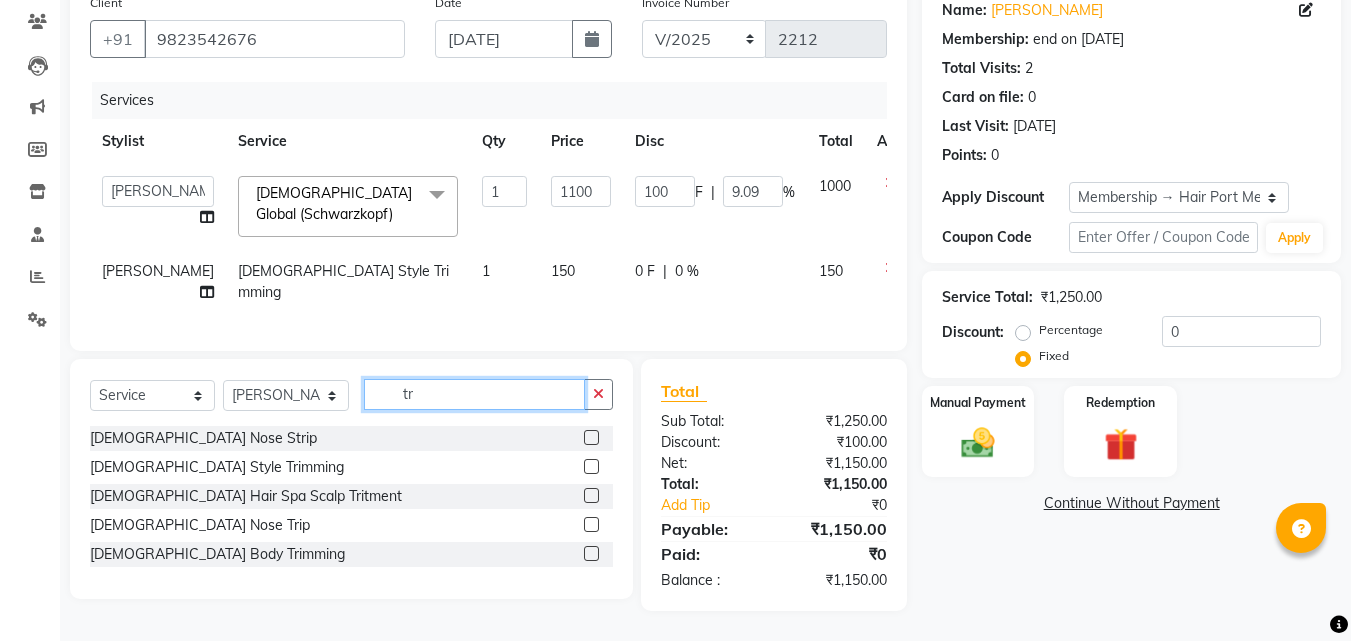 type on "t" 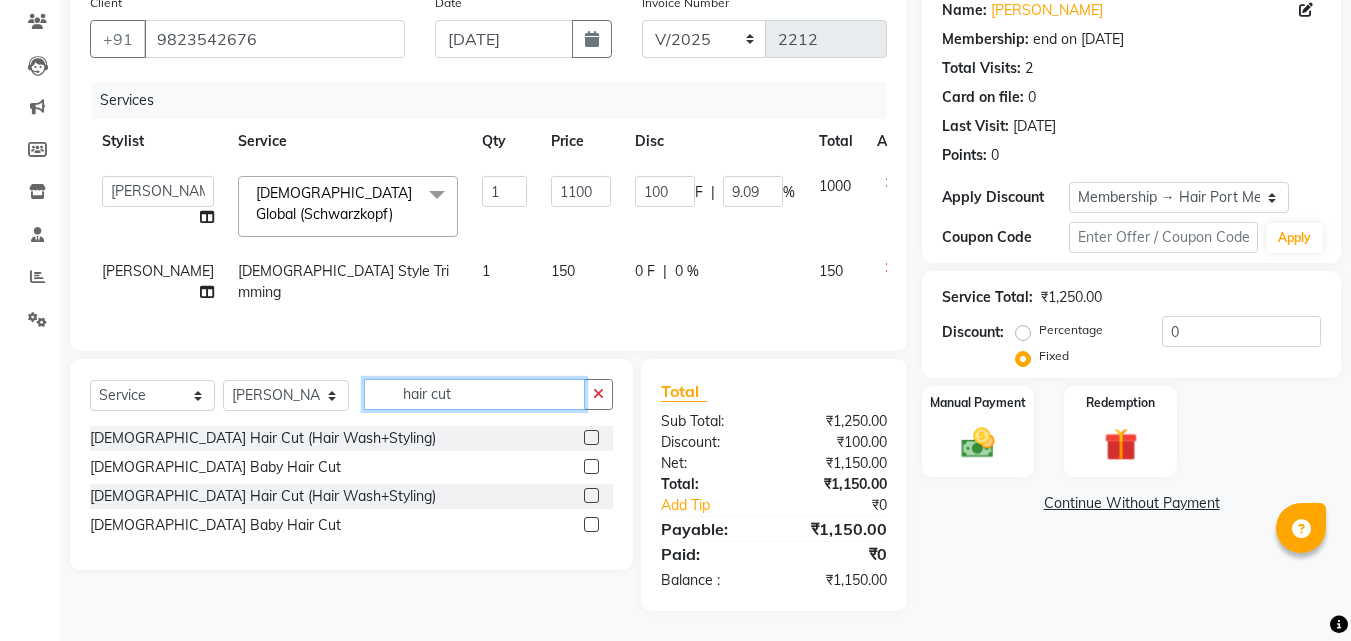 type on "hair cut" 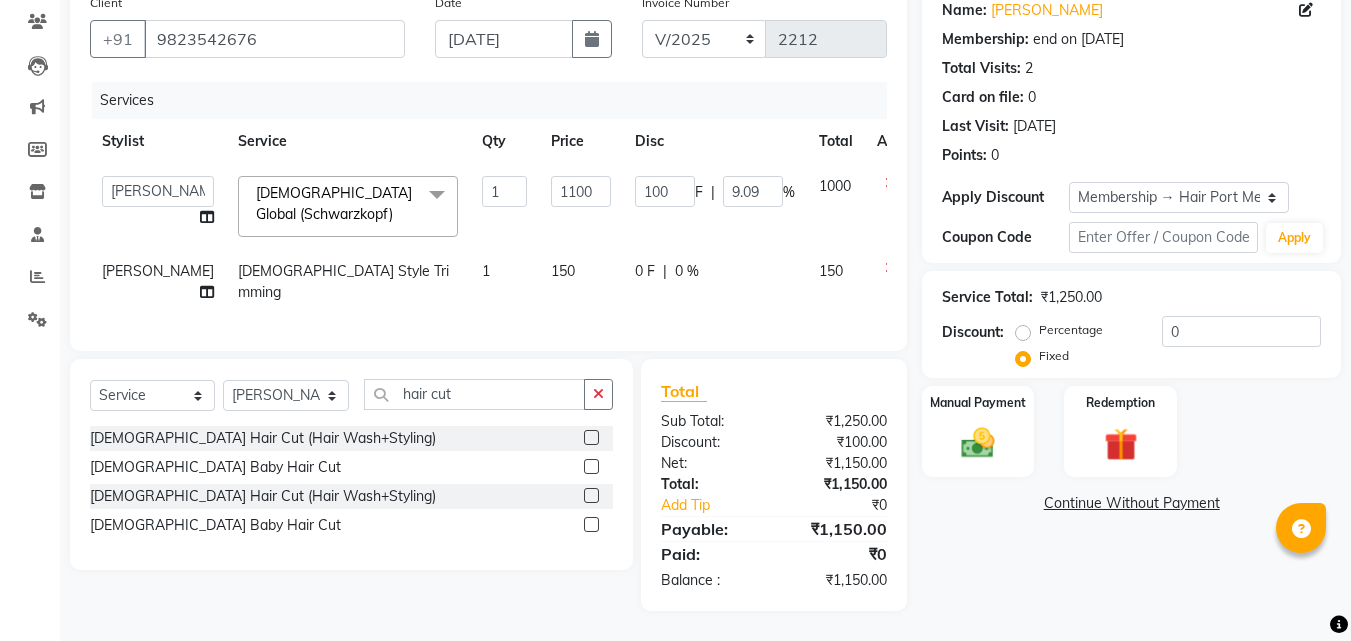 click 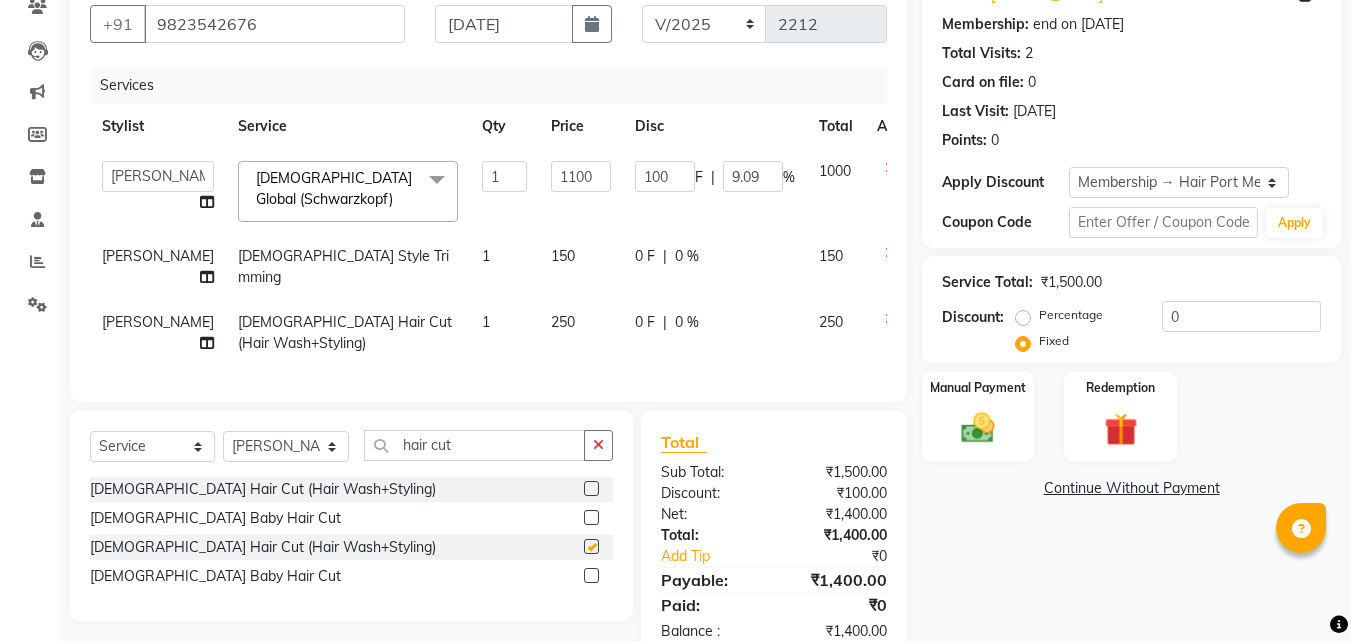 checkbox on "false" 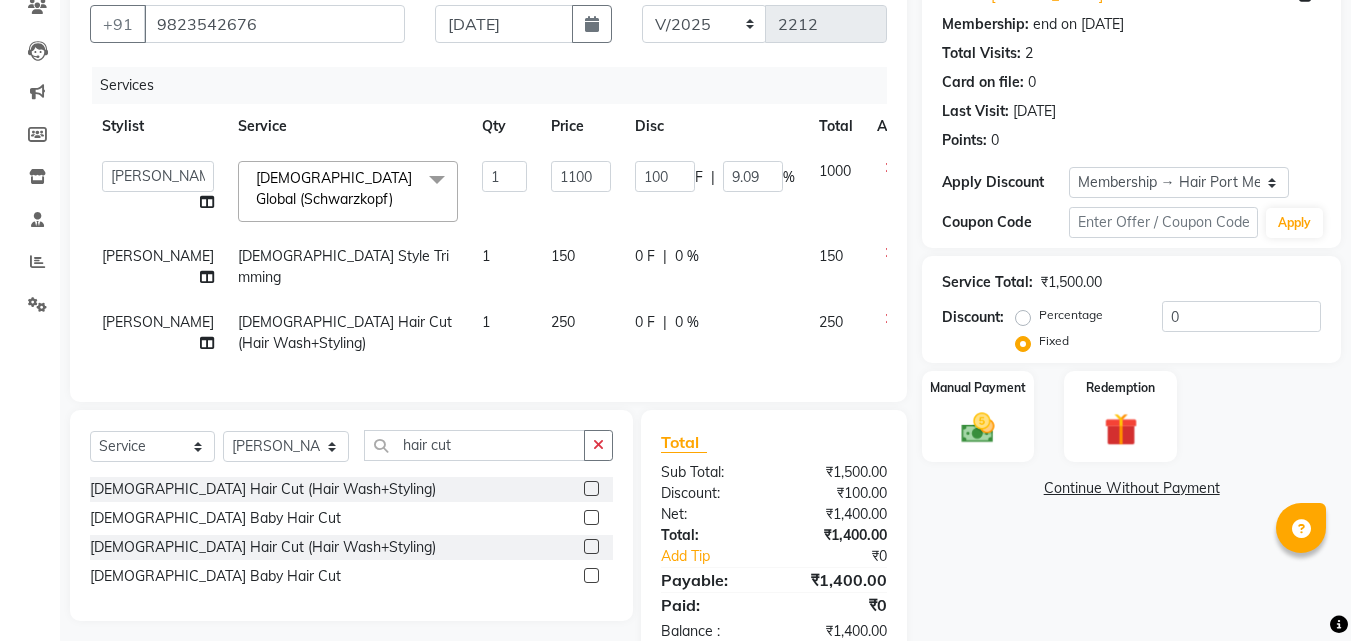 click on "0 F" 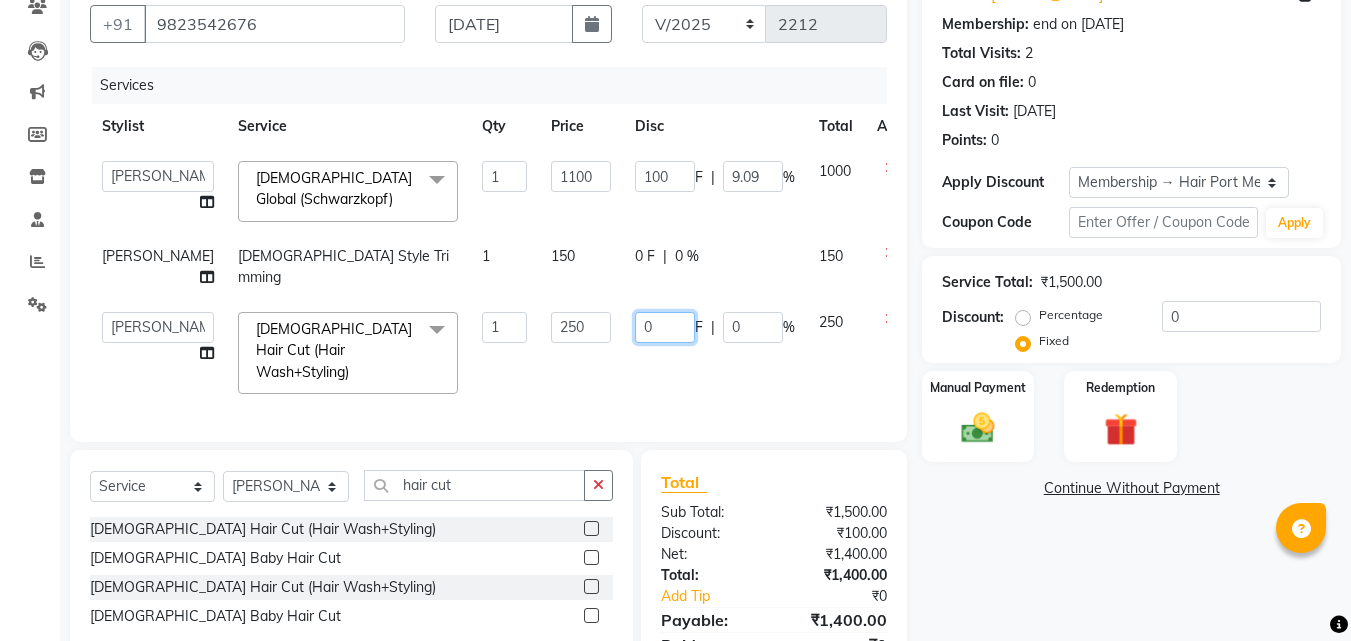 click on "0" 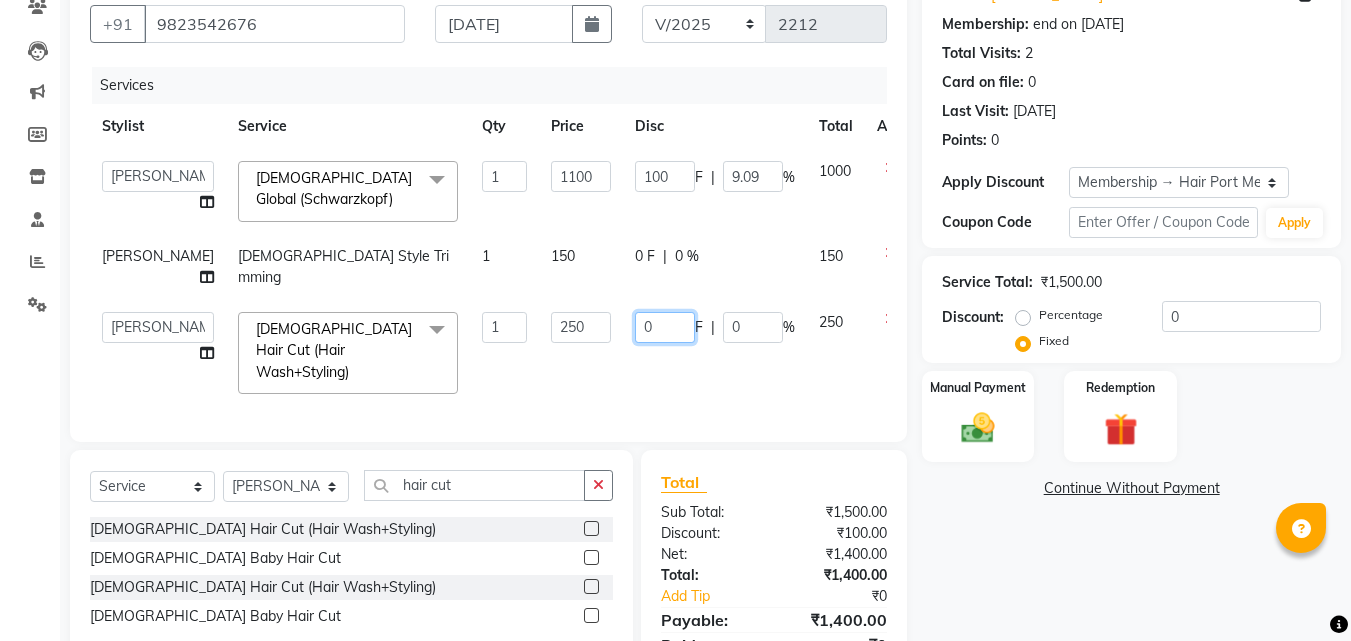 type on "20" 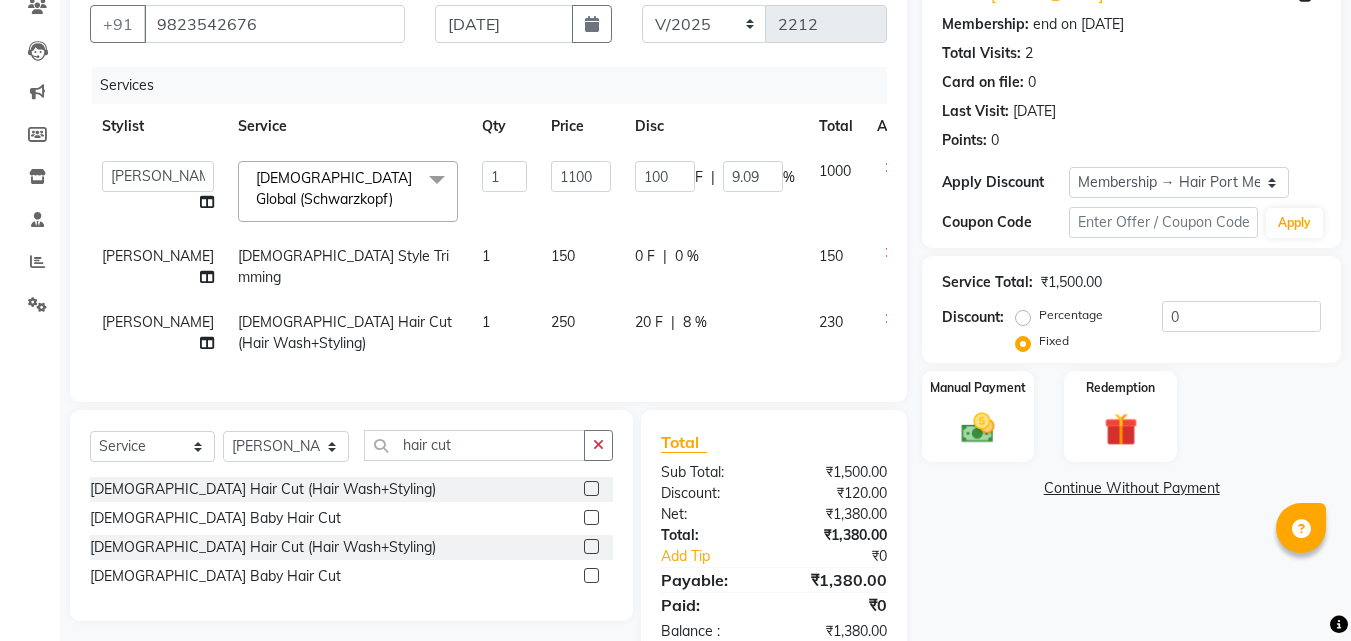 click on "20 F | 8 %" 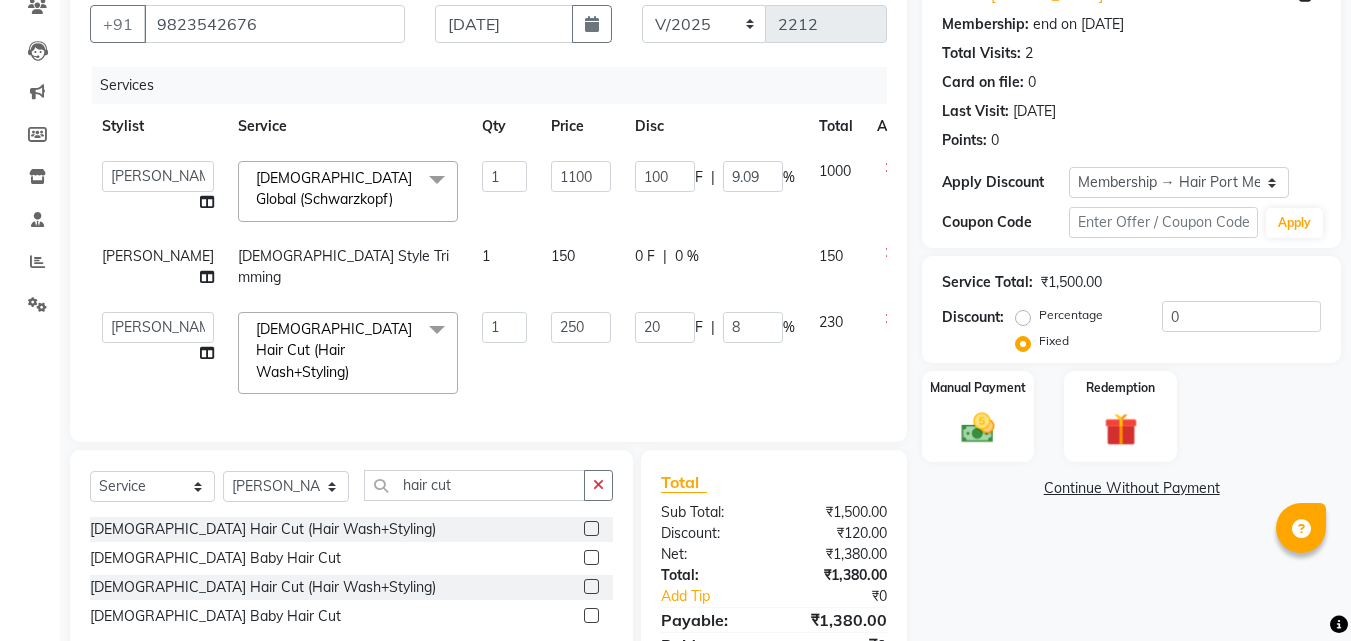 click on "0 F" 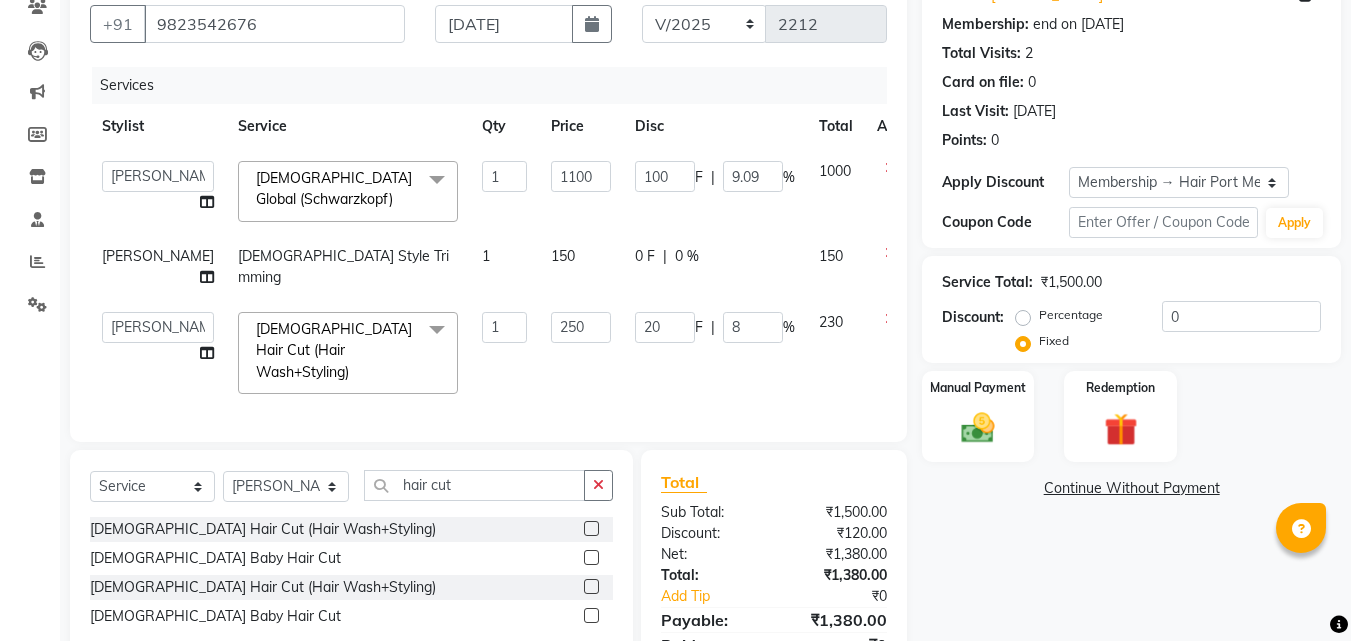select on "66342" 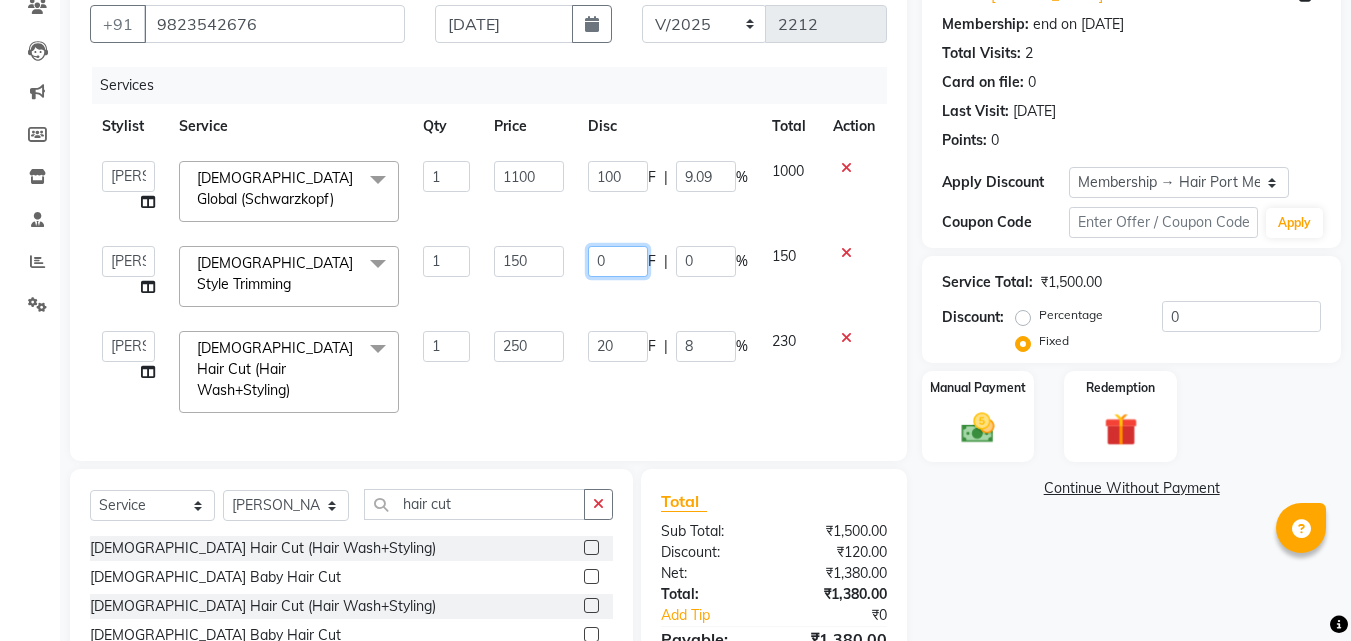 click on "0" 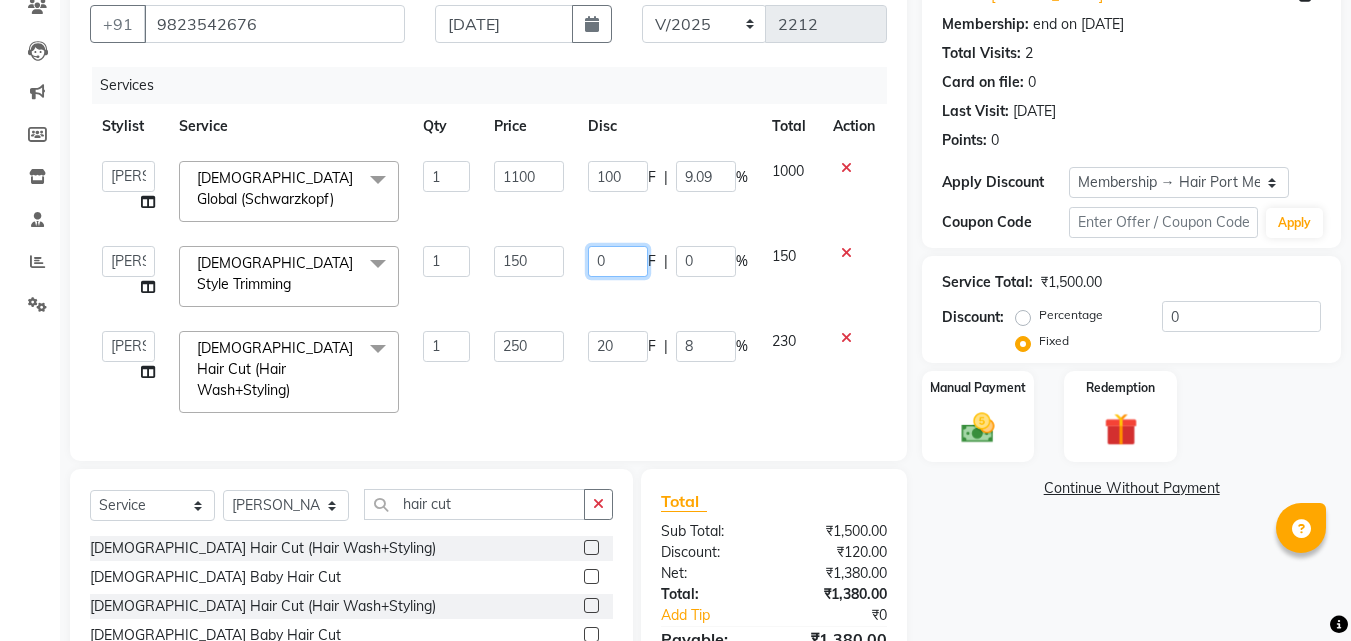 type on "10" 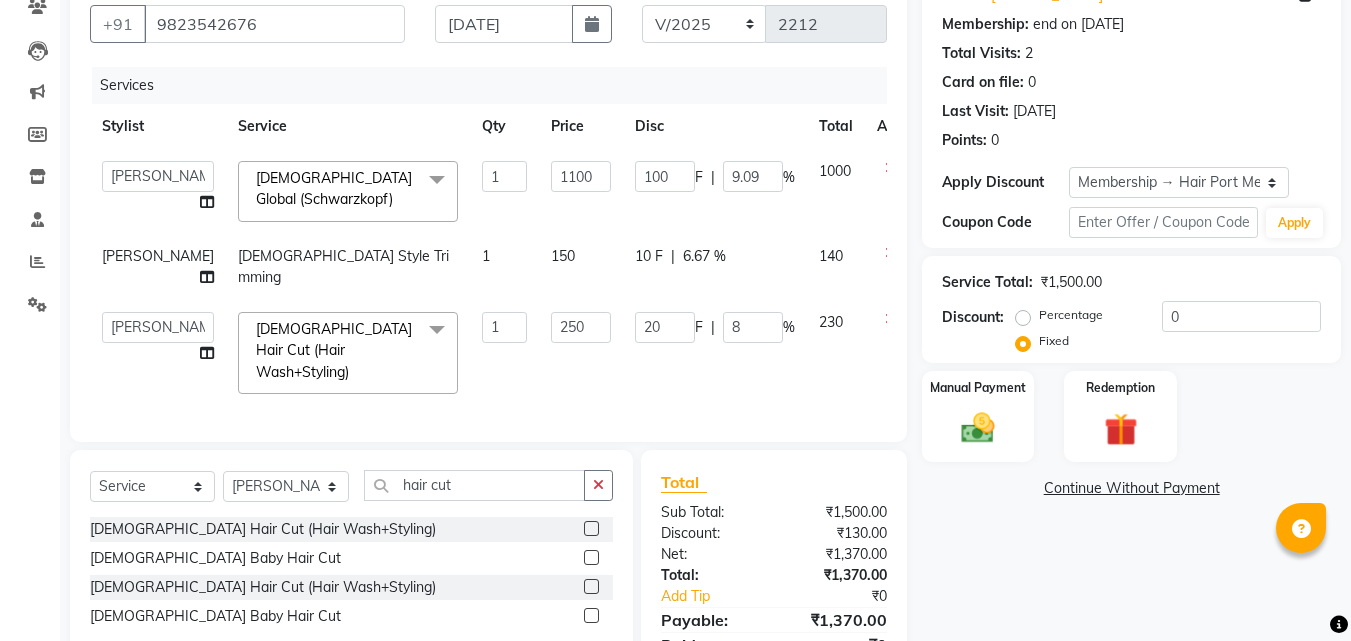 click on "20 F | 8 %" 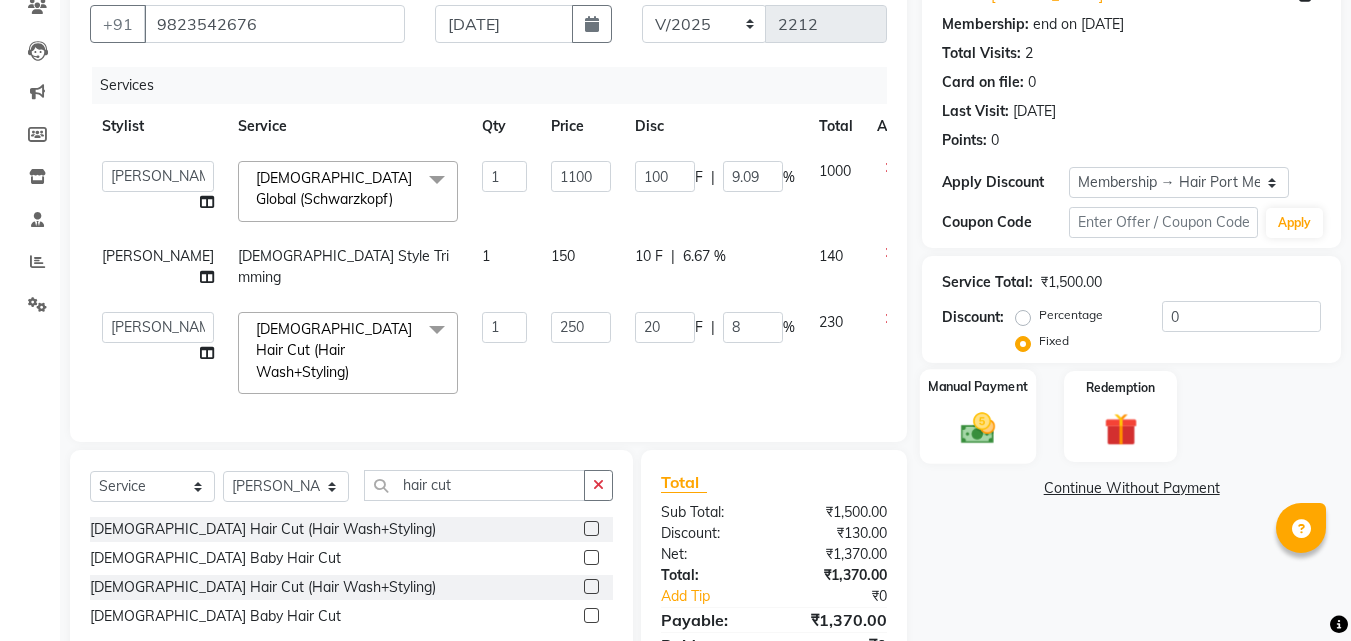 click 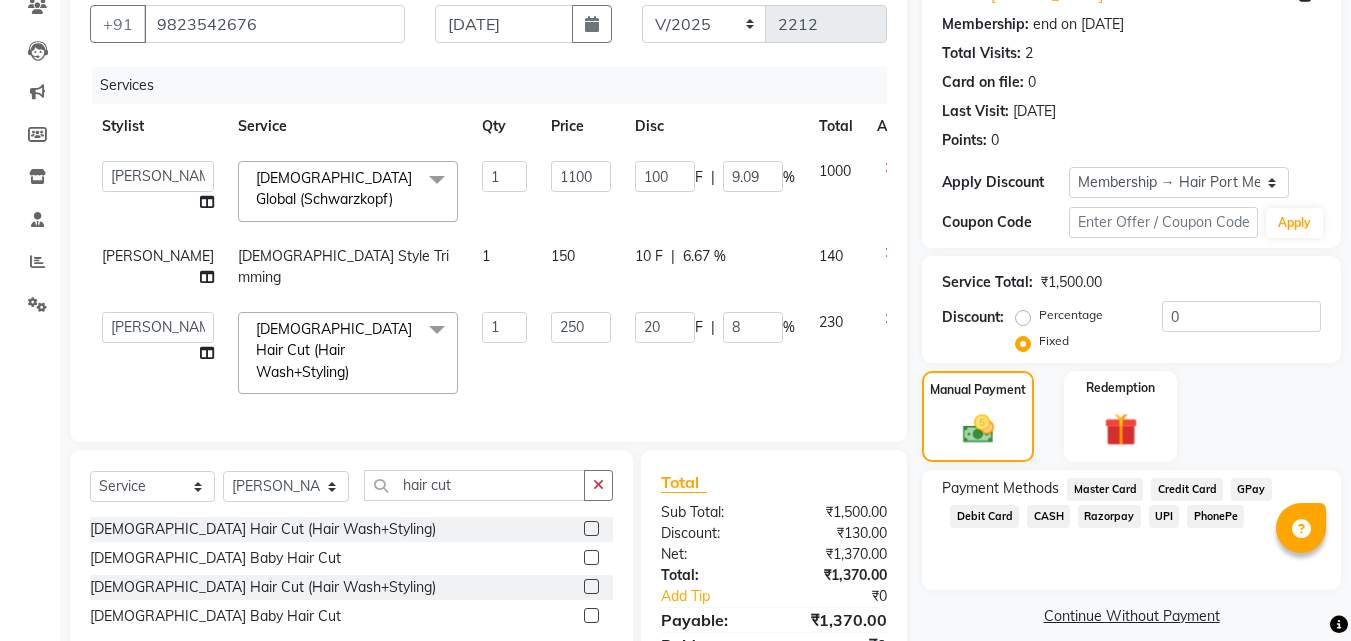 click on "UPI" 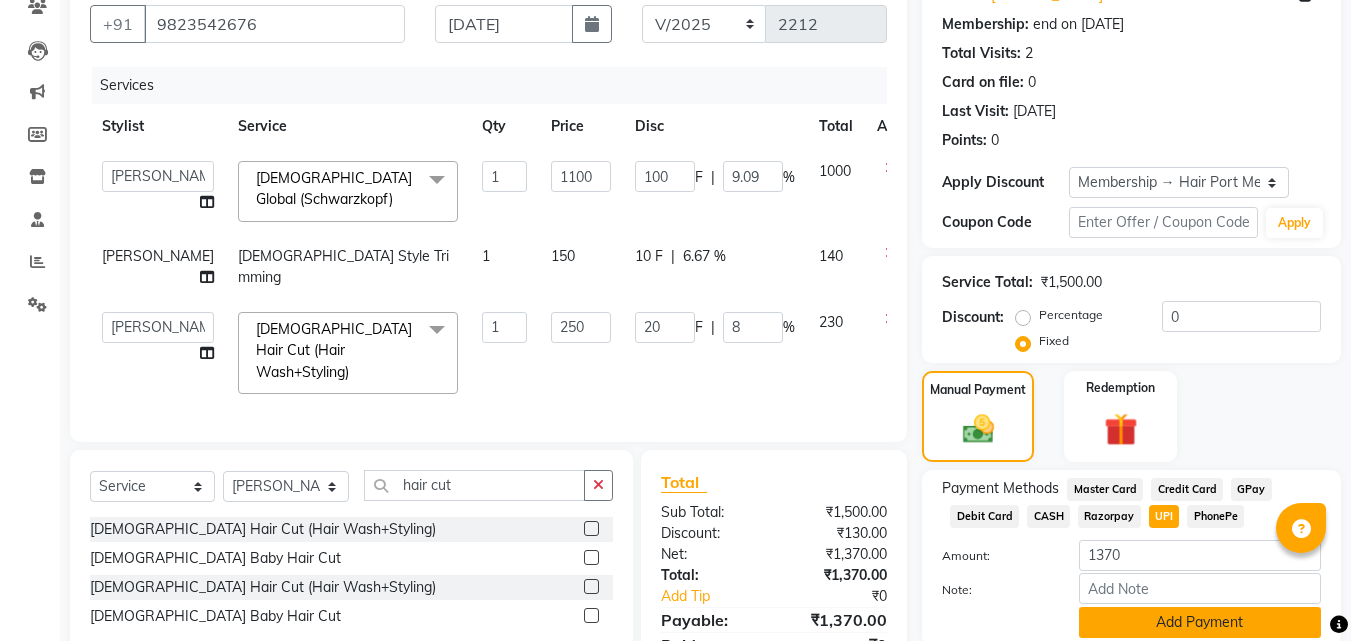 click on "Add Payment" 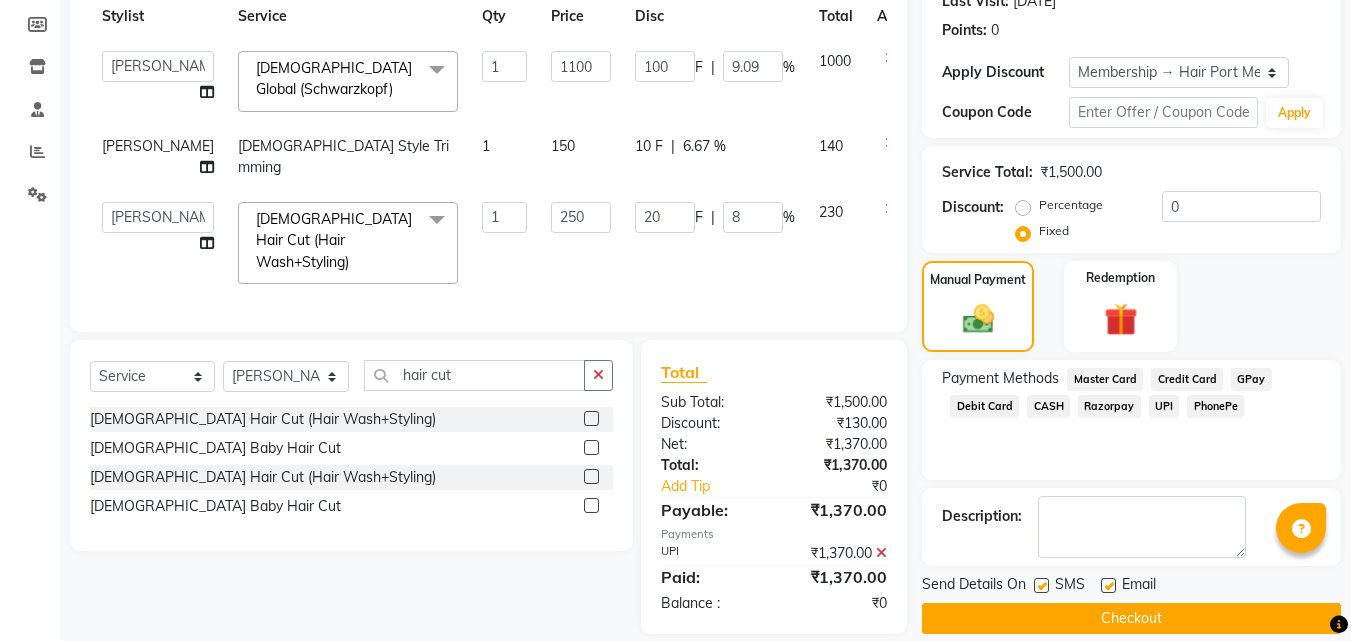 scroll, scrollTop: 314, scrollLeft: 0, axis: vertical 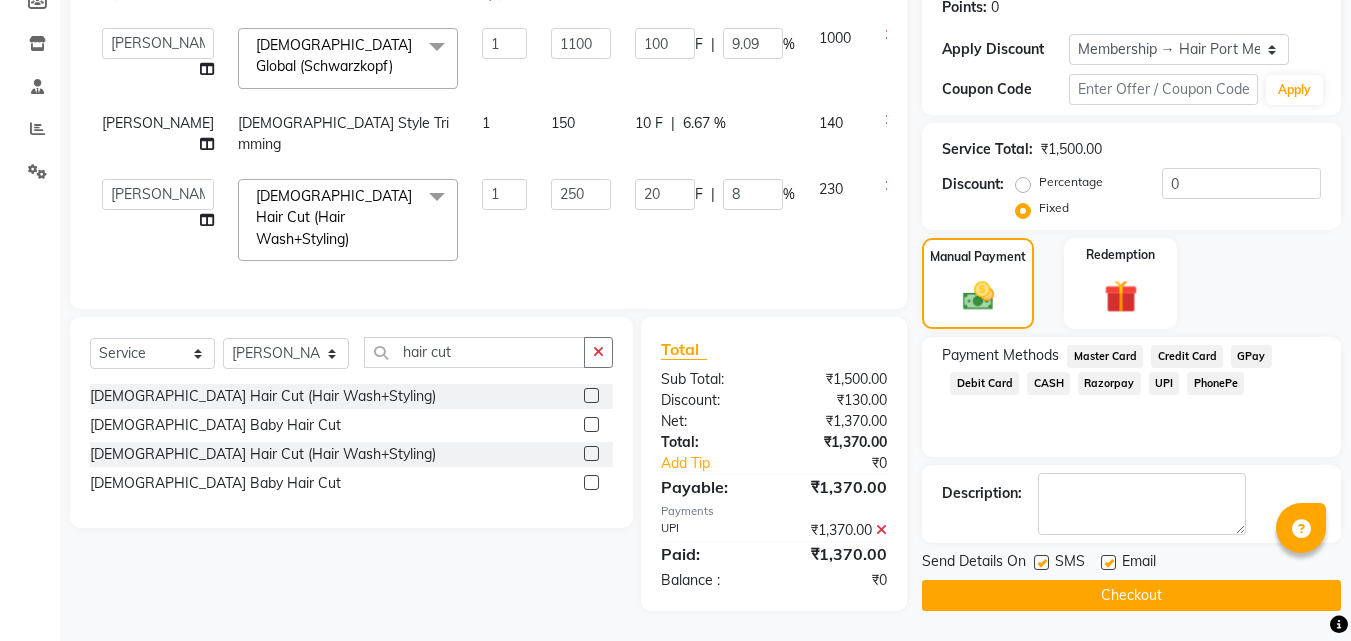 click on "Checkout" 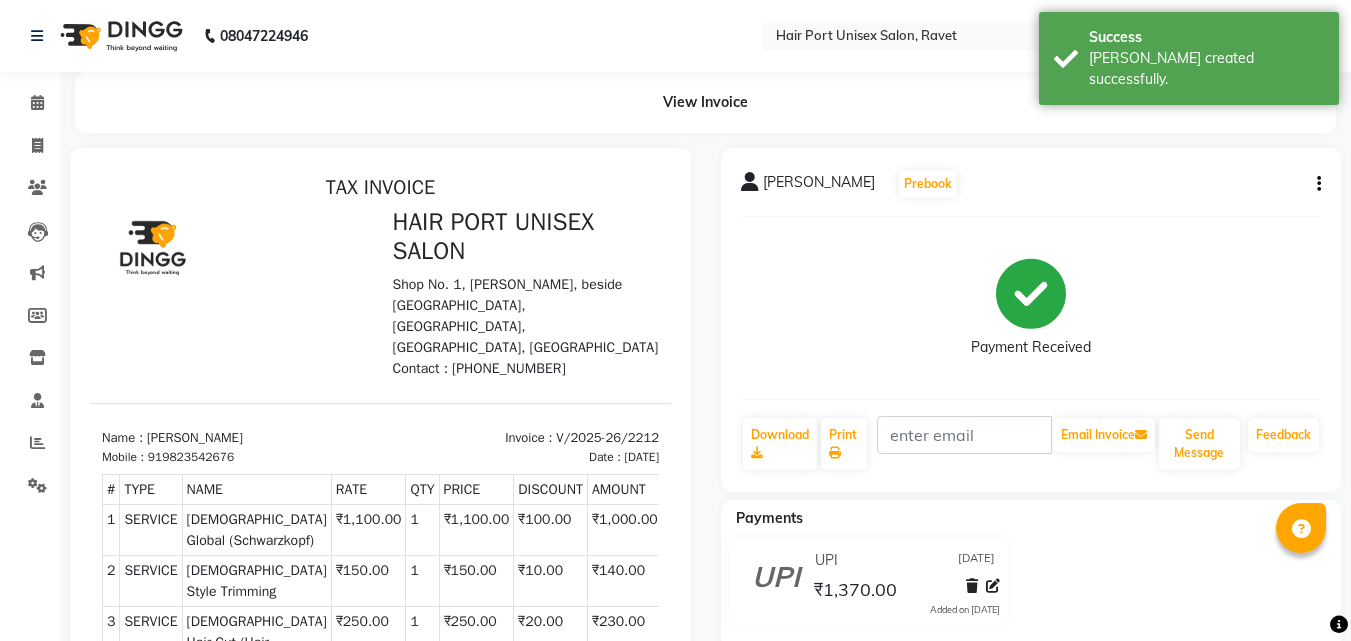 scroll, scrollTop: 0, scrollLeft: 0, axis: both 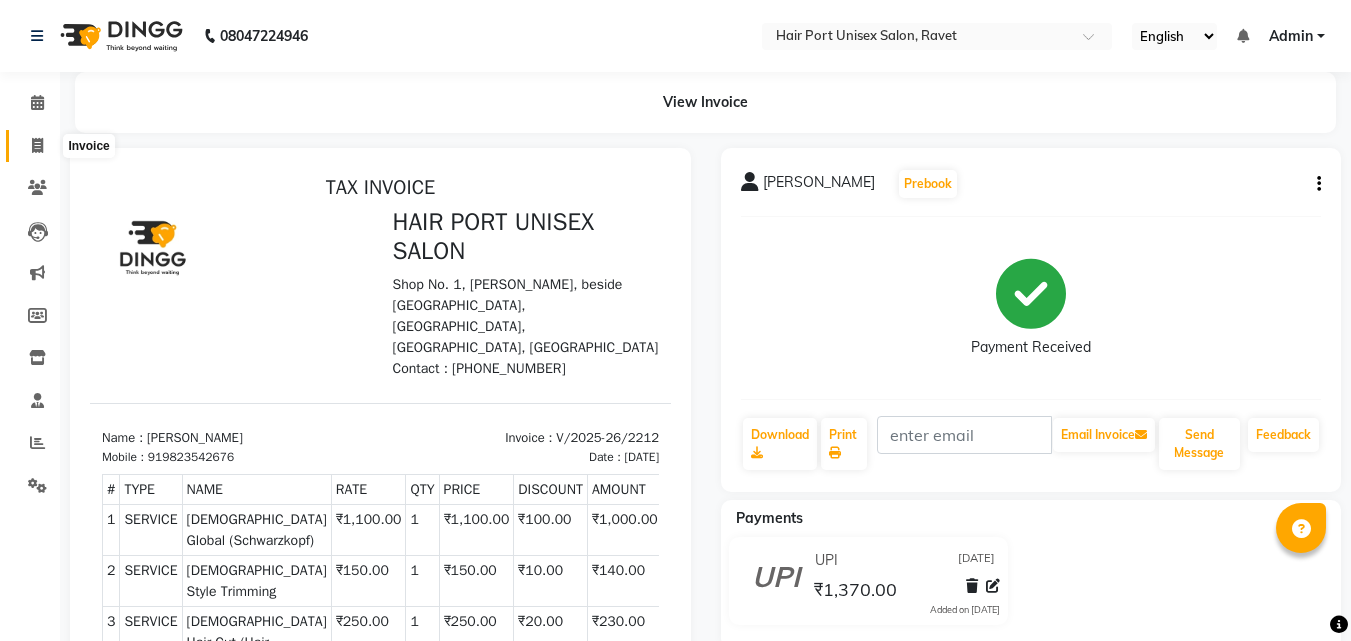click 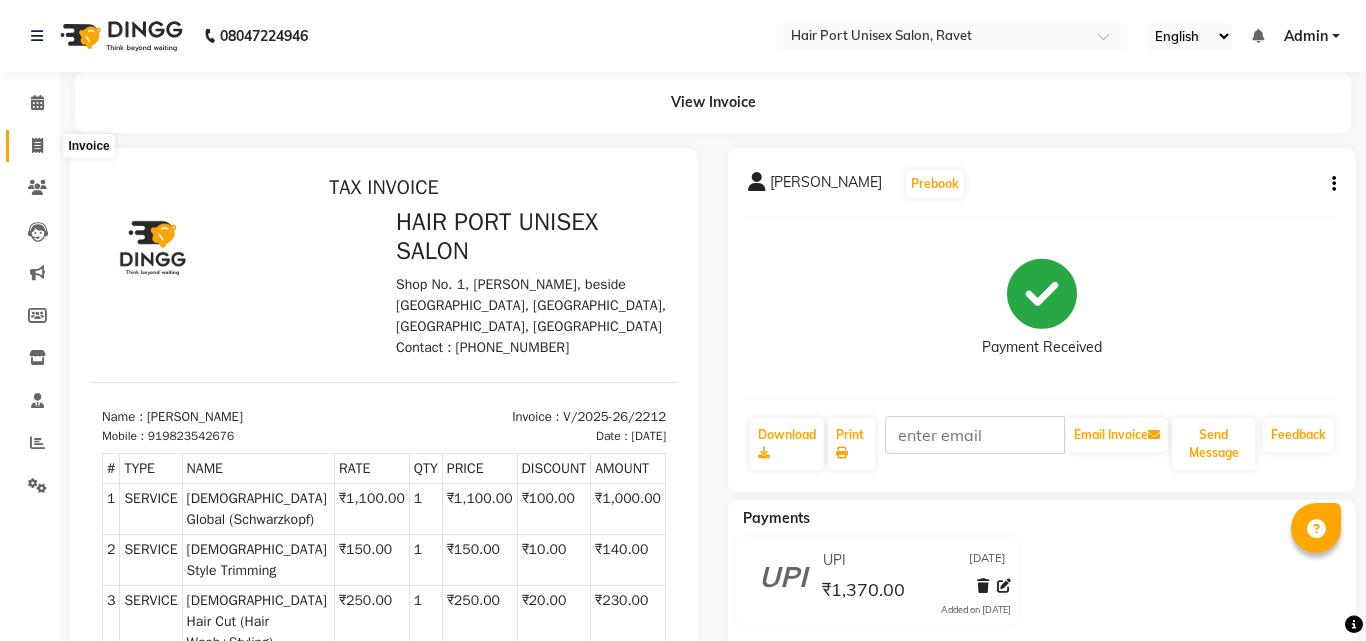 select on "service" 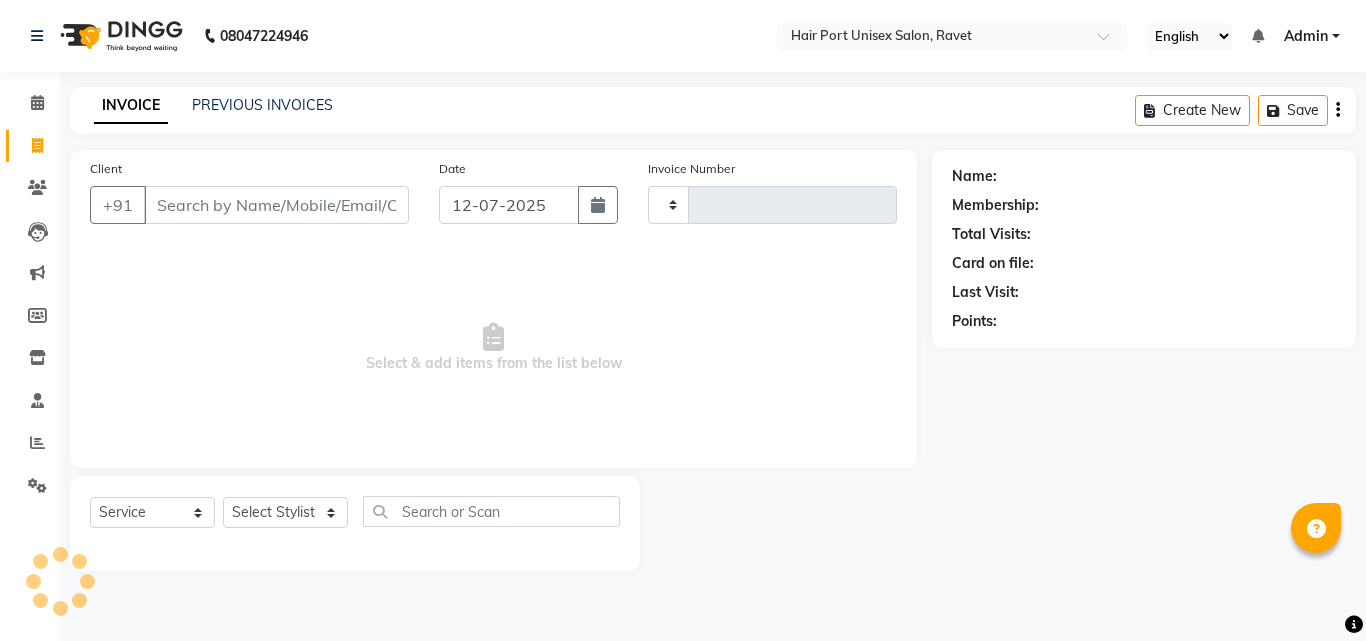 type on "2213" 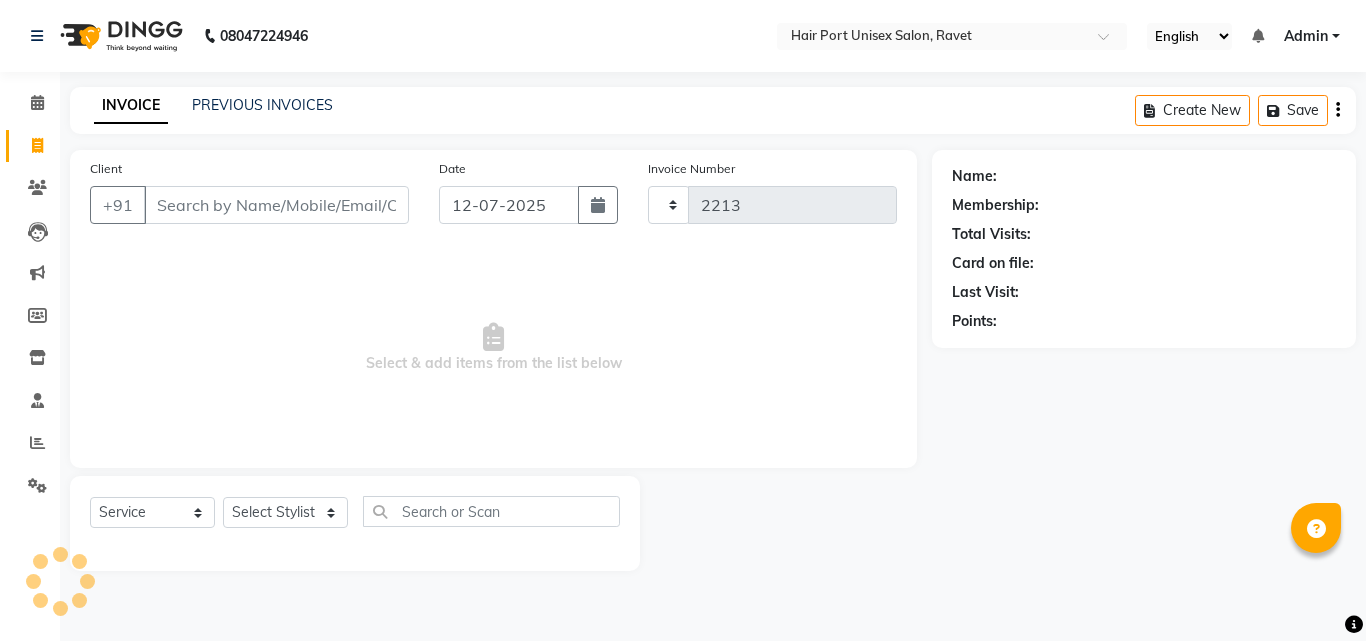 select on "7015" 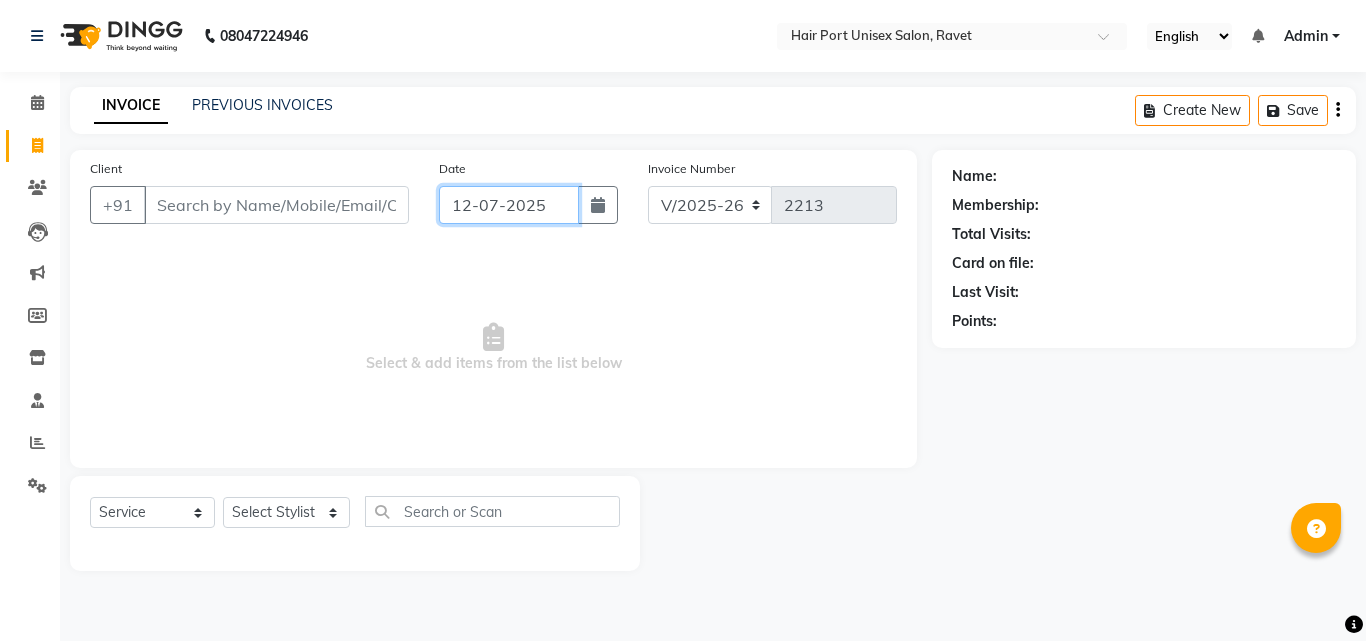 click on "12-07-2025" 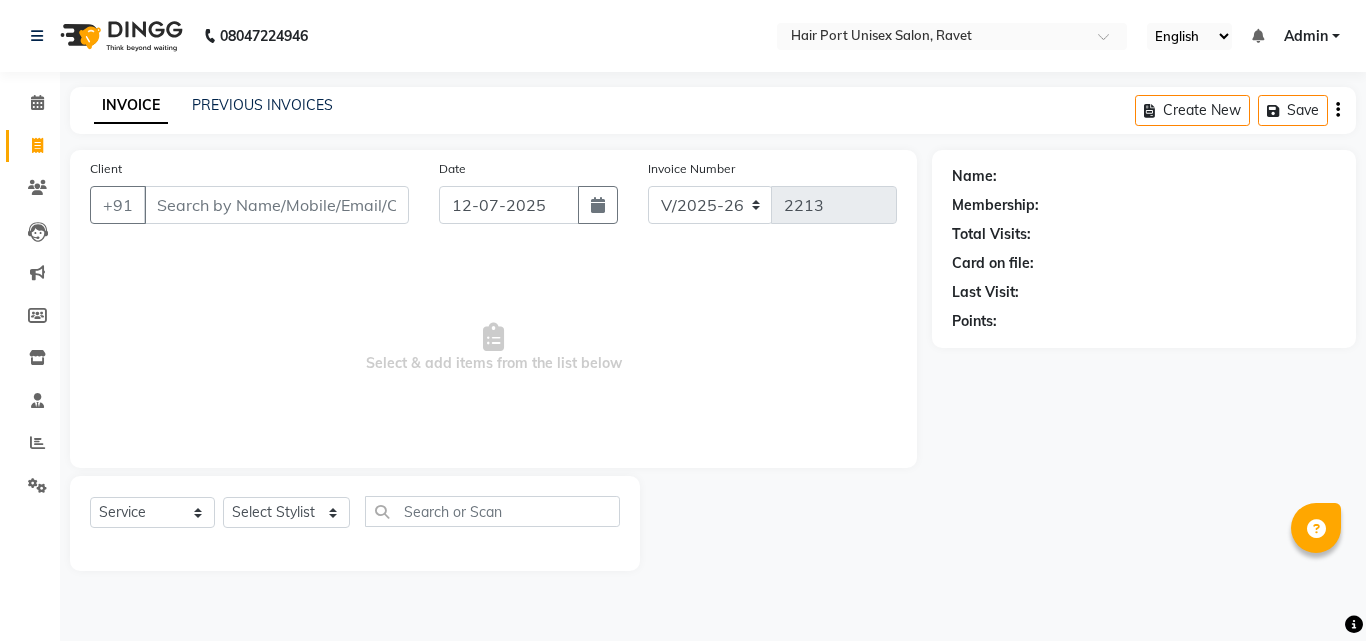 select on "7" 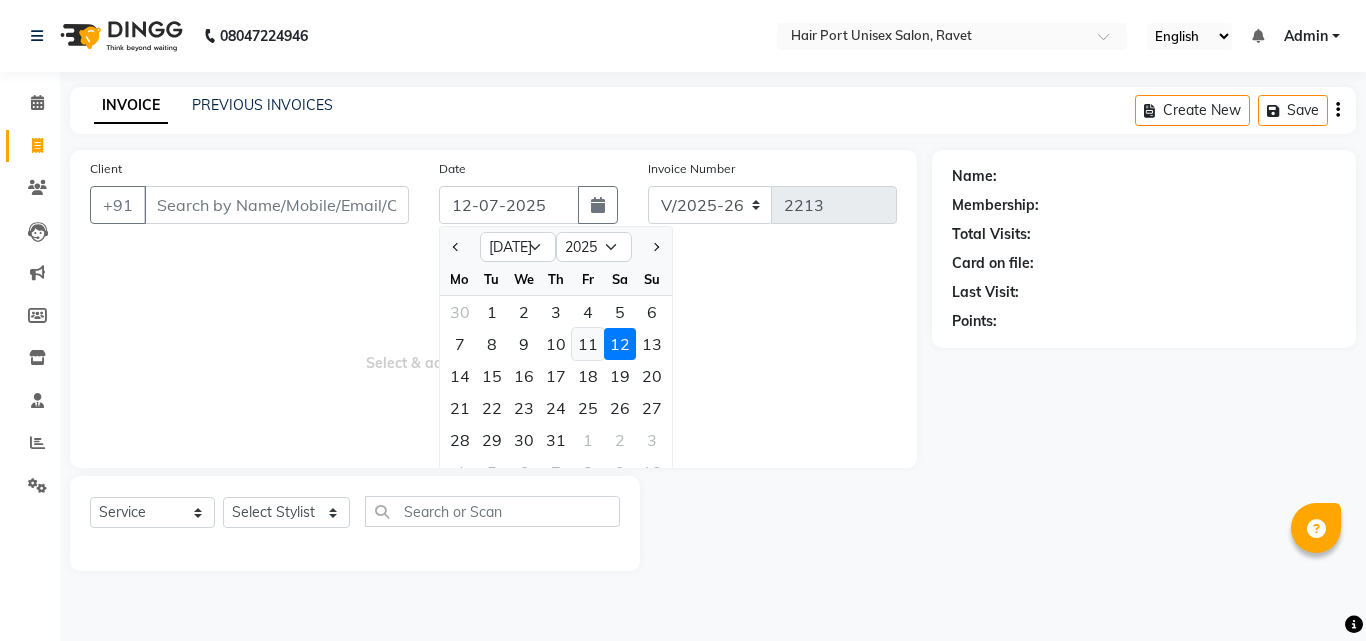 click on "11" 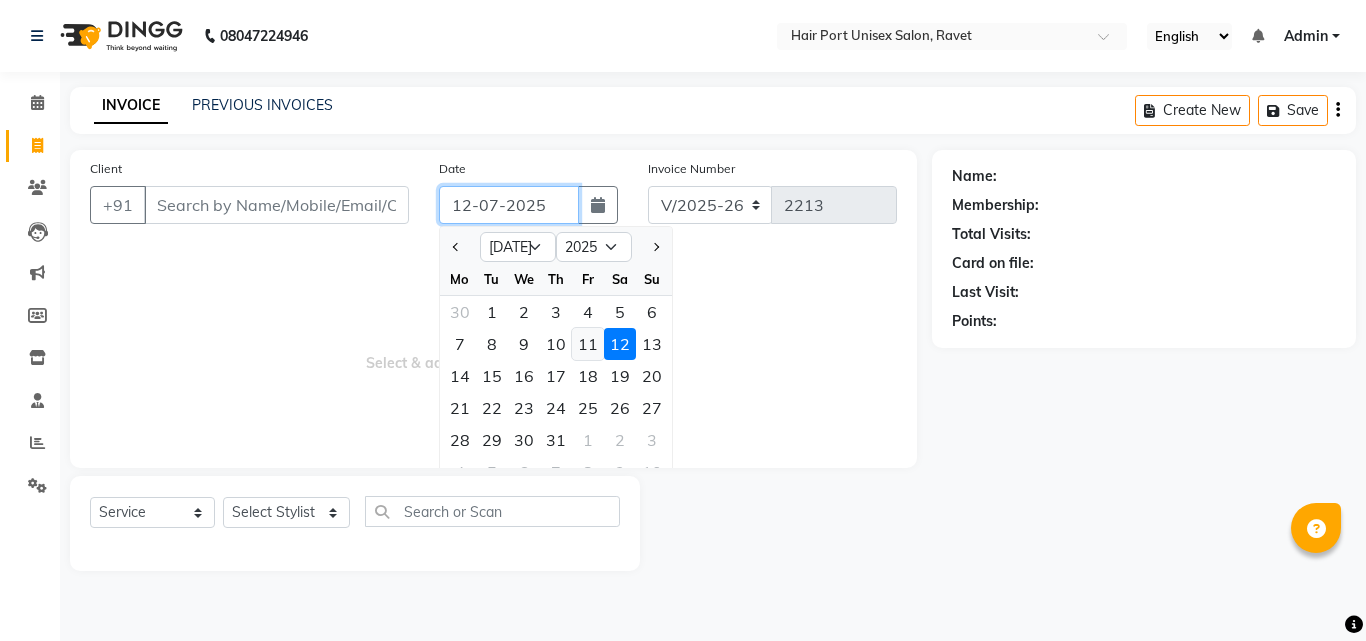 type on "[DATE]" 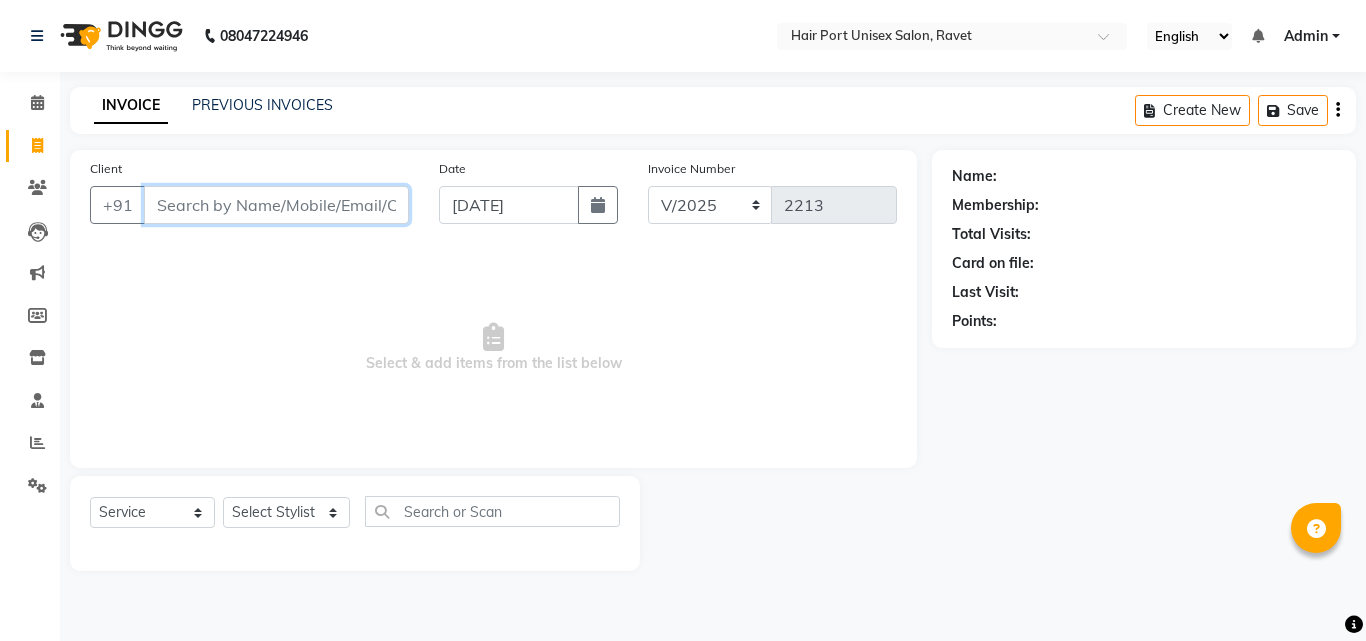 click on "Client" at bounding box center [276, 205] 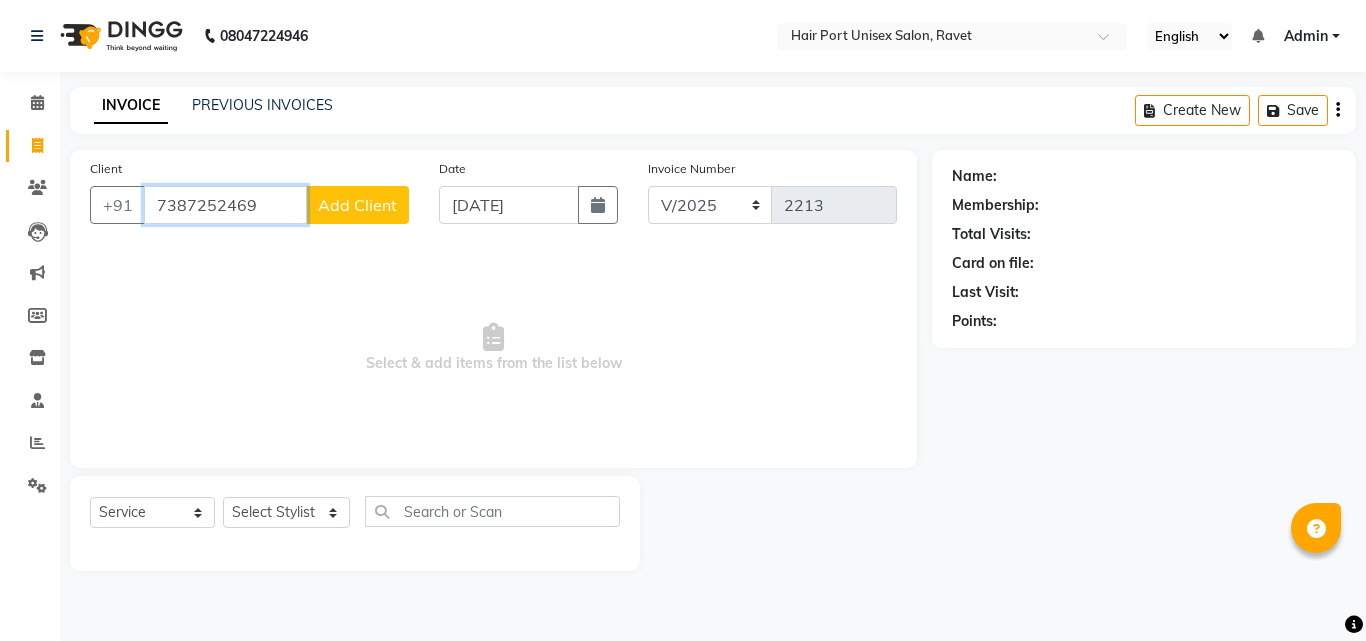 click on "7387252469" at bounding box center [225, 205] 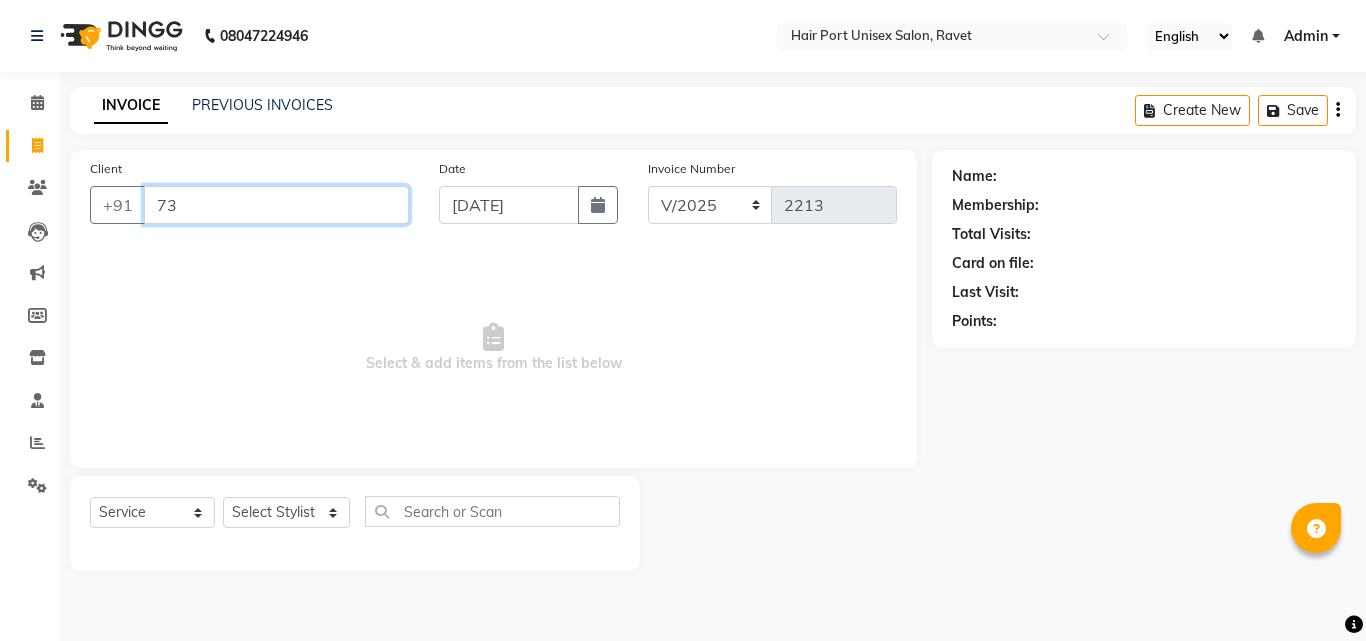 type on "7" 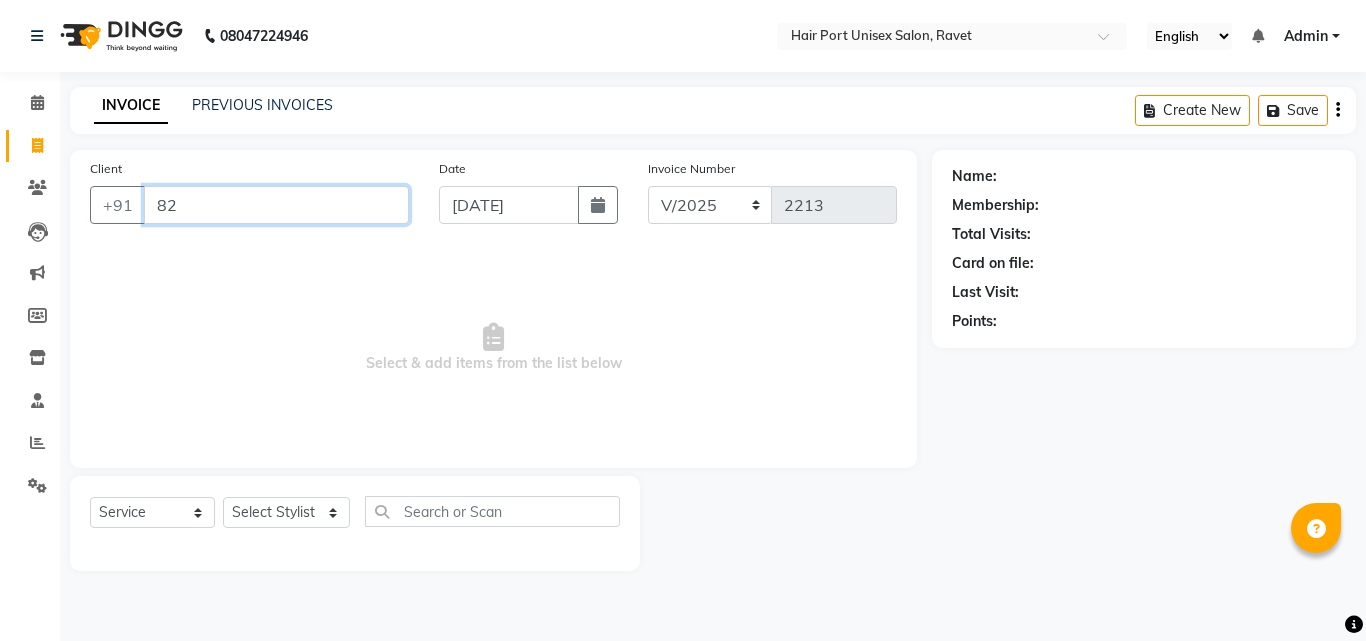 type on "8" 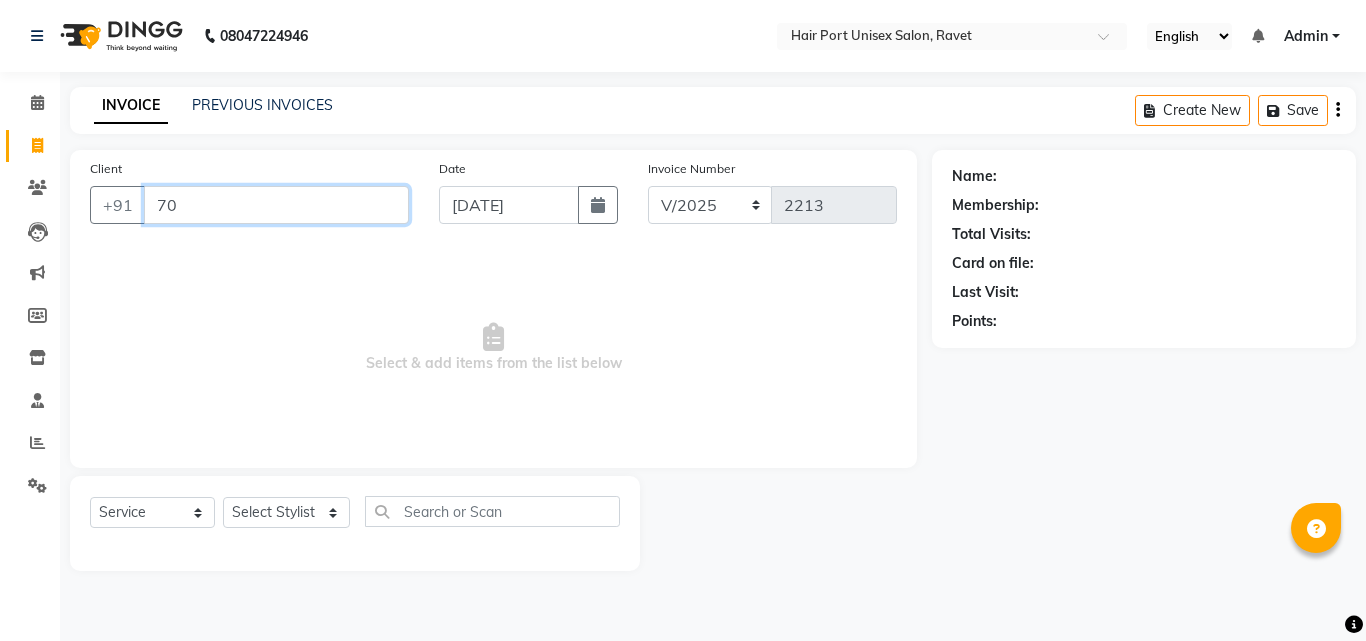 click on "70" at bounding box center [276, 205] 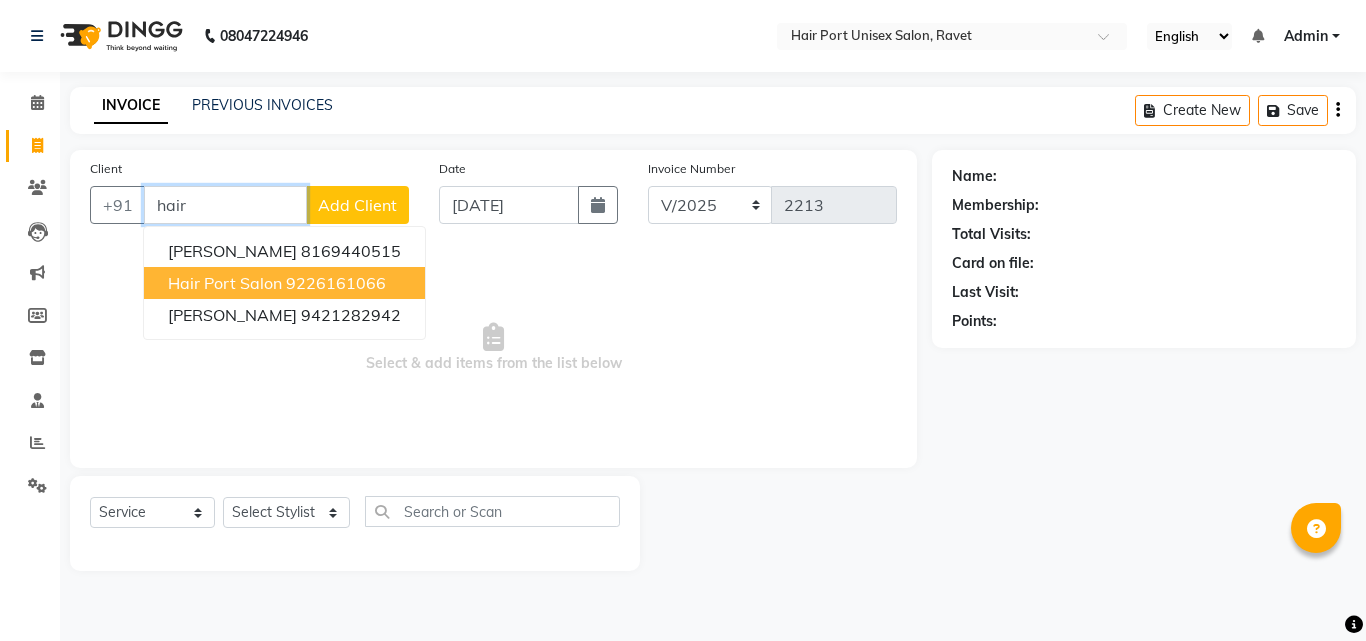 click on "Hair port salon" at bounding box center (225, 283) 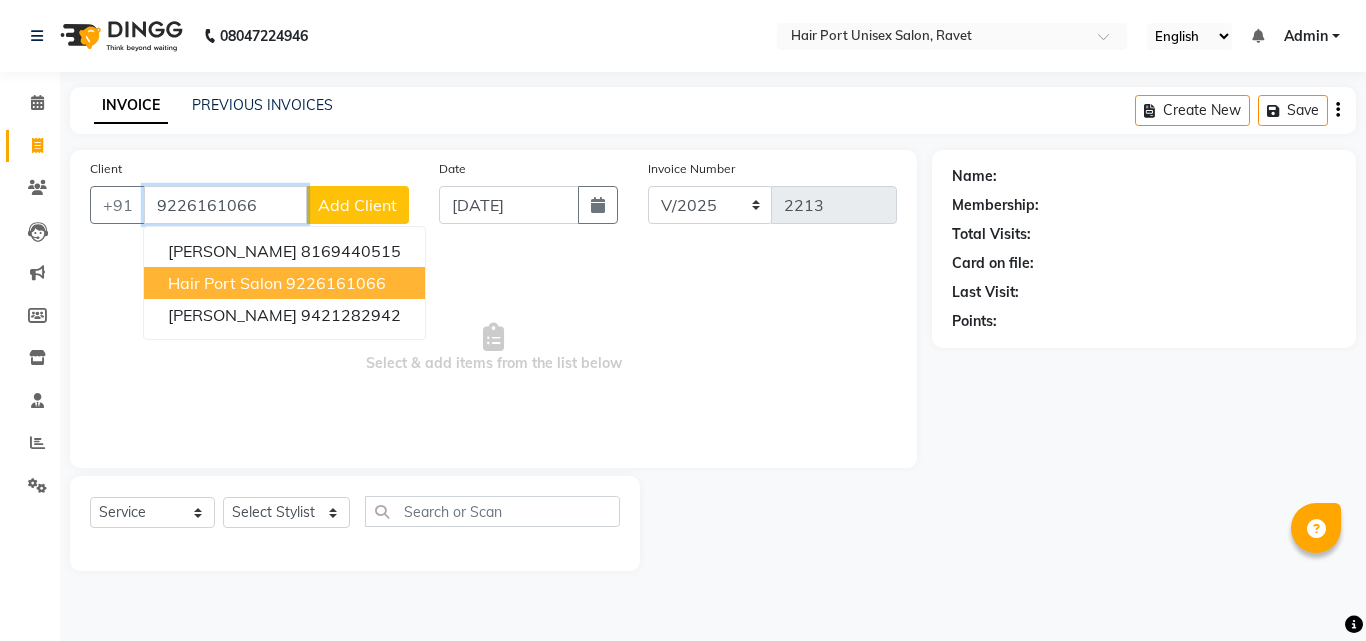 type on "9226161066" 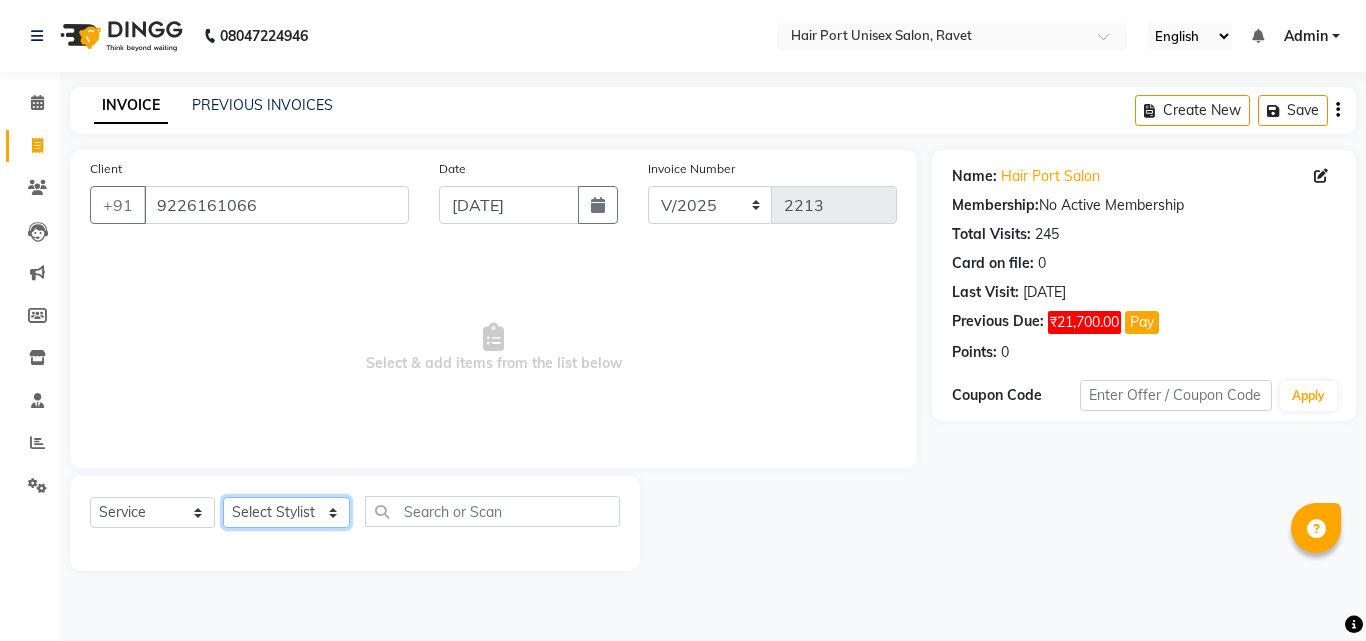 click on "Select Stylist [PERSON_NAME]  [PERSON_NAME] [PERSON_NAME] [PERSON_NAME] [PERSON_NAME]  [PERSON_NAME] [PERSON_NAME] Mane" 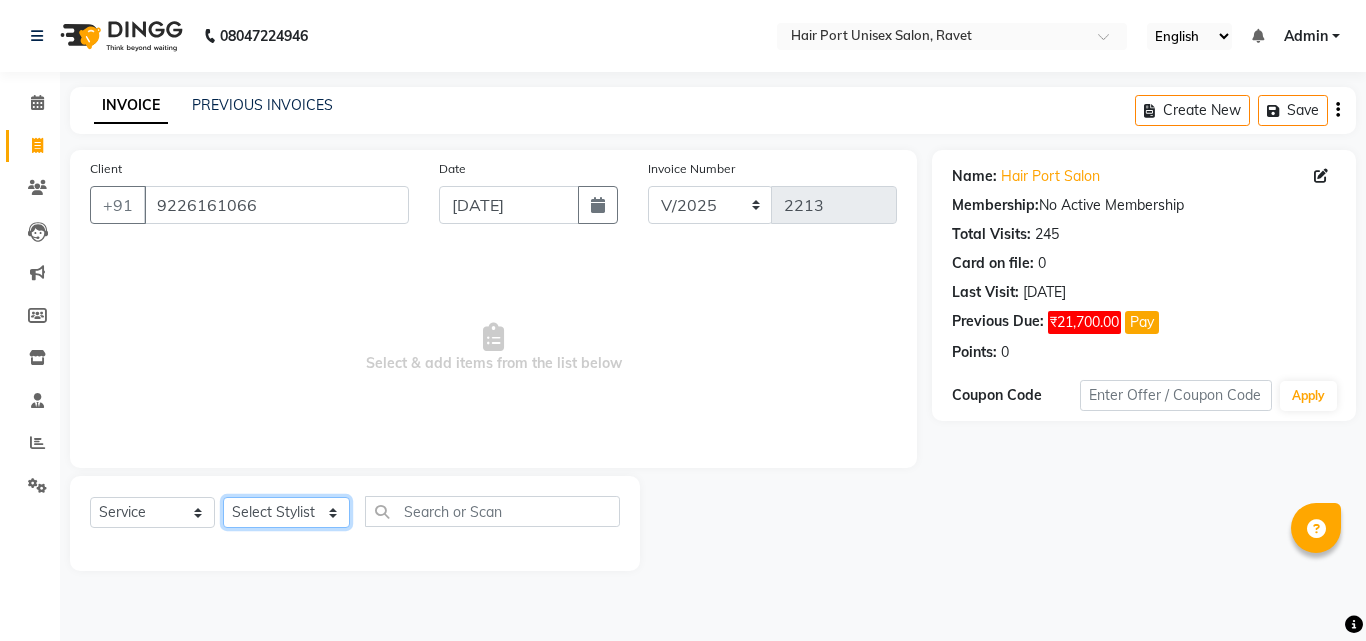 select on "63965" 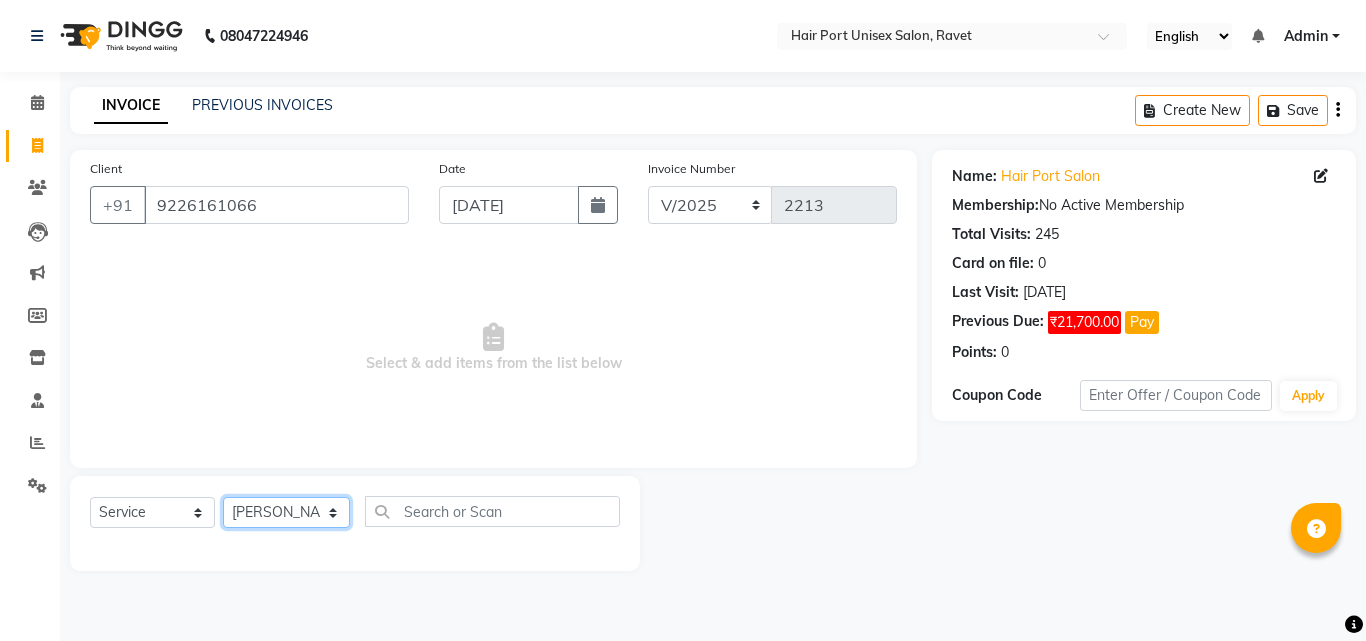 click on "Select Stylist [PERSON_NAME]  [PERSON_NAME] [PERSON_NAME] [PERSON_NAME] [PERSON_NAME]  [PERSON_NAME] [PERSON_NAME] Mane" 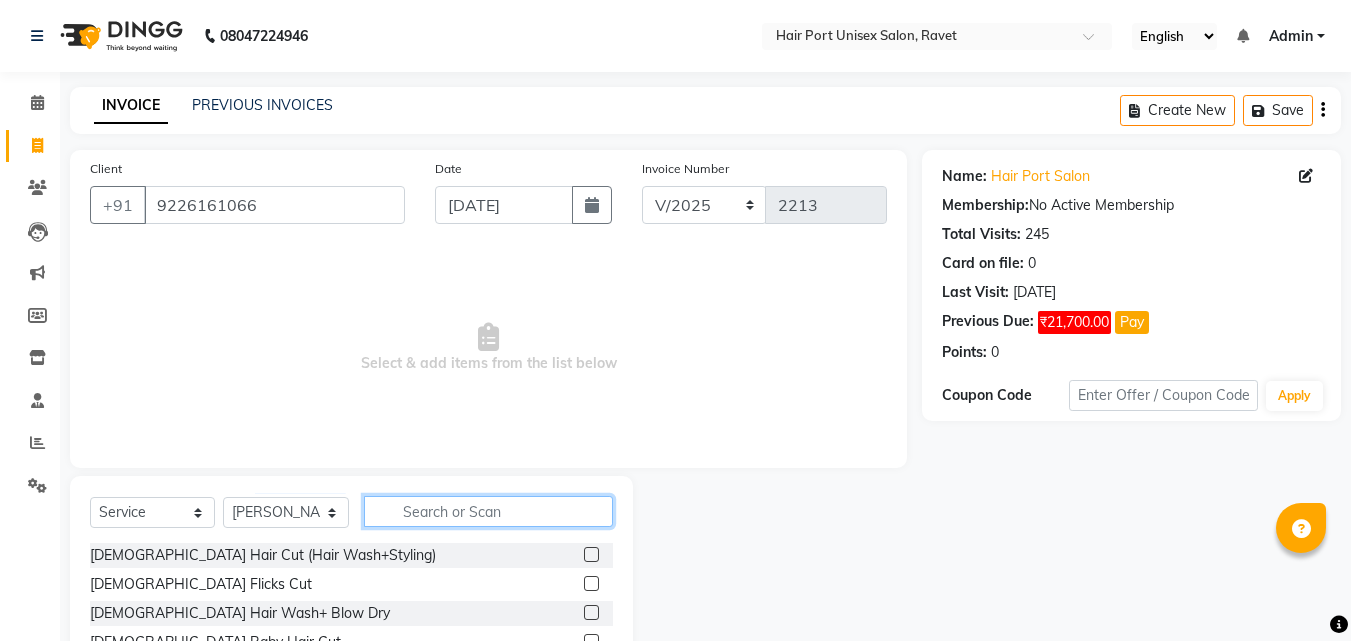 click 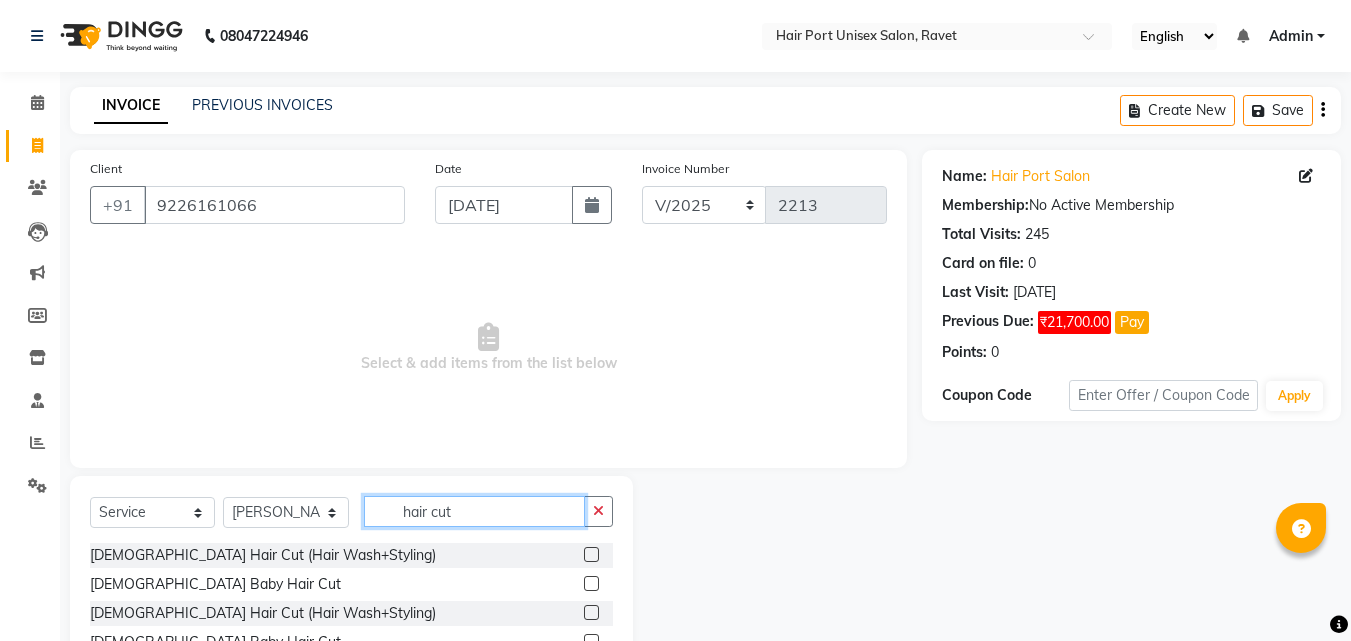 type on "hair cut" 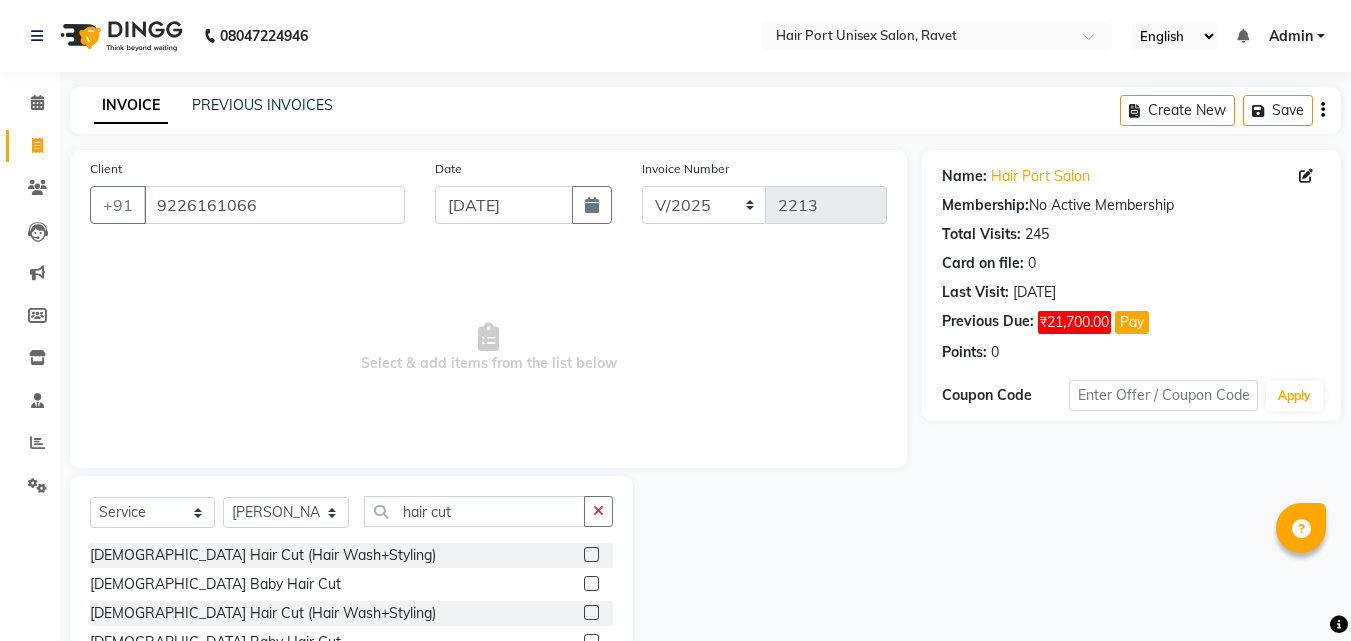 click 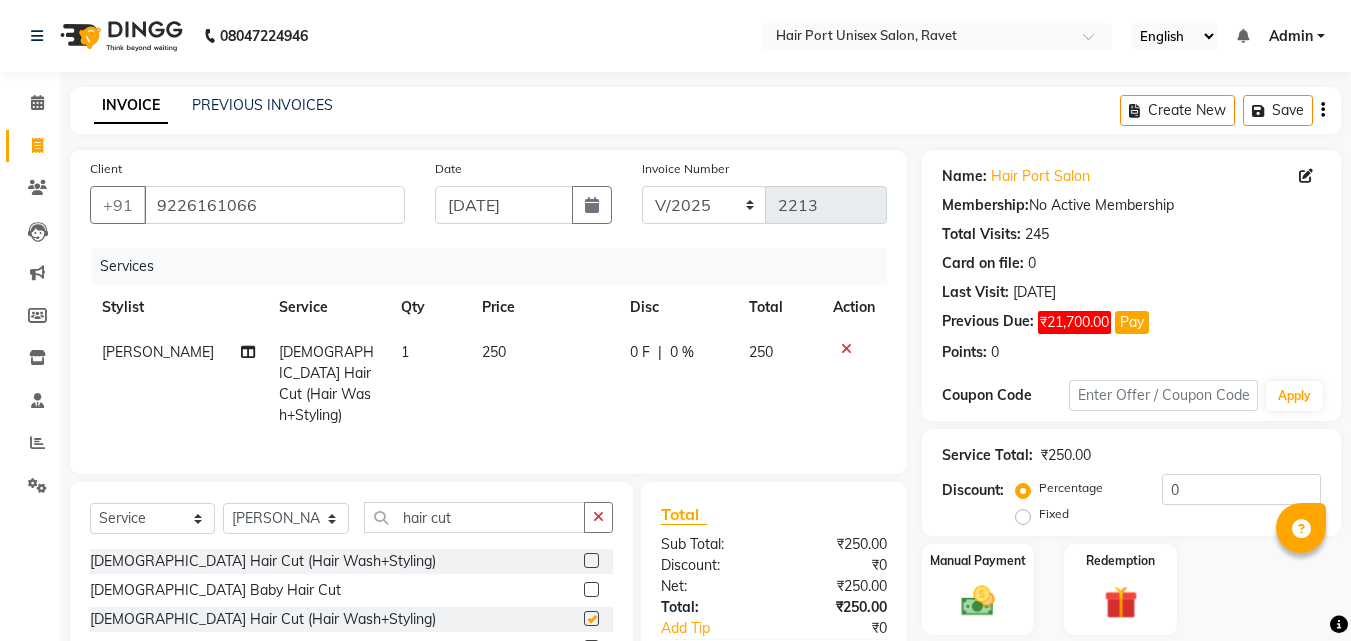 type 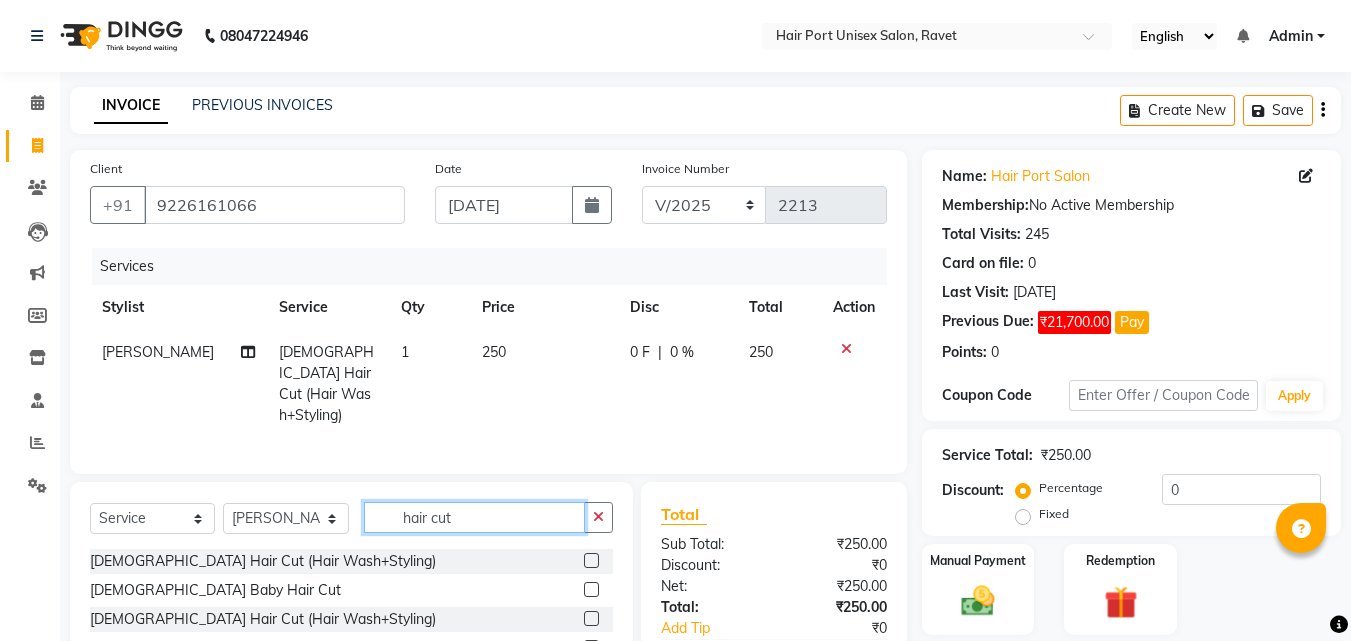 click on "hair cut" 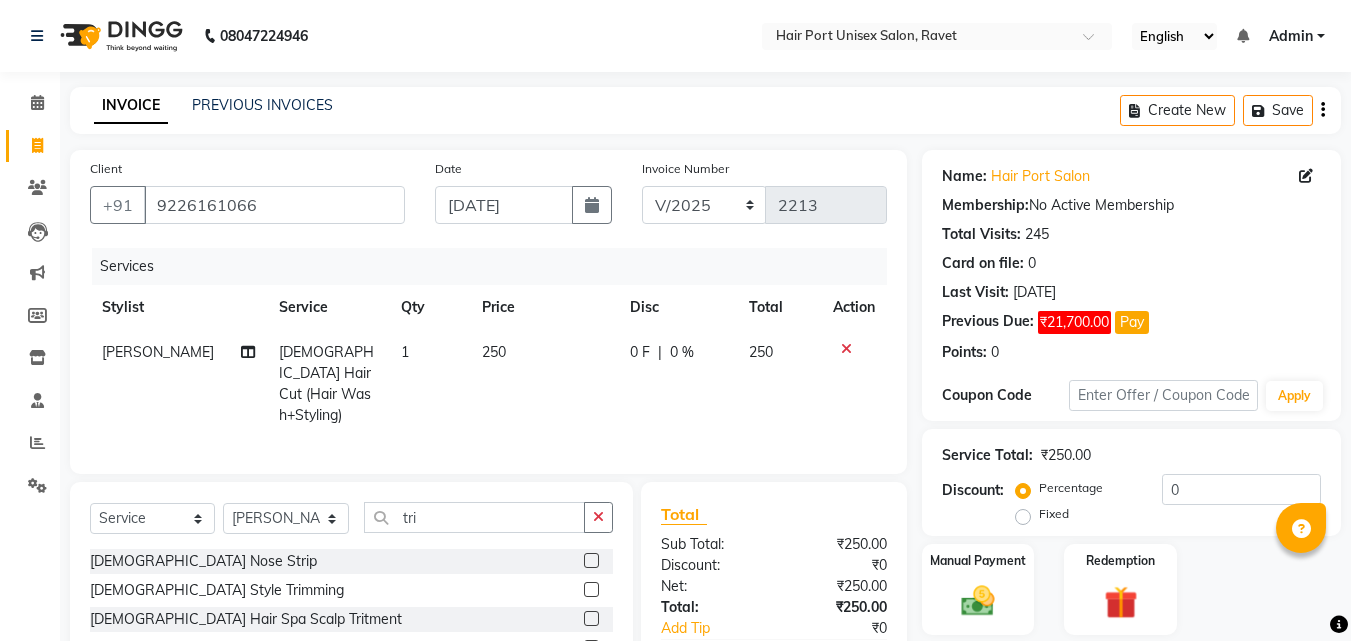 click 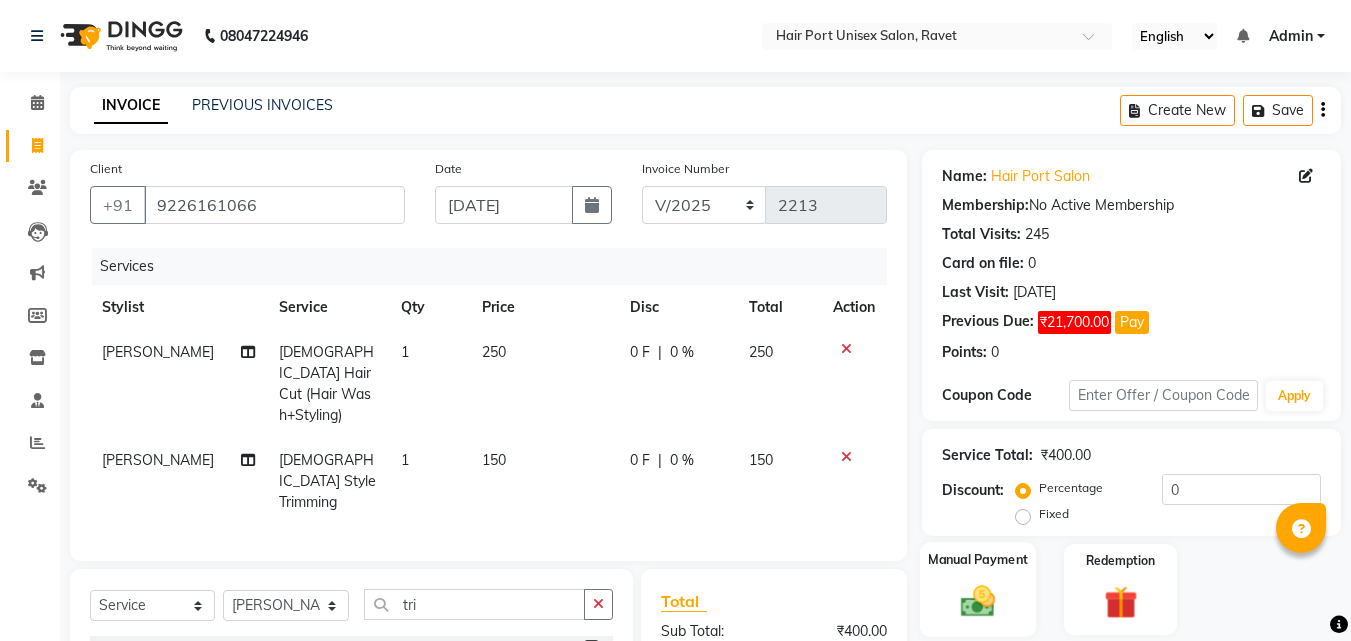 click on "Manual Payment" 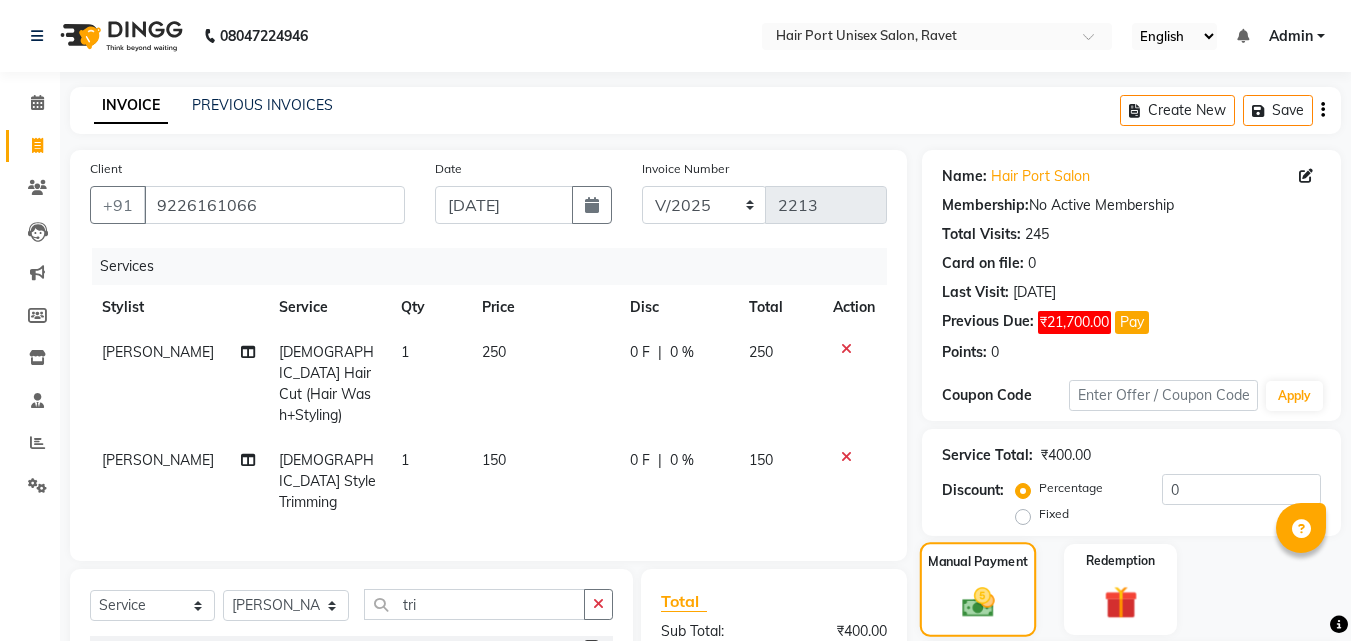 click on "Manual Payment" 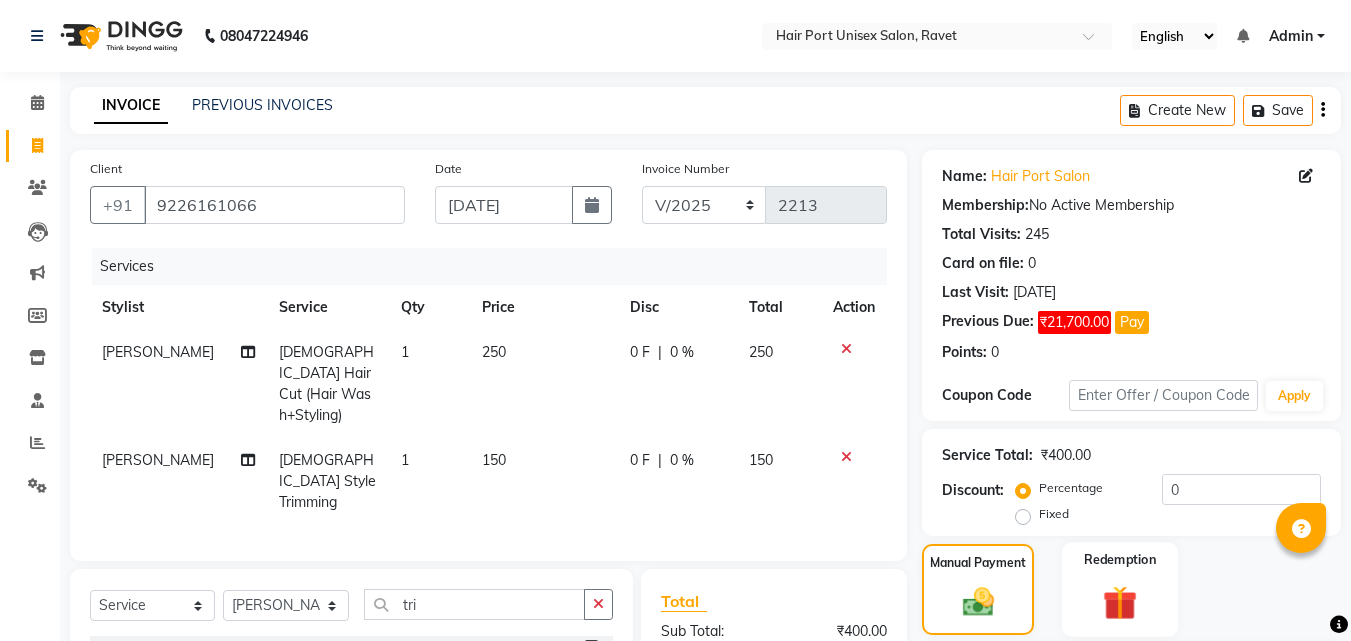click on "Redemption" 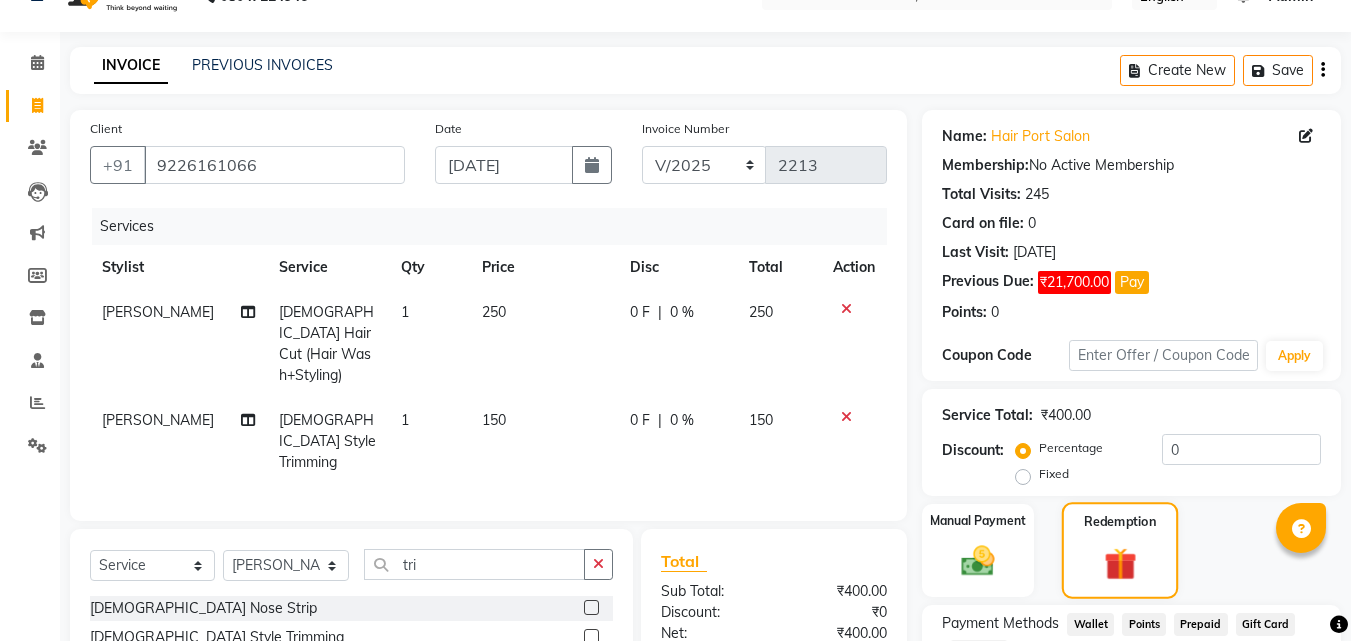 scroll, scrollTop: 80, scrollLeft: 0, axis: vertical 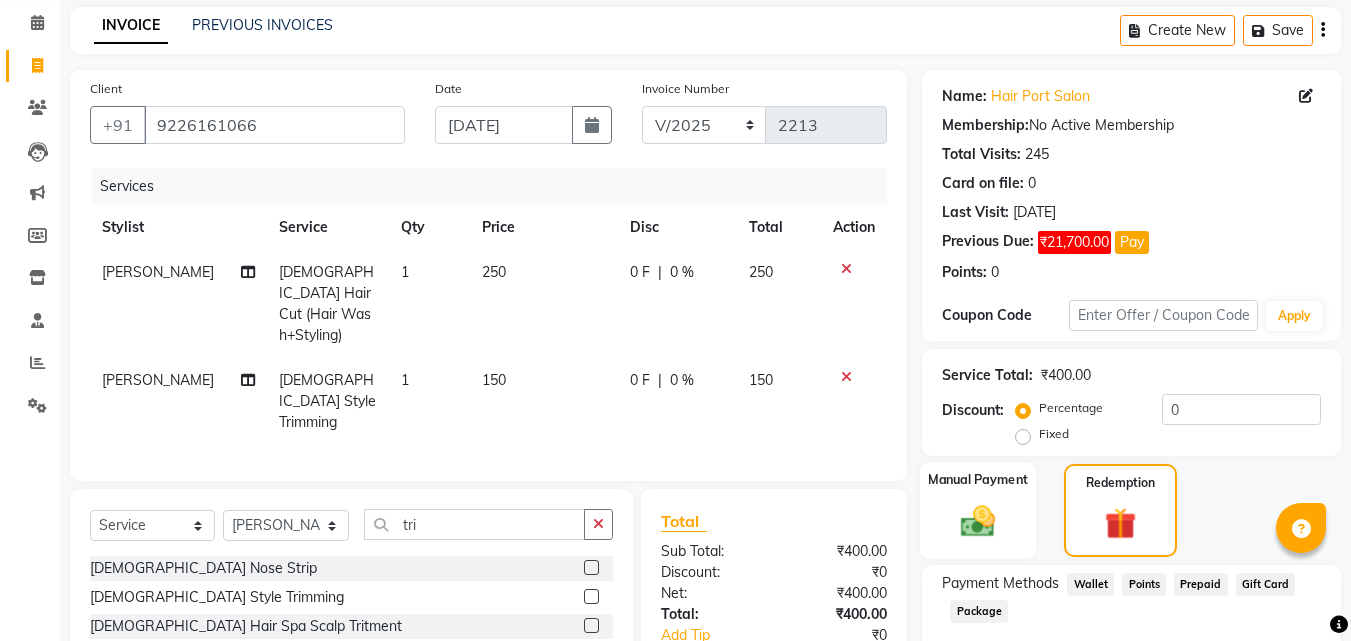 click 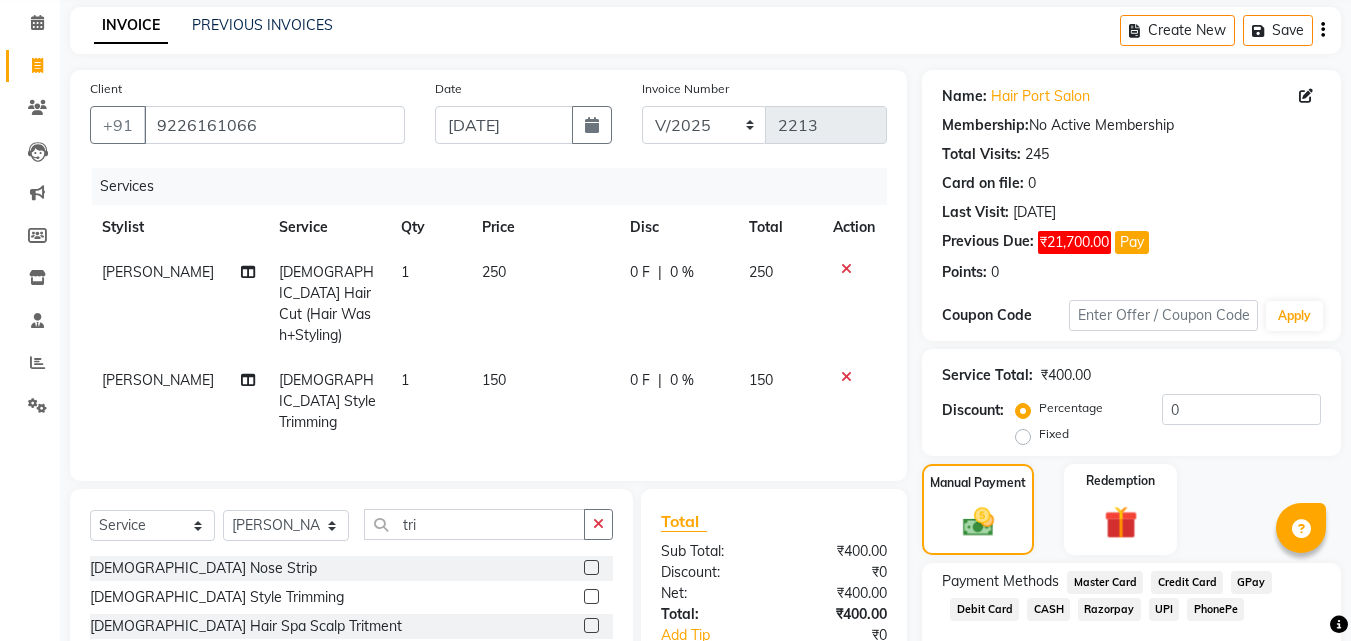 click on "UPI" 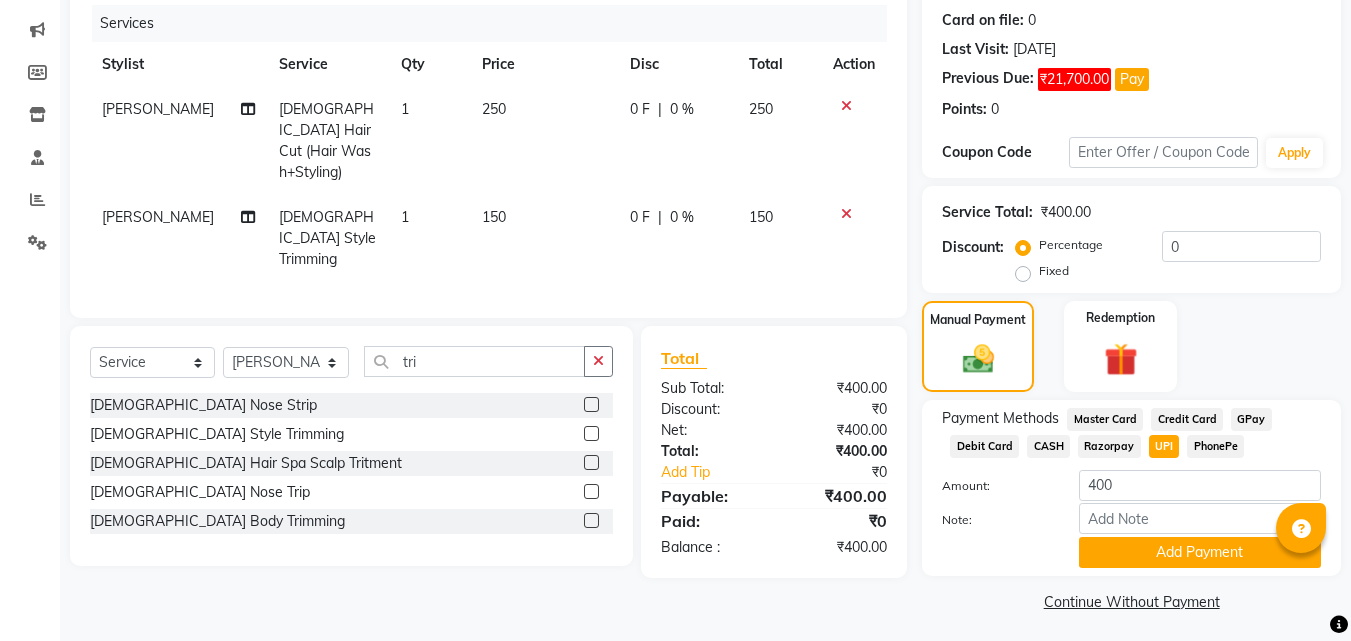 scroll, scrollTop: 249, scrollLeft: 0, axis: vertical 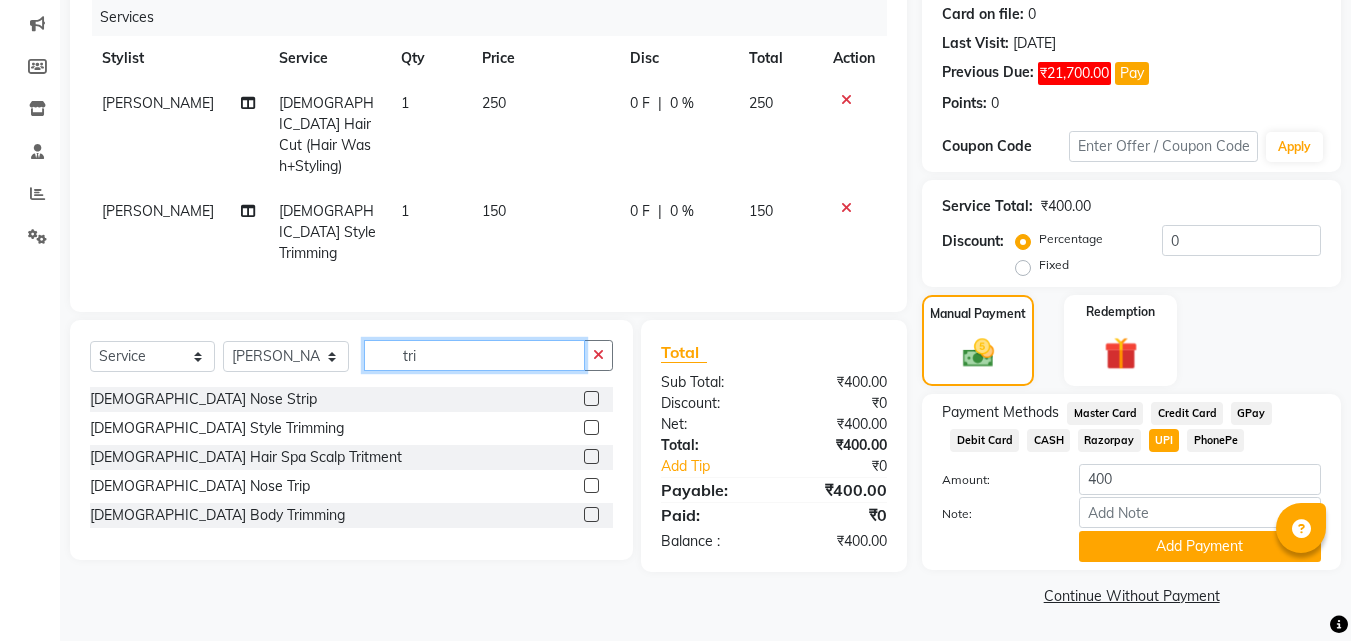 click on "tri" 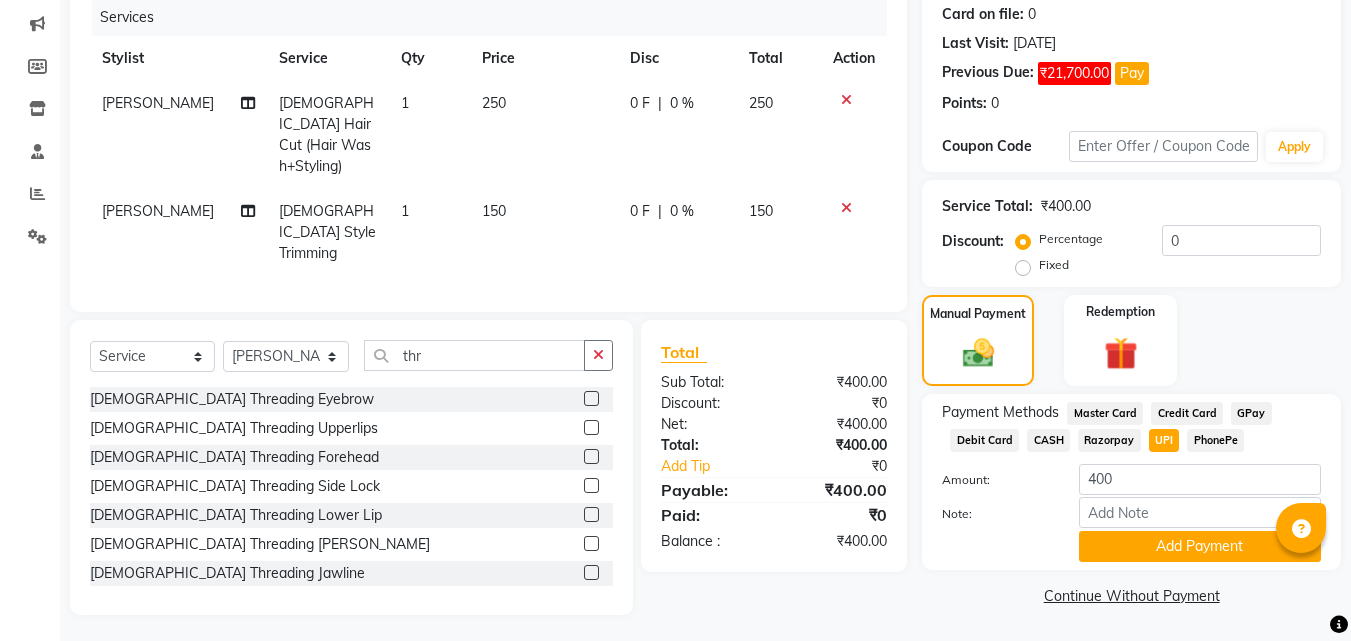click 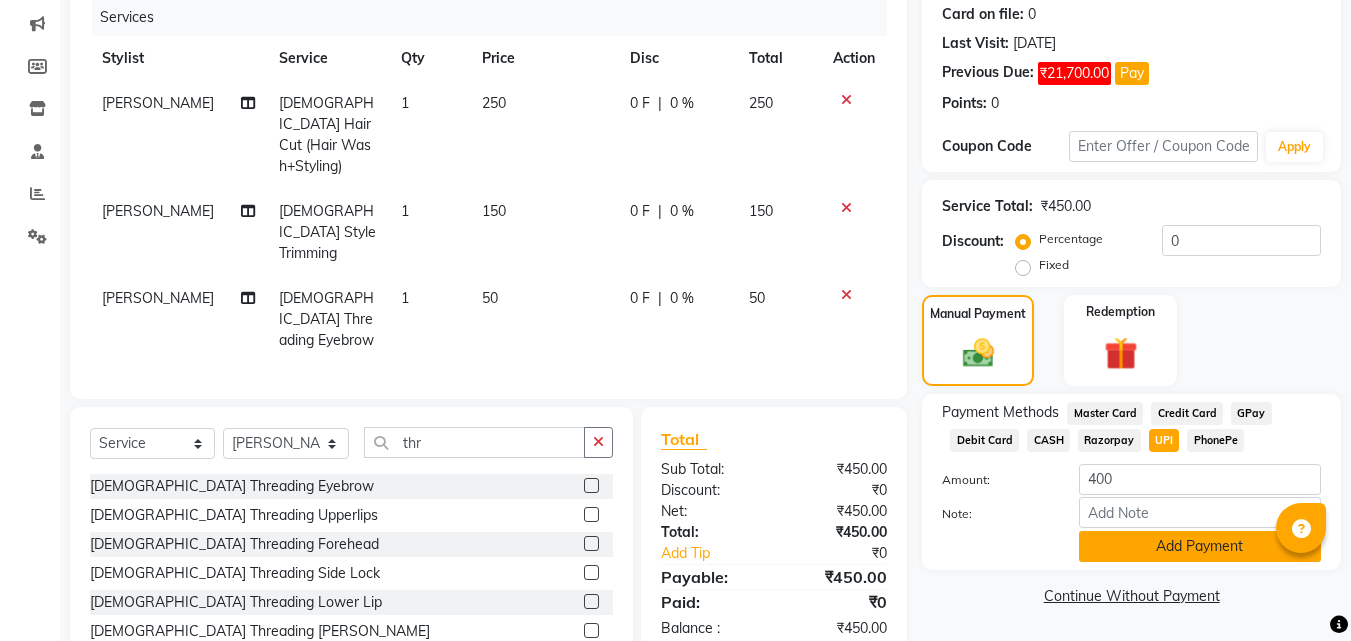 click on "Add Payment" 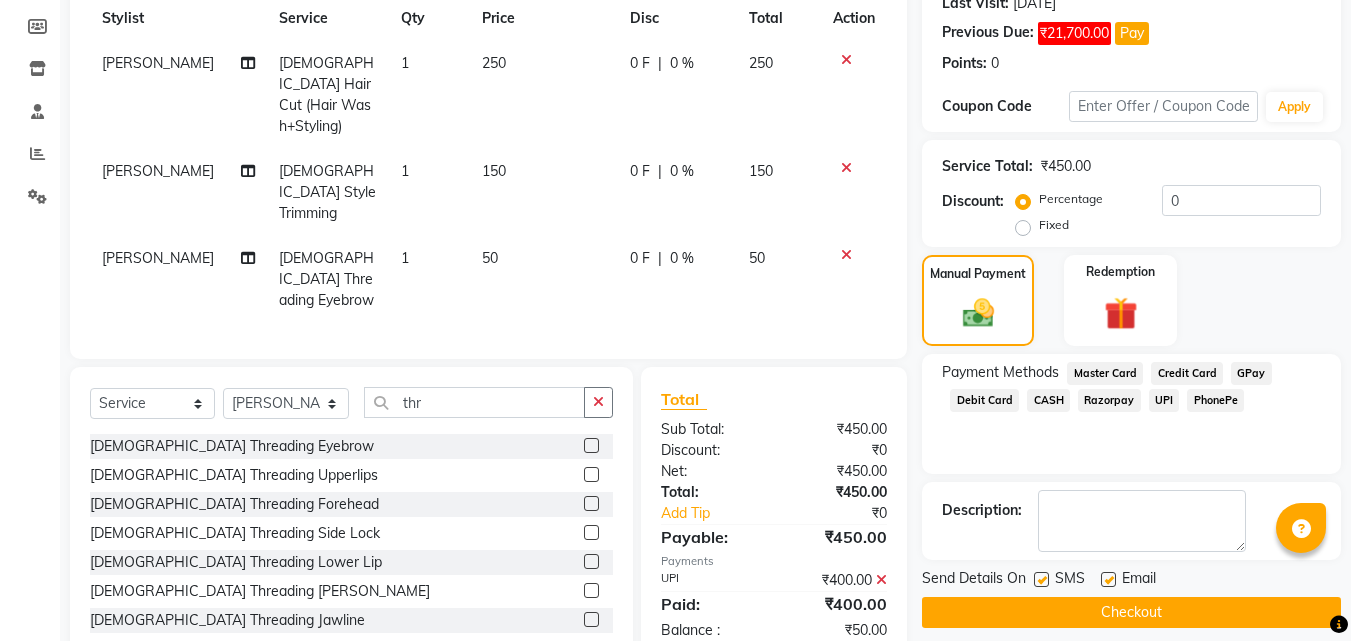 scroll, scrollTop: 306, scrollLeft: 0, axis: vertical 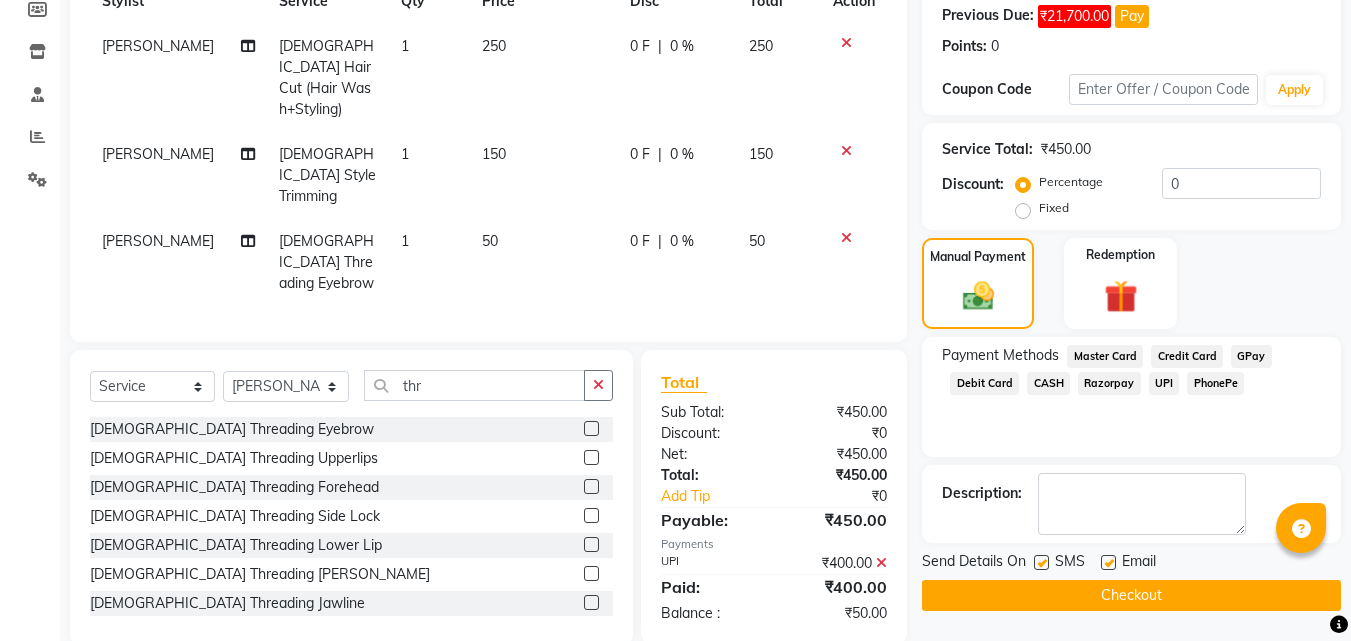 click on "Checkout" 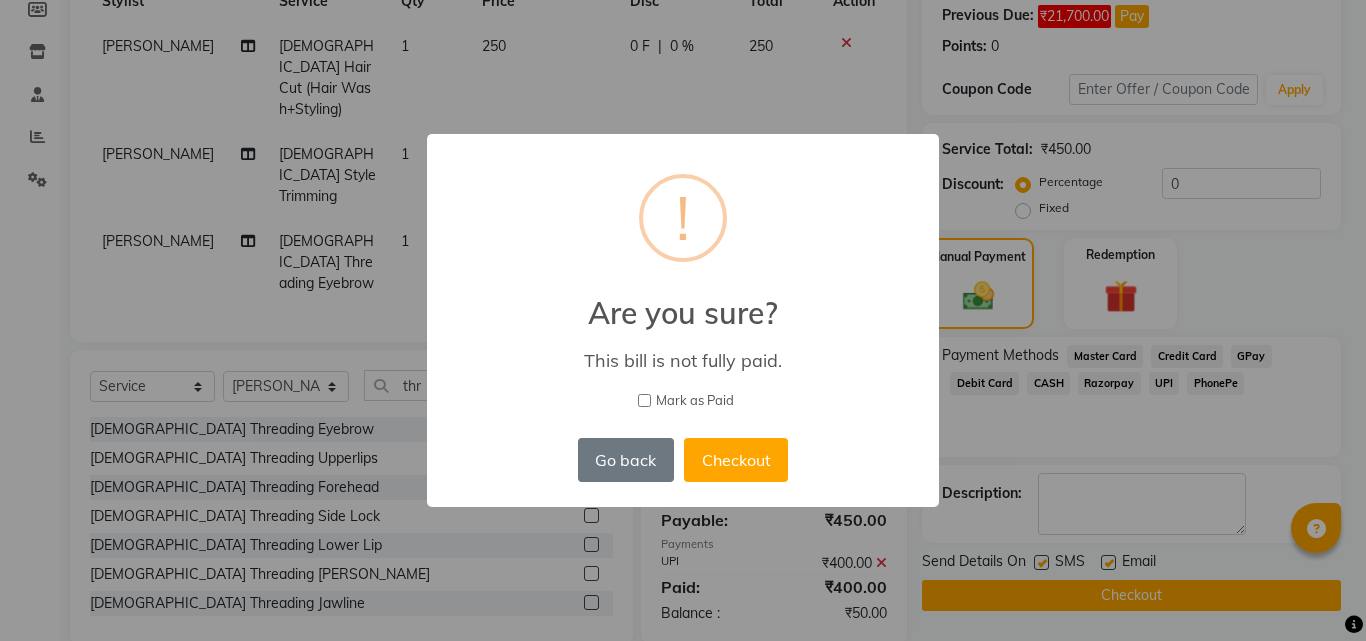 click on "× ! Are you sure? This bill is not fully paid. [PERSON_NAME] as Paid Go back No Checkout" at bounding box center (683, 320) 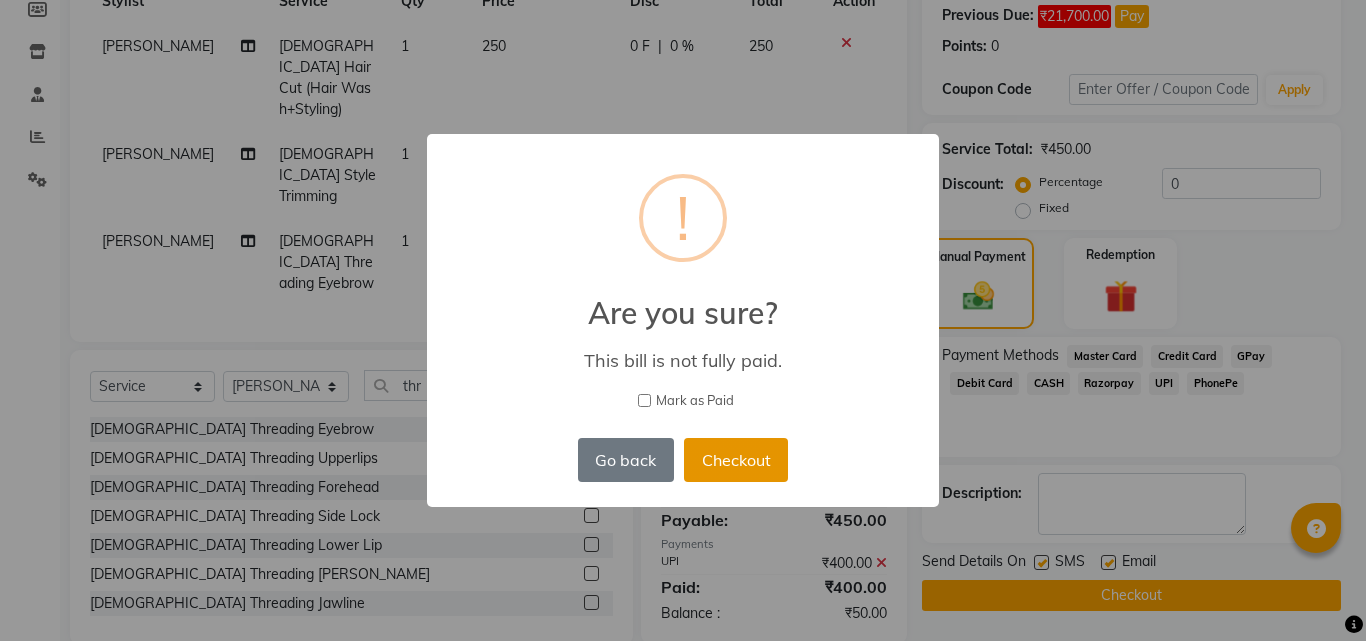 click on "Checkout" at bounding box center [736, 460] 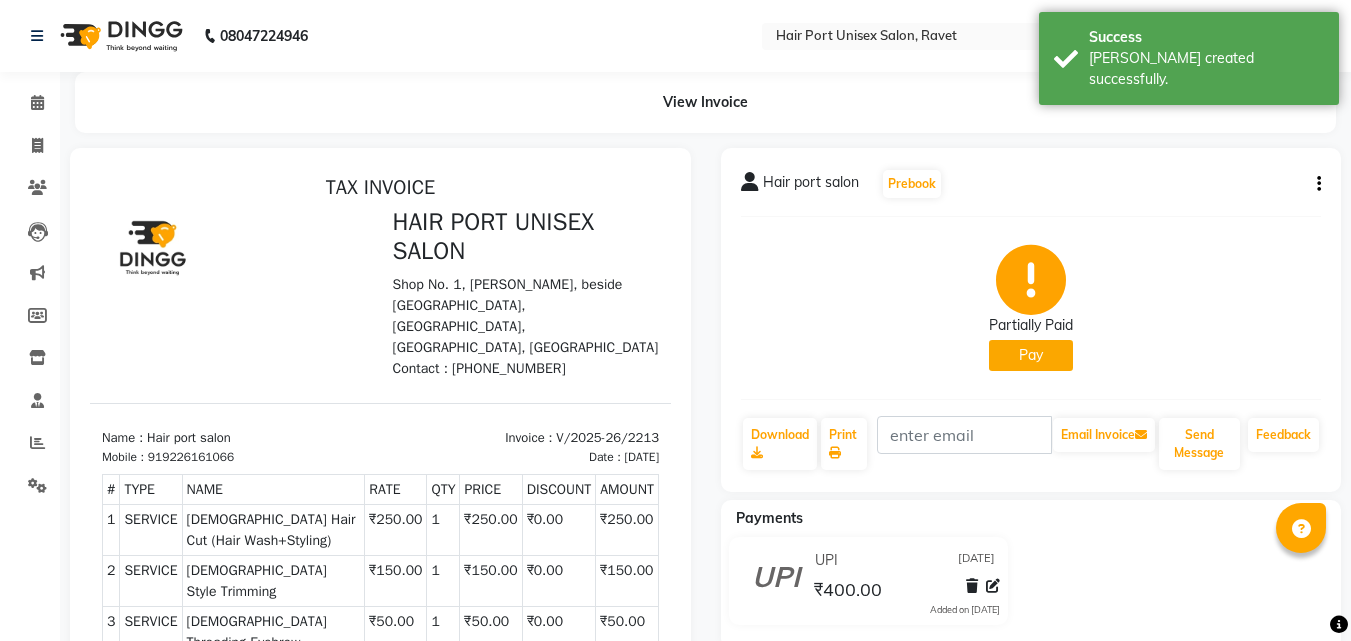 scroll, scrollTop: 0, scrollLeft: 0, axis: both 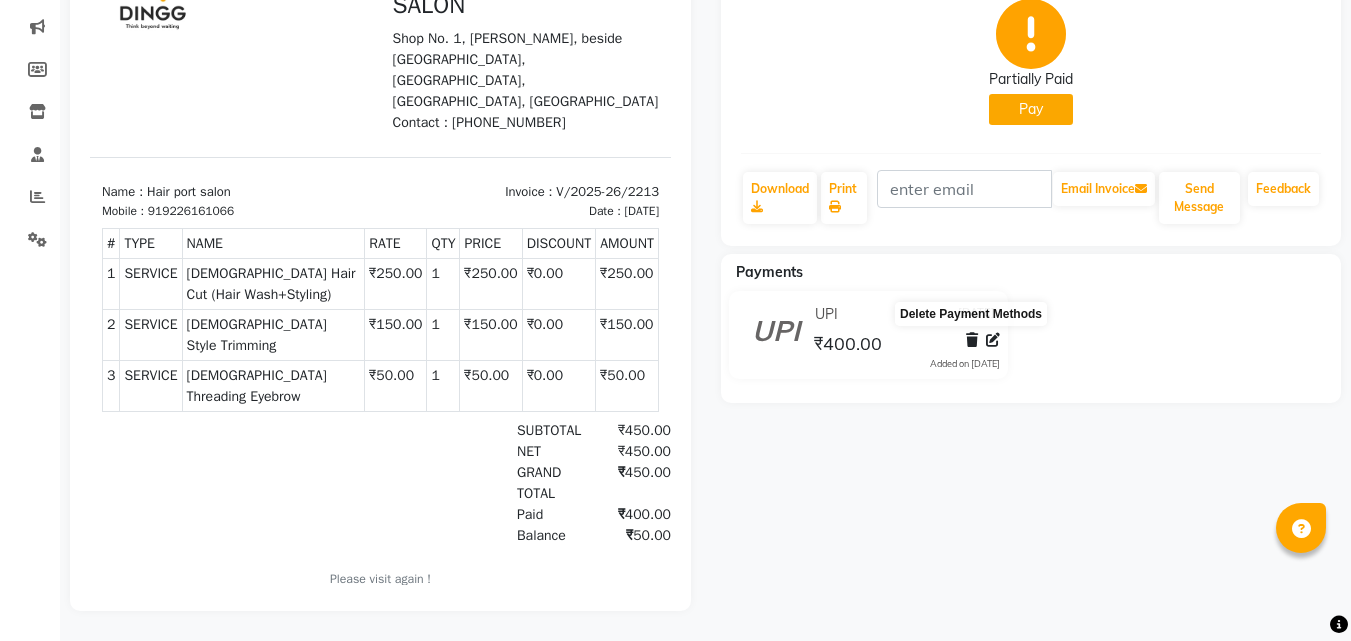 click 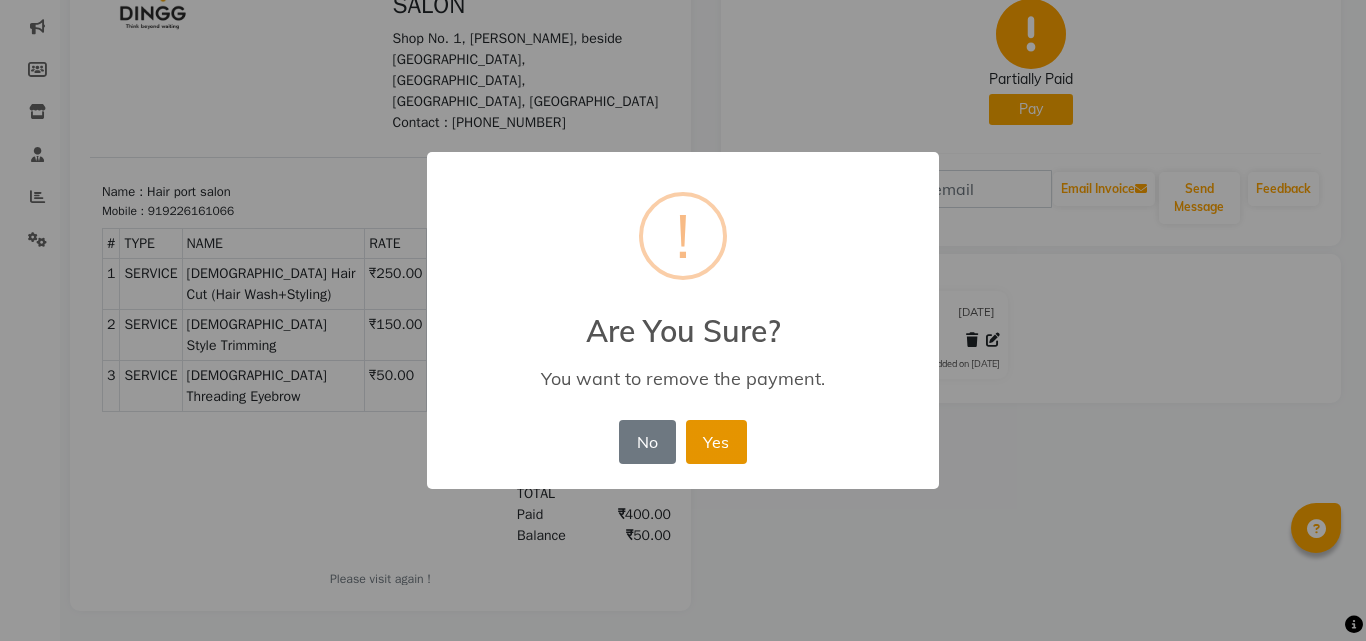 click on "Yes" at bounding box center [716, 442] 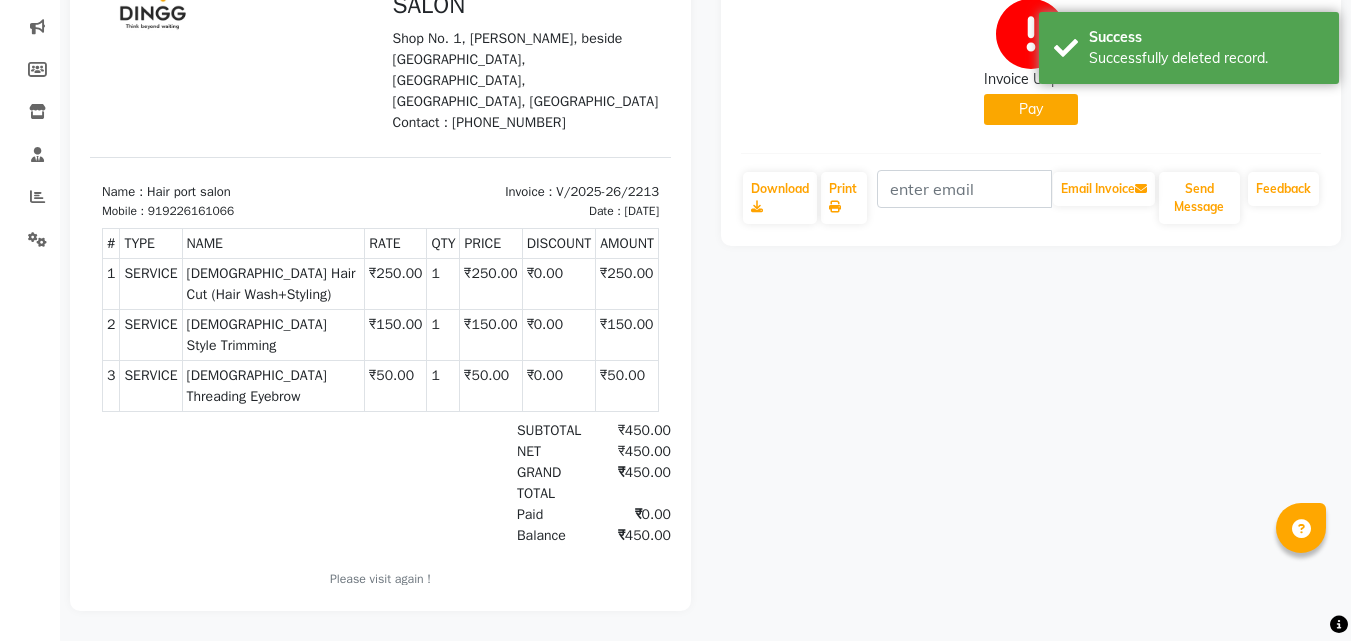 click at bounding box center [235, 47] 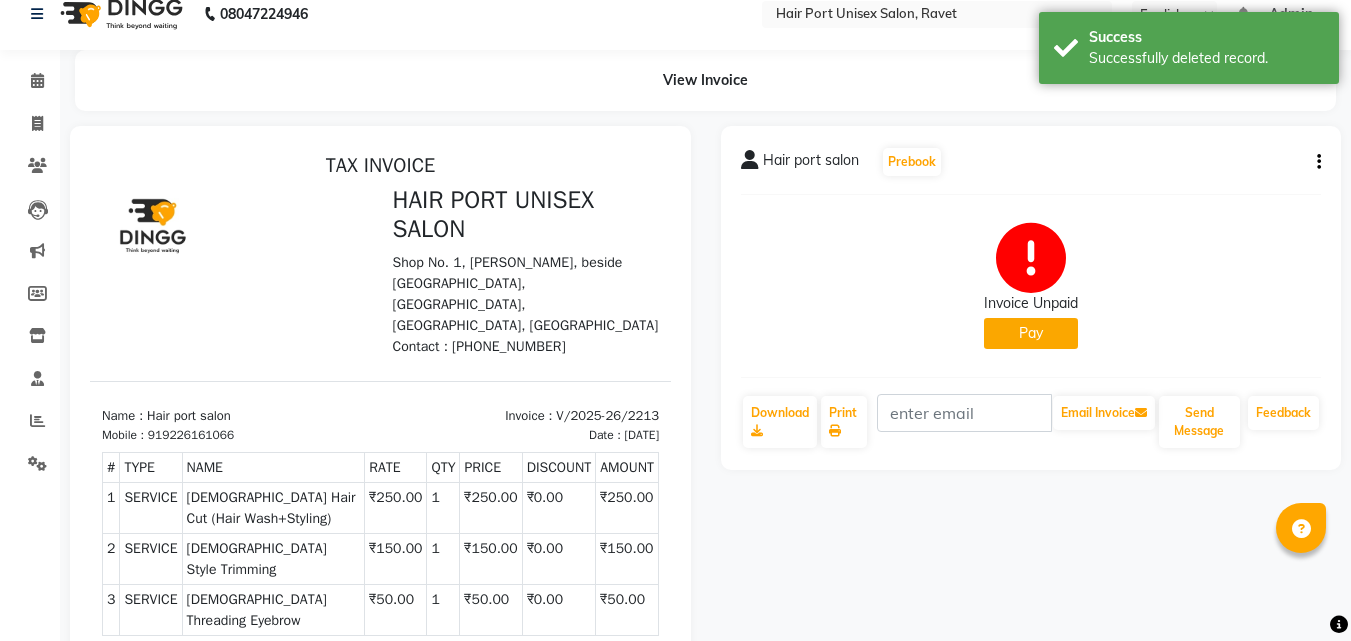 scroll, scrollTop: 0, scrollLeft: 0, axis: both 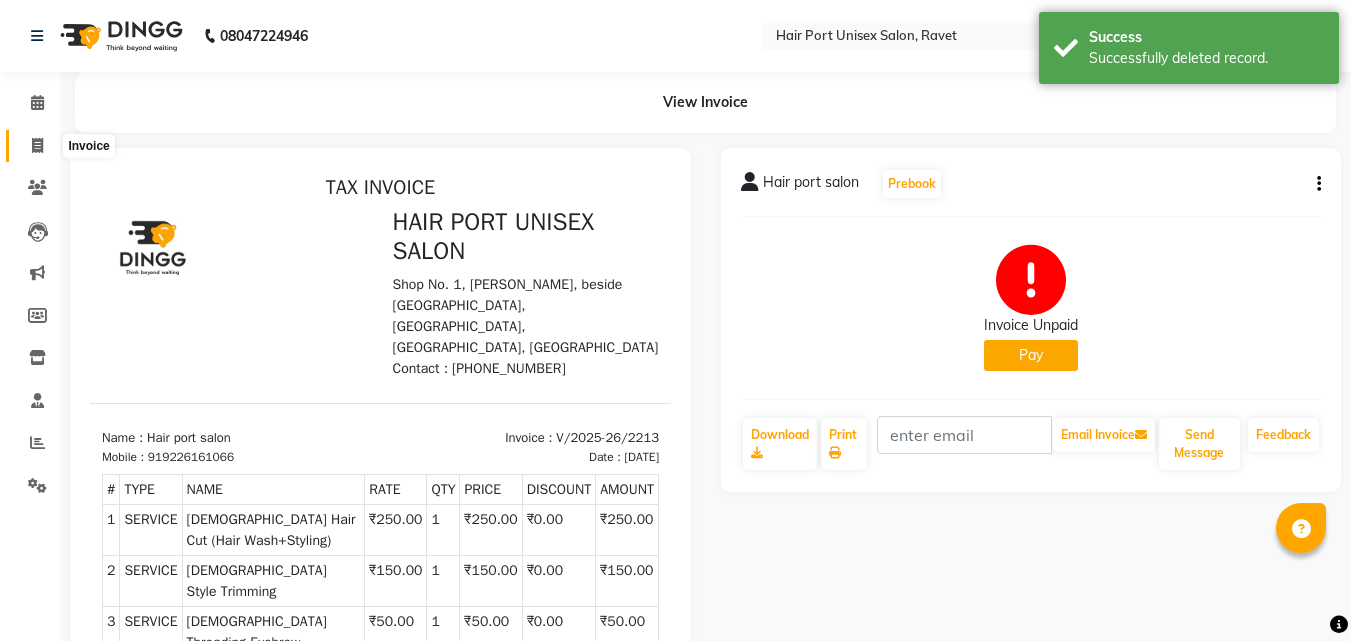 click 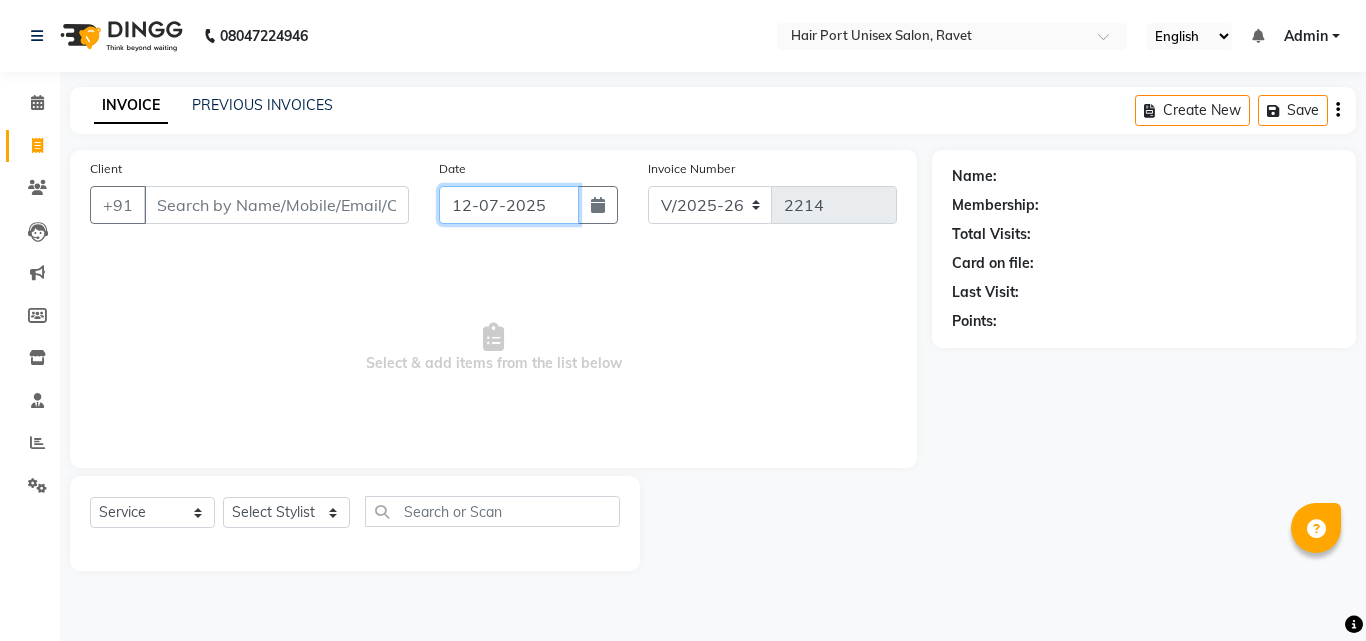 click on "12-07-2025" 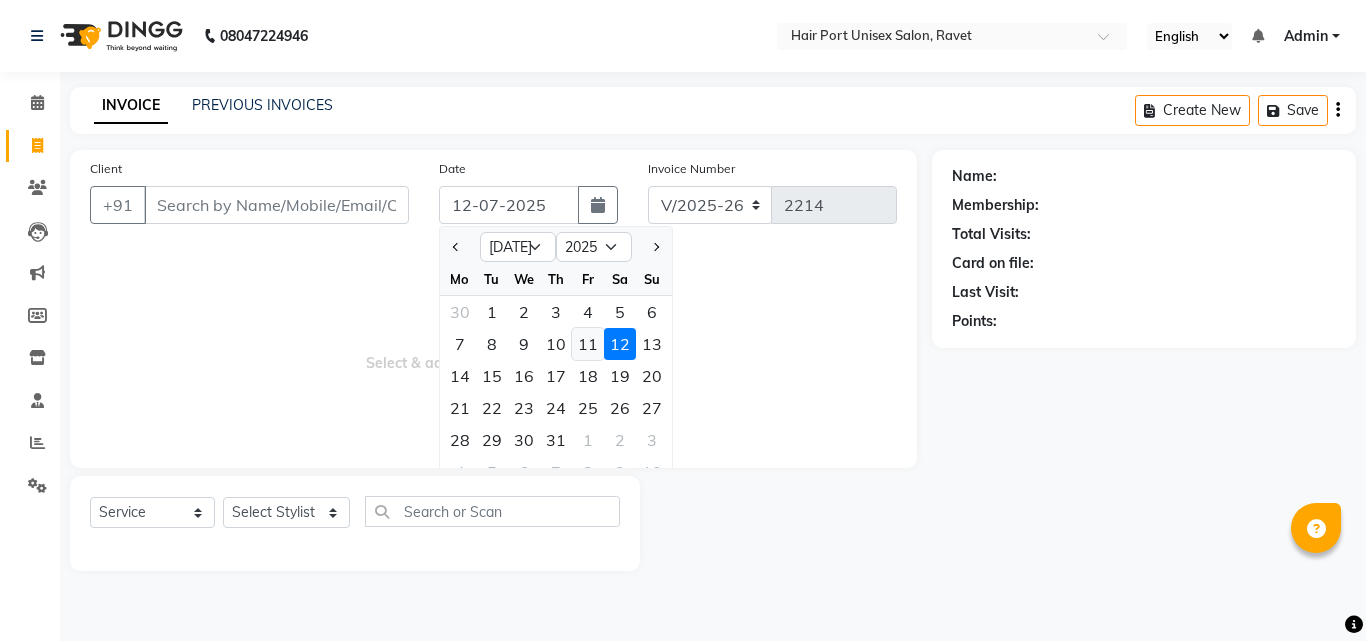 click on "11" 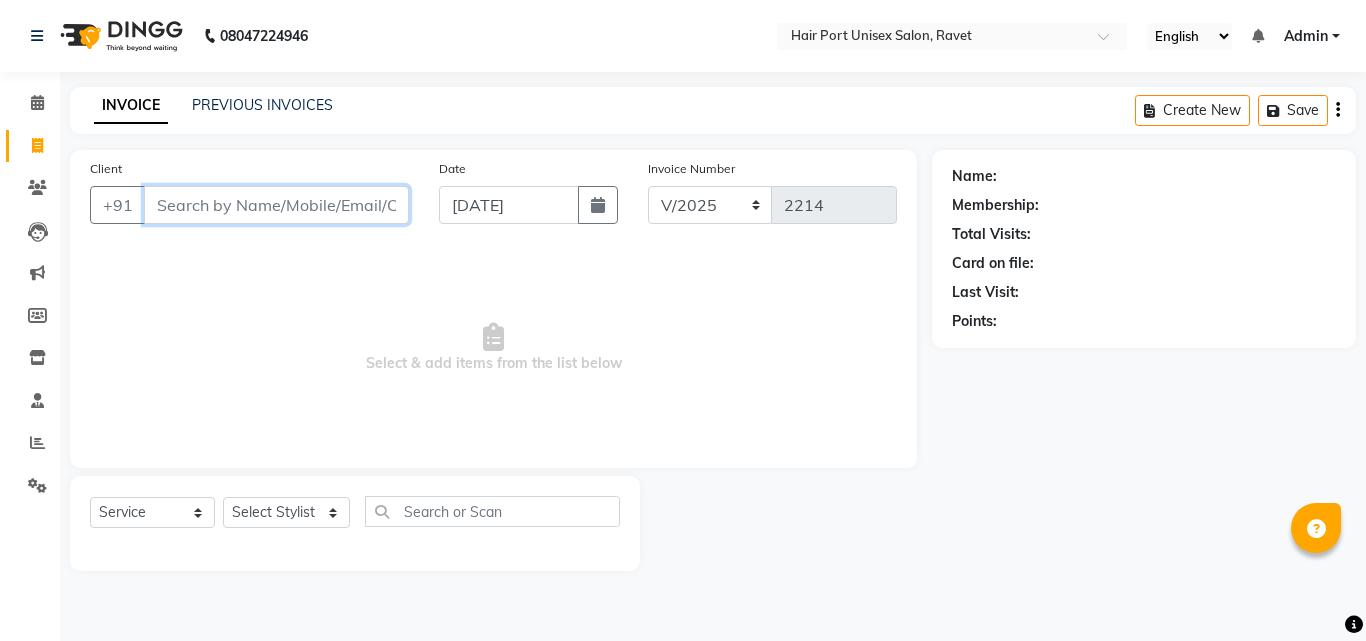 click on "Client" at bounding box center (276, 205) 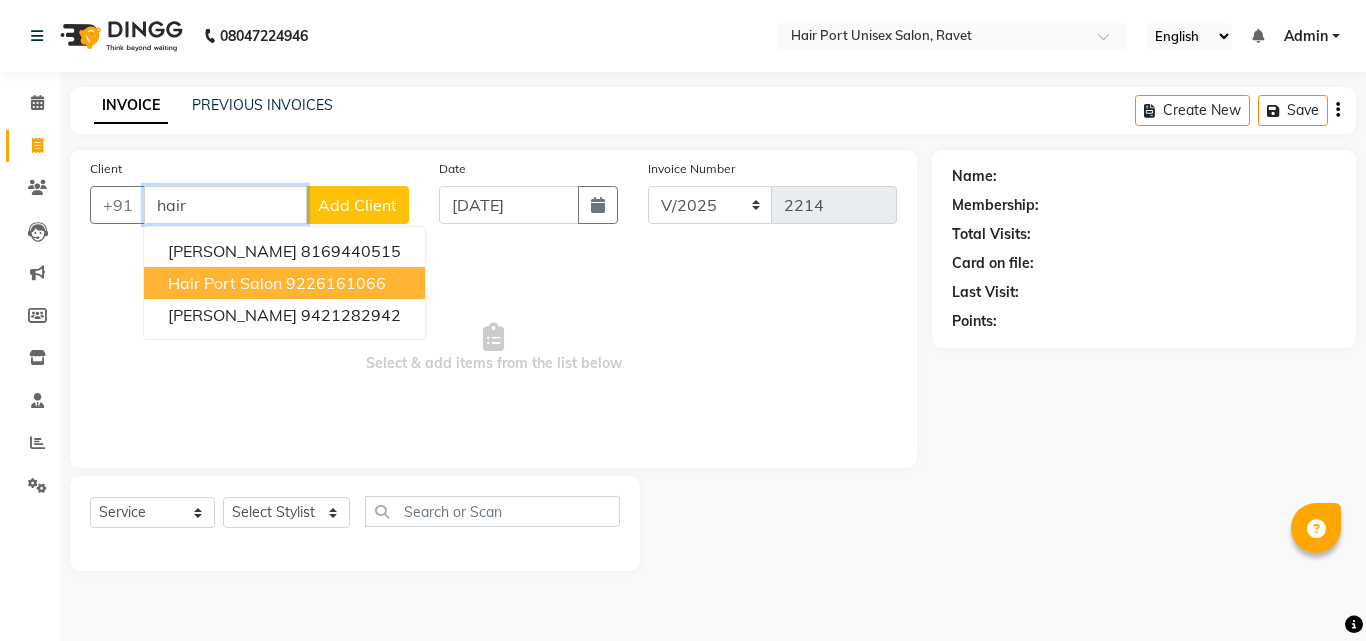 click on "Hair port salon" at bounding box center [225, 283] 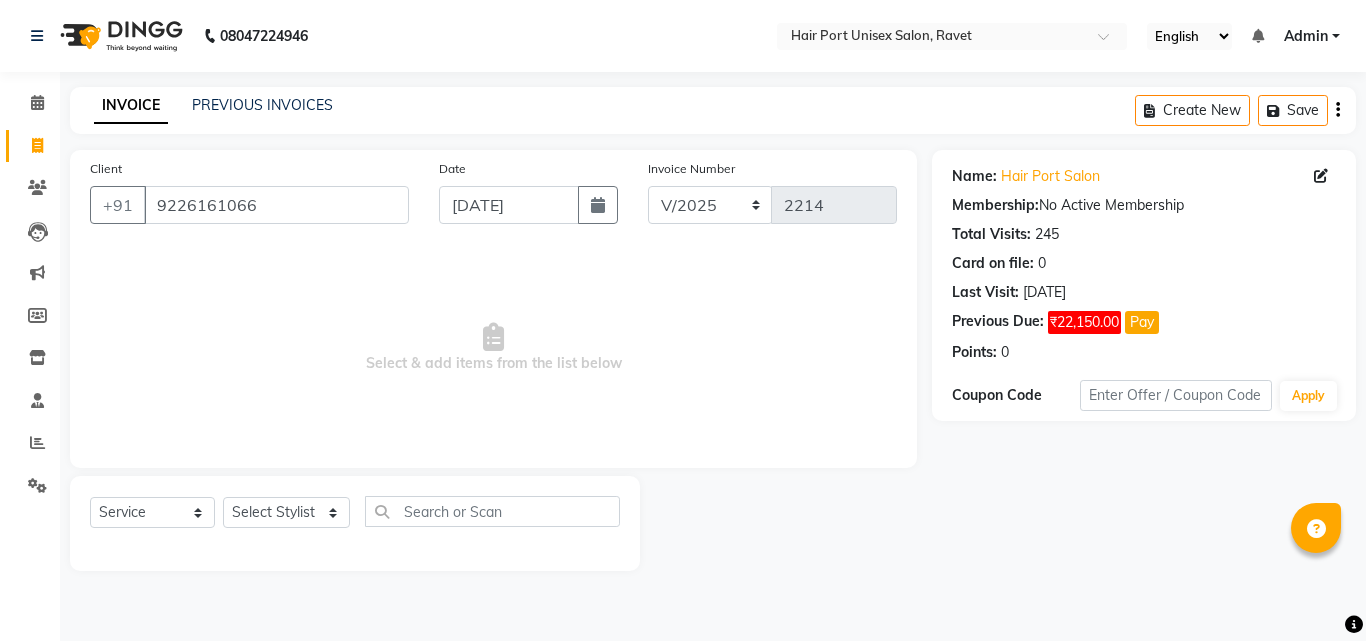 click on "Select  Service  Product  Membership  Package Voucher Prepaid Gift Card  Select Stylist [PERSON_NAME]  [PERSON_NAME] [PERSON_NAME] [PERSON_NAME] [PERSON_NAME]  [PERSON_NAME] [PERSON_NAME] Mane" 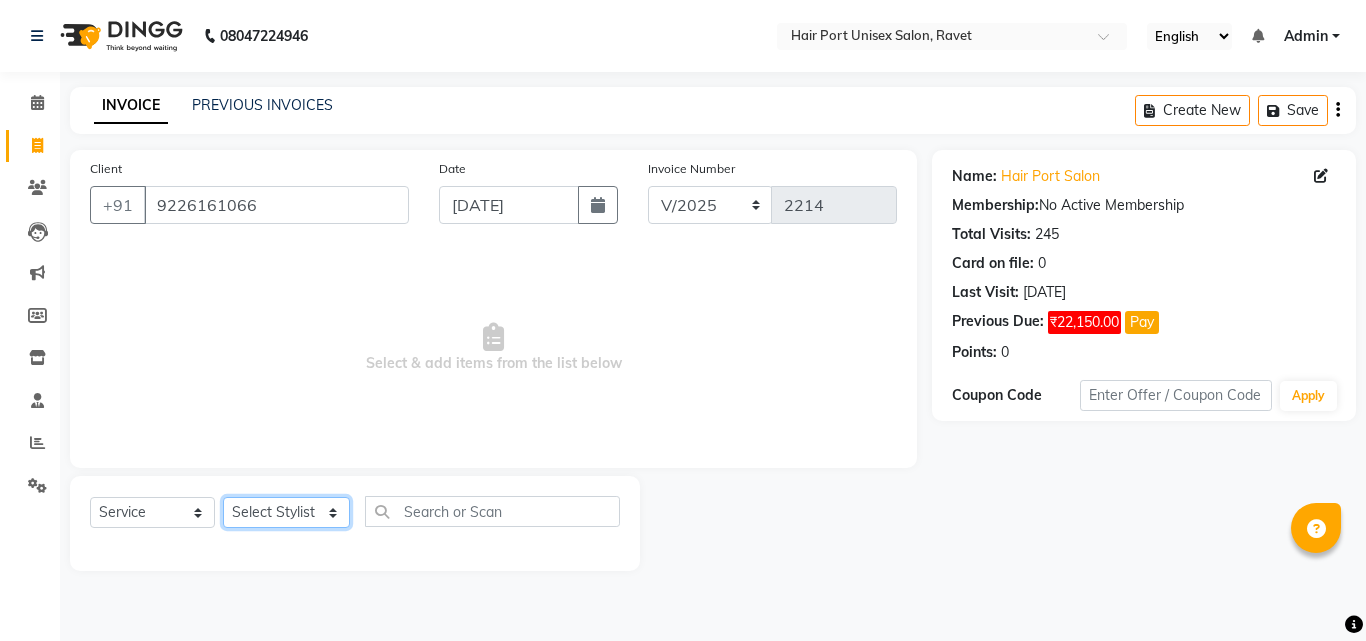 click on "Select Stylist [PERSON_NAME]  [PERSON_NAME] [PERSON_NAME] [PERSON_NAME] [PERSON_NAME]  [PERSON_NAME] [PERSON_NAME] Mane" 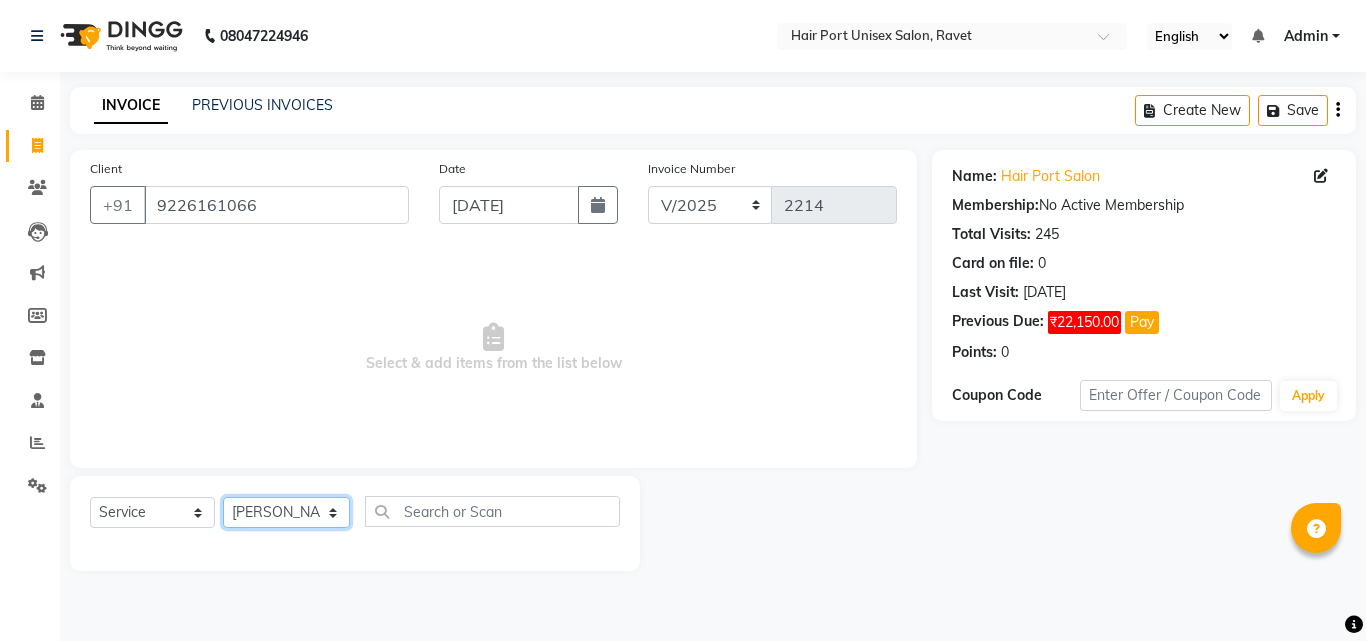 click on "Select Stylist [PERSON_NAME]  [PERSON_NAME] [PERSON_NAME] [PERSON_NAME] [PERSON_NAME]  [PERSON_NAME] [PERSON_NAME] Mane" 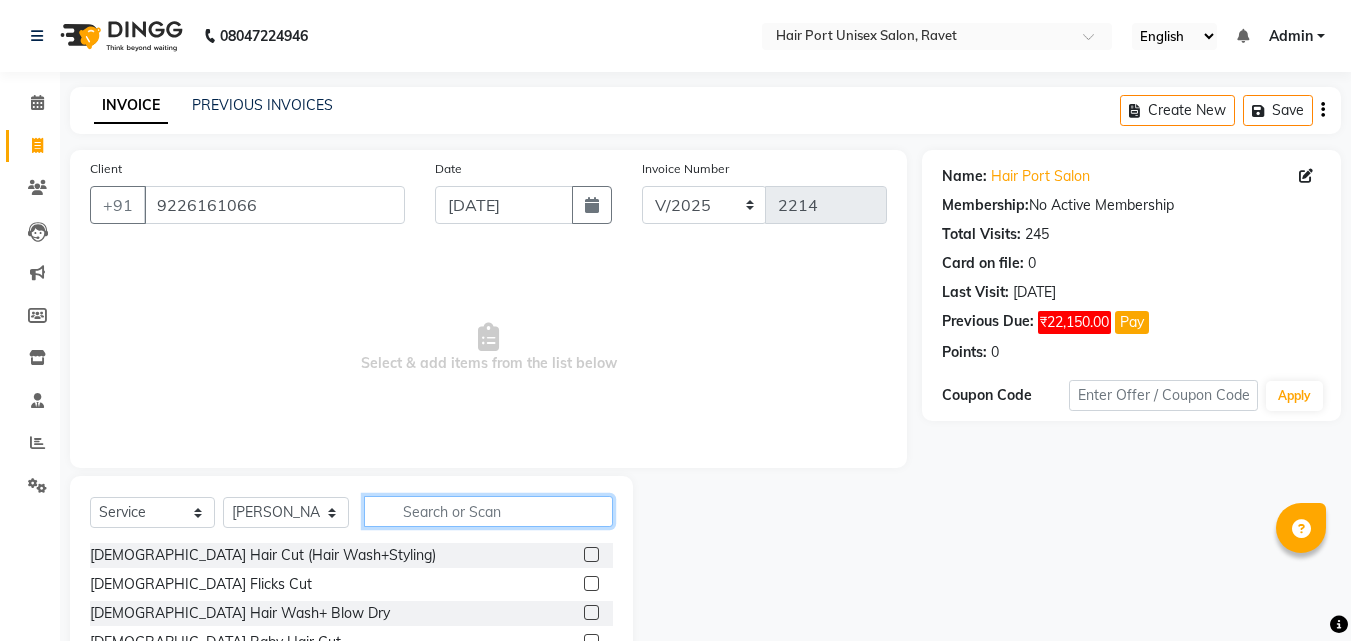 click 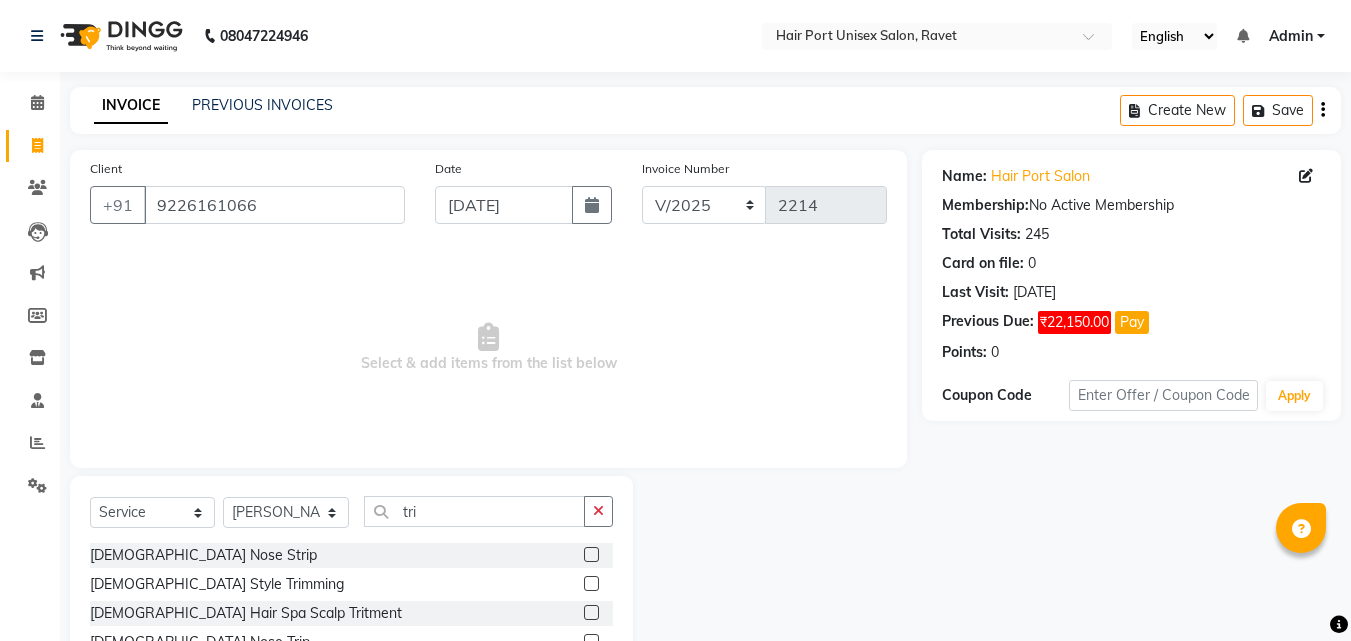 click 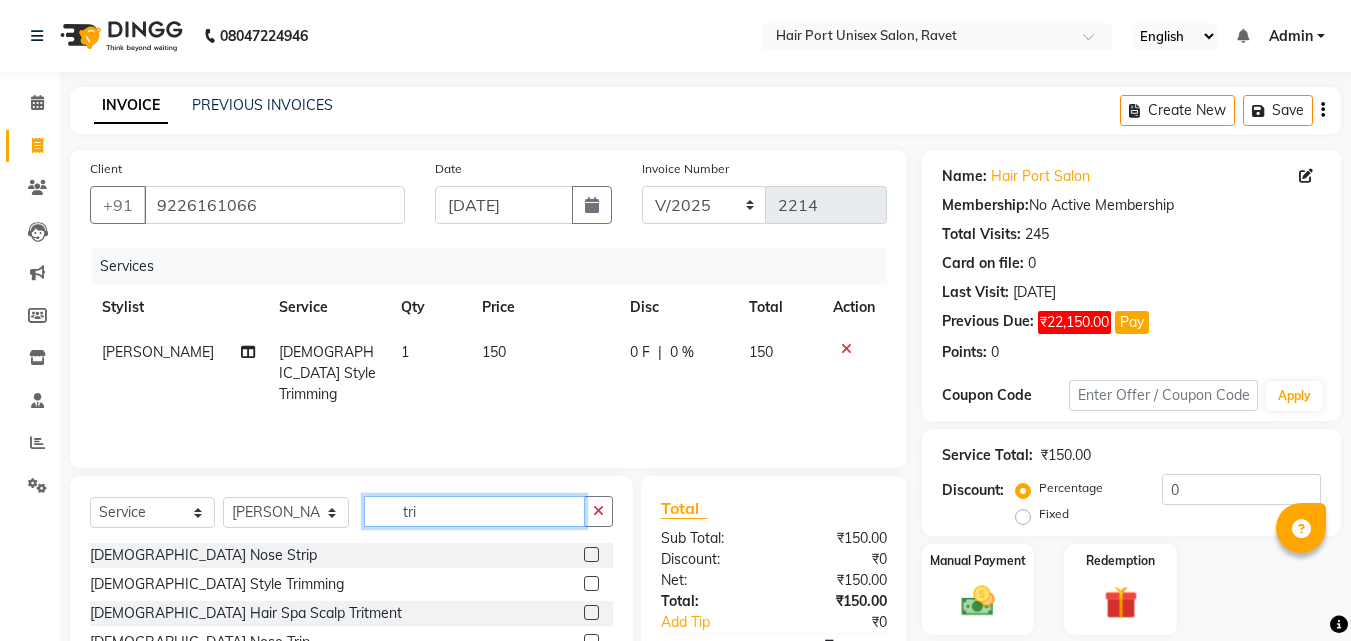 click on "tri" 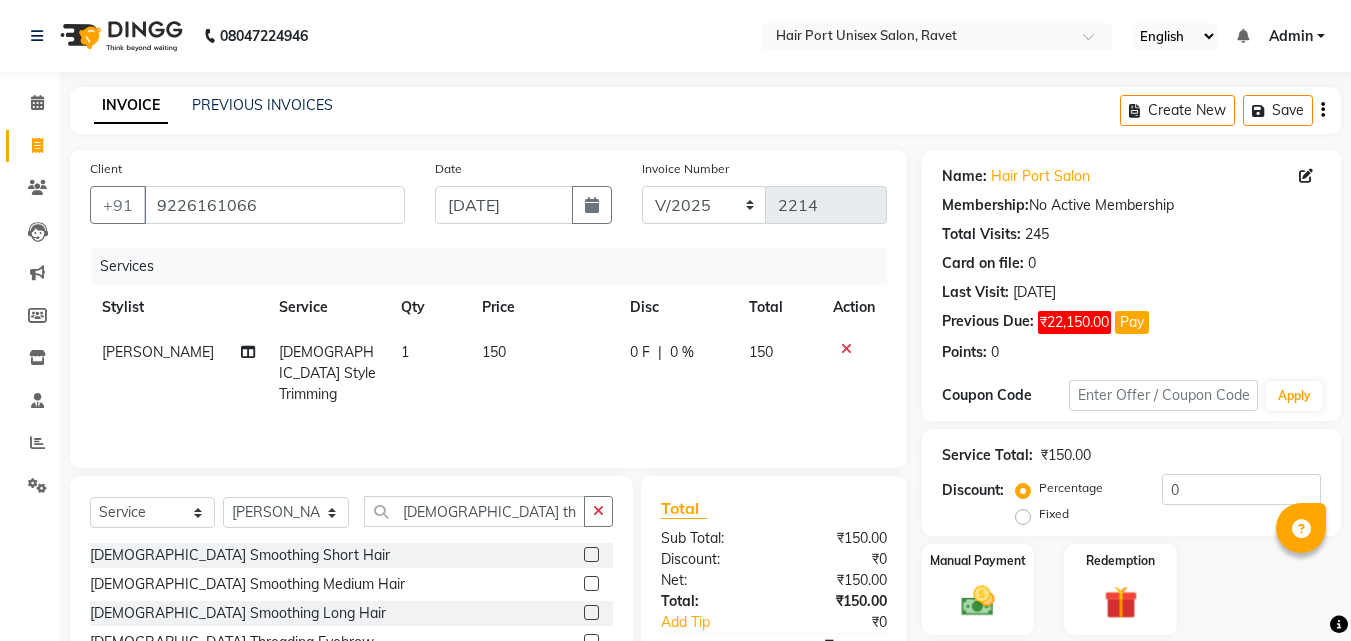 click on "[DEMOGRAPHIC_DATA] Smoothing Short Hair" 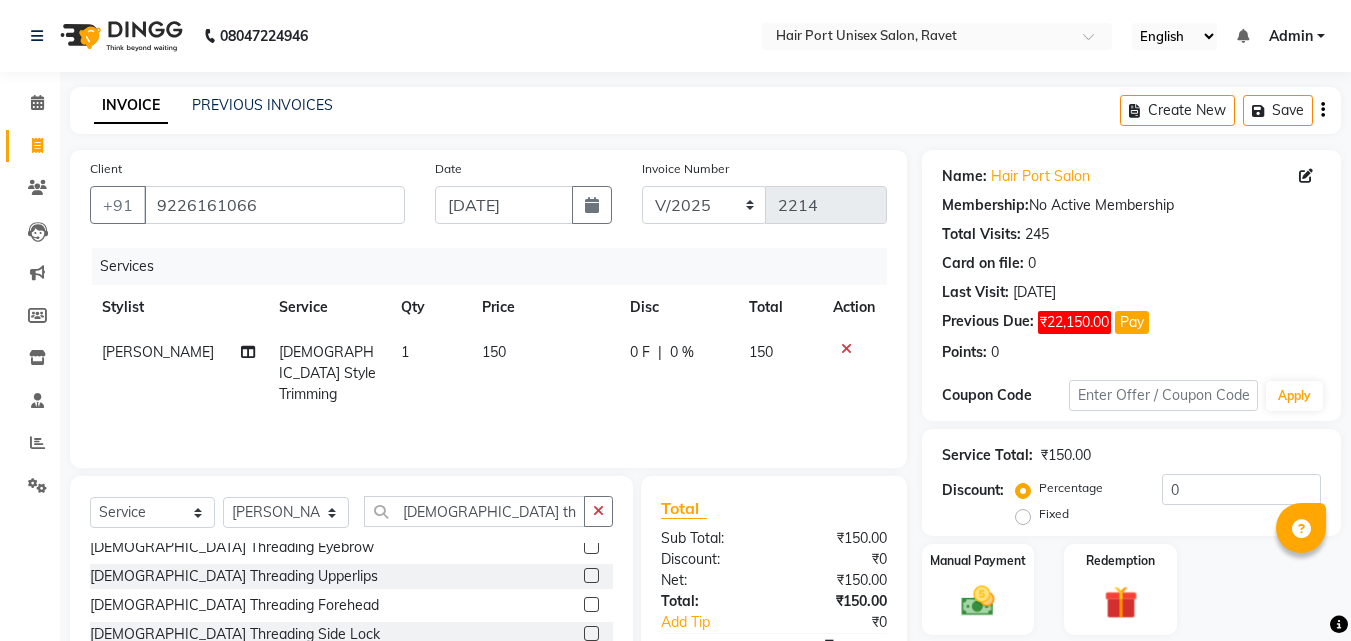 scroll, scrollTop: 177, scrollLeft: 0, axis: vertical 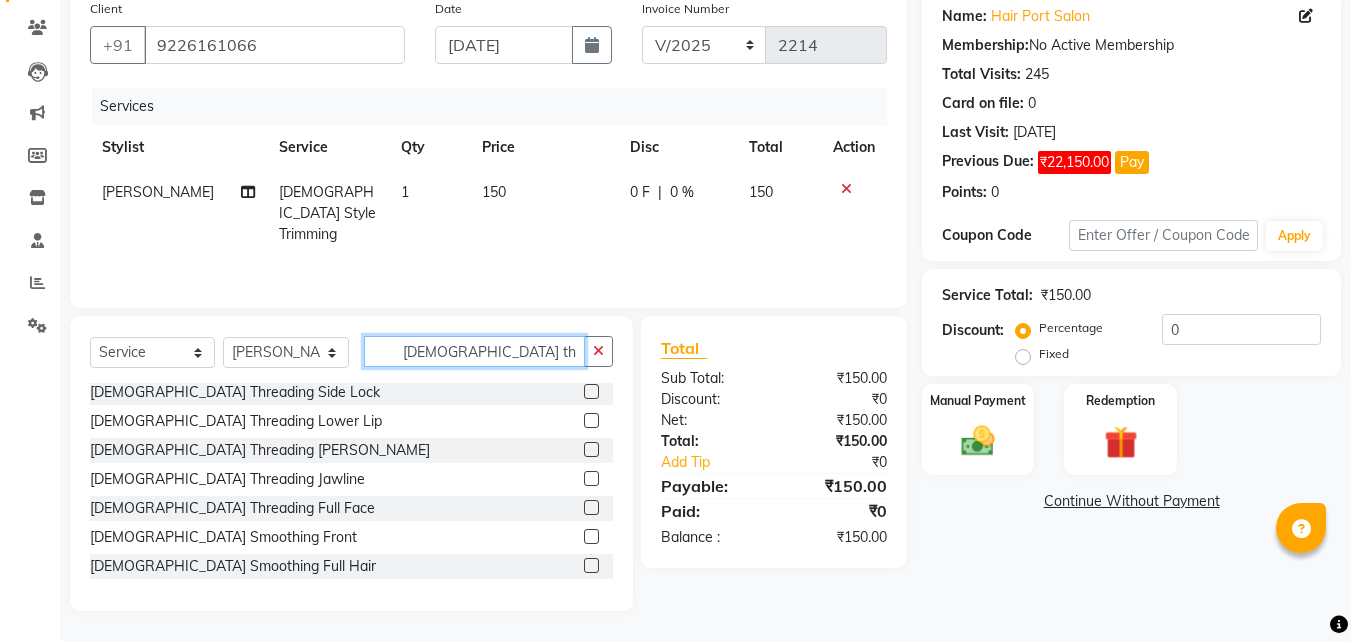 click on "[DEMOGRAPHIC_DATA] th" 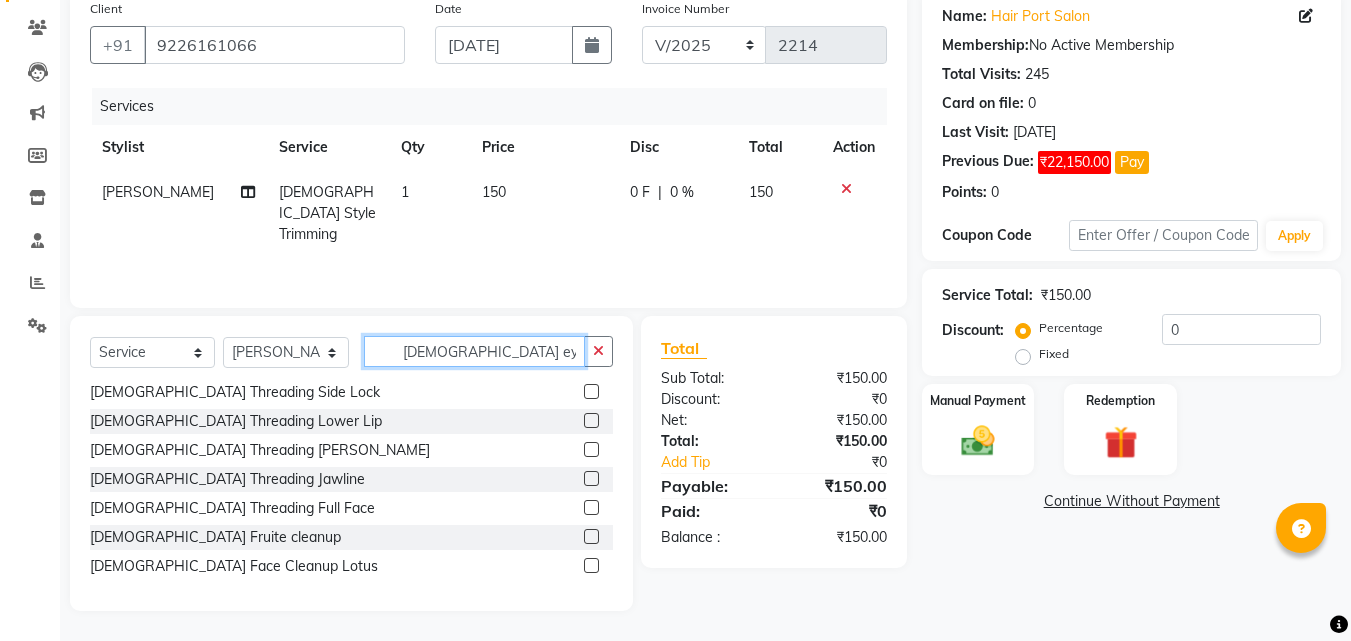 scroll, scrollTop: 0, scrollLeft: 0, axis: both 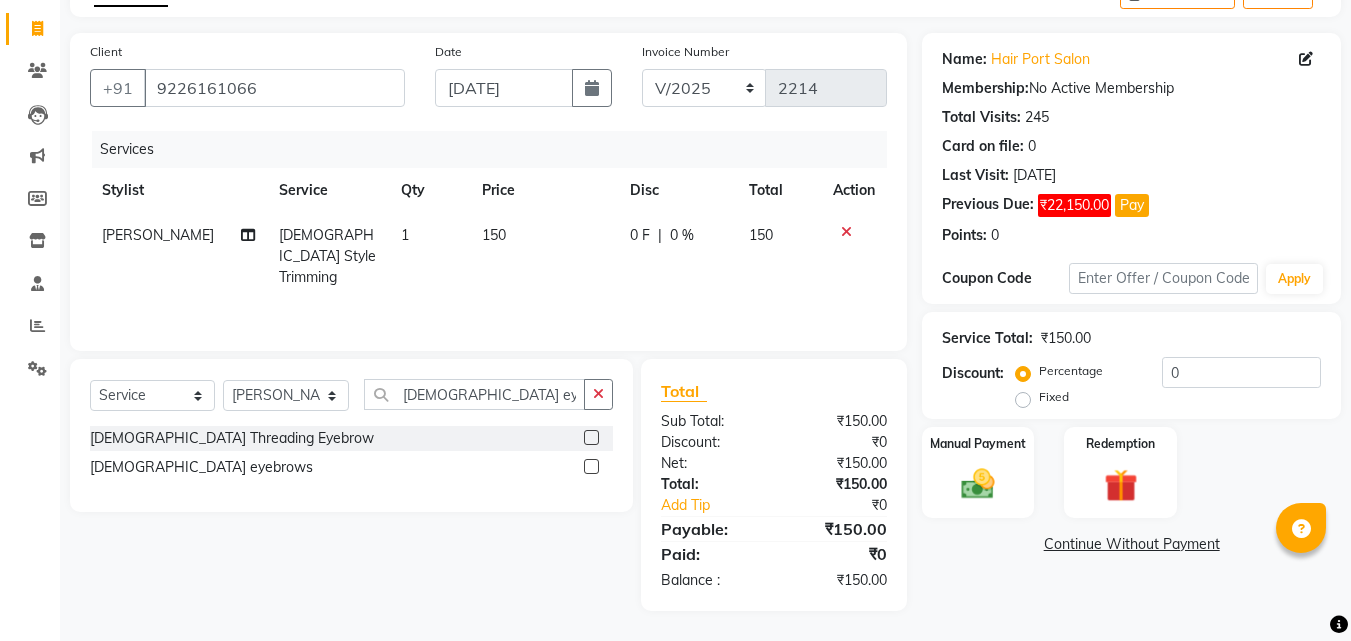 click 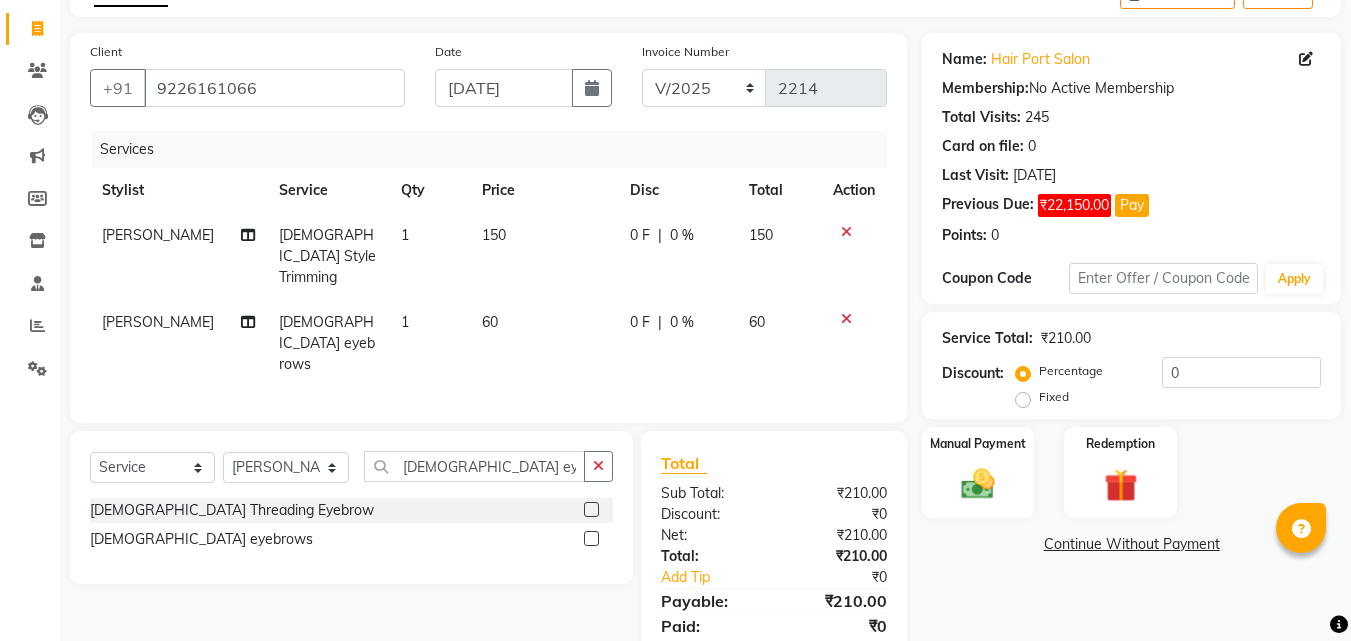 click on "60" 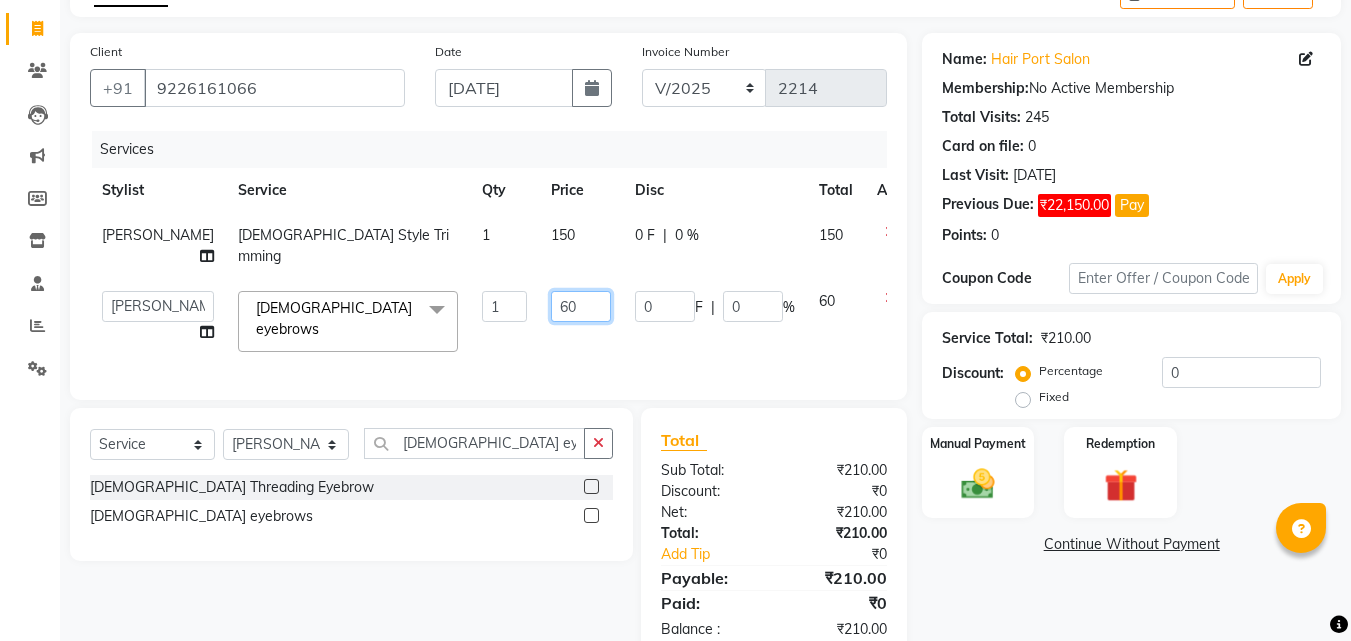 click on "60" 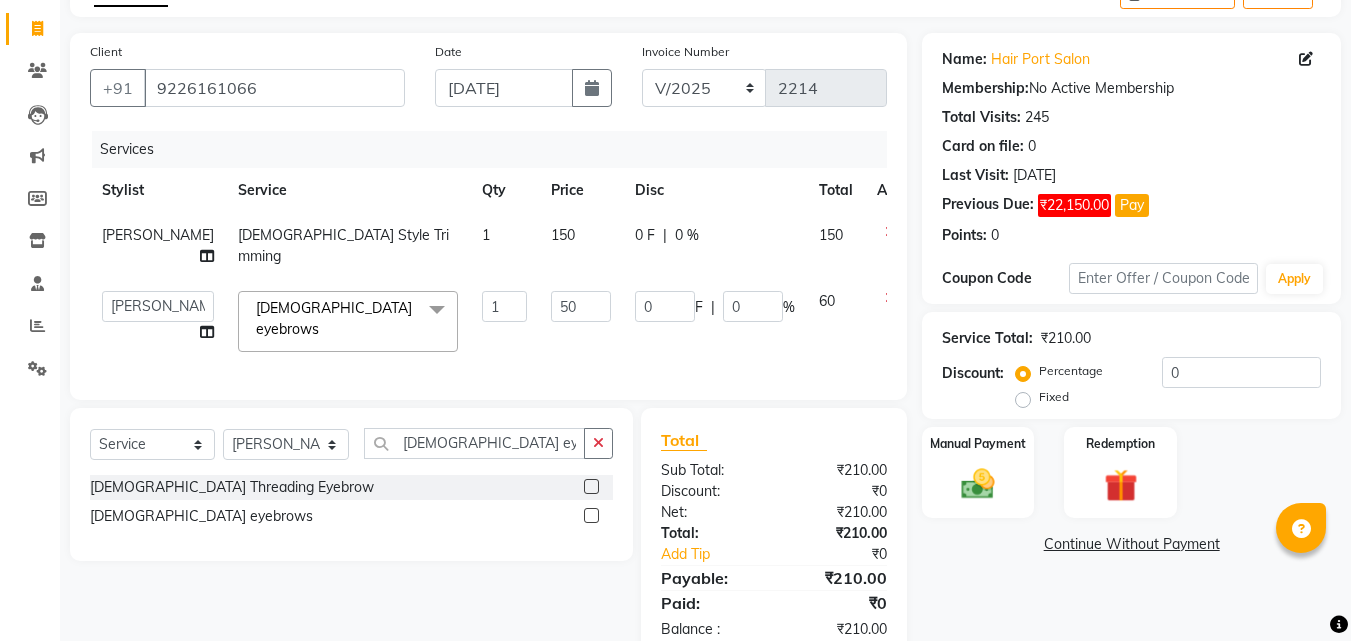 click on "Services Stylist Service Qty Price Disc Total Action [PERSON_NAME] [DEMOGRAPHIC_DATA] Style Trimming  1 150 0 F | 0 % 150  [PERSON_NAME]    [PERSON_NAME]   [PERSON_NAME]   [PERSON_NAME] [PERSON_NAME]    [PERSON_NAME] [PERSON_NAME] Mane  [DEMOGRAPHIC_DATA] eyebrows  x [DEMOGRAPHIC_DATA] Hair Cut (Hair Wash+Styling) [DEMOGRAPHIC_DATA] Flicks Cut [DEMOGRAPHIC_DATA] Hair Wash+ Blow Dry [DEMOGRAPHIC_DATA] Baby Hair Cut [DEMOGRAPHIC_DATA] Treated Hair Wash+ Blow Dry [DEMOGRAPHIC_DATA] Styling Short Hair [DEMOGRAPHIC_DATA] Styling Medium Hair [DEMOGRAPHIC_DATA] Styling Long Hair  [DEMOGRAPHIC_DATA] Styling Iron/Tong Short Hair [DEMOGRAPHIC_DATA] Styling Iron/Tong Medium Hair [DEMOGRAPHIC_DATA] Styling Iron/Tong Long Hair [DEMOGRAPHIC_DATA] Straightening Short Hair [DEMOGRAPHIC_DATA] Straightening Medium Hair [DEMOGRAPHIC_DATA] Staightening Long Hair [DEMOGRAPHIC_DATA] Smoothing Short Hair [DEMOGRAPHIC_DATA] Smoothing Medium Hair [DEMOGRAPHIC_DATA] Smoothing Long Hair [DEMOGRAPHIC_DATA] Nanoplastla Short Hair [DEMOGRAPHIC_DATA] Nanoplastla Medium Hair [DEMOGRAPHIC_DATA] Nanoplastla Long Hair  [DEMOGRAPHIC_DATA] Keratin Short Hair [DEMOGRAPHIC_DATA] Keratin Medium Hair  [DEMOGRAPHIC_DATA] Keratin Long Hair [DEMOGRAPHIC_DATA] Bluetox Short Hair [DEMOGRAPHIC_DATA] Bluetox Medium Hair  [DEMOGRAPHIC_DATA] Bluetox Tong Hair wart remove 1" 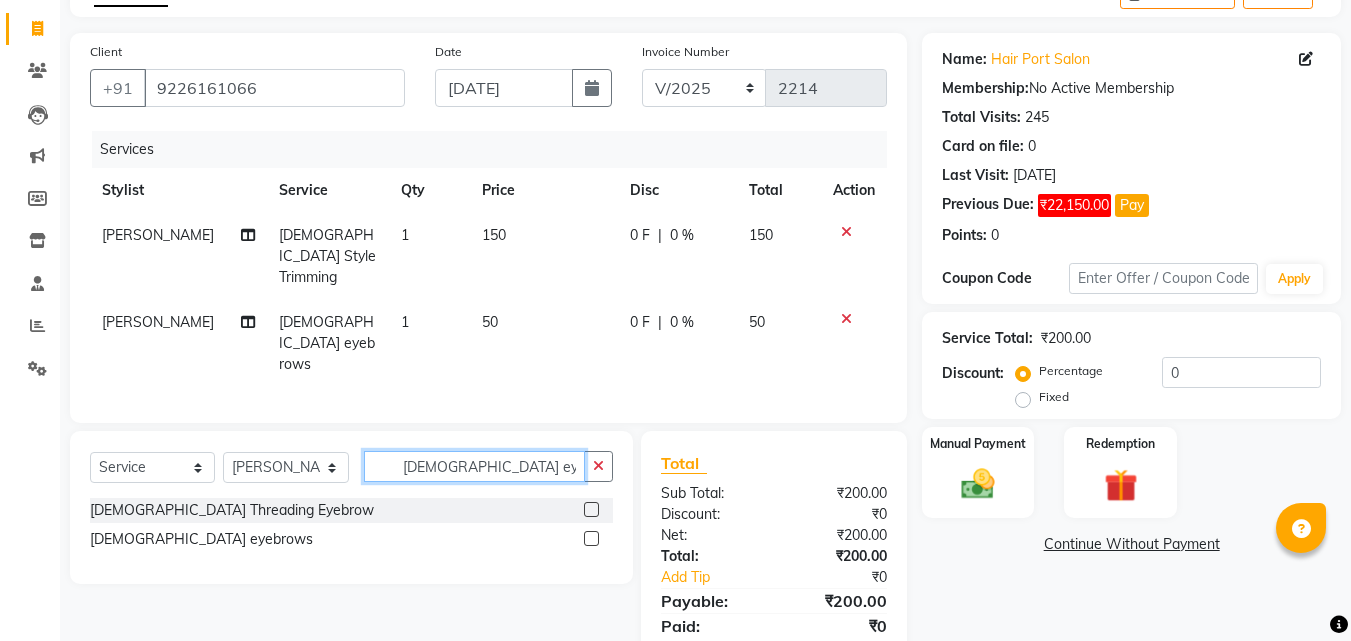 click on "[DEMOGRAPHIC_DATA] eye" 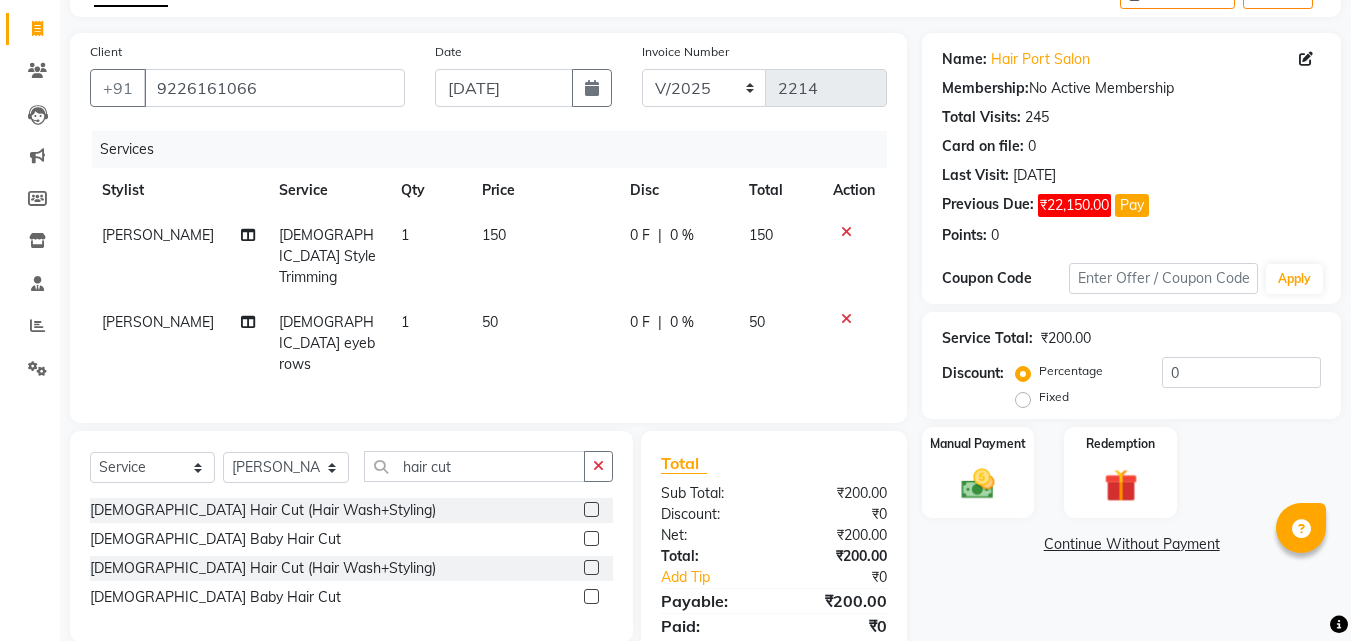 click 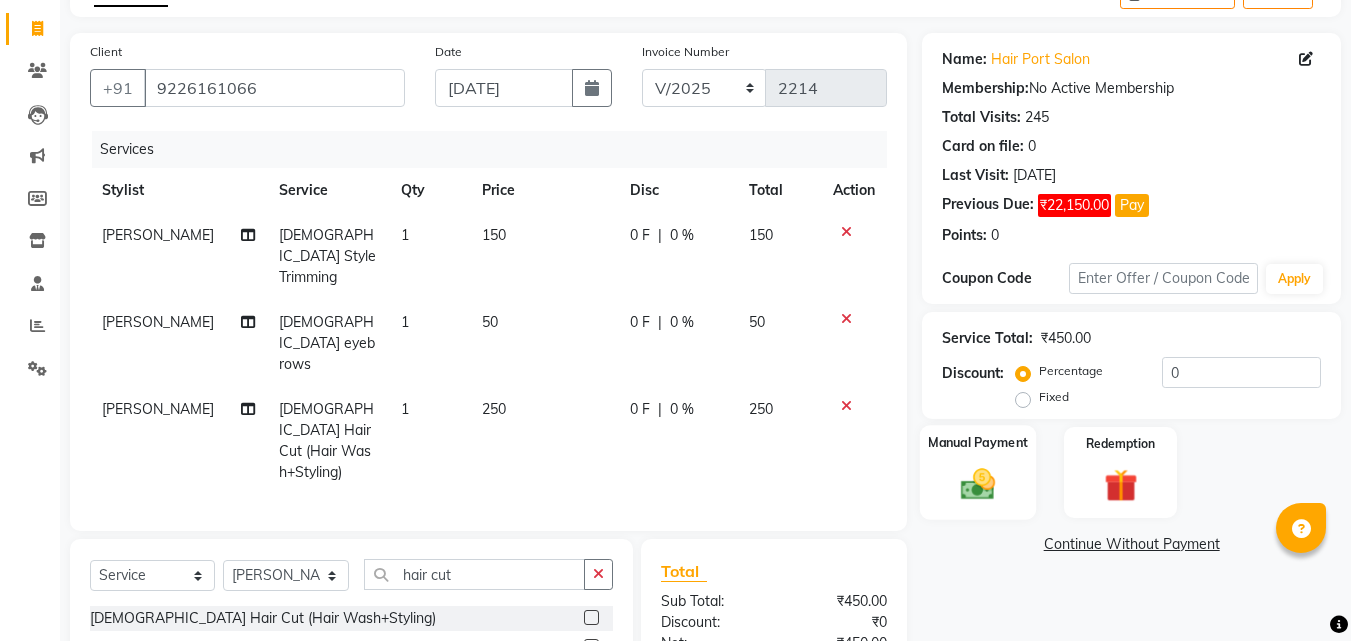 click 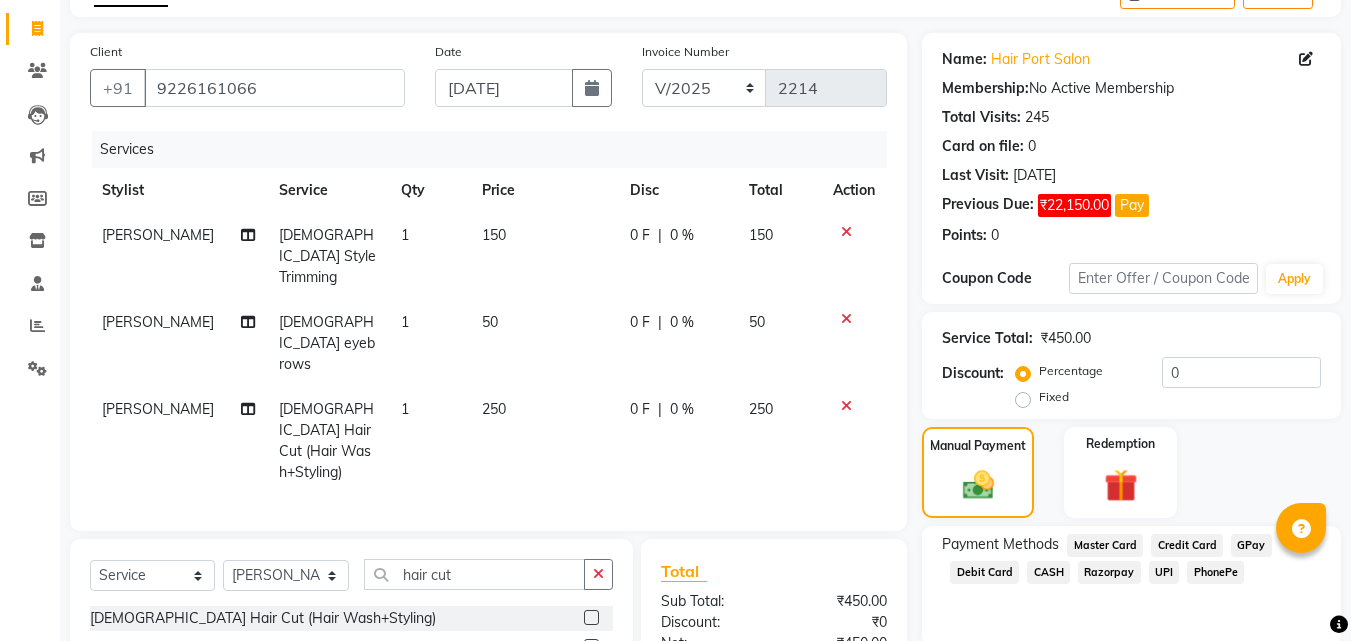 click on "UPI" 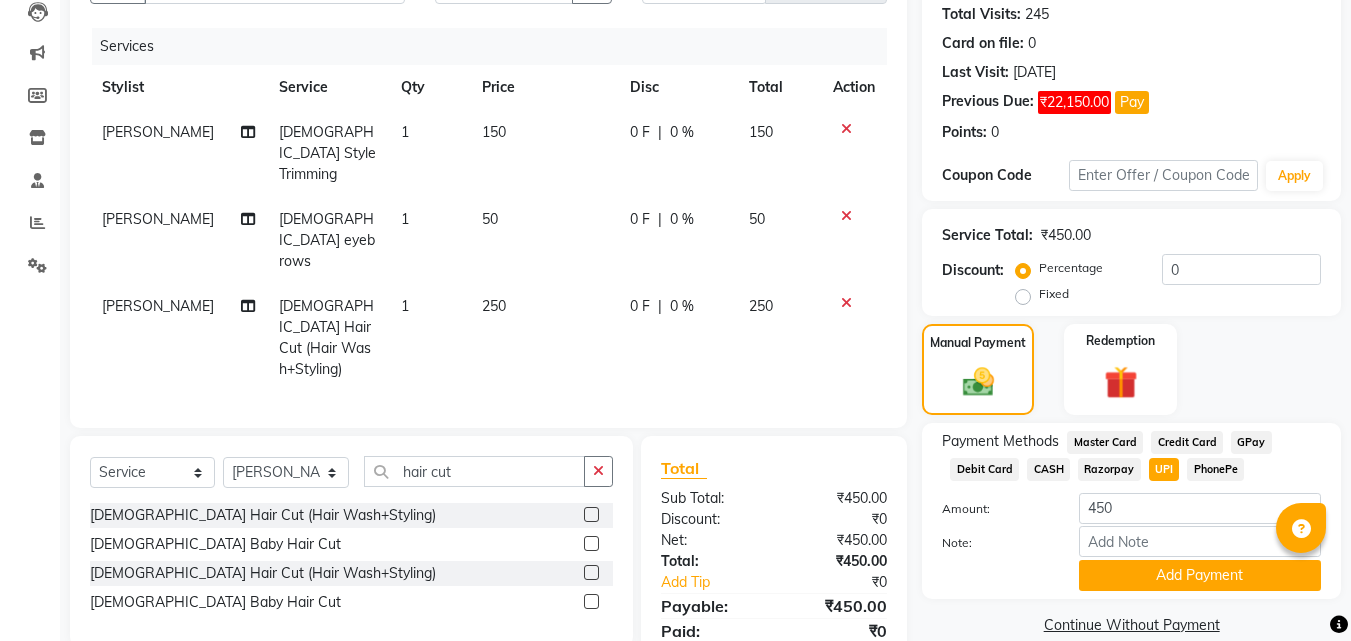 scroll, scrollTop: 249, scrollLeft: 0, axis: vertical 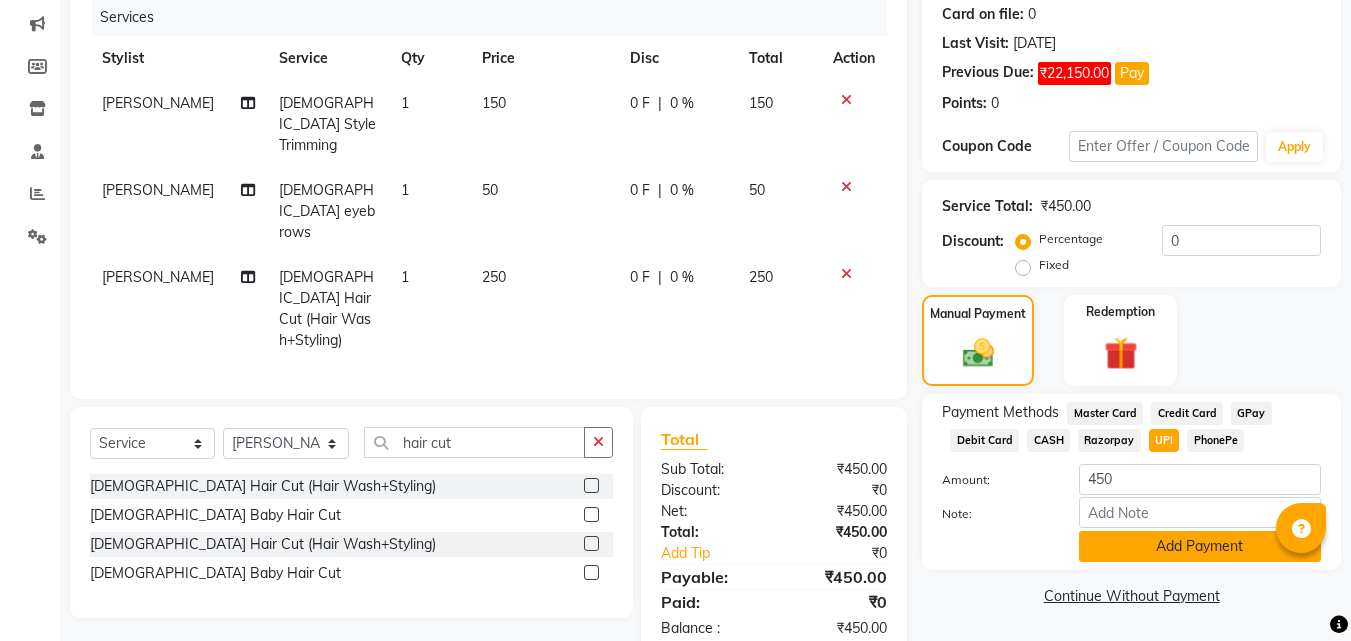 click on "Add Payment" 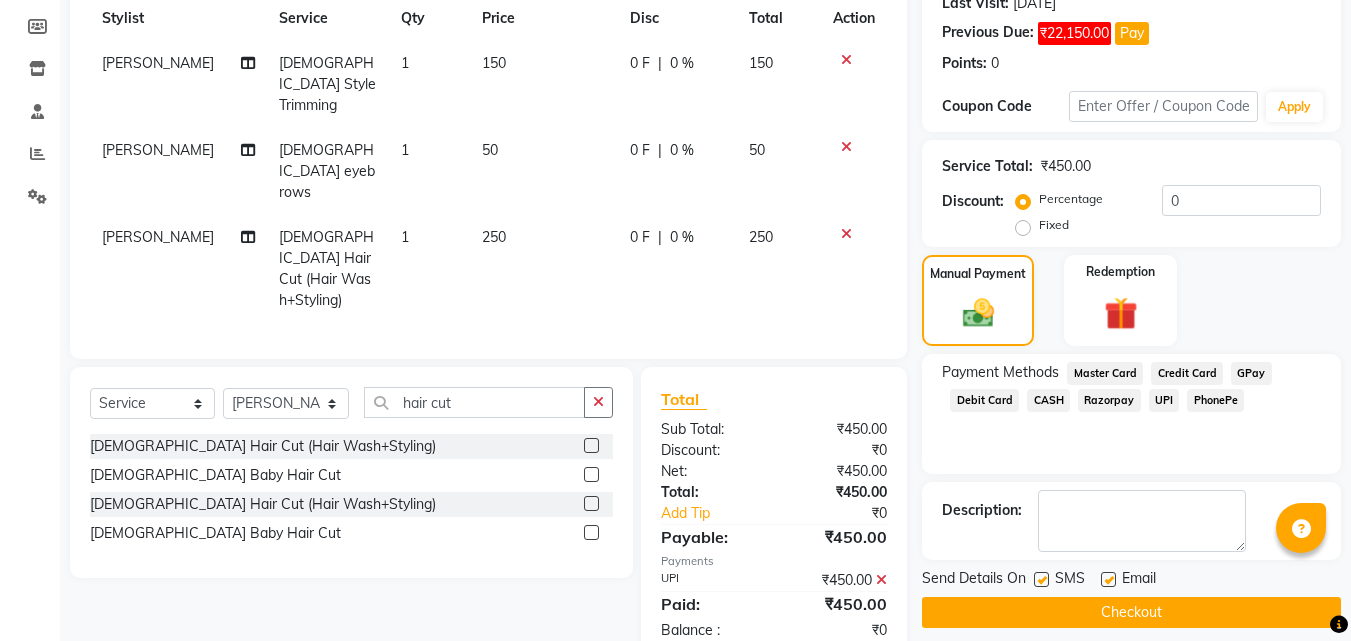 scroll, scrollTop: 306, scrollLeft: 0, axis: vertical 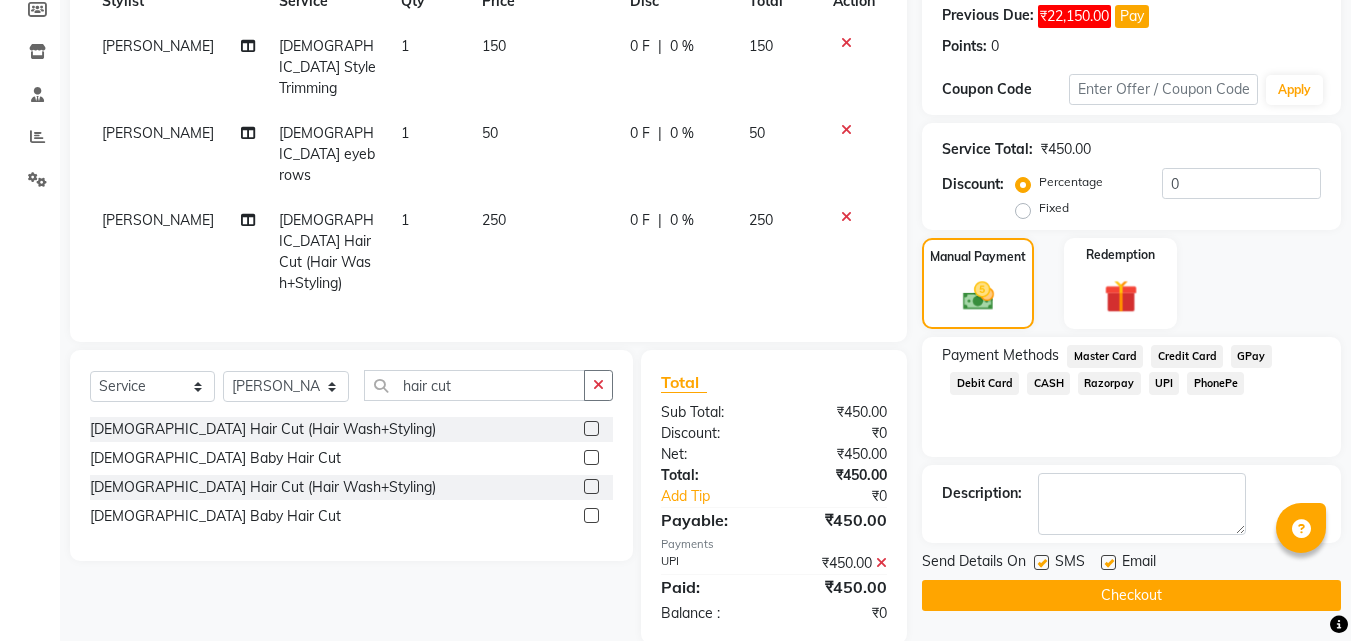 click on "Checkout" 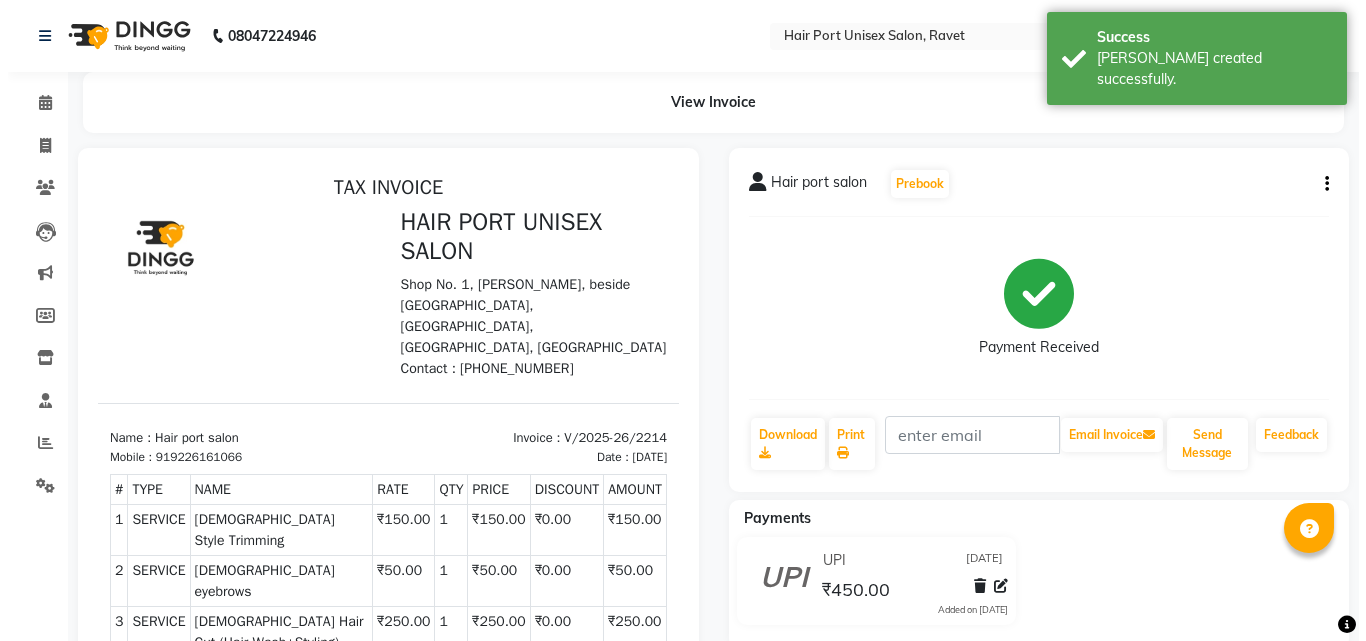 scroll, scrollTop: 0, scrollLeft: 0, axis: both 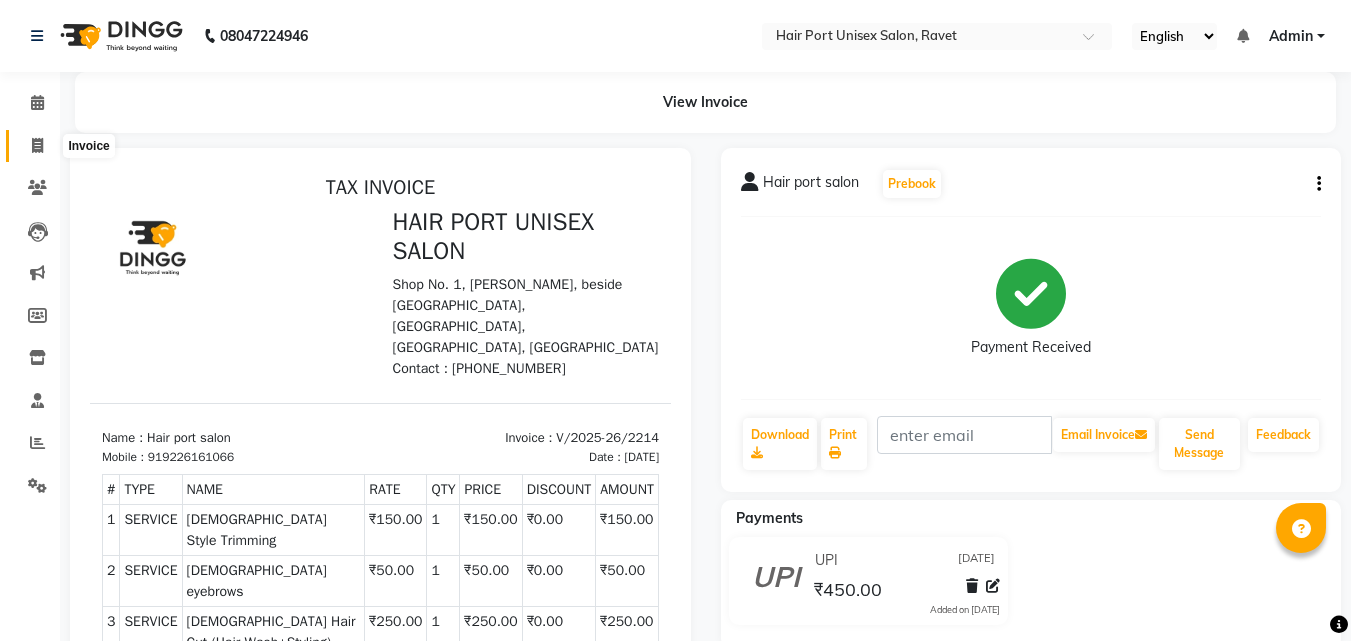 click 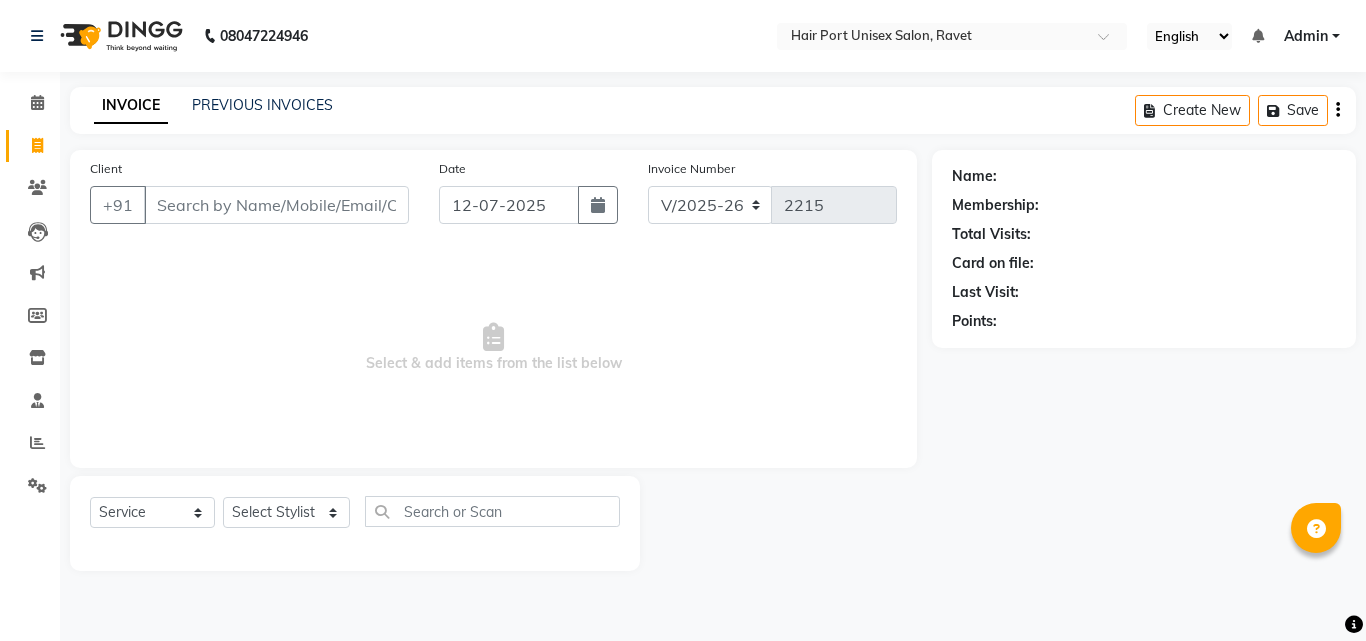 click on "Client" at bounding box center [276, 205] 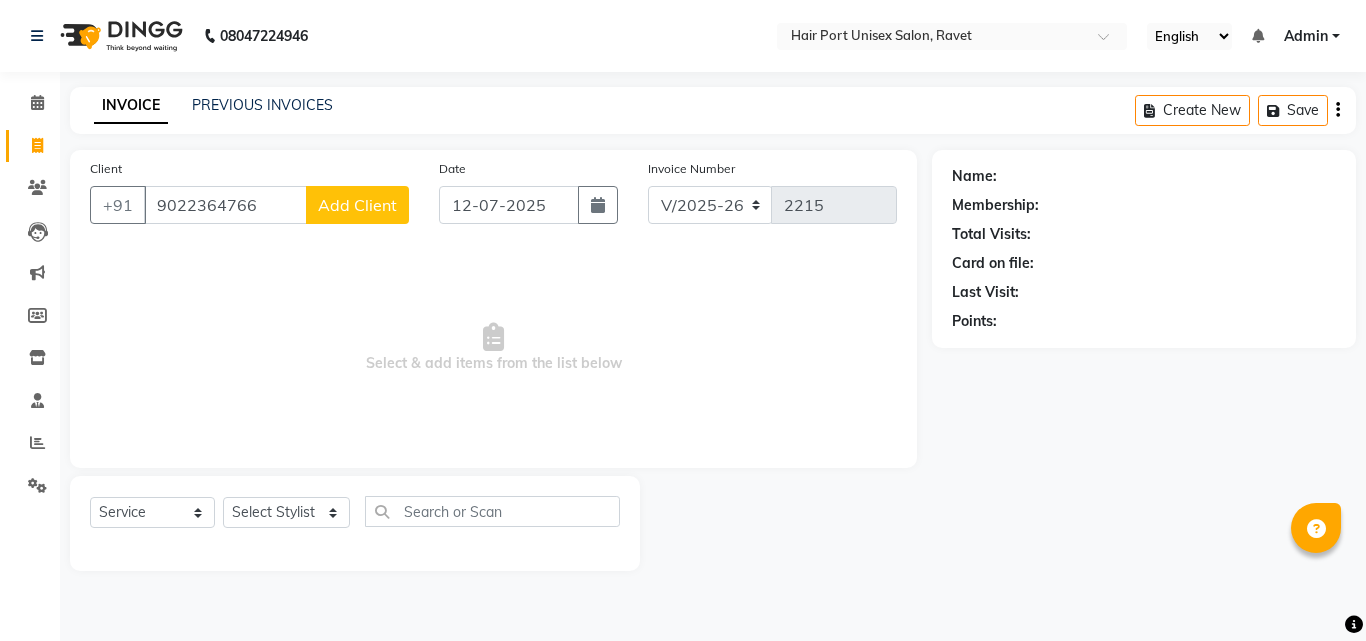 click on "Add Client" 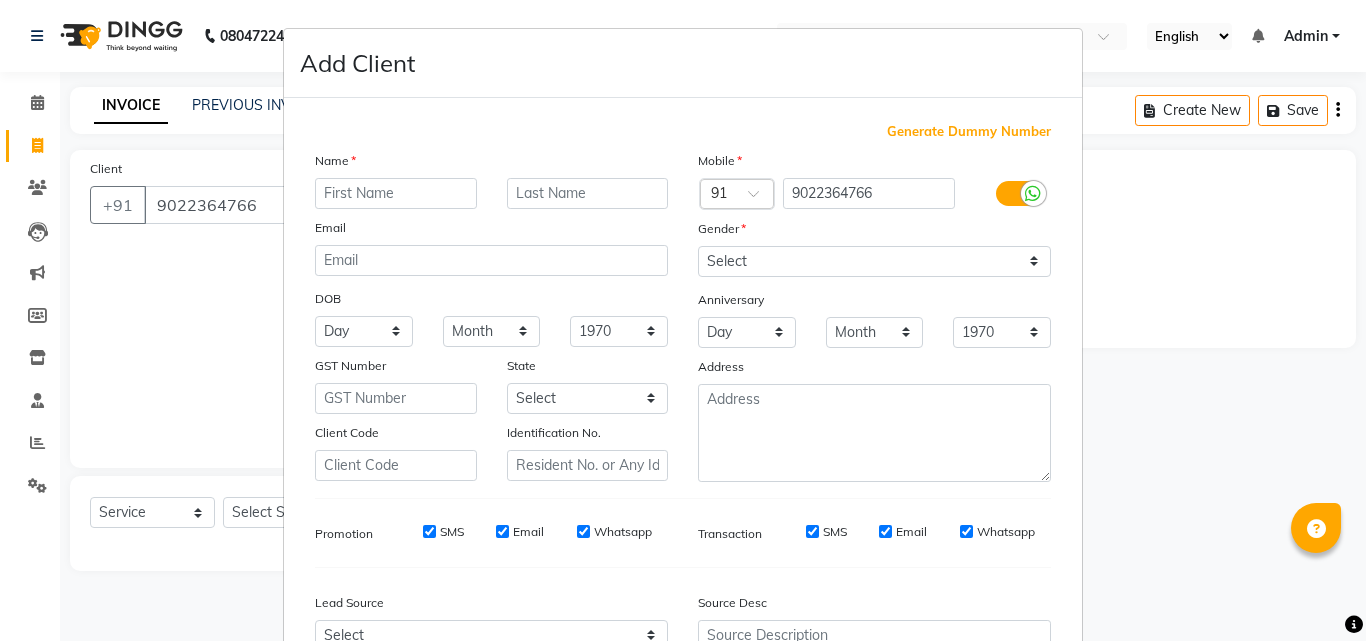 click at bounding box center [396, 193] 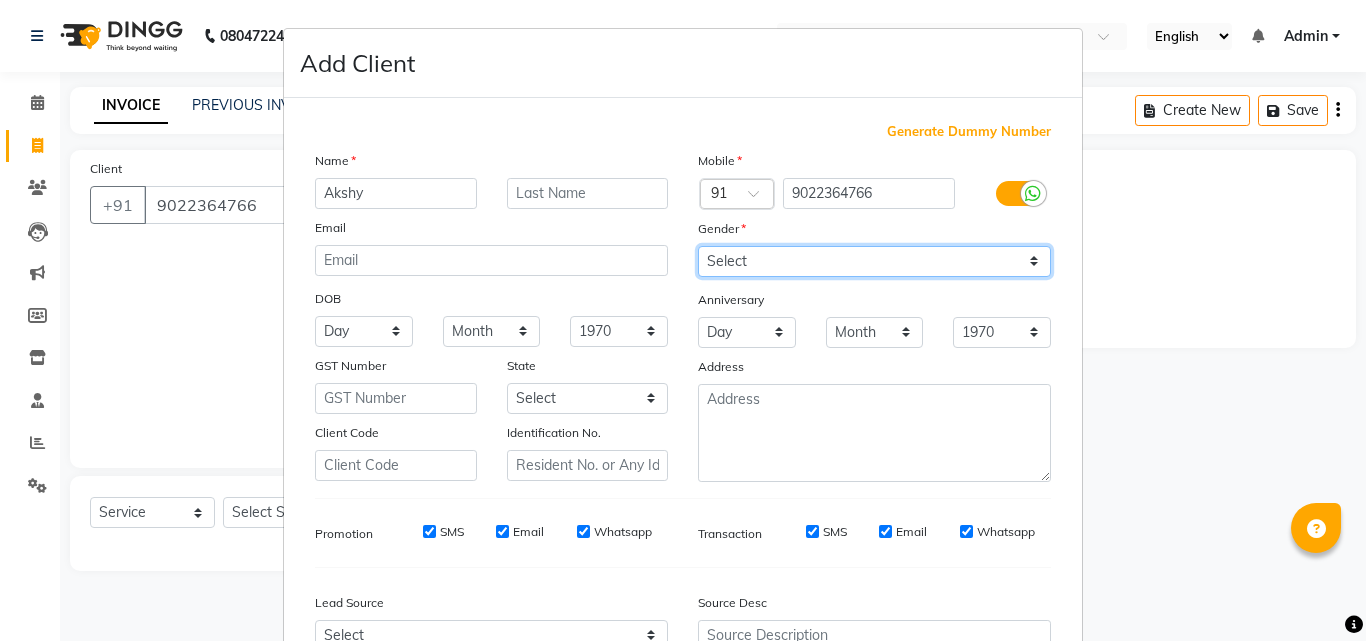click on "Select [DEMOGRAPHIC_DATA] [DEMOGRAPHIC_DATA] Other Prefer Not To Say" at bounding box center (874, 261) 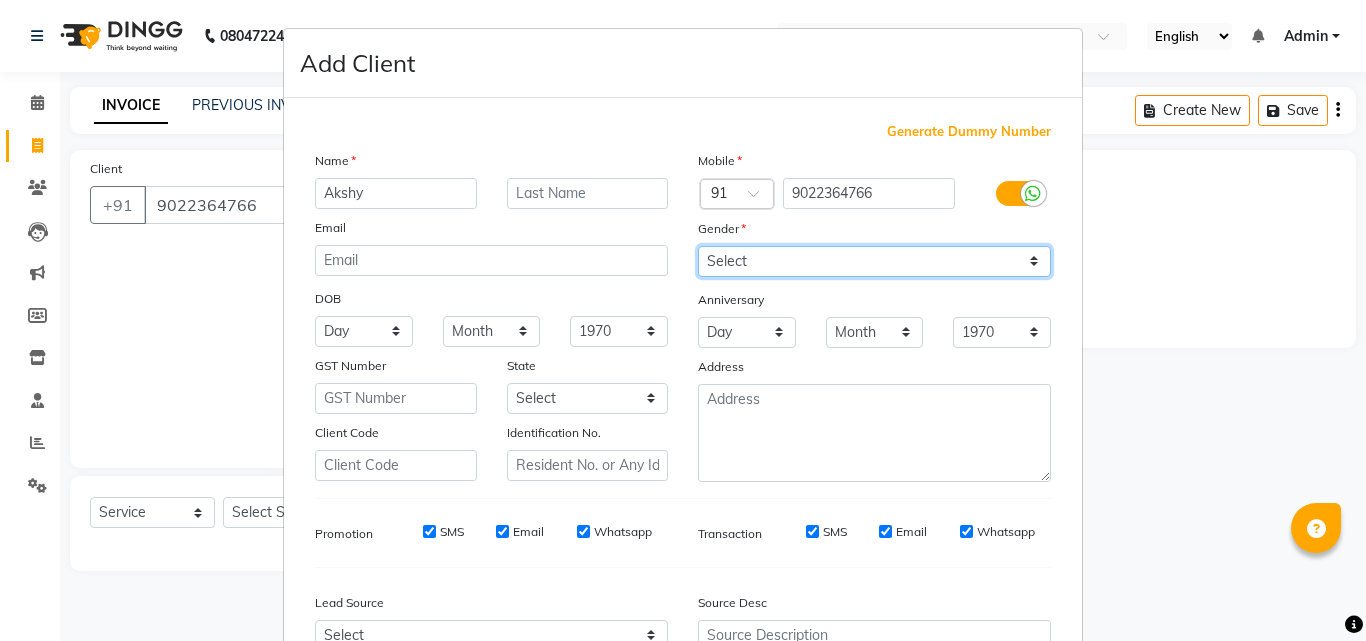 click on "Select [DEMOGRAPHIC_DATA] [DEMOGRAPHIC_DATA] Other Prefer Not To Say" at bounding box center [874, 261] 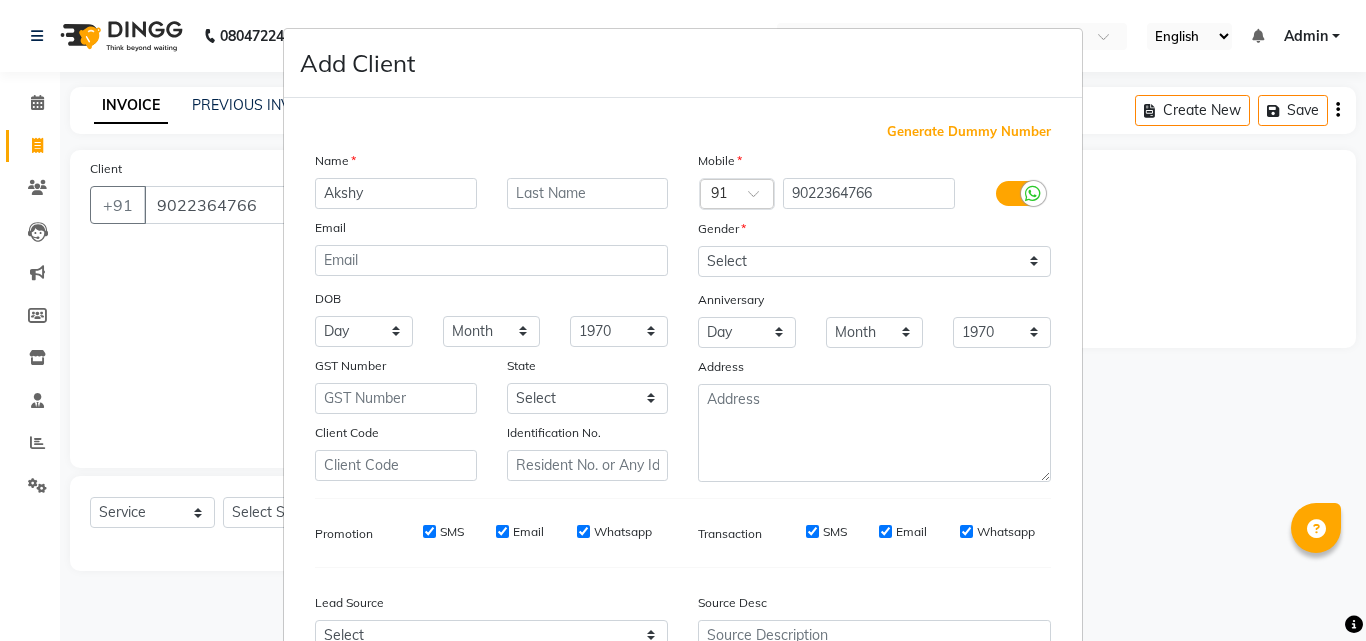 click on "Add Client Generate Dummy Number Name Akshy Email DOB Day 01 02 03 04 05 06 07 08 09 10 11 12 13 14 15 16 17 18 19 20 21 22 23 24 25 26 27 28 29 30 31 Month January February March April May June July August September October November [DATE] 1941 1942 1943 1944 1945 1946 1947 1948 1949 1950 1951 1952 1953 1954 1955 1956 1957 1958 1959 1960 1961 1962 1963 1964 1965 1966 1967 1968 1969 1970 1971 1972 1973 1974 1975 1976 1977 1978 1979 1980 1981 1982 1983 1984 1985 1986 1987 1988 1989 1990 1991 1992 1993 1994 1995 1996 1997 1998 1999 2000 2001 2002 2003 2004 2005 2006 2007 2008 2009 2010 2011 2012 2013 2014 2015 2016 2017 2018 2019 2020 2021 2022 2023 2024 GST Number State Select [GEOGRAPHIC_DATA] [GEOGRAPHIC_DATA] [GEOGRAPHIC_DATA] [GEOGRAPHIC_DATA] [GEOGRAPHIC_DATA] [GEOGRAPHIC_DATA] [GEOGRAPHIC_DATA] [GEOGRAPHIC_DATA] and [GEOGRAPHIC_DATA] [GEOGRAPHIC_DATA] [GEOGRAPHIC_DATA] [GEOGRAPHIC_DATA] [GEOGRAPHIC_DATA] [GEOGRAPHIC_DATA] [GEOGRAPHIC_DATA] [GEOGRAPHIC_DATA] [GEOGRAPHIC_DATA] [GEOGRAPHIC_DATA] [GEOGRAPHIC_DATA] [GEOGRAPHIC_DATA] [GEOGRAPHIC_DATA] [GEOGRAPHIC_DATA] [GEOGRAPHIC_DATA] [GEOGRAPHIC_DATA] [GEOGRAPHIC_DATA] [GEOGRAPHIC_DATA] [GEOGRAPHIC_DATA] [GEOGRAPHIC_DATA] [GEOGRAPHIC_DATA] [GEOGRAPHIC_DATA]" at bounding box center [683, 320] 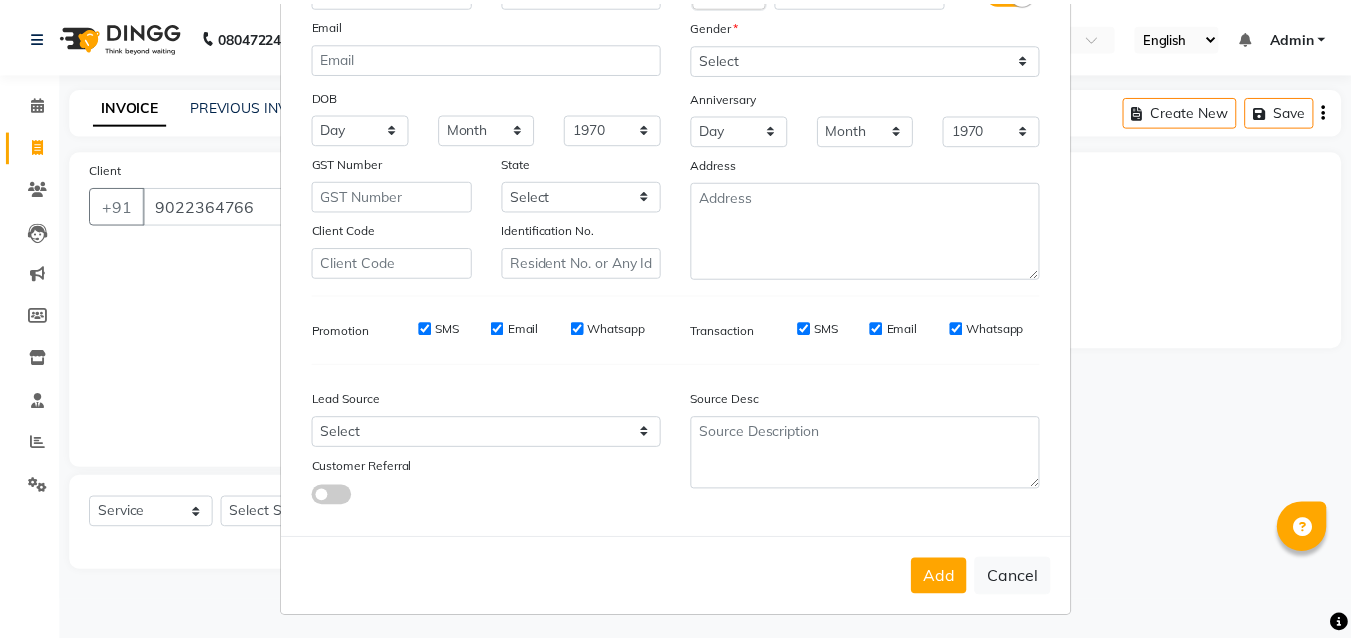 scroll, scrollTop: 208, scrollLeft: 0, axis: vertical 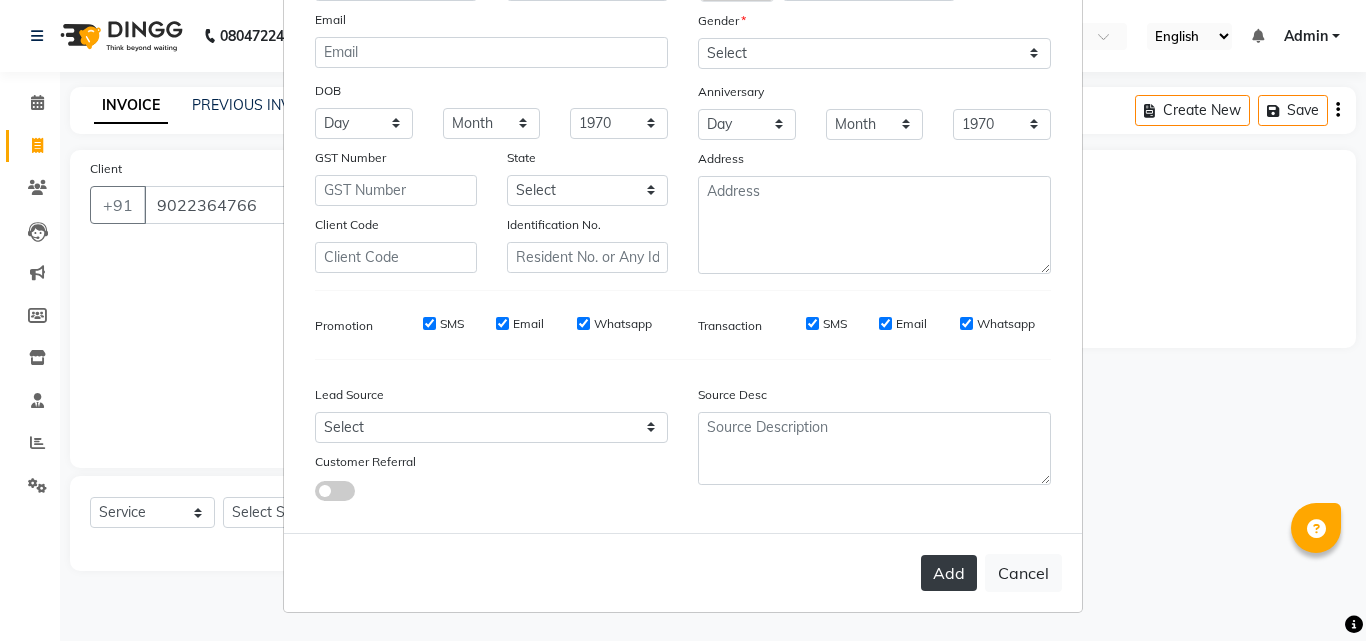 click on "Add" at bounding box center (949, 573) 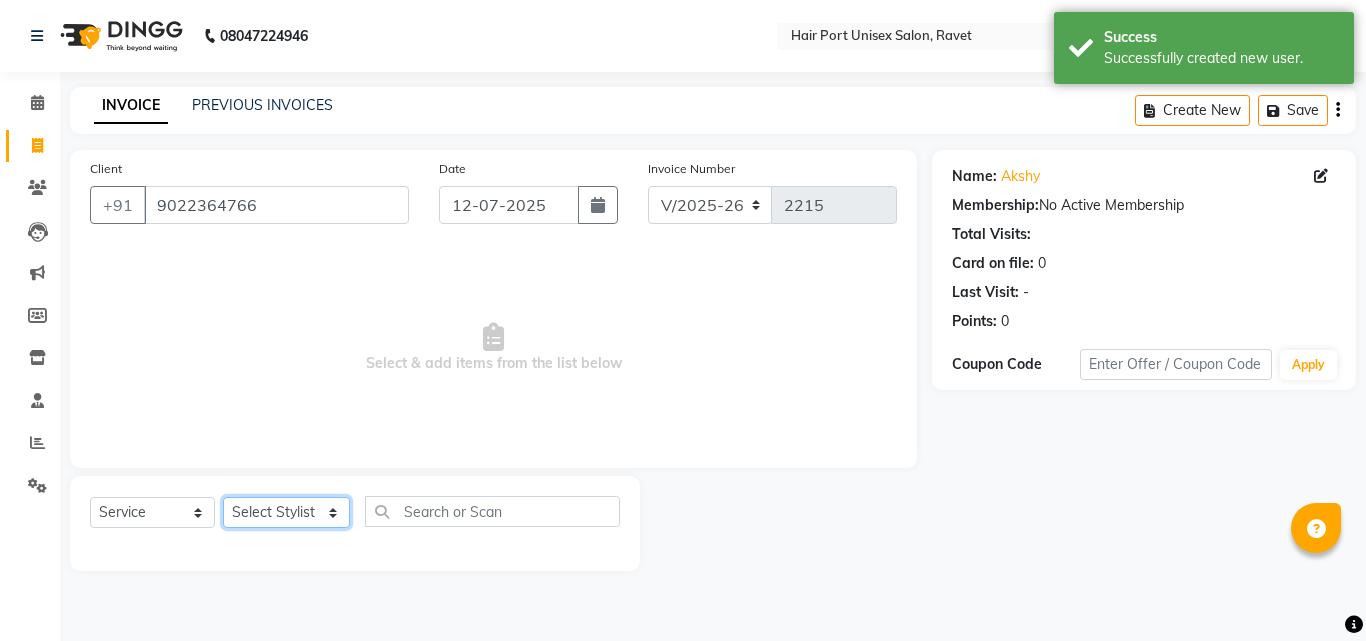 click on "Select Stylist [PERSON_NAME]  [PERSON_NAME] [PERSON_NAME] [PERSON_NAME] [PERSON_NAME]  [PERSON_NAME] [PERSON_NAME] Mane" 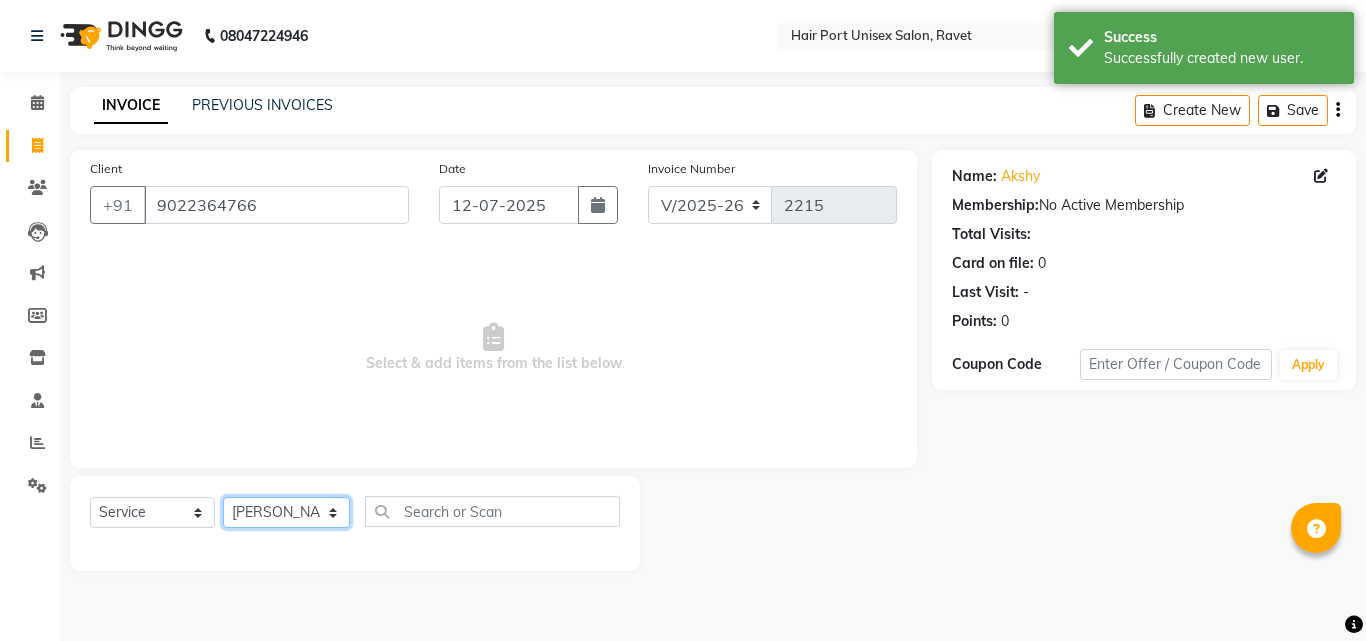 click on "Select Stylist [PERSON_NAME]  [PERSON_NAME] [PERSON_NAME] [PERSON_NAME] [PERSON_NAME]  [PERSON_NAME] [PERSON_NAME] Mane" 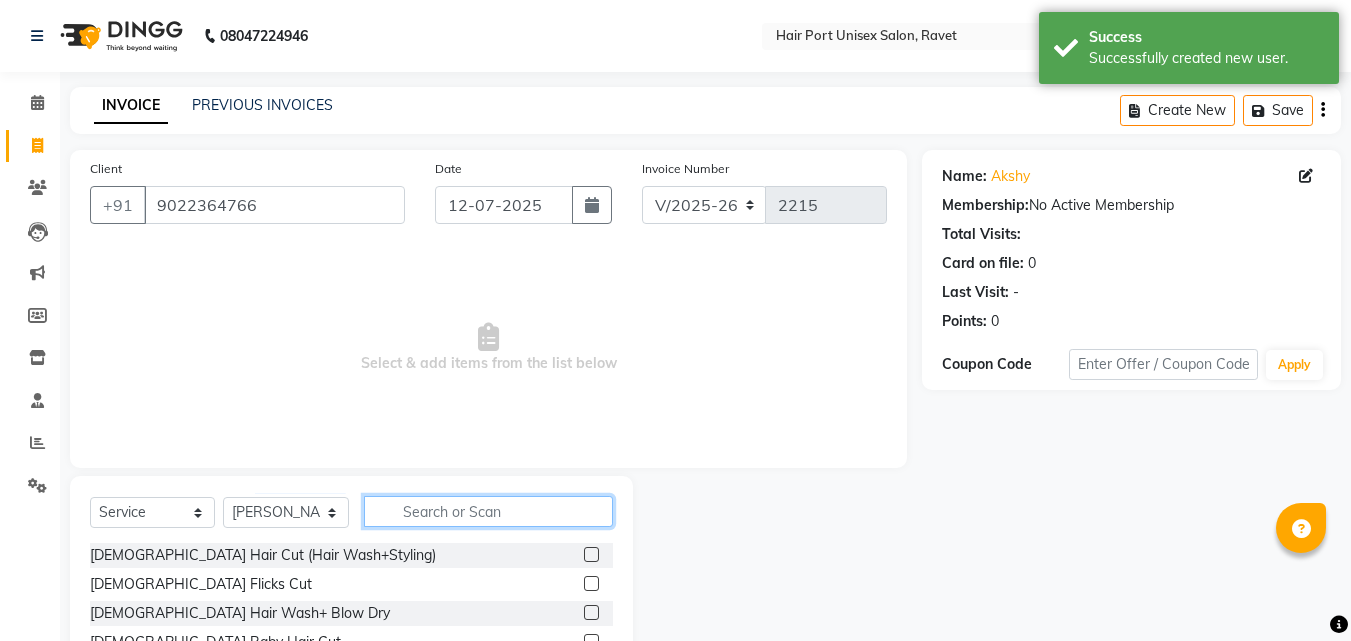 click 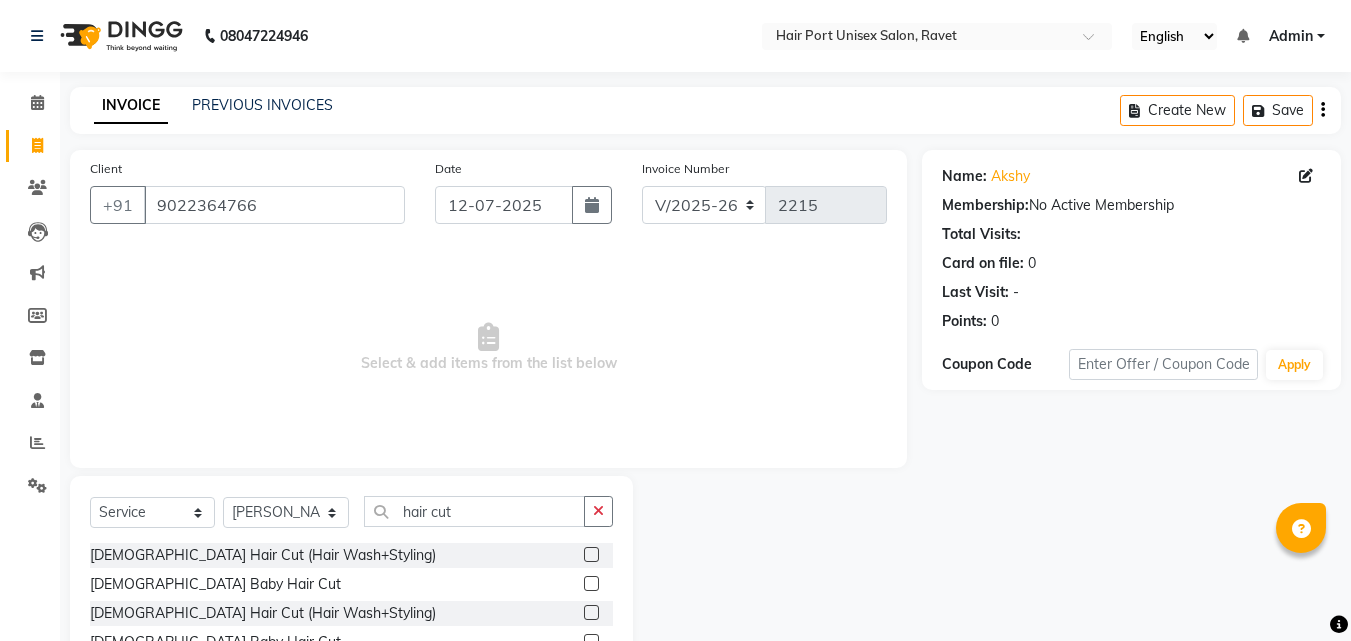 click on "[DEMOGRAPHIC_DATA] Hair Cut (Hair Wash+Styling)" 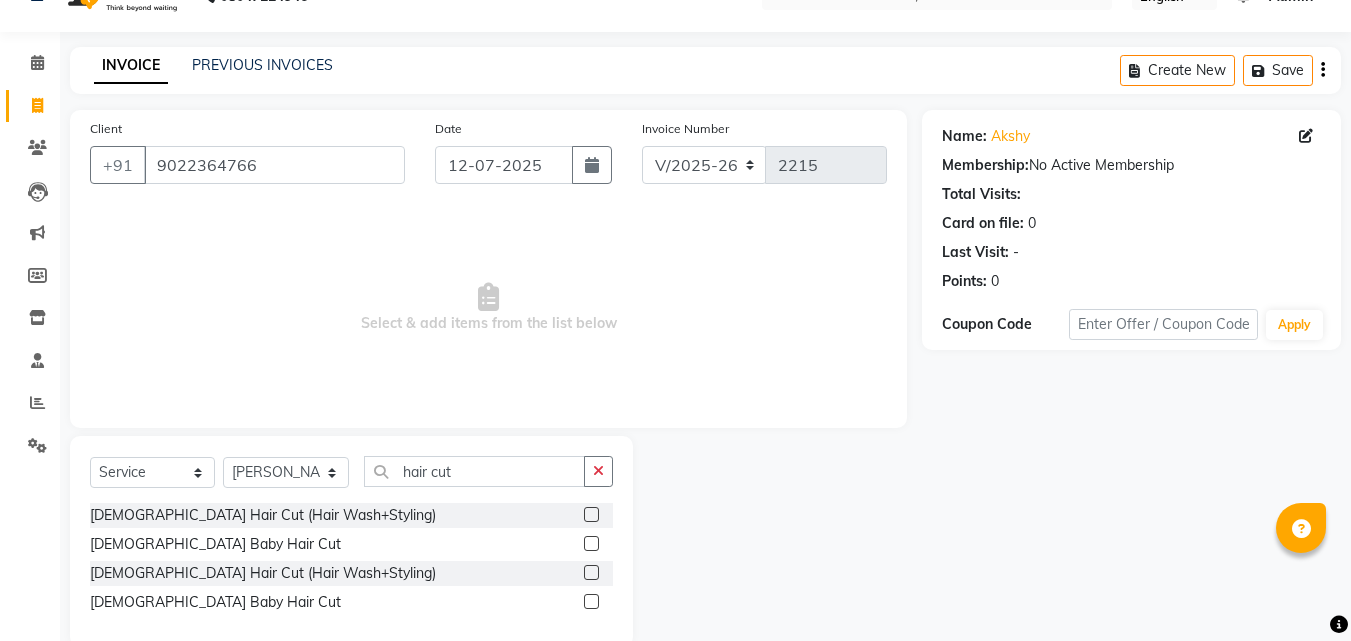 click 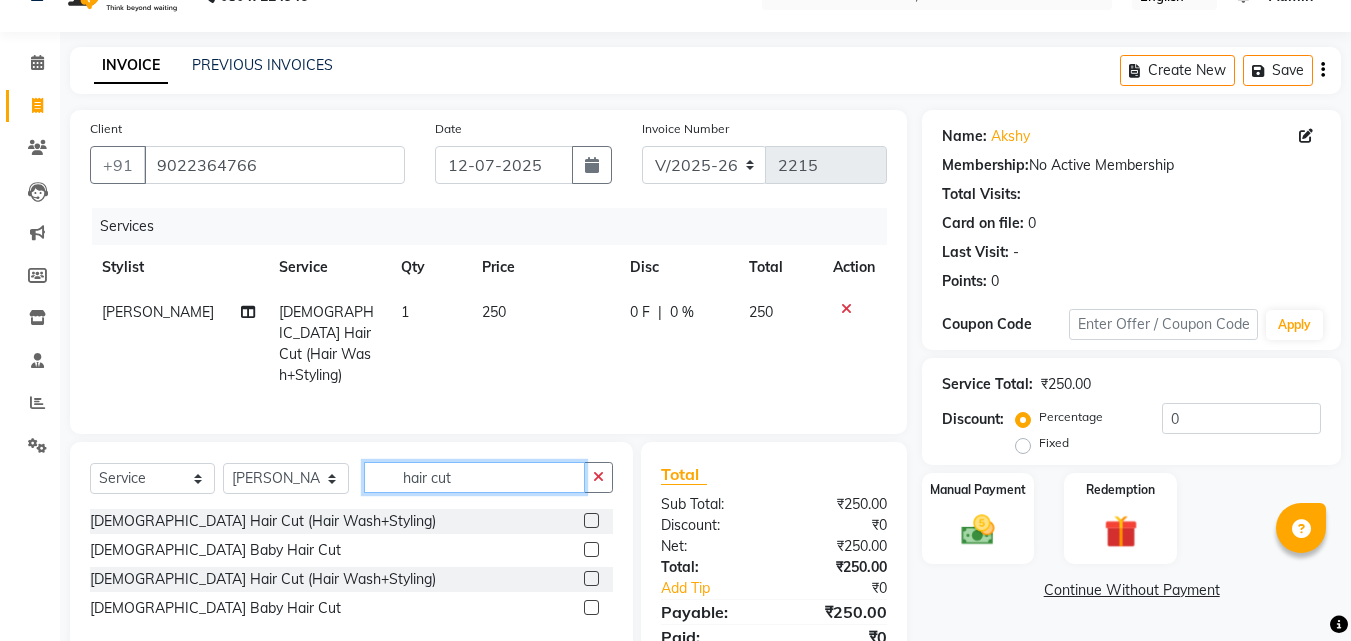 click on "hair cut" 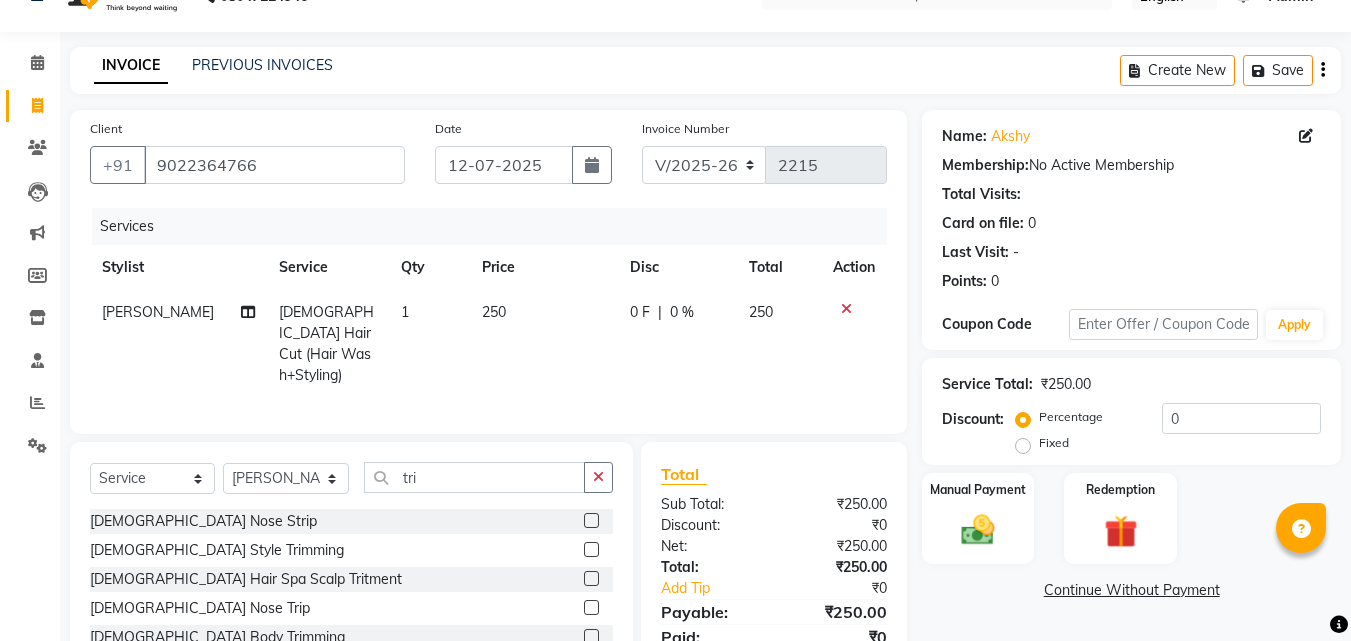 click 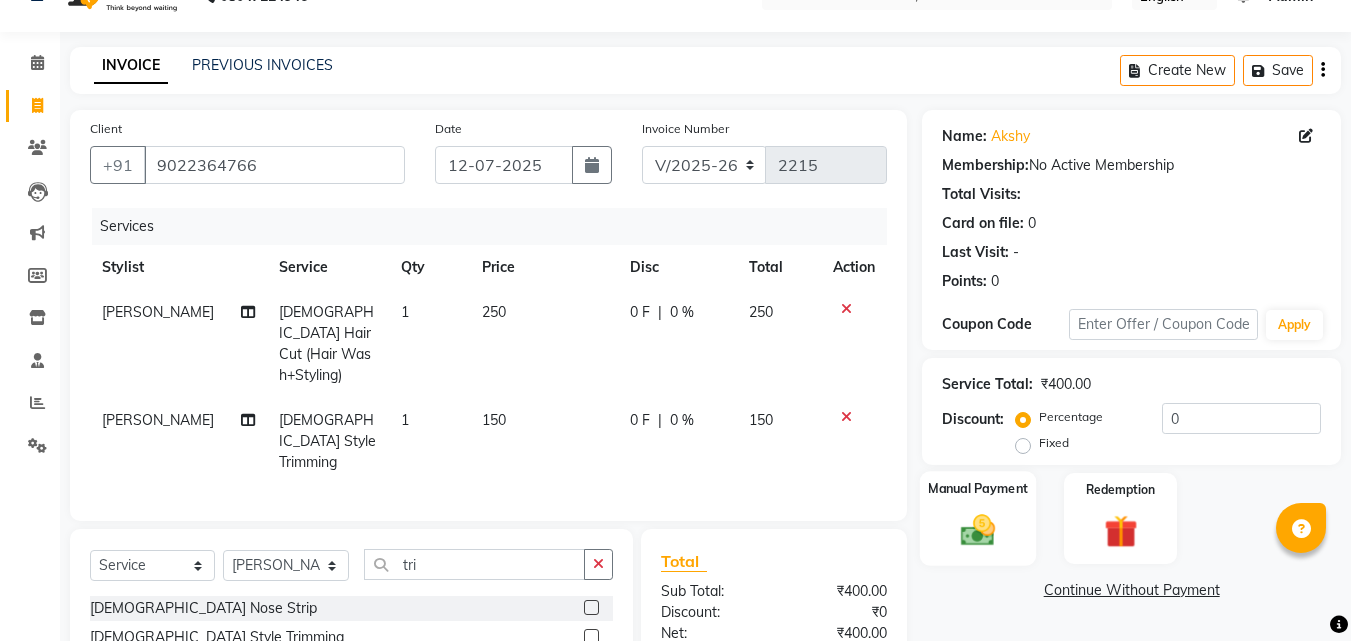 click 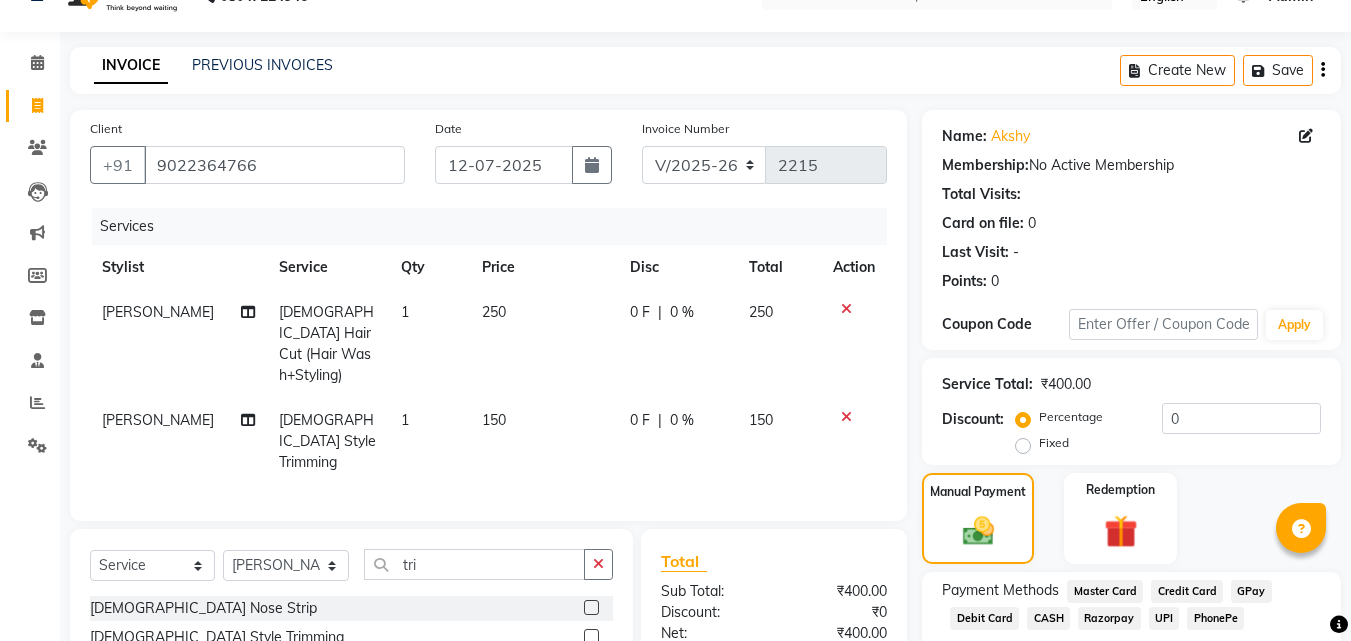 click on "UPI" 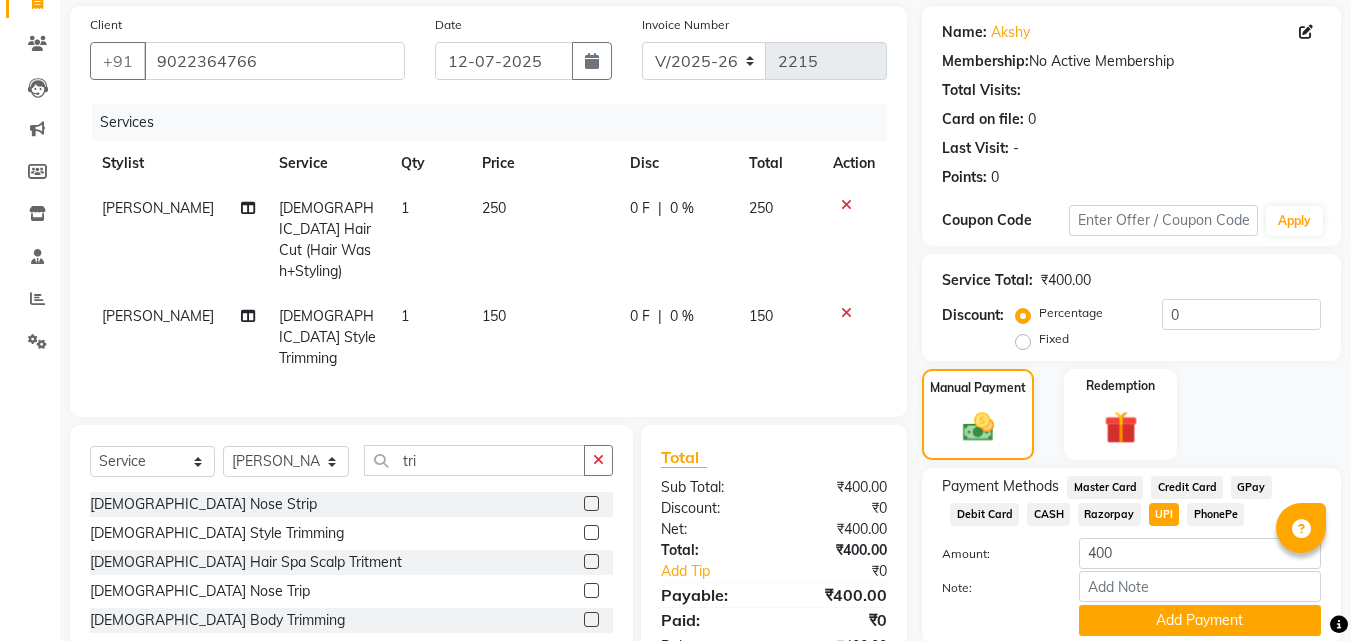 scroll, scrollTop: 218, scrollLeft: 0, axis: vertical 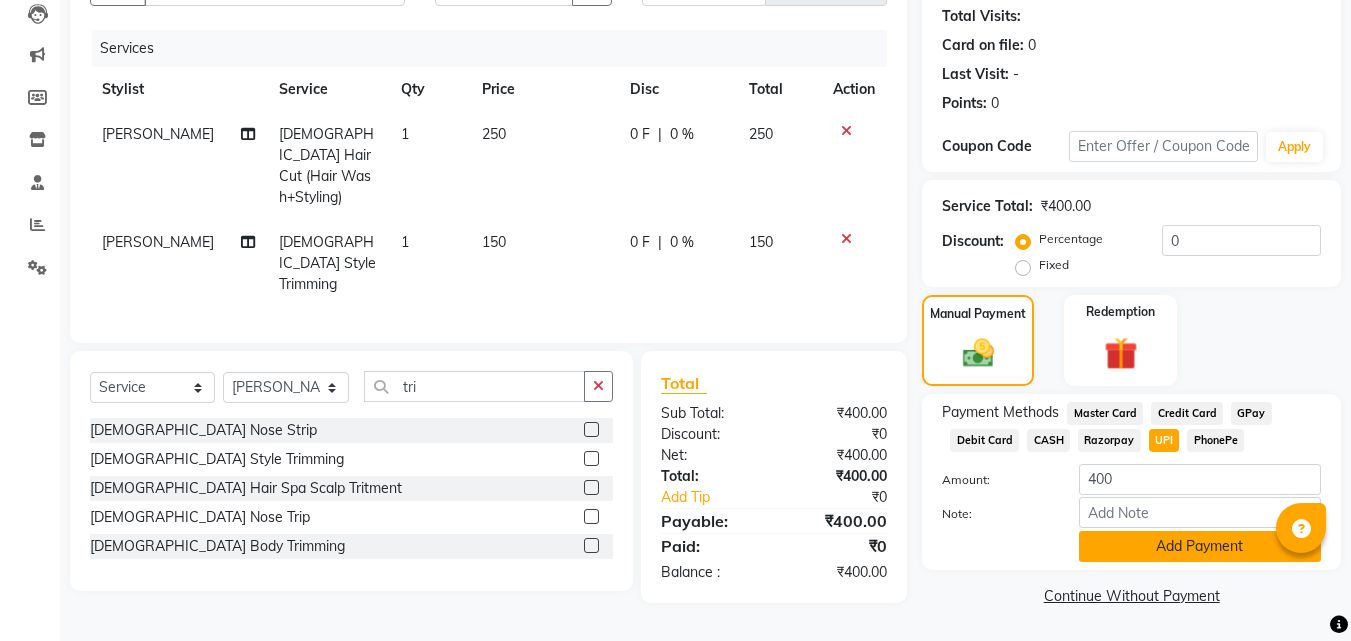 click on "Add Payment" 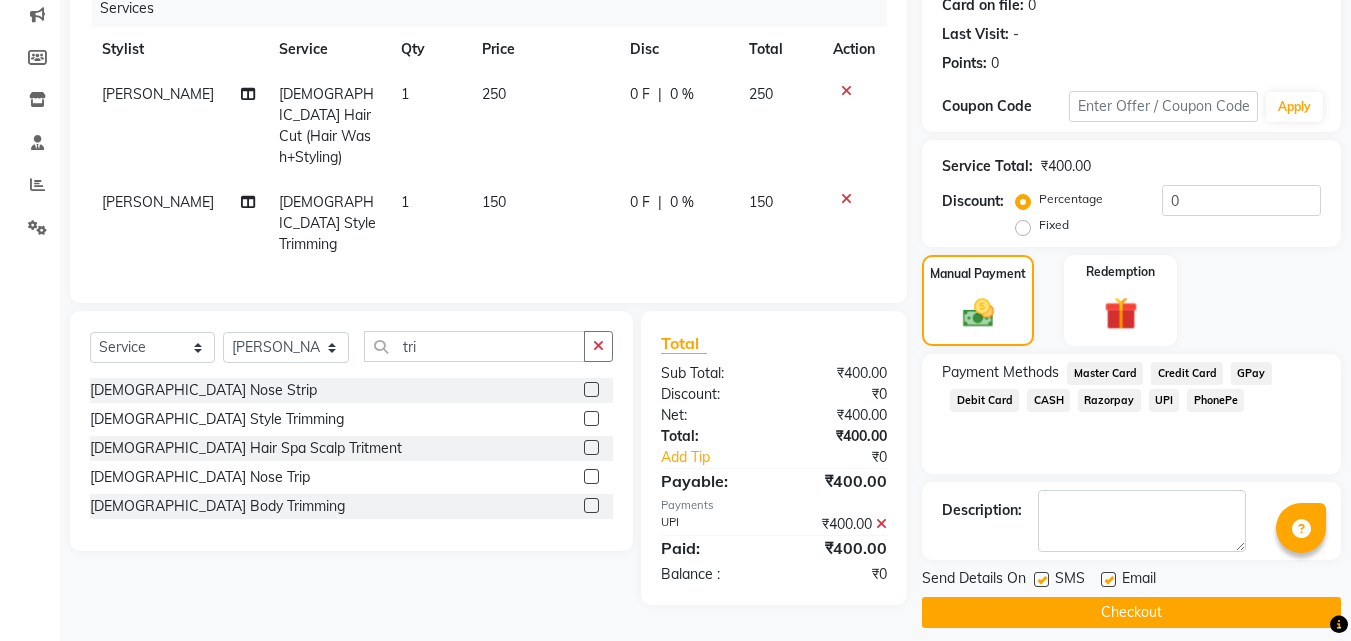 scroll, scrollTop: 275, scrollLeft: 0, axis: vertical 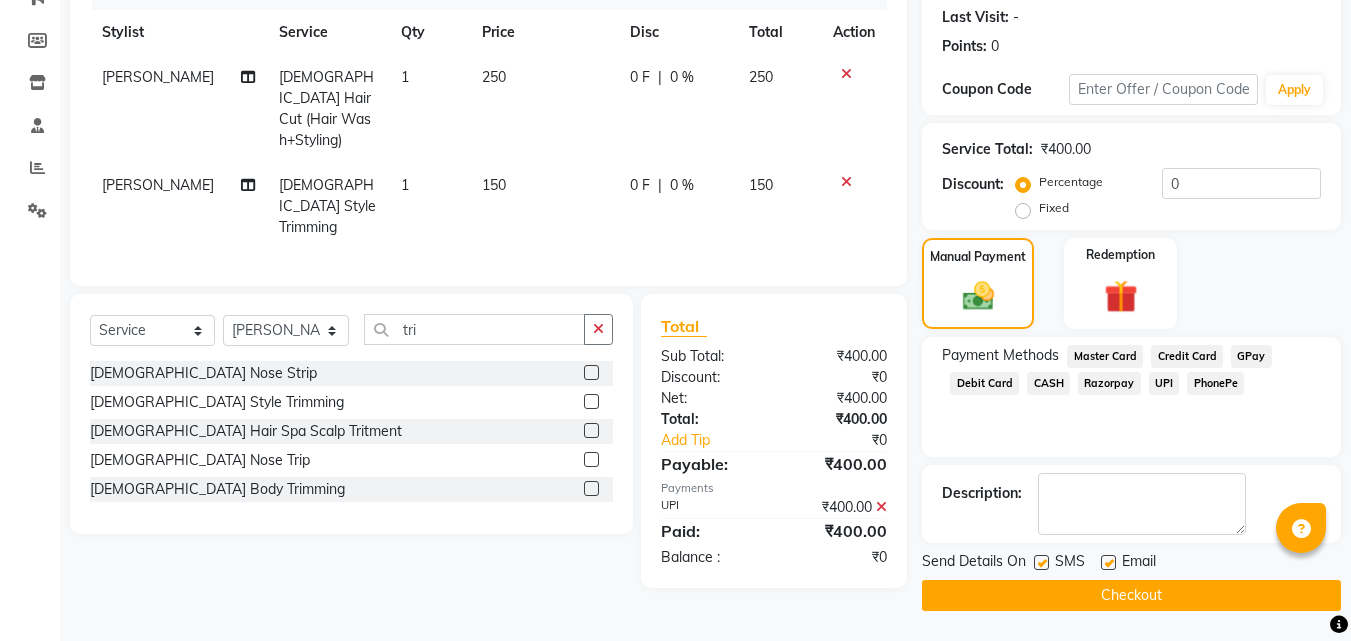 click on "Checkout" 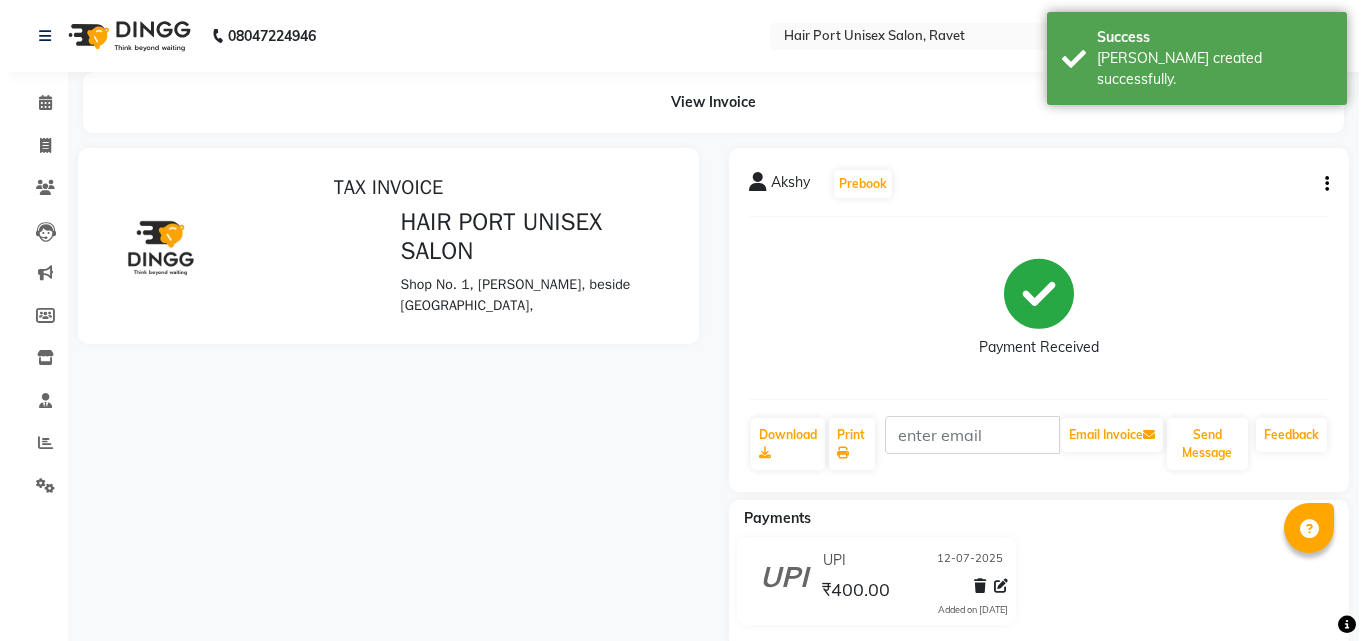 scroll, scrollTop: 0, scrollLeft: 0, axis: both 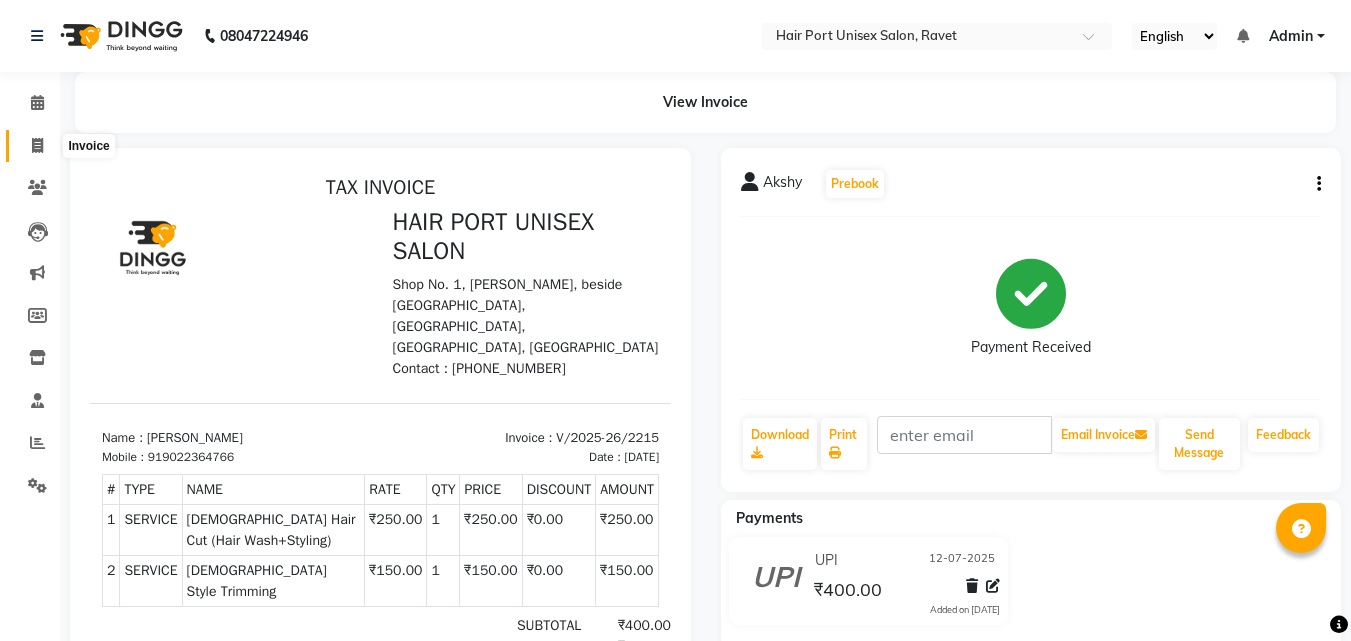 click 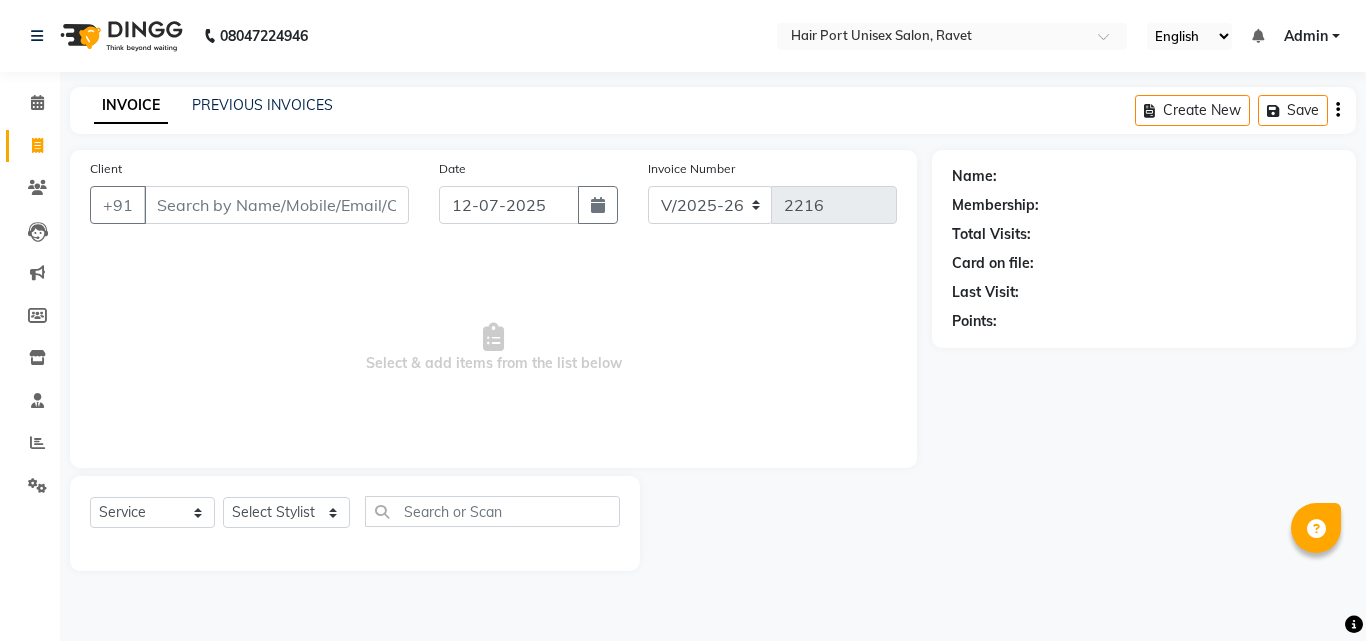 click on "Client" at bounding box center [276, 205] 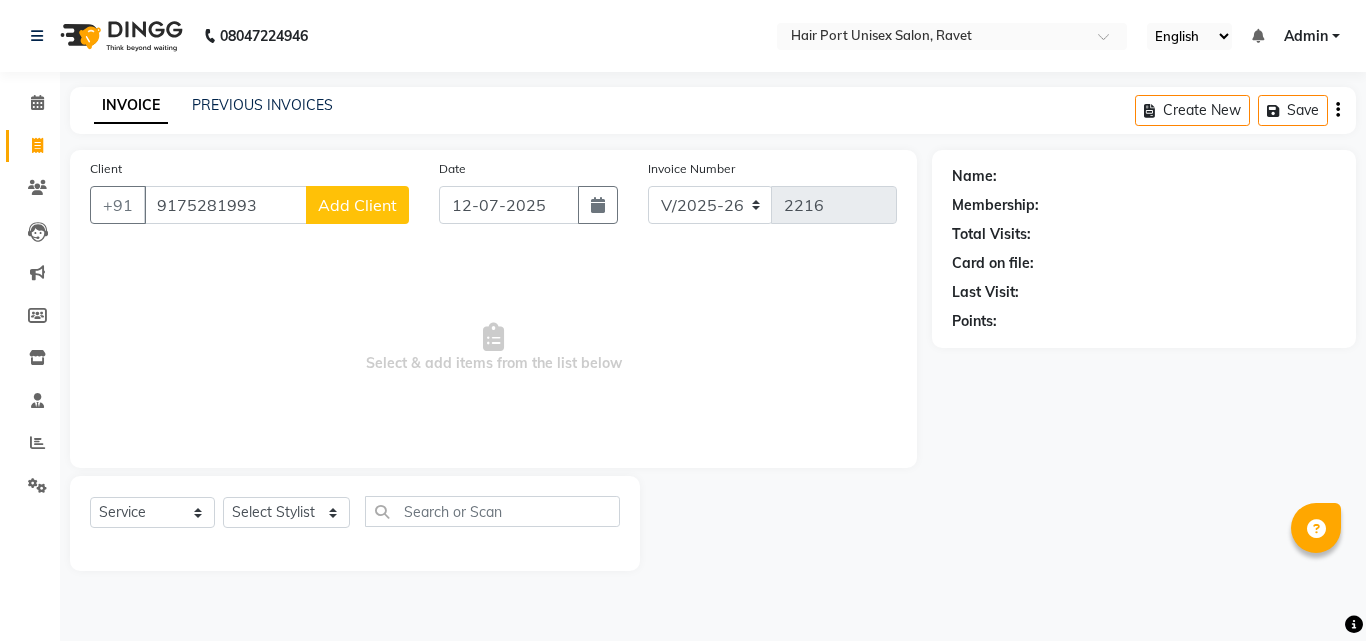 click on "Add Client" 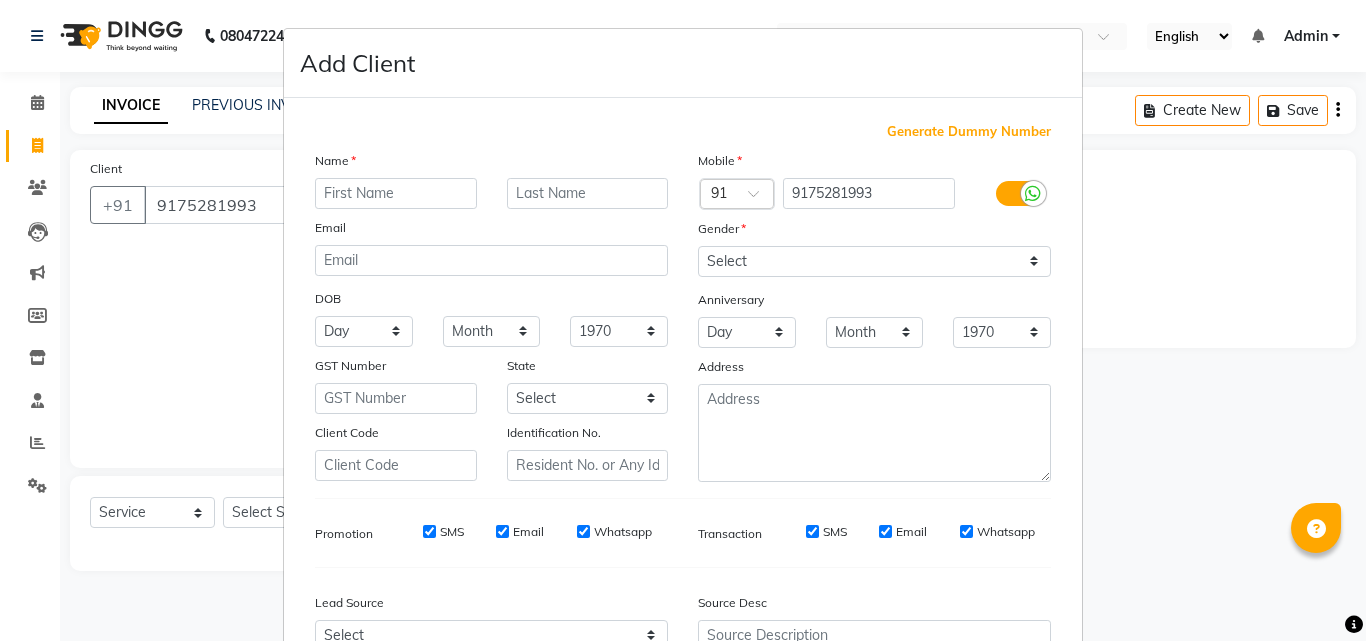 click at bounding box center (396, 193) 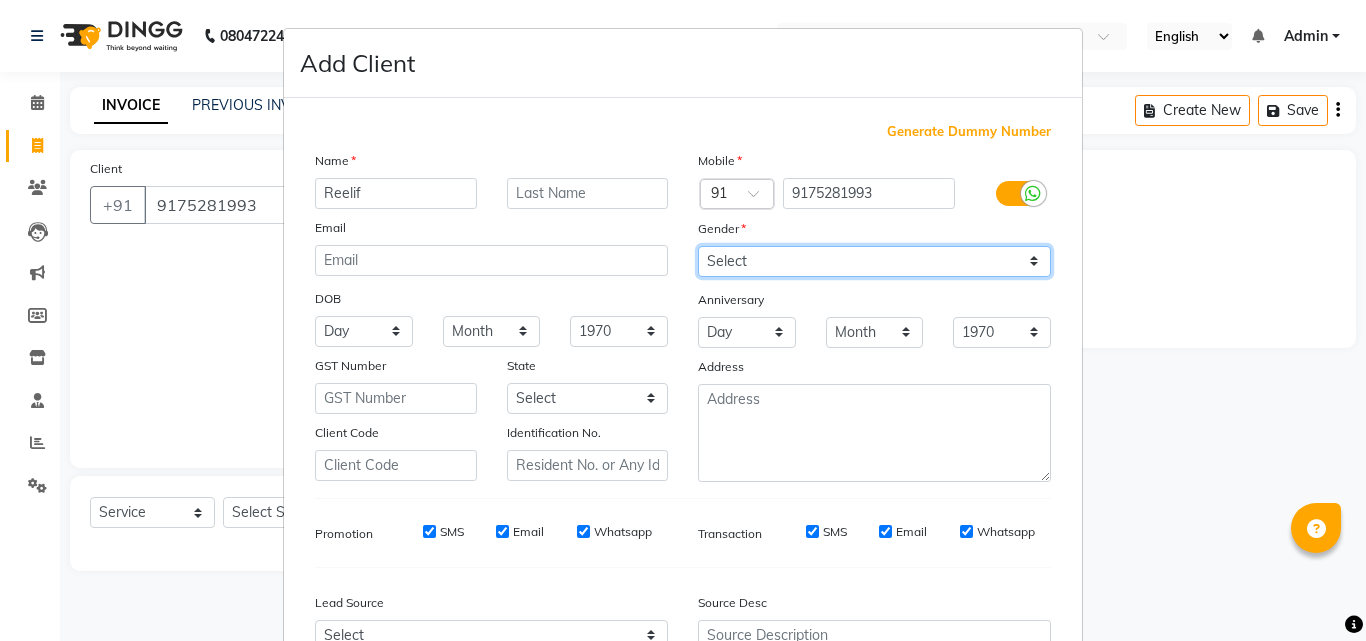 click on "Select [DEMOGRAPHIC_DATA] [DEMOGRAPHIC_DATA] Other Prefer Not To Say" at bounding box center (874, 261) 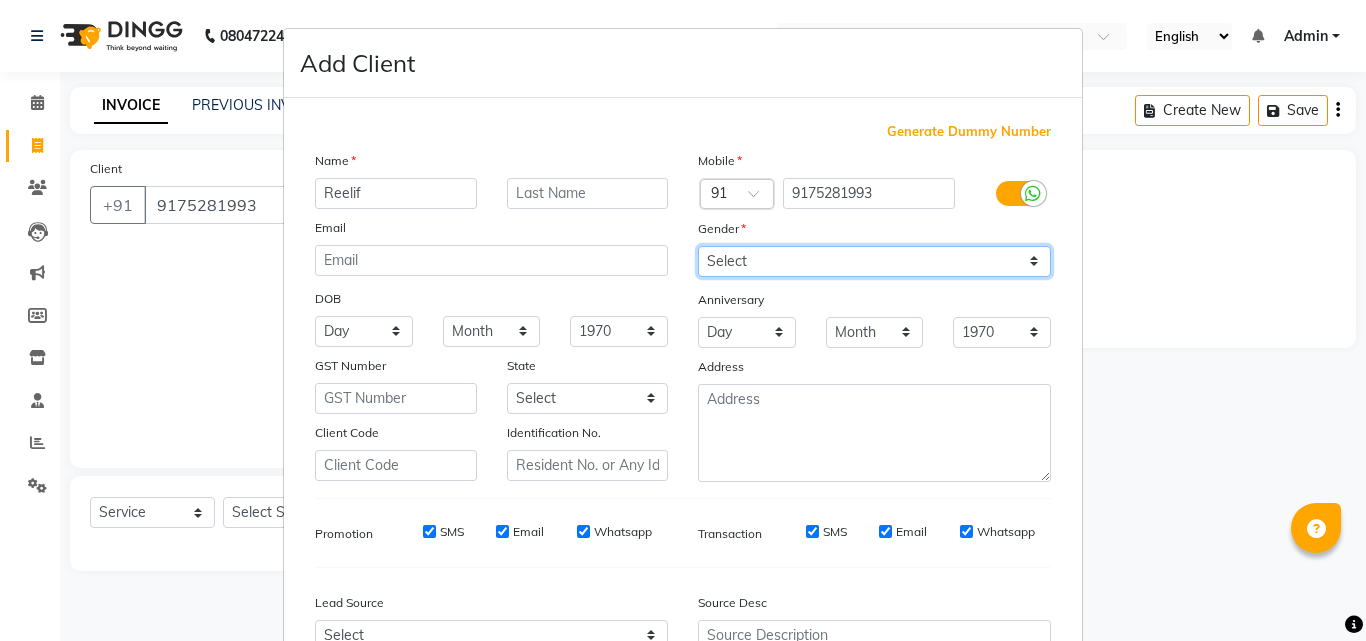 click on "Select [DEMOGRAPHIC_DATA] [DEMOGRAPHIC_DATA] Other Prefer Not To Say" at bounding box center (874, 261) 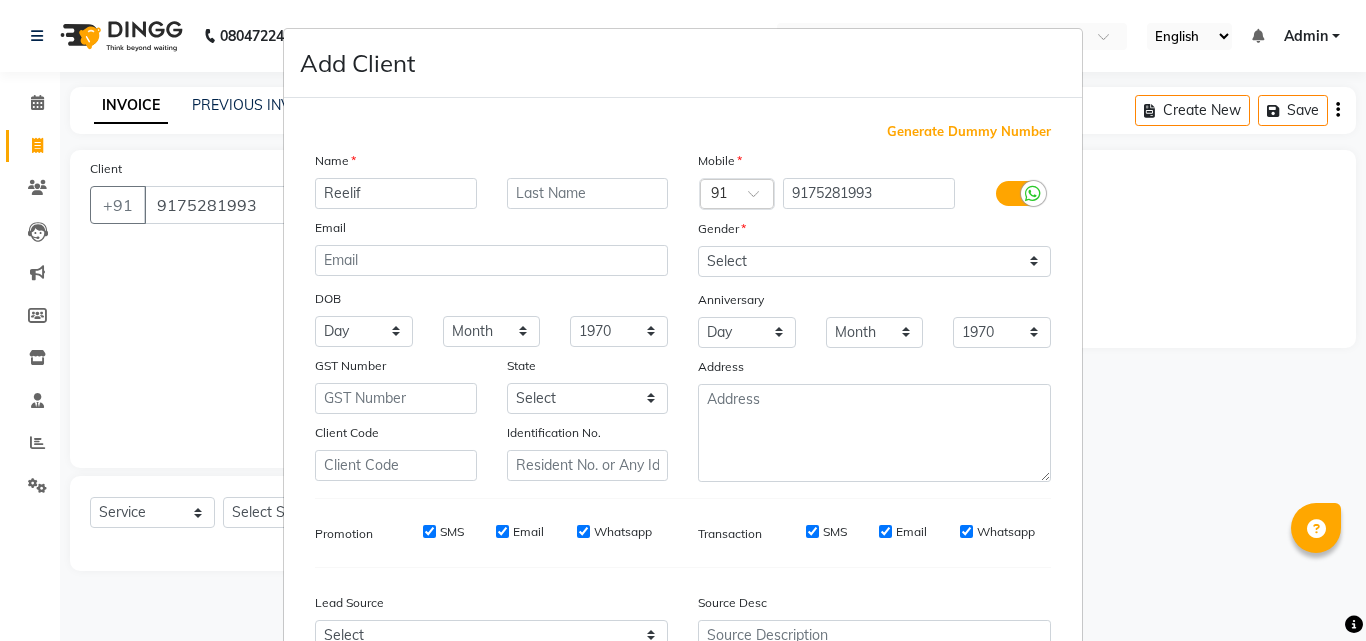 click on "Add Client Generate Dummy Number Name Reelif Email DOB Day 01 02 03 04 05 06 07 08 09 10 11 12 13 14 15 16 17 18 19 20 21 22 23 24 25 26 27 28 29 30 31 Month January February March April May June July August September October November [DATE] 1941 1942 1943 1944 1945 1946 1947 1948 1949 1950 1951 1952 1953 1954 1955 1956 1957 1958 1959 1960 1961 1962 1963 1964 1965 1966 1967 1968 1969 1970 1971 1972 1973 1974 1975 1976 1977 1978 1979 1980 1981 1982 1983 1984 1985 1986 1987 1988 1989 1990 1991 1992 1993 1994 1995 1996 1997 1998 1999 2000 2001 2002 2003 2004 2005 2006 2007 2008 2009 2010 2011 2012 2013 2014 2015 2016 2017 2018 2019 2020 2021 2022 2023 2024 GST Number State Select [GEOGRAPHIC_DATA] [GEOGRAPHIC_DATA] [GEOGRAPHIC_DATA] [GEOGRAPHIC_DATA] [GEOGRAPHIC_DATA] [GEOGRAPHIC_DATA] [GEOGRAPHIC_DATA] [GEOGRAPHIC_DATA] and [GEOGRAPHIC_DATA] [GEOGRAPHIC_DATA] [GEOGRAPHIC_DATA] [GEOGRAPHIC_DATA] [GEOGRAPHIC_DATA] [GEOGRAPHIC_DATA] [GEOGRAPHIC_DATA] [GEOGRAPHIC_DATA] [GEOGRAPHIC_DATA] [GEOGRAPHIC_DATA] [GEOGRAPHIC_DATA] [GEOGRAPHIC_DATA] [GEOGRAPHIC_DATA] [GEOGRAPHIC_DATA] [GEOGRAPHIC_DATA] [GEOGRAPHIC_DATA] [GEOGRAPHIC_DATA] [GEOGRAPHIC_DATA] [GEOGRAPHIC_DATA] [GEOGRAPHIC_DATA] [GEOGRAPHIC_DATA] [GEOGRAPHIC_DATA]" at bounding box center [683, 320] 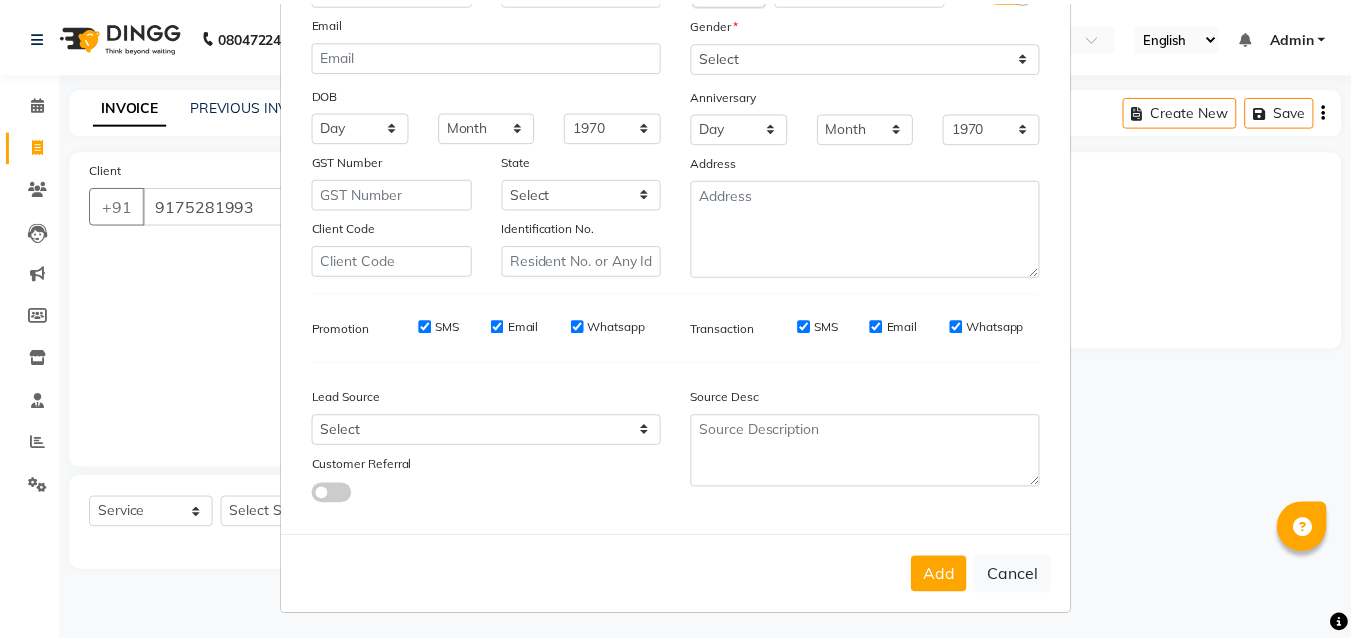 scroll, scrollTop: 208, scrollLeft: 0, axis: vertical 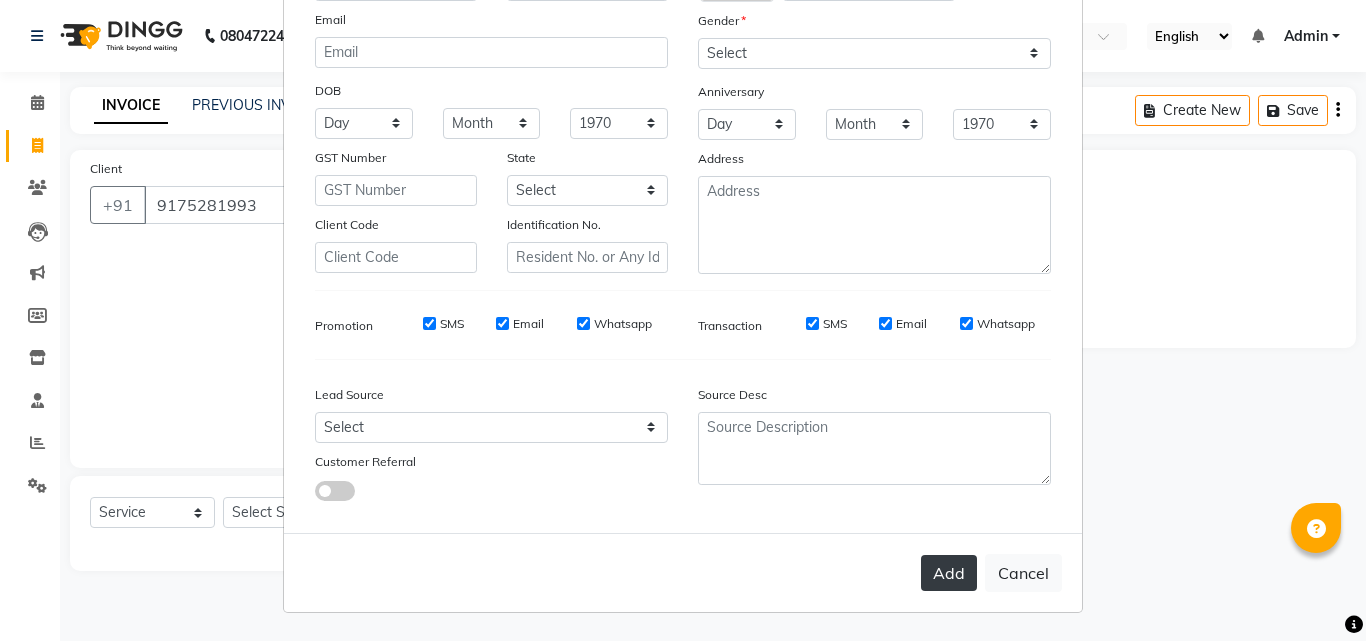 click on "Add" at bounding box center [949, 573] 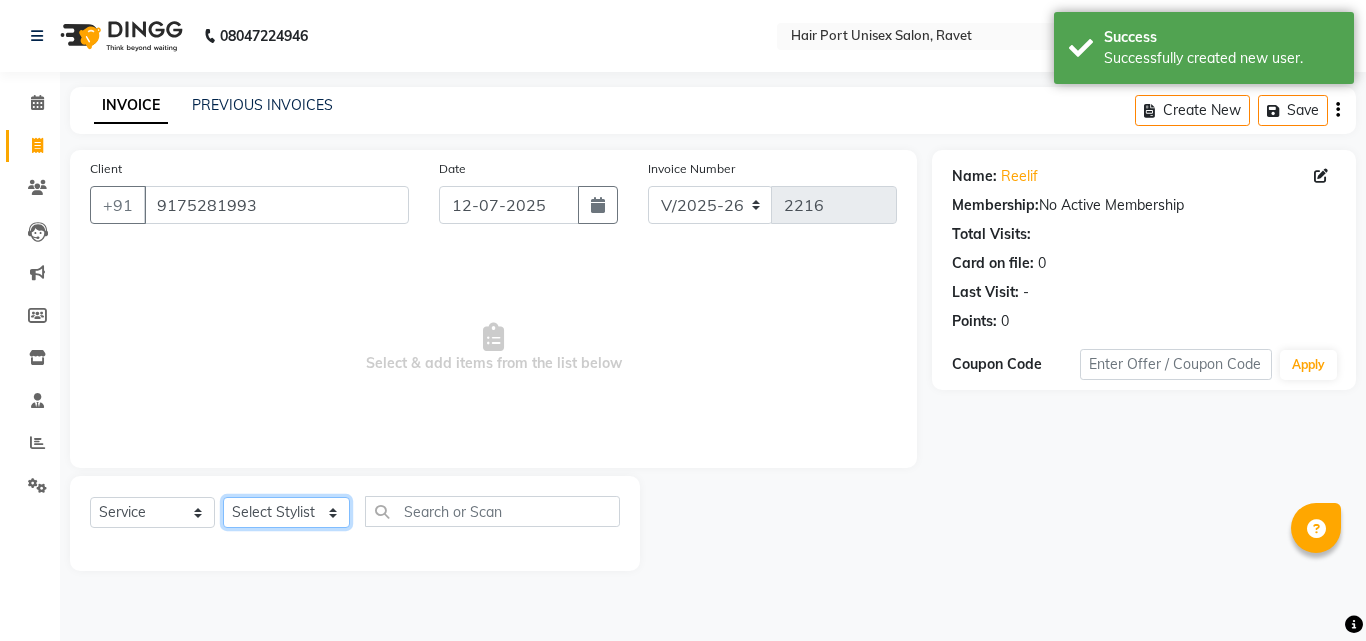 click on "Select Stylist [PERSON_NAME]  [PERSON_NAME] [PERSON_NAME] [PERSON_NAME] [PERSON_NAME]  [PERSON_NAME] [PERSON_NAME] Mane" 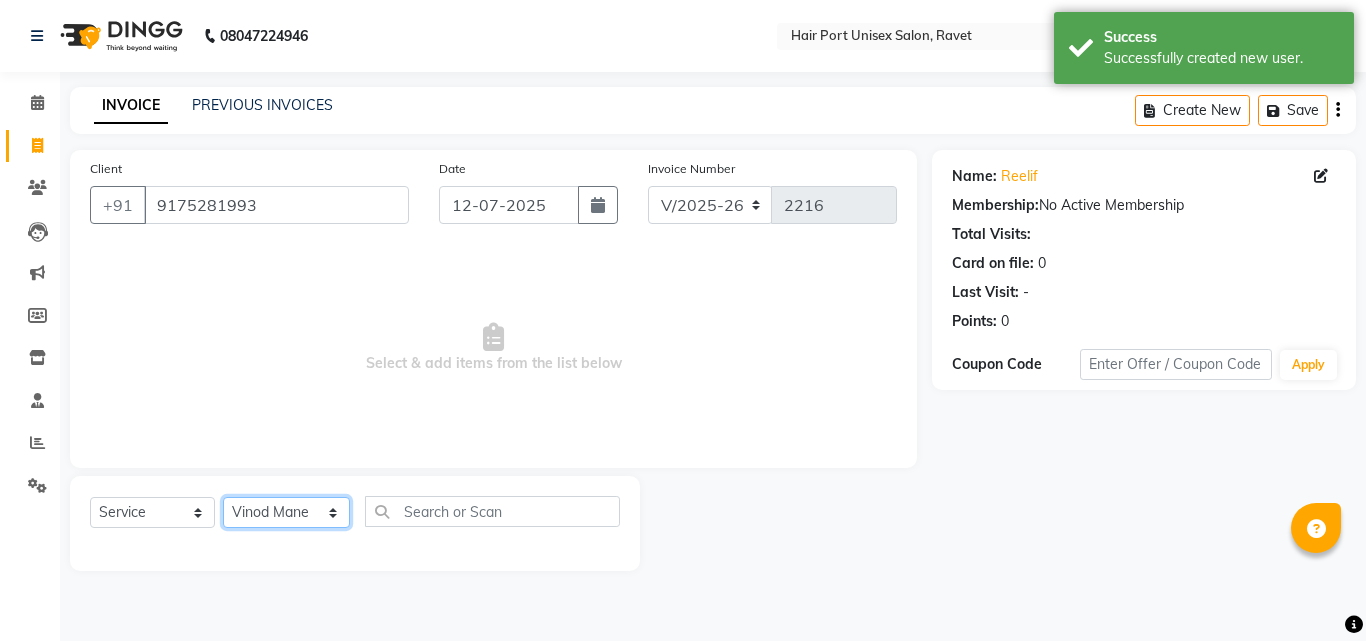 click on "Select Stylist [PERSON_NAME]  [PERSON_NAME] [PERSON_NAME] [PERSON_NAME] [PERSON_NAME]  [PERSON_NAME] [PERSON_NAME] Mane" 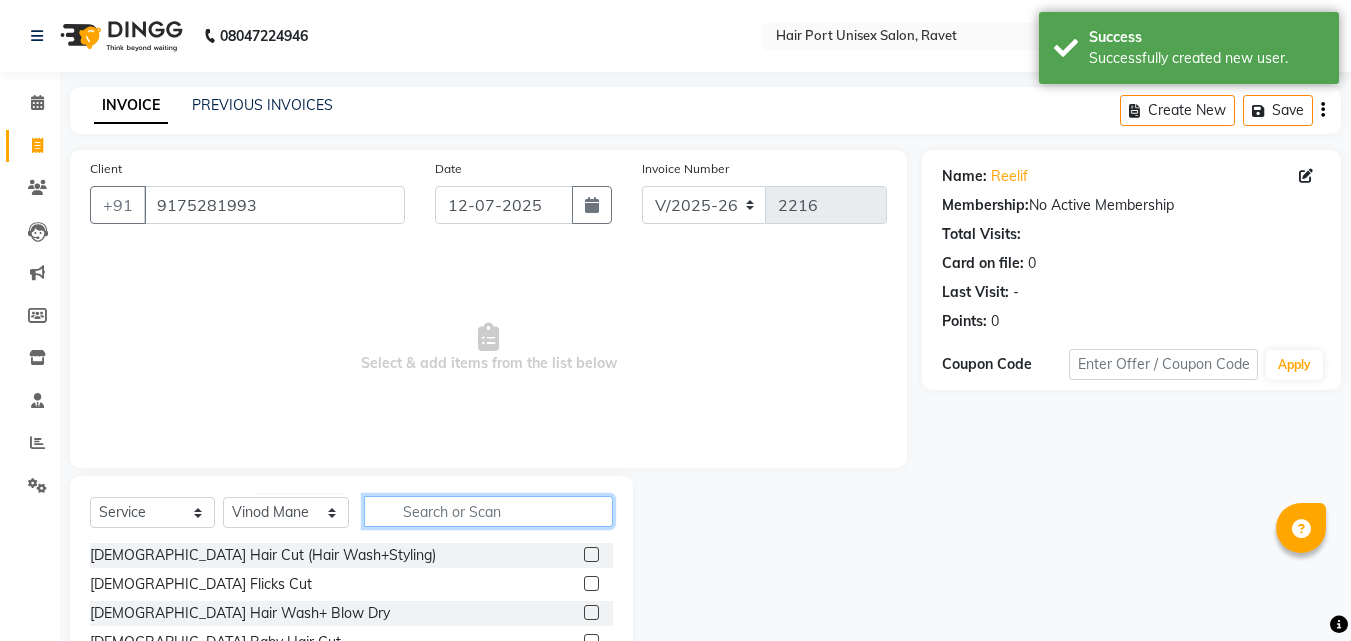 click 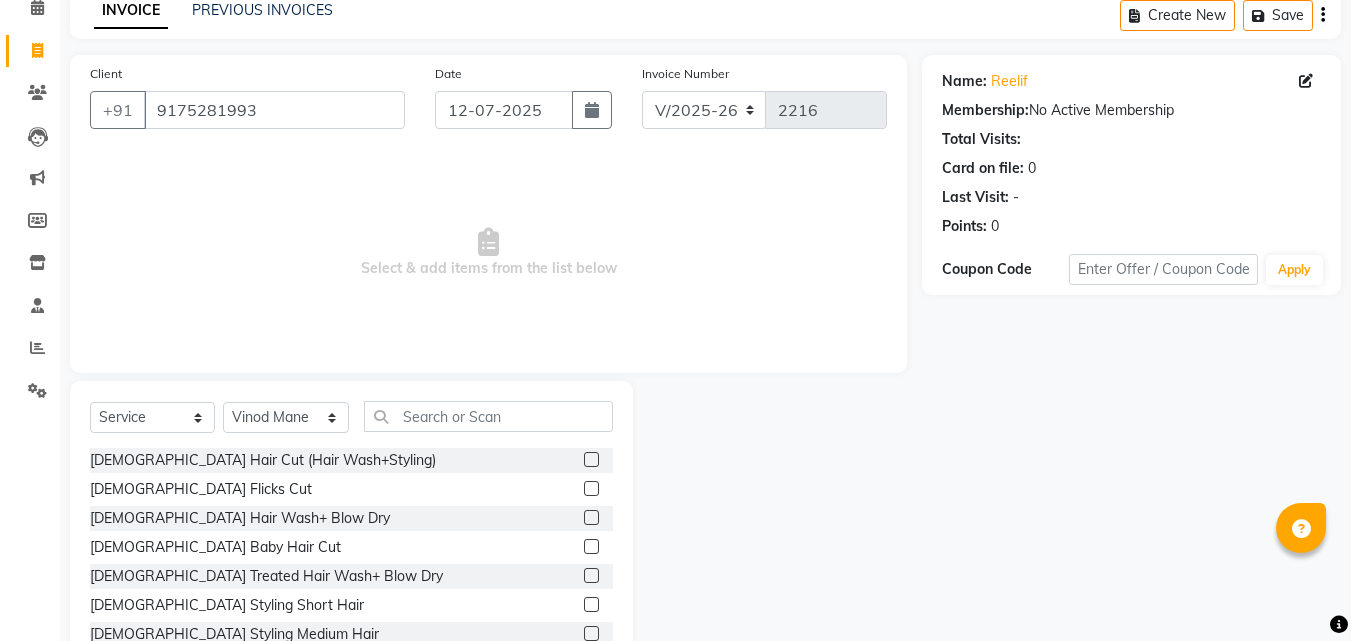 scroll, scrollTop: 160, scrollLeft: 0, axis: vertical 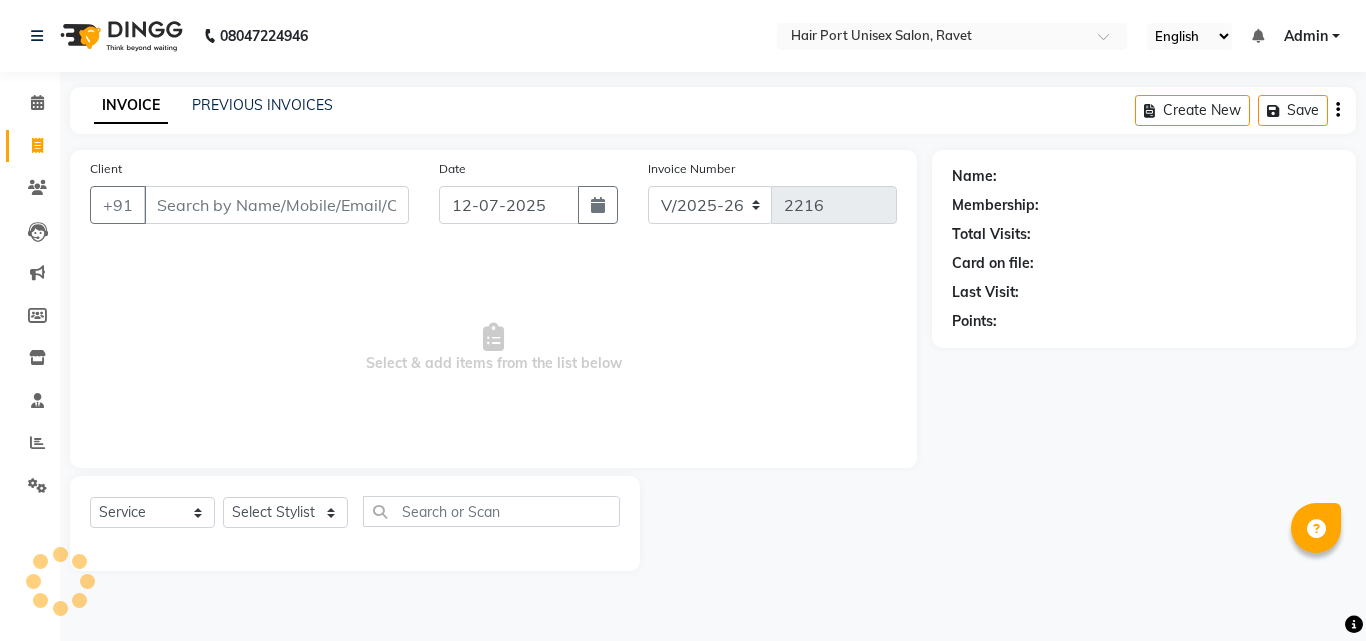 click on "Client" at bounding box center [276, 205] 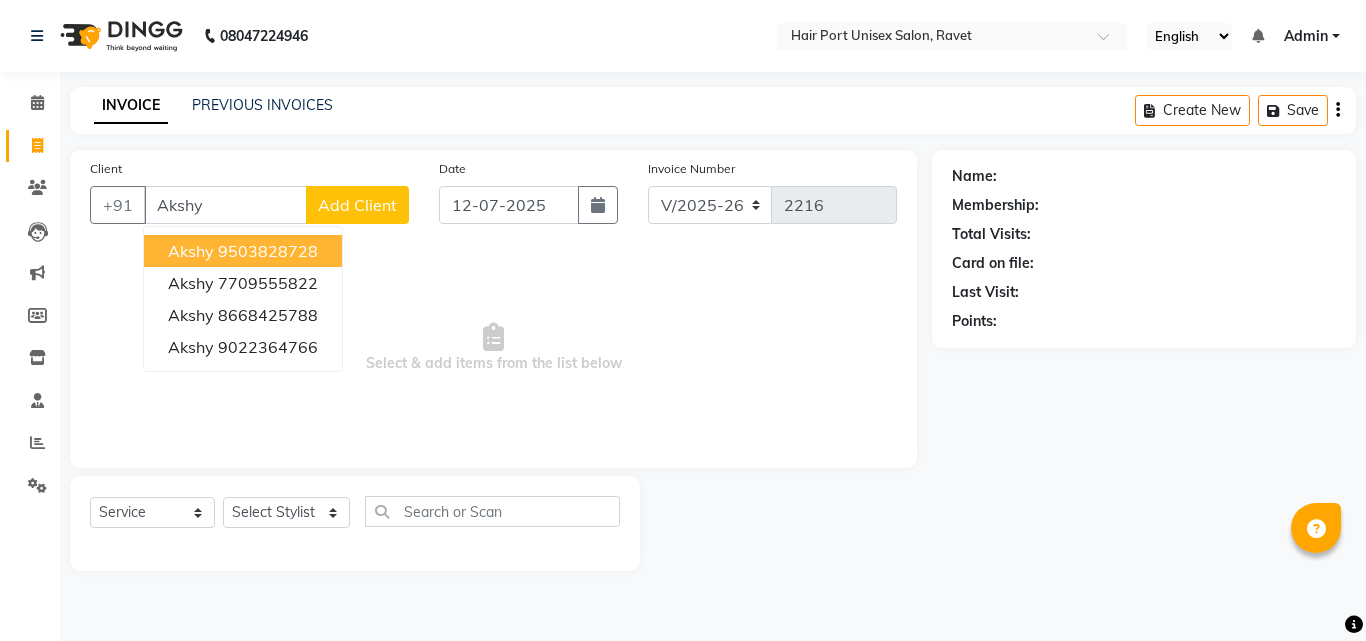 click on "Akshy" at bounding box center [225, 205] 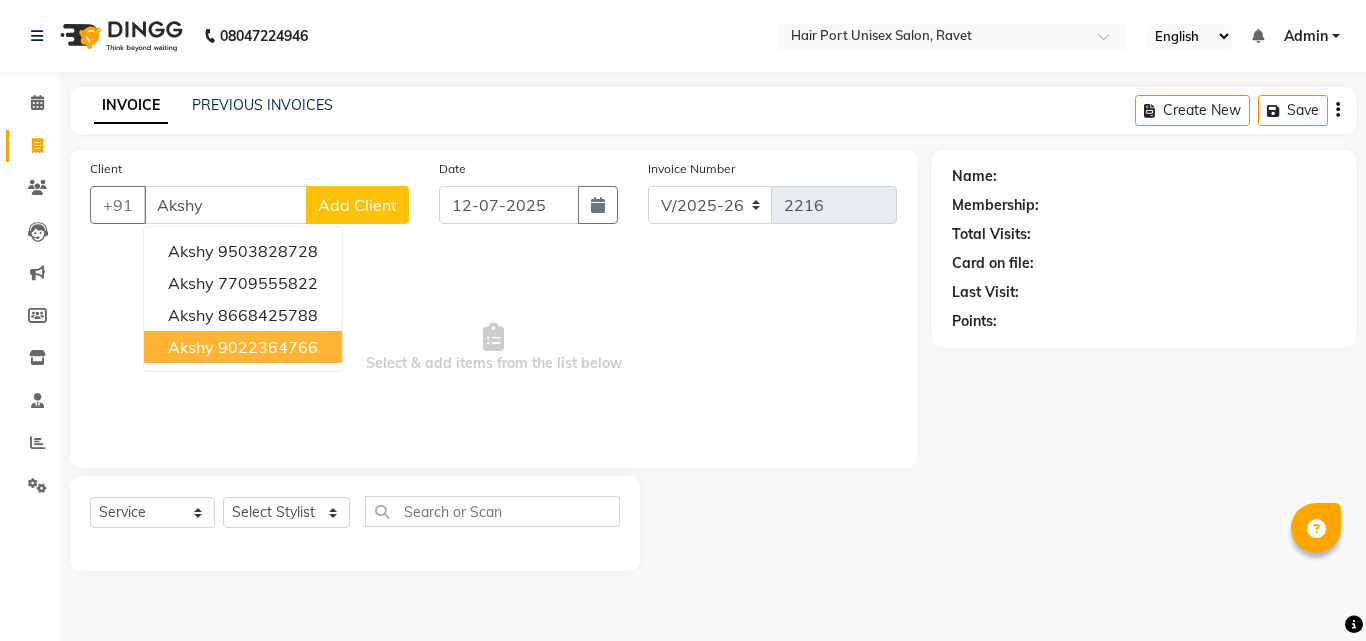 click on "9022364766" at bounding box center (268, 347) 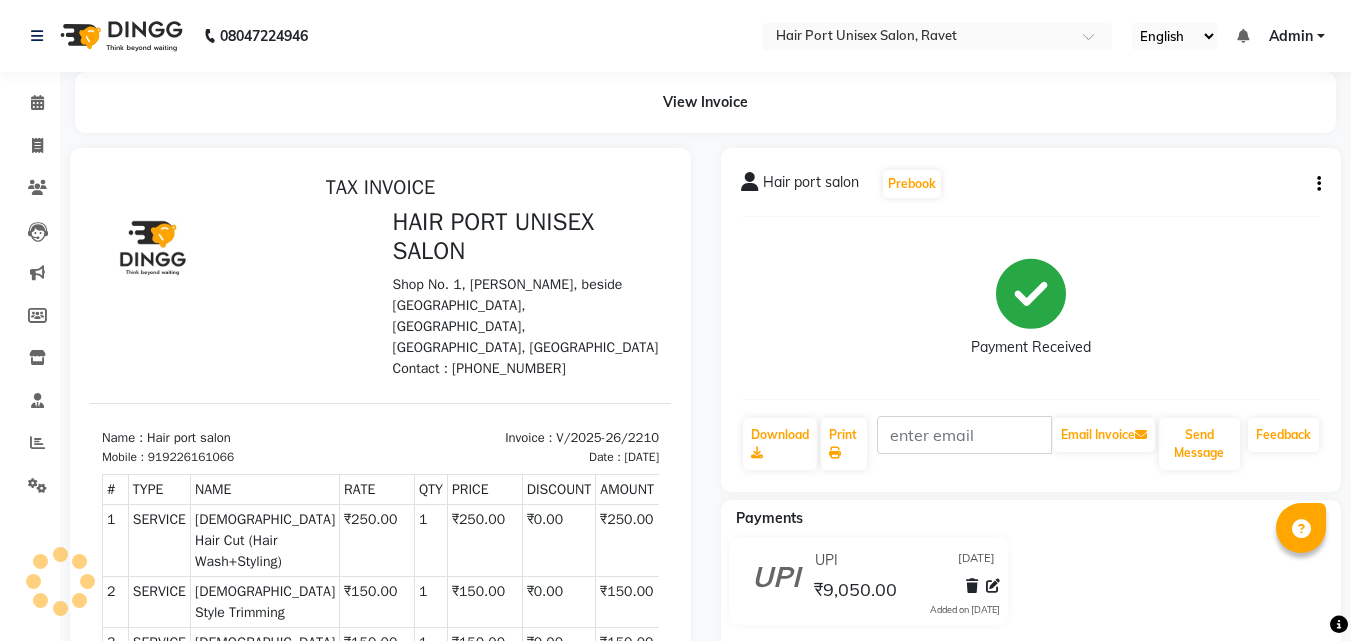 scroll, scrollTop: 0, scrollLeft: 0, axis: both 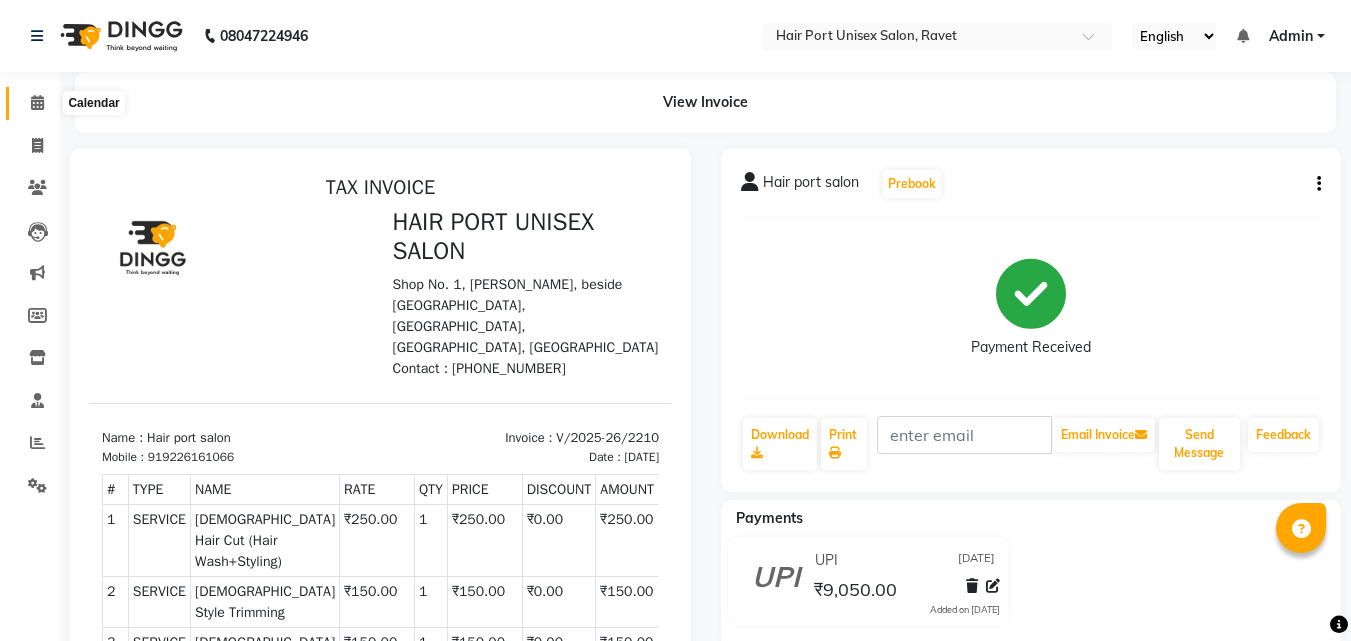 click 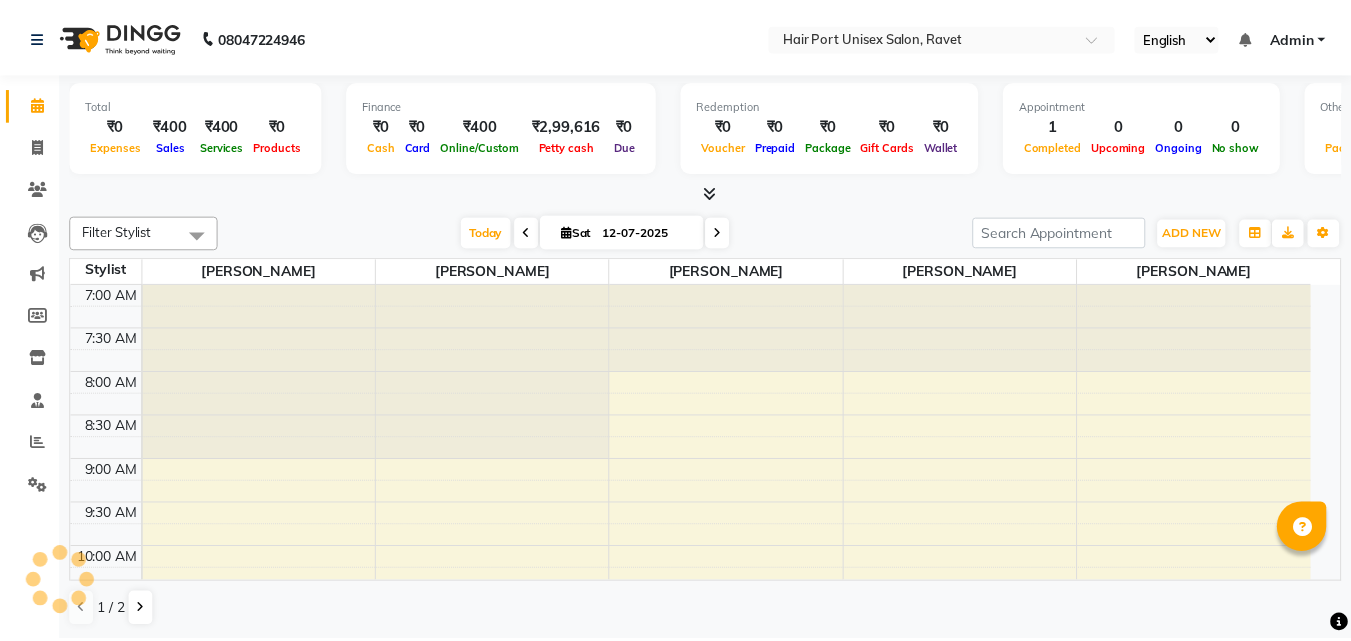 scroll, scrollTop: 0, scrollLeft: 0, axis: both 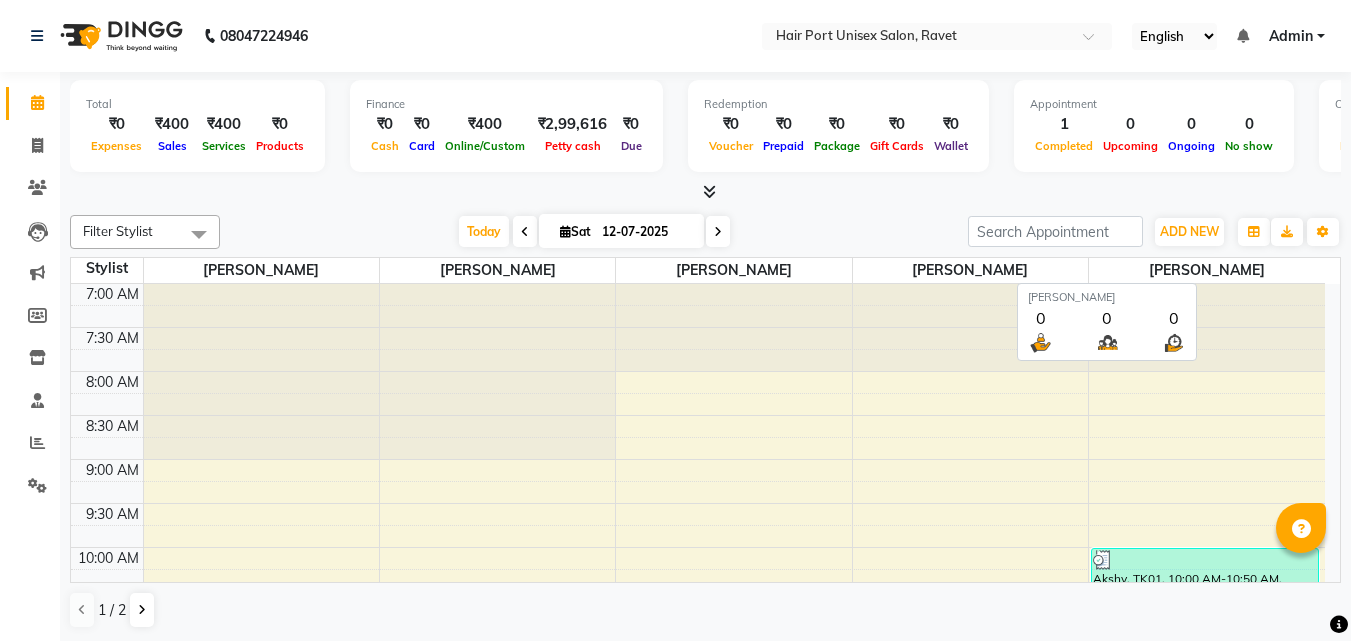 click on "[PERSON_NAME]" at bounding box center [1207, 270] 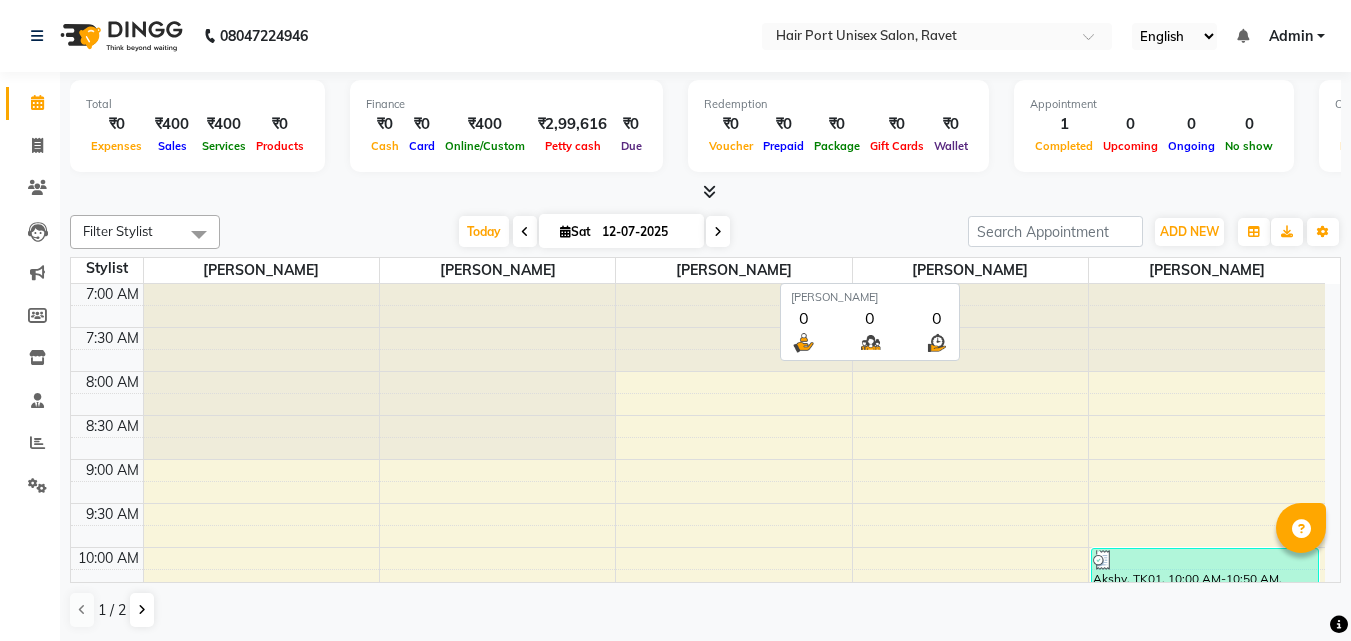 click on "[PERSON_NAME]" at bounding box center [970, 270] 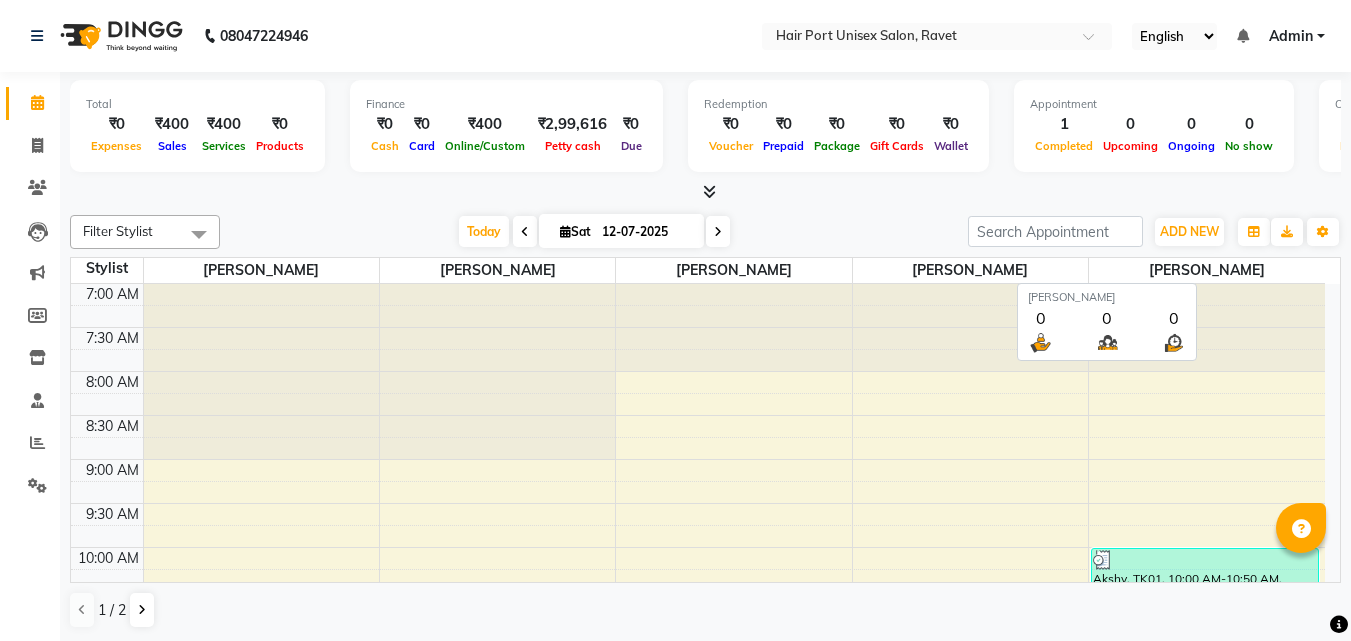 click on "[PERSON_NAME]" at bounding box center (1207, 270) 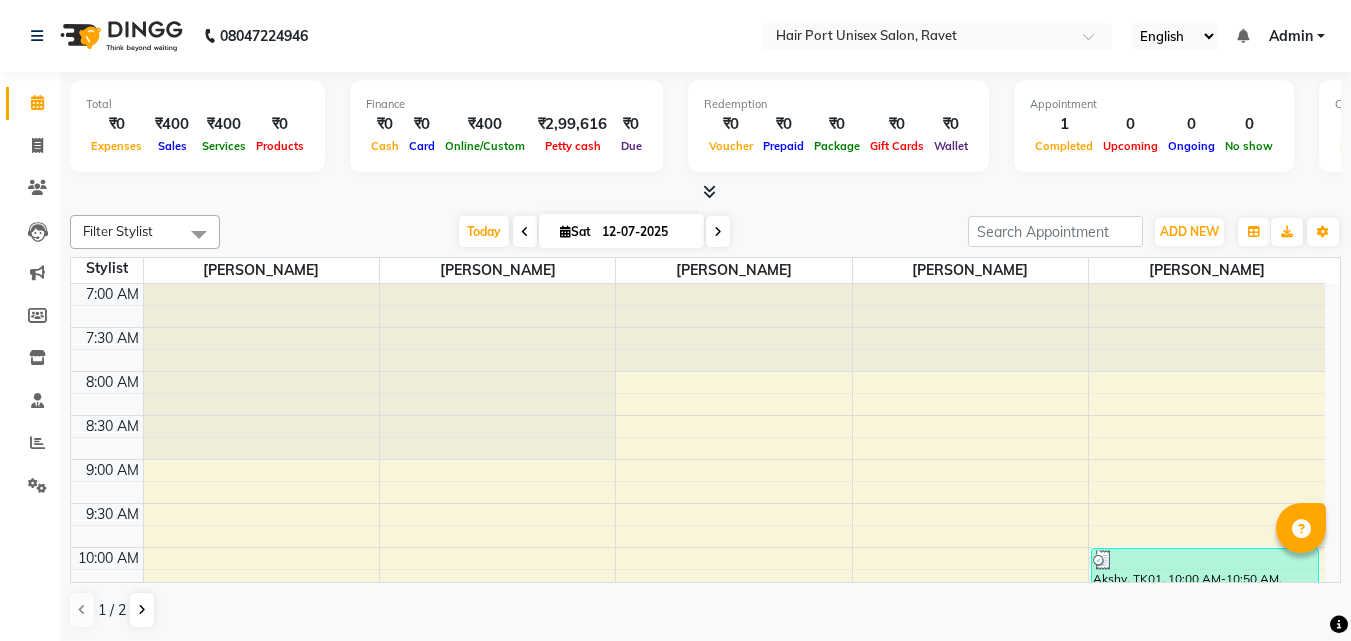scroll, scrollTop: 1, scrollLeft: 0, axis: vertical 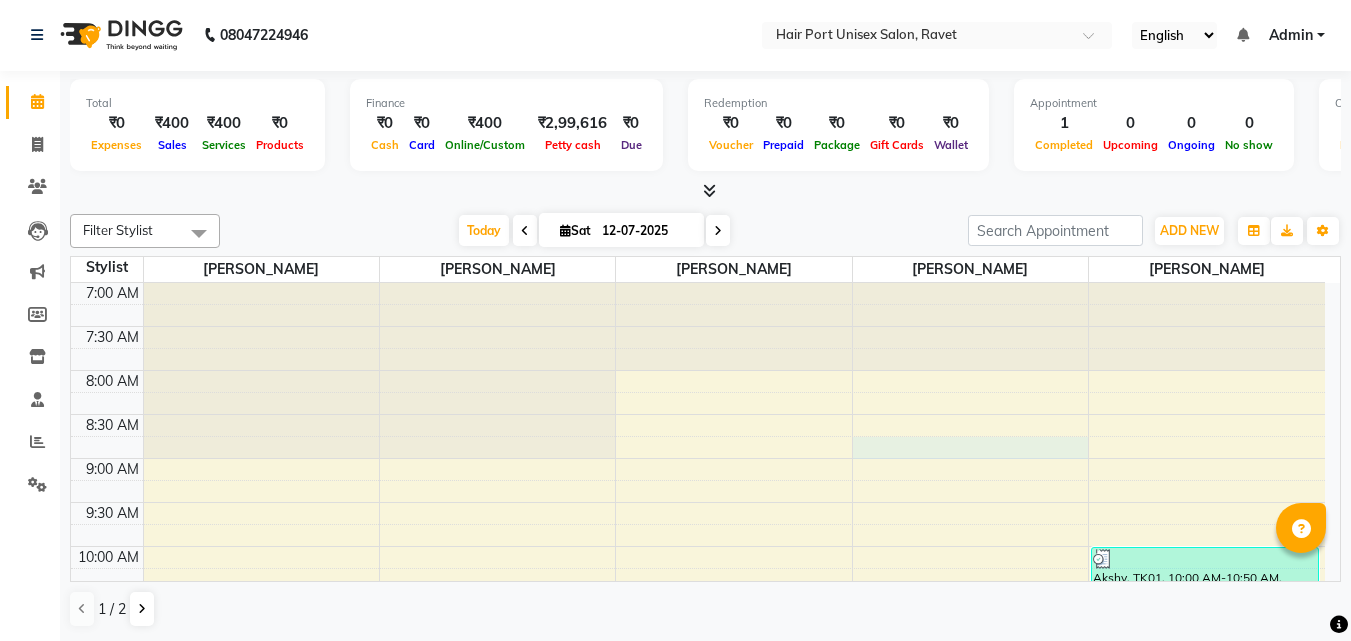 click on "7:00 AM 7:30 AM 8:00 AM 8:30 AM 9:00 AM 9:30 AM 10:00 AM 10:30 AM 11:00 AM 11:30 AM 12:00 PM 12:30 PM 1:00 PM 1:30 PM 2:00 PM 2:30 PM 3:00 PM 3:30 PM 4:00 PM 4:30 PM 5:00 PM 5:30 PM 6:00 PM 6:30 PM 7:00 PM 7:30 PM 8:00 PM 8:30 PM 9:00 PM 9:30 PM 10:00 PM 10:30 PM     [GEOGRAPHIC_DATA], TK01, 10:00 AM-10:50 AM, [DEMOGRAPHIC_DATA] Hair Cut (Hair Wash+Styling),[DEMOGRAPHIC_DATA] Style Trimming" at bounding box center [698, 986] 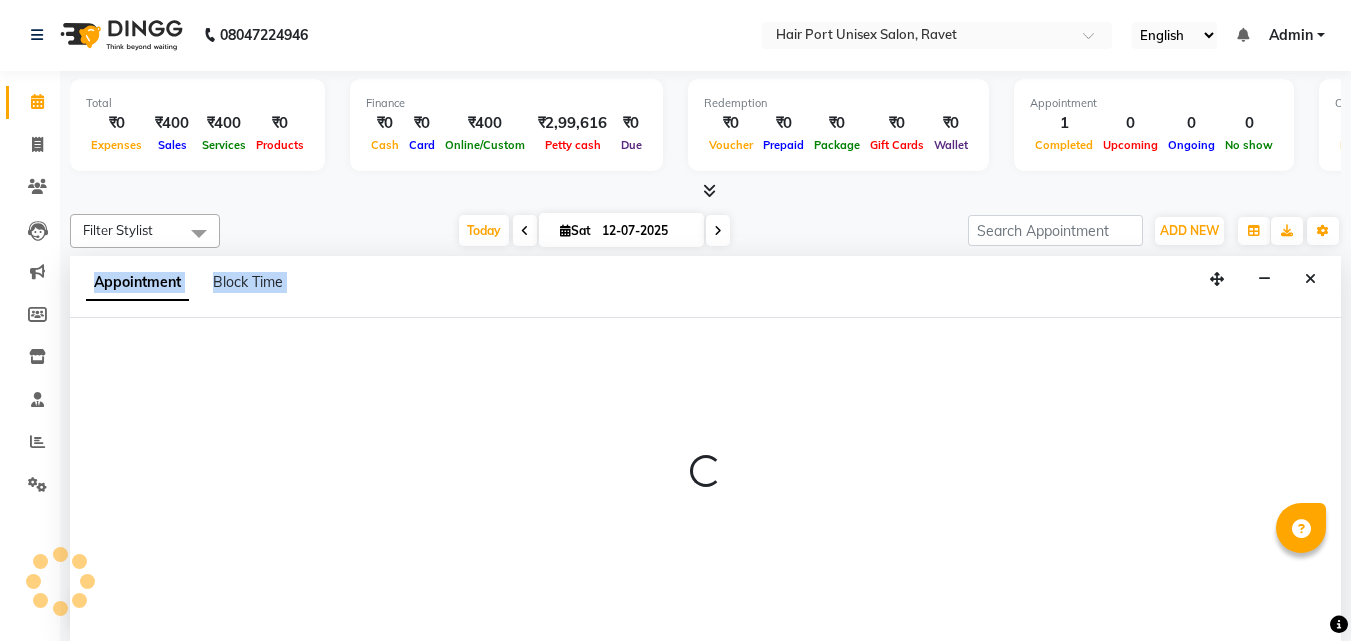 click at bounding box center [705, 479] 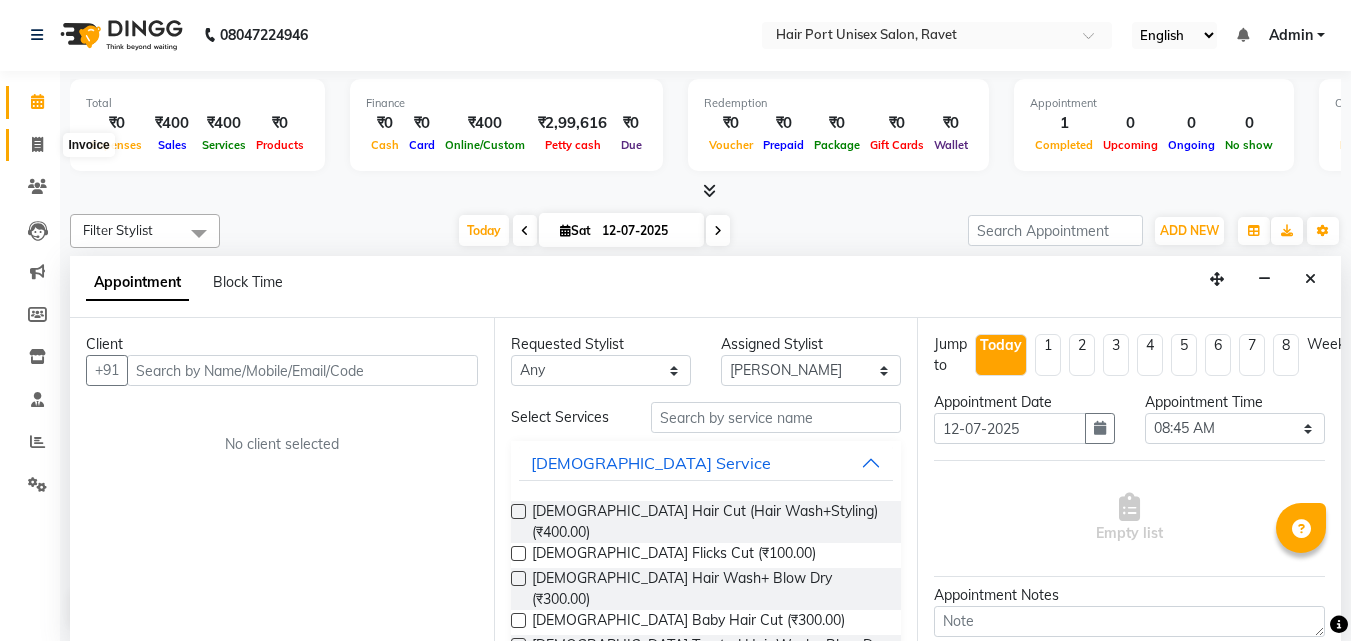 click 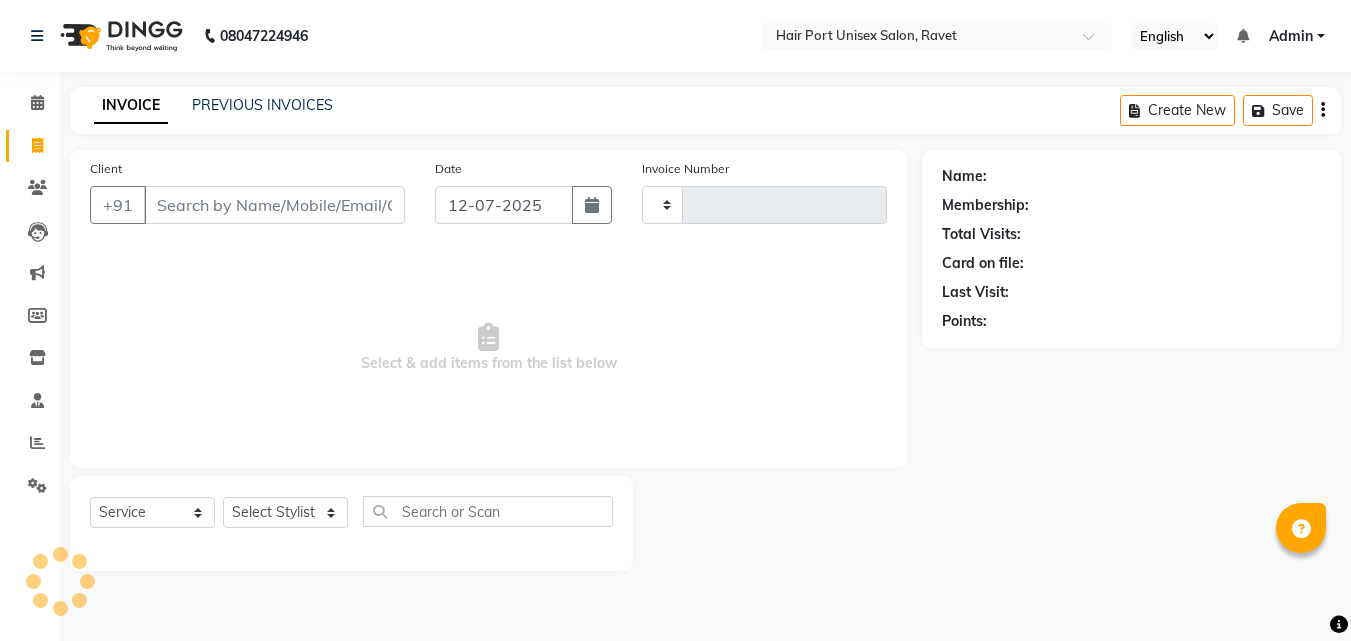 scroll, scrollTop: 0, scrollLeft: 0, axis: both 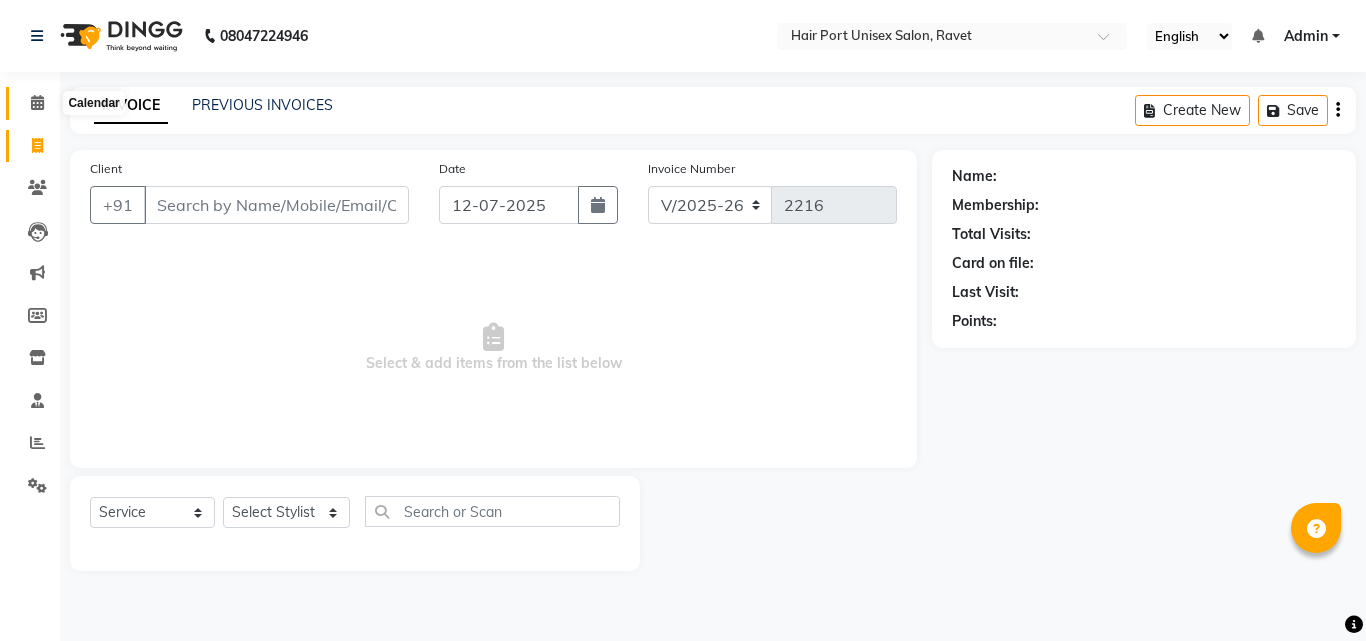 click 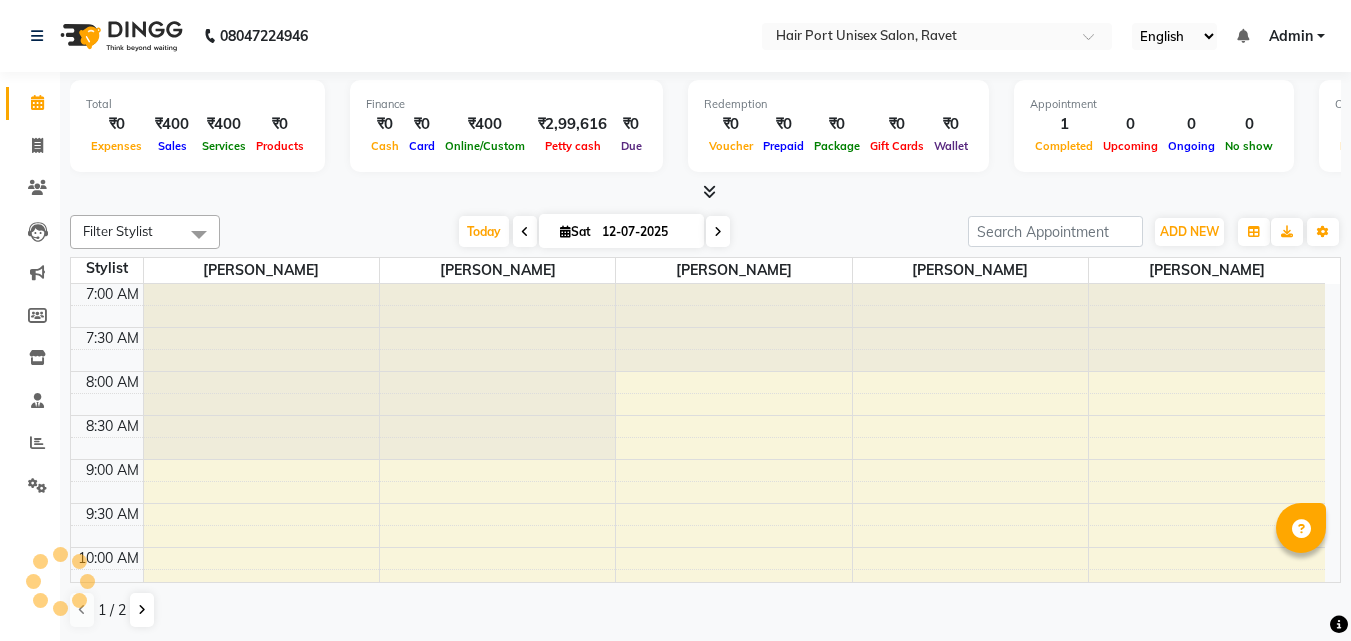 scroll, scrollTop: 0, scrollLeft: 0, axis: both 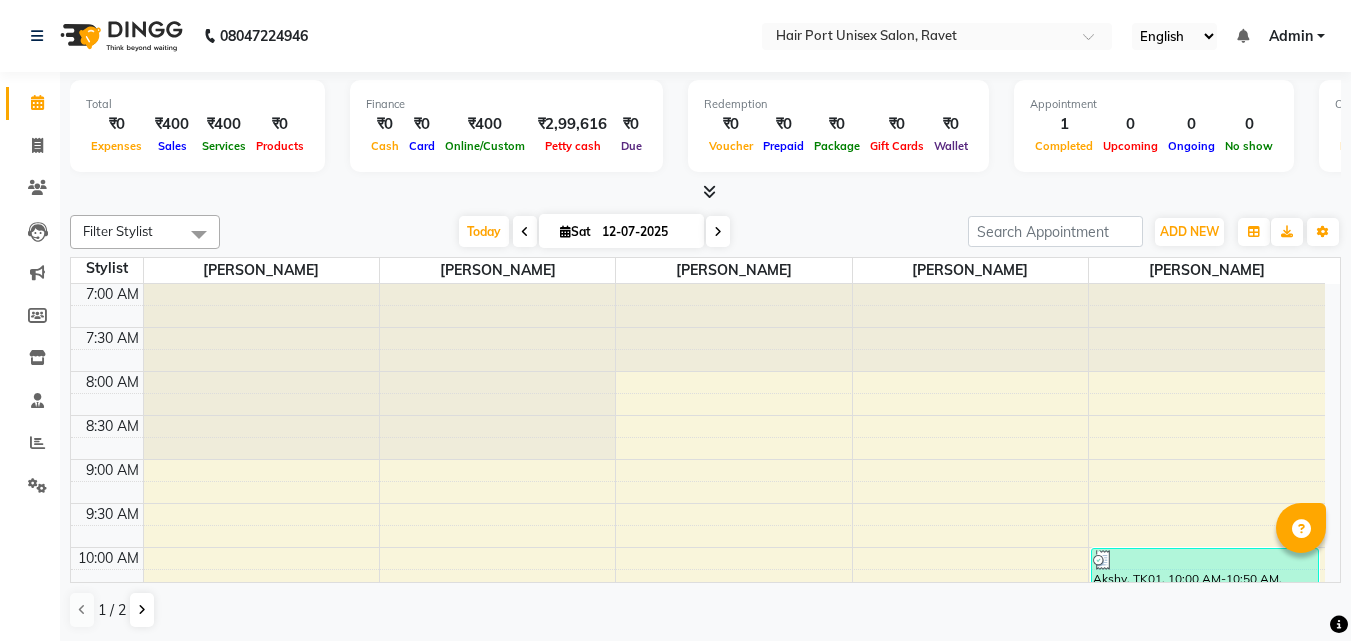 click at bounding box center [1205, 560] 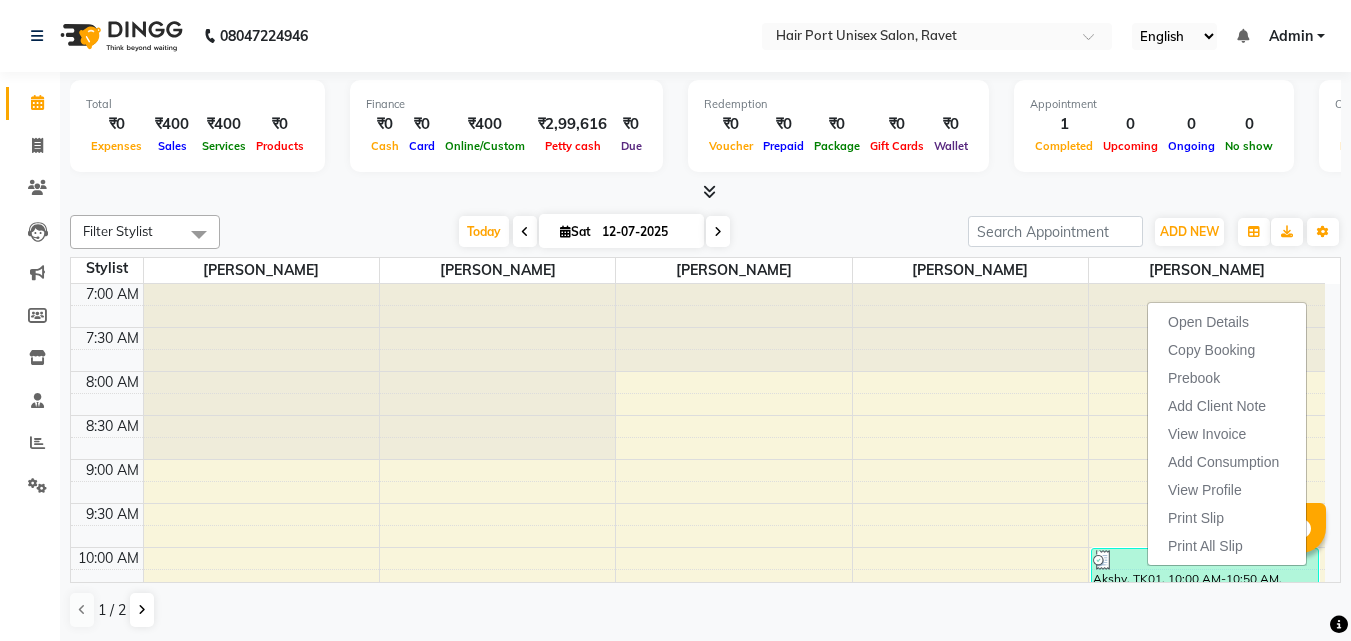 click at bounding box center (1205, 560) 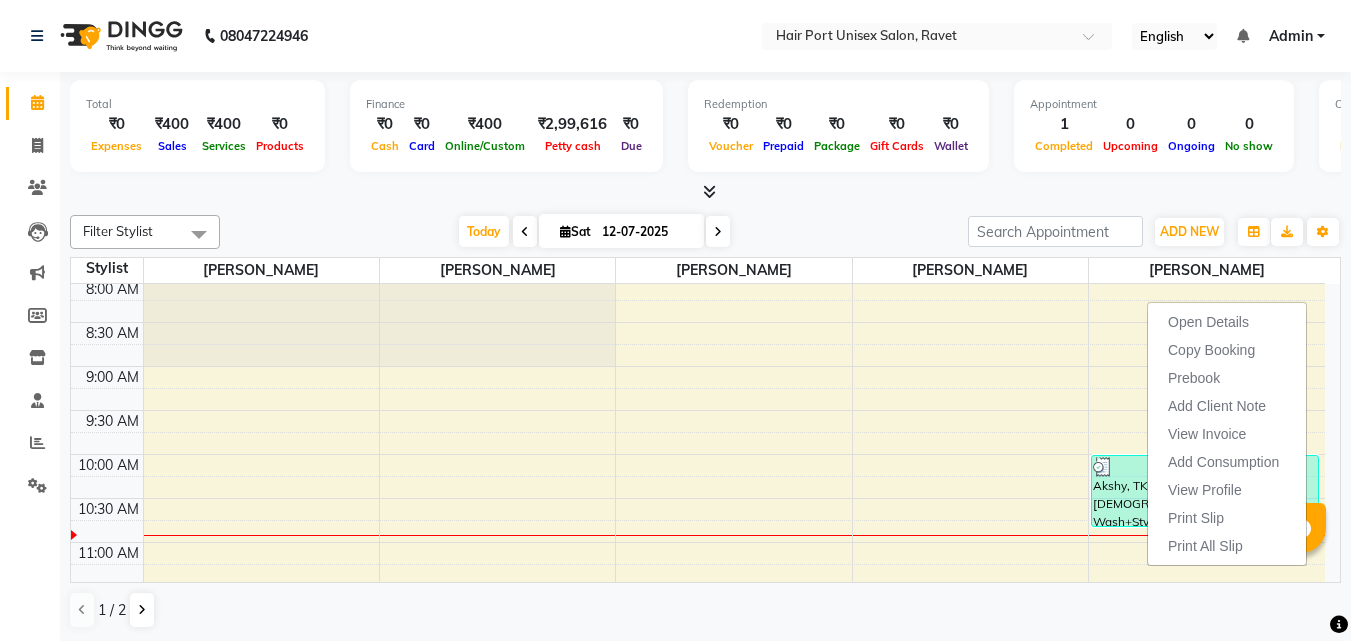scroll, scrollTop: 120, scrollLeft: 0, axis: vertical 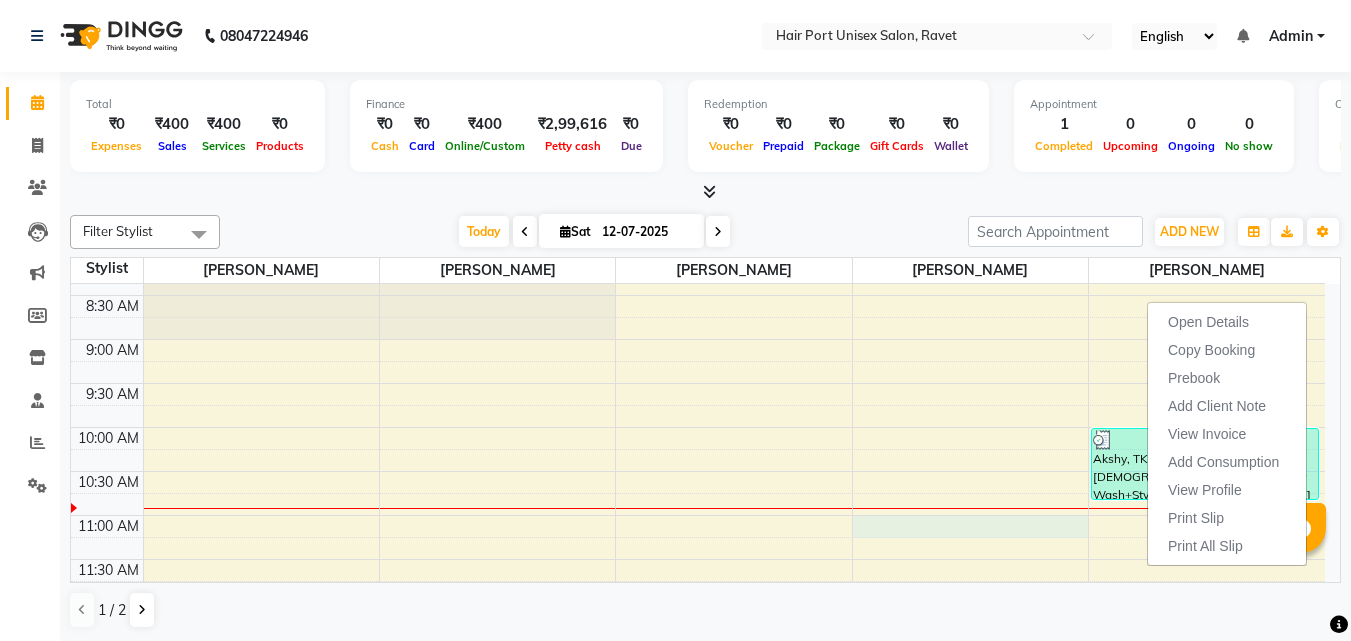 click on "7:00 AM 7:30 AM 8:00 AM 8:30 AM 9:00 AM 9:30 AM 10:00 AM 10:30 AM 11:00 AM 11:30 AM 12:00 PM 12:30 PM 1:00 PM 1:30 PM 2:00 PM 2:30 PM 3:00 PM 3:30 PM 4:00 PM 4:30 PM 5:00 PM 5:30 PM 6:00 PM 6:30 PM 7:00 PM 7:30 PM 8:00 PM 8:30 PM 9:00 PM 9:30 PM 10:00 PM 10:30 PM     [GEOGRAPHIC_DATA], TK01, 10:00 AM-10:50 AM, [DEMOGRAPHIC_DATA] Hair Cut (Hair Wash+Styling),[DEMOGRAPHIC_DATA] Style Trimming" at bounding box center (698, 867) 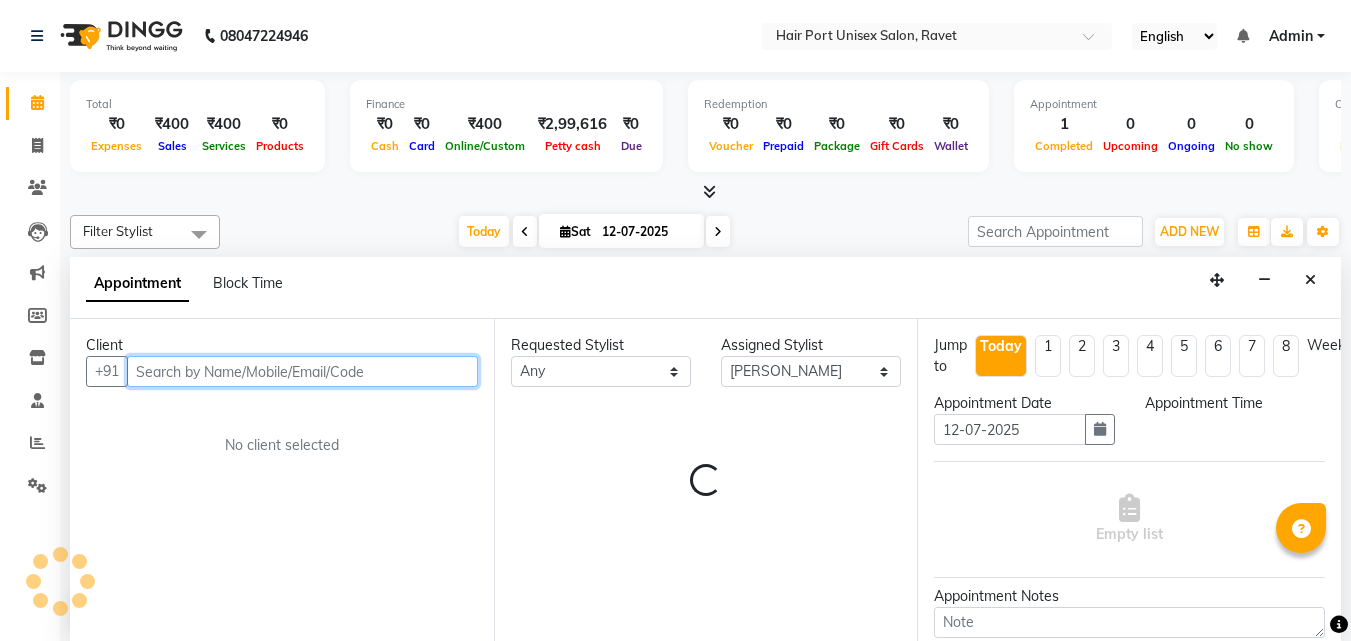 scroll, scrollTop: 1, scrollLeft: 0, axis: vertical 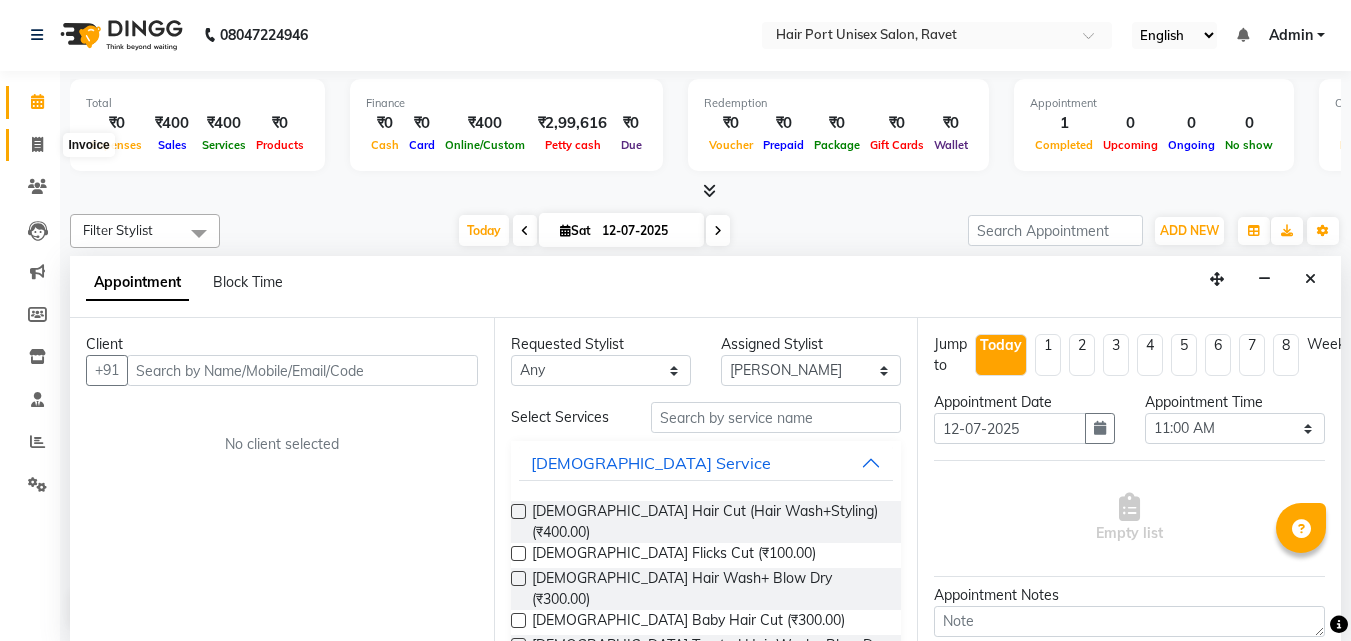 click 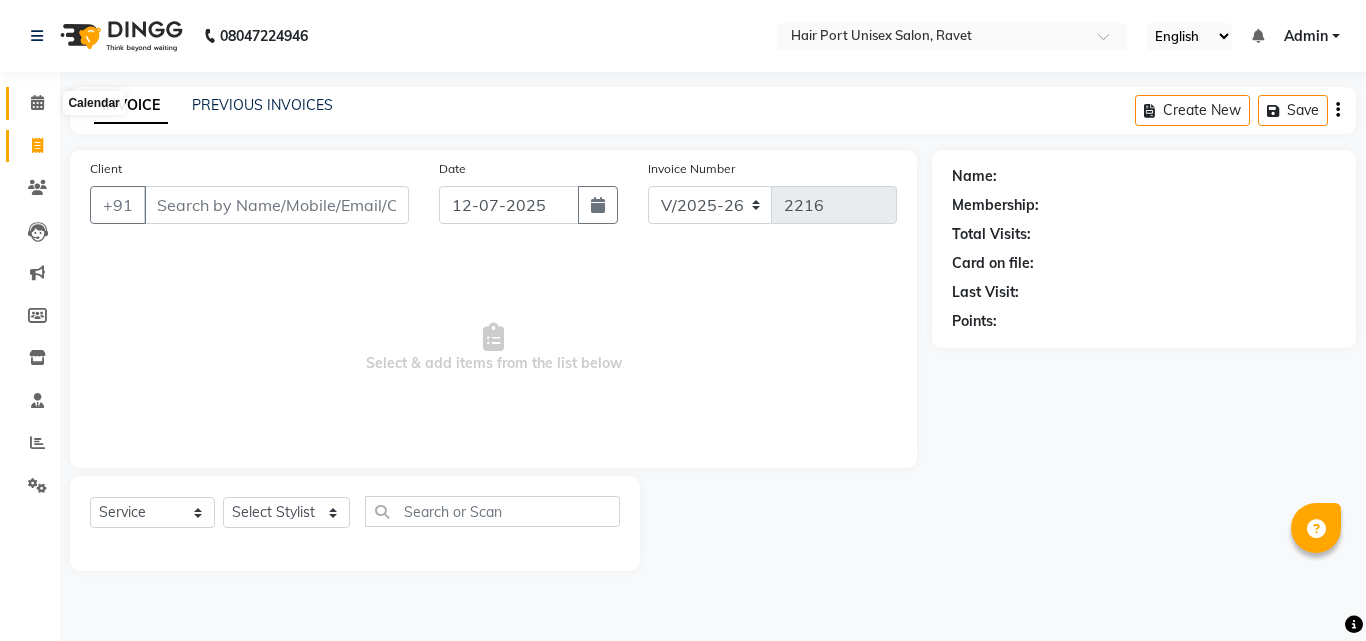 click 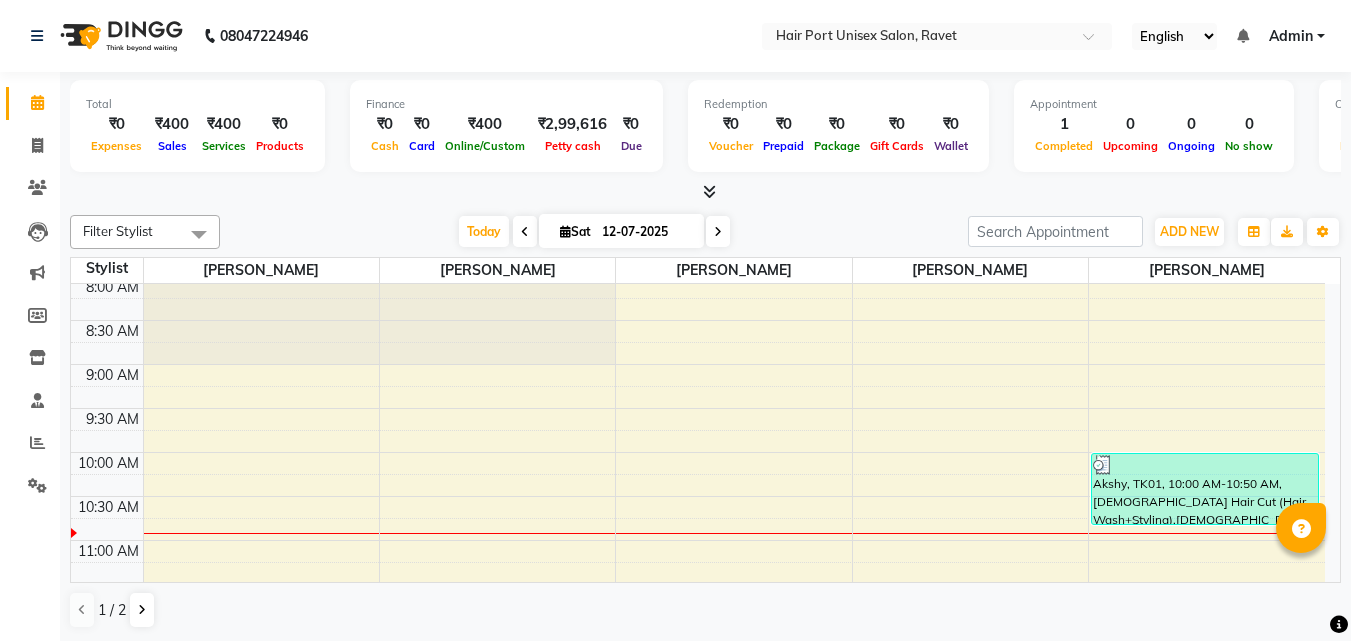 scroll, scrollTop: 120, scrollLeft: 0, axis: vertical 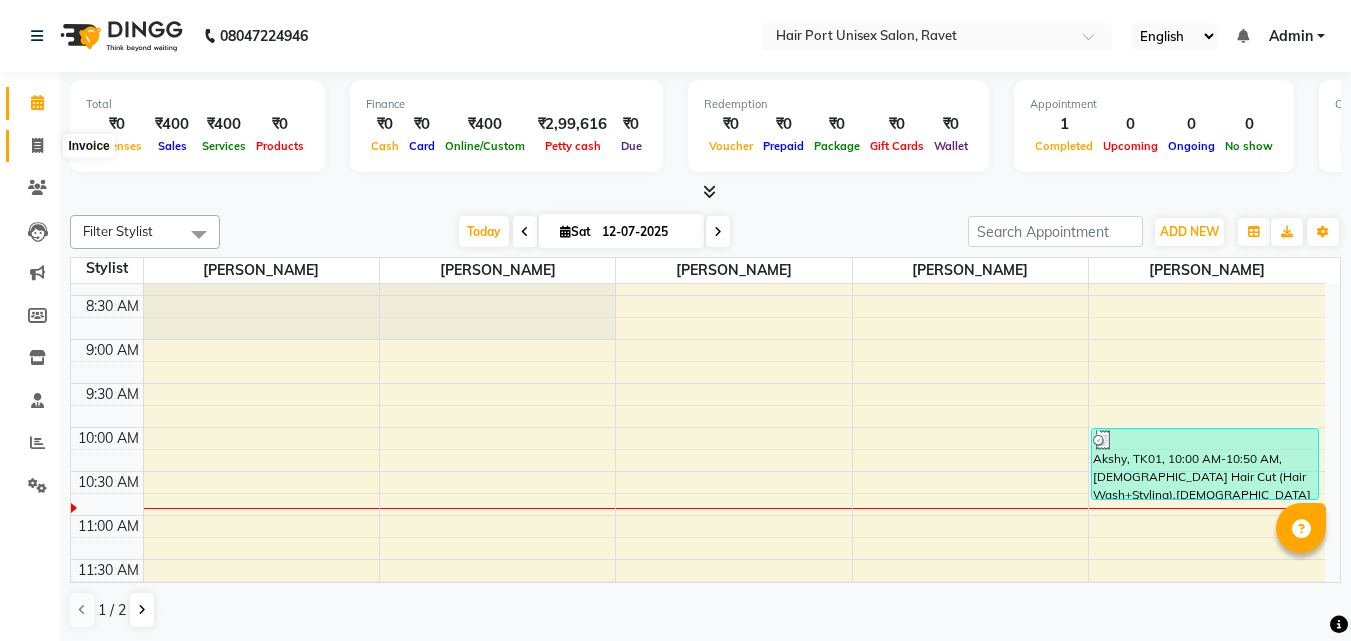 click 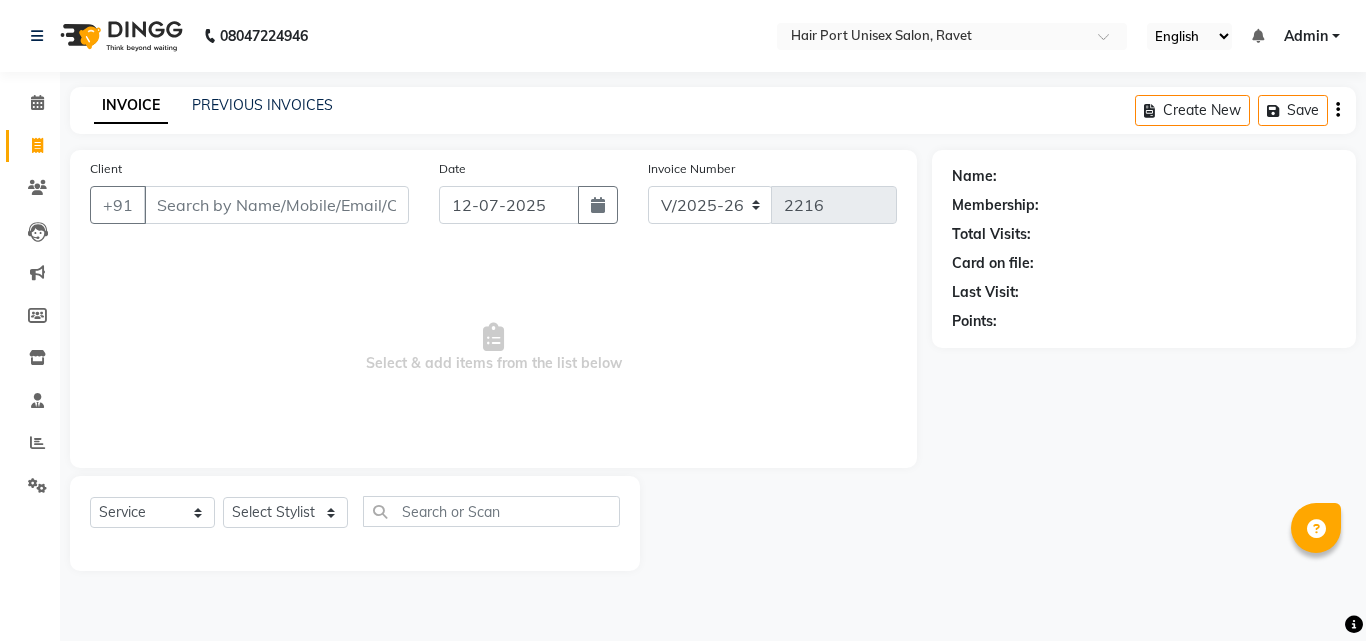 click on "Client" at bounding box center (276, 205) 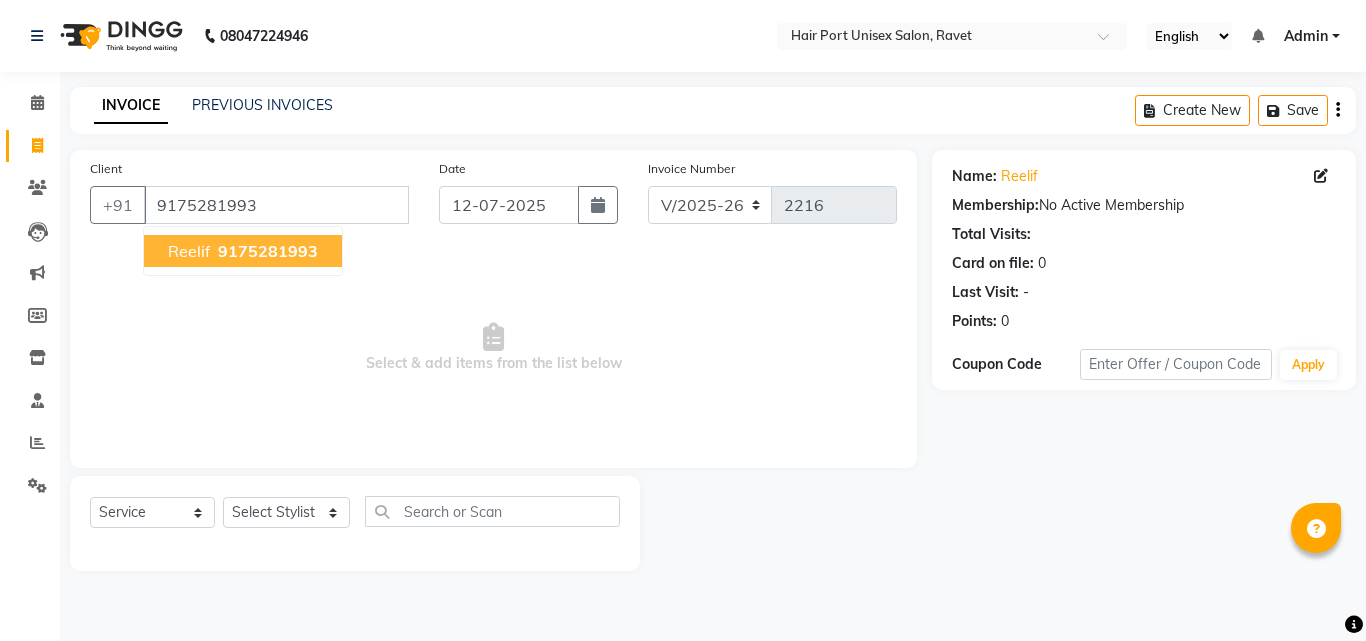 click on "9175281993" at bounding box center [268, 251] 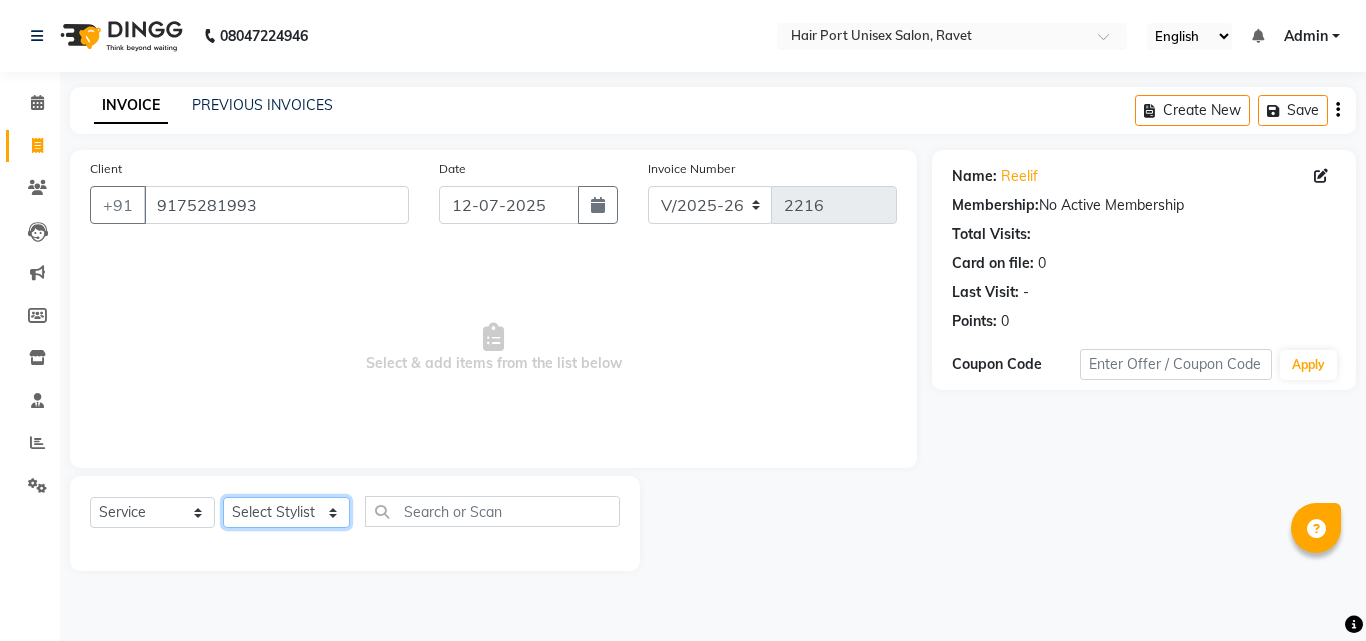 click on "Select Stylist [PERSON_NAME]  [PERSON_NAME] [PERSON_NAME] [PERSON_NAME] [PERSON_NAME]  [PERSON_NAME] [PERSON_NAME] Mane" 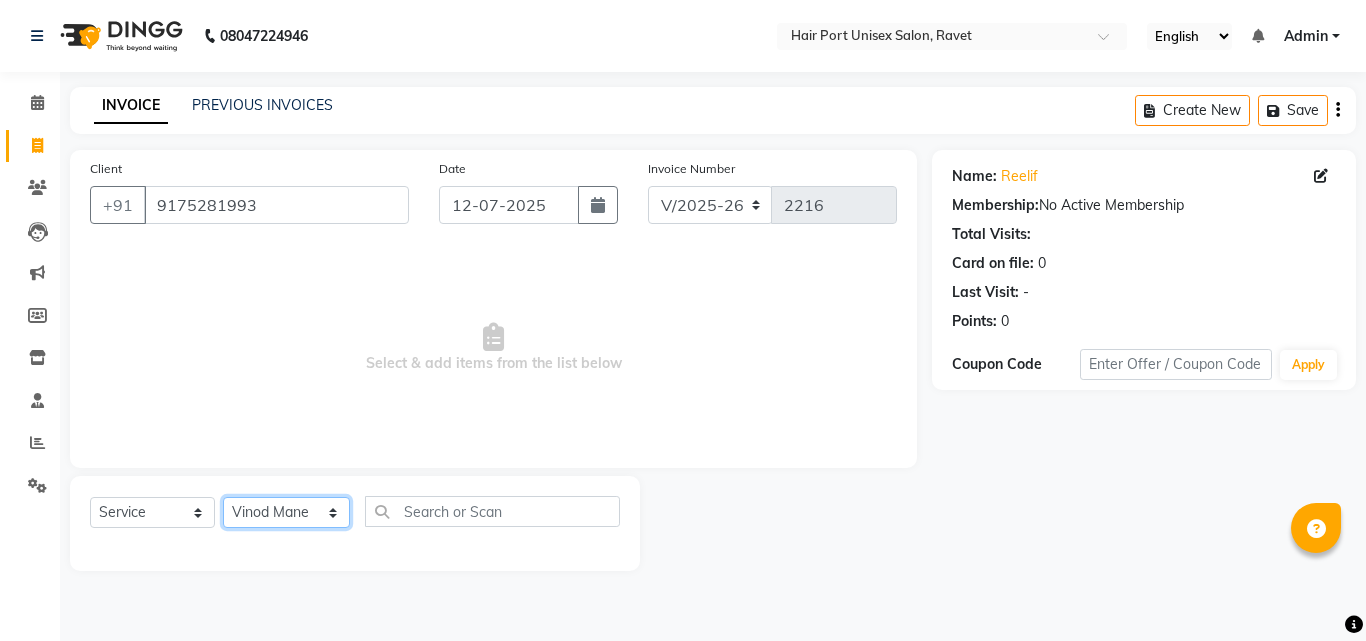 click on "Select Stylist [PERSON_NAME]  [PERSON_NAME] [PERSON_NAME] [PERSON_NAME] [PERSON_NAME]  [PERSON_NAME] [PERSON_NAME] Mane" 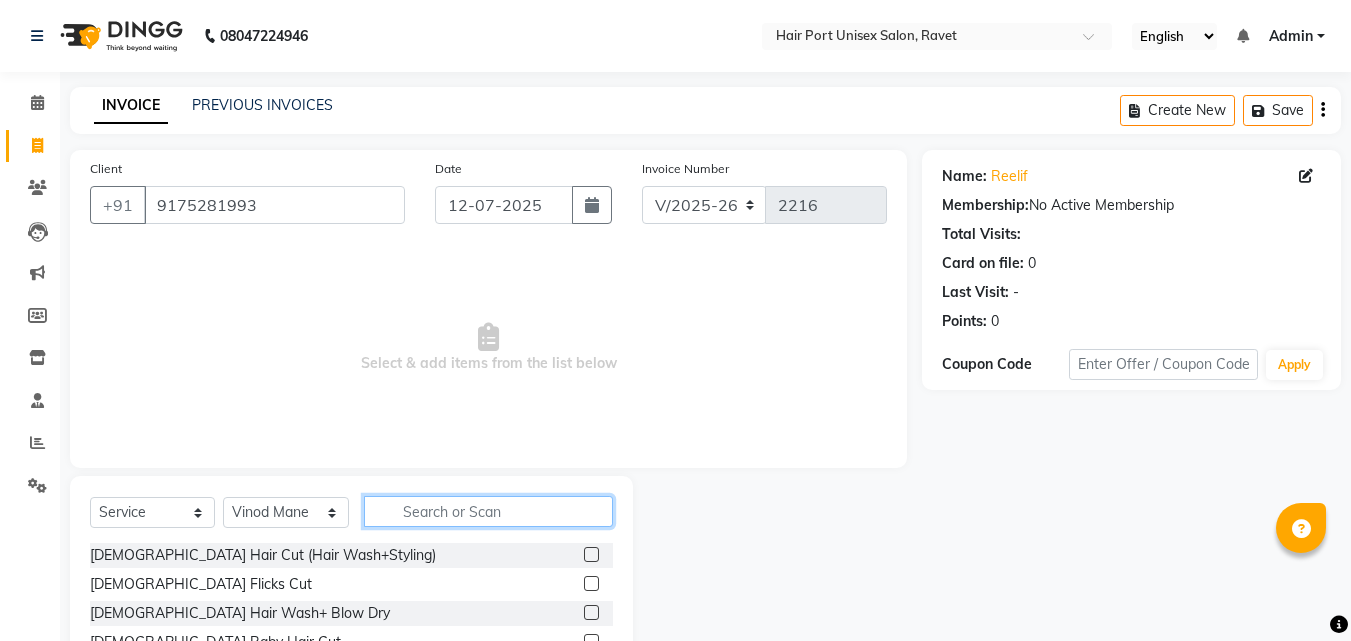 click 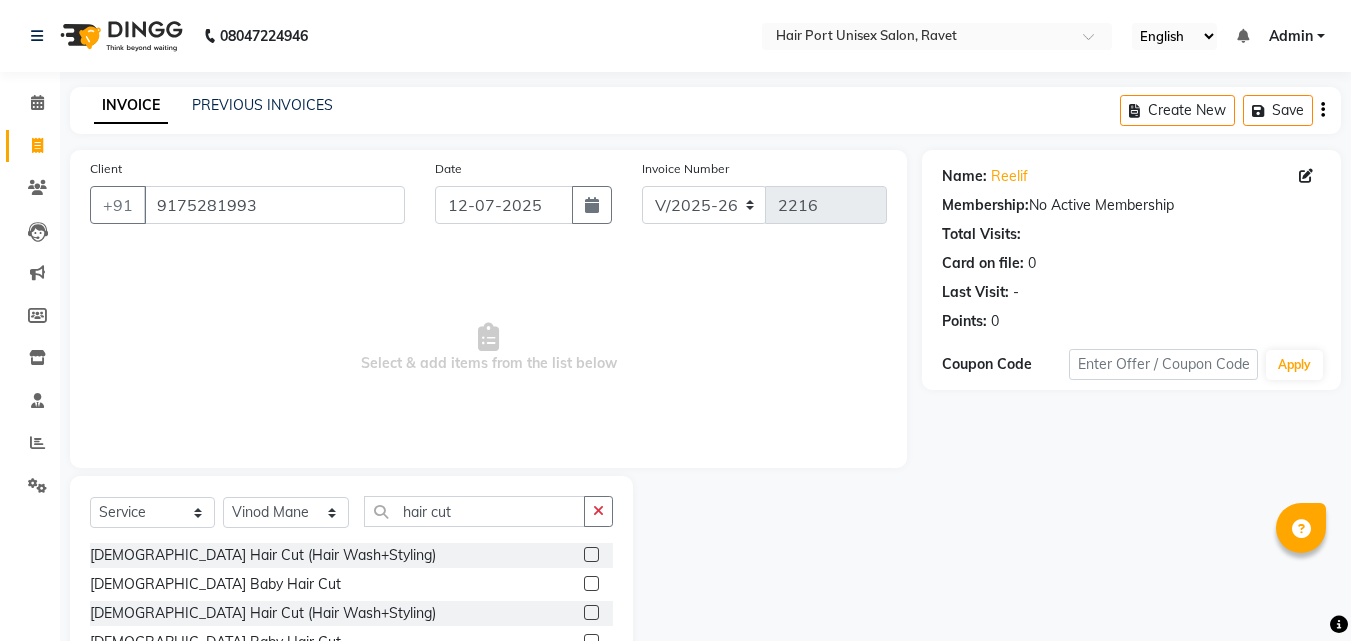 click on "Select  Service  Product  Membership  Package Voucher Prepaid Gift Card  Select Stylist [PERSON_NAME]  [PERSON_NAME] [PERSON_NAME] [PERSON_NAME] [PERSON_NAME]  [PERSON_NAME] [PERSON_NAME] Mane hair cut" 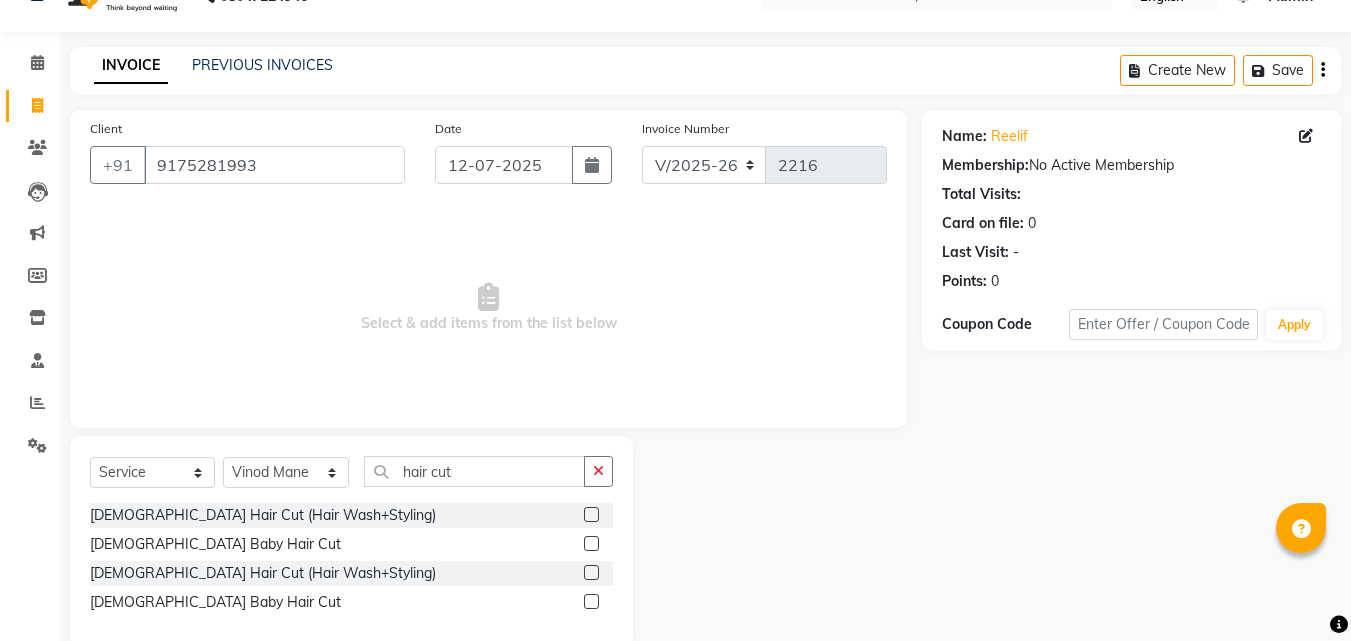 click 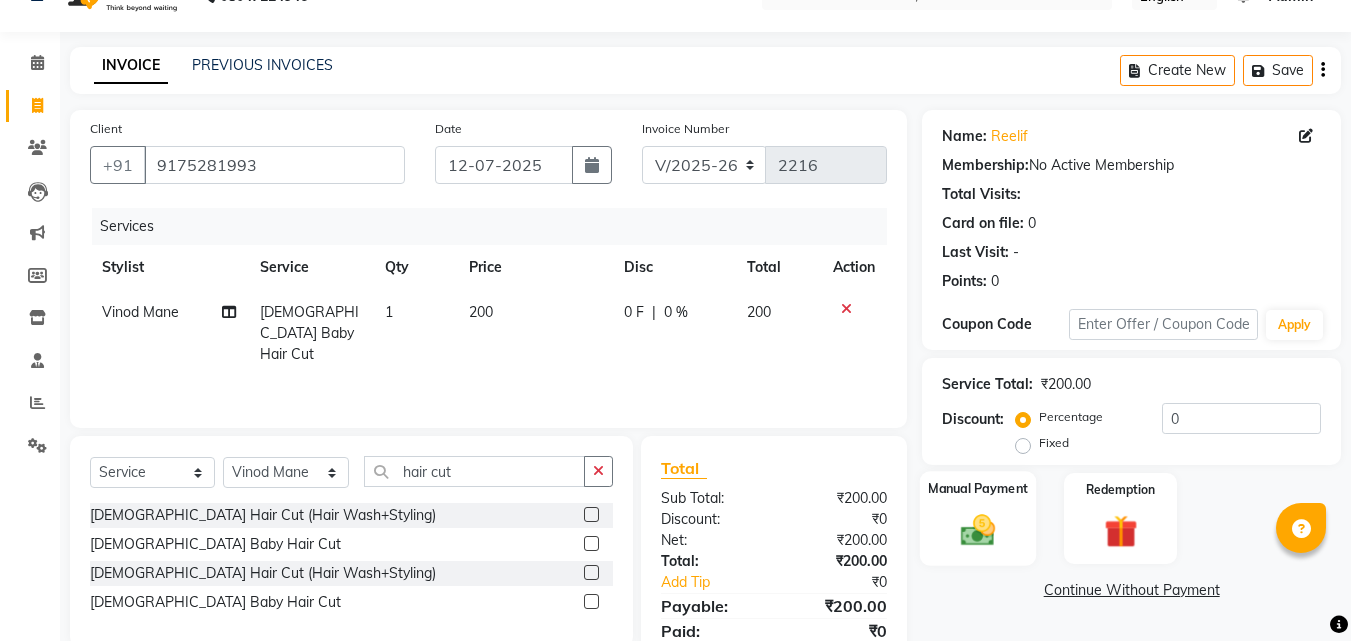 click 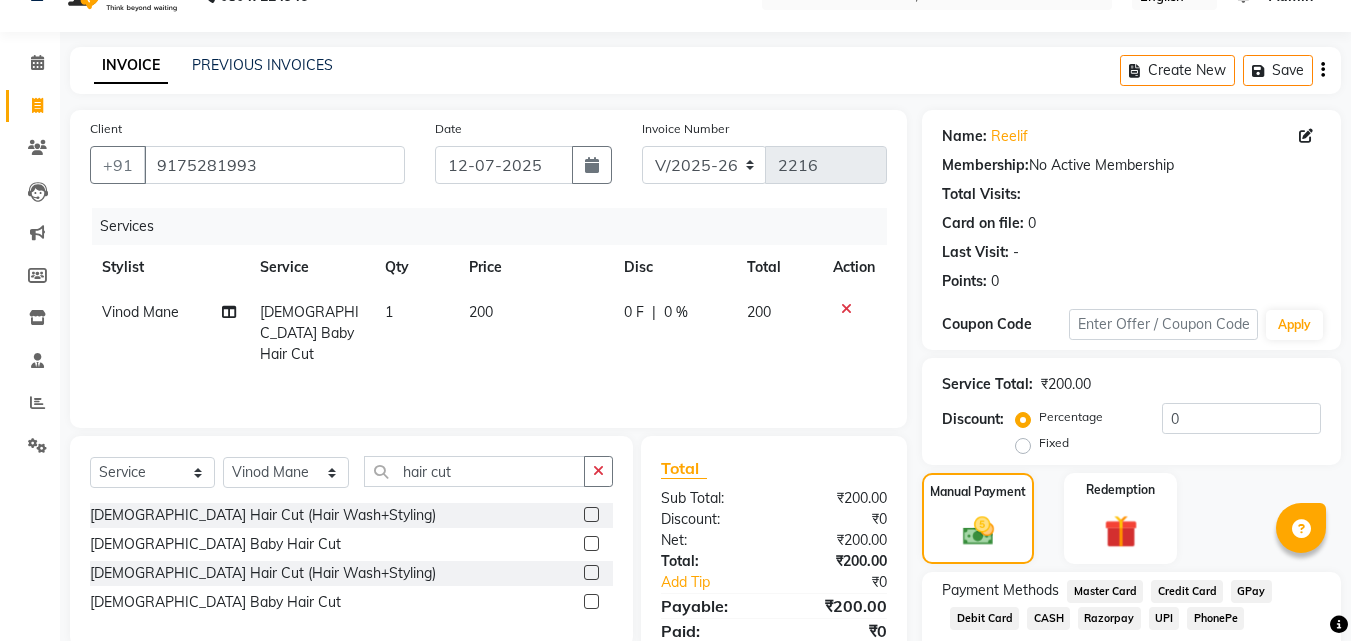 click on "UPI" 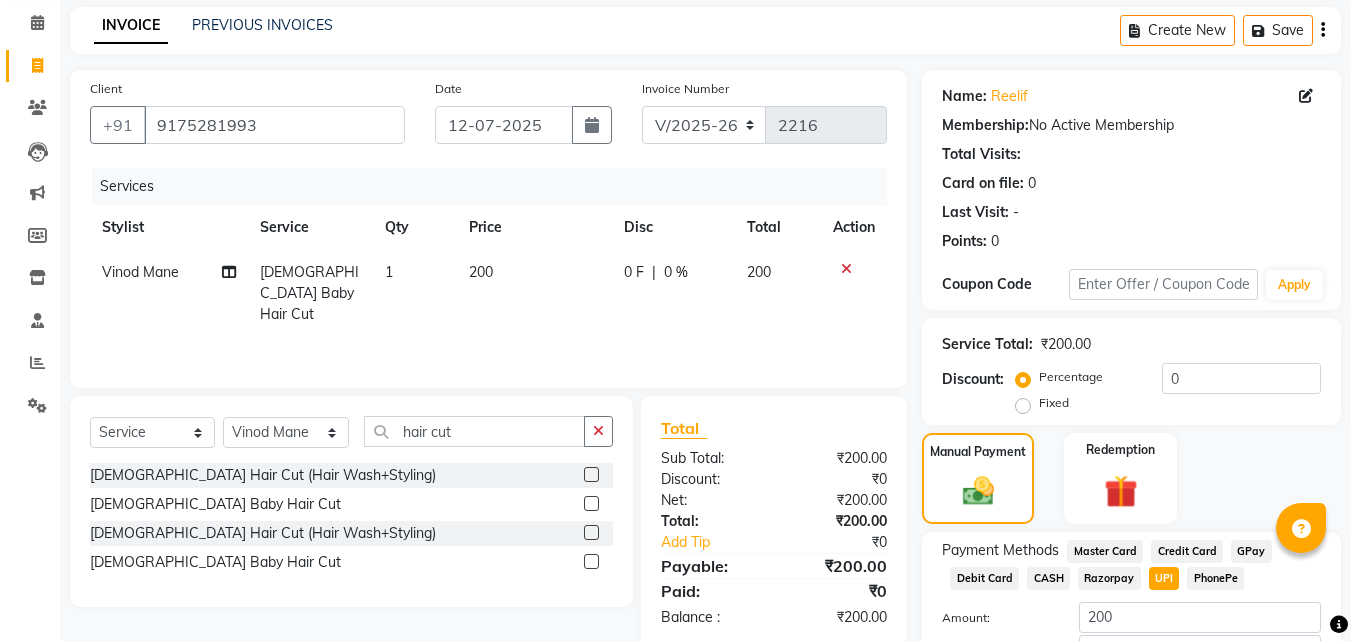 scroll, scrollTop: 218, scrollLeft: 0, axis: vertical 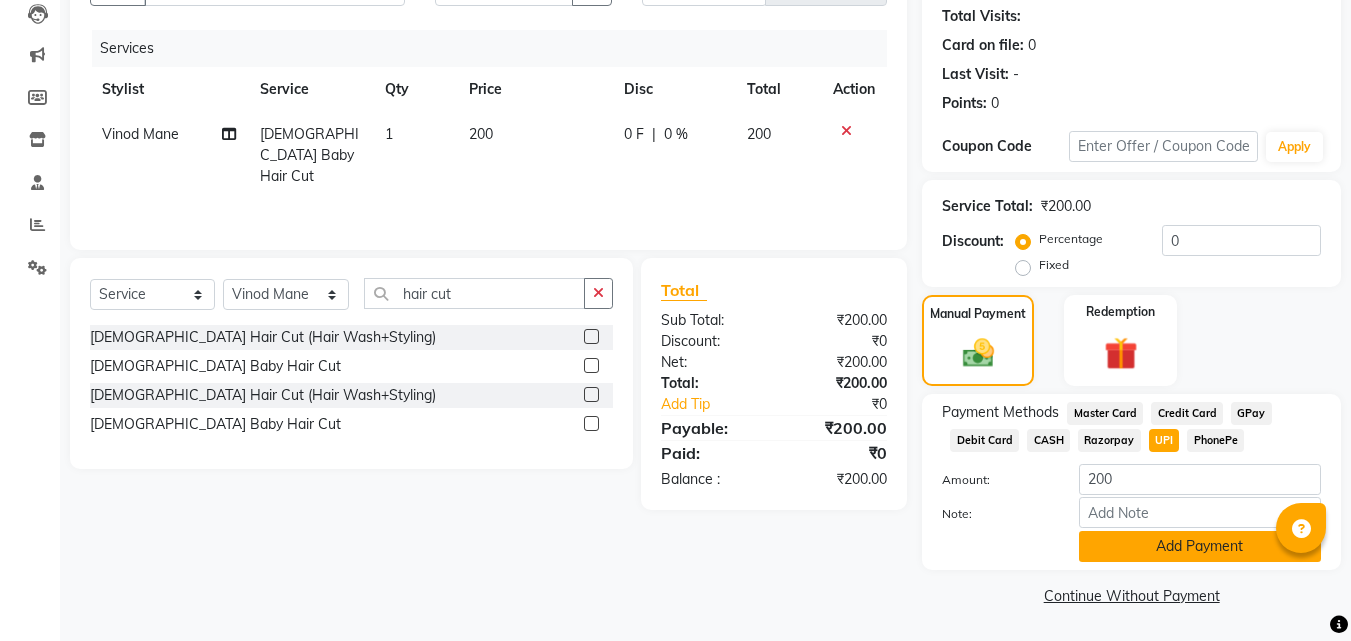 click on "Add Payment" 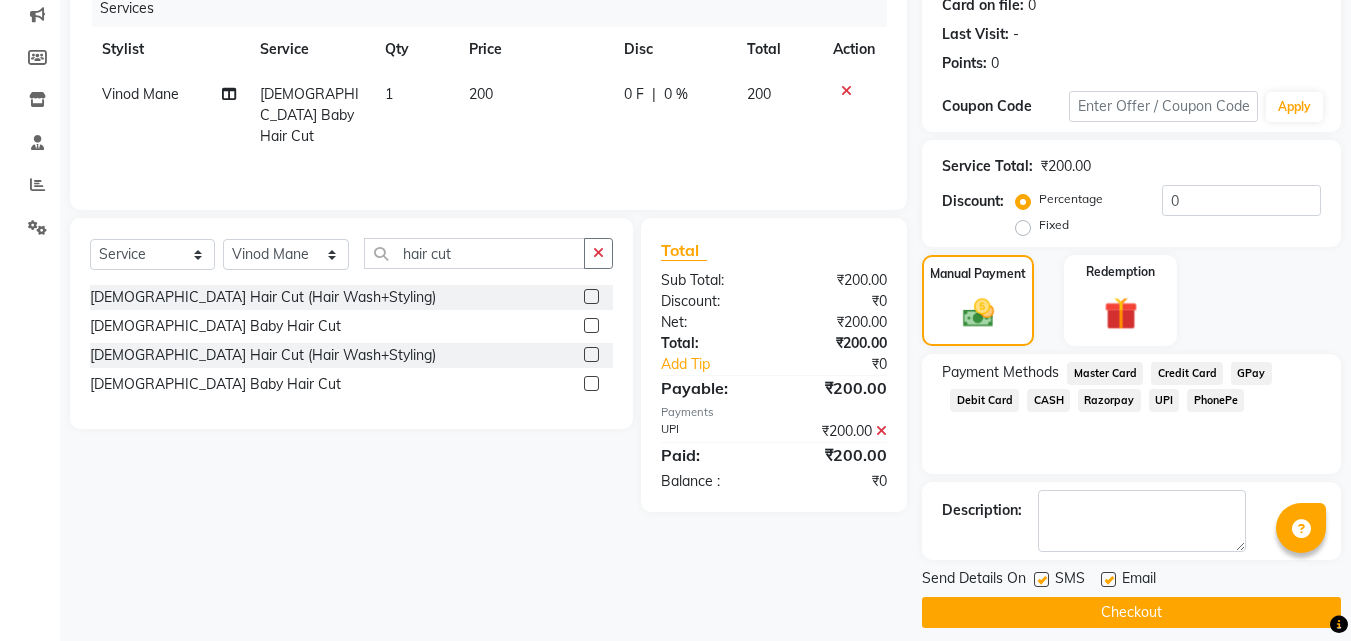 scroll, scrollTop: 275, scrollLeft: 0, axis: vertical 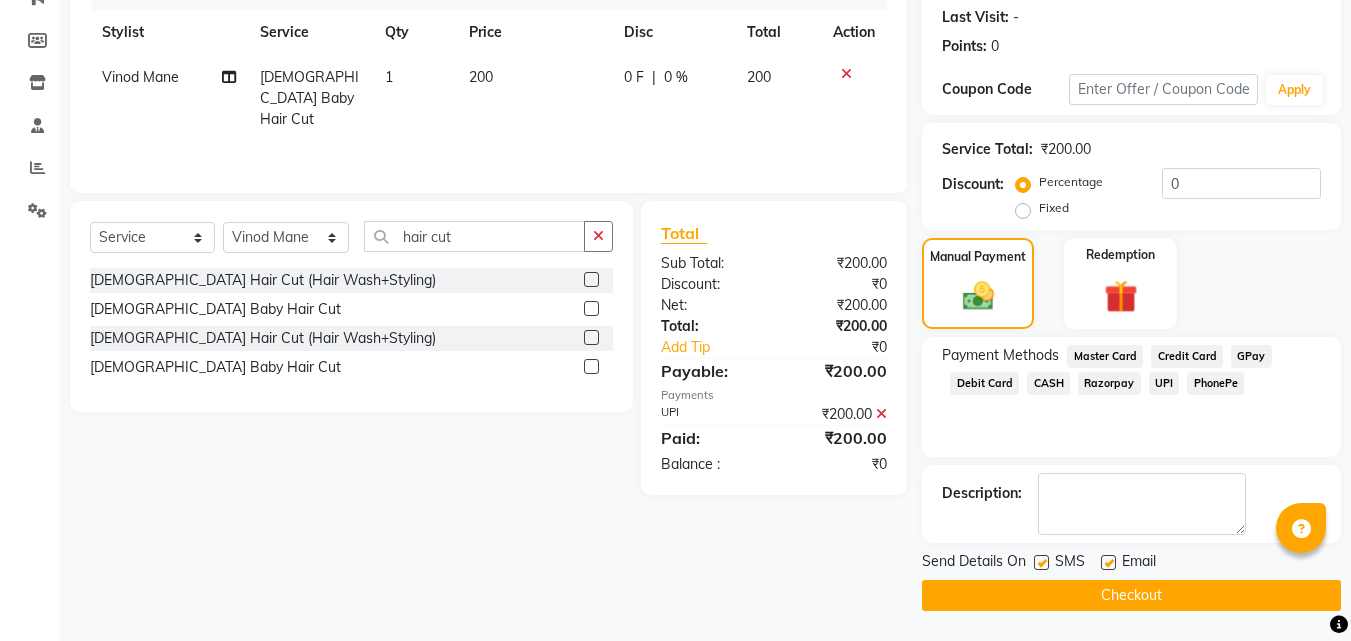 click on "Checkout" 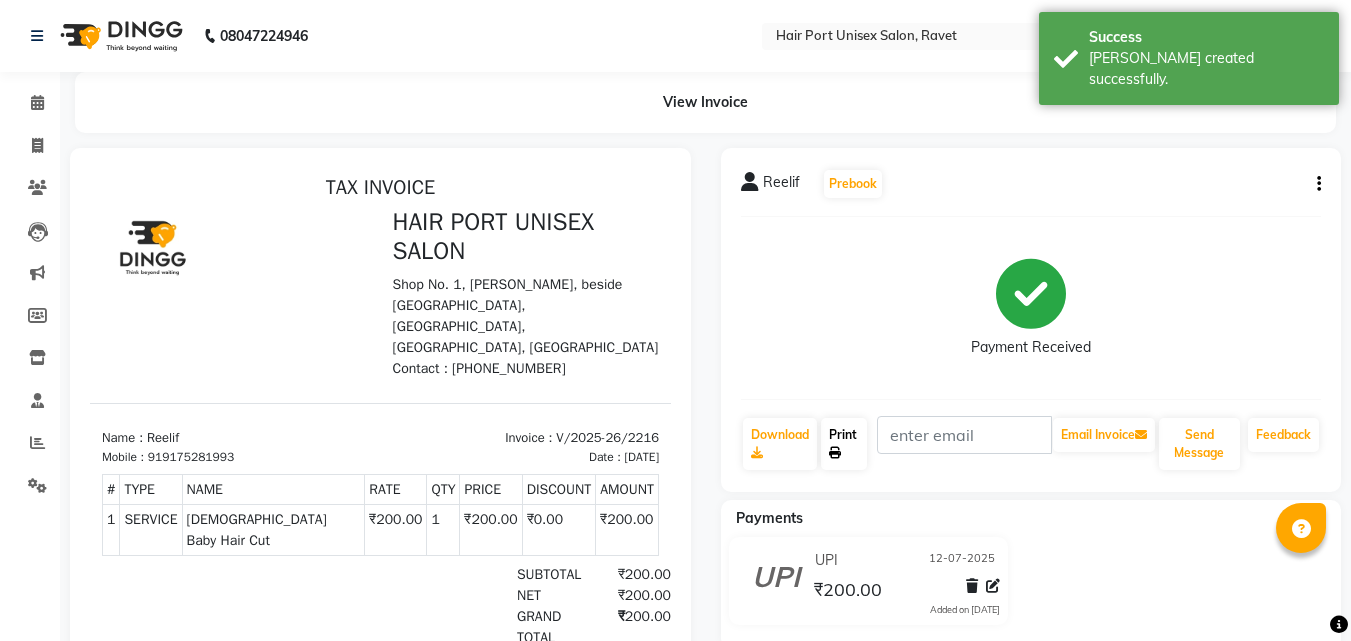 scroll, scrollTop: 0, scrollLeft: 0, axis: both 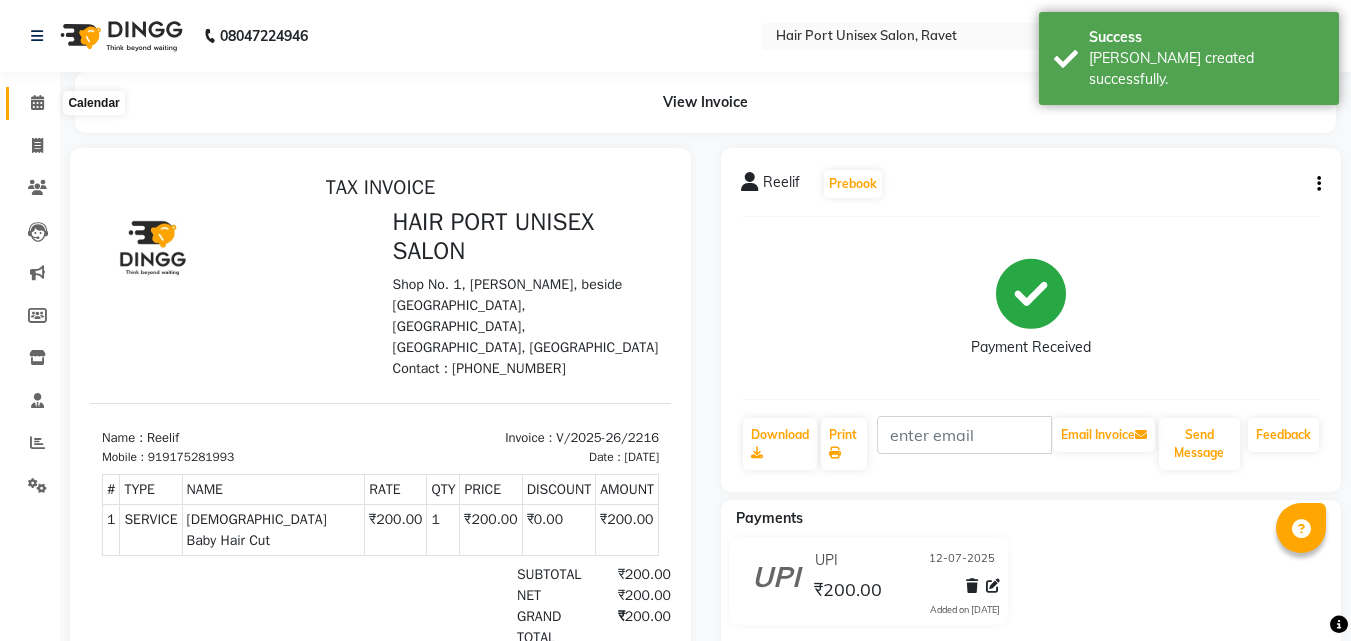 click 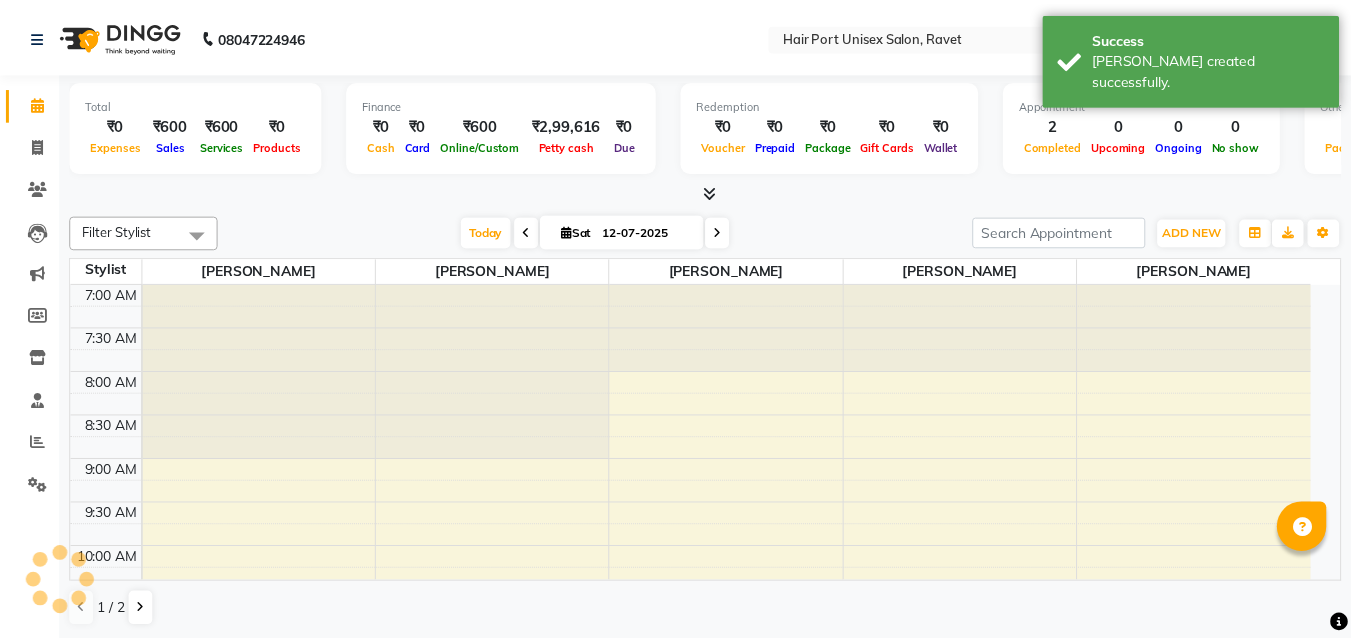 scroll, scrollTop: 0, scrollLeft: 0, axis: both 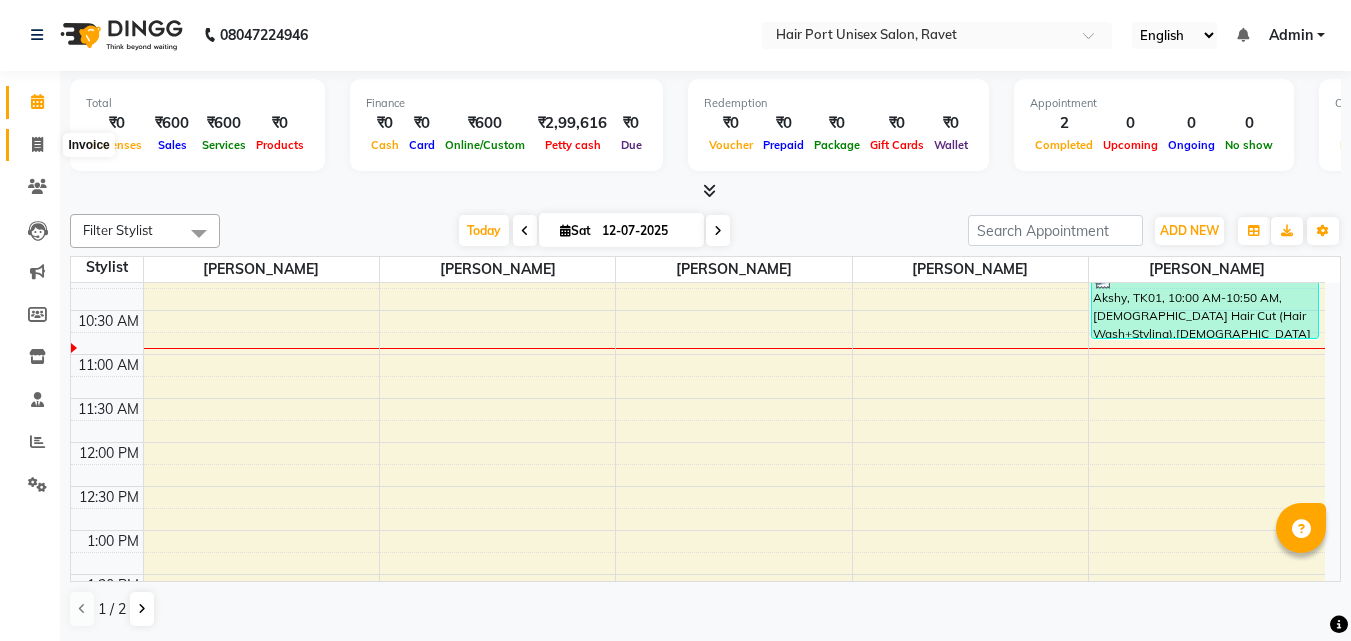 click 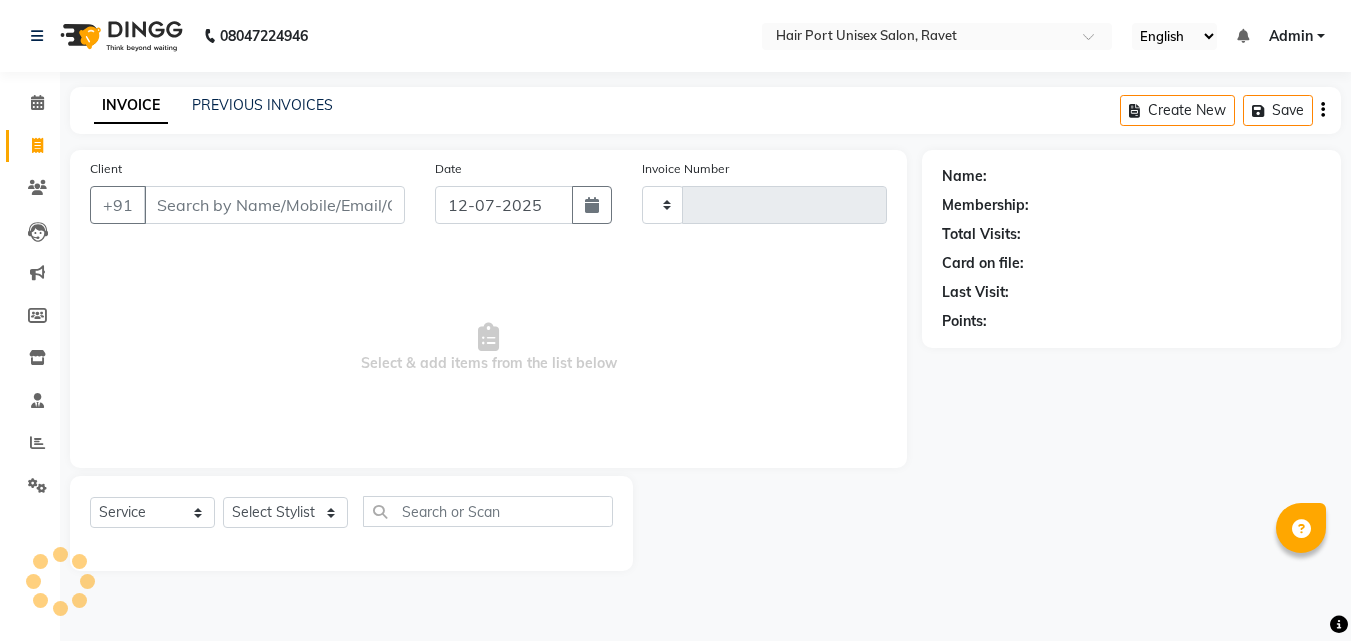 scroll, scrollTop: 0, scrollLeft: 0, axis: both 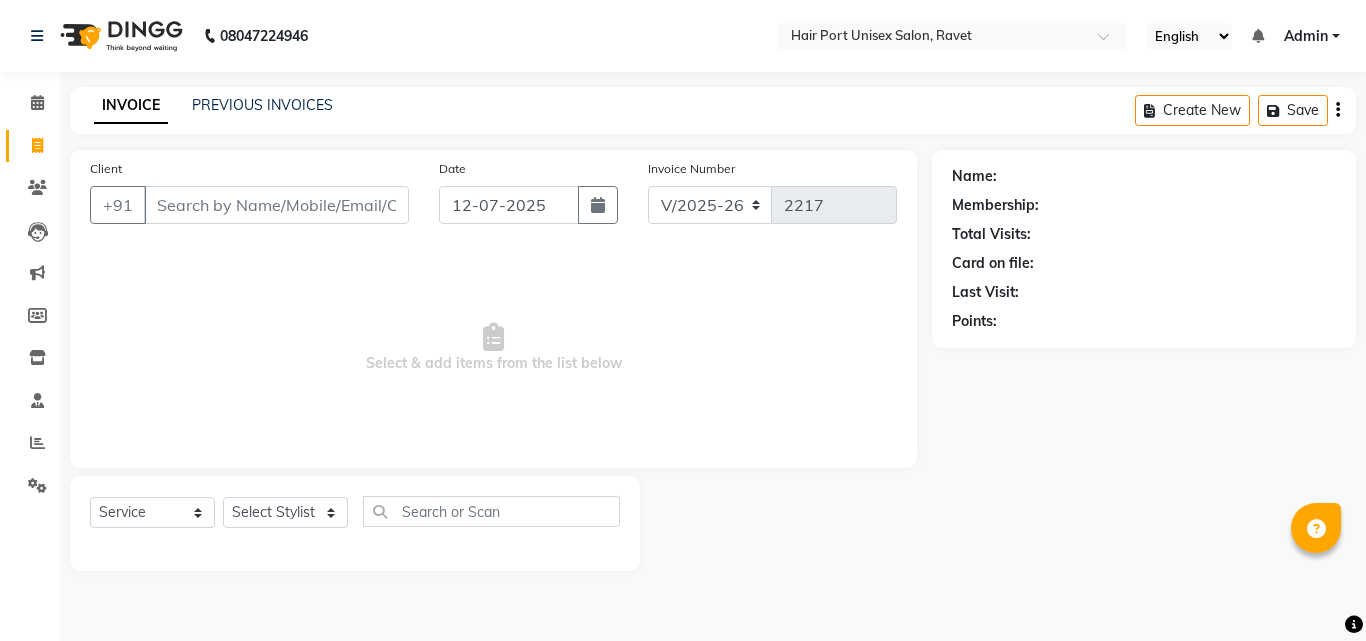 click on "Client" at bounding box center (276, 205) 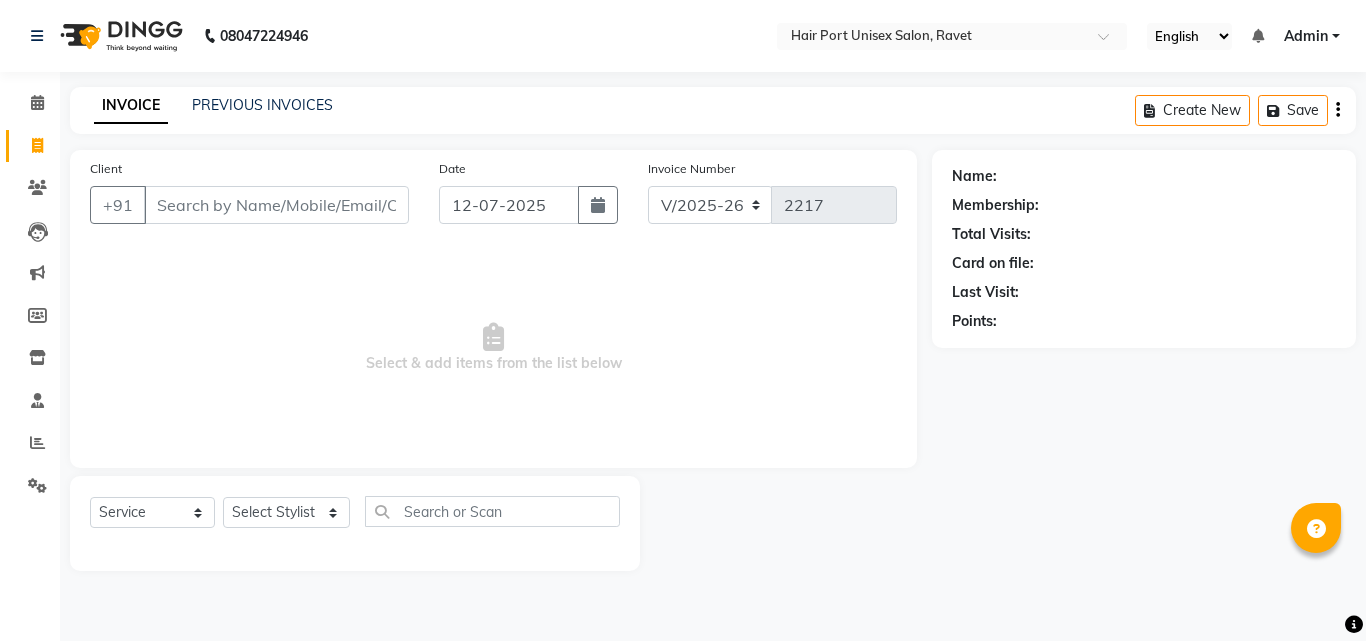 click on "Client" at bounding box center [276, 205] 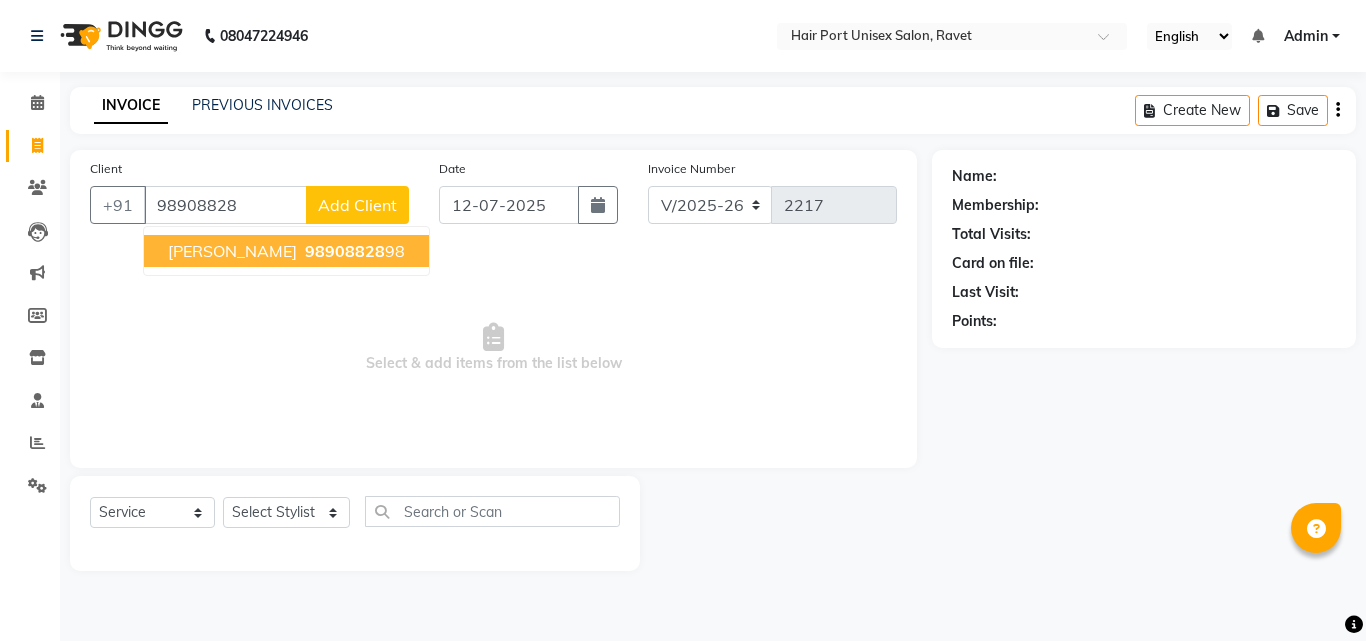 click on "98908828" at bounding box center [345, 251] 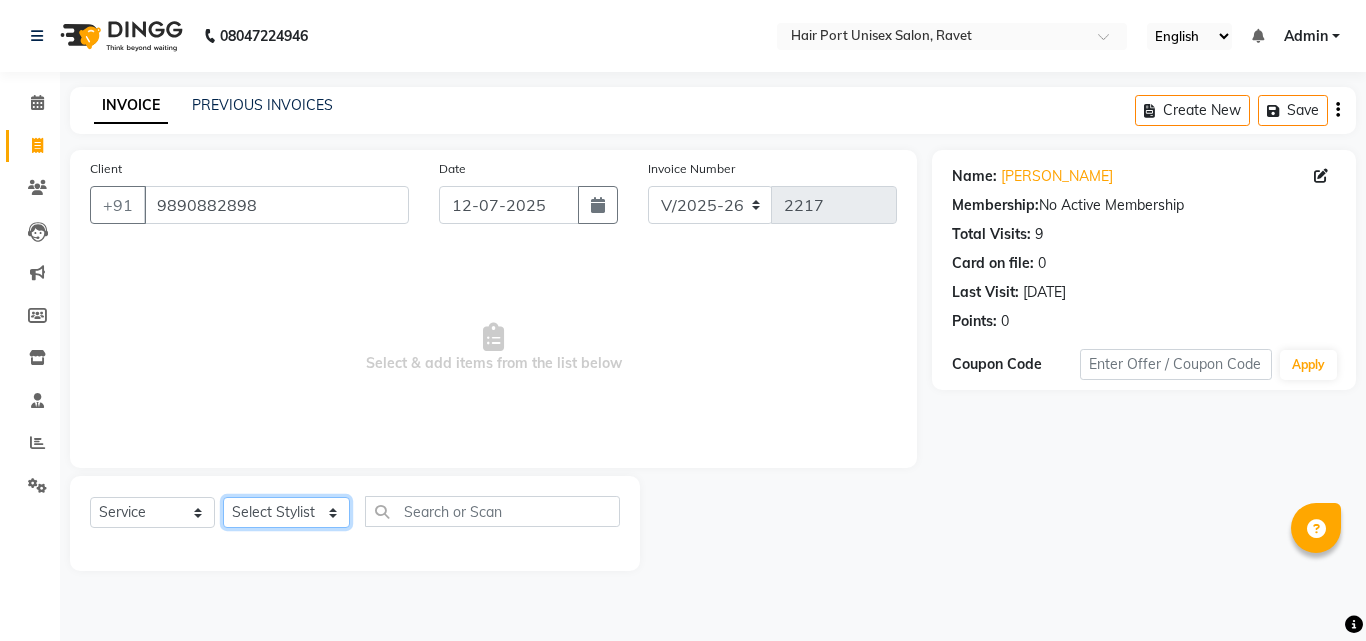 click on "Select Stylist [PERSON_NAME]  [PERSON_NAME] [PERSON_NAME] [PERSON_NAME] [PERSON_NAME]  [PERSON_NAME] [PERSON_NAME] Mane" 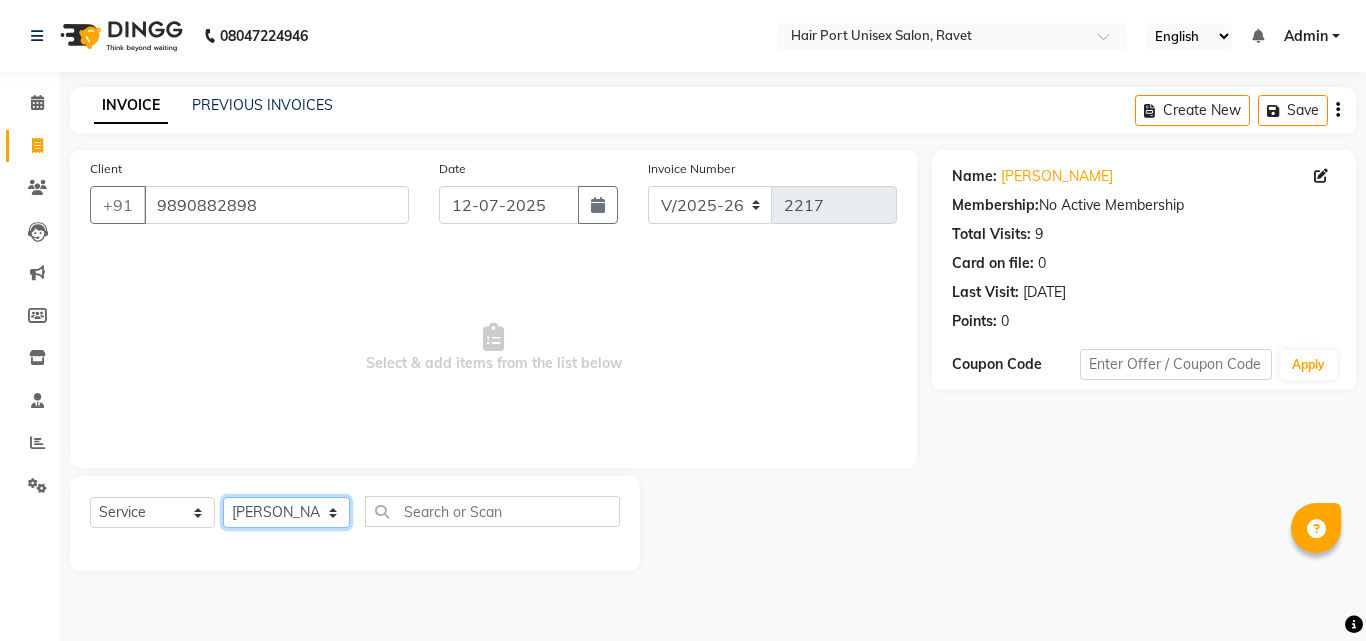 click on "Select Stylist [PERSON_NAME]  [PERSON_NAME] [PERSON_NAME] [PERSON_NAME] [PERSON_NAME]  [PERSON_NAME] [PERSON_NAME] Mane" 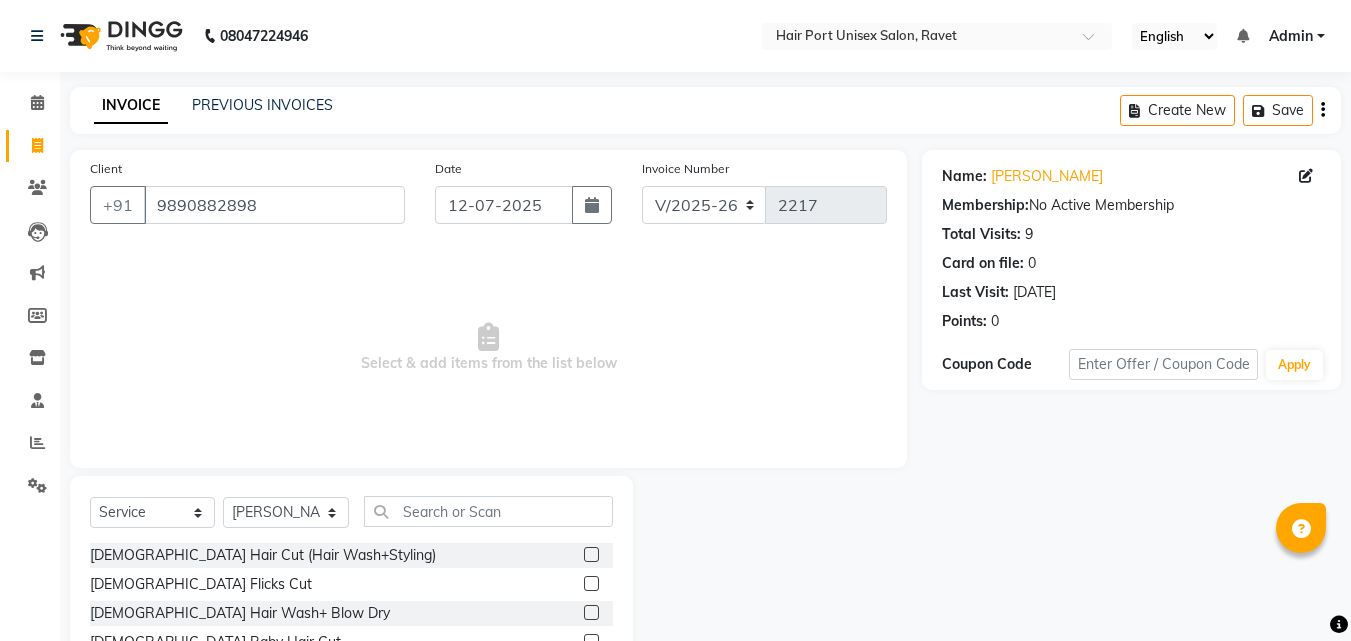 click on "Select  Service  Product  Membership  Package Voucher Prepaid Gift Card  Select Stylist [PERSON_NAME]  [PERSON_NAME] [PERSON_NAME] [PERSON_NAME] [PERSON_NAME]  [PERSON_NAME] [PERSON_NAME] Mane [DEMOGRAPHIC_DATA] Hair Cut (Hair Wash+Styling)  [DEMOGRAPHIC_DATA] Flicks Cut  [DEMOGRAPHIC_DATA] Hair Wash+ Blow Dry  [DEMOGRAPHIC_DATA] Baby Hair Cut  [DEMOGRAPHIC_DATA] Treated Hair Wash+ Blow Dry  [DEMOGRAPHIC_DATA] Styling Short Hair  [DEMOGRAPHIC_DATA] Styling Medium Hair  [DEMOGRAPHIC_DATA] Styling Long Hair   [DEMOGRAPHIC_DATA] Styling Iron/Tong Short Hair  [DEMOGRAPHIC_DATA] Styling Iron/Tong Medium Hair  [DEMOGRAPHIC_DATA] Styling Iron/Tong Long Hair  [DEMOGRAPHIC_DATA] Straightening Short Hair  [DEMOGRAPHIC_DATA] Straightening Medium Hair  [DEMOGRAPHIC_DATA] Staightening Long Hair  [DEMOGRAPHIC_DATA] Smoothing Short Hair  [DEMOGRAPHIC_DATA] Smoothing Medium Hair  [DEMOGRAPHIC_DATA] Smoothing Long Hair  [DEMOGRAPHIC_DATA] Nanoplastla Short Hair  [DEMOGRAPHIC_DATA] Nanoplastla Medium Hair  [DEMOGRAPHIC_DATA] Nanoplastla Long Hair   [DEMOGRAPHIC_DATA] Keratin Short Hair  [DEMOGRAPHIC_DATA] Keratin Medium Hair   [DEMOGRAPHIC_DATA] Keratin Long Hair  [DEMOGRAPHIC_DATA] Bluetox Short Hair  [DEMOGRAPHIC_DATA] Bluetox Medium Hair   [DEMOGRAPHIC_DATA] Bluetox Tong Hair  [DEMOGRAPHIC_DATA] Hair Spa Deep Nourishing" 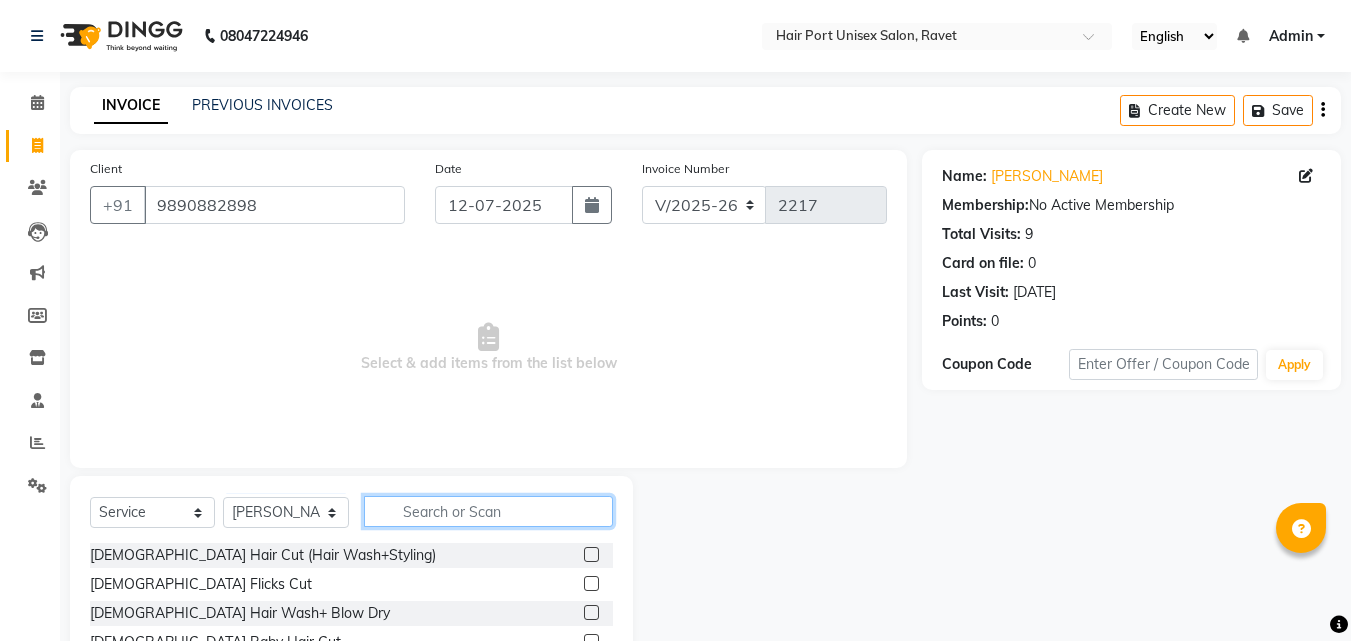 click 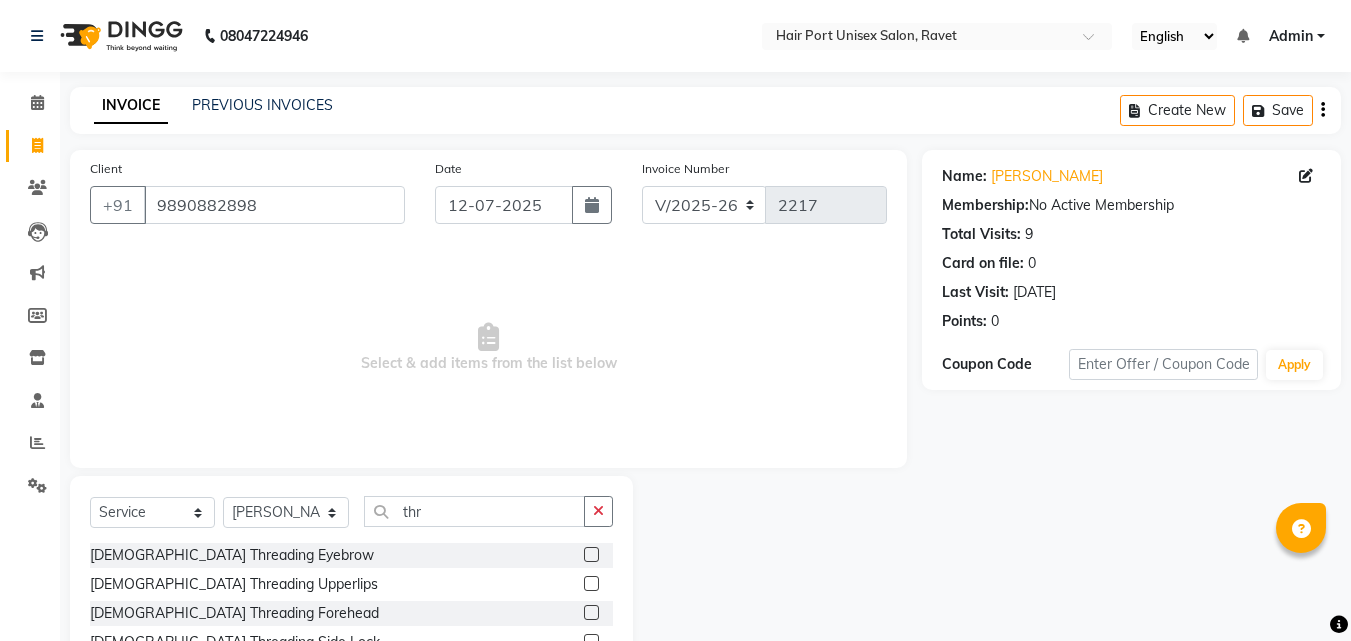 click 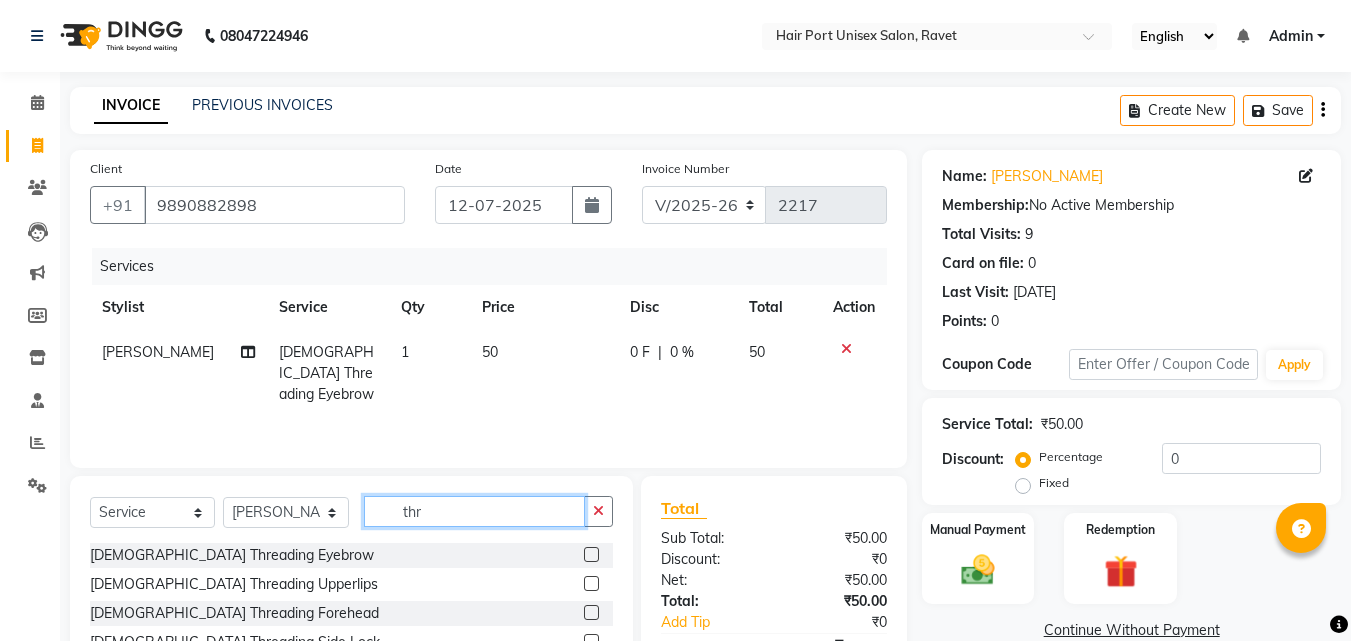 click on "thr" 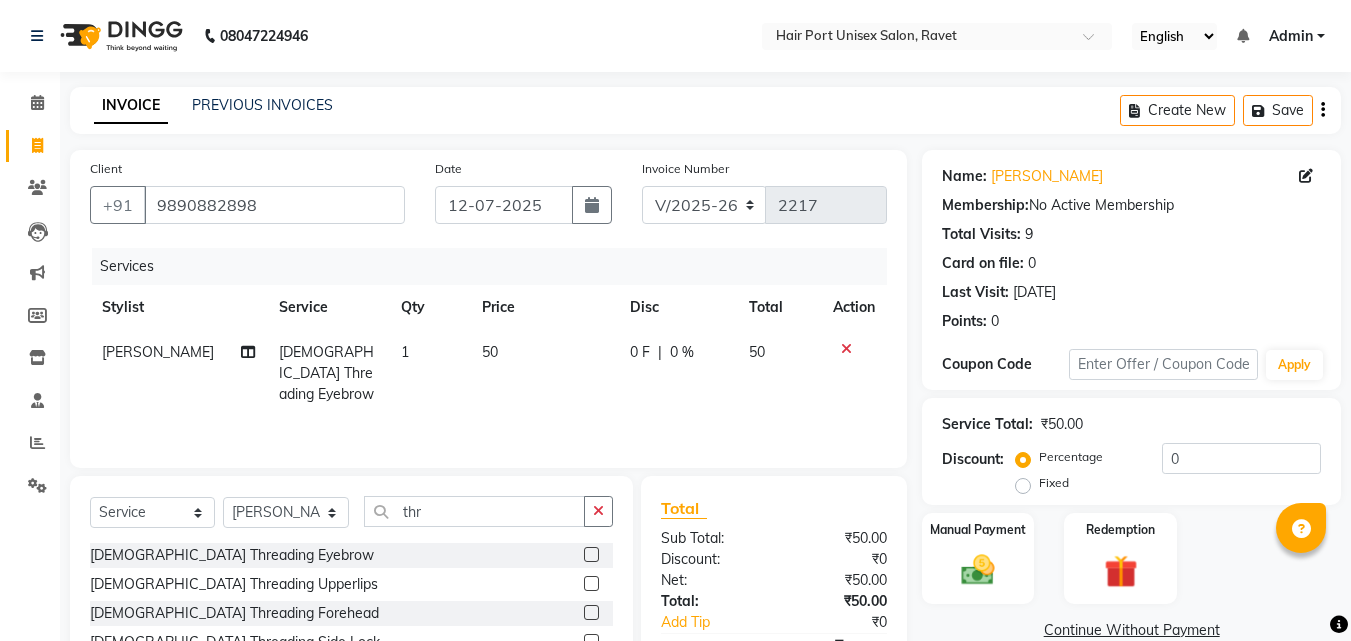 click 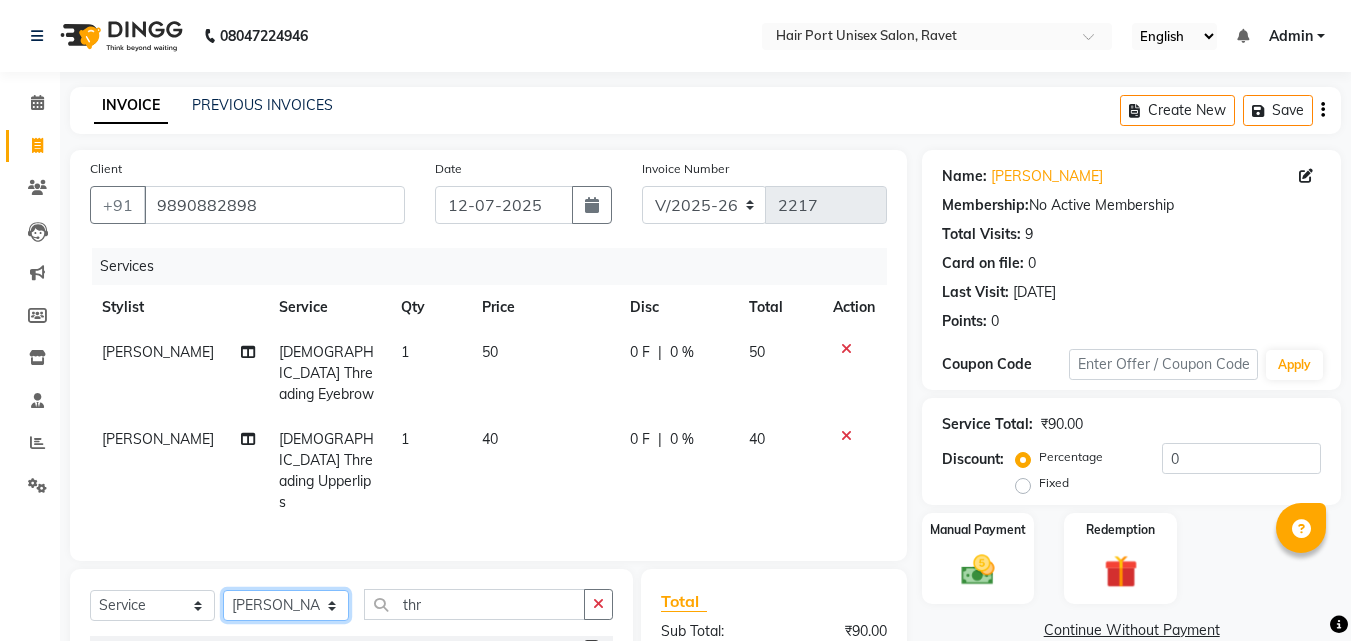 click on "Select Stylist [PERSON_NAME]  [PERSON_NAME] [PERSON_NAME] [PERSON_NAME] [PERSON_NAME]  [PERSON_NAME] [PERSON_NAME] Mane" 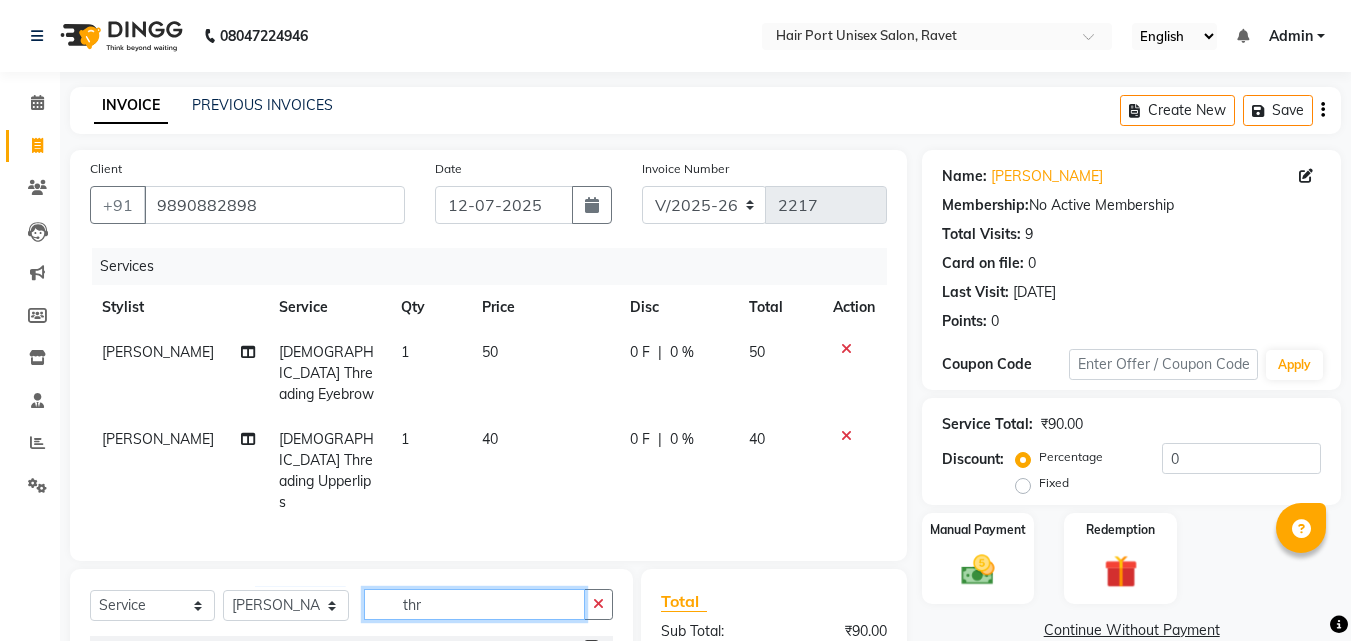 click on "thr" 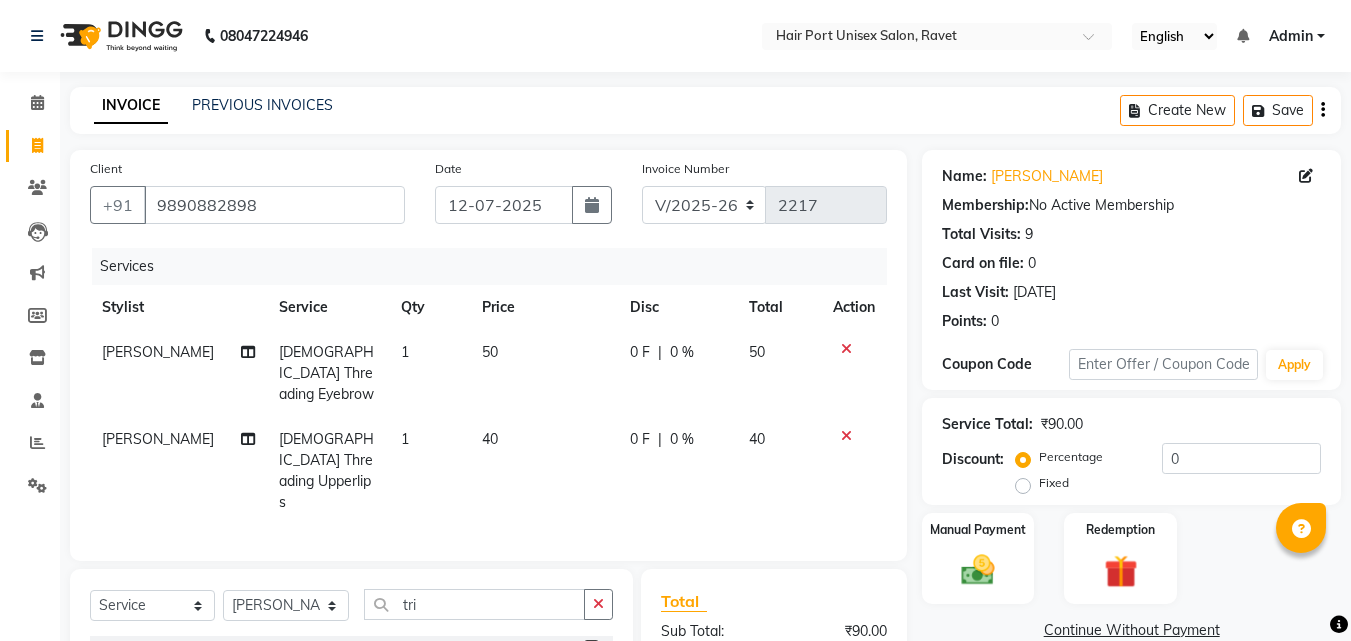 click 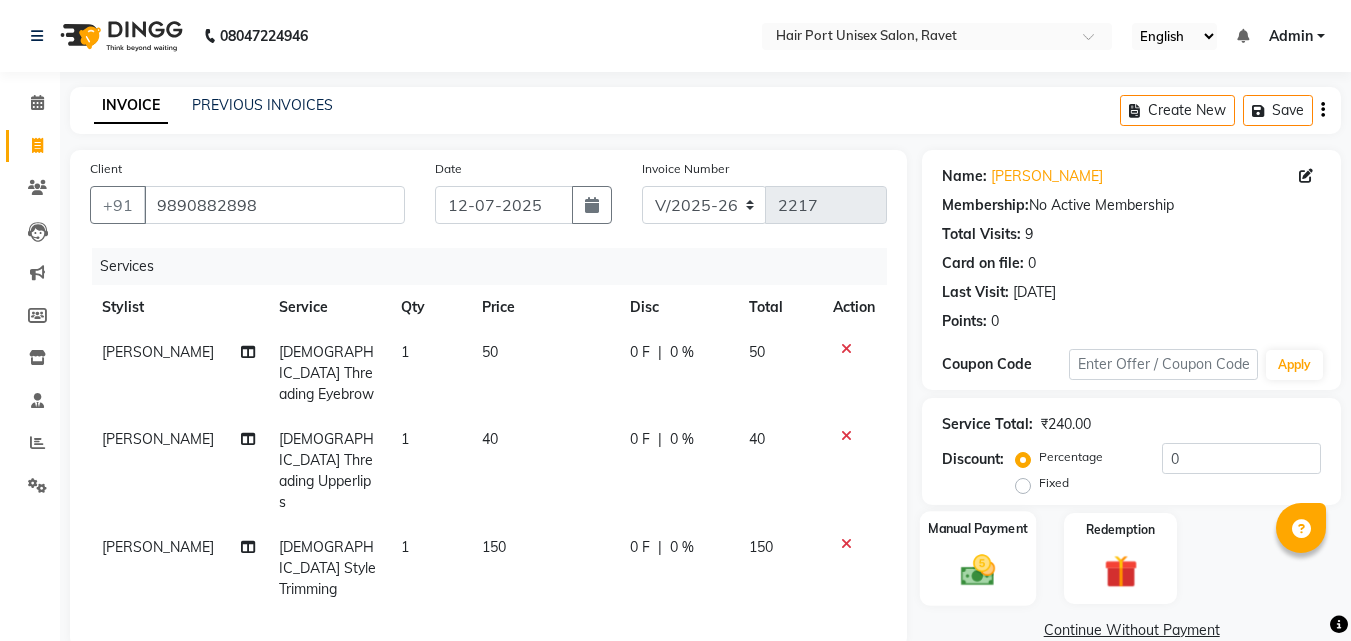 click 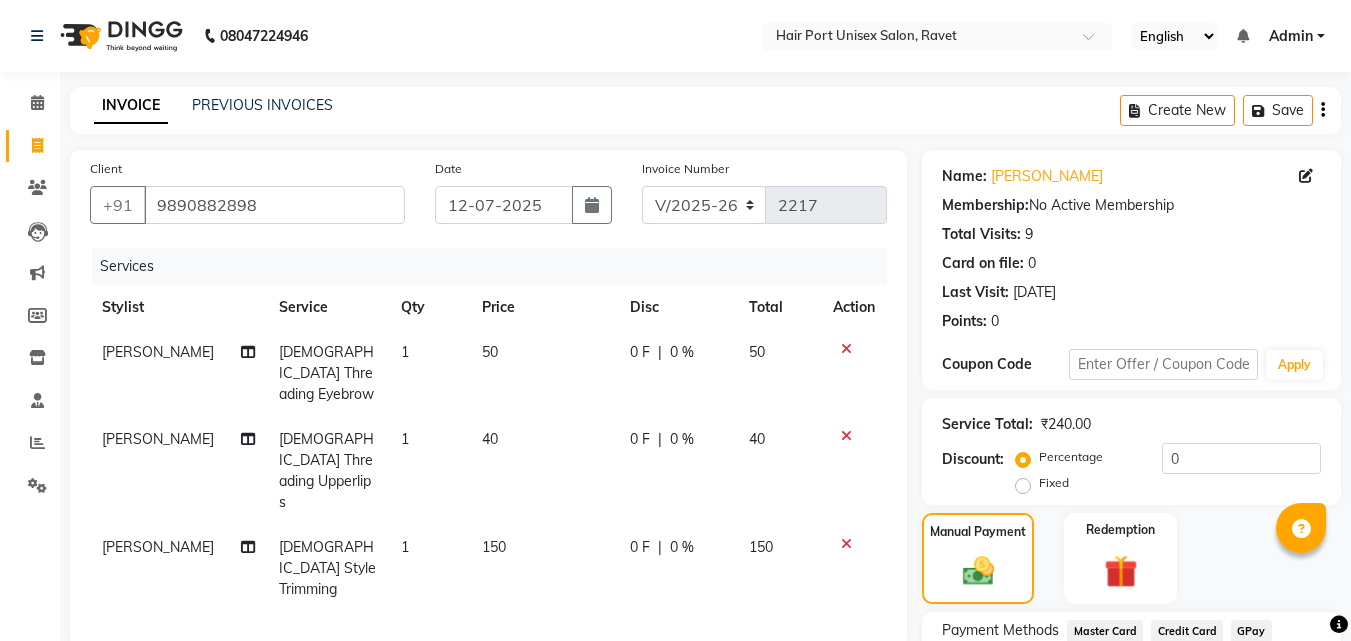 click on "Manual Payment Redemption" 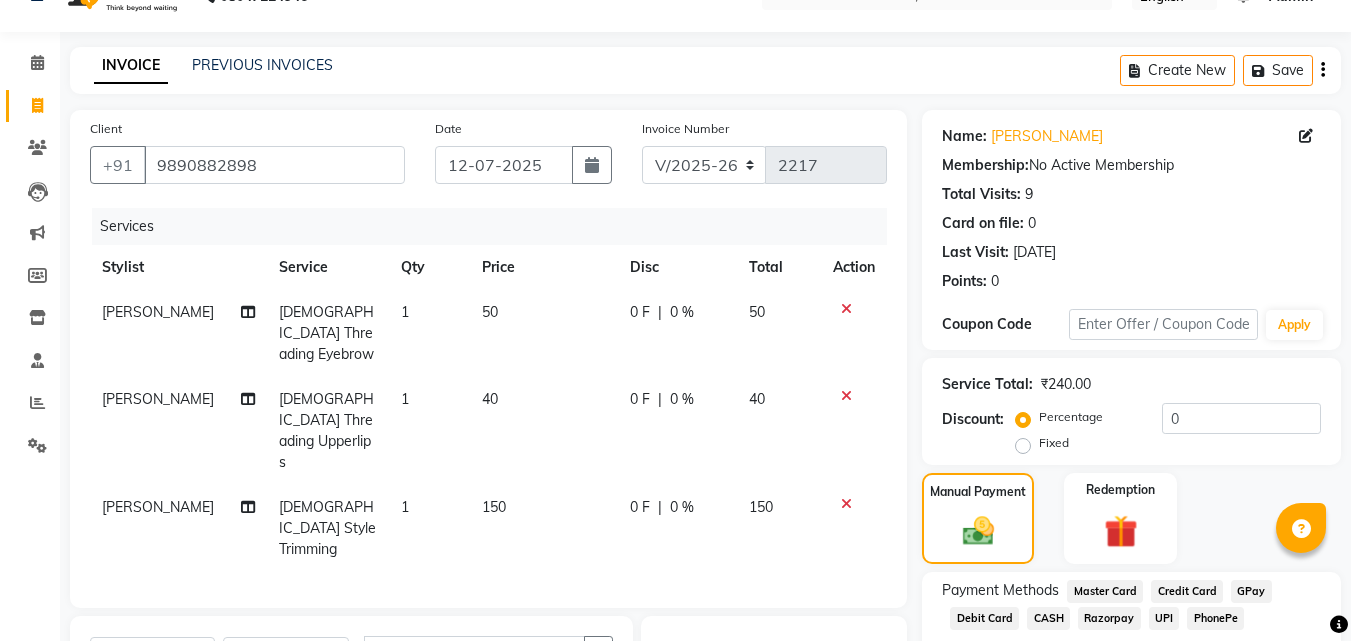 scroll, scrollTop: 228, scrollLeft: 0, axis: vertical 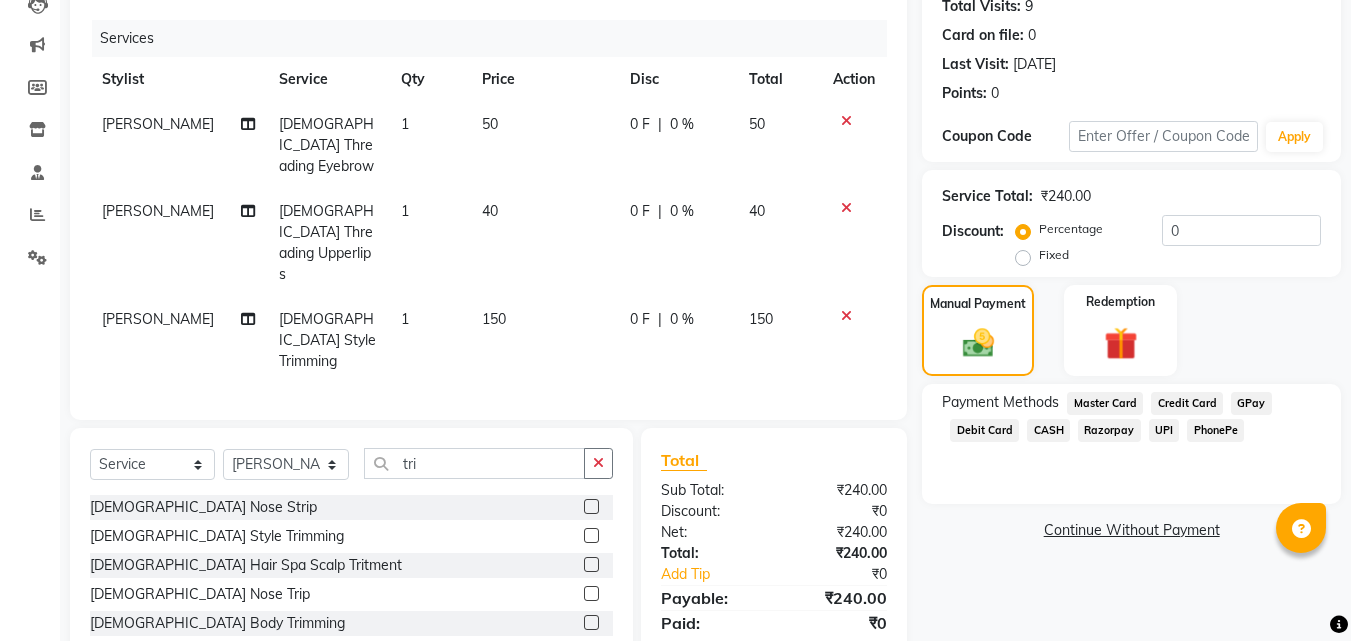 click on "UPI" 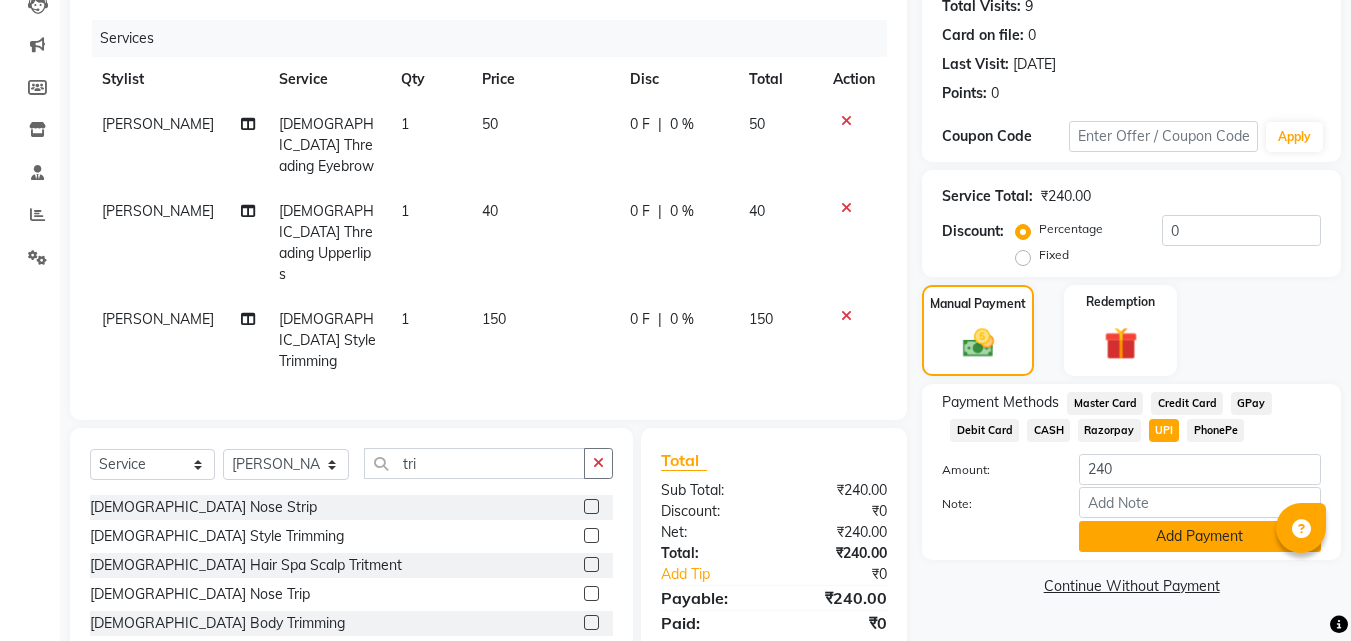 click on "Add Payment" 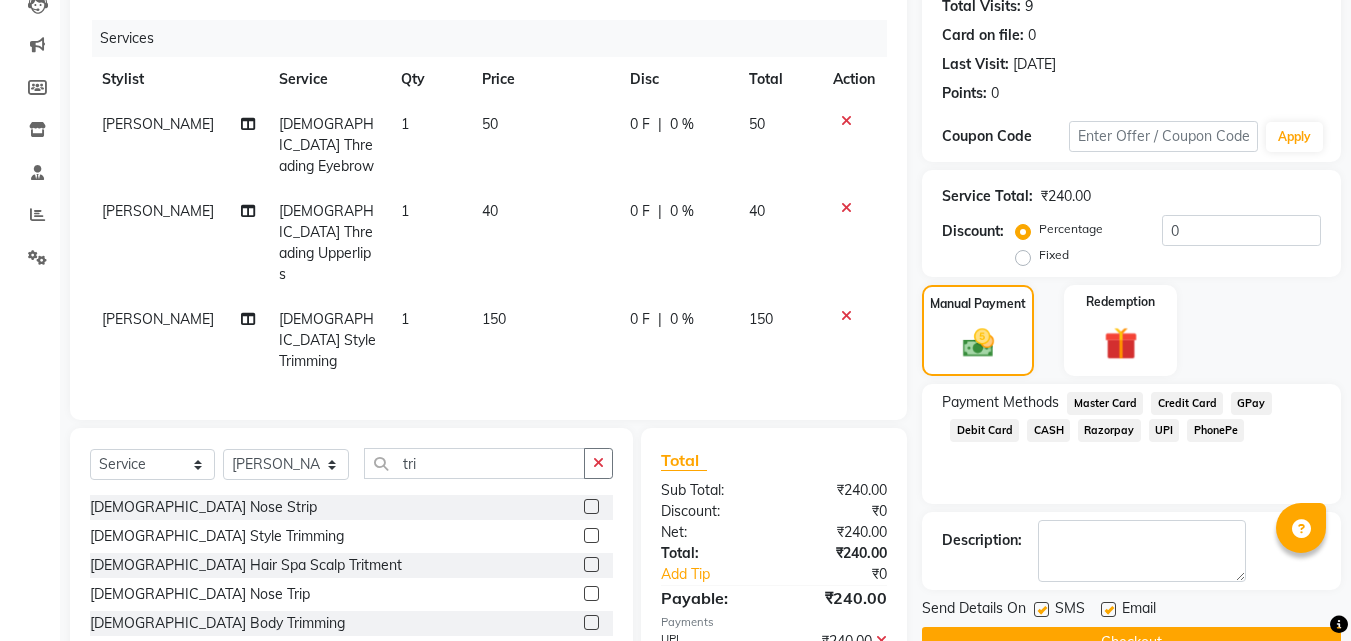 scroll, scrollTop: 268, scrollLeft: 0, axis: vertical 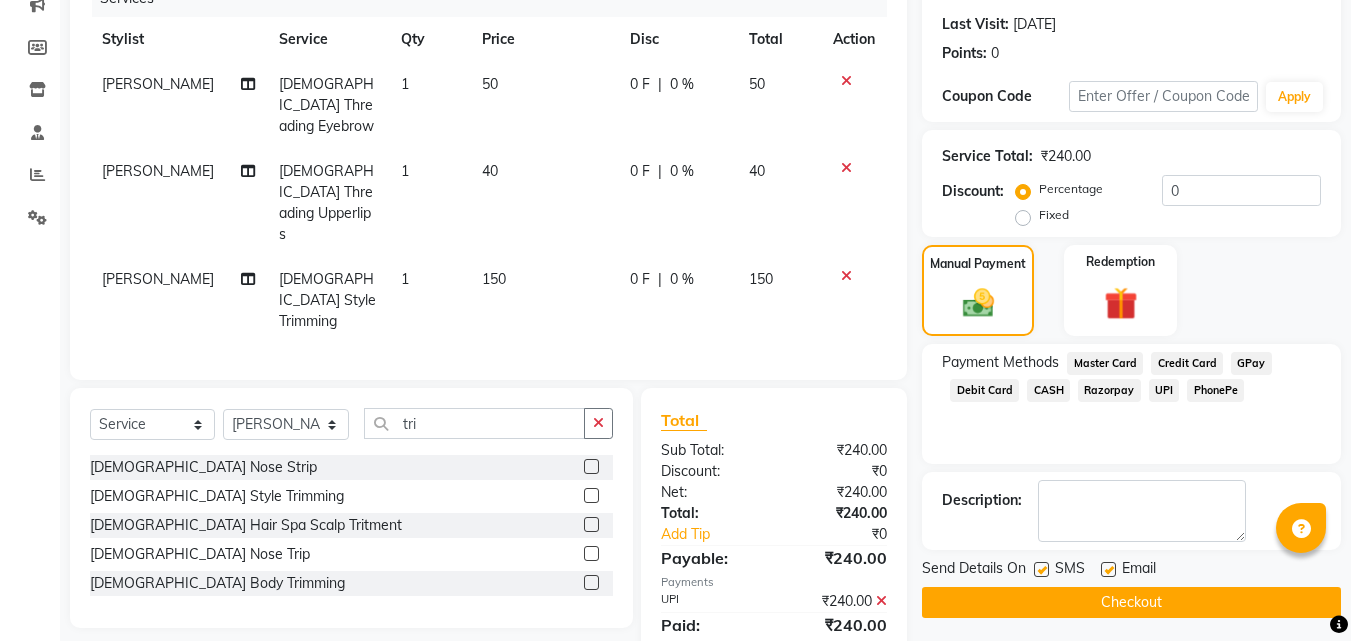 click on "Checkout" 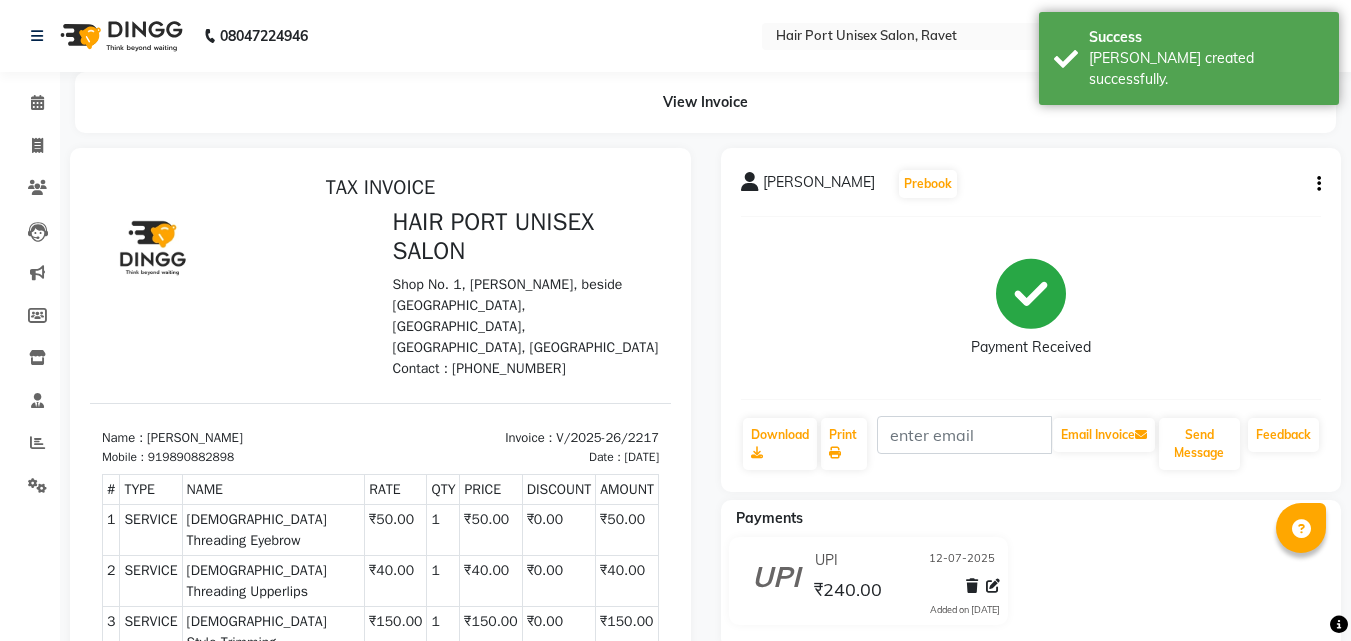 scroll, scrollTop: 0, scrollLeft: 0, axis: both 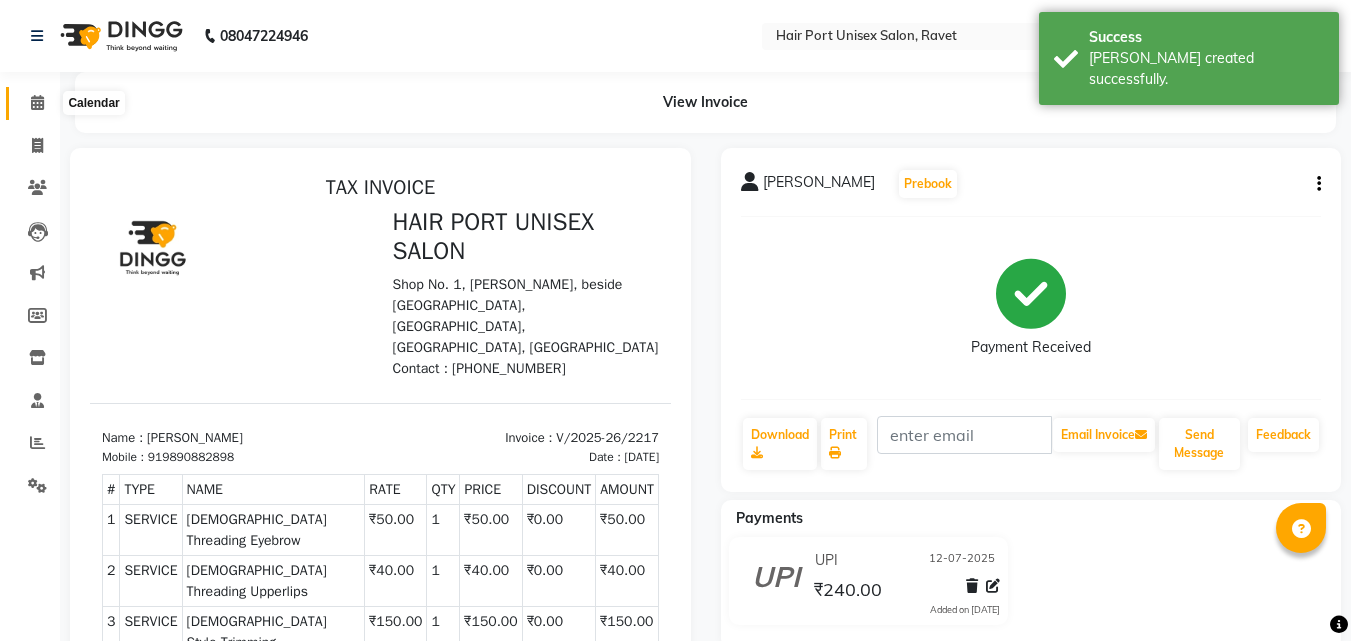 click 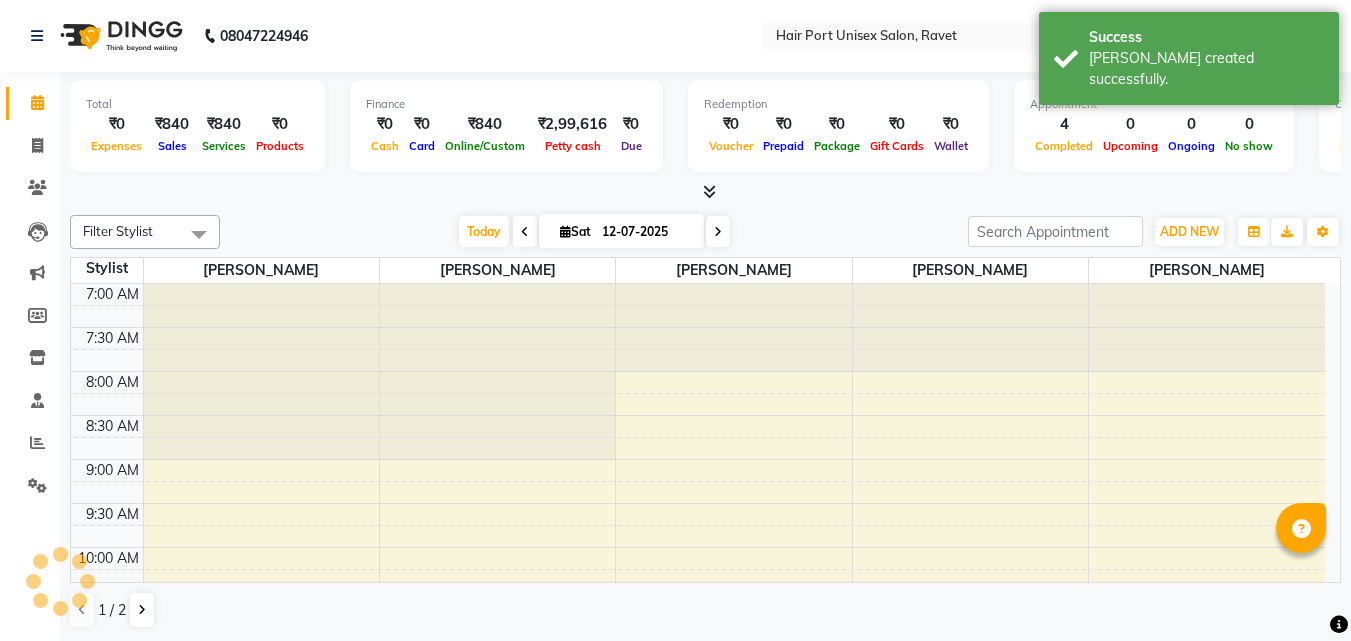 scroll, scrollTop: 265, scrollLeft: 0, axis: vertical 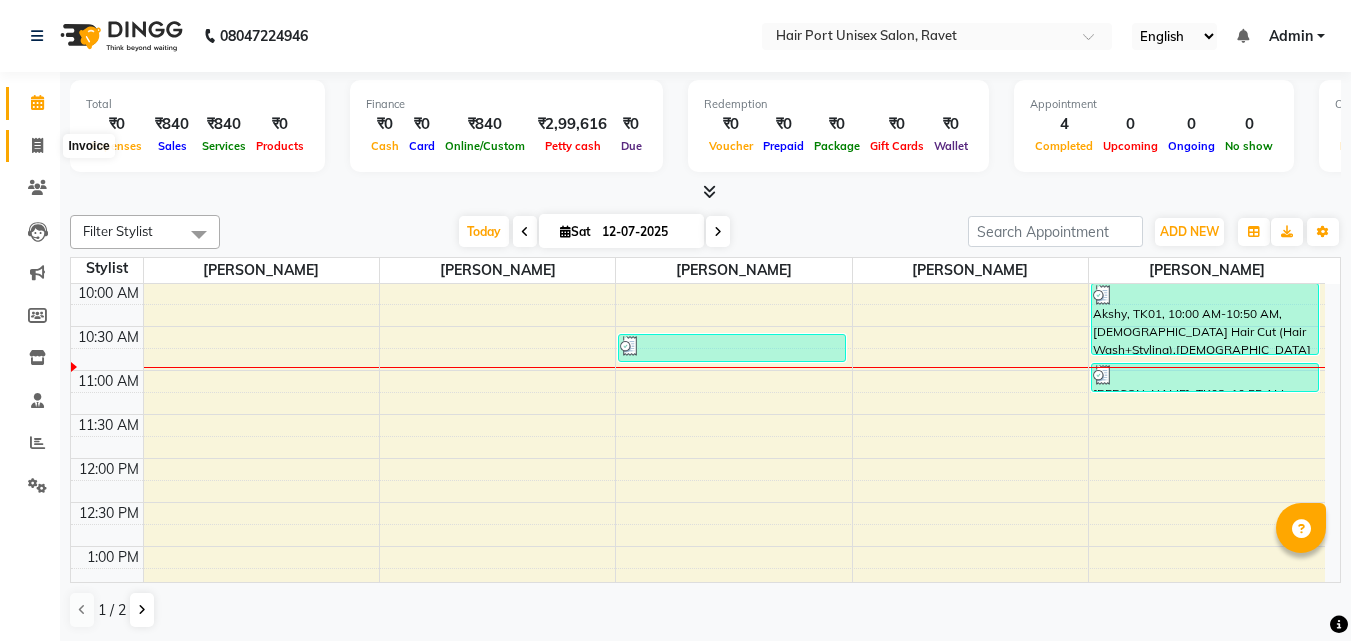 click 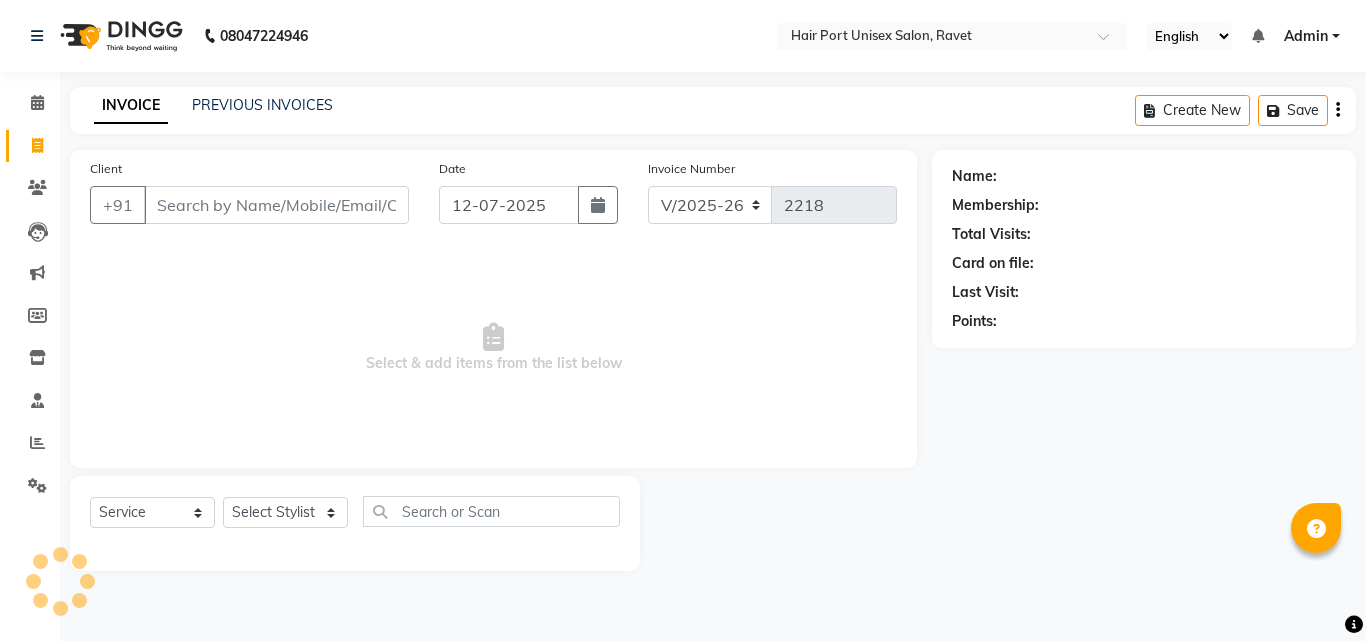 click on "Client" at bounding box center [276, 205] 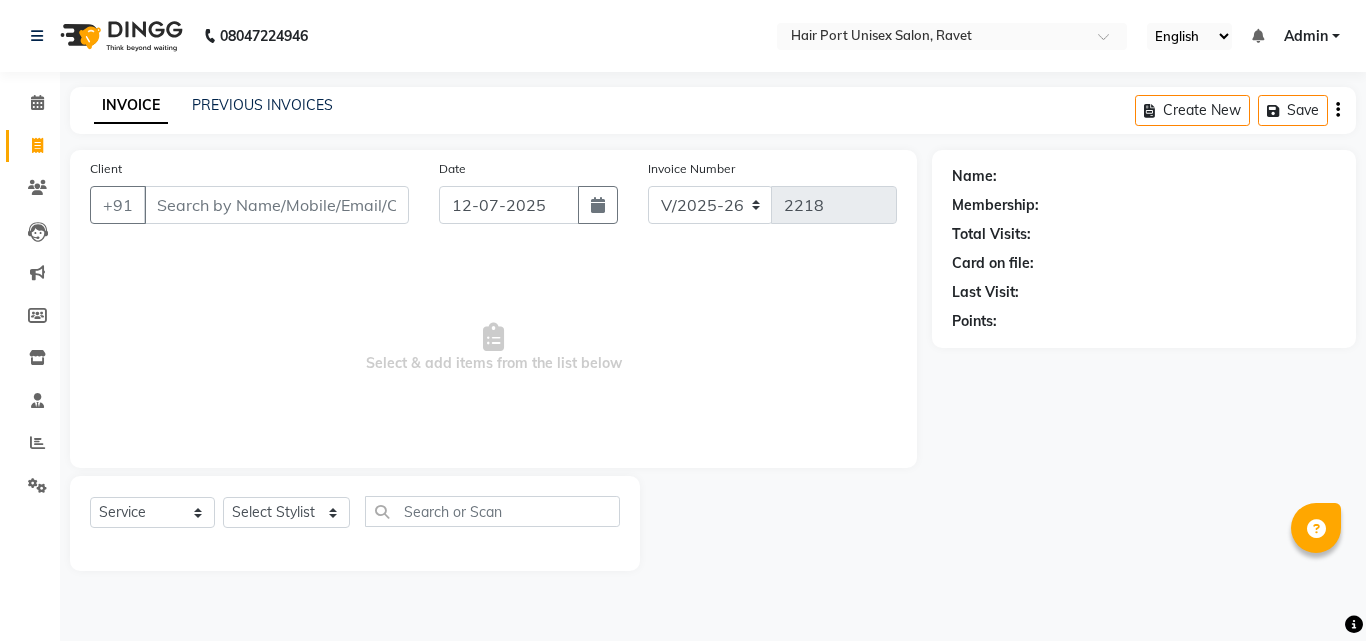 click on "Client" at bounding box center [276, 205] 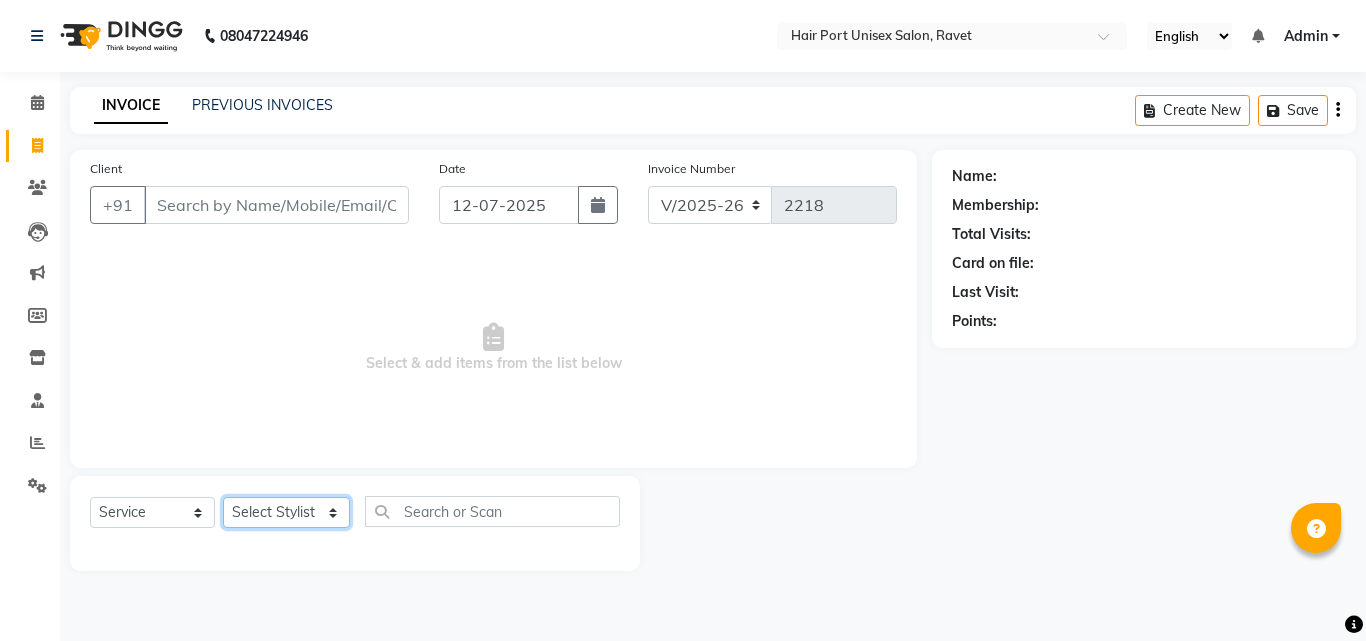click on "Select Stylist [PERSON_NAME]  [PERSON_NAME] [PERSON_NAME] [PERSON_NAME] [PERSON_NAME]  [PERSON_NAME] [PERSON_NAME] Mane" 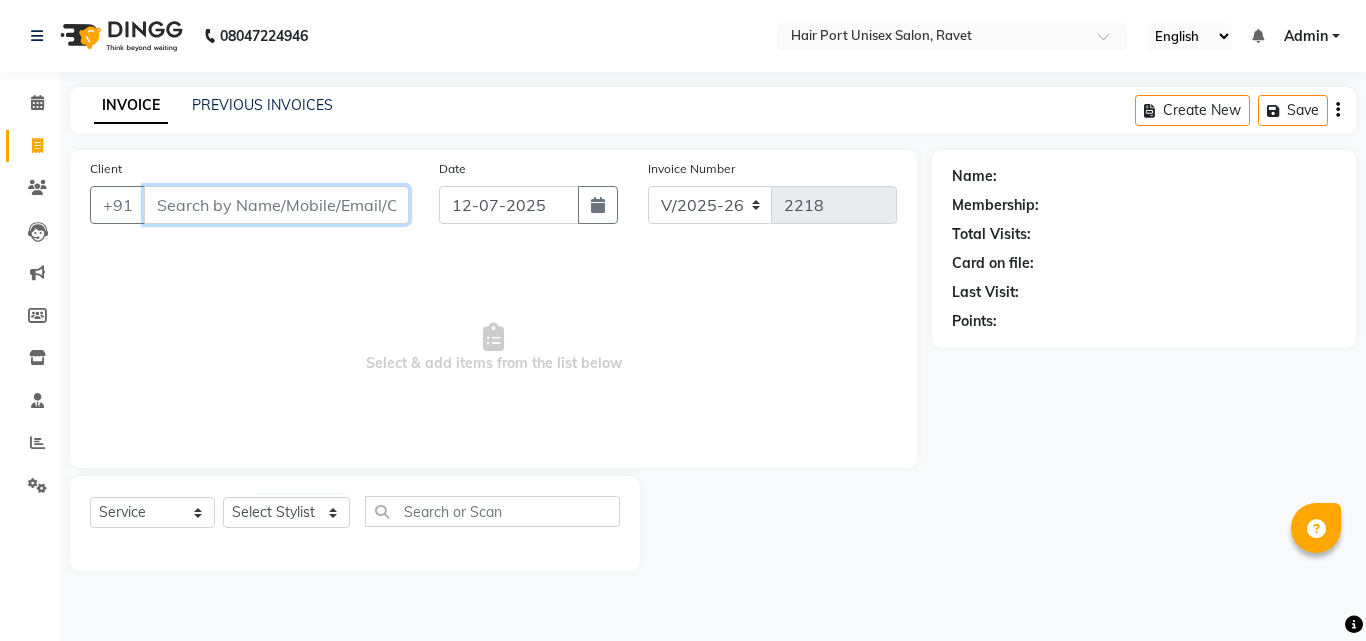 click on "Client" at bounding box center [276, 205] 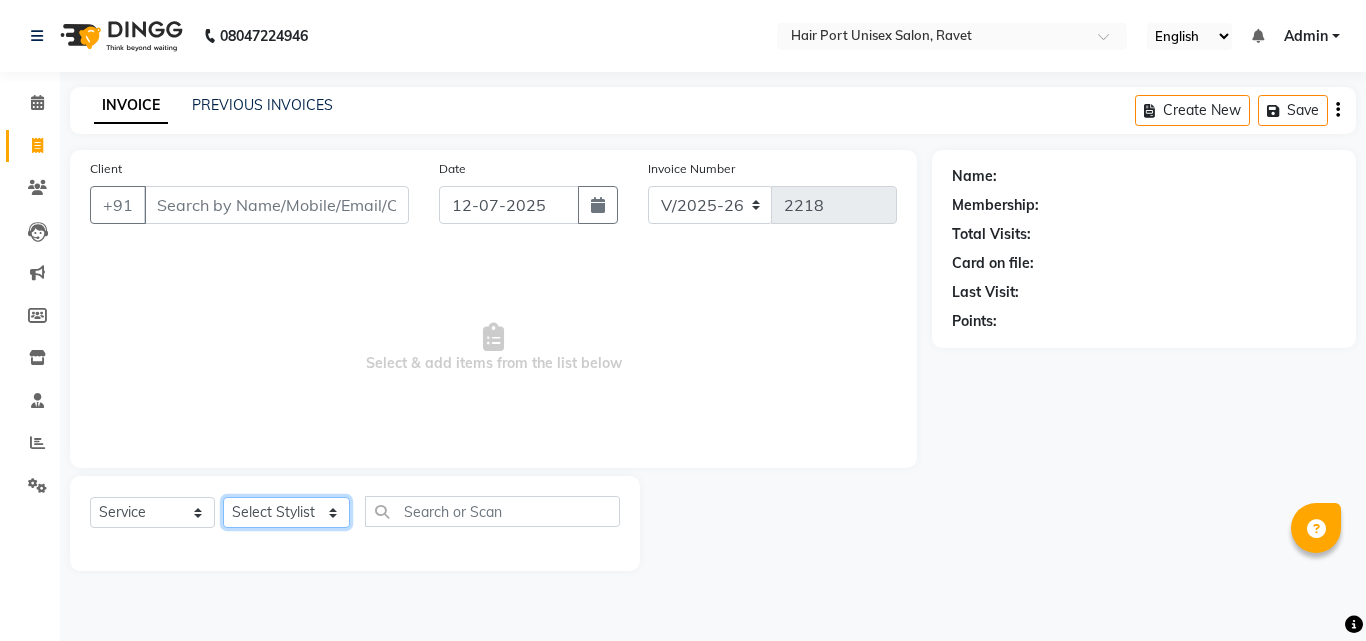 click on "Select Stylist [PERSON_NAME]  [PERSON_NAME] [PERSON_NAME] [PERSON_NAME] [PERSON_NAME]  [PERSON_NAME] [PERSON_NAME] Mane" 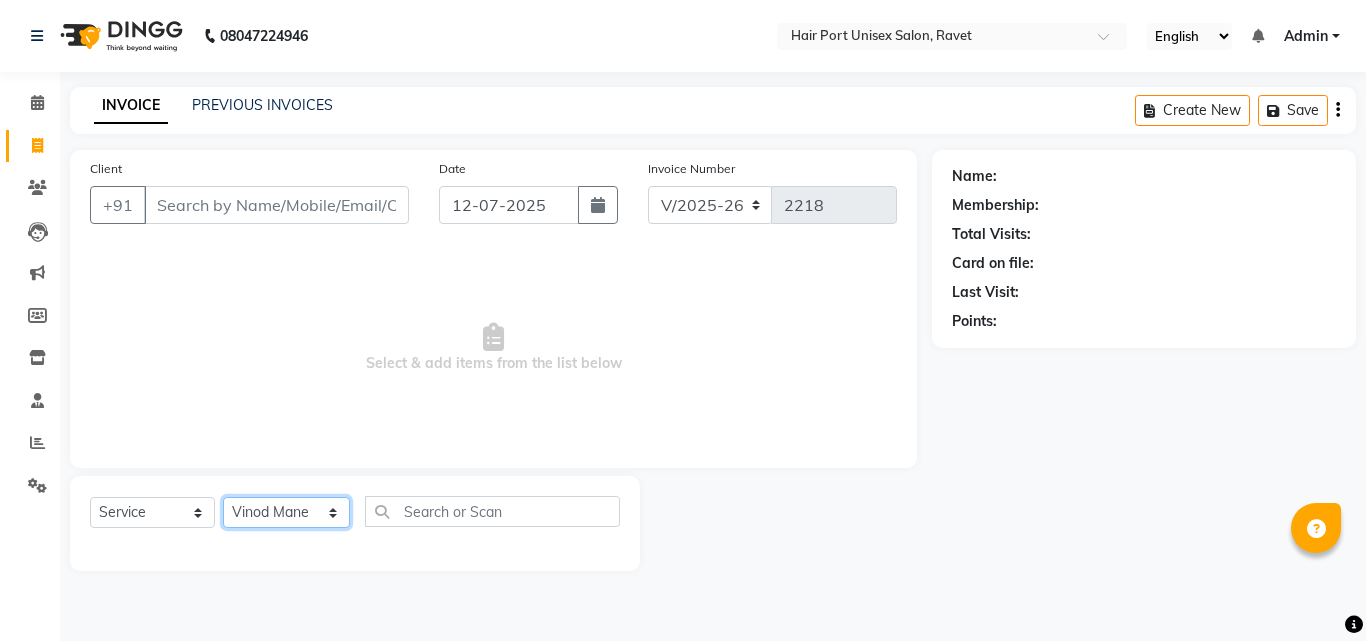 click on "Select Stylist [PERSON_NAME]  [PERSON_NAME] [PERSON_NAME] [PERSON_NAME] [PERSON_NAME]  [PERSON_NAME] [PERSON_NAME] Mane" 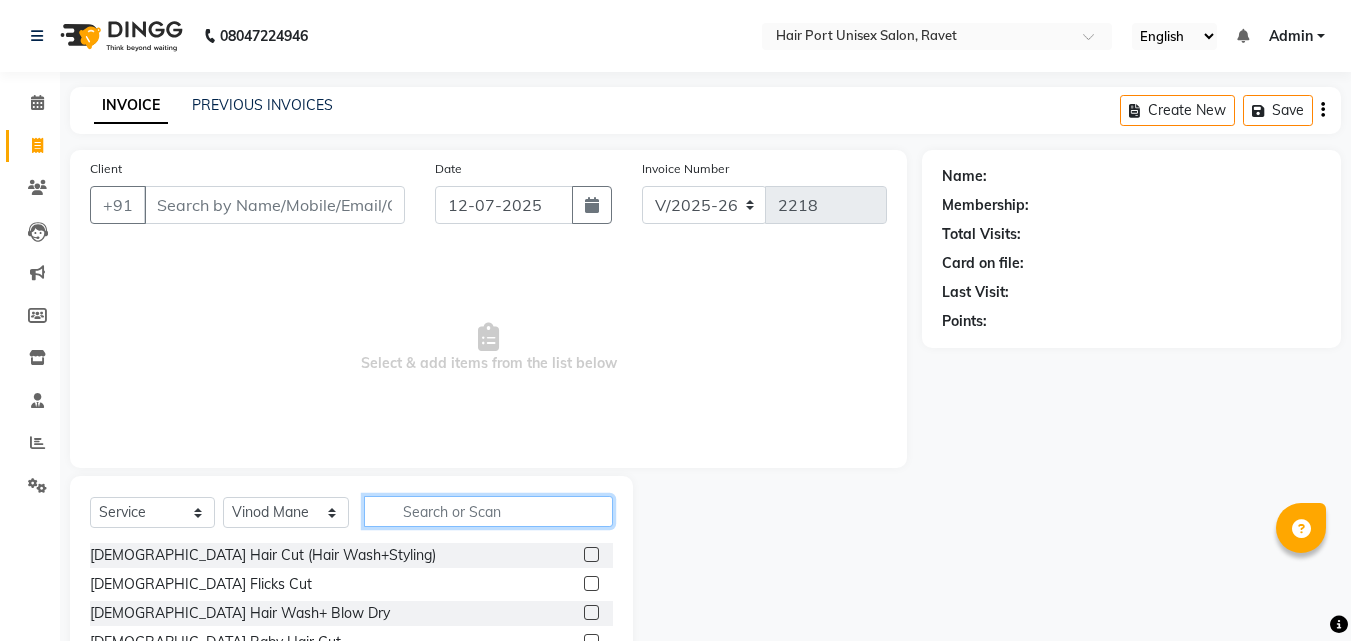 click 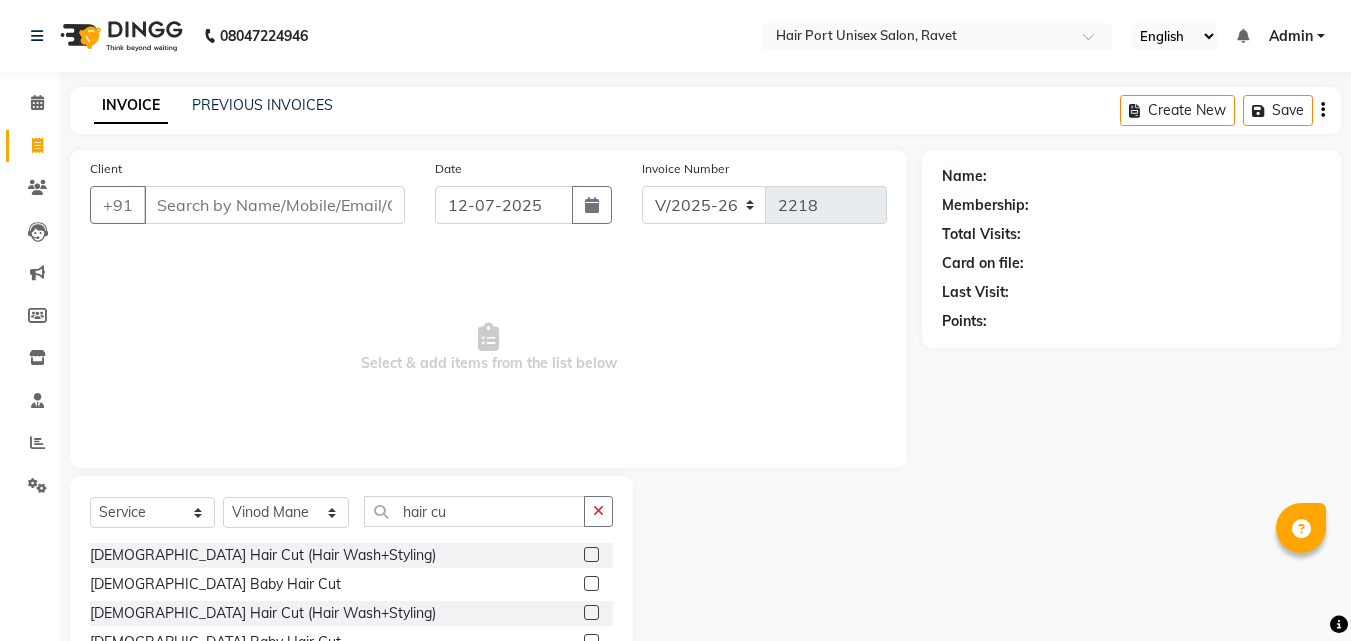 click on "[DEMOGRAPHIC_DATA] Hair Cut (Hair Wash+Styling)  [DEMOGRAPHIC_DATA] Baby Hair Cut  [DEMOGRAPHIC_DATA] Hair Cut (Hair Wash+Styling)  [DEMOGRAPHIC_DATA] Baby Hair Cut" 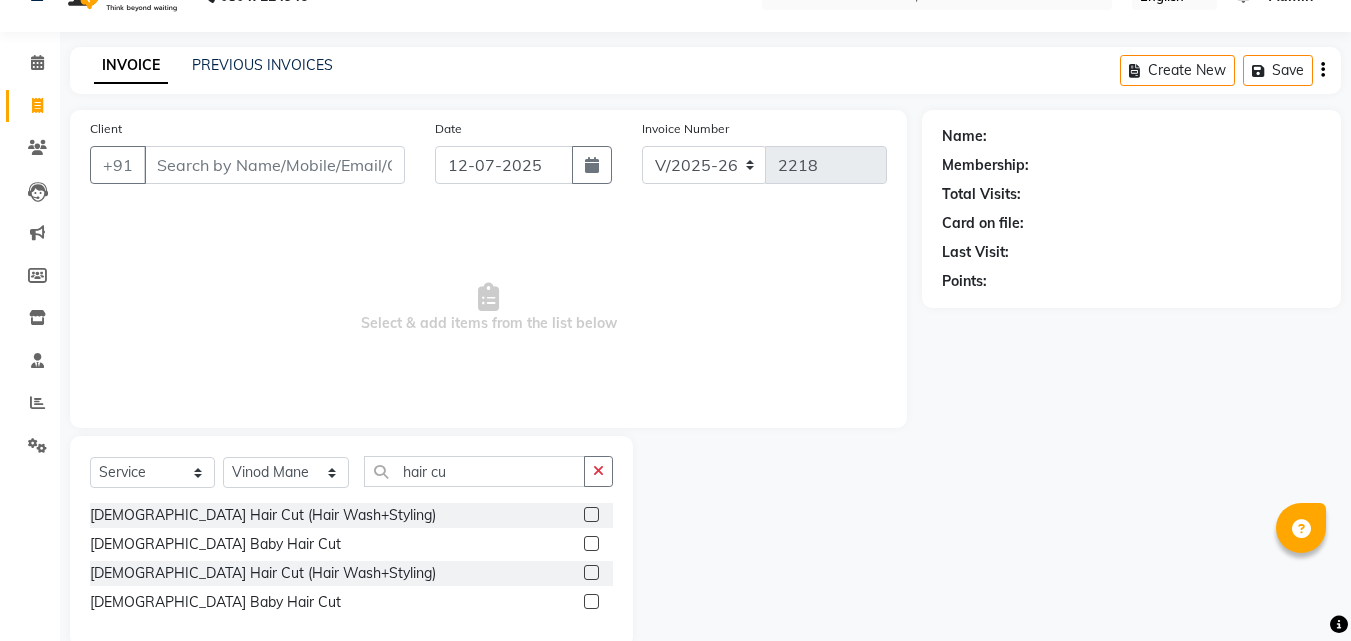 scroll, scrollTop: 76, scrollLeft: 0, axis: vertical 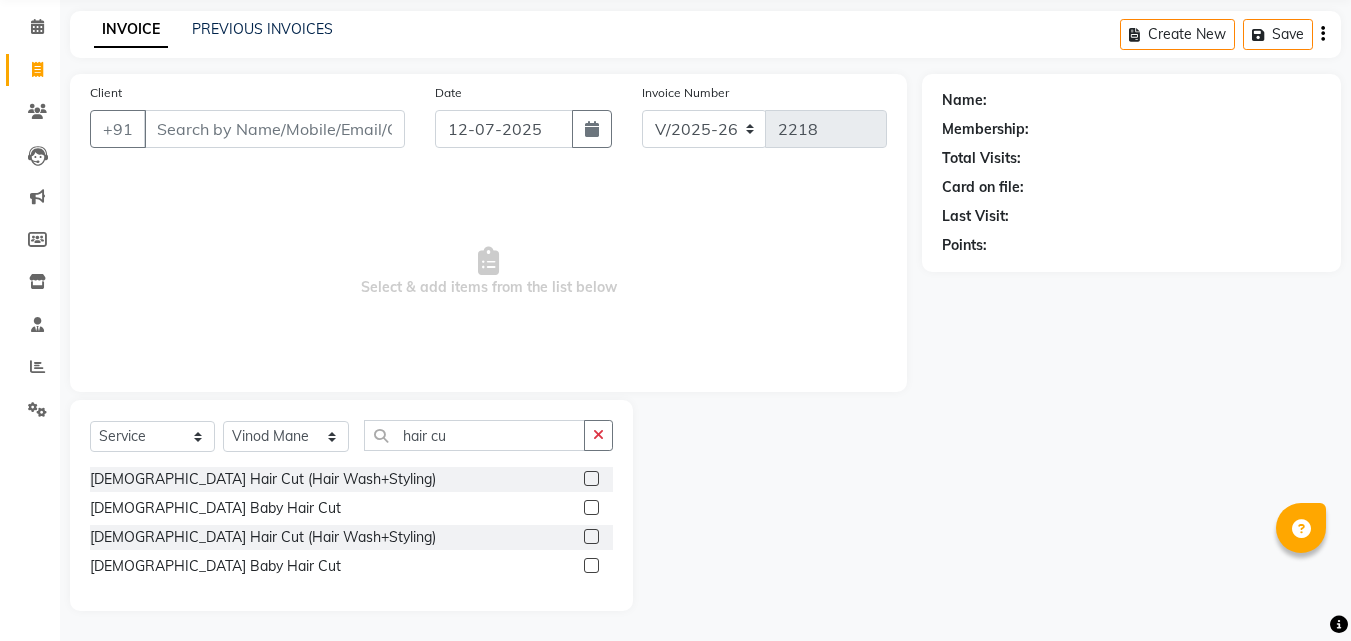 click 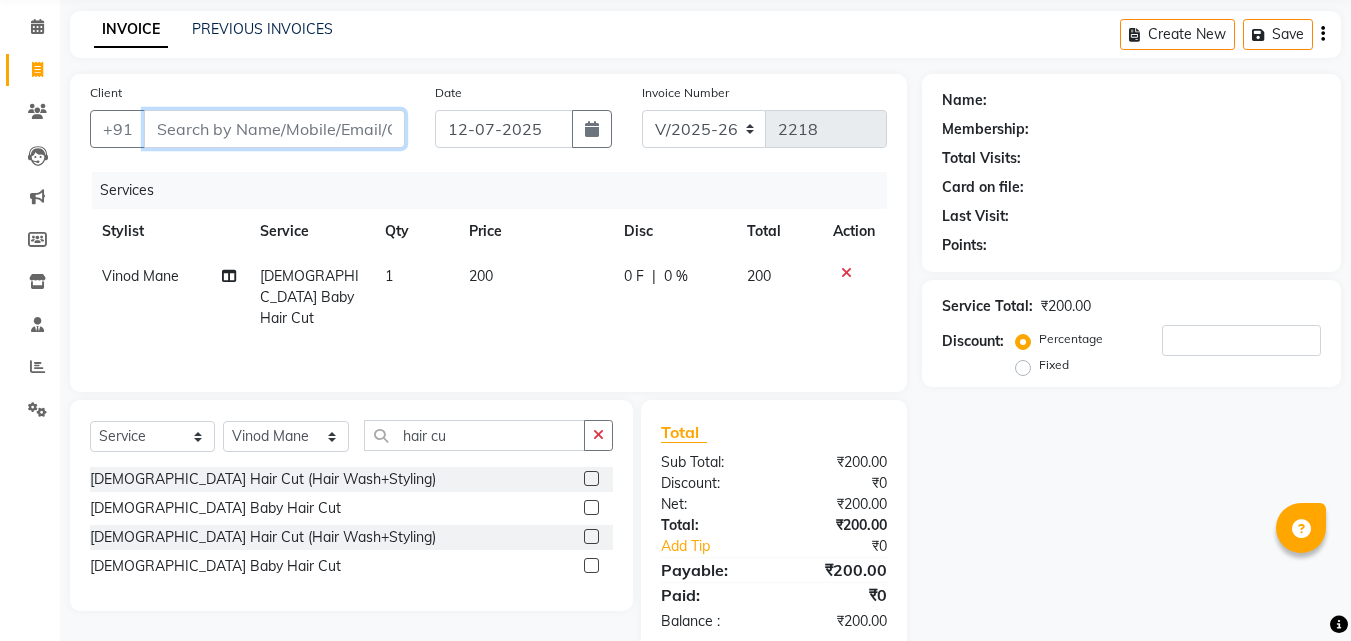click on "Client" at bounding box center (274, 129) 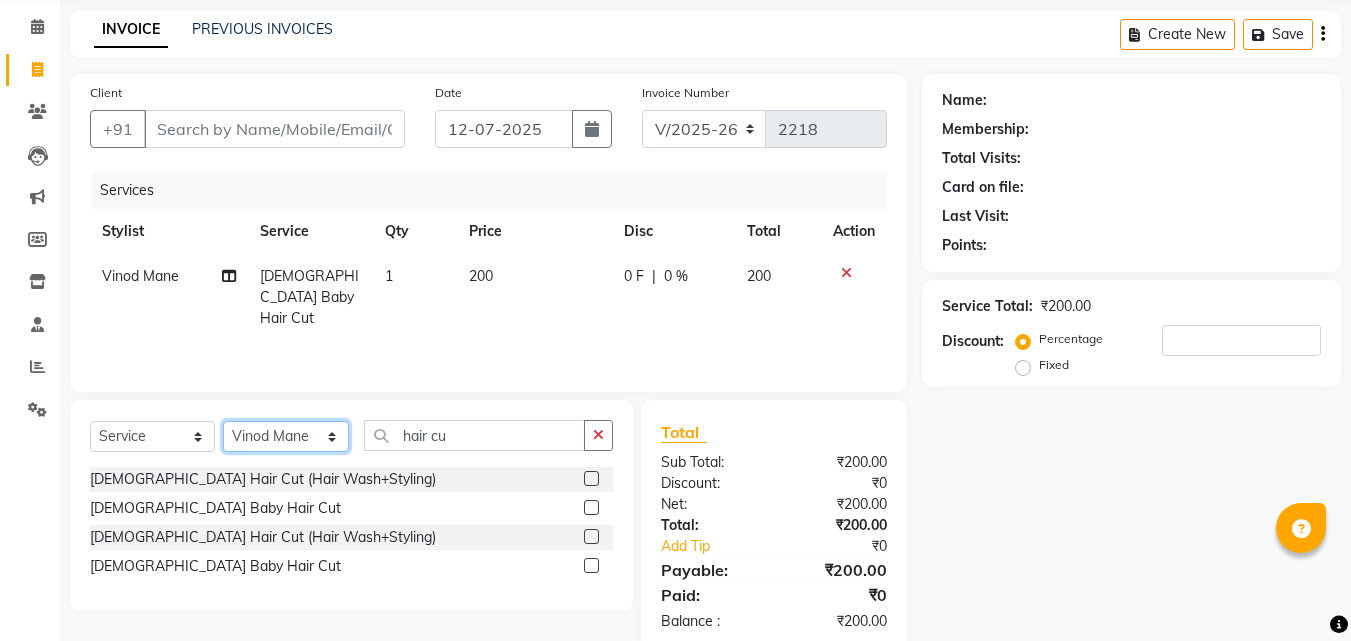 click on "Select Stylist [PERSON_NAME]  [PERSON_NAME] [PERSON_NAME] [PERSON_NAME] [PERSON_NAME]  [PERSON_NAME] [PERSON_NAME] Mane" 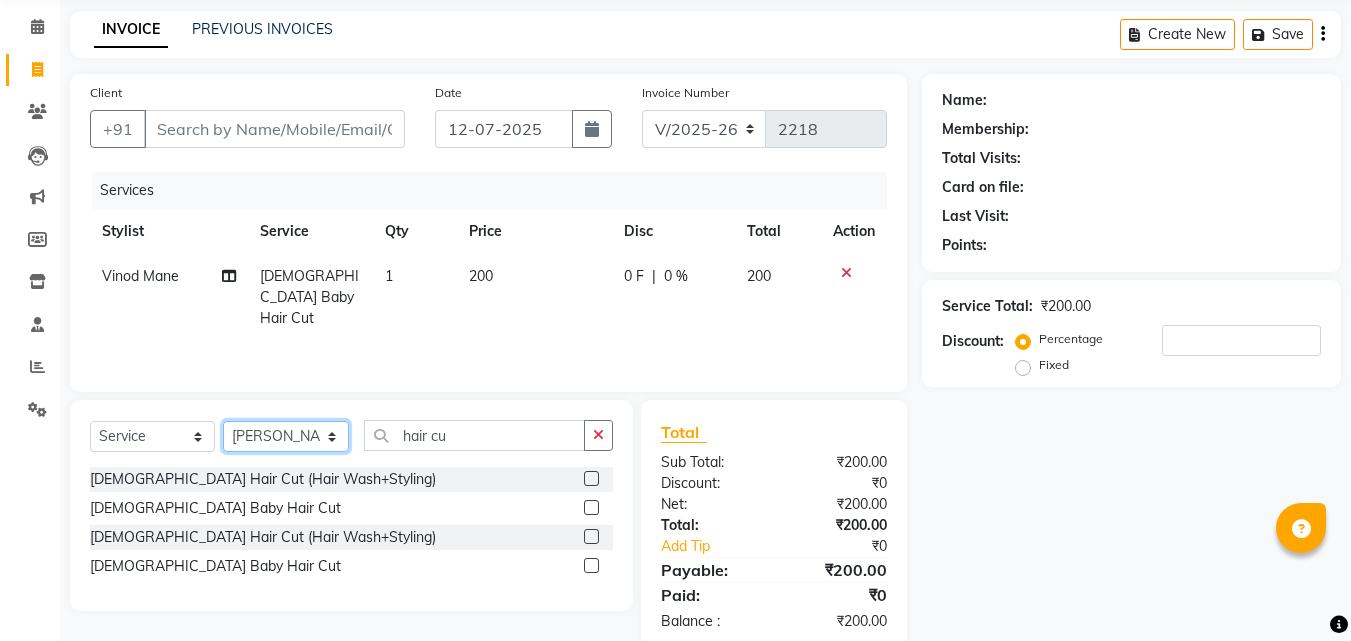 click on "Select Stylist [PERSON_NAME]  [PERSON_NAME] [PERSON_NAME] [PERSON_NAME] [PERSON_NAME]  [PERSON_NAME] [PERSON_NAME] Mane" 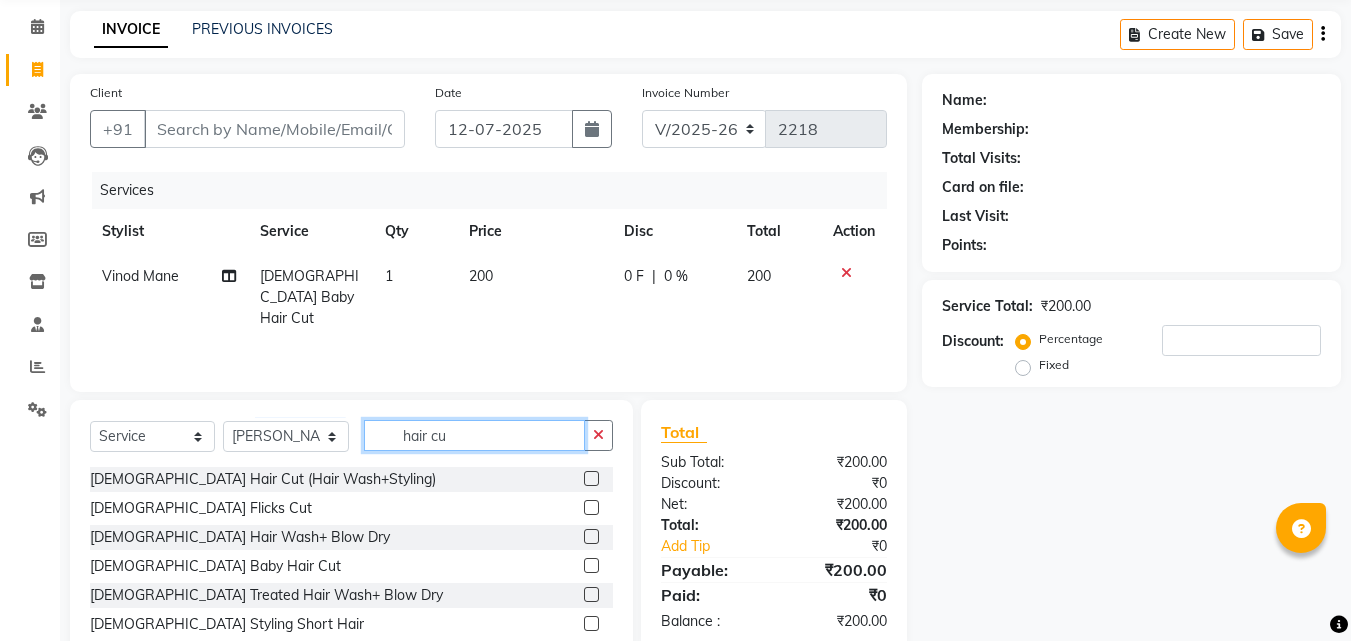 click on "hair cu" 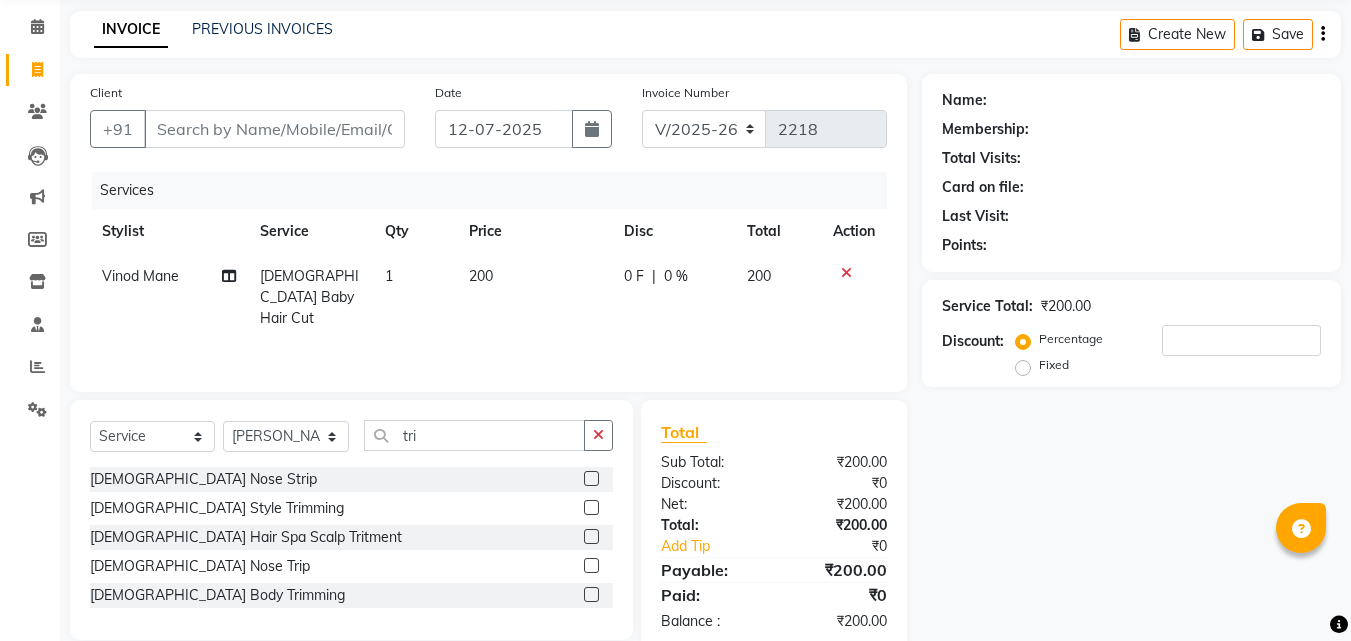 click 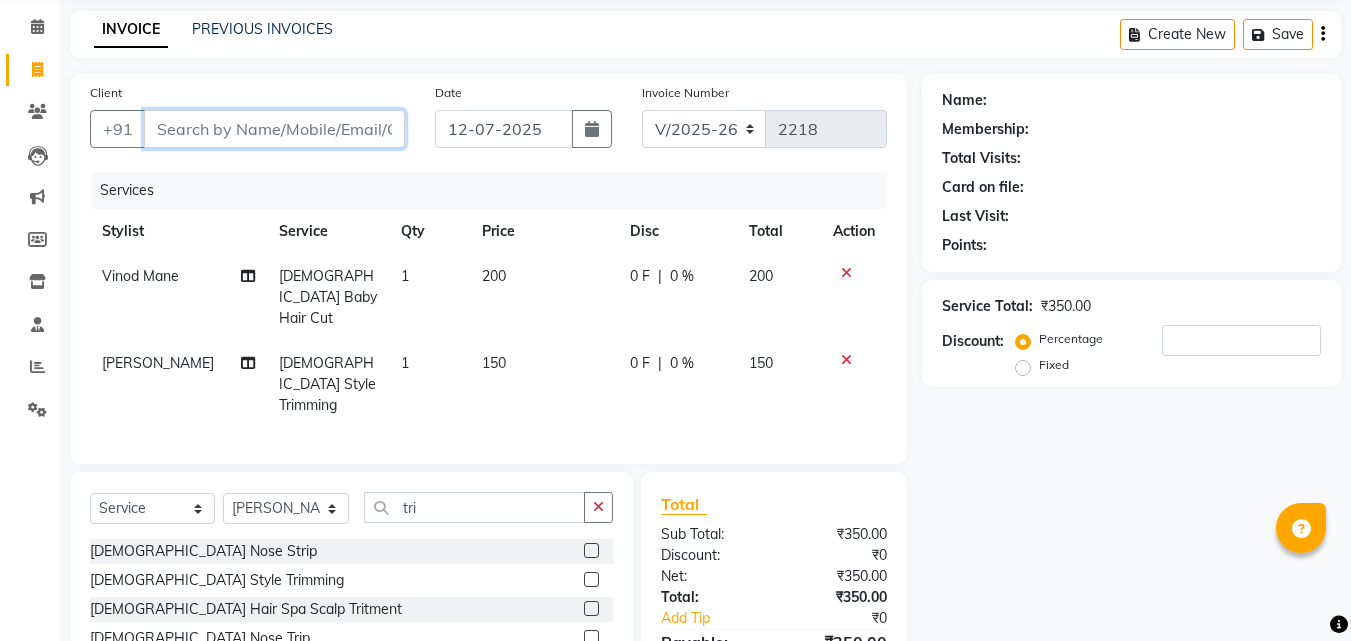 click on "Client" at bounding box center [274, 129] 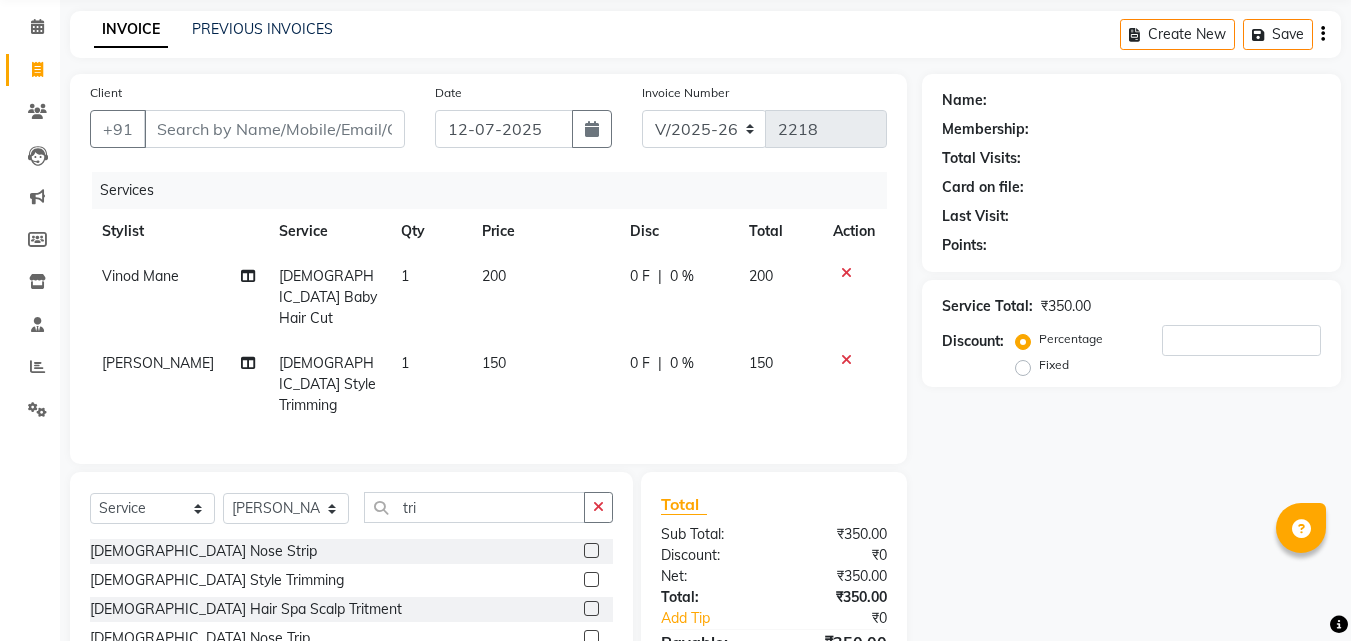click 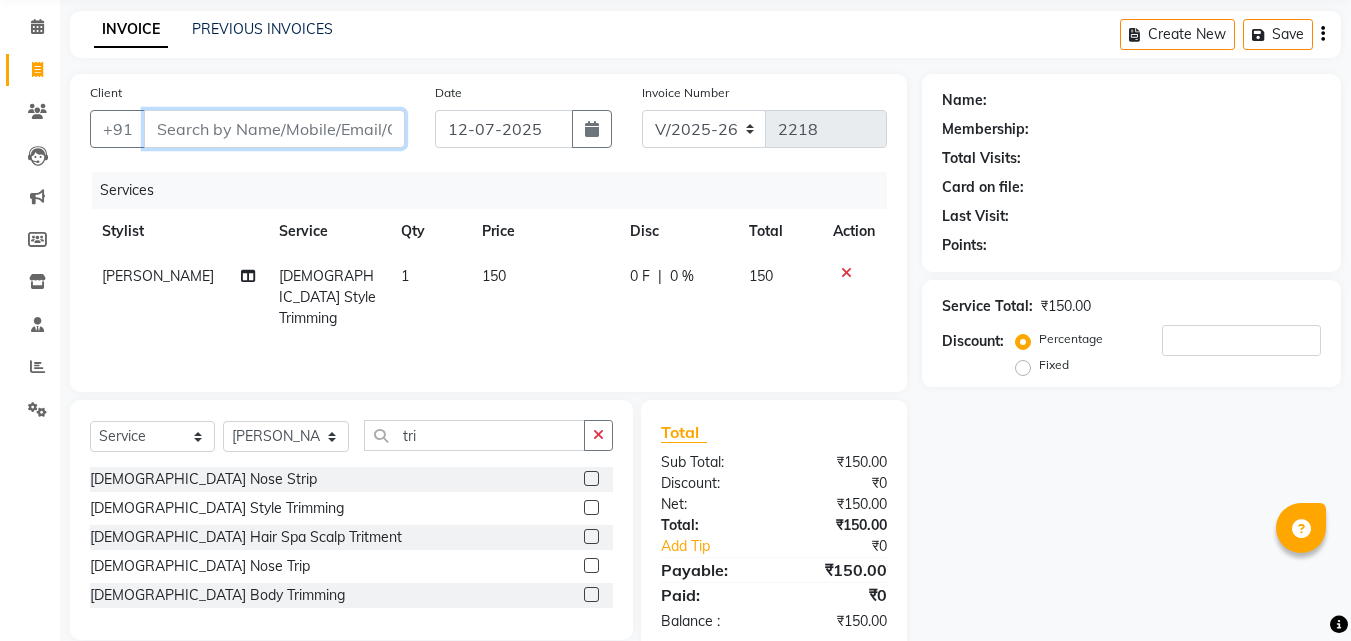 click on "Client" at bounding box center (274, 129) 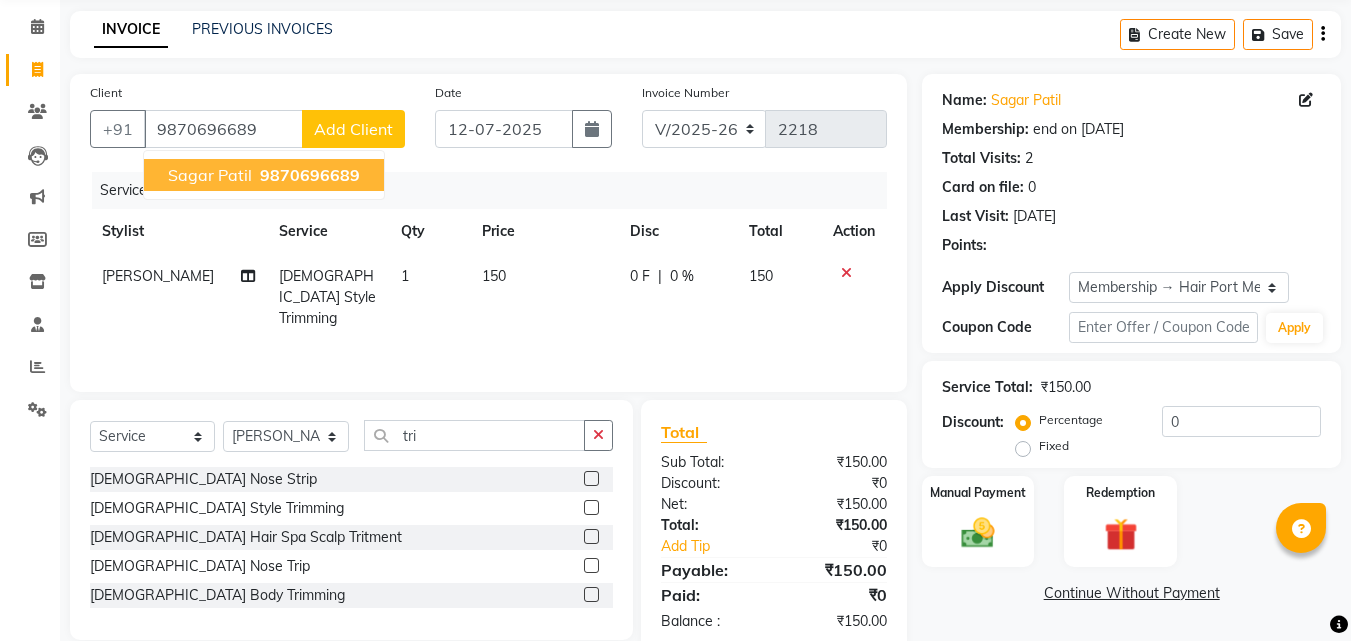 click on "9870696689" at bounding box center [310, 175] 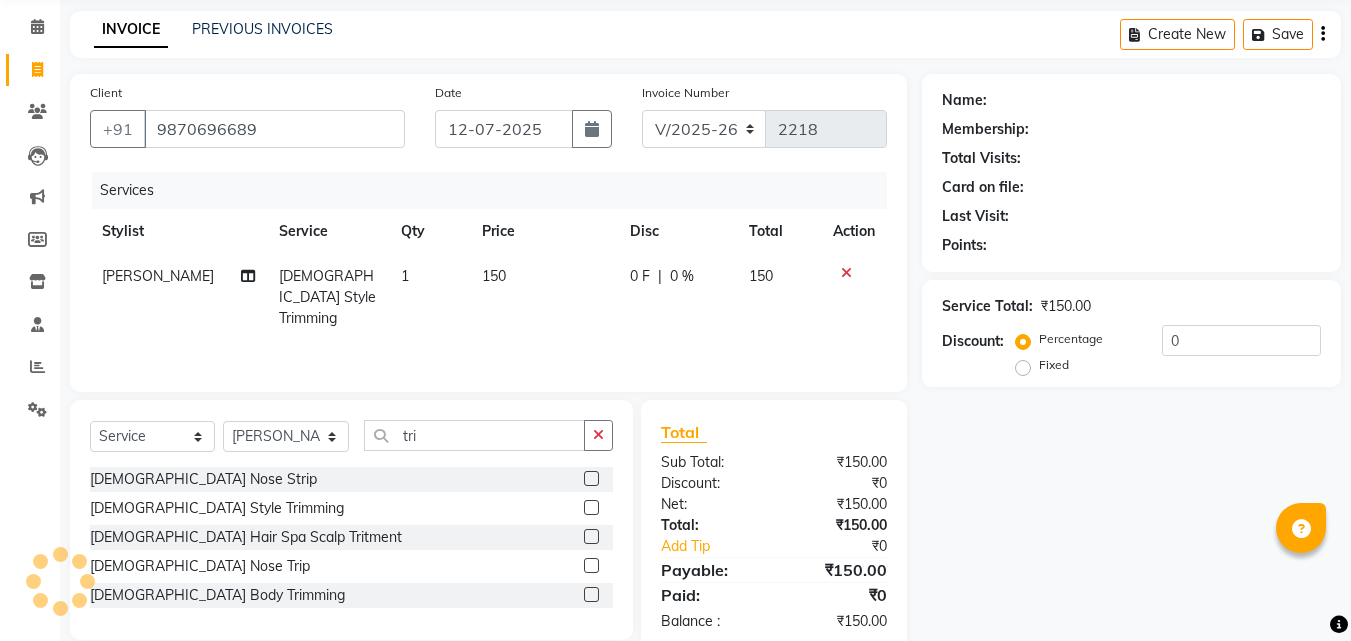 click on "0 F | 0 %" 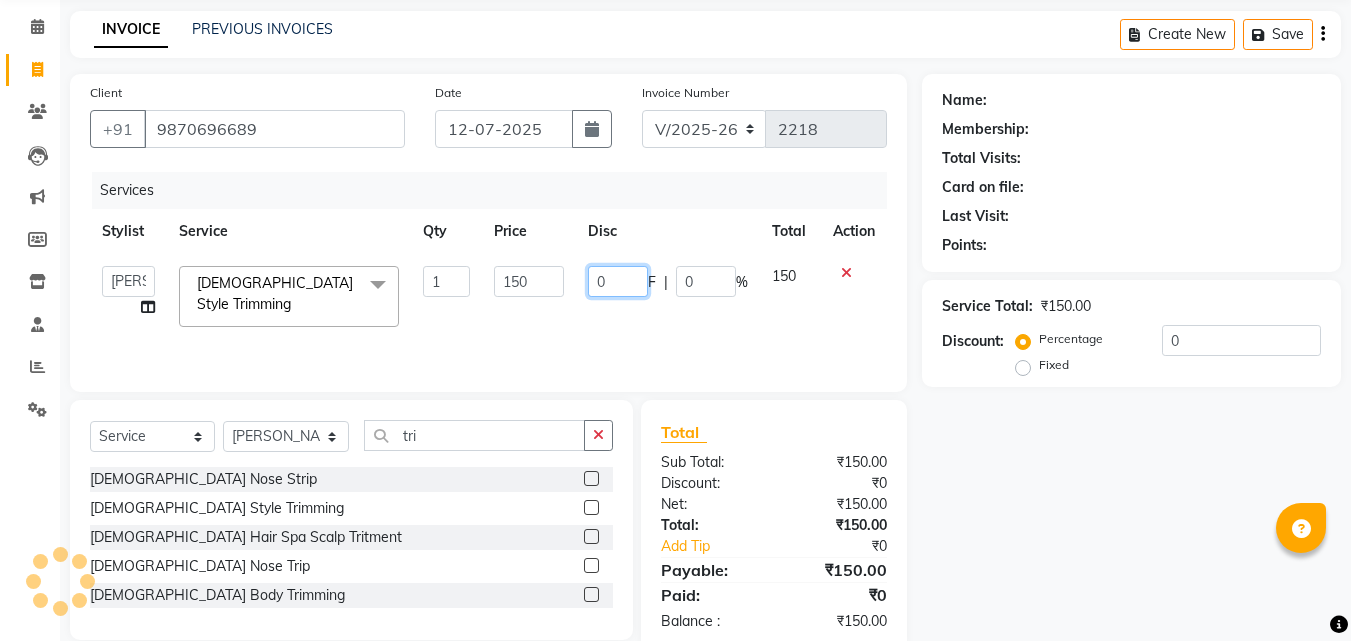 click on "0" 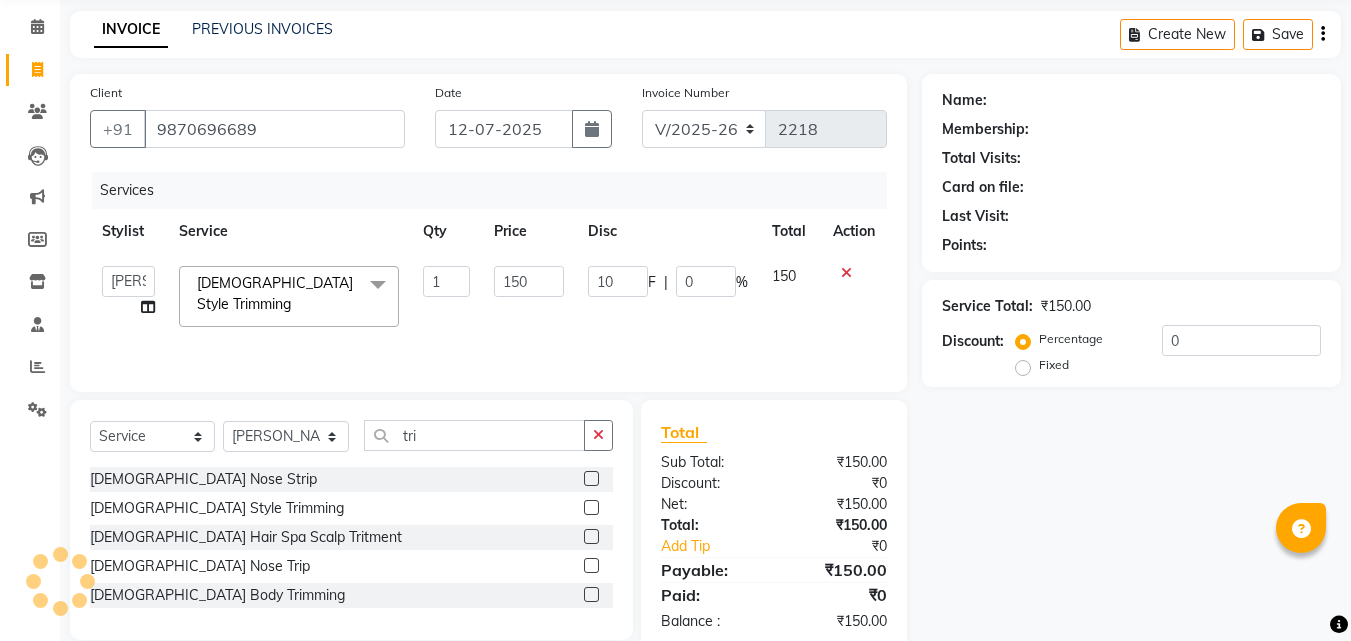 click on "10 F | 0 %" 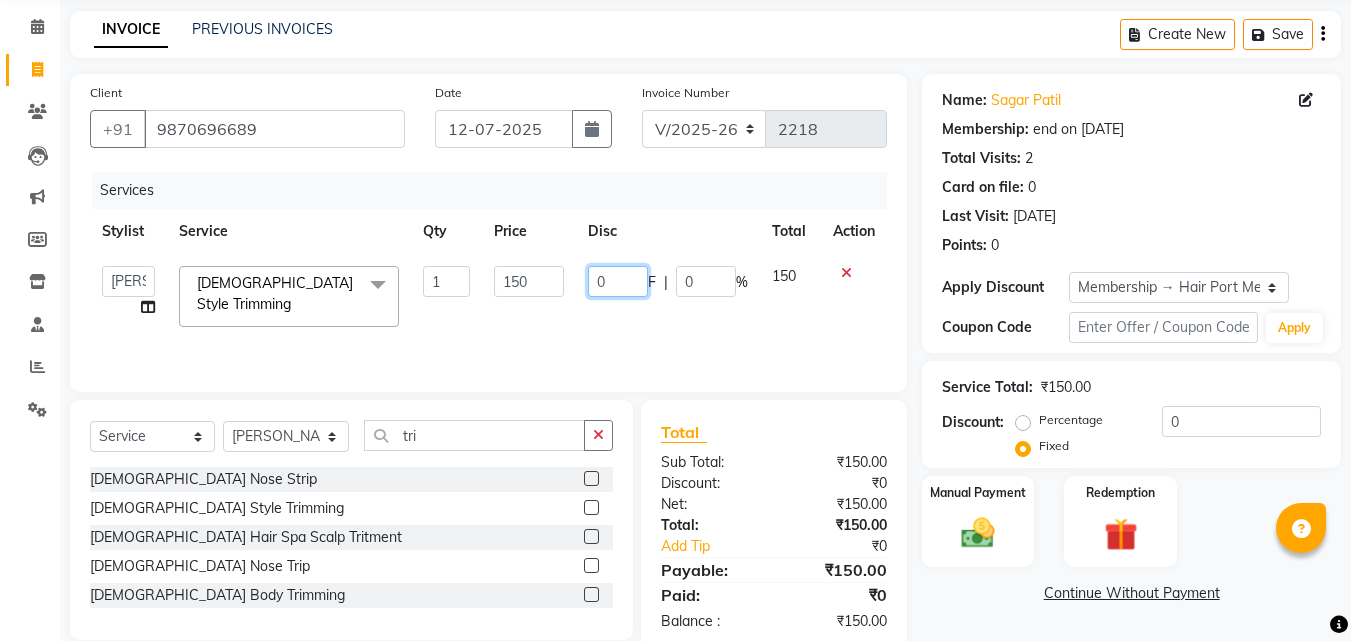 click on "0" 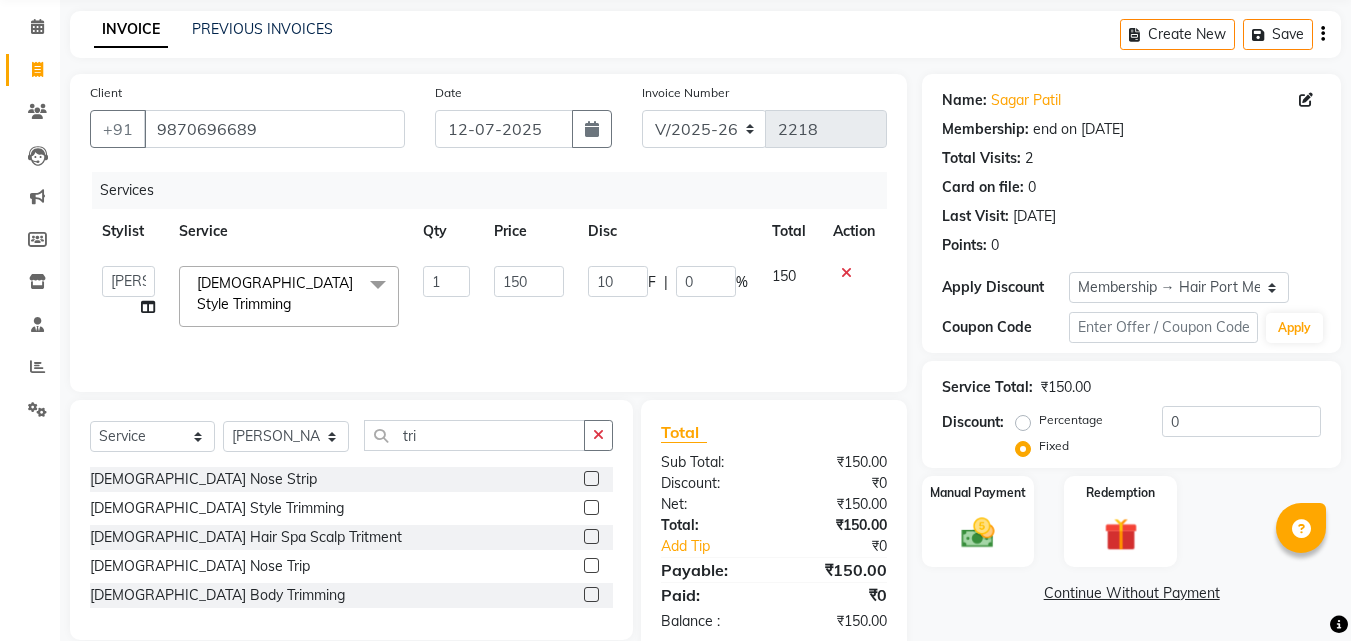 click on "Services Stylist Service Qty Price Disc Total Action  [PERSON_NAME]    [PERSON_NAME]   [PERSON_NAME]   [PERSON_NAME] [PERSON_NAME]    [PERSON_NAME] [PERSON_NAME] Mane  [DEMOGRAPHIC_DATA] Style Trimming   x [DEMOGRAPHIC_DATA] Hair Cut (Hair Wash+Styling) [DEMOGRAPHIC_DATA] Flicks Cut [DEMOGRAPHIC_DATA] Hair Wash+ Blow Dry [DEMOGRAPHIC_DATA] Baby Hair Cut [DEMOGRAPHIC_DATA] Treated Hair Wash+ Blow Dry [DEMOGRAPHIC_DATA] Styling Short Hair [DEMOGRAPHIC_DATA] Styling Medium Hair [DEMOGRAPHIC_DATA] Styling Long Hair  [DEMOGRAPHIC_DATA] Styling Iron/Tong Short Hair [DEMOGRAPHIC_DATA] Styling Iron/Tong Medium Hair [DEMOGRAPHIC_DATA] Styling Iron/Tong Long Hair [DEMOGRAPHIC_DATA] Straightening Short Hair [DEMOGRAPHIC_DATA] Straightening Medium Hair [DEMOGRAPHIC_DATA] Staightening Long Hair [DEMOGRAPHIC_DATA] Smoothing Short Hair [DEMOGRAPHIC_DATA] Smoothing Medium Hair [DEMOGRAPHIC_DATA] Smoothing Long Hair [DEMOGRAPHIC_DATA] Nanoplastla Short Hair [DEMOGRAPHIC_DATA] Nanoplastla Medium Hair [DEMOGRAPHIC_DATA] Nanoplastla Long Hair  [DEMOGRAPHIC_DATA] Keratin Short Hair [DEMOGRAPHIC_DATA] Keratin Medium Hair  [DEMOGRAPHIC_DATA] Keratin Long Hair [DEMOGRAPHIC_DATA] Bluetox Short Hair [DEMOGRAPHIC_DATA] Bluetox Medium Hair  [DEMOGRAPHIC_DATA] Bluetox Tong Hair [DEMOGRAPHIC_DATA] Hair Spa Deep Nourishing [DEMOGRAPHIC_DATA] Head Massage 1" 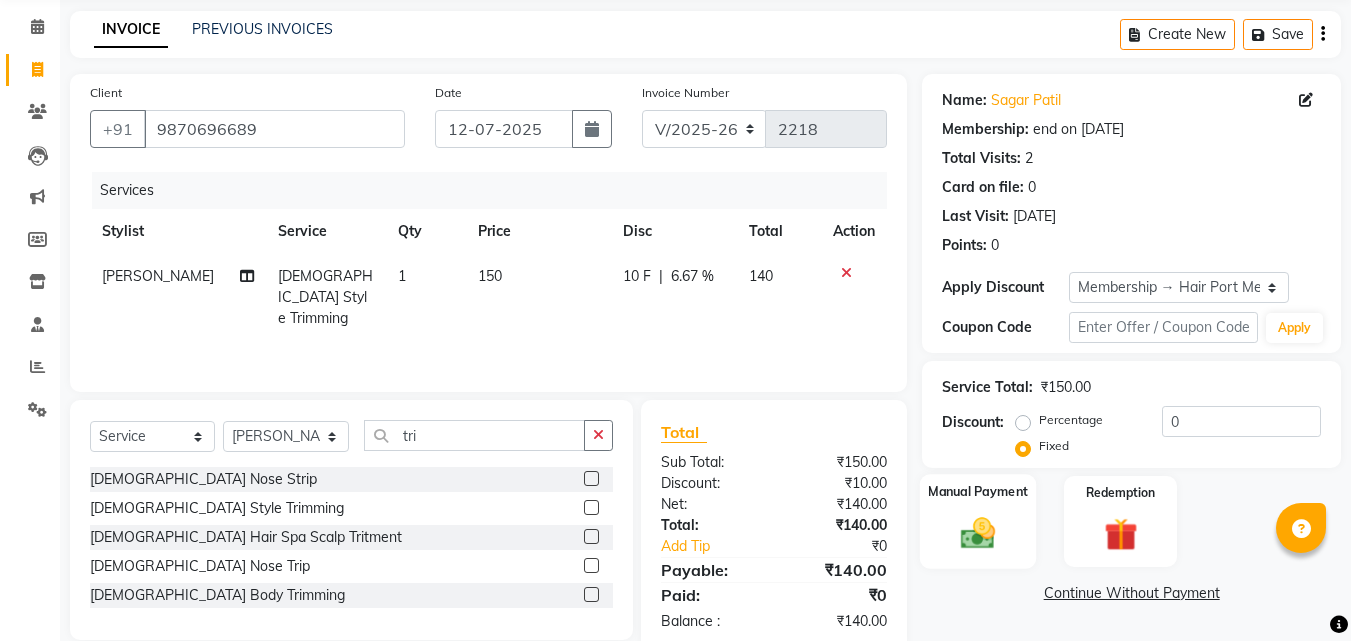 click on "Manual Payment" 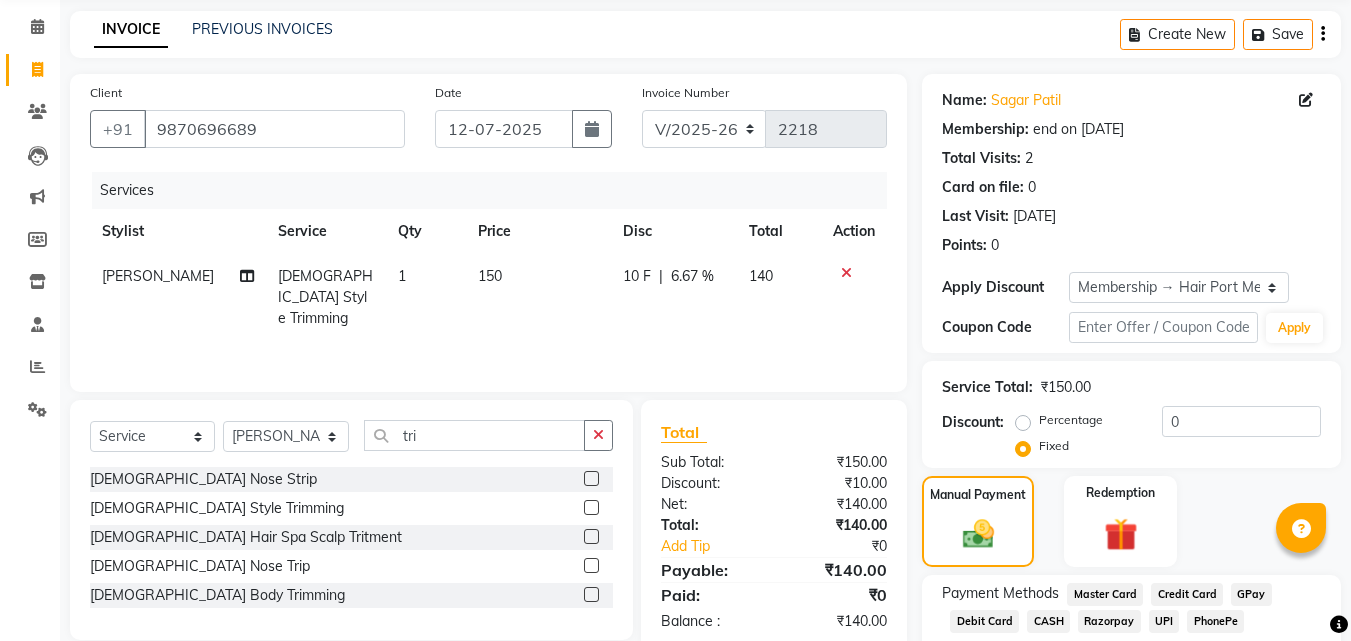 click on "UPI" 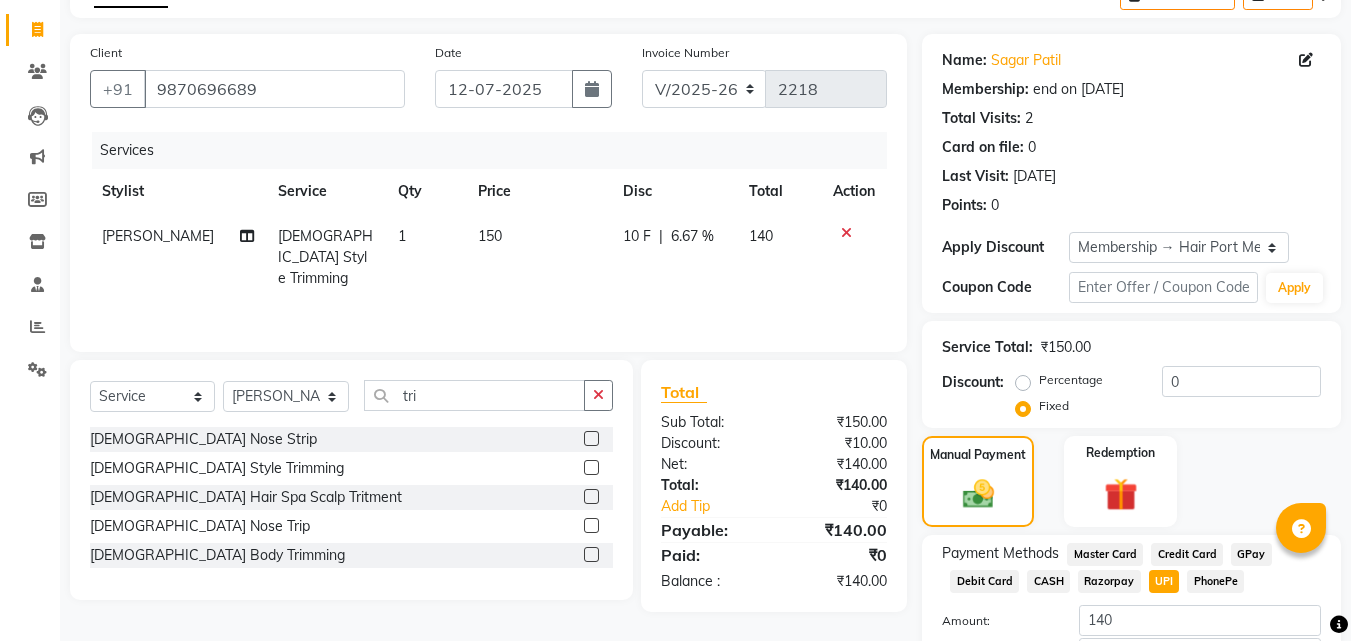 scroll, scrollTop: 257, scrollLeft: 0, axis: vertical 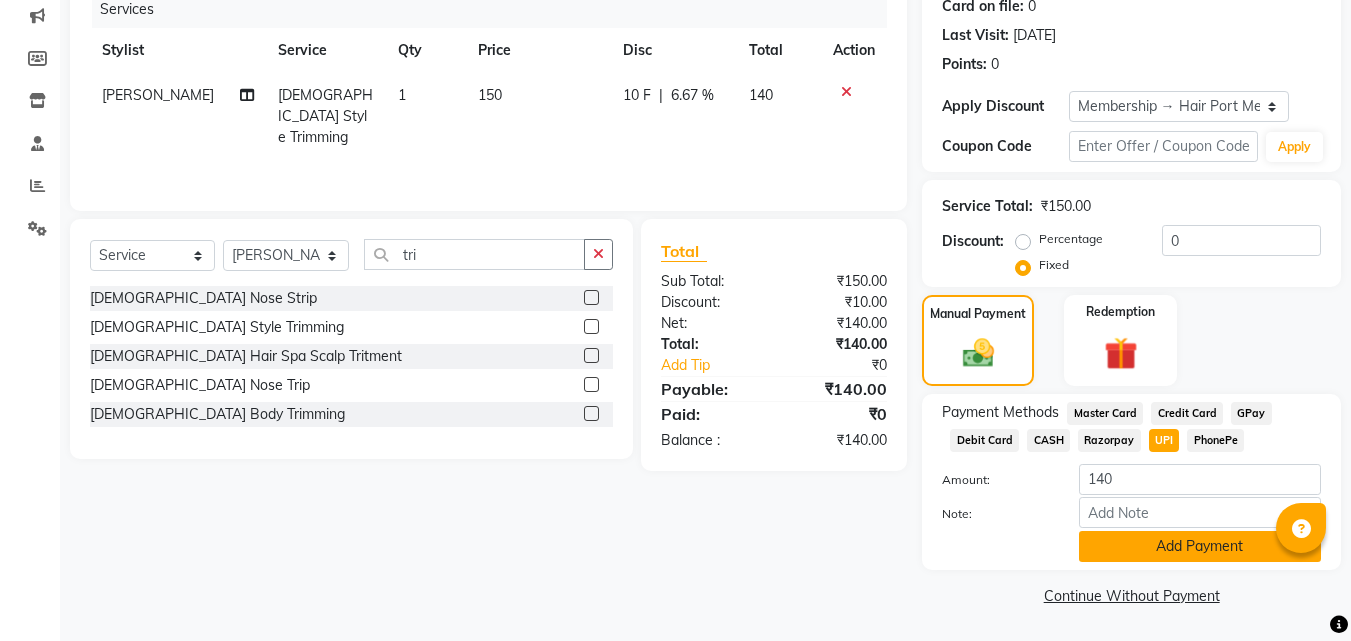 click on "Add Payment" 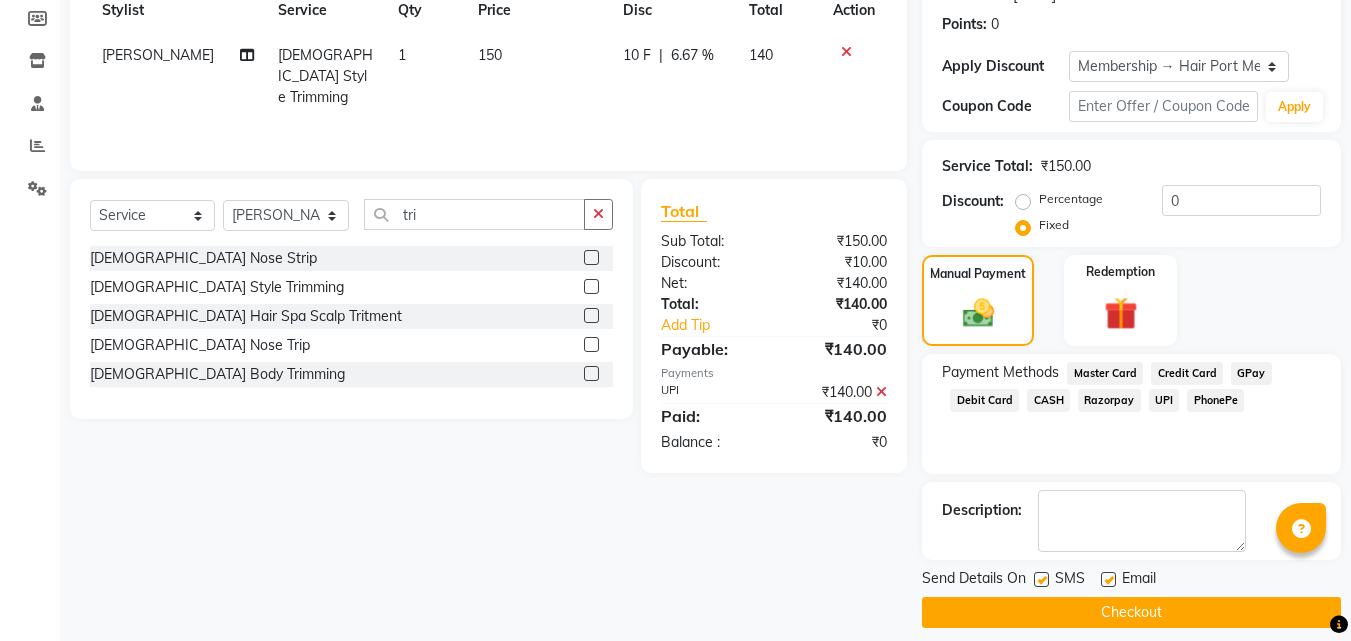scroll, scrollTop: 314, scrollLeft: 0, axis: vertical 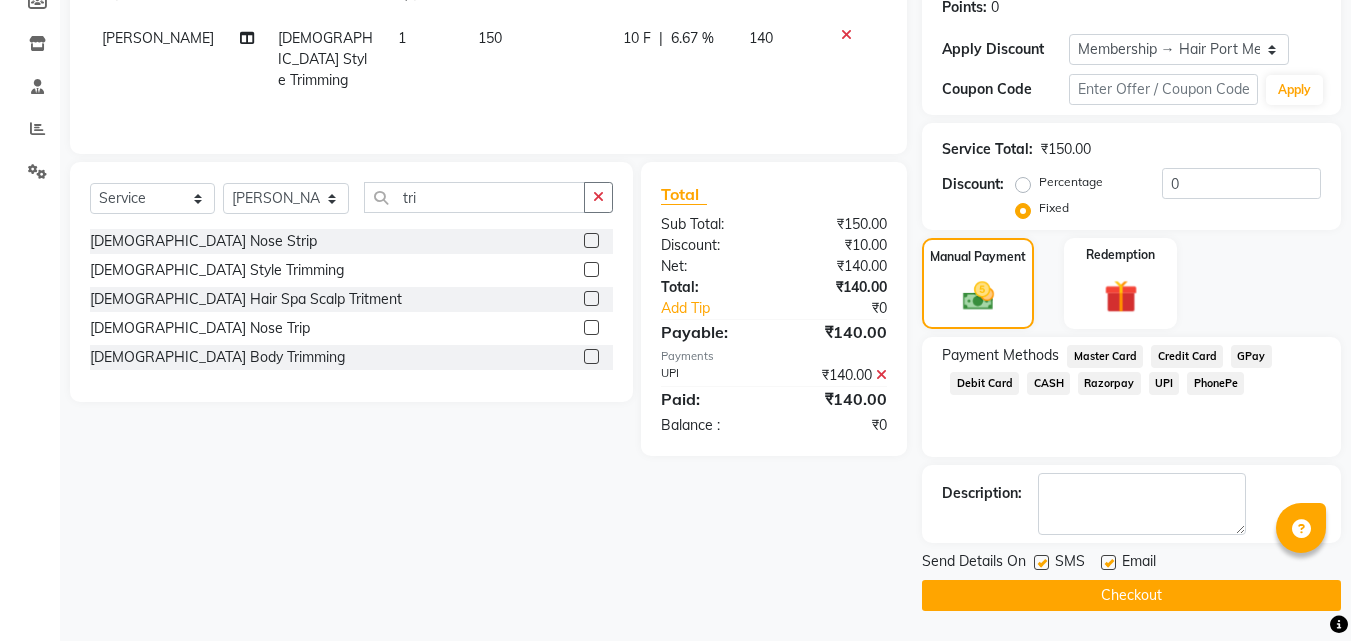 click on "Checkout" 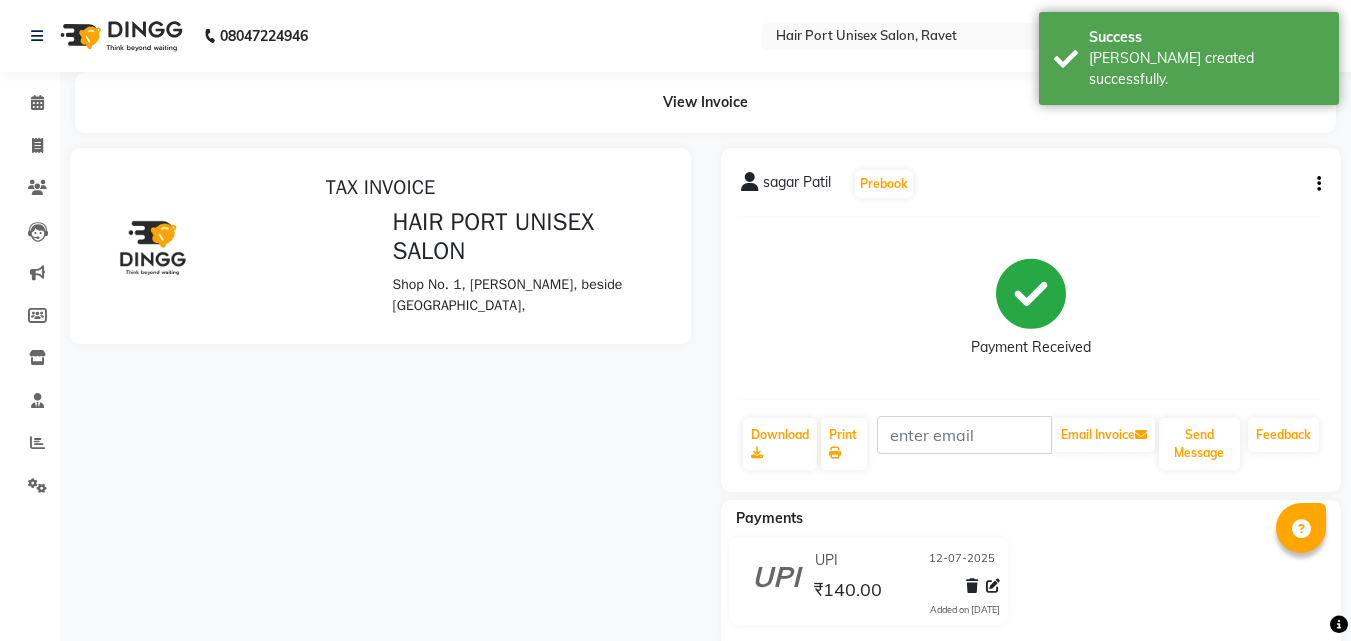 scroll, scrollTop: 0, scrollLeft: 0, axis: both 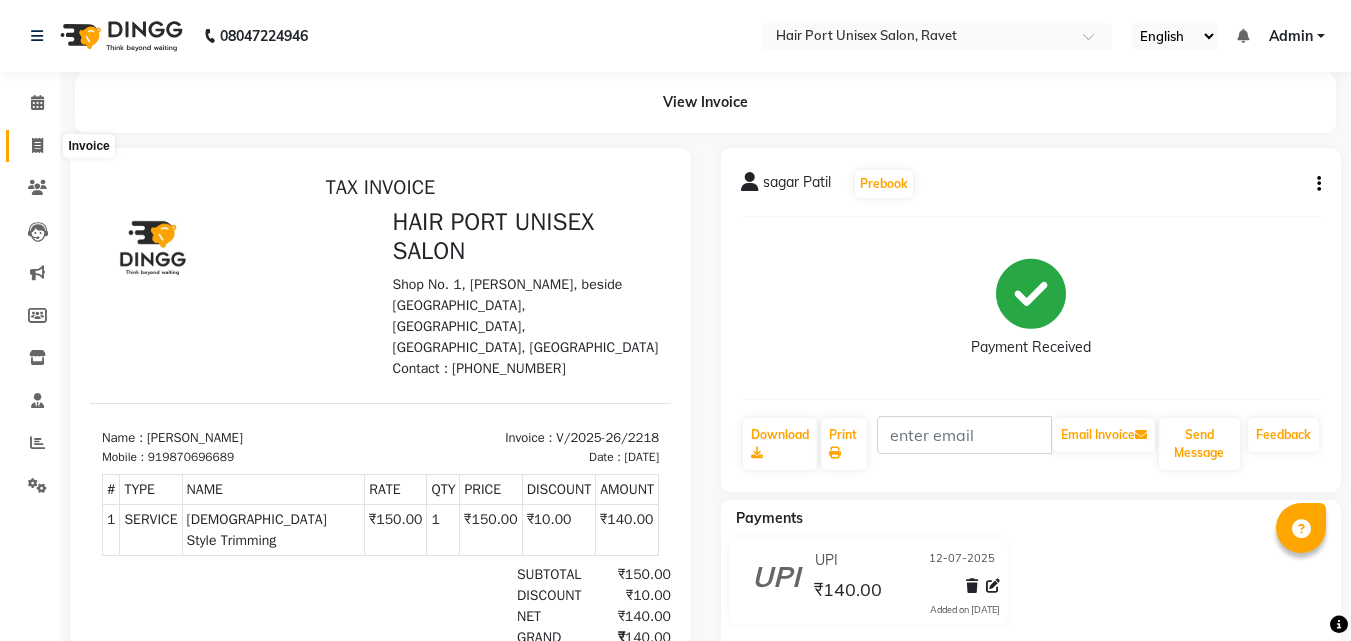 click 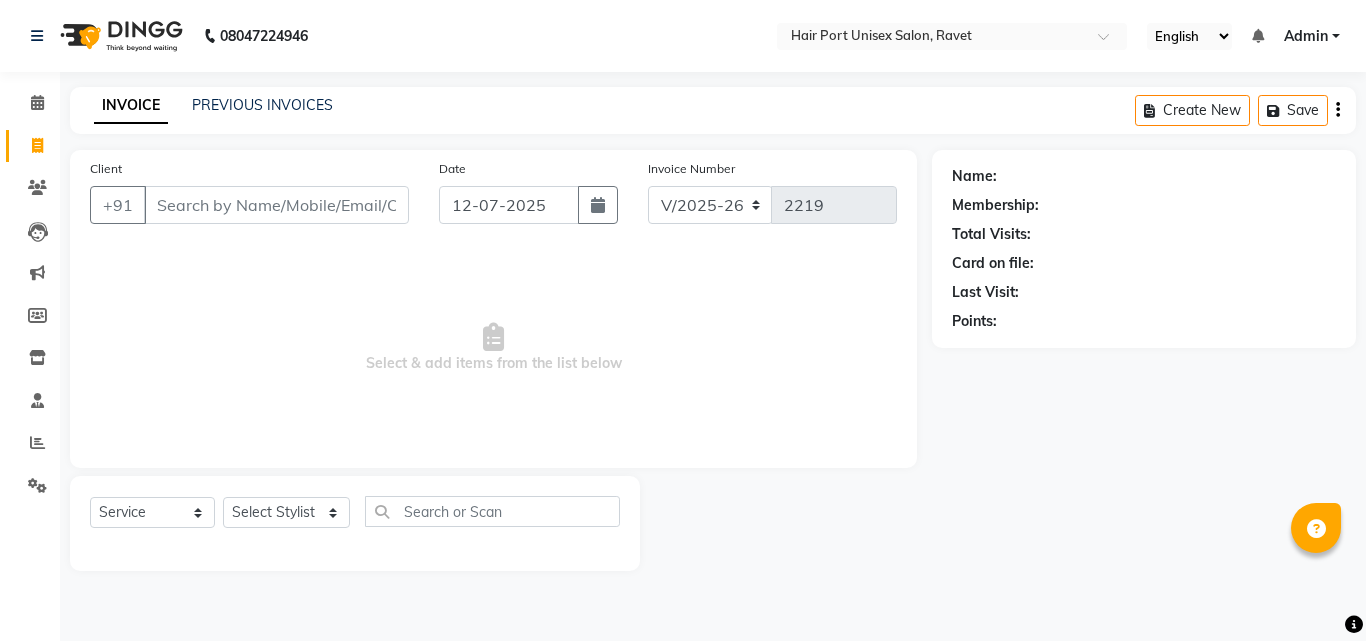 click on "Client" at bounding box center (276, 205) 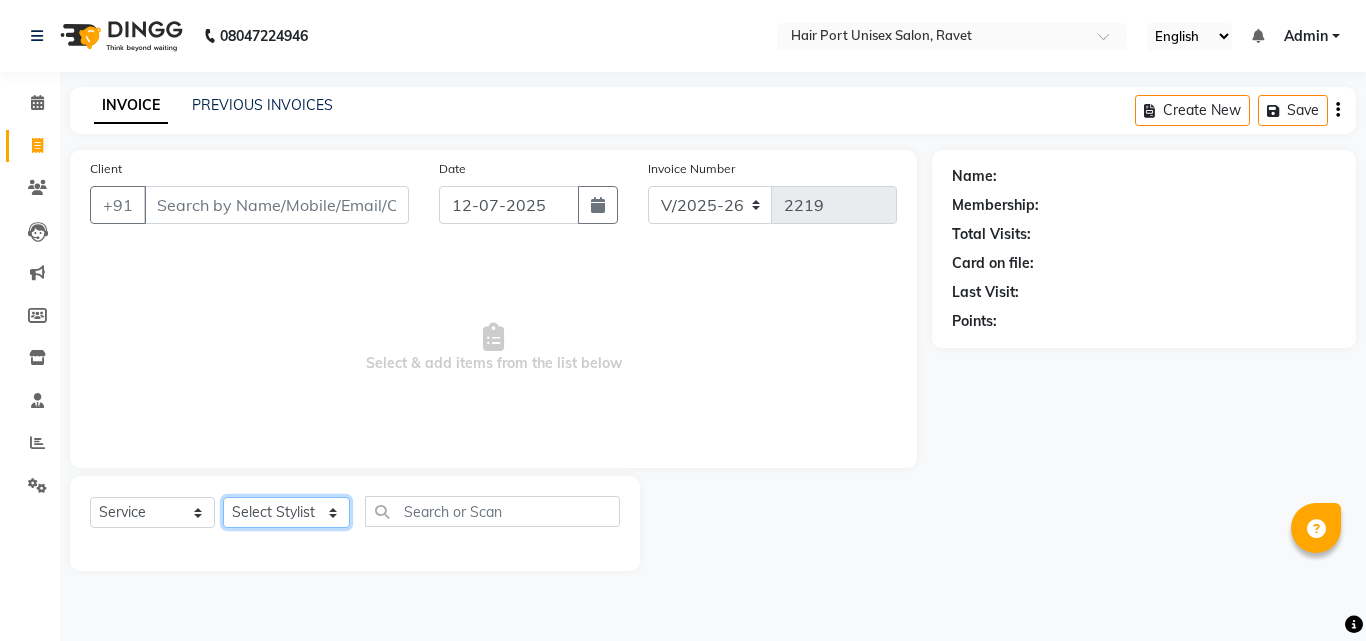 click on "Select Stylist [PERSON_NAME]  [PERSON_NAME] [PERSON_NAME] [PERSON_NAME] [PERSON_NAME]  [PERSON_NAME] [PERSON_NAME] Mane" 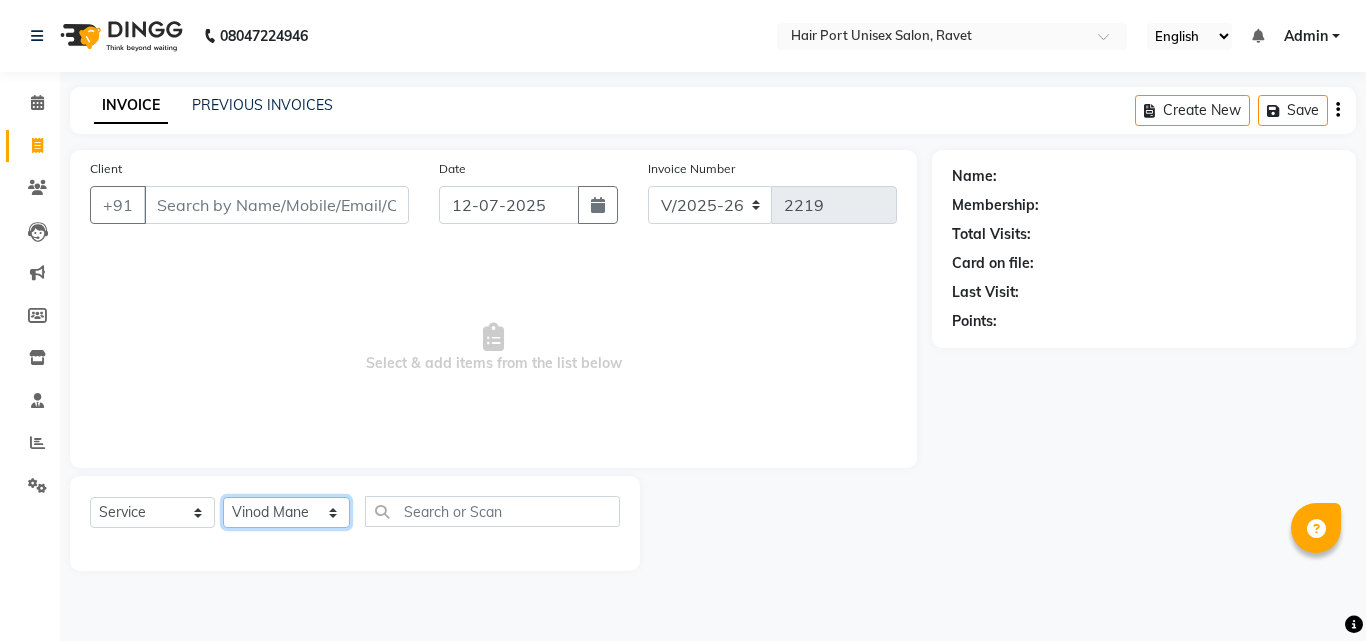 click on "Select Stylist [PERSON_NAME]  [PERSON_NAME] [PERSON_NAME] [PERSON_NAME] [PERSON_NAME]  [PERSON_NAME] [PERSON_NAME] Mane" 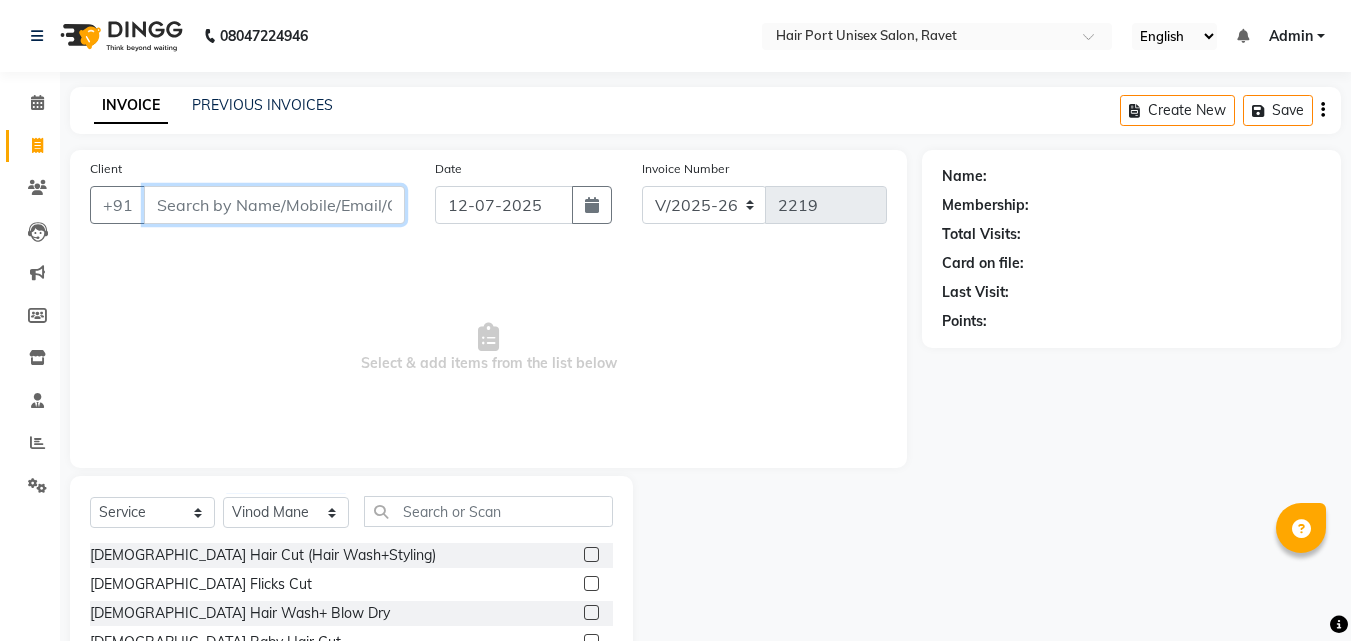 click on "Client" at bounding box center (274, 205) 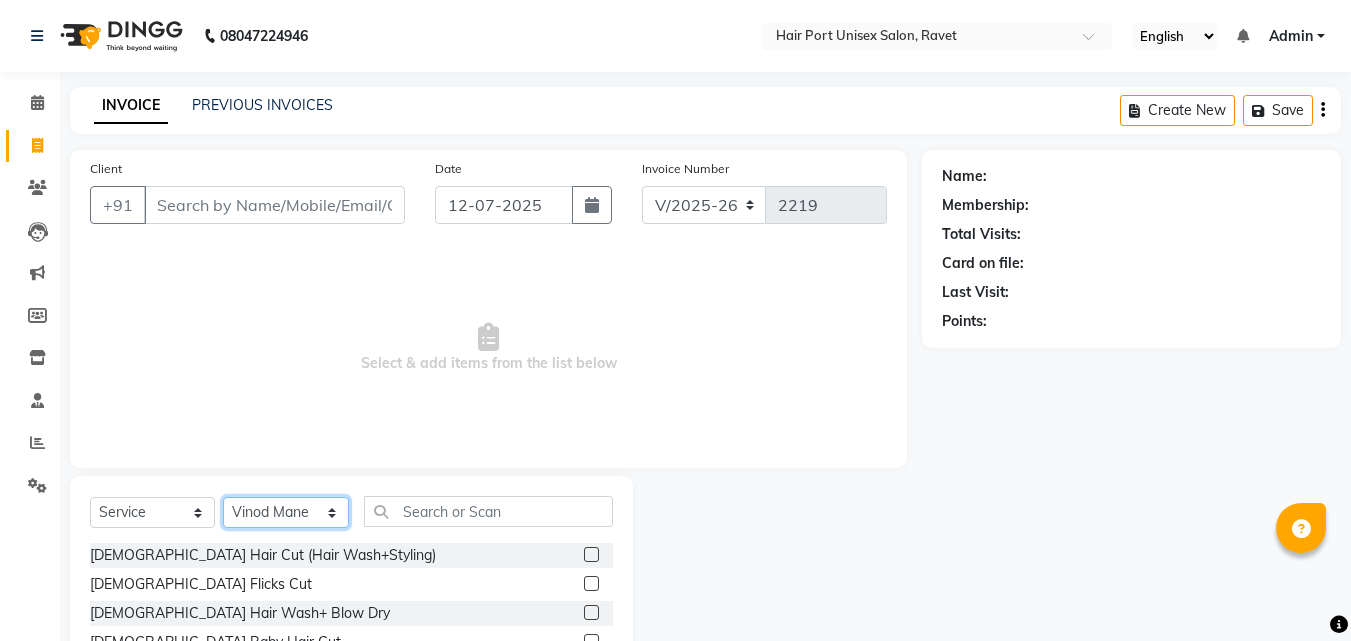 click on "Select Stylist [PERSON_NAME]  [PERSON_NAME] [PERSON_NAME] [PERSON_NAME] [PERSON_NAME]  [PERSON_NAME] [PERSON_NAME] Mane" 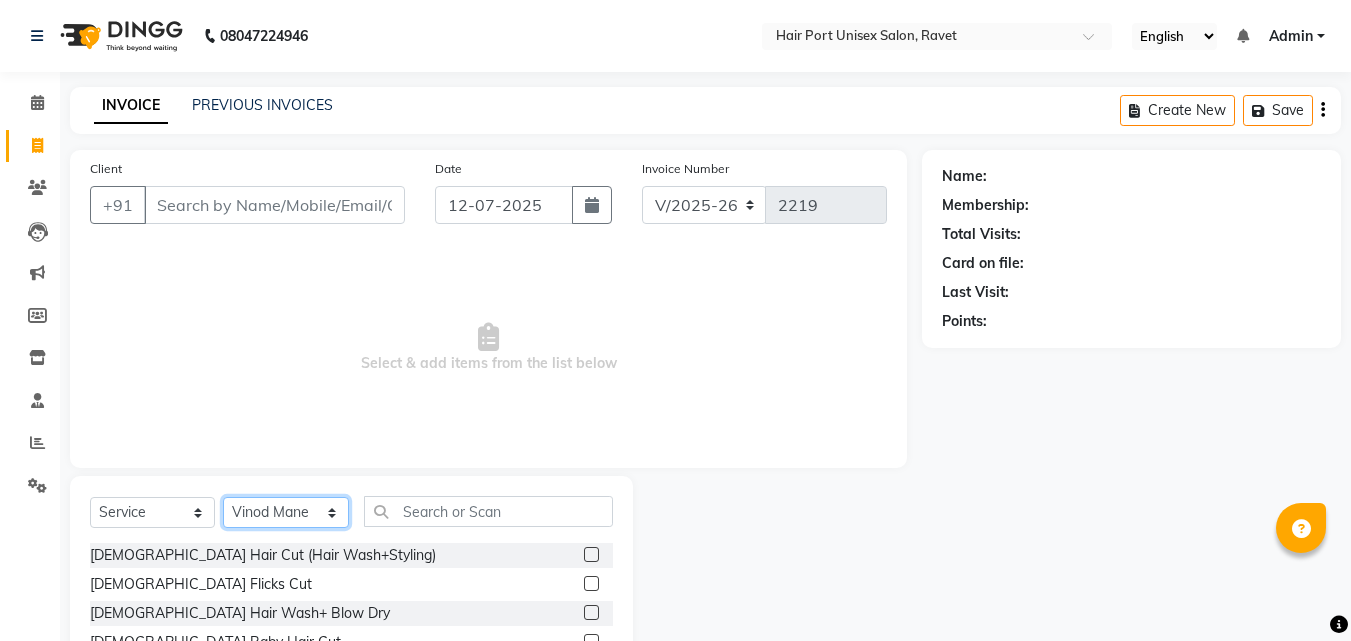 click on "Select Stylist [PERSON_NAME]  [PERSON_NAME] [PERSON_NAME] [PERSON_NAME] [PERSON_NAME]  [PERSON_NAME] [PERSON_NAME] Mane" 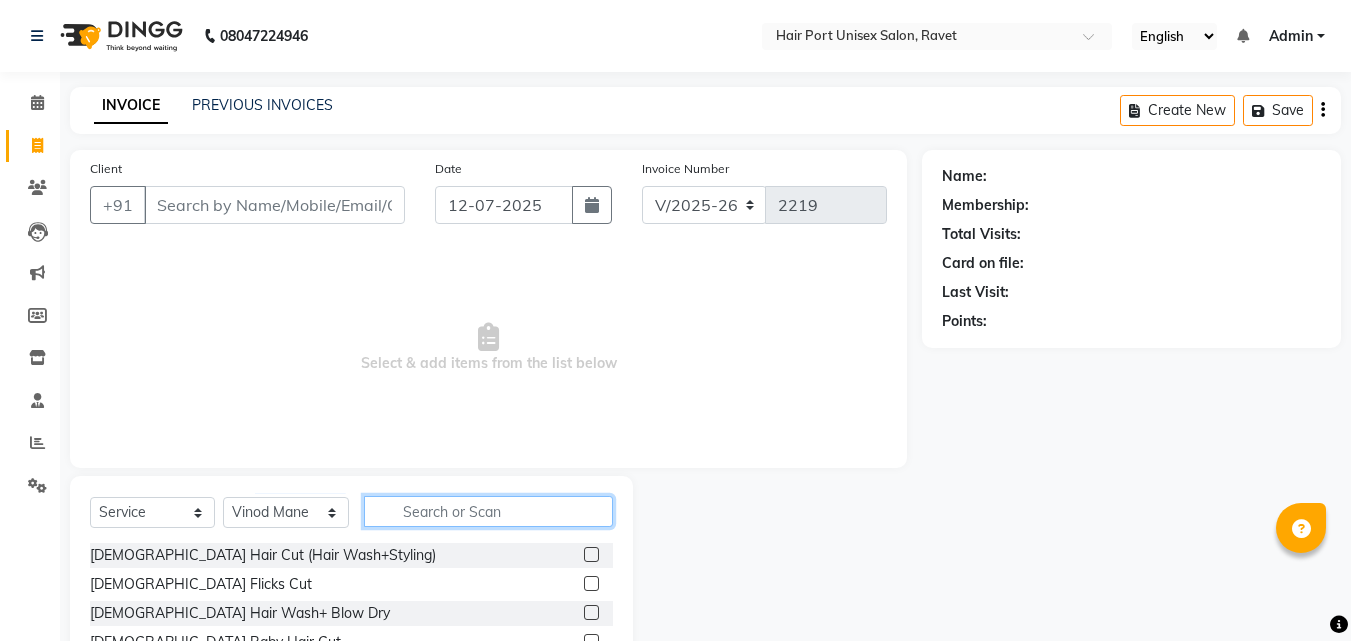 click 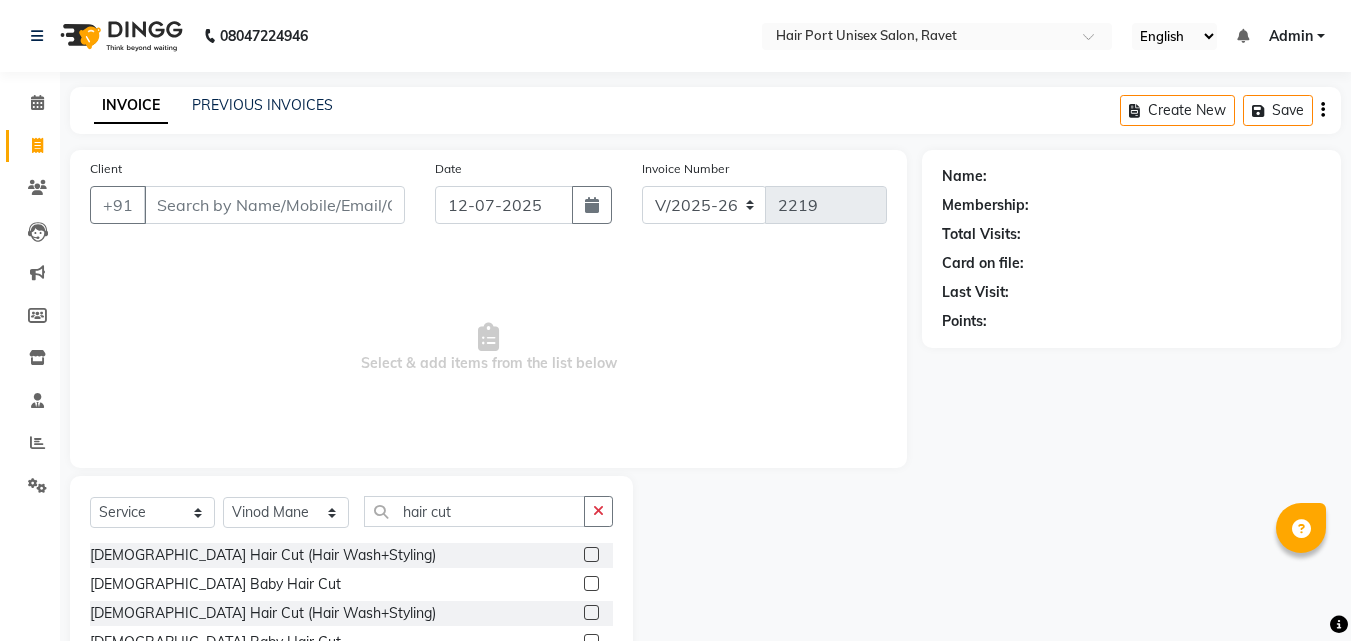 click on "Select  Service  Product  Membership  Package Voucher Prepaid Gift Card  Select Stylist [PERSON_NAME]  [PERSON_NAME] [PERSON_NAME] [PERSON_NAME] [PERSON_NAME]  [PERSON_NAME] [PERSON_NAME] Mane hair cut" 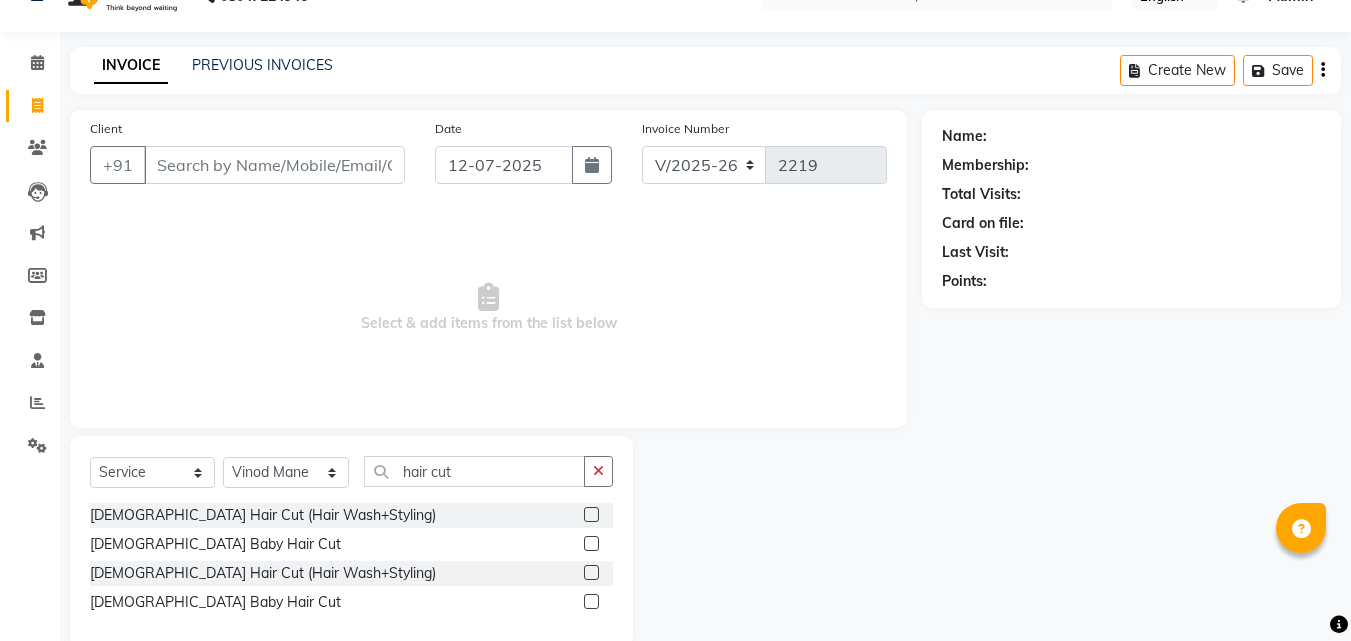 scroll, scrollTop: 76, scrollLeft: 0, axis: vertical 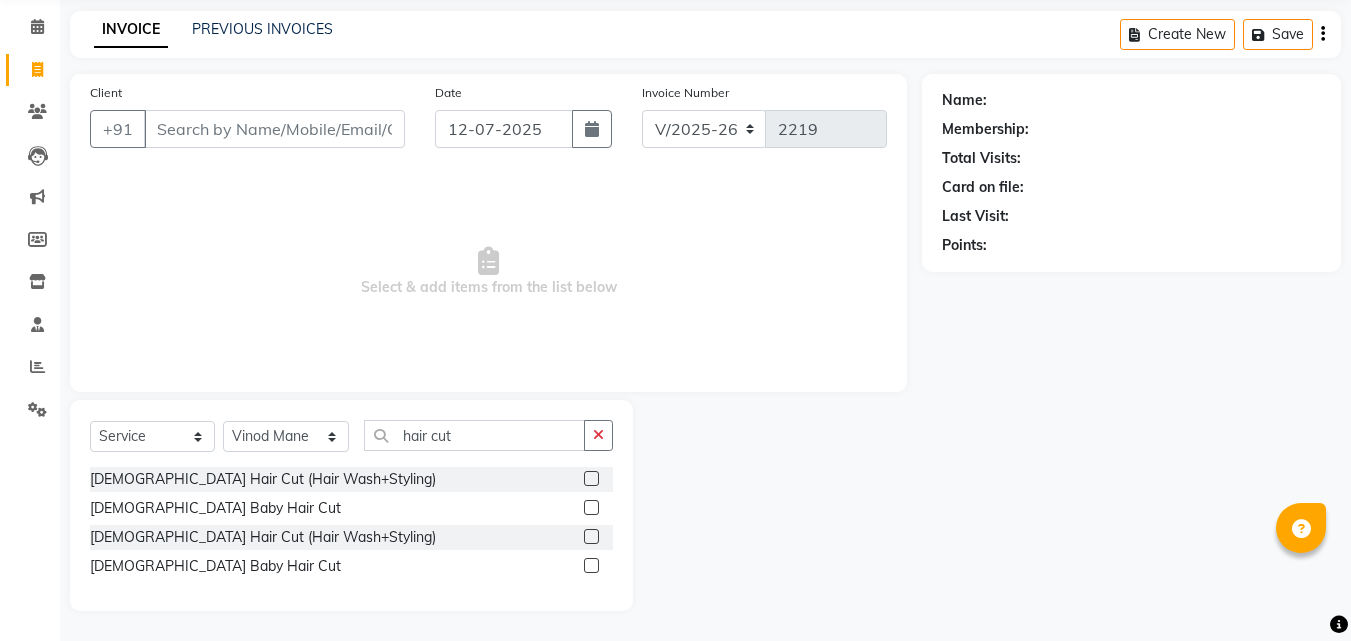 click 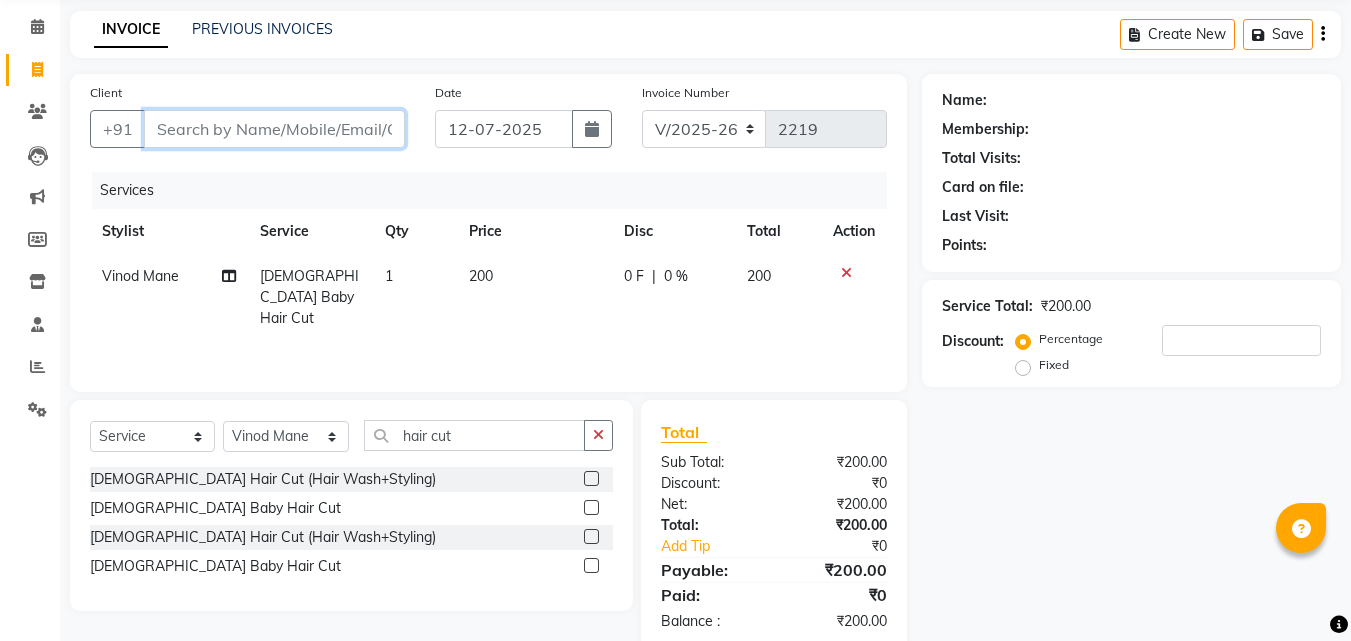 click on "Client" at bounding box center [274, 129] 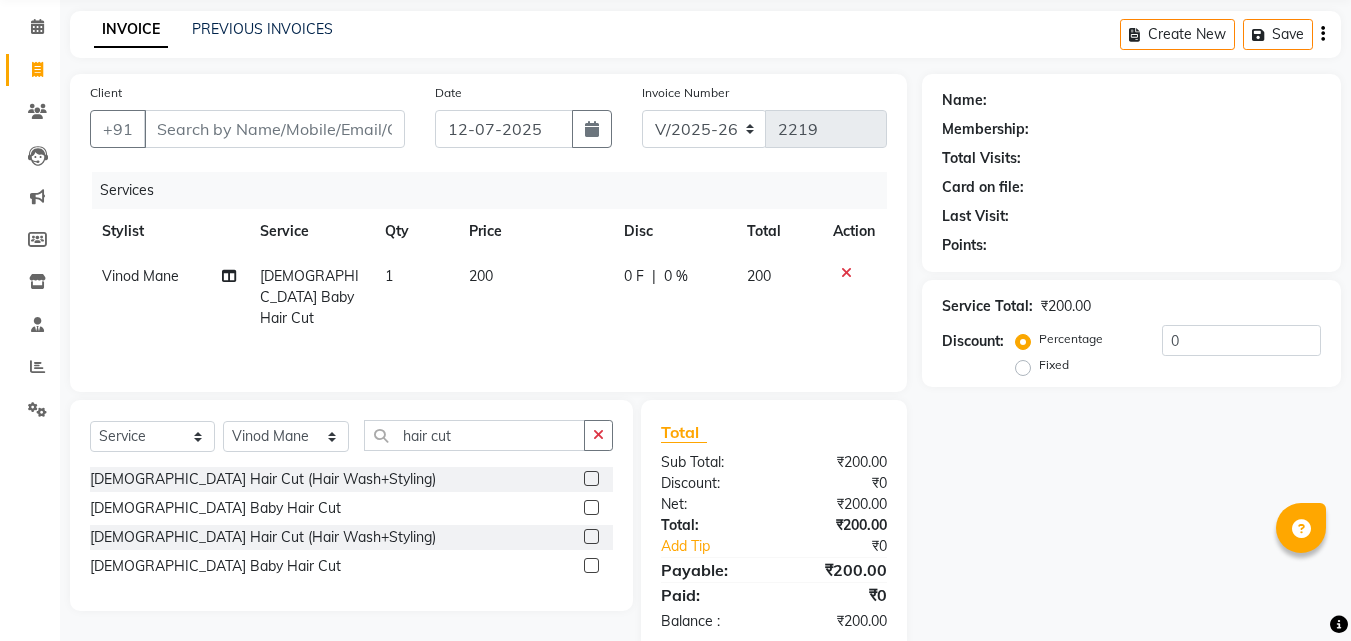 click 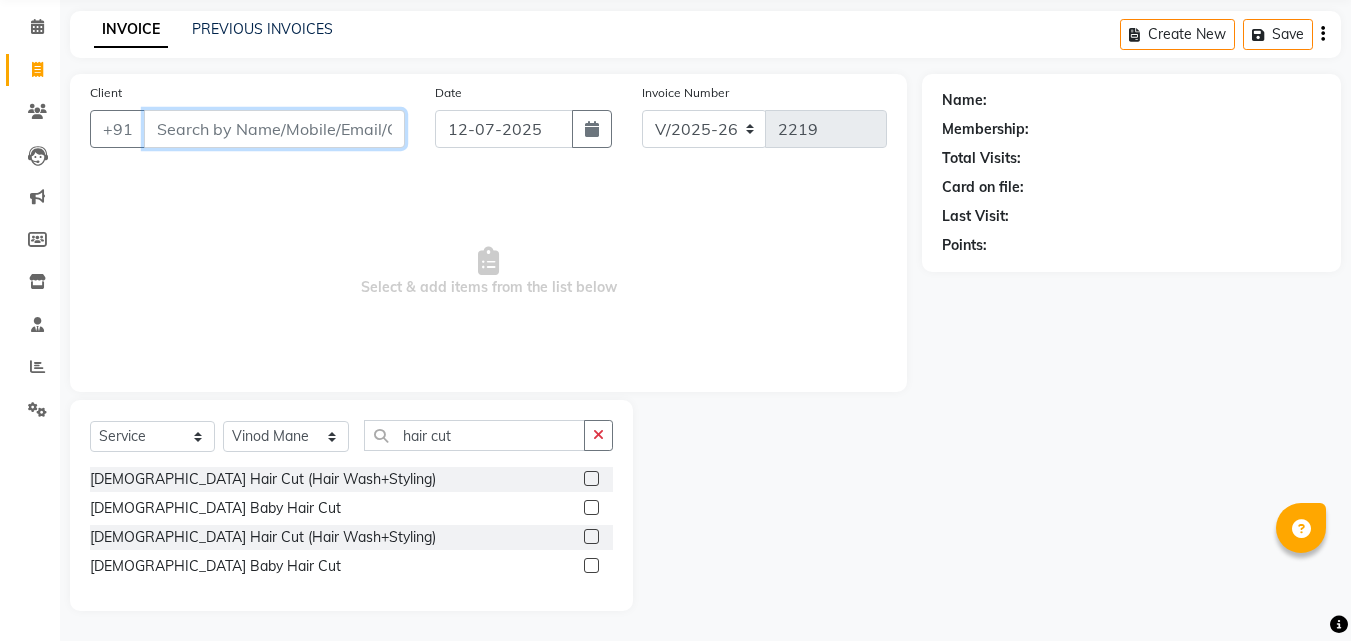 click on "Client" at bounding box center (274, 129) 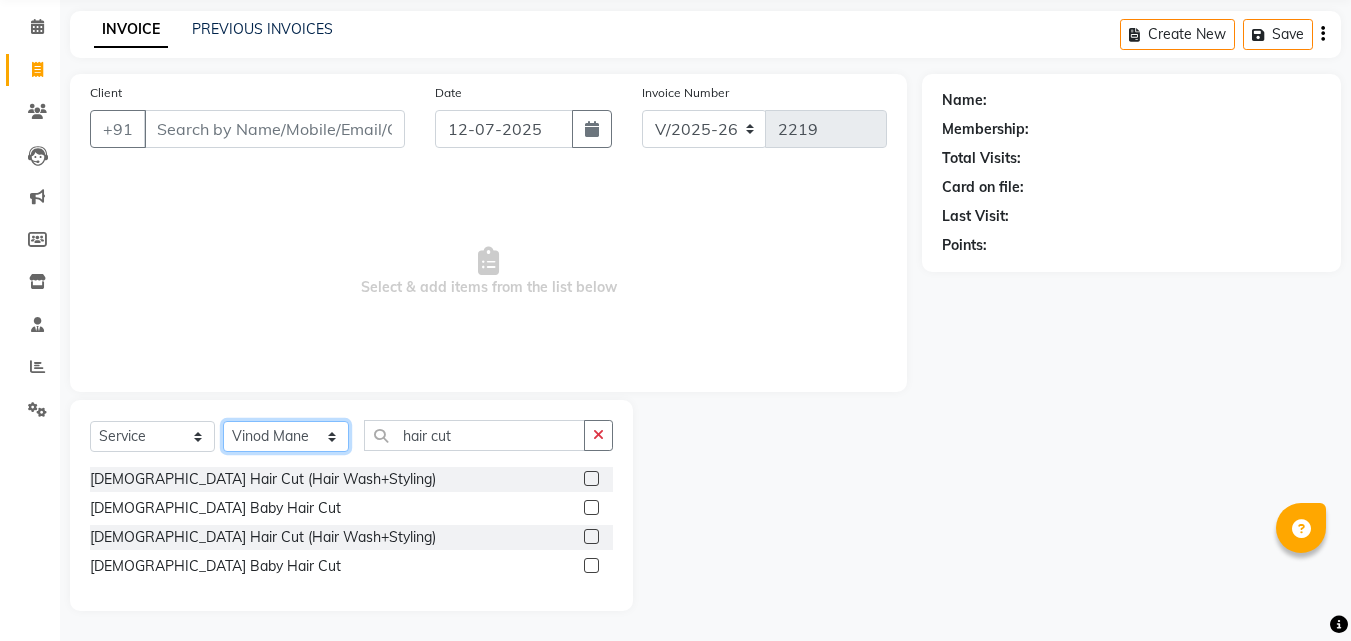 click on "Select Stylist [PERSON_NAME]  [PERSON_NAME] [PERSON_NAME] [PERSON_NAME] [PERSON_NAME]  [PERSON_NAME] [PERSON_NAME] Mane" 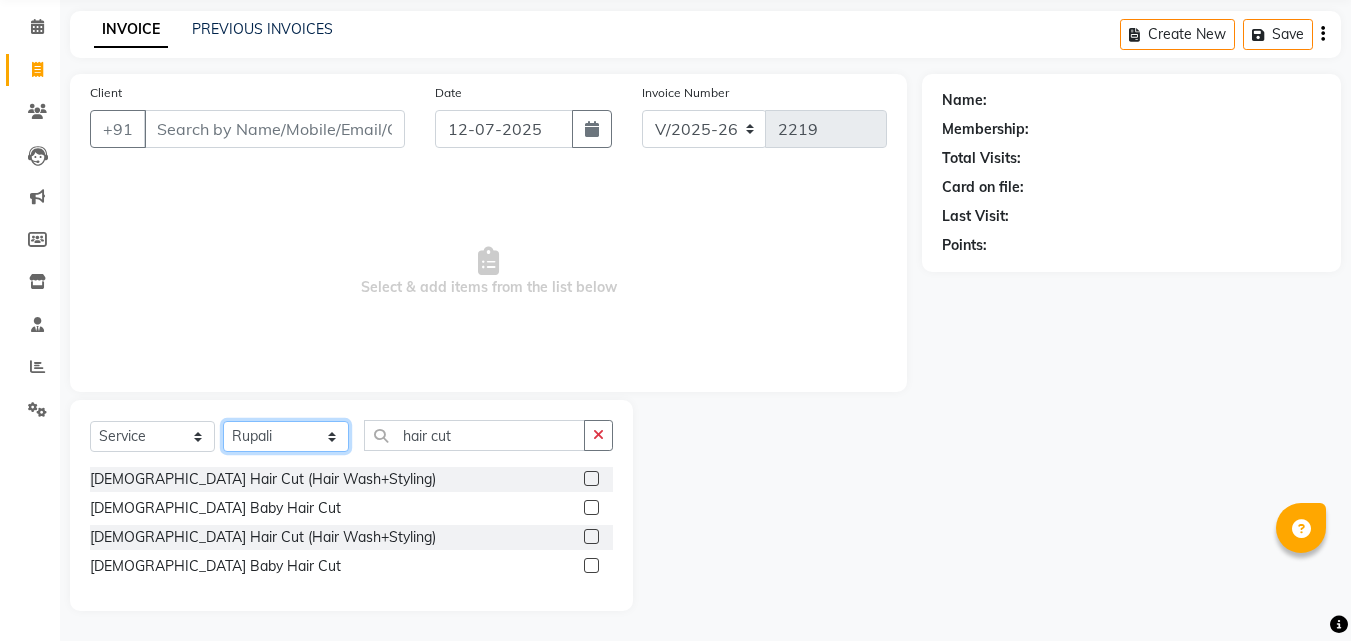 click on "Select Stylist [PERSON_NAME]  [PERSON_NAME] [PERSON_NAME] [PERSON_NAME] [PERSON_NAME]  [PERSON_NAME] [PERSON_NAME] Mane" 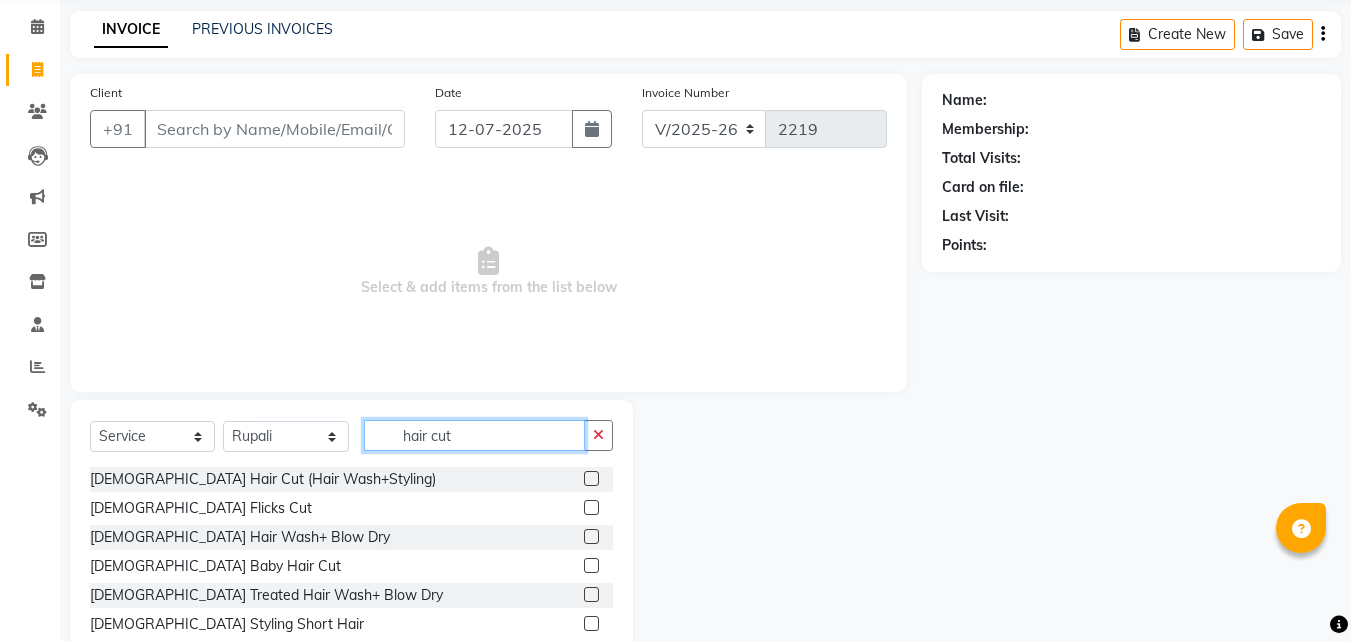 click on "hair cut" 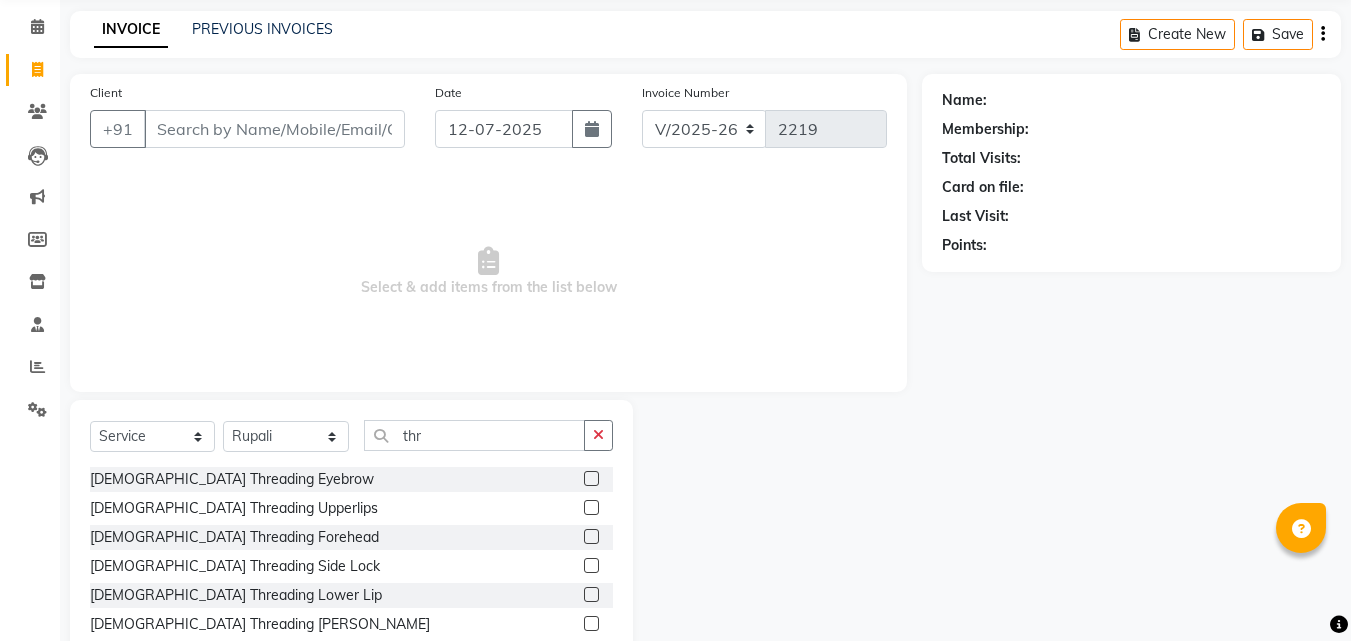 click 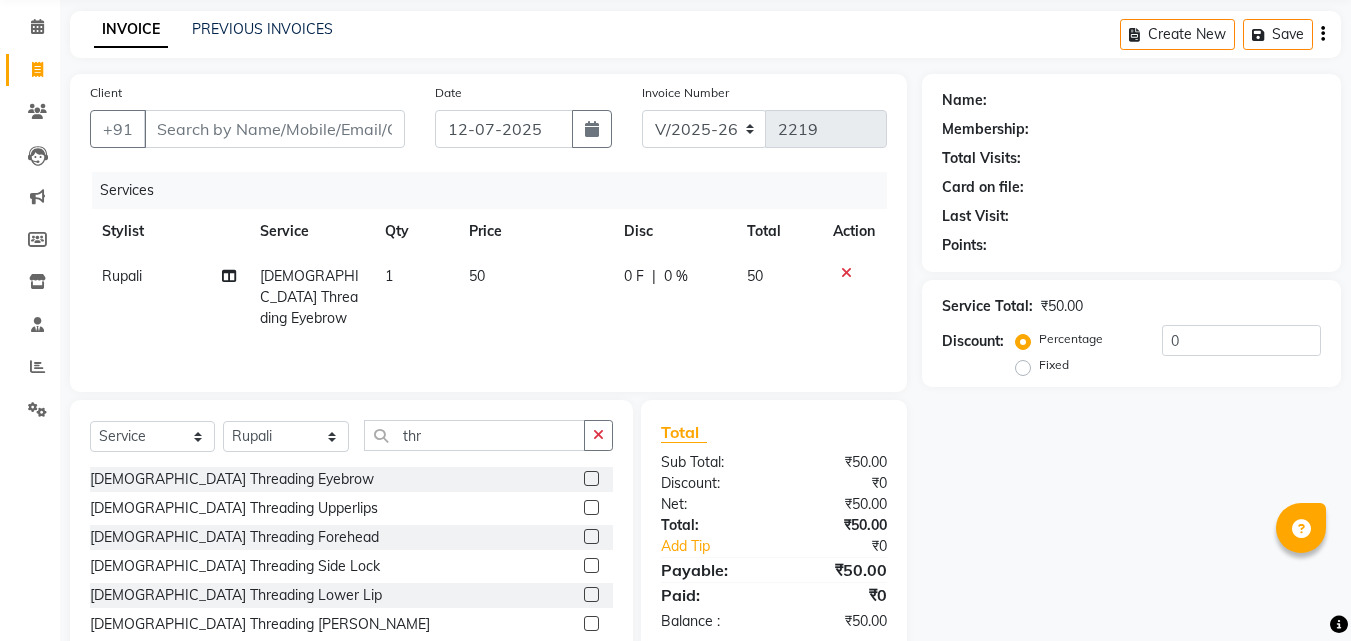 click 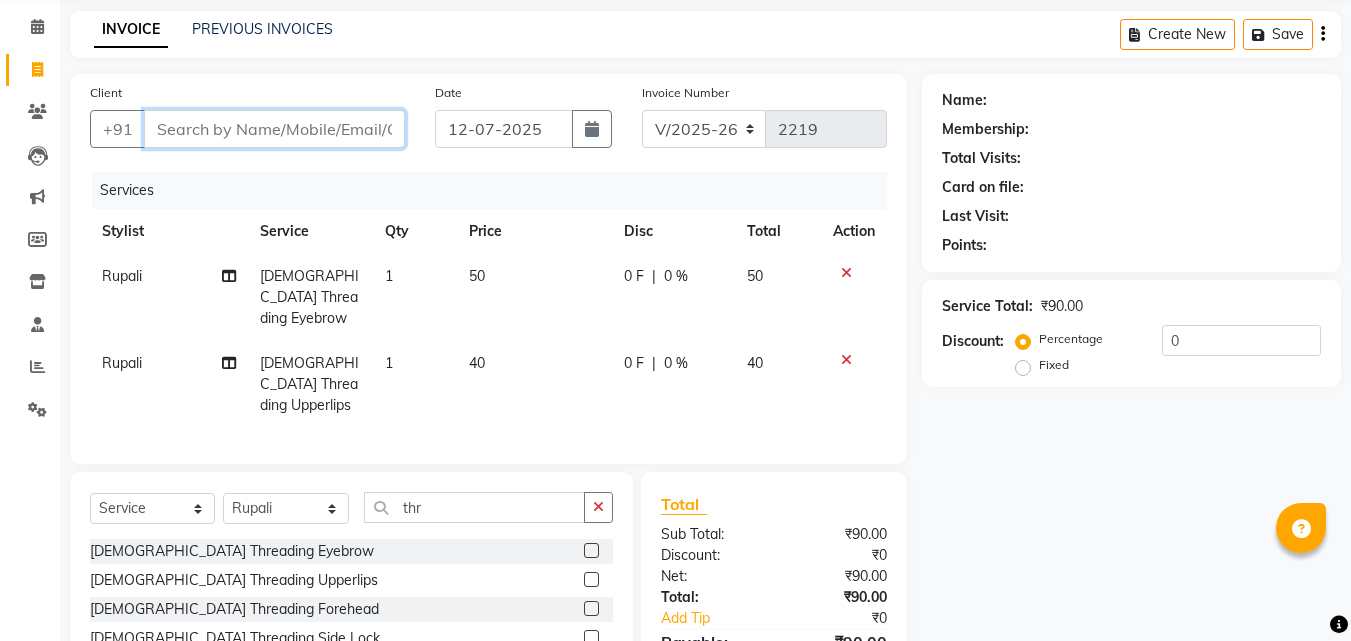 click on "Client" at bounding box center (274, 129) 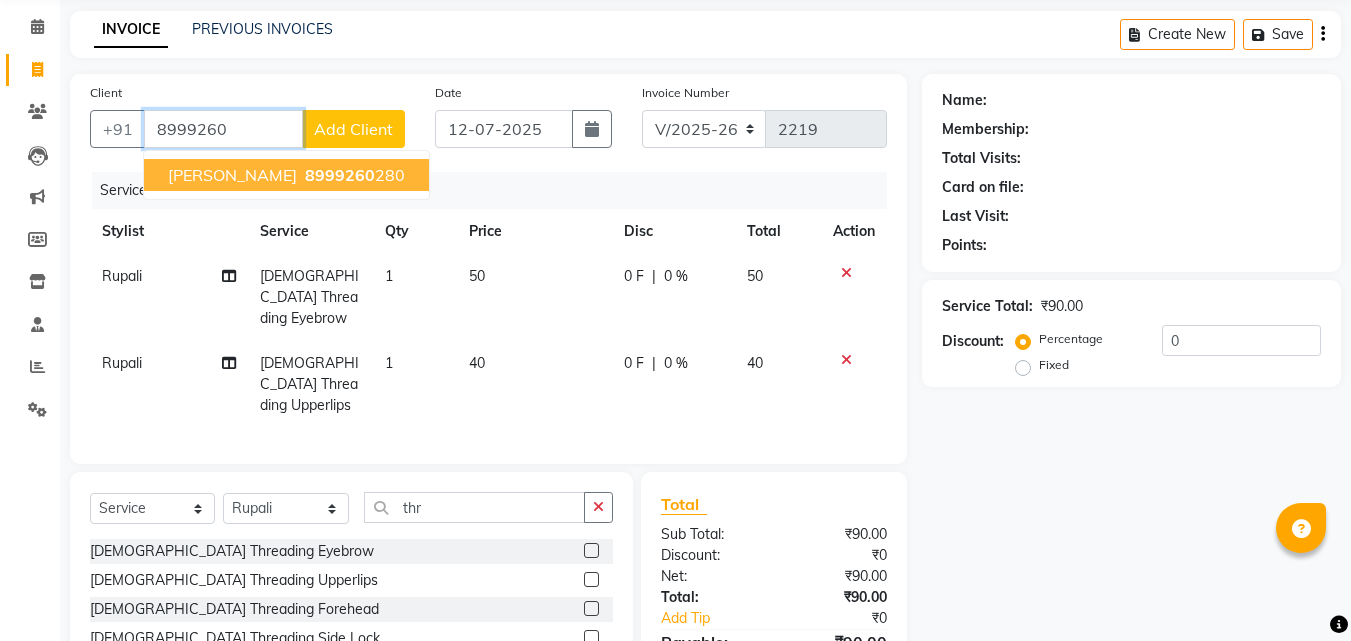 click on "8999260" at bounding box center [340, 175] 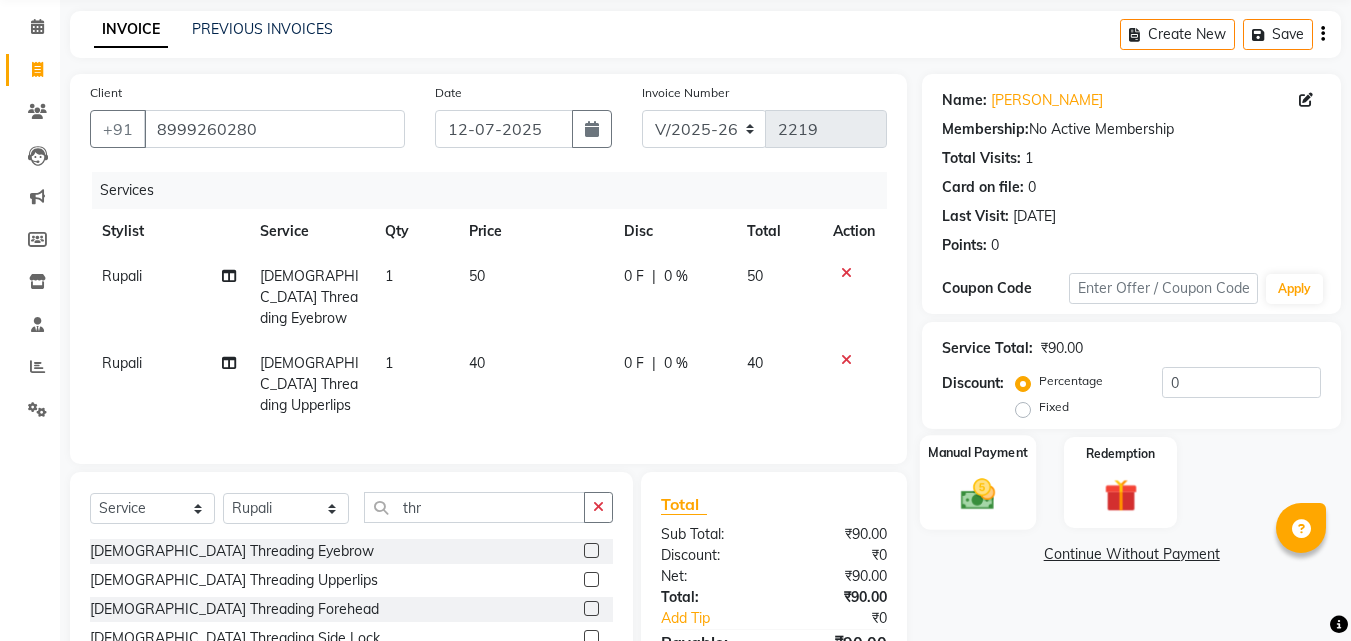click 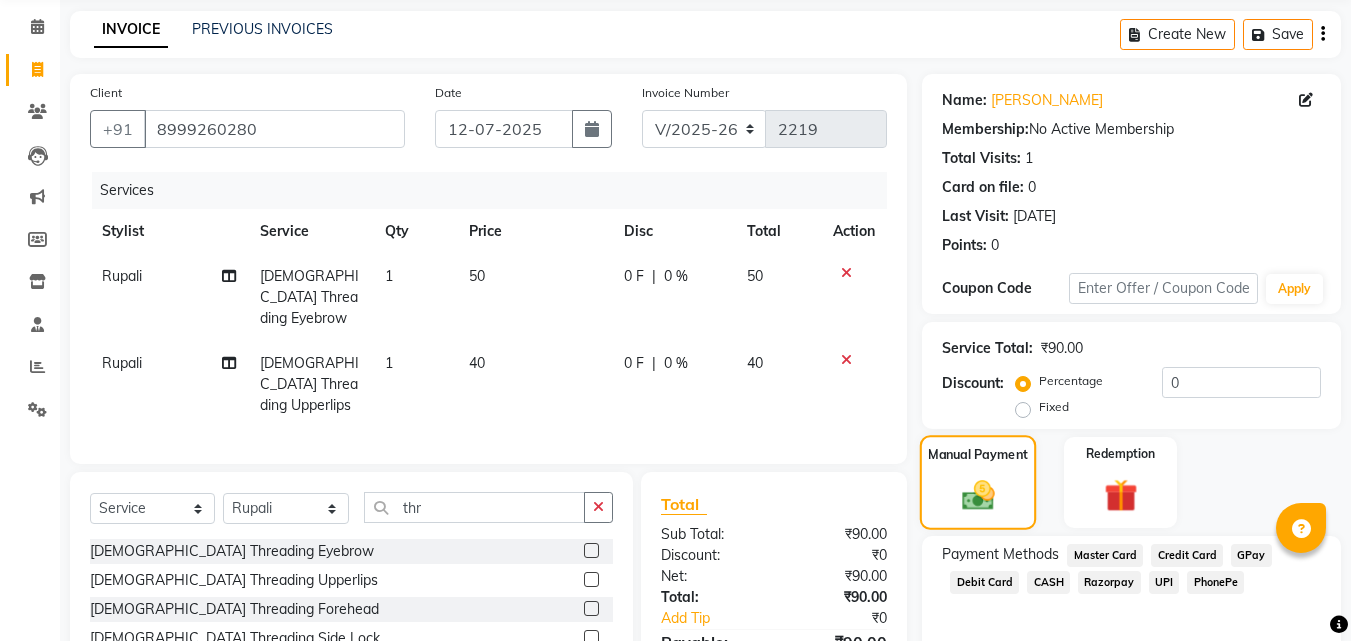 scroll, scrollTop: 116, scrollLeft: 0, axis: vertical 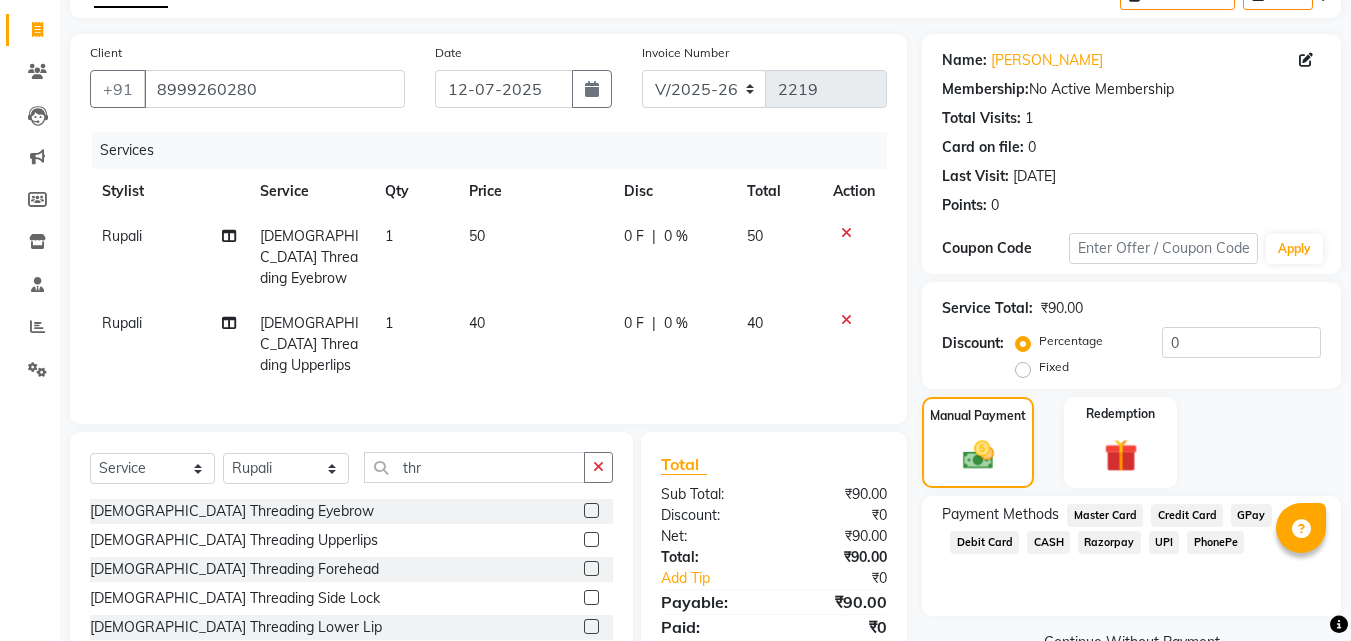 click on "CASH" 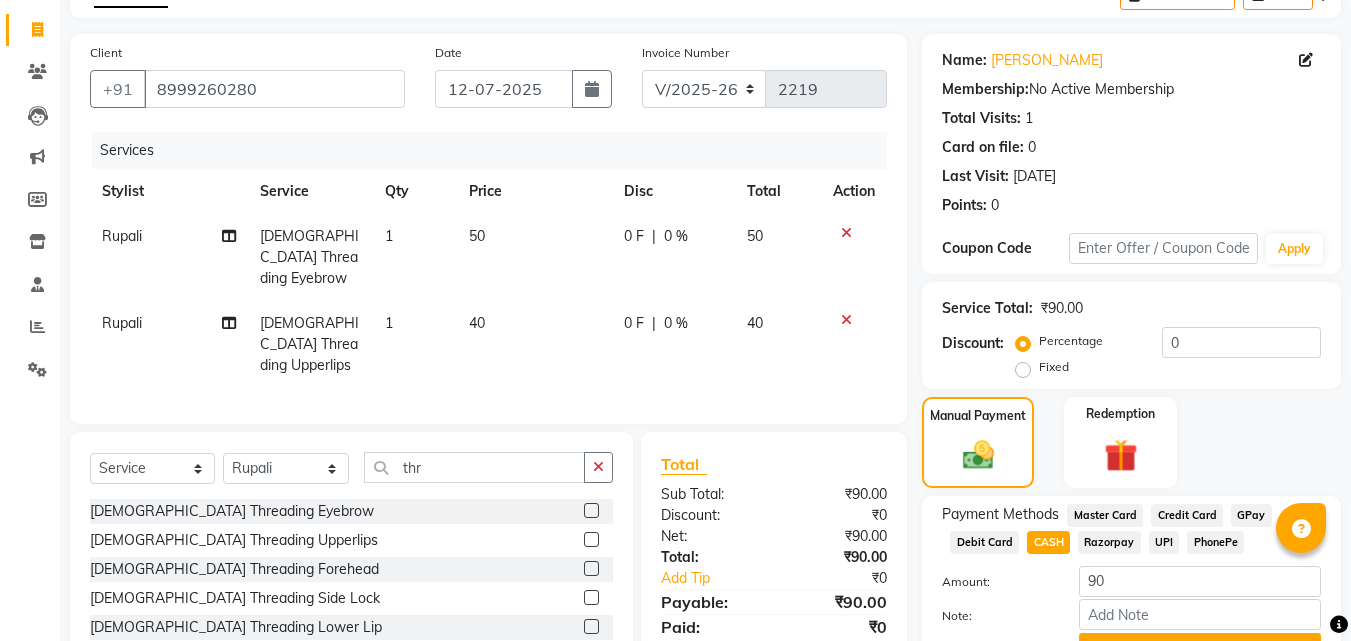 click on "UPI" 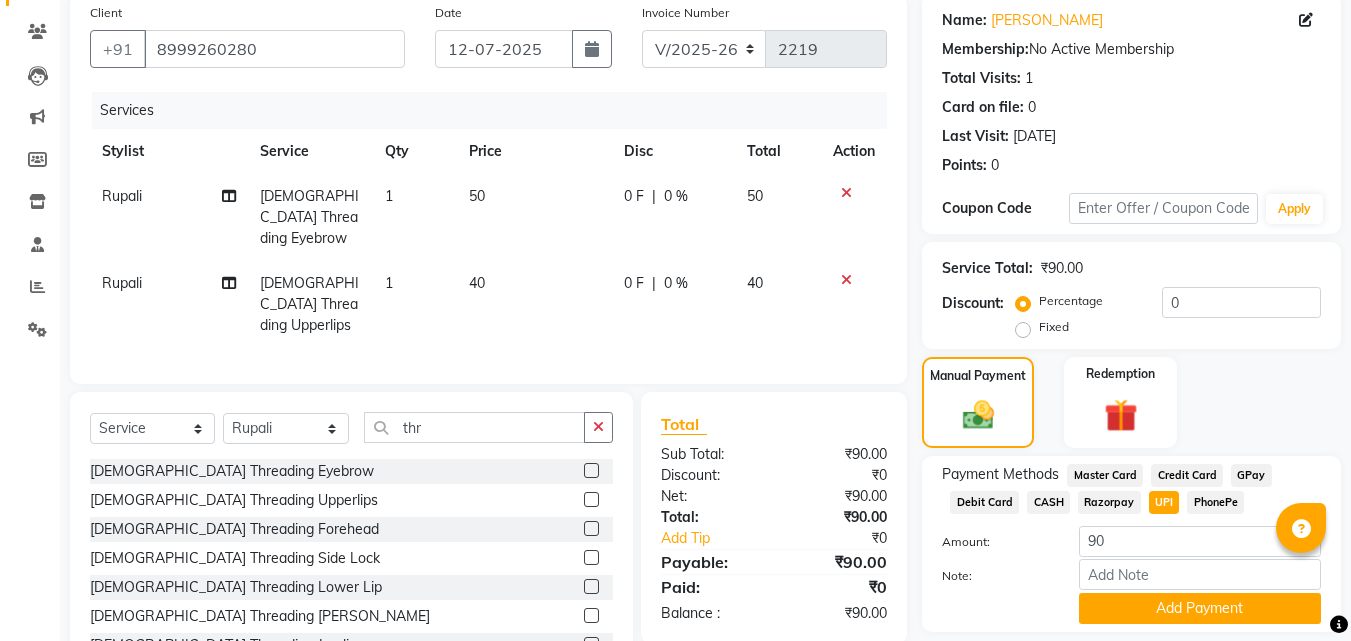 scroll, scrollTop: 218, scrollLeft: 0, axis: vertical 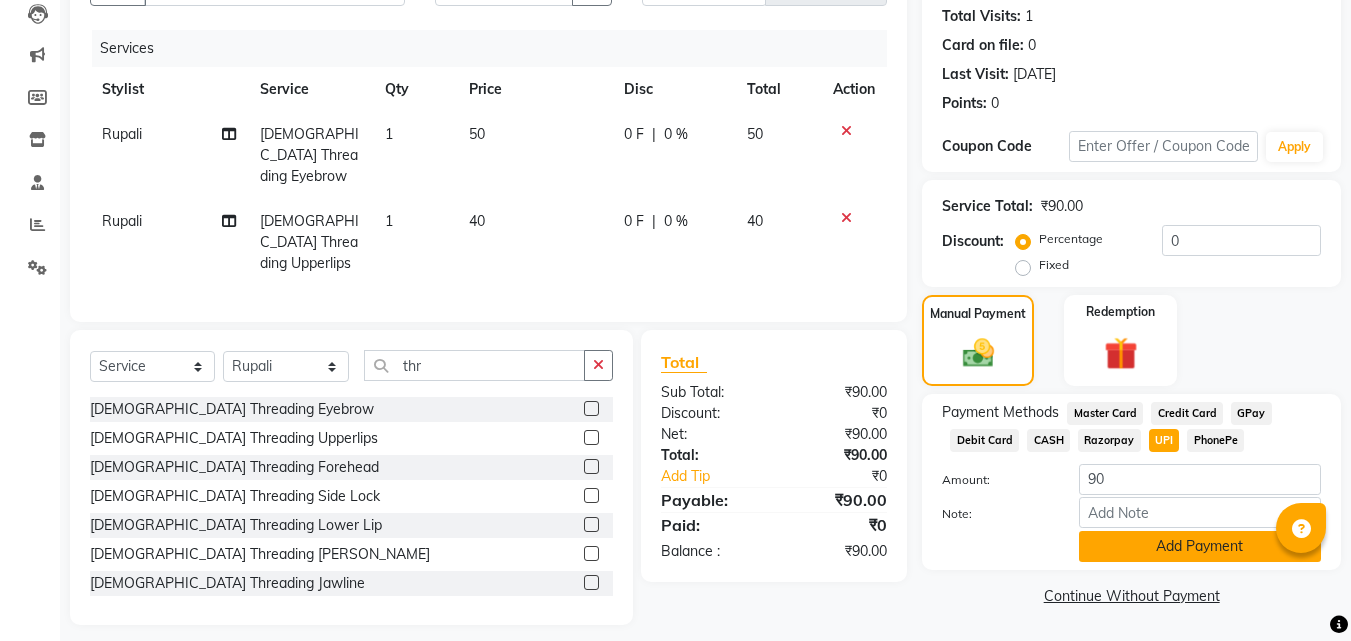 click on "Add Payment" 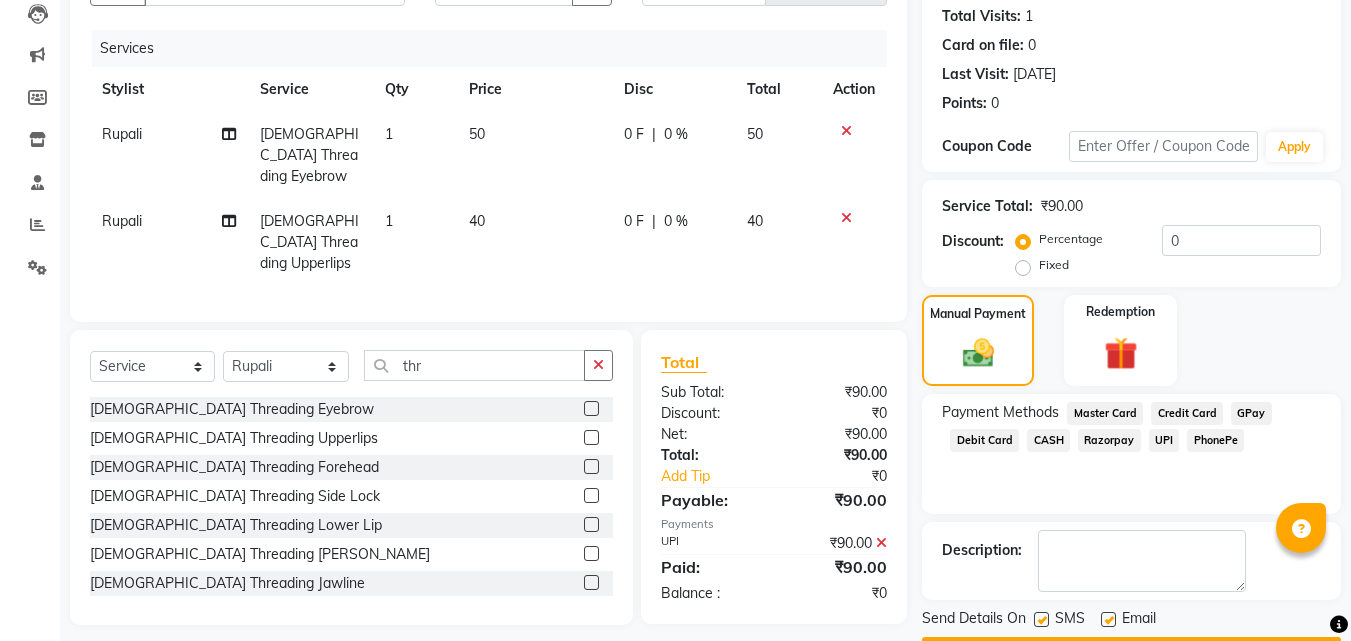 click on "Description:" 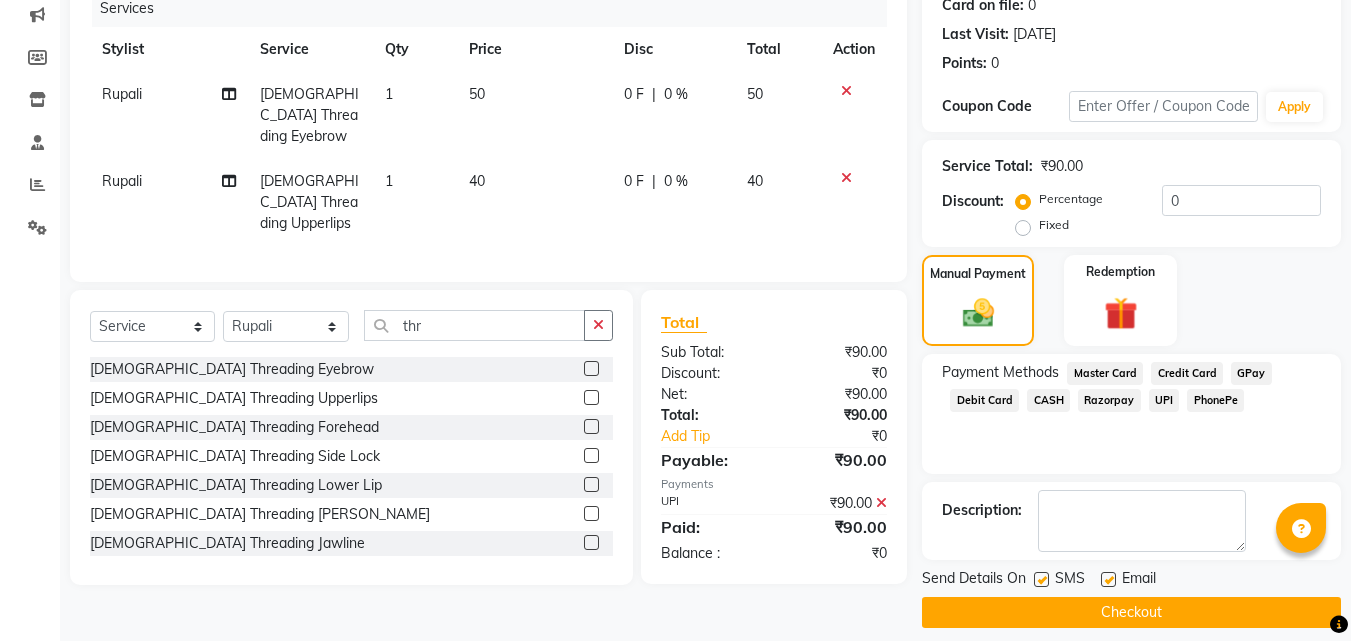 scroll, scrollTop: 275, scrollLeft: 0, axis: vertical 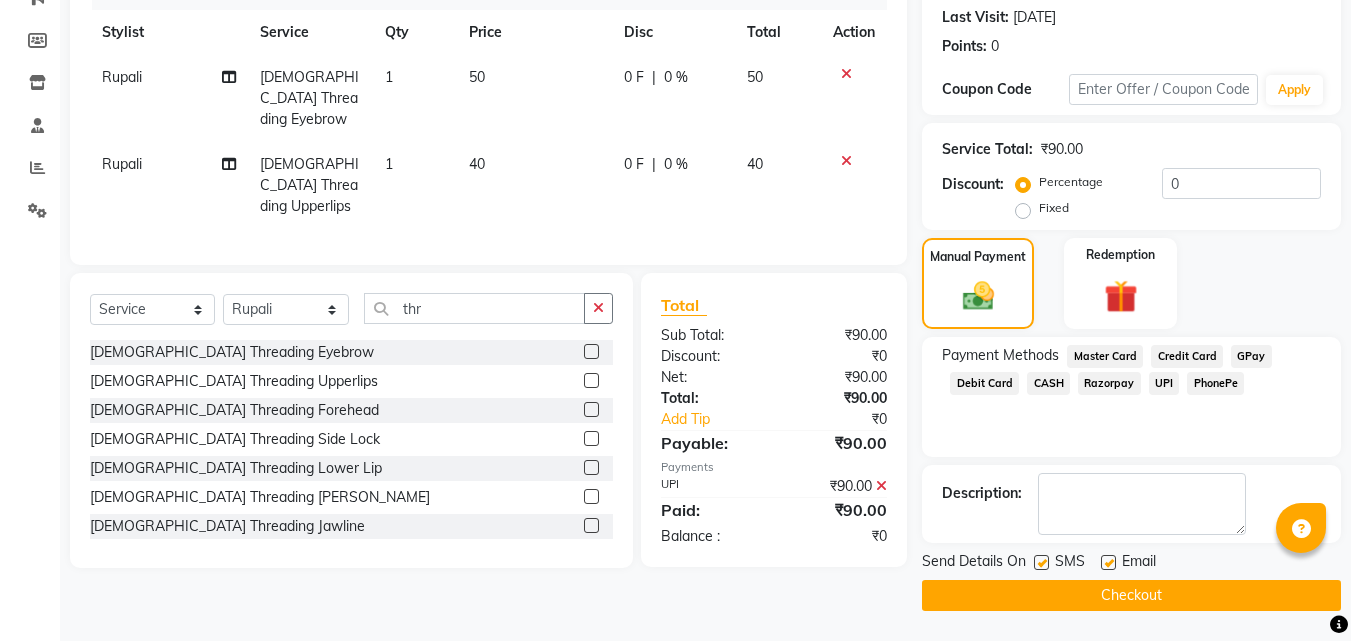 click on "Checkout" 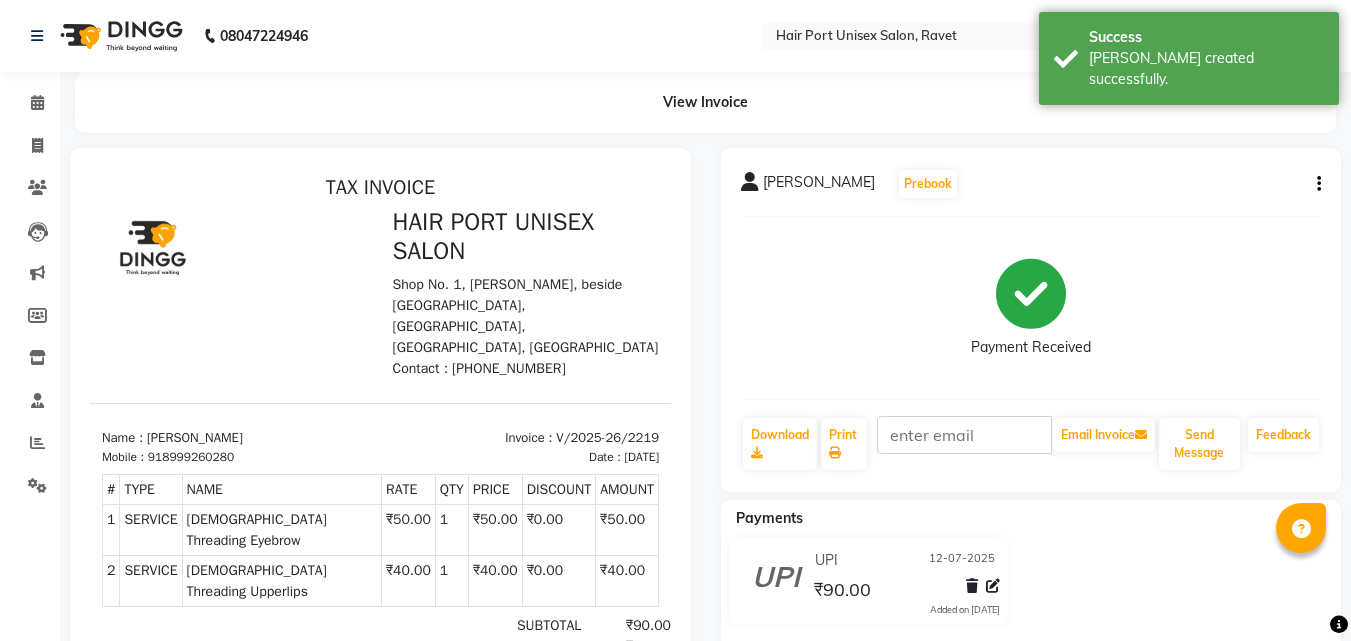 scroll, scrollTop: 0, scrollLeft: 0, axis: both 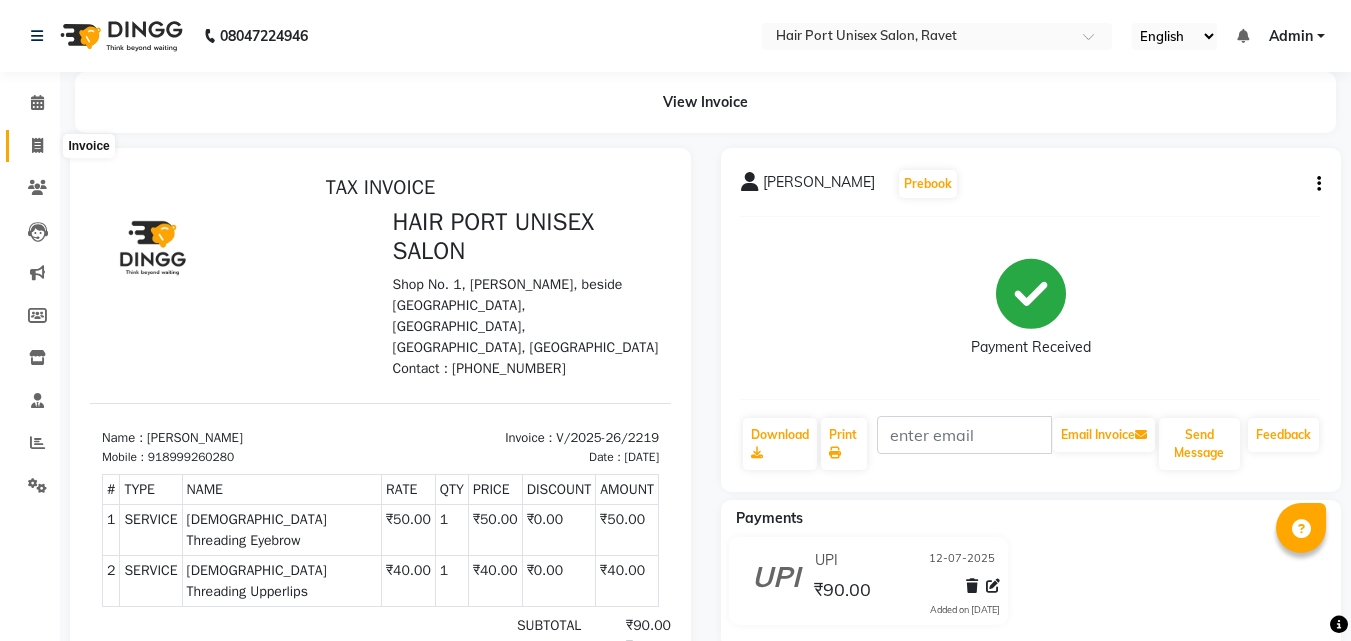 click 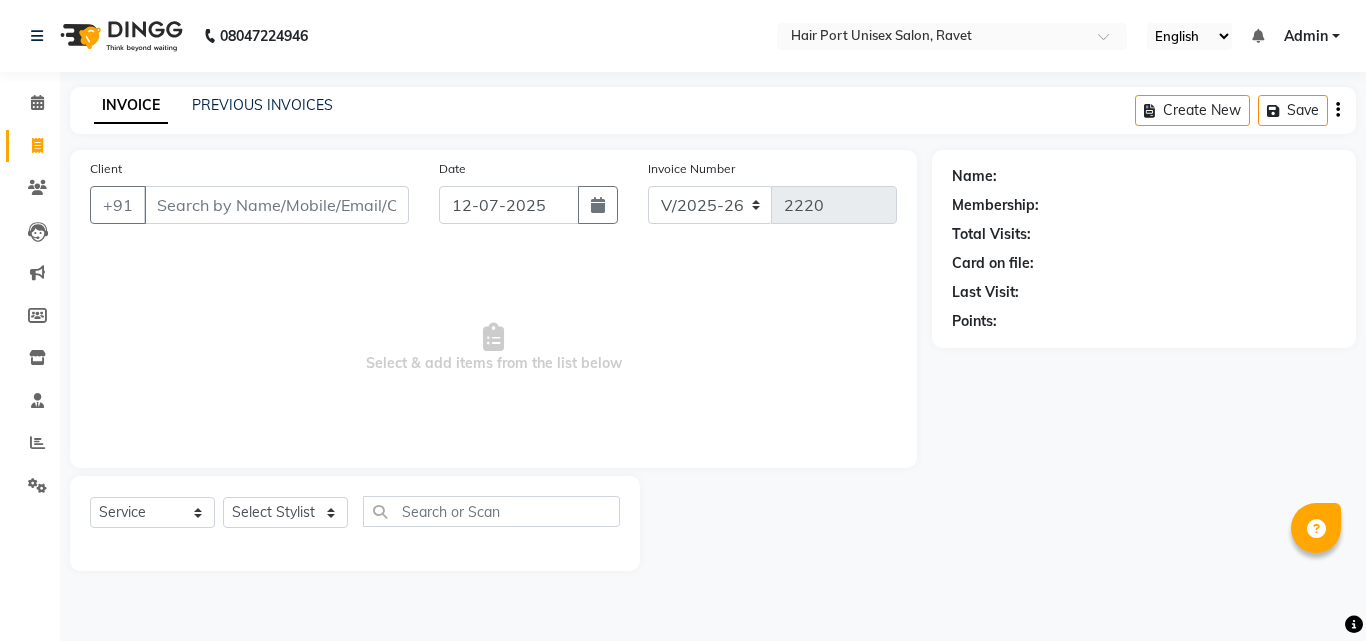 click on "Client" at bounding box center [276, 205] 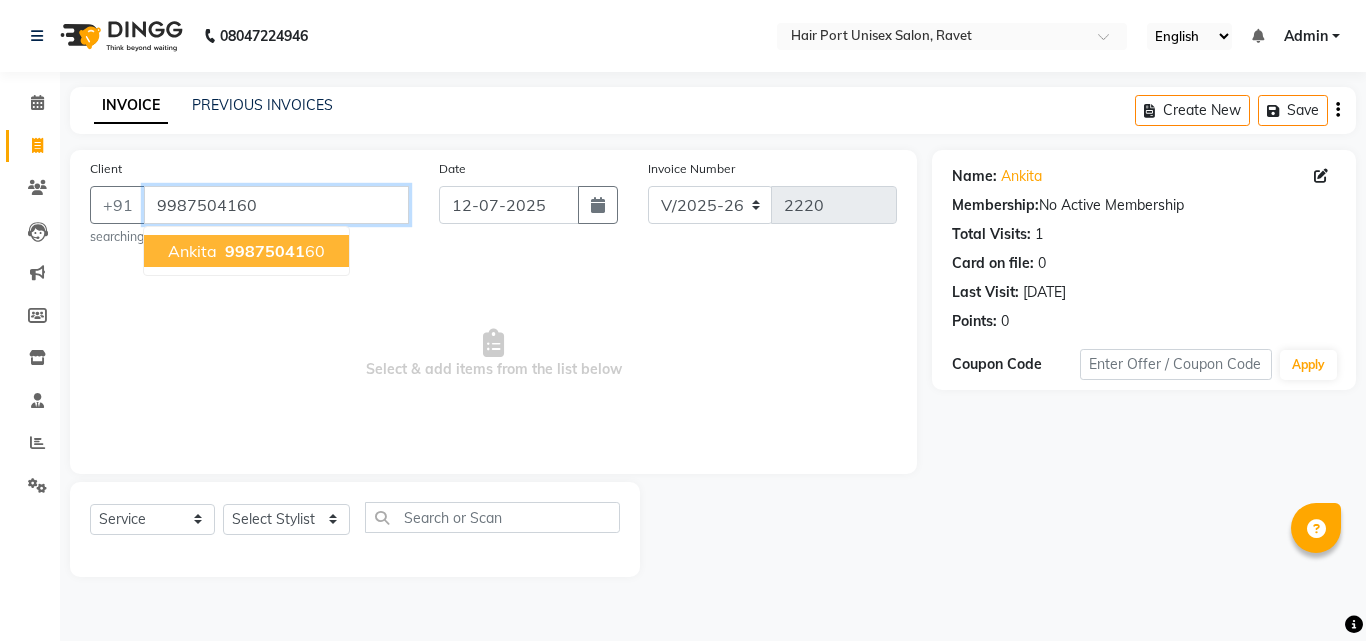 click on "9987504160" at bounding box center (276, 205) 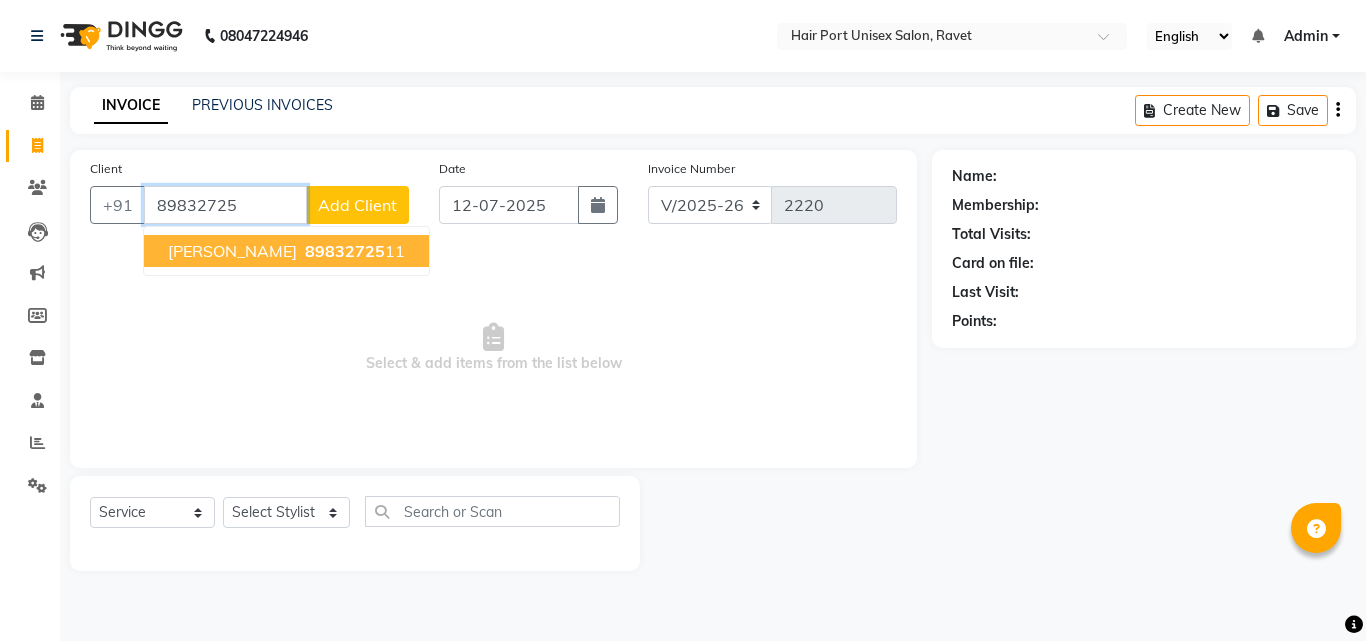 click on "89832725" at bounding box center (345, 251) 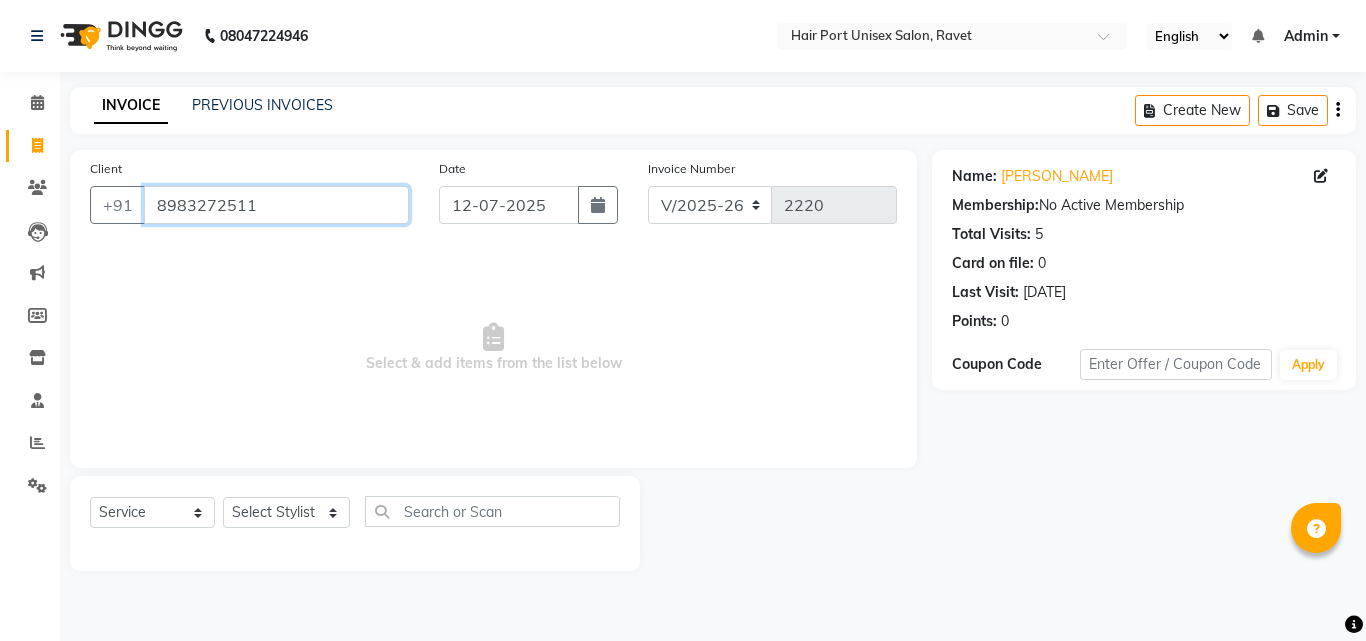 click on "8983272511" at bounding box center (276, 205) 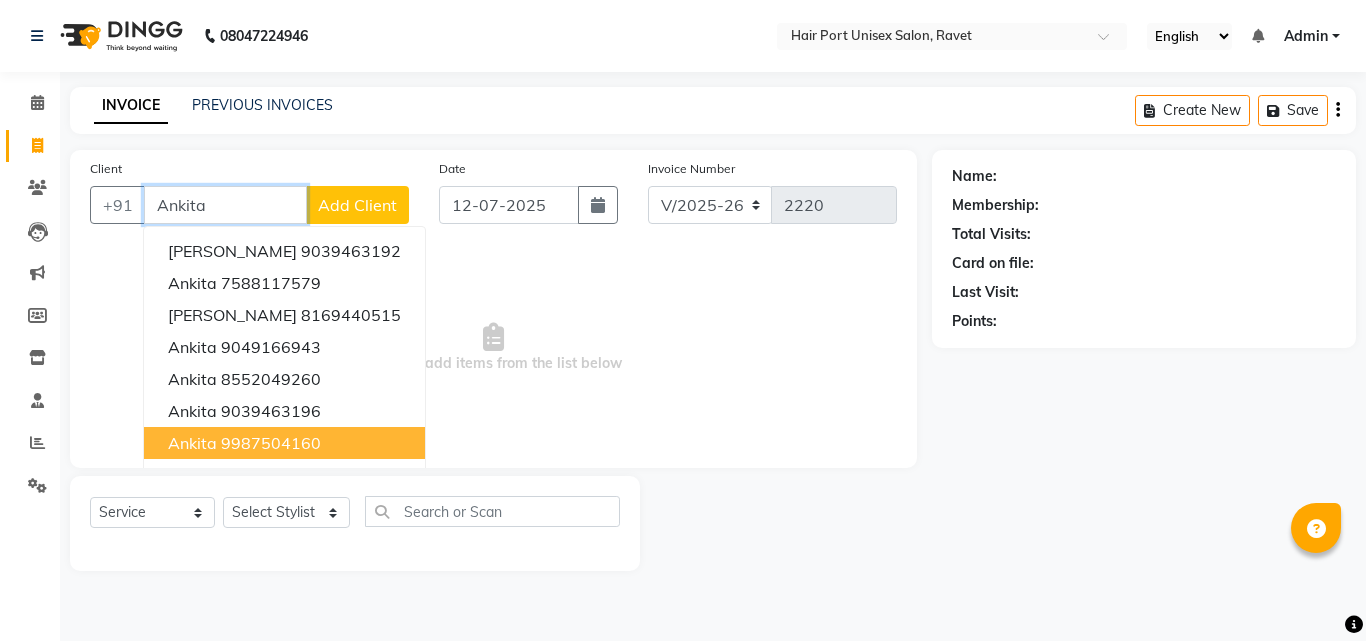 click on "9987504160" at bounding box center [271, 443] 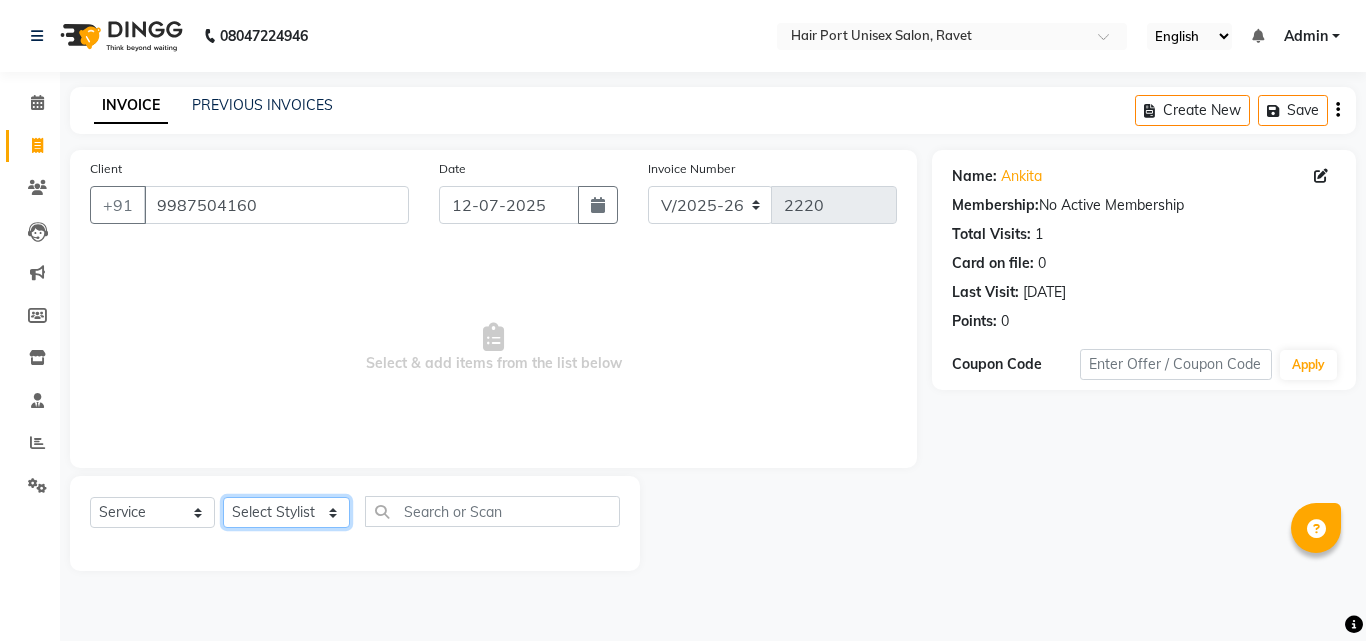 click on "Select Stylist [PERSON_NAME]  [PERSON_NAME] [PERSON_NAME] [PERSON_NAME] [PERSON_NAME]  [PERSON_NAME] [PERSON_NAME] Mane" 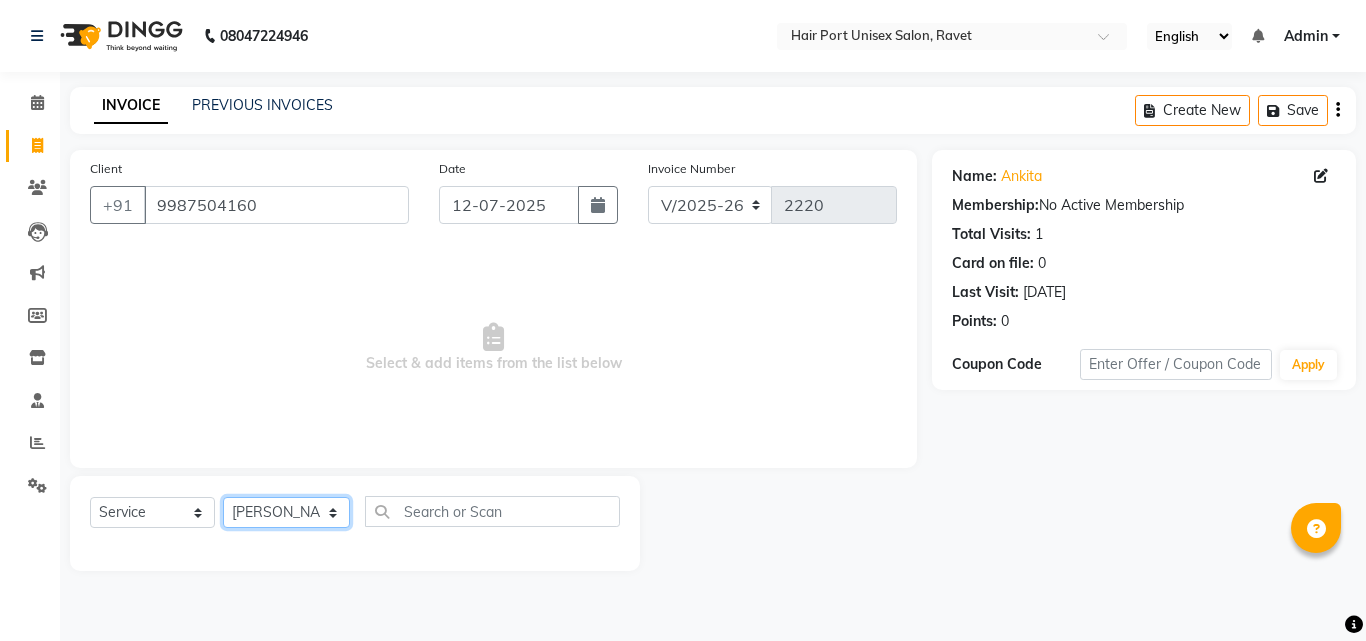 click on "Select Stylist [PERSON_NAME]  [PERSON_NAME] [PERSON_NAME] [PERSON_NAME] [PERSON_NAME]  [PERSON_NAME] [PERSON_NAME] Mane" 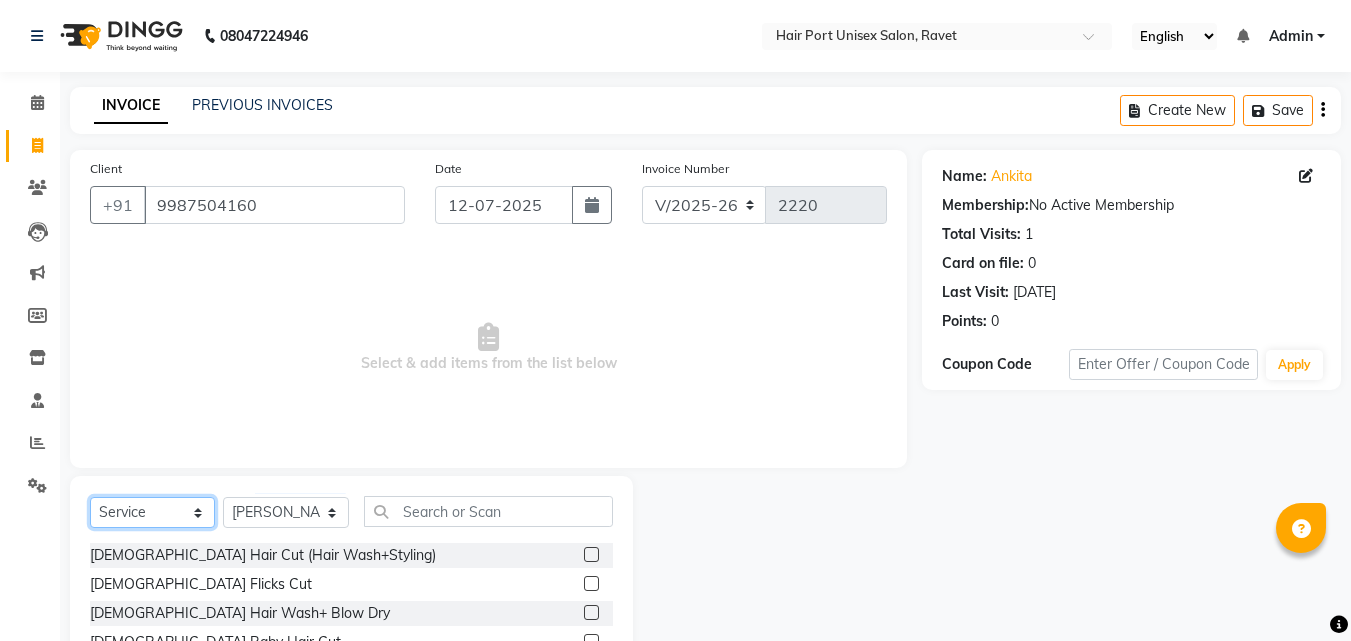 click on "Select  Service  Product  Membership  Package Voucher Prepaid Gift Card" 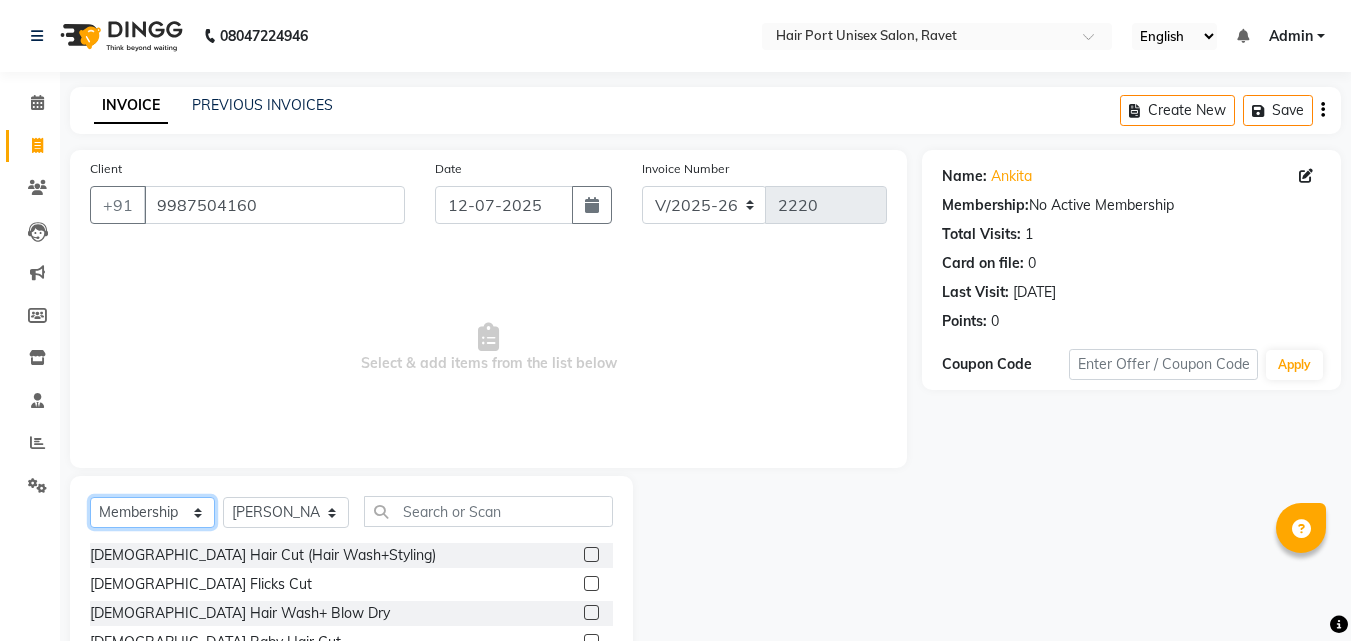click on "Select  Service  Product  Membership  Package Voucher Prepaid Gift Card" 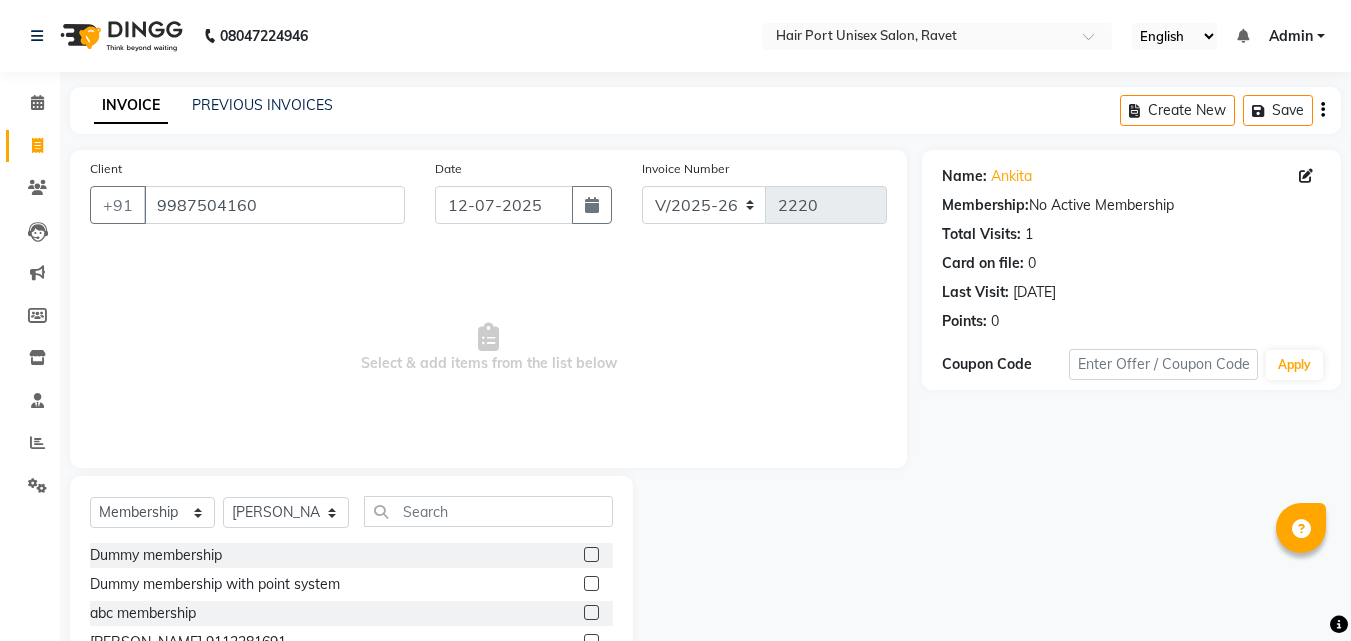 click on "Dummy membership with point system" 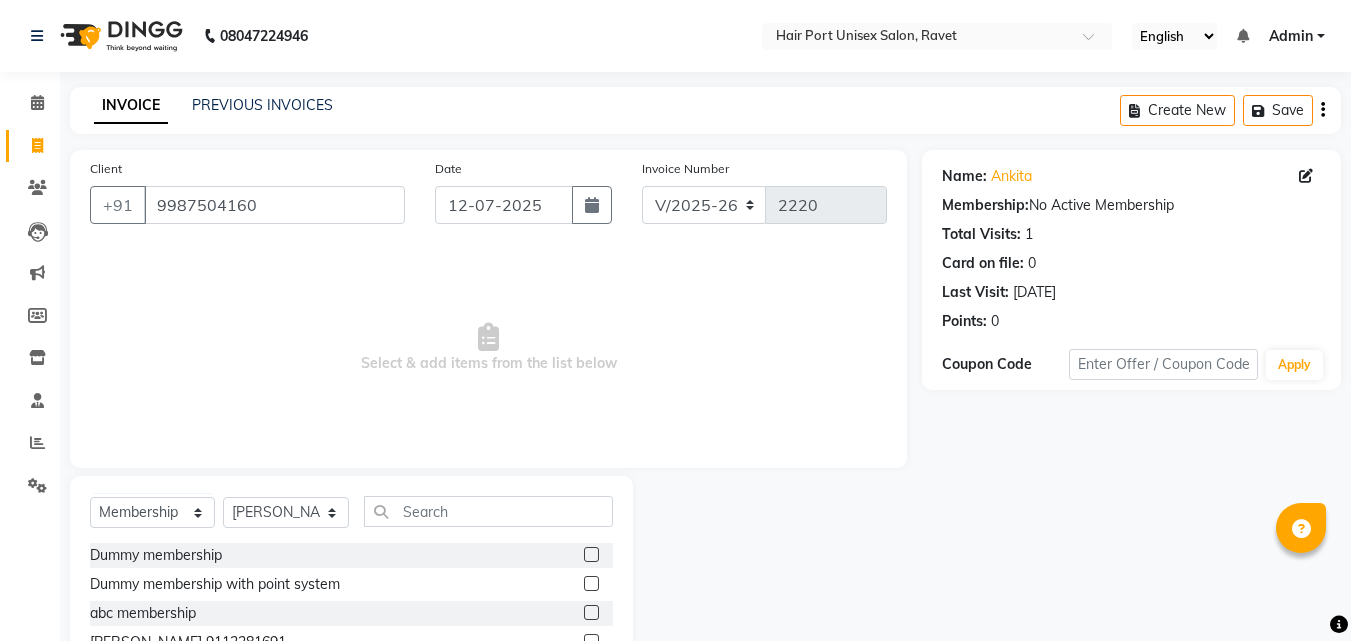 scroll, scrollTop: 3, scrollLeft: 0, axis: vertical 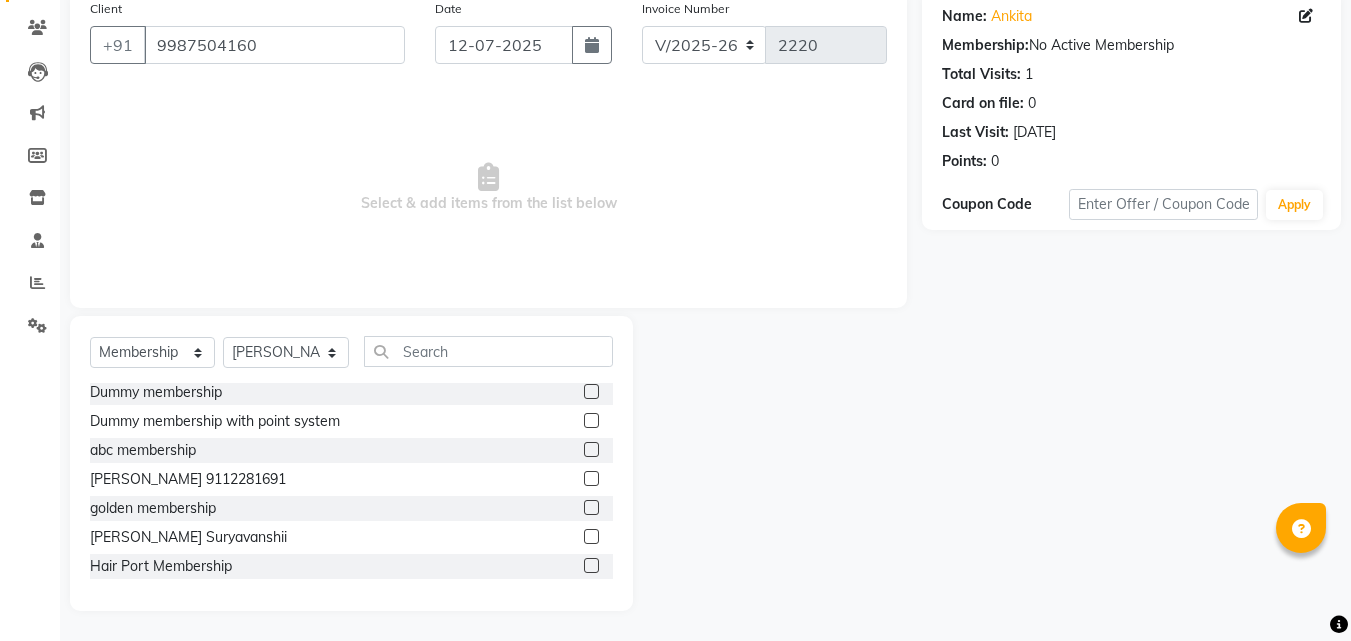 click 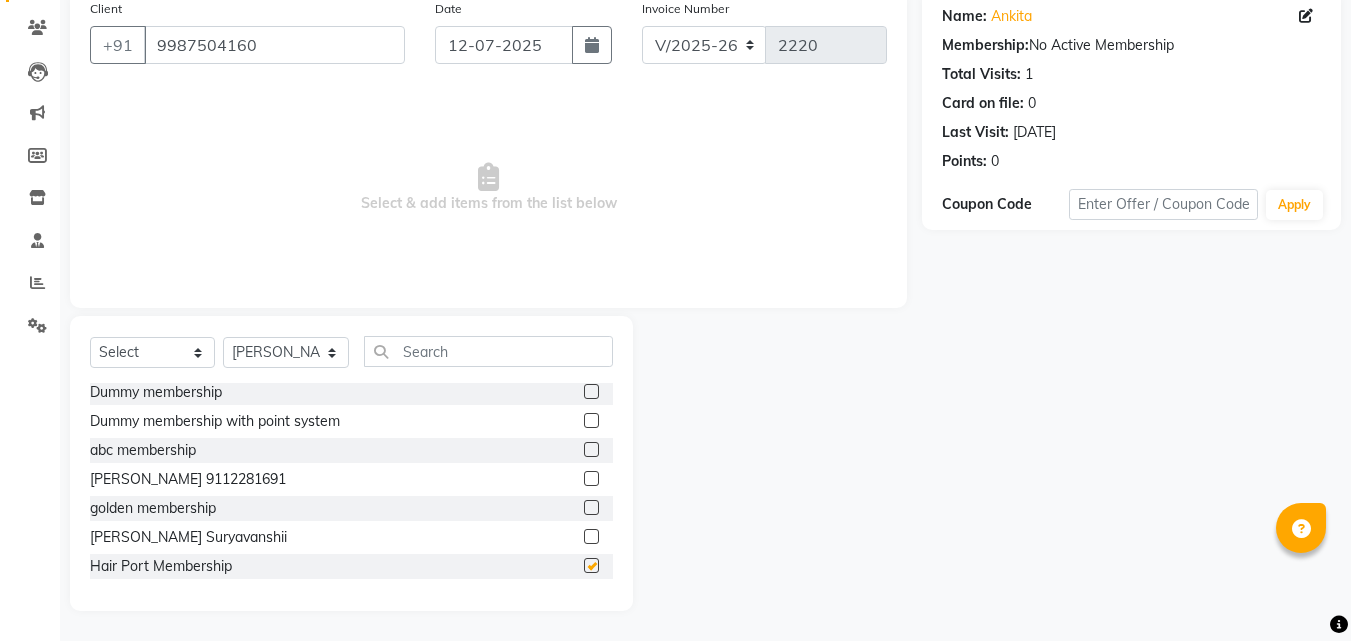 scroll, scrollTop: 0, scrollLeft: 0, axis: both 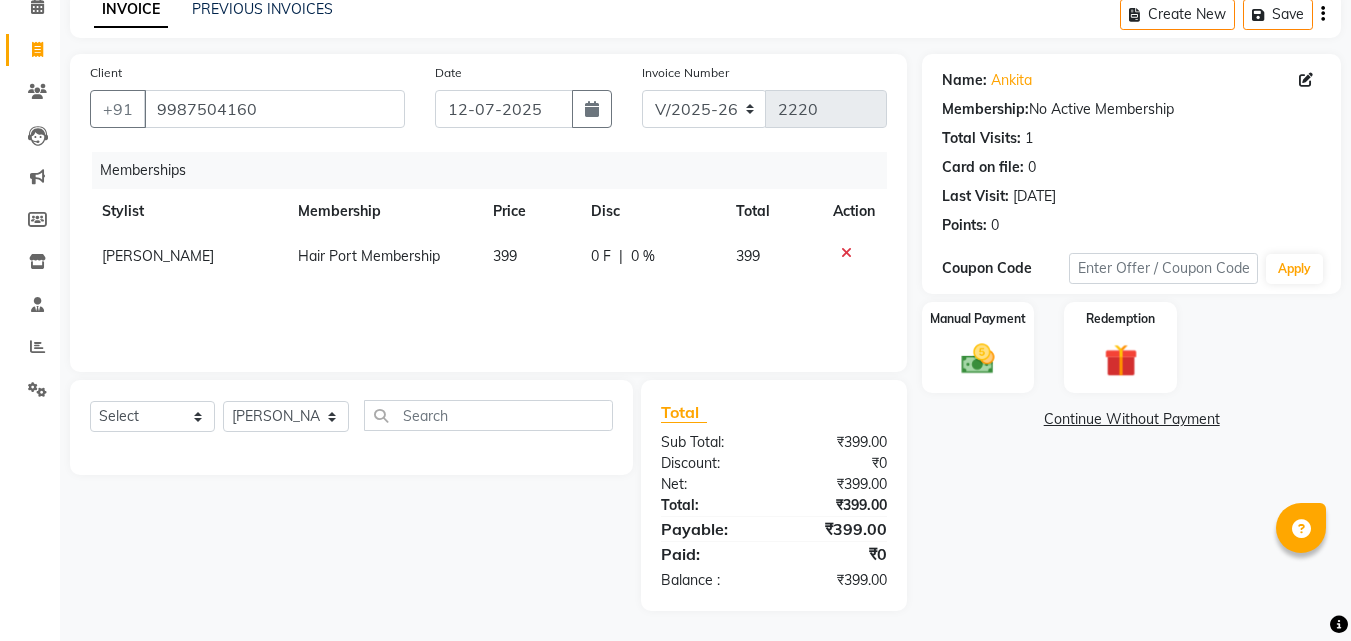 click 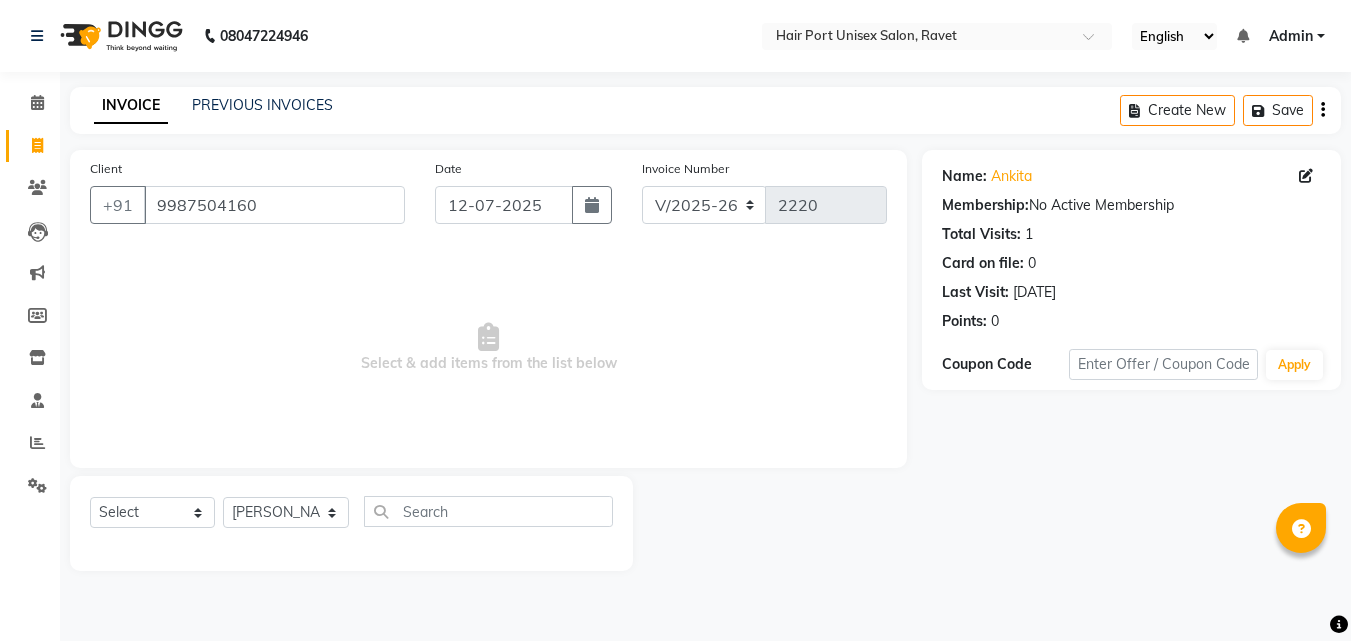 scroll, scrollTop: 0, scrollLeft: 0, axis: both 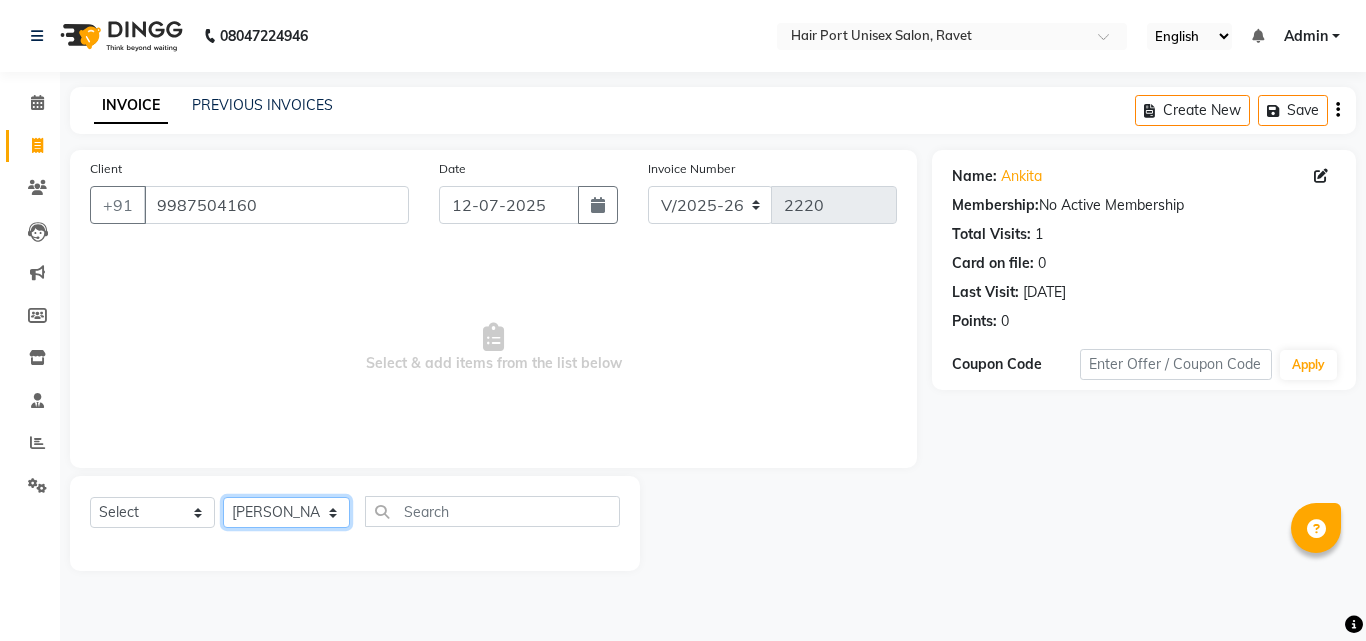 click on "Select Stylist [PERSON_NAME]  [PERSON_NAME] [PERSON_NAME] [PERSON_NAME] [PERSON_NAME]  [PERSON_NAME] [PERSON_NAME] Mane" 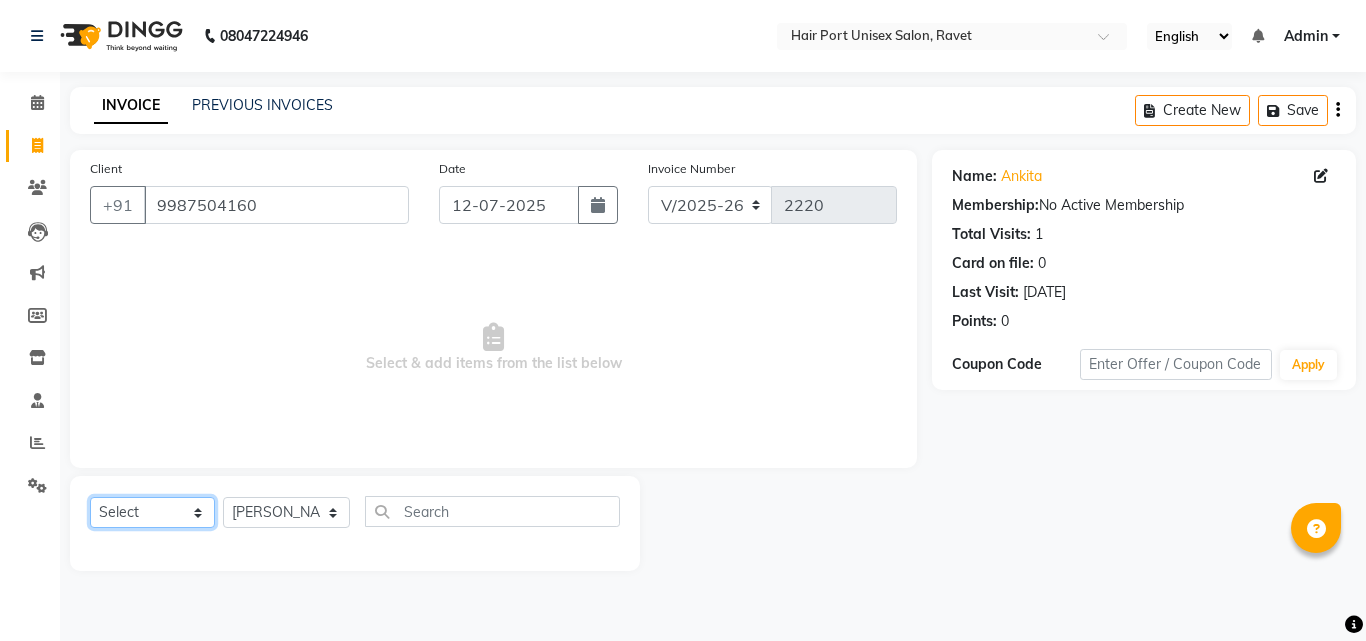 click on "Select  Service  Product  Membership  Package Voucher Prepaid Gift Card" 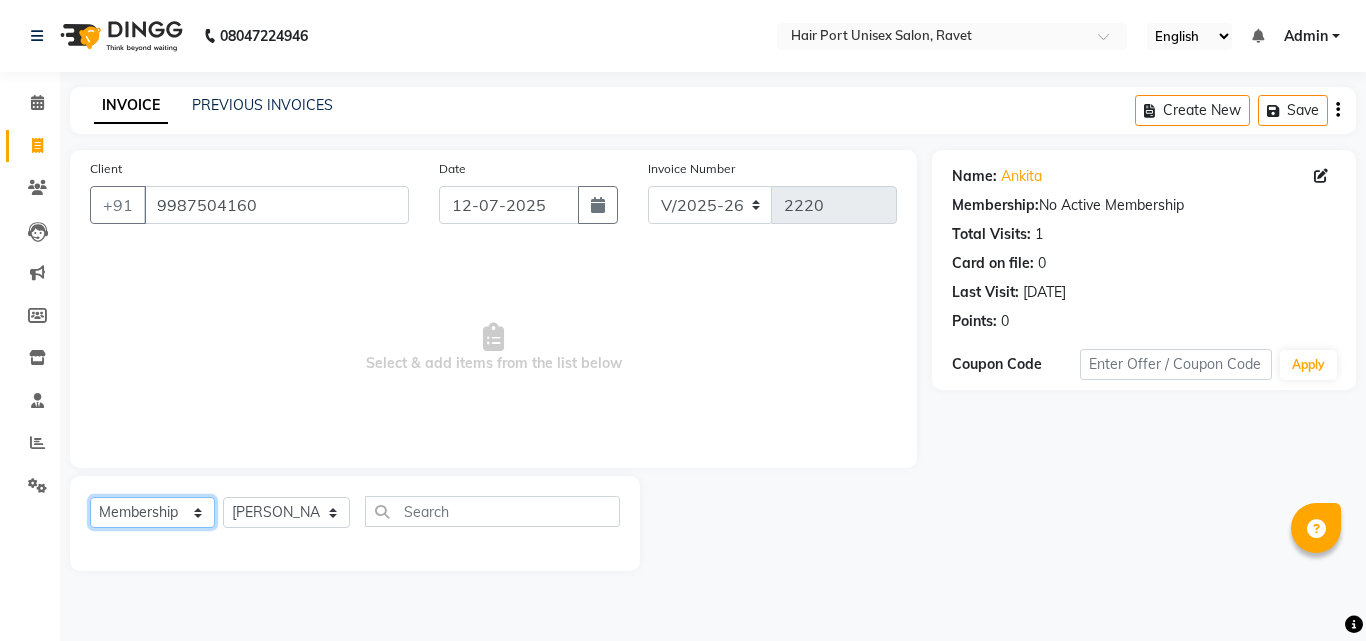 click on "Select  Service  Product  Membership  Package Voucher Prepaid Gift Card" 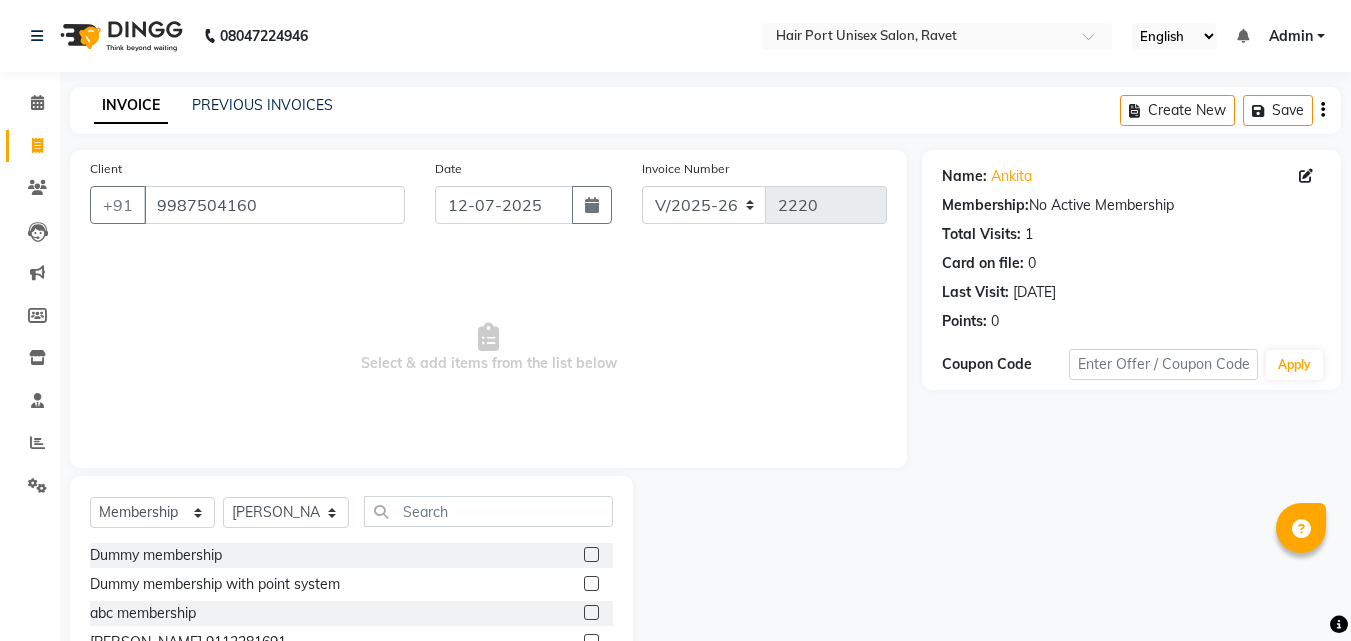 click on "Dummy membership with point system" 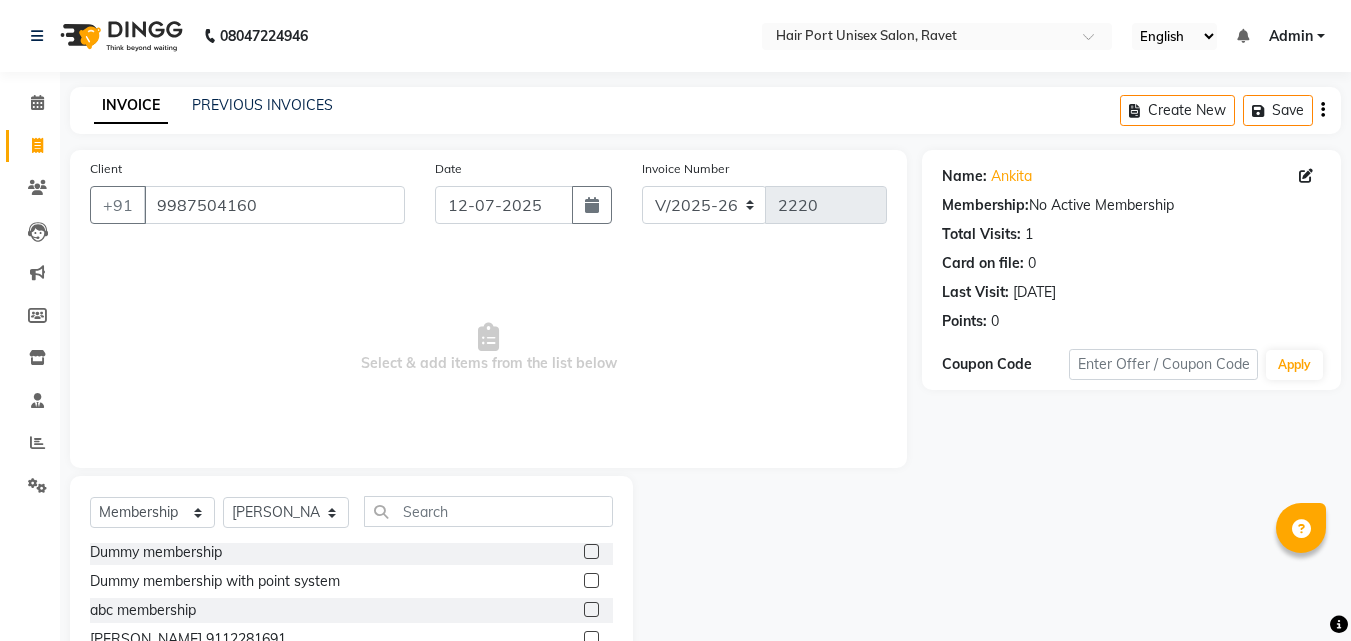 scroll, scrollTop: 160, scrollLeft: 0, axis: vertical 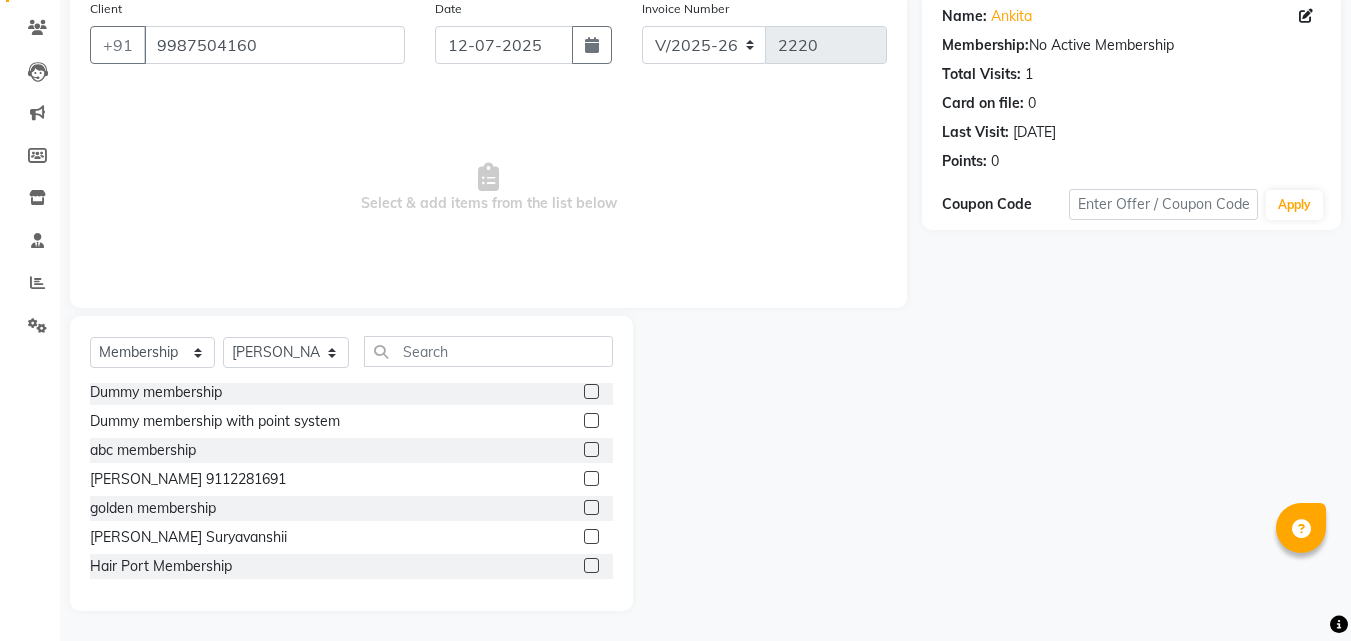 click 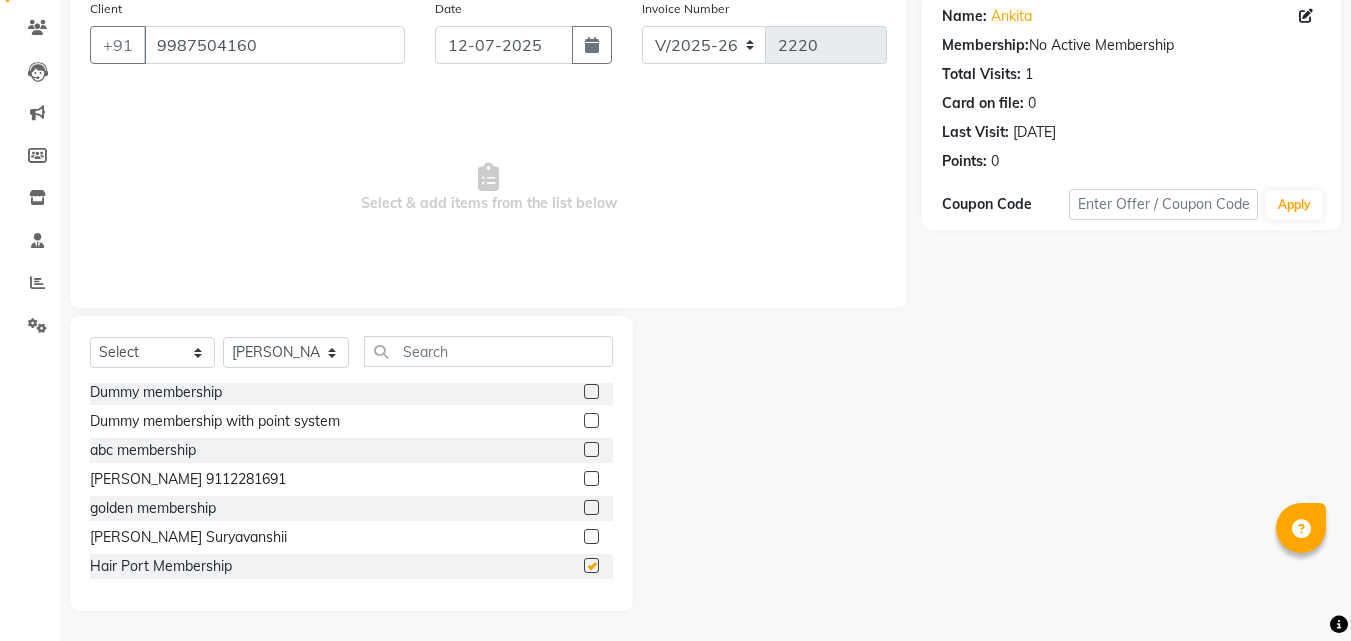 scroll, scrollTop: 0, scrollLeft: 0, axis: both 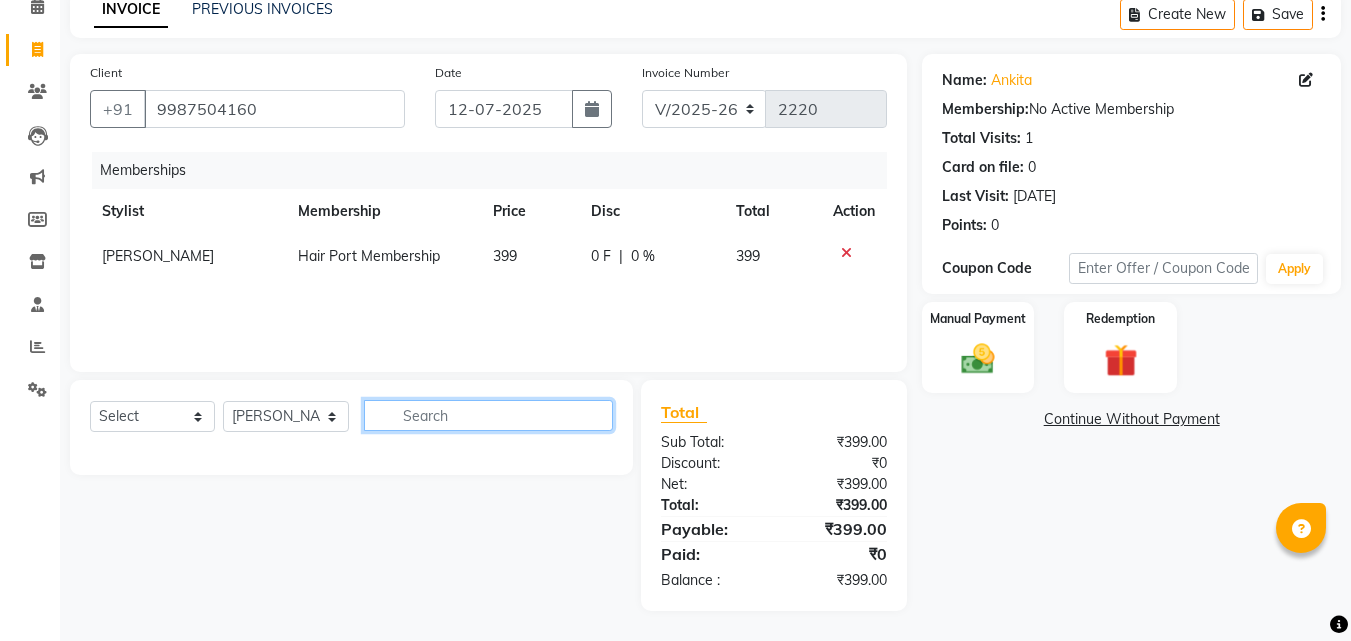 click 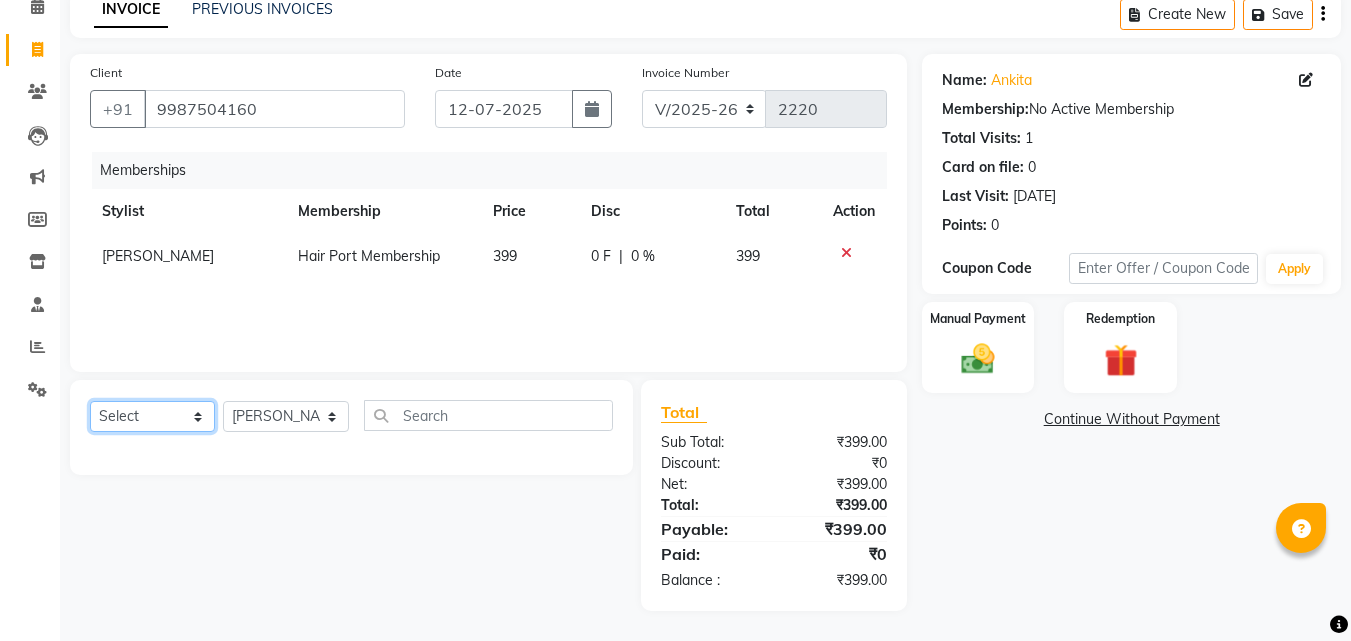 click on "Select  Service  Product  Package Voucher Prepaid Gift Card" 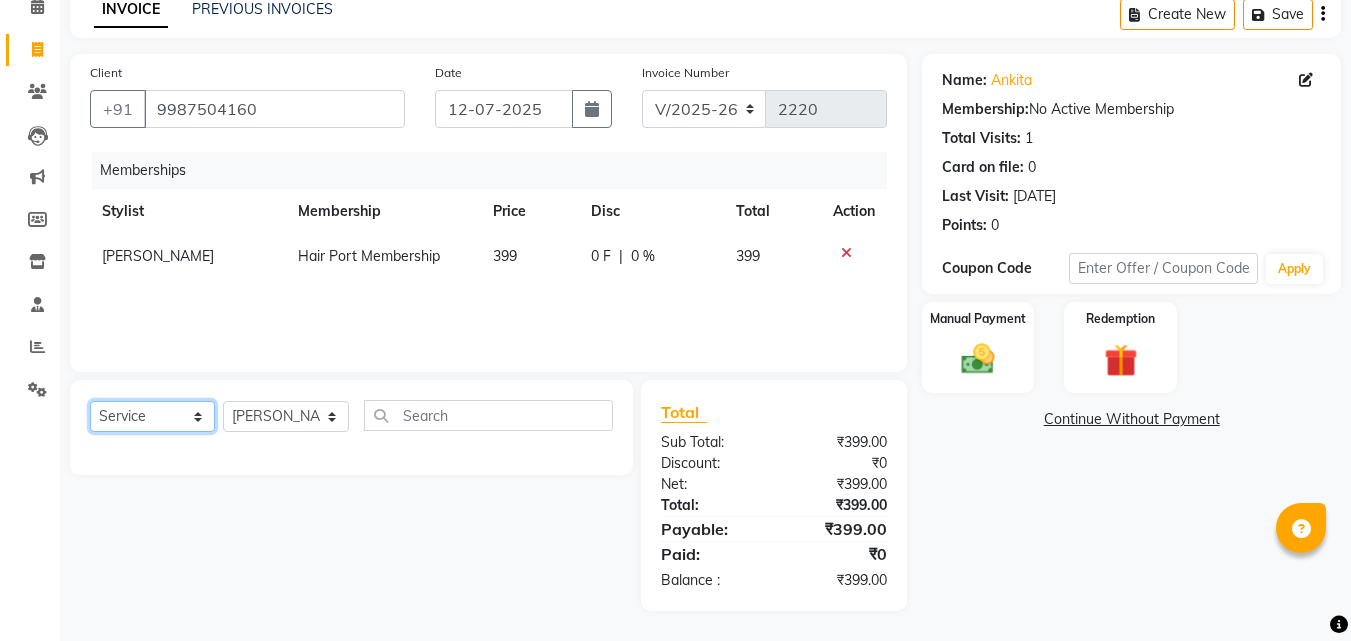 click on "Select  Service  Product  Package Voucher Prepaid Gift Card" 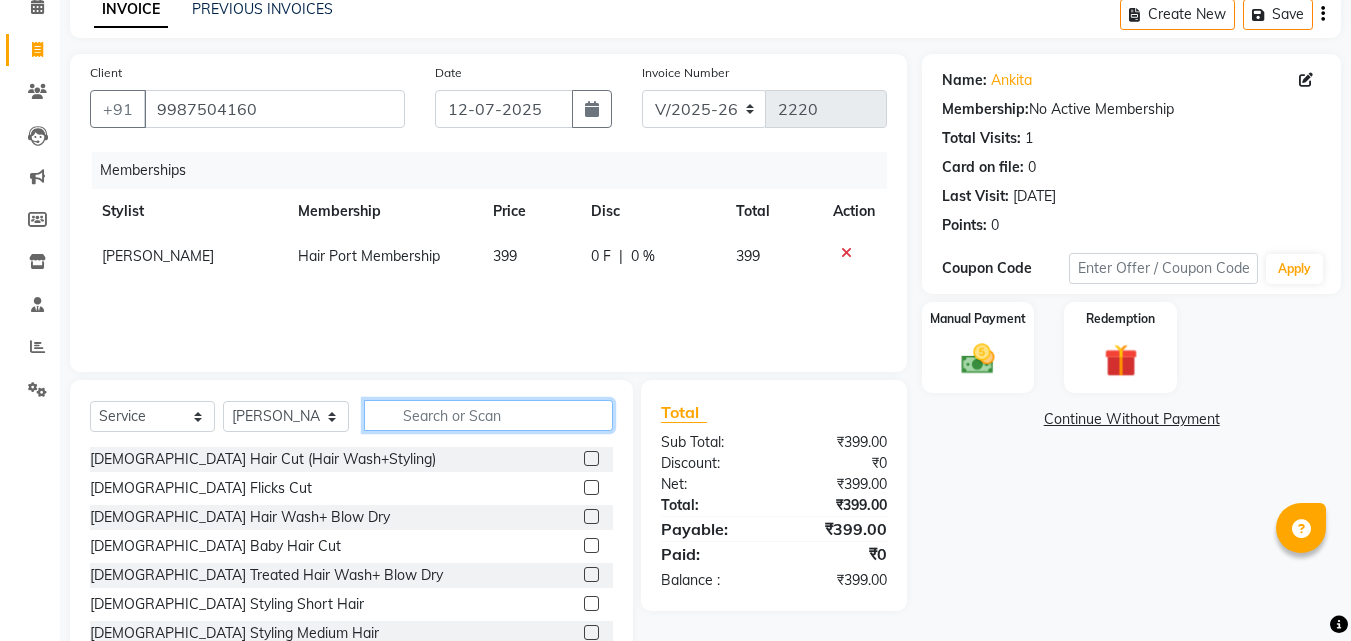 click 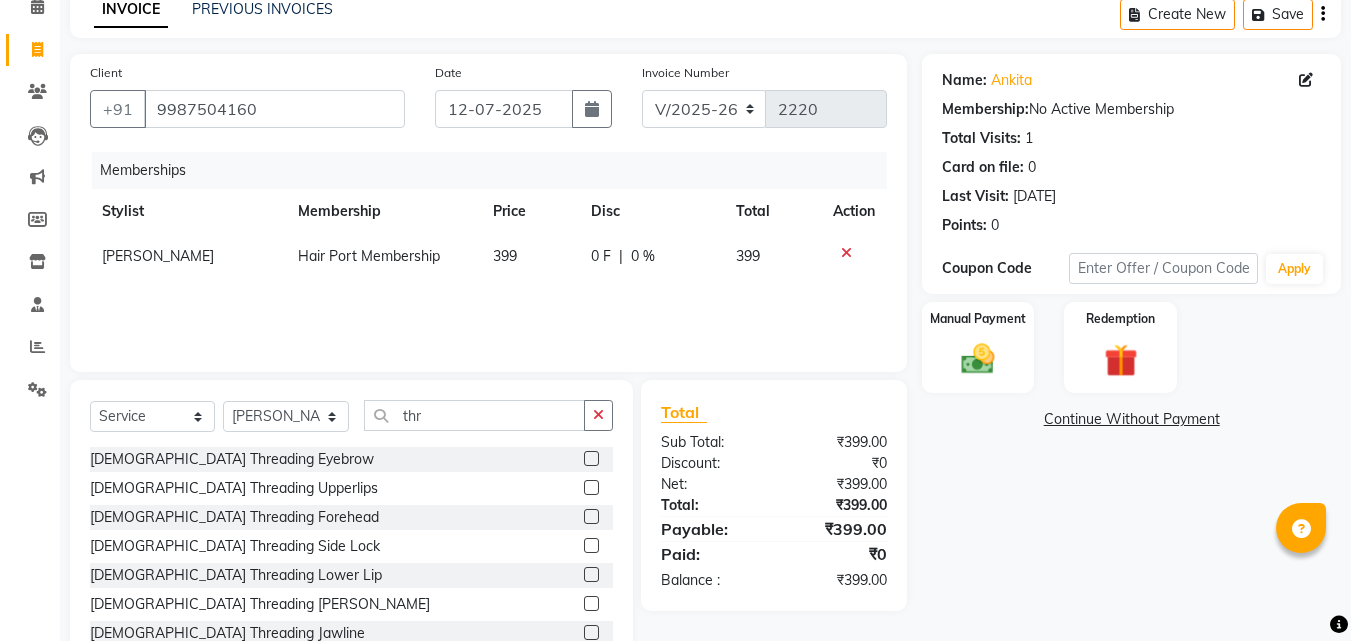 click 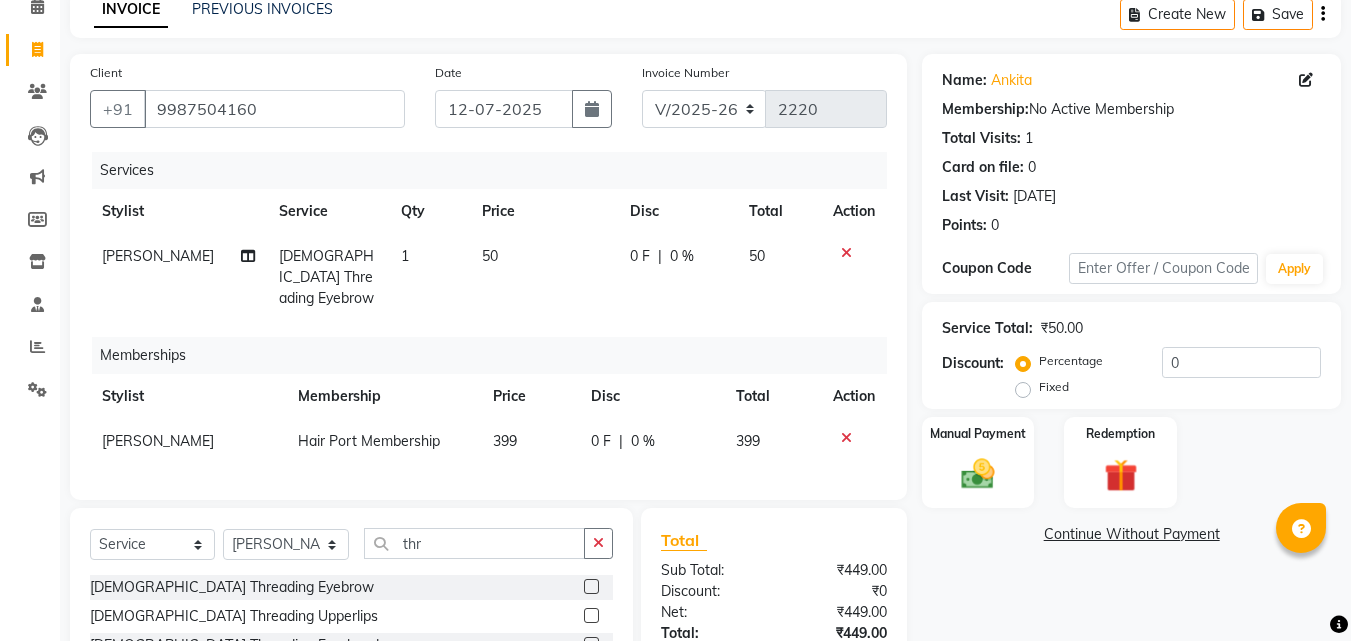 click on "Client [PHONE_NUMBER] Date [DATE] Invoice Number V/2025 V/[PHONE_NUMBER] Services Stylist Service Qty Price Disc Total Action [PERSON_NAME]  [DEMOGRAPHIC_DATA] Threading Eyebrow 1 50 0 F | 0 % 50 Memberships Stylist Membership Price Disc Total Action [PERSON_NAME]  Hair Port Membership 399 0 F | 0 % 399 Select  Service  Product  Package Voucher Prepaid Gift Card  Select Stylist [PERSON_NAME]  [PERSON_NAME] [PERSON_NAME] [PERSON_NAME] [PERSON_NAME]  [PERSON_NAME] [PERSON_NAME] Mane thr [DEMOGRAPHIC_DATA] Threading Eyebrow  [DEMOGRAPHIC_DATA] Threading Upperlips  [DEMOGRAPHIC_DATA] Threading Forehead  [DEMOGRAPHIC_DATA] Threading Side  Lock  [DEMOGRAPHIC_DATA] Threading Lower Lip  [DEMOGRAPHIC_DATA] Threading Chin  [DEMOGRAPHIC_DATA] Threading Jawline  [DEMOGRAPHIC_DATA] Threading Full Face  Total Sub Total: ₹449.00 Discount: ₹0 Net: ₹449.00 Total: ₹449.00 Add Tip ₹0 Payable: ₹449.00 Paid: ₹0 Balance   : ₹449.00" 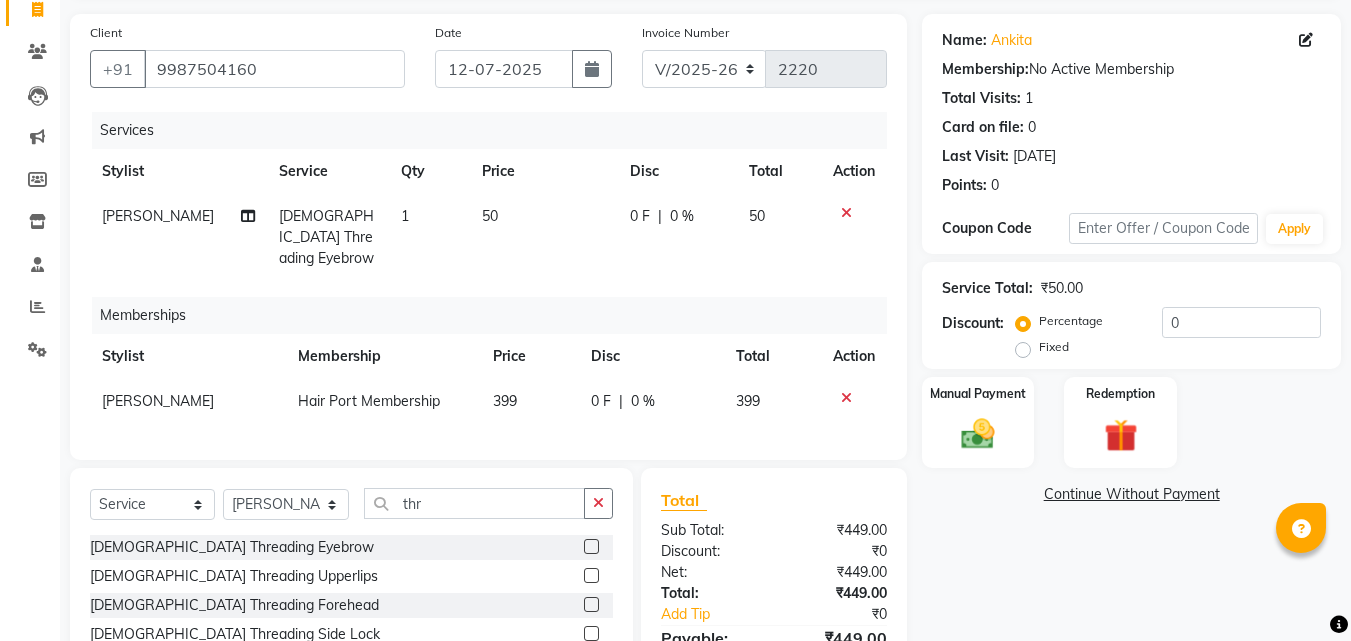 scroll, scrollTop: 282, scrollLeft: 0, axis: vertical 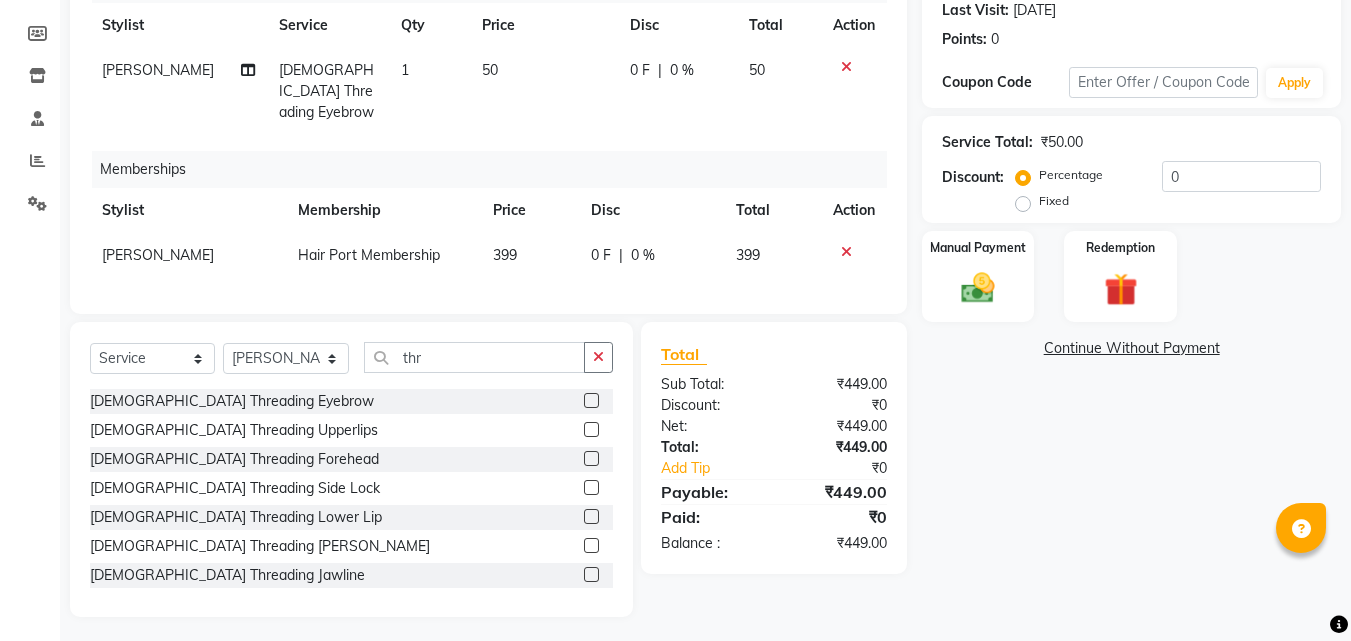 click 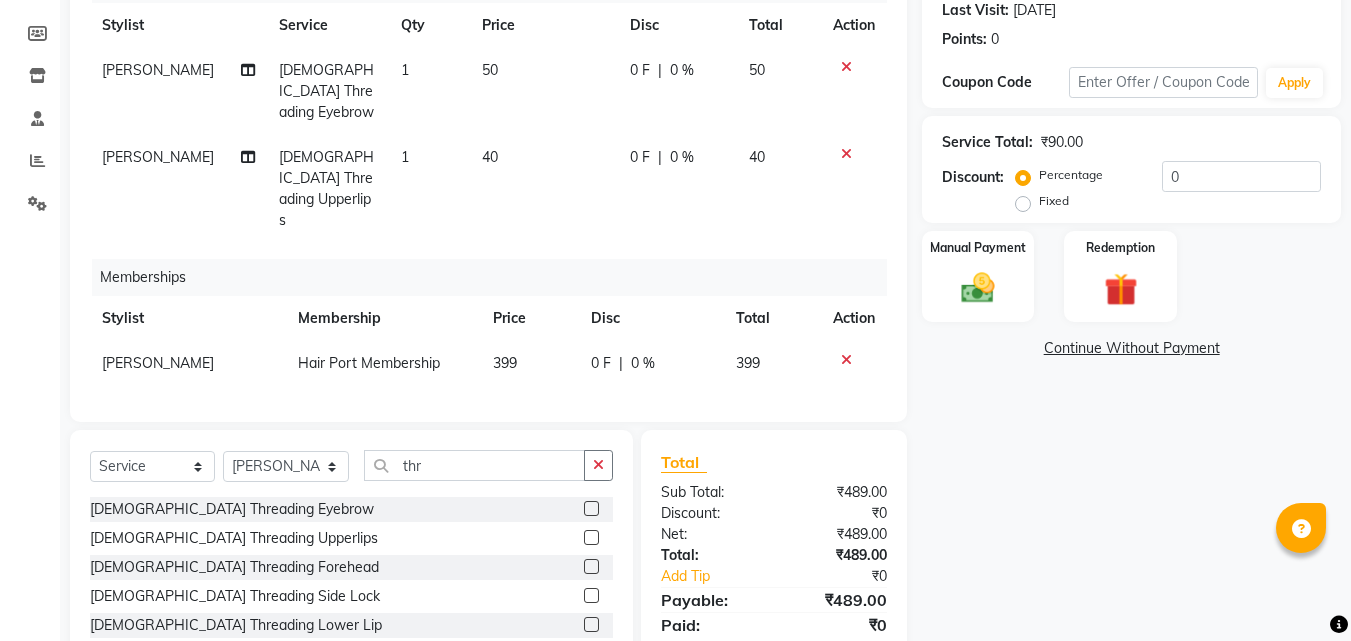 click 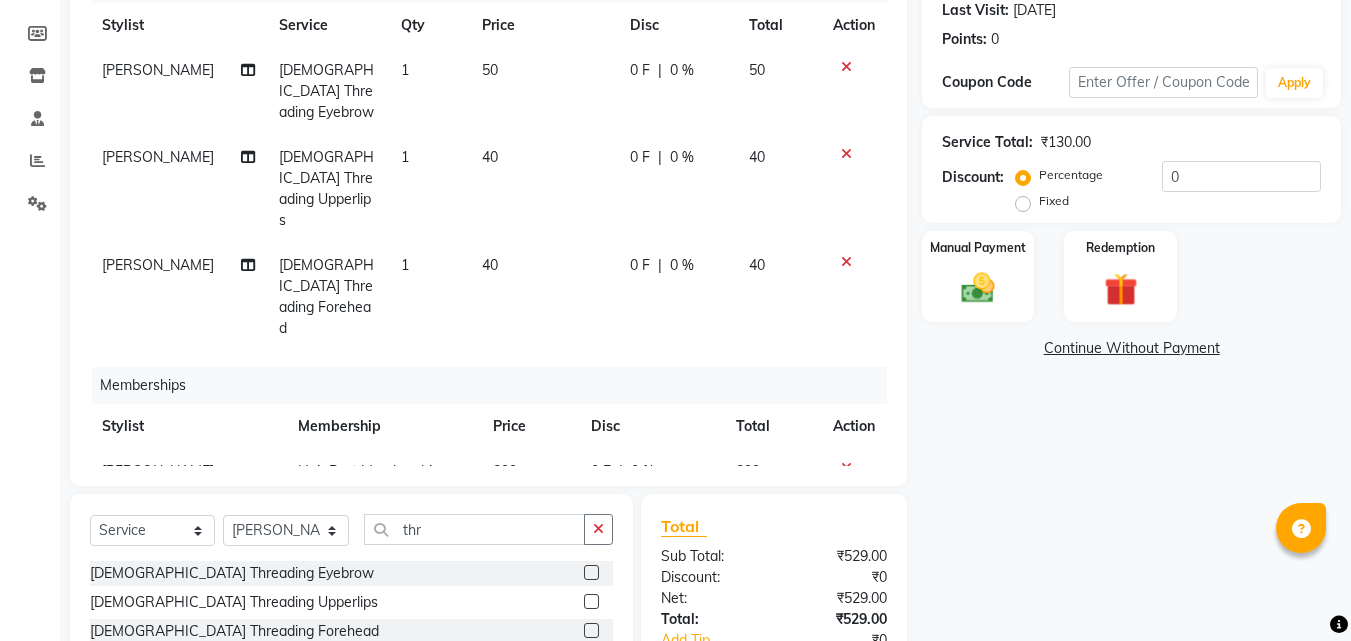 click on "Client [PHONE_NUMBER] Date [DATE] Invoice Number V/2025 V/[PHONE_NUMBER] Services Stylist Service Qty Price Disc Total Action [PERSON_NAME]  [DEMOGRAPHIC_DATA] Threading Eyebrow 1 50 0 F | 0 % 50 [PERSON_NAME]  [DEMOGRAPHIC_DATA] Threading Upperlips 1 40 0 F | 0 % 40 [PERSON_NAME]  [DEMOGRAPHIC_DATA] Threading Forehead 1 40 0 F | 0 % 40 Memberships Stylist Membership Price Disc Total Action [PERSON_NAME]  Hair Port Membership 399 0 F | 0 % 399" 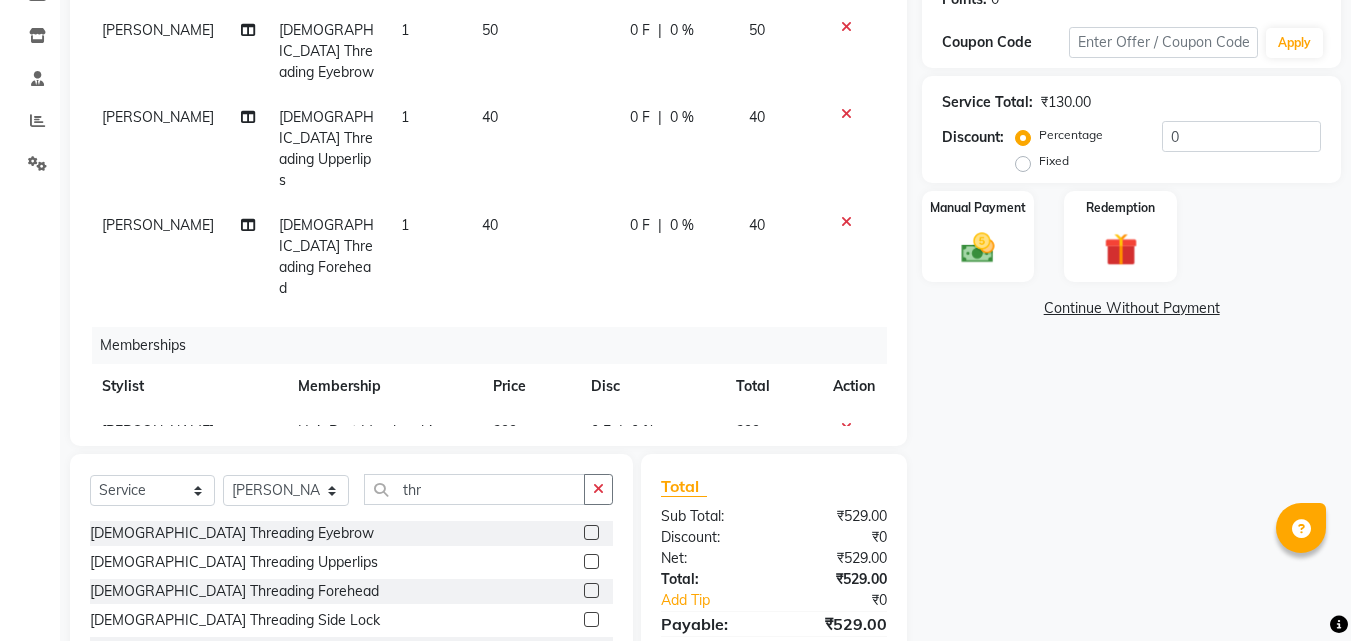 scroll, scrollTop: 414, scrollLeft: 0, axis: vertical 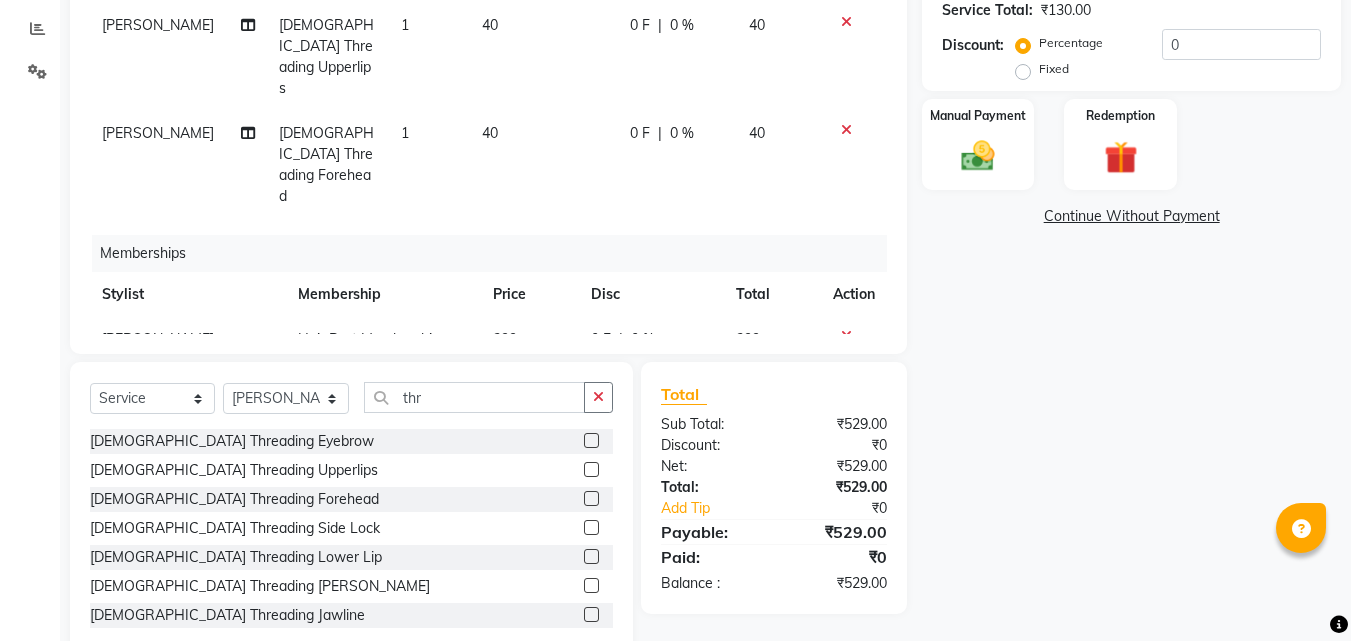 click 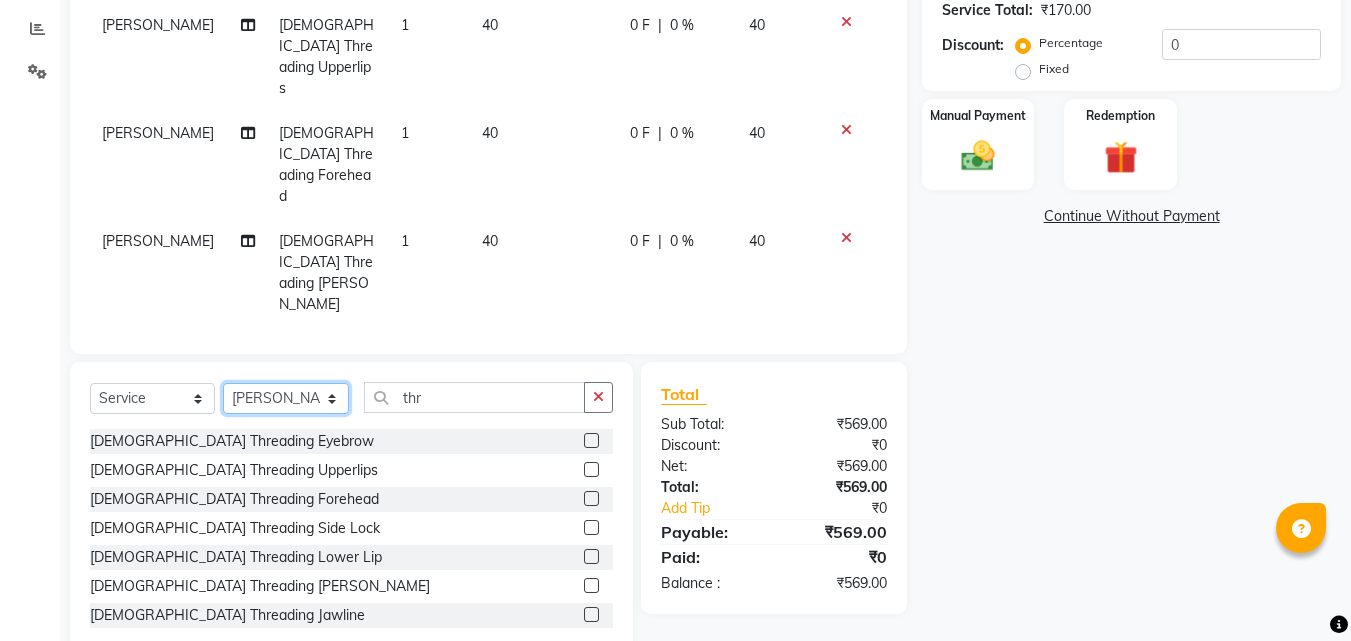 click on "Select Stylist [PERSON_NAME]  [PERSON_NAME] [PERSON_NAME] [PERSON_NAME] [PERSON_NAME]  [PERSON_NAME] [PERSON_NAME] Mane" 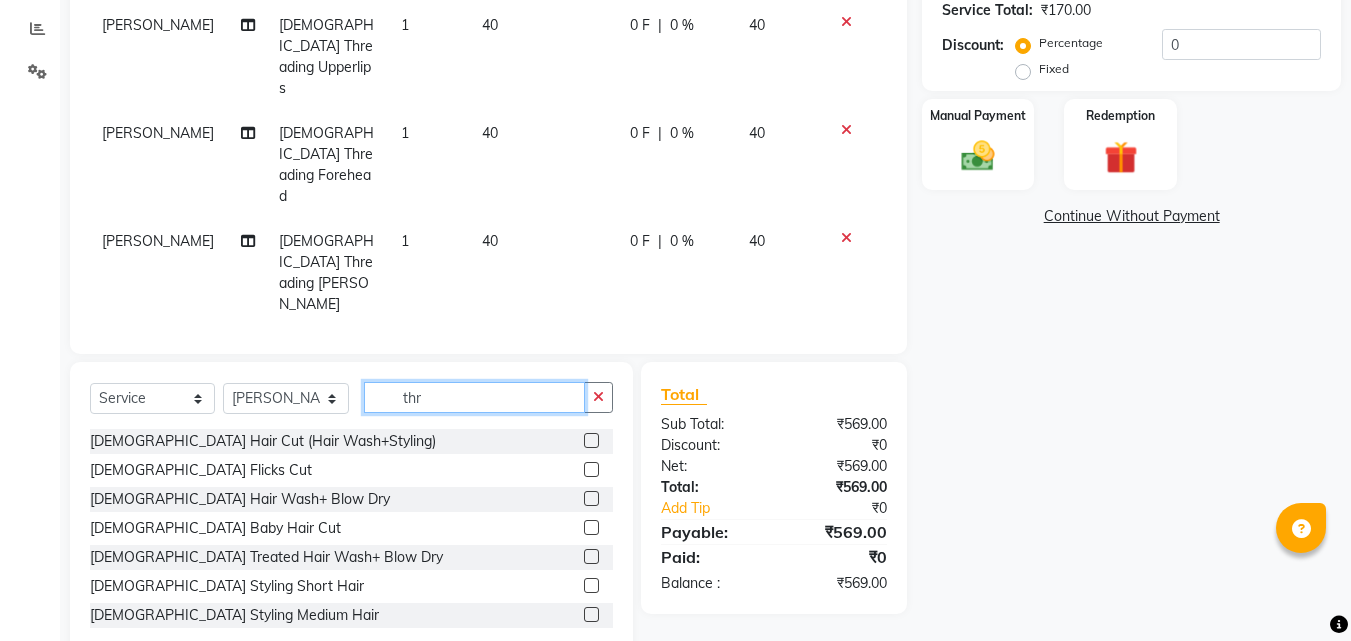 click on "thr" 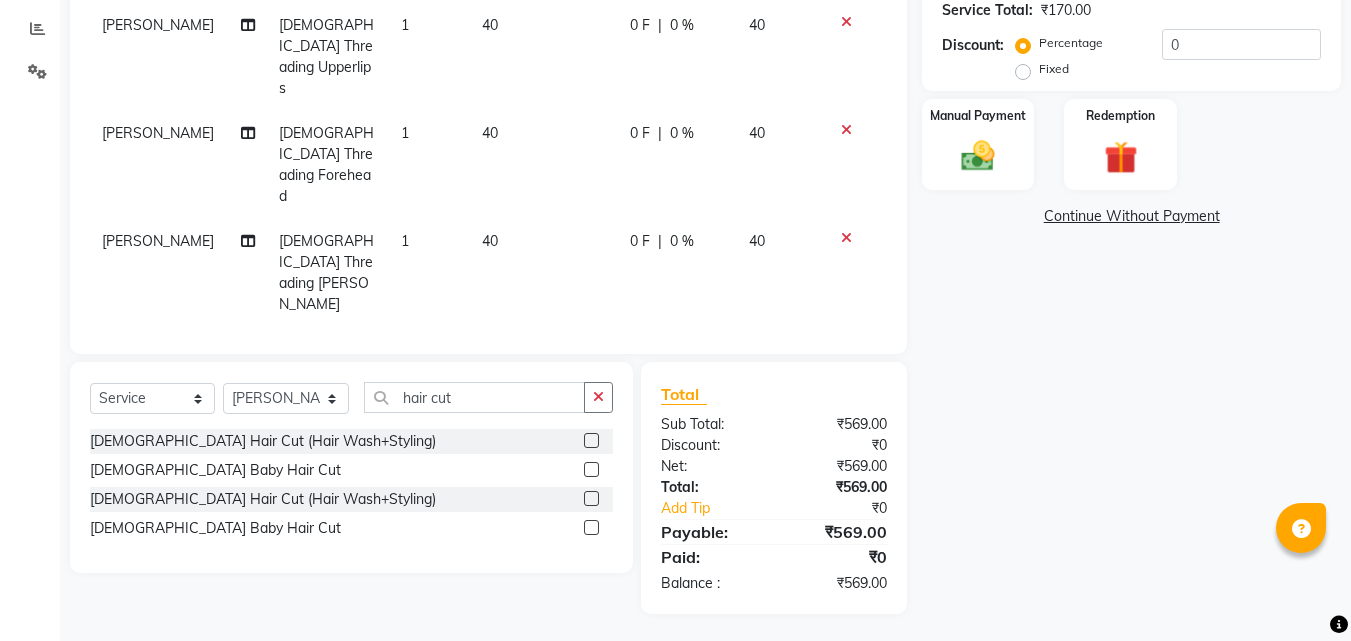 click 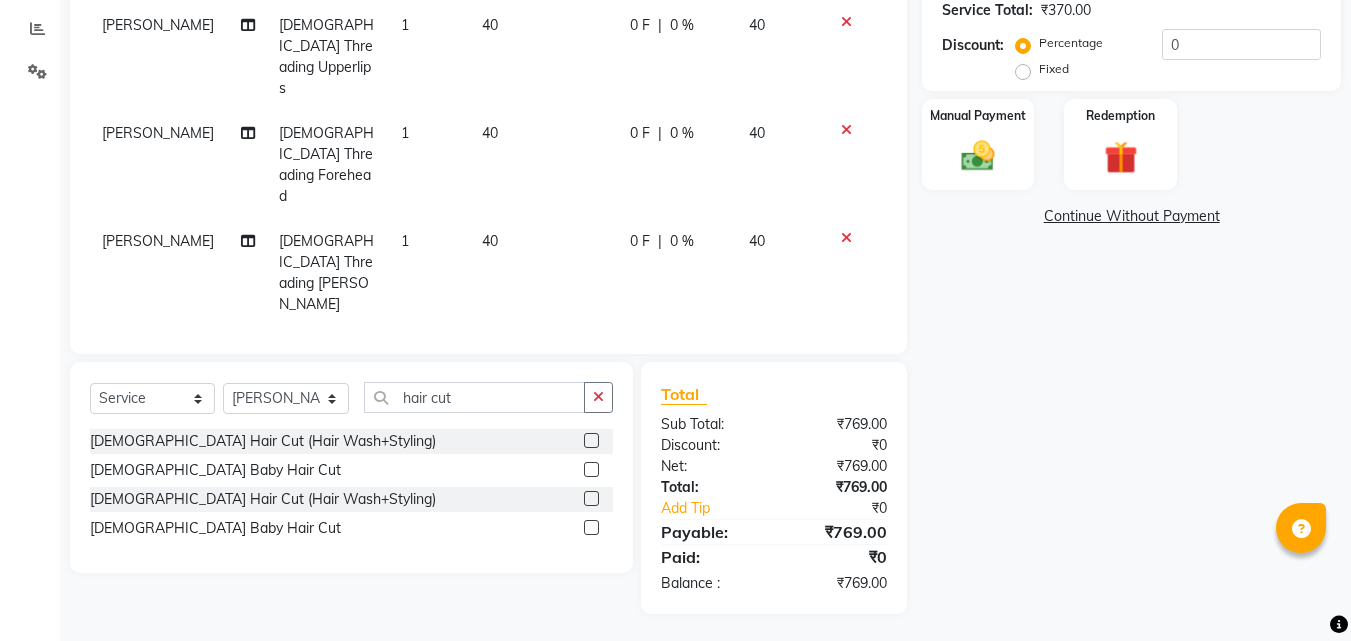 click on "0 F" 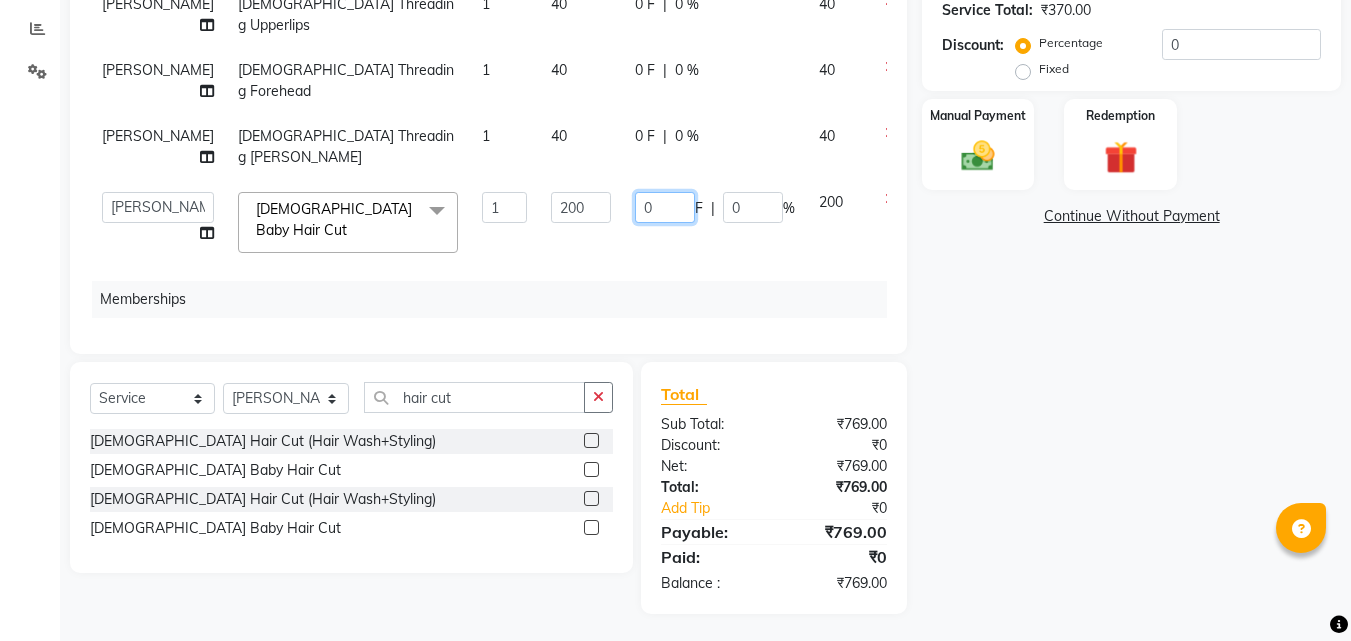 click on "0" 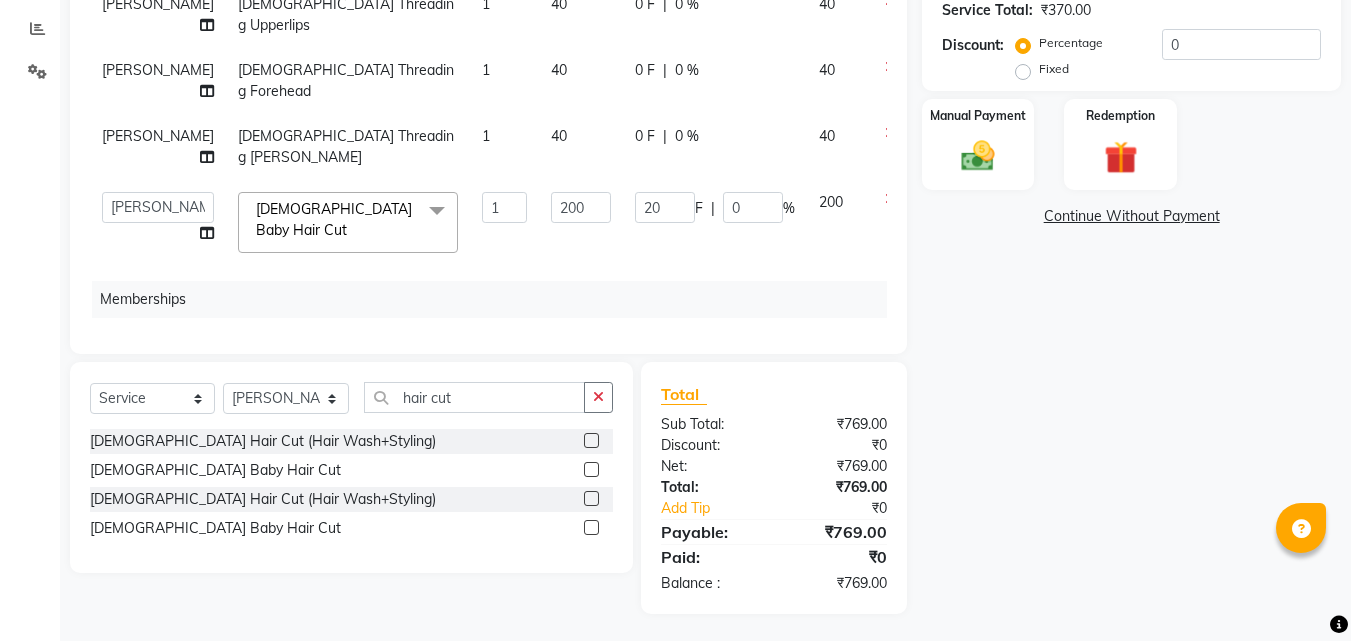 click on "20 F | 0 %" 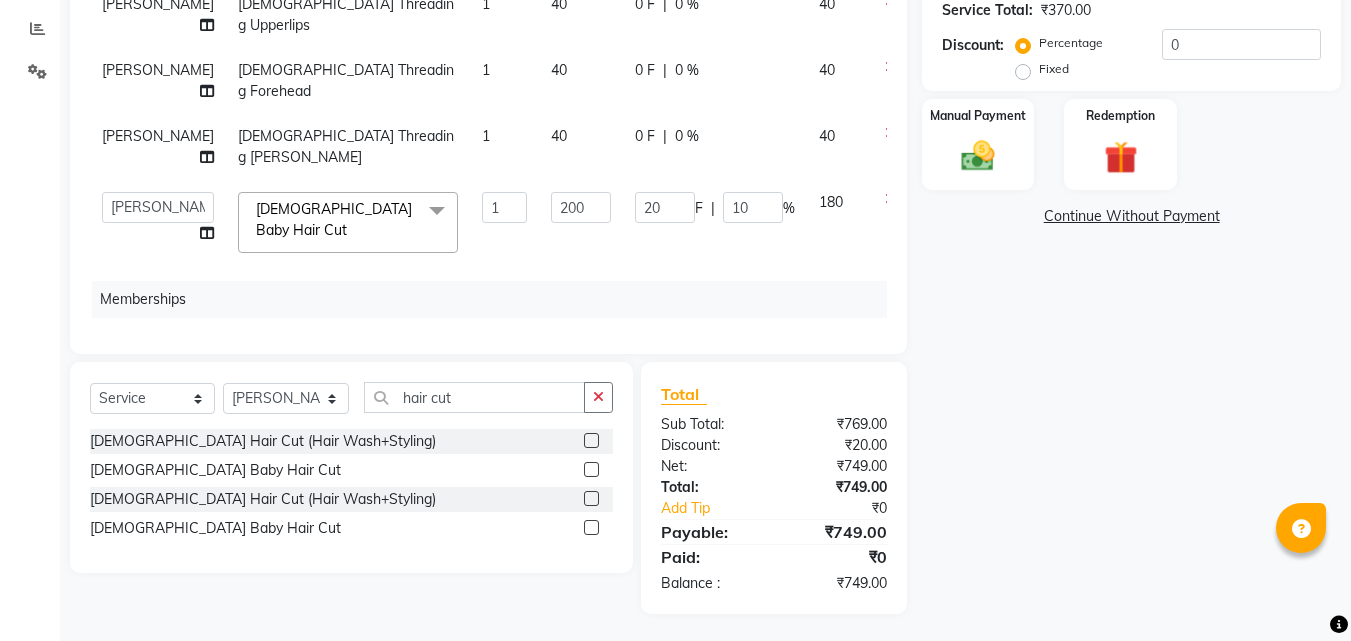 click on "0 F" 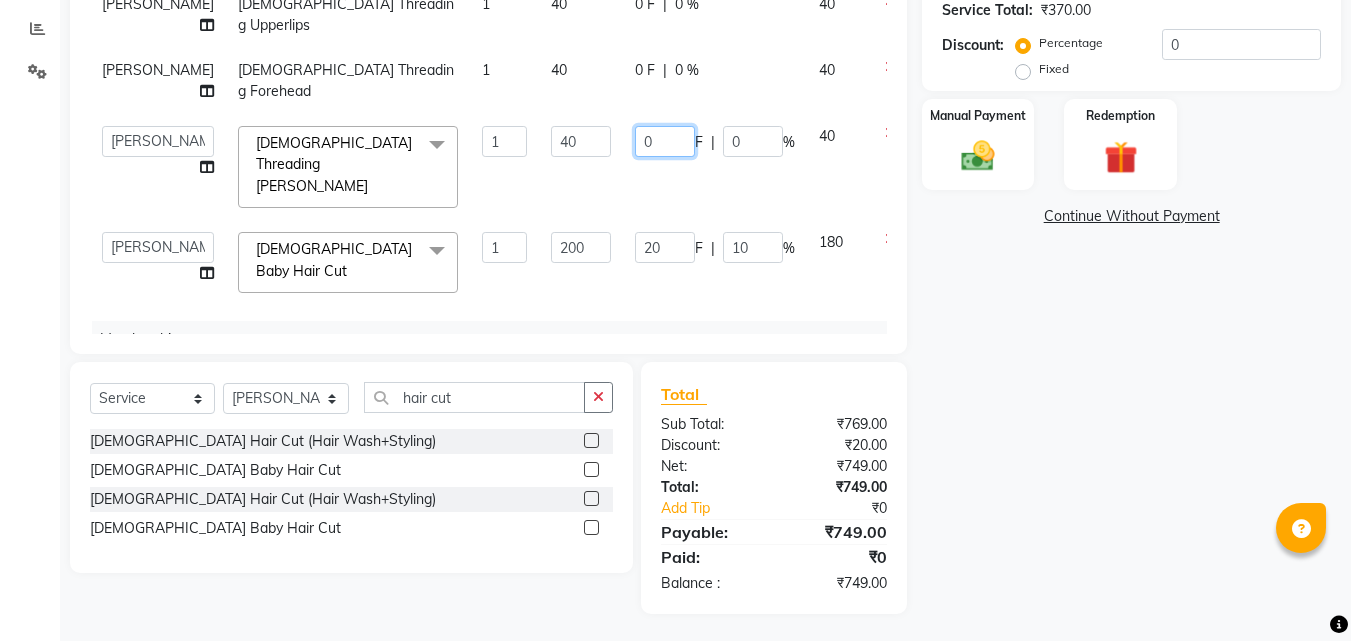 click on "0" 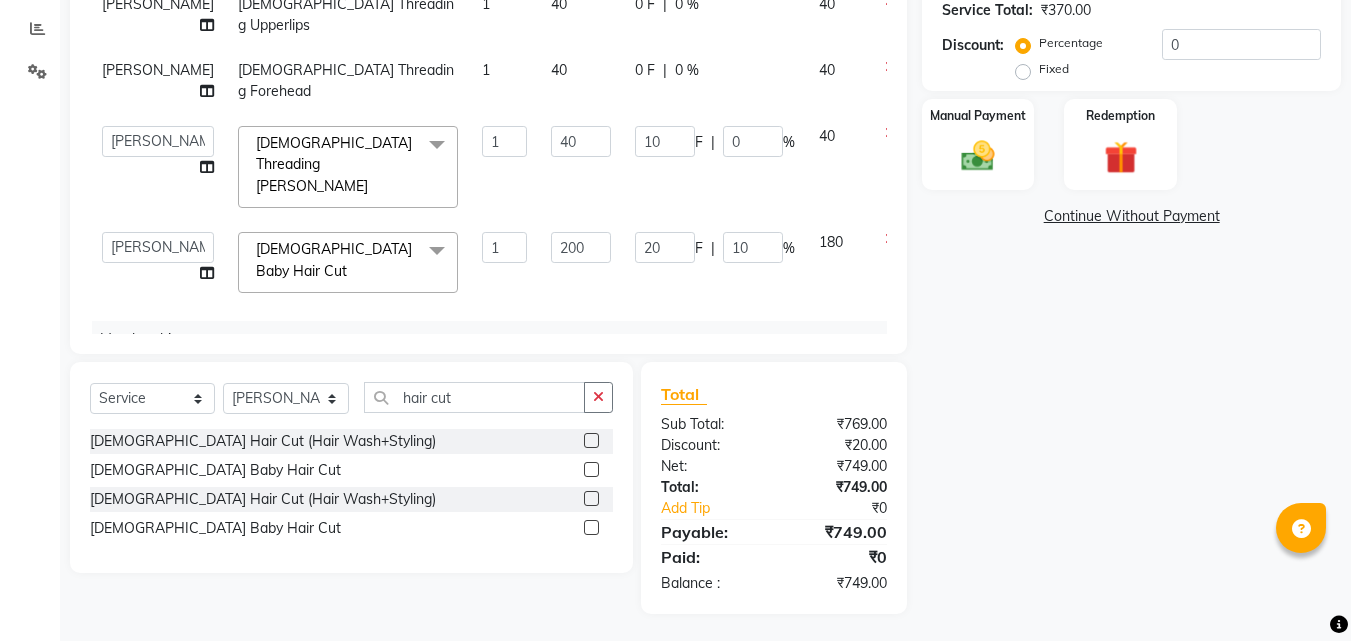 click on "10 F | 0 %" 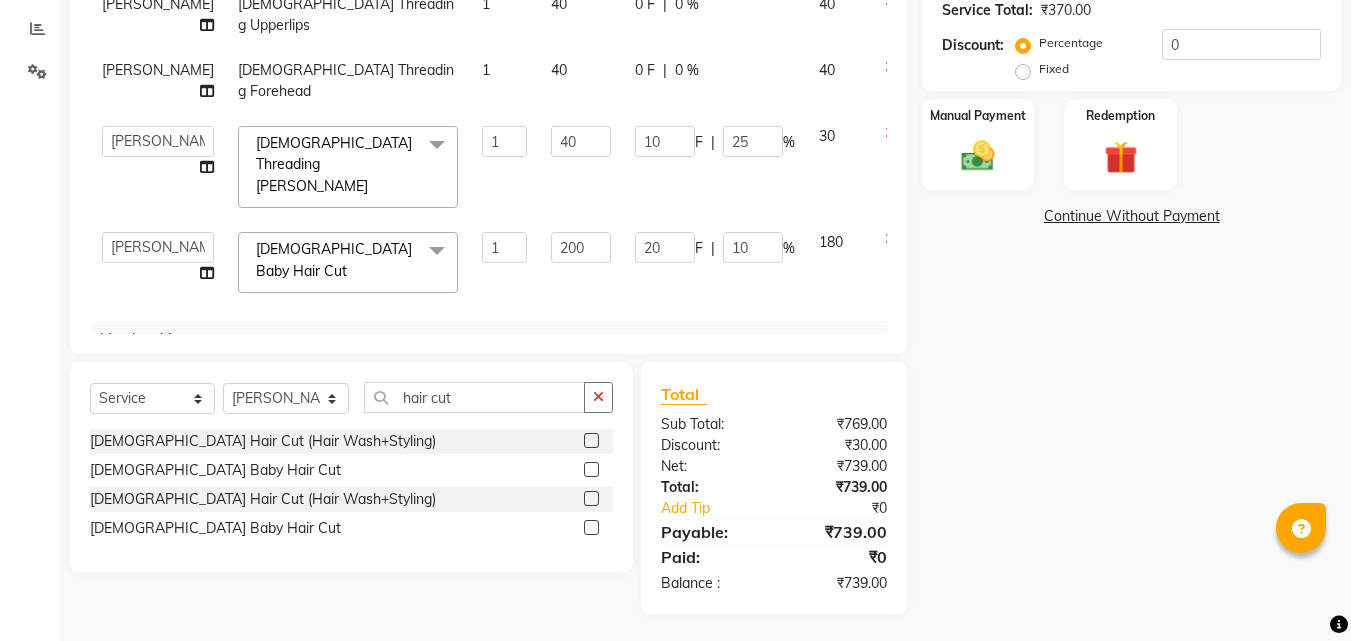 click on "0 F" 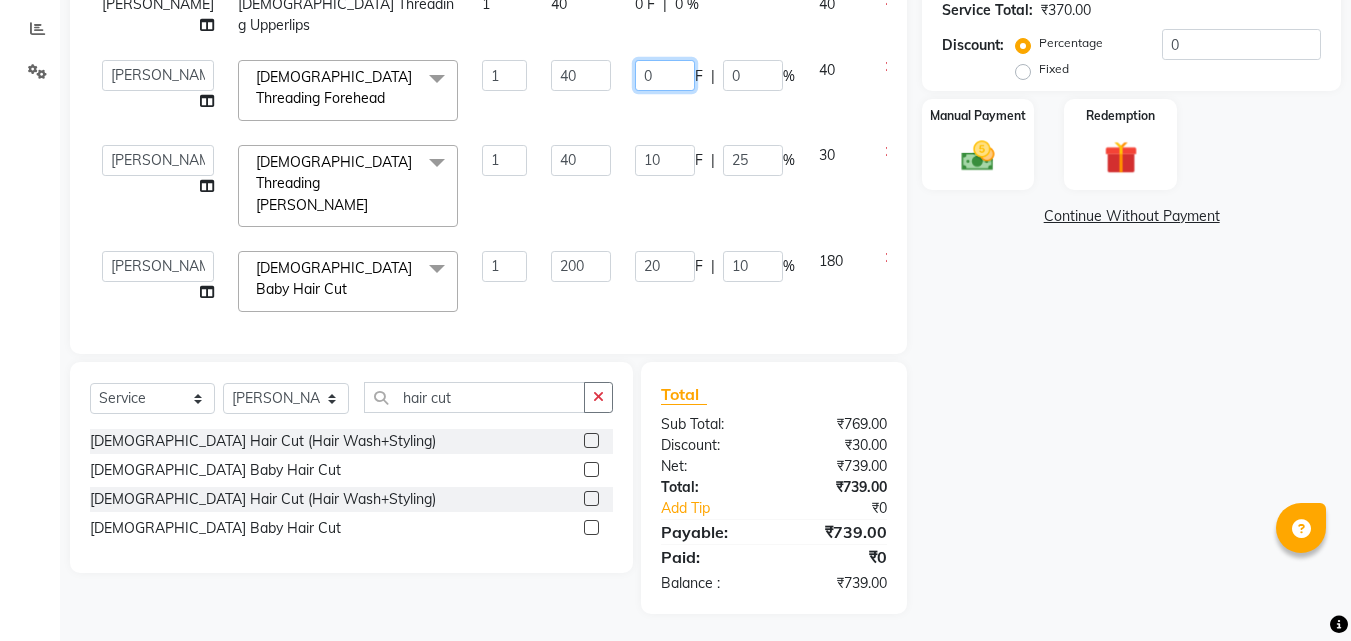click on "0" 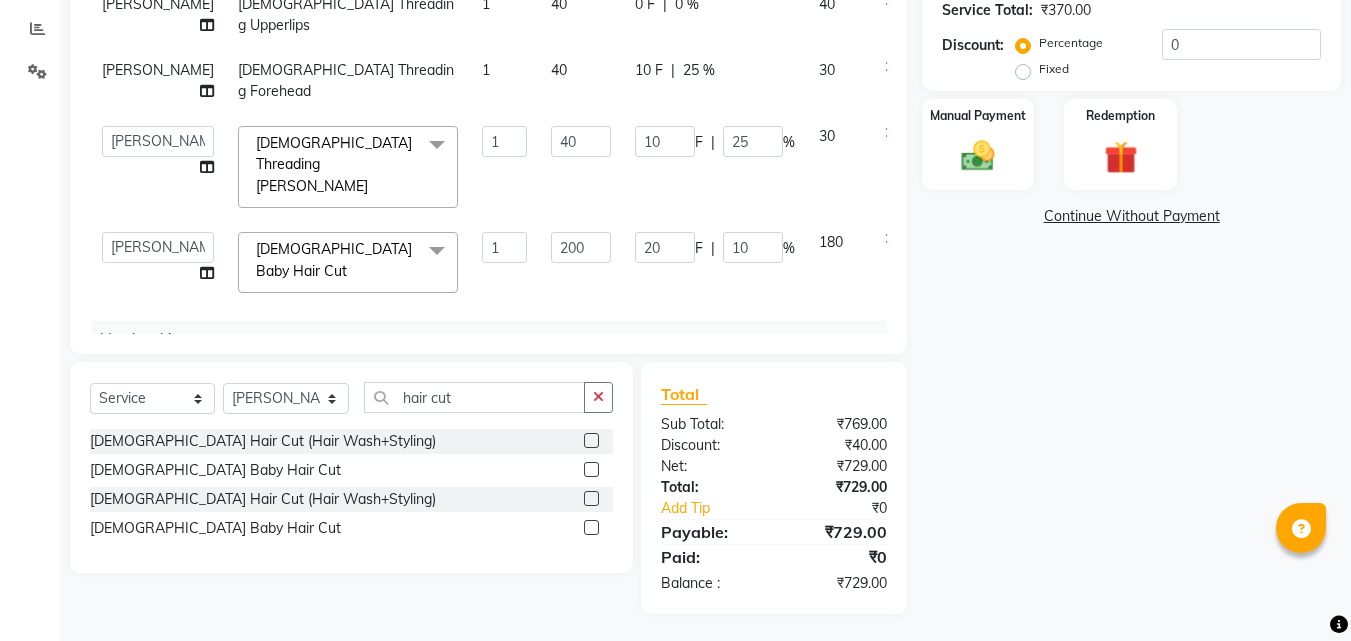 click on "[PERSON_NAME]  [DEMOGRAPHIC_DATA] Threading Eyebrow 1 50 0 F | 0 % 50 [PERSON_NAME]  [DEMOGRAPHIC_DATA] Threading Upperlips 1 40 0 F | 0 % 40 [PERSON_NAME]  [DEMOGRAPHIC_DATA] Threading Forehead 1 40 10 F | 25 % 30  [PERSON_NAME]    [PERSON_NAME]   [PERSON_NAME]   [PERSON_NAME] [PERSON_NAME]    [PERSON_NAME] [PERSON_NAME] Mane  [DEMOGRAPHIC_DATA] Threading Chin  x [DEMOGRAPHIC_DATA] Hair Cut (Hair Wash+Styling) [DEMOGRAPHIC_DATA] Flicks Cut [DEMOGRAPHIC_DATA] Hair Wash+ Blow Dry [DEMOGRAPHIC_DATA] Baby Hair Cut [DEMOGRAPHIC_DATA] Treated Hair Wash+ Blow Dry [DEMOGRAPHIC_DATA] Styling Short Hair [DEMOGRAPHIC_DATA] Styling Medium Hair [DEMOGRAPHIC_DATA] Styling Long Hair  [DEMOGRAPHIC_DATA] Styling Iron/Tong Short Hair [DEMOGRAPHIC_DATA] Styling Iron/Tong Medium Hair [DEMOGRAPHIC_DATA] Styling Iron/Tong Long Hair [DEMOGRAPHIC_DATA] Straightening Short Hair [DEMOGRAPHIC_DATA] Straightening Medium Hair [DEMOGRAPHIC_DATA] Staightening Long Hair [DEMOGRAPHIC_DATA] Smoothing Short Hair [DEMOGRAPHIC_DATA] Smoothing Medium Hair [DEMOGRAPHIC_DATA] Smoothing Long Hair [DEMOGRAPHIC_DATA] Nanoplastla Short Hair [DEMOGRAPHIC_DATA] Nanoplastla Medium Hair [DEMOGRAPHIC_DATA] Nanoplastla Long Hair  [DEMOGRAPHIC_DATA] Keratin Short Hair [DEMOGRAPHIC_DATA] Keratin Medium Hair  [DEMOGRAPHIC_DATA] Head Massage 1" 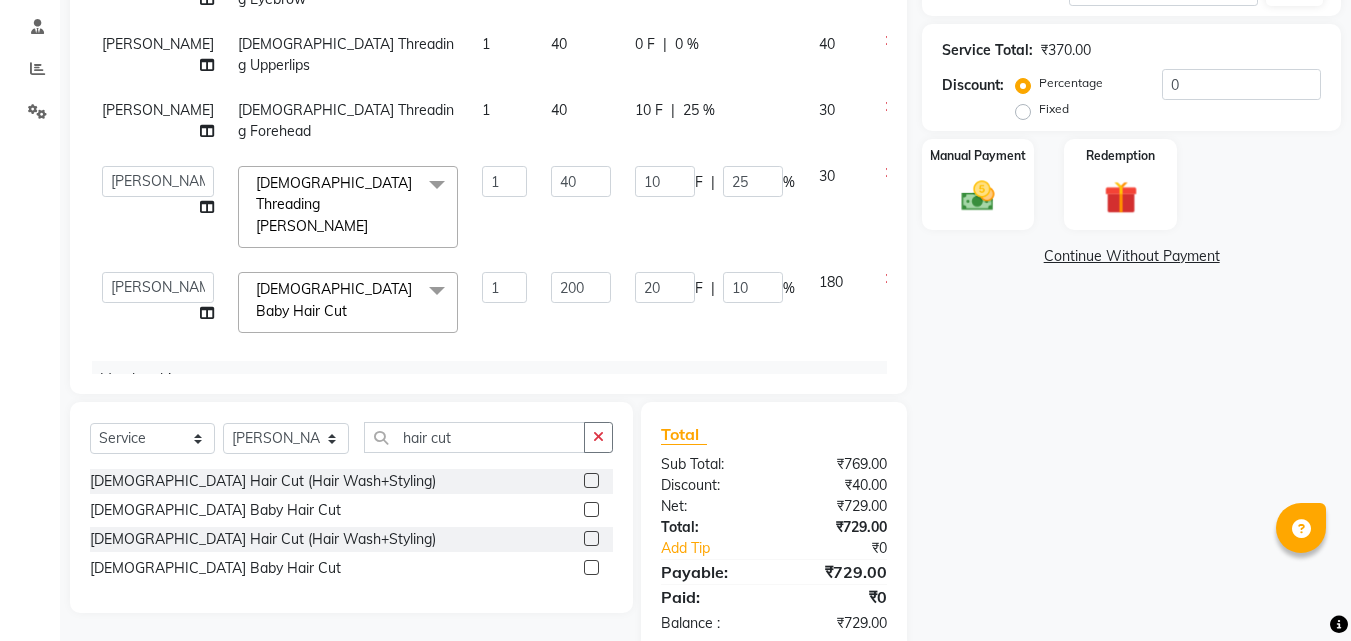 scroll, scrollTop: 334, scrollLeft: 0, axis: vertical 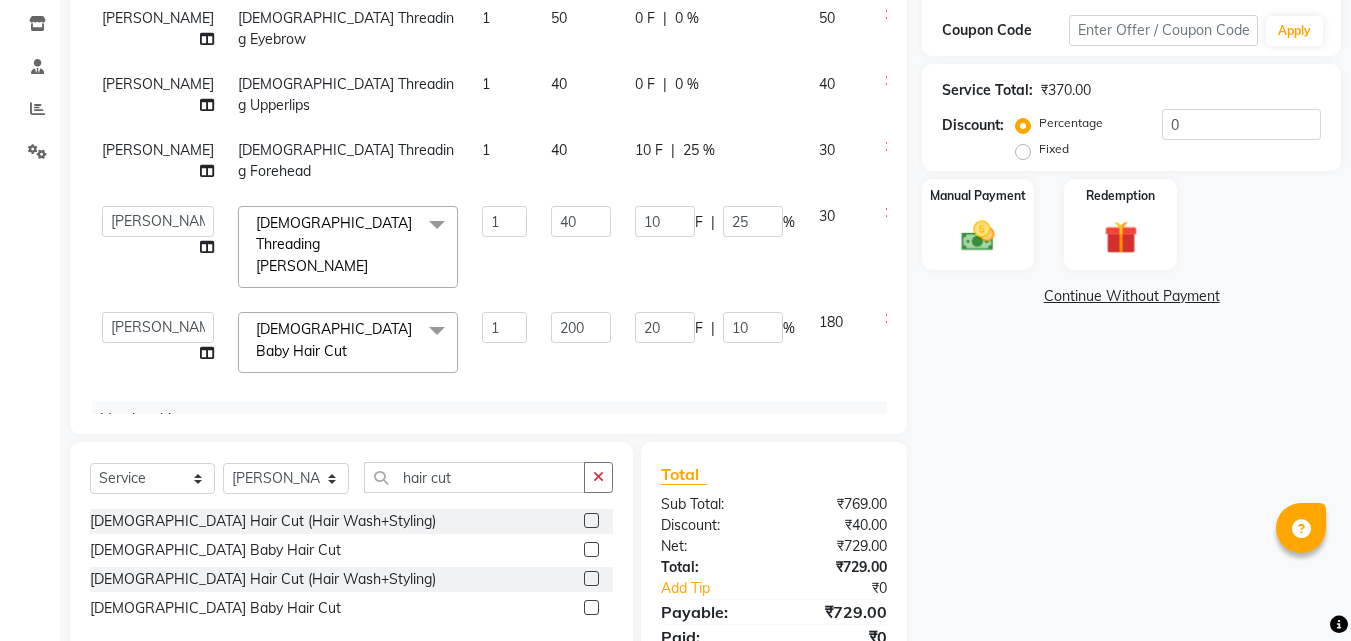 click on "0 F" 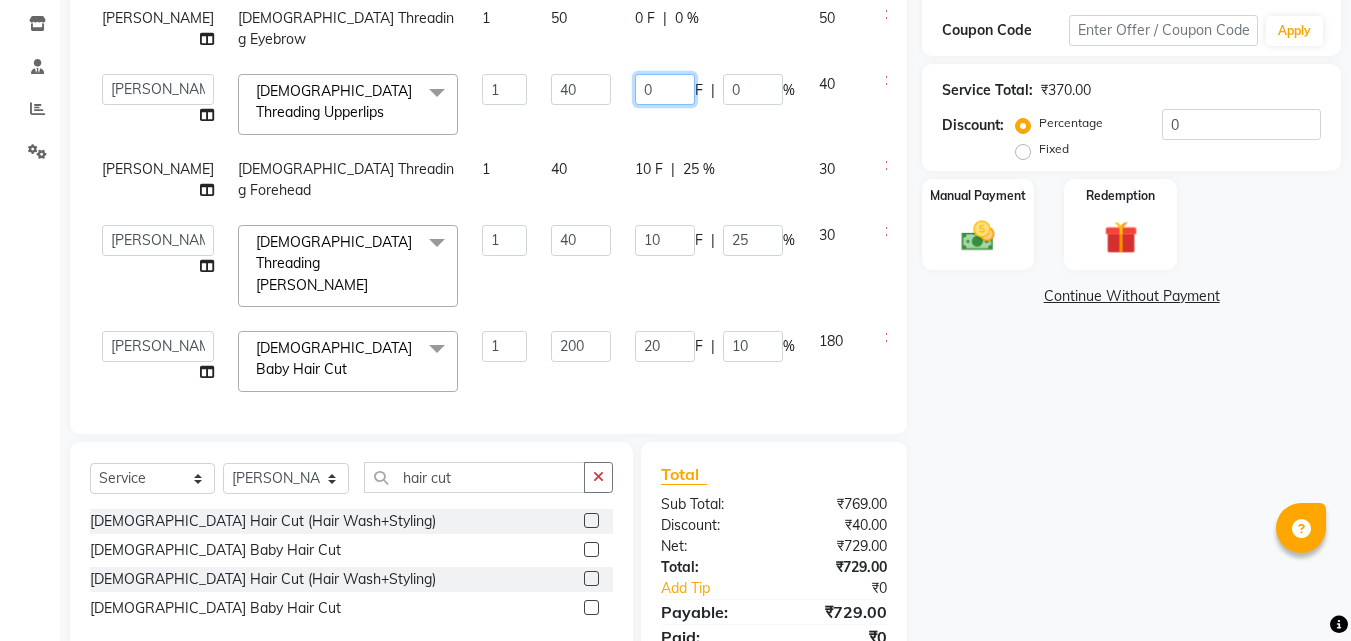 click on "0" 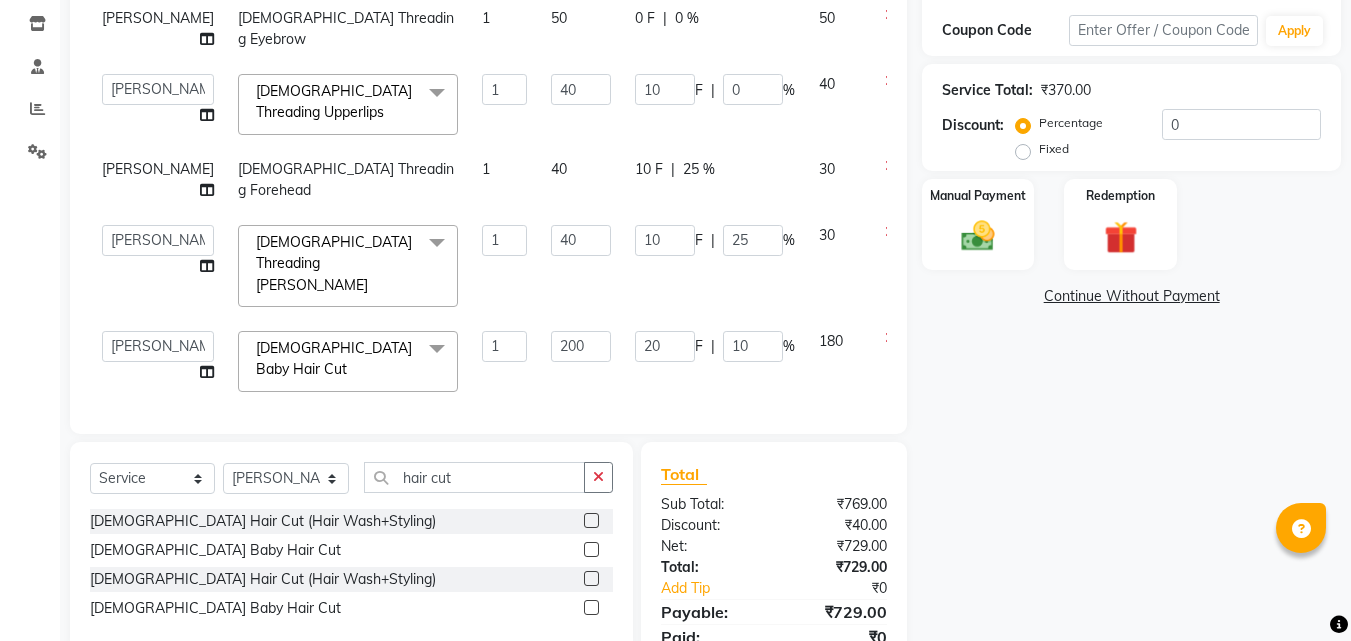 click on "[PERSON_NAME]  [DEMOGRAPHIC_DATA] Threading Eyebrow 1 50 0 F | 0 % 50  [PERSON_NAME]    [PERSON_NAME]   [PERSON_NAME]   [PERSON_NAME] [PERSON_NAME]    [PERSON_NAME] [PERSON_NAME] Mane  [DEMOGRAPHIC_DATA] Threading Upperlips  x [DEMOGRAPHIC_DATA] Hair Cut (Hair Wash+Styling) [DEMOGRAPHIC_DATA] Flicks Cut [DEMOGRAPHIC_DATA] Hair Wash+ Blow Dry [DEMOGRAPHIC_DATA] Baby Hair Cut [DEMOGRAPHIC_DATA] Treated Hair Wash+ Blow Dry [DEMOGRAPHIC_DATA] Styling Short Hair [DEMOGRAPHIC_DATA] Styling Medium Hair [DEMOGRAPHIC_DATA] Styling Long Hair  [DEMOGRAPHIC_DATA] Styling Iron/Tong Short Hair [DEMOGRAPHIC_DATA] Styling Iron/Tong Medium Hair [DEMOGRAPHIC_DATA] Styling Iron/Tong Long Hair [DEMOGRAPHIC_DATA] Straightening Short Hair [DEMOGRAPHIC_DATA] Straightening Medium Hair [DEMOGRAPHIC_DATA] Staightening Long Hair [DEMOGRAPHIC_DATA] Smoothing Short Hair [DEMOGRAPHIC_DATA] Smoothing Medium Hair [DEMOGRAPHIC_DATA] Smoothing Long Hair [DEMOGRAPHIC_DATA] Nanoplastla Short Hair [DEMOGRAPHIC_DATA] Nanoplastla Medium Hair [DEMOGRAPHIC_DATA] Nanoplastla Long Hair  [DEMOGRAPHIC_DATA] Keratin Short Hair [DEMOGRAPHIC_DATA] Keratin Medium Hair  [DEMOGRAPHIC_DATA] Keratin Long Hair [DEMOGRAPHIC_DATA] Bluetox Short Hair [DEMOGRAPHIC_DATA] Bluetox Medium Hair  [DEMOGRAPHIC_DATA] Bluetox Tong Hair [DEMOGRAPHIC_DATA] Hair Spa Deep Nourishing 1 40 10" 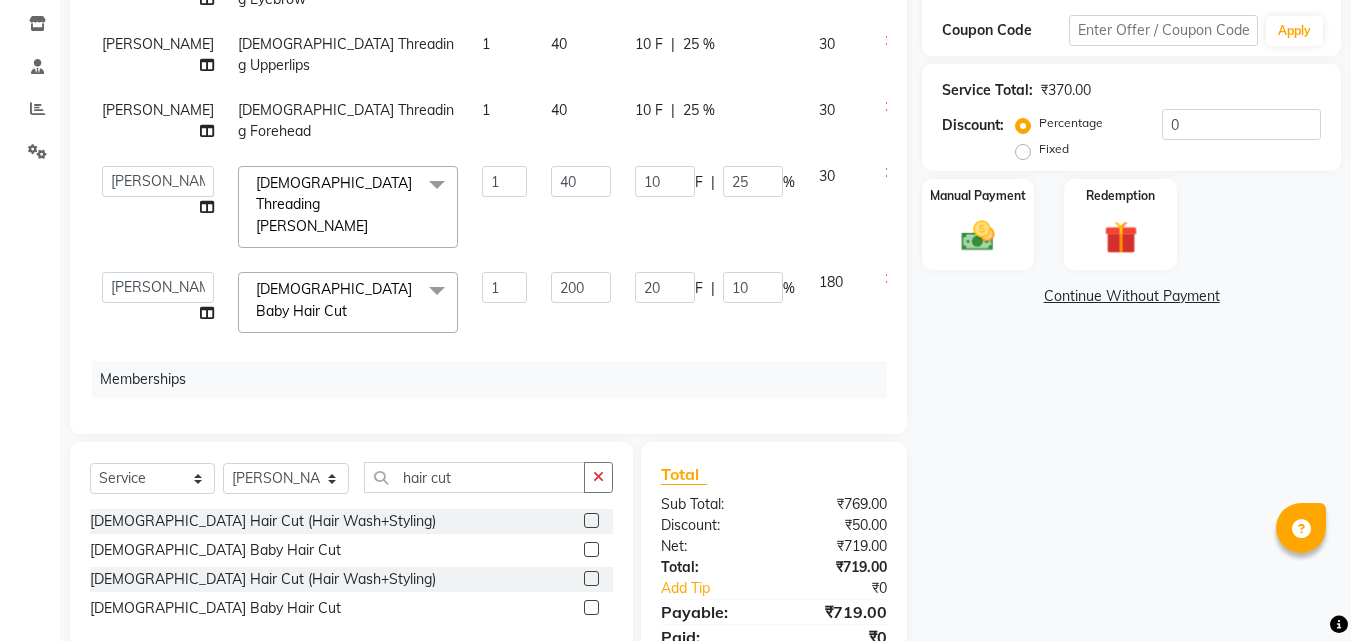scroll, scrollTop: 0, scrollLeft: 0, axis: both 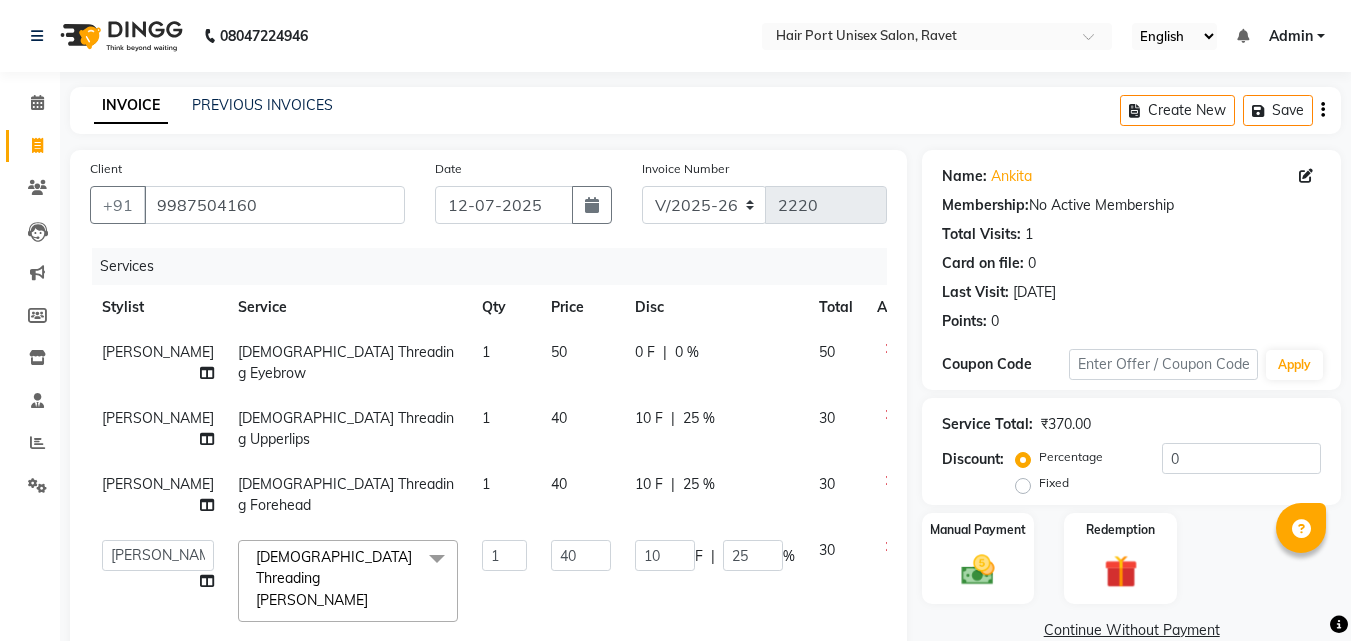 click on "0 F" 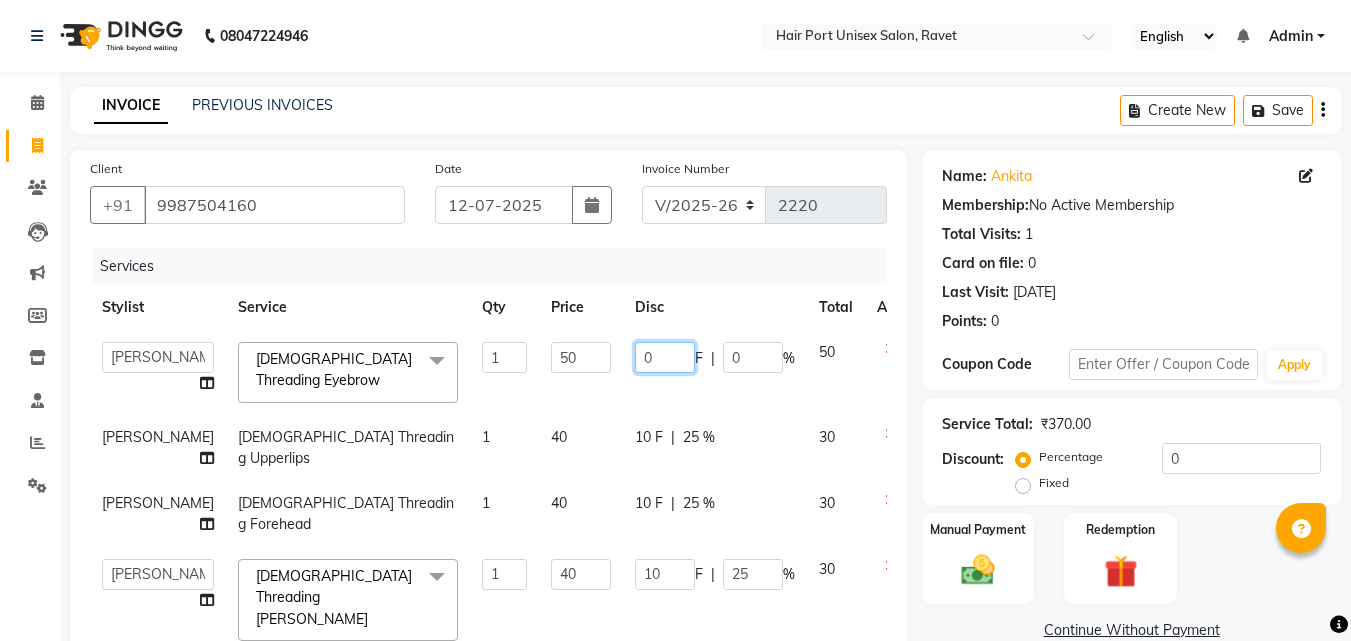 click on "0" 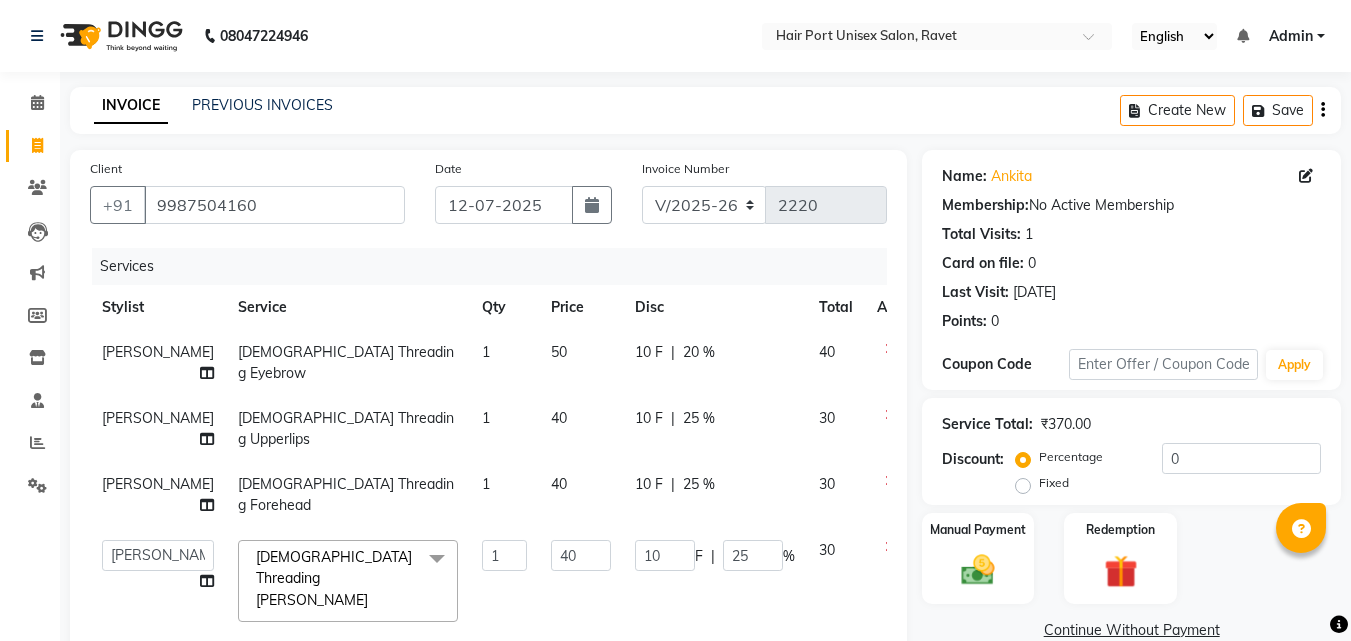 click on "10 F | 20 %" 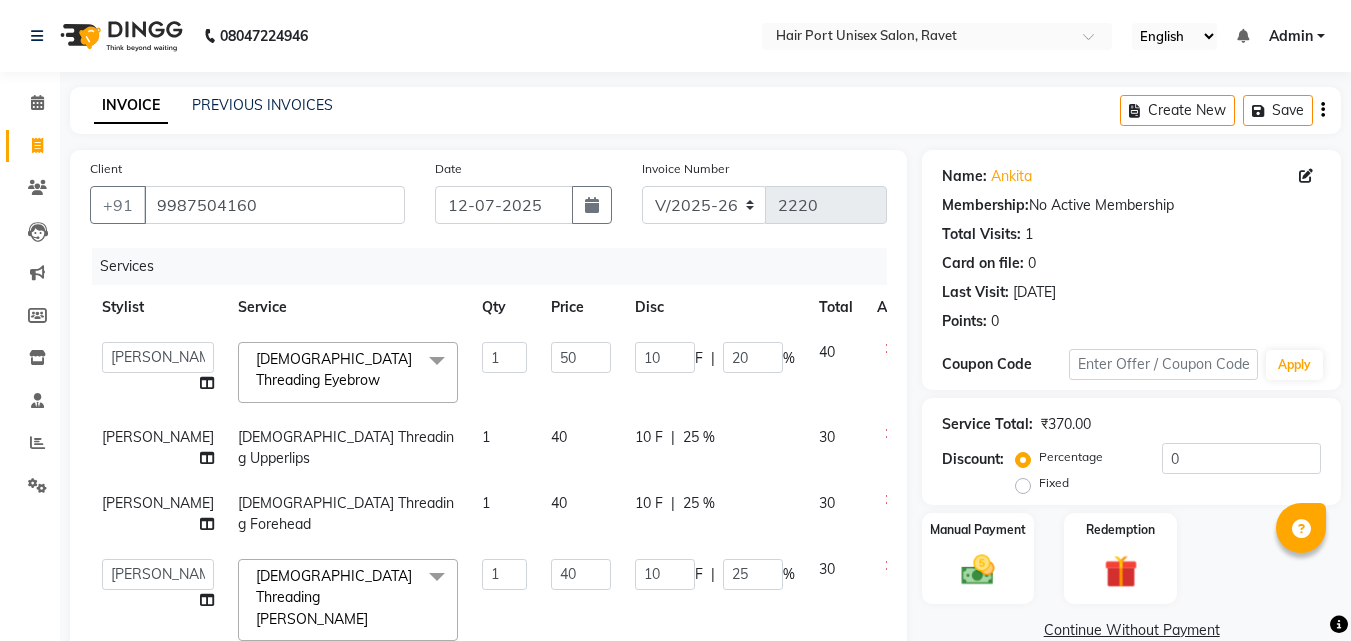 click on "Client [PHONE_NUMBER] Date [DATE] Invoice Number V/2025 V/[PHONE_NUMBER] Services Stylist Service Qty Price Disc Total Action  [PERSON_NAME]    [PERSON_NAME]   [PERSON_NAME]   [PERSON_NAME] [PERSON_NAME]    [PERSON_NAME] [PERSON_NAME] Mane  [DEMOGRAPHIC_DATA] Threading Eyebrow  x [DEMOGRAPHIC_DATA] Hair Cut (Hair Wash+Styling) [DEMOGRAPHIC_DATA] Flicks Cut [DEMOGRAPHIC_DATA] Hair Wash+ Blow Dry [DEMOGRAPHIC_DATA] Baby Hair Cut [DEMOGRAPHIC_DATA] Treated Hair Wash+ Blow Dry [DEMOGRAPHIC_DATA] Styling Short Hair [DEMOGRAPHIC_DATA] Styling Medium Hair [DEMOGRAPHIC_DATA] Styling Long Hair  [DEMOGRAPHIC_DATA] Styling Iron/Tong Short Hair [DEMOGRAPHIC_DATA] Styling Iron/Tong Medium Hair [DEMOGRAPHIC_DATA] Styling Iron/Tong Long Hair [DEMOGRAPHIC_DATA] Straightening Short Hair [DEMOGRAPHIC_DATA] Straightening Medium Hair [DEMOGRAPHIC_DATA] Staightening Long Hair [DEMOGRAPHIC_DATA] Smoothing Short Hair [DEMOGRAPHIC_DATA] Smoothing Medium Hair [DEMOGRAPHIC_DATA] Smoothing Long Hair [DEMOGRAPHIC_DATA] Nanoplastla Short Hair [DEMOGRAPHIC_DATA] Nanoplastla Medium Hair [DEMOGRAPHIC_DATA] Nanoplastla Long Hair  [DEMOGRAPHIC_DATA] Keratin Short Hair [DEMOGRAPHIC_DATA] Keratin Medium Hair  [DEMOGRAPHIC_DATA] Keratin Long Hair [DEMOGRAPHIC_DATA] Bluetox Short Hair [DEMOGRAPHIC_DATA] Bluetox Medium Hair" 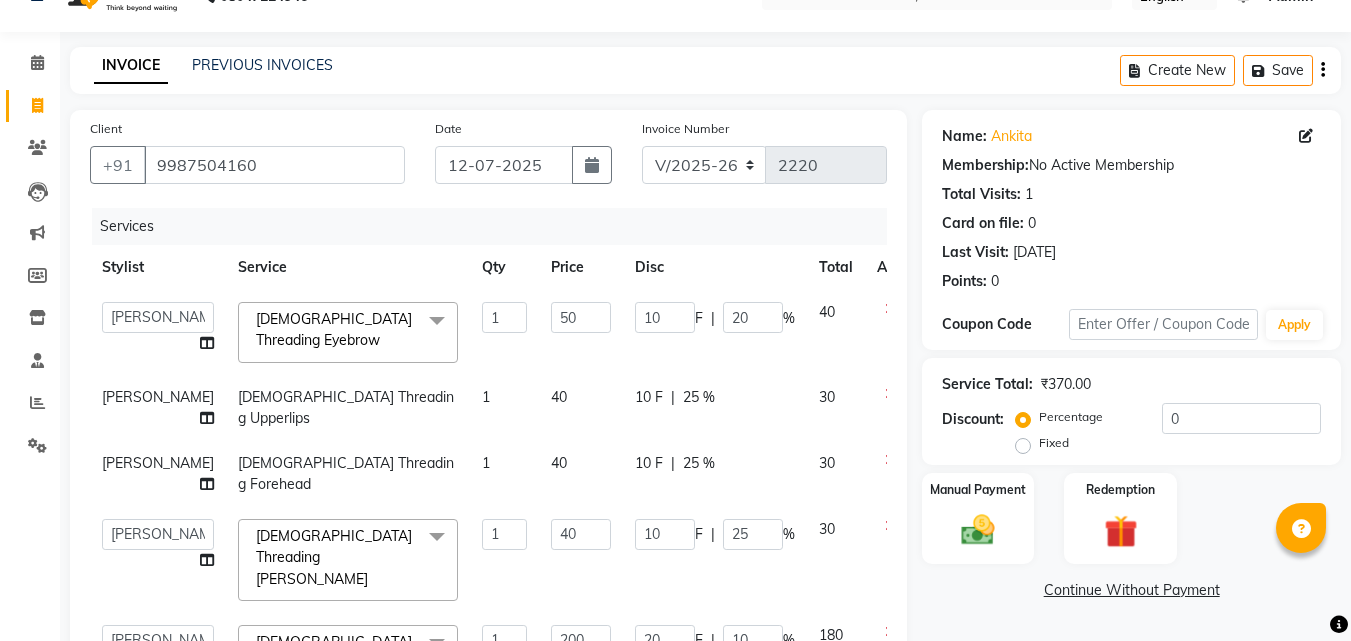 scroll, scrollTop: 417, scrollLeft: 0, axis: vertical 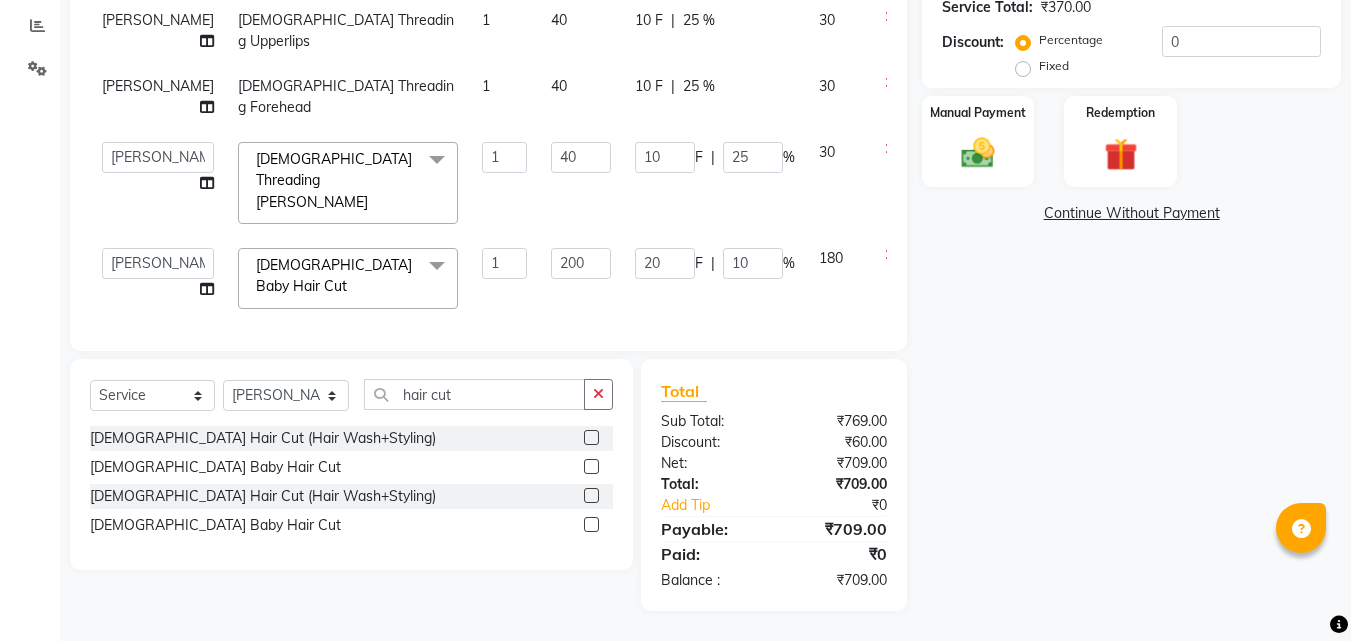 click 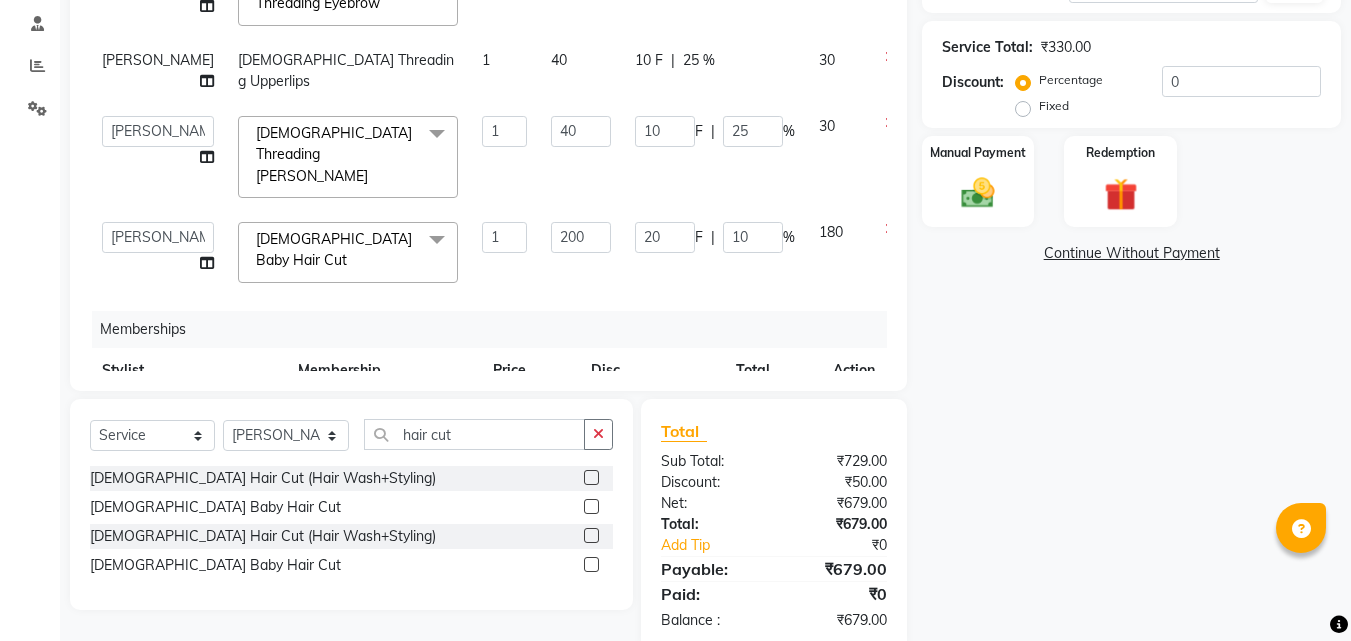 scroll, scrollTop: 0, scrollLeft: 0, axis: both 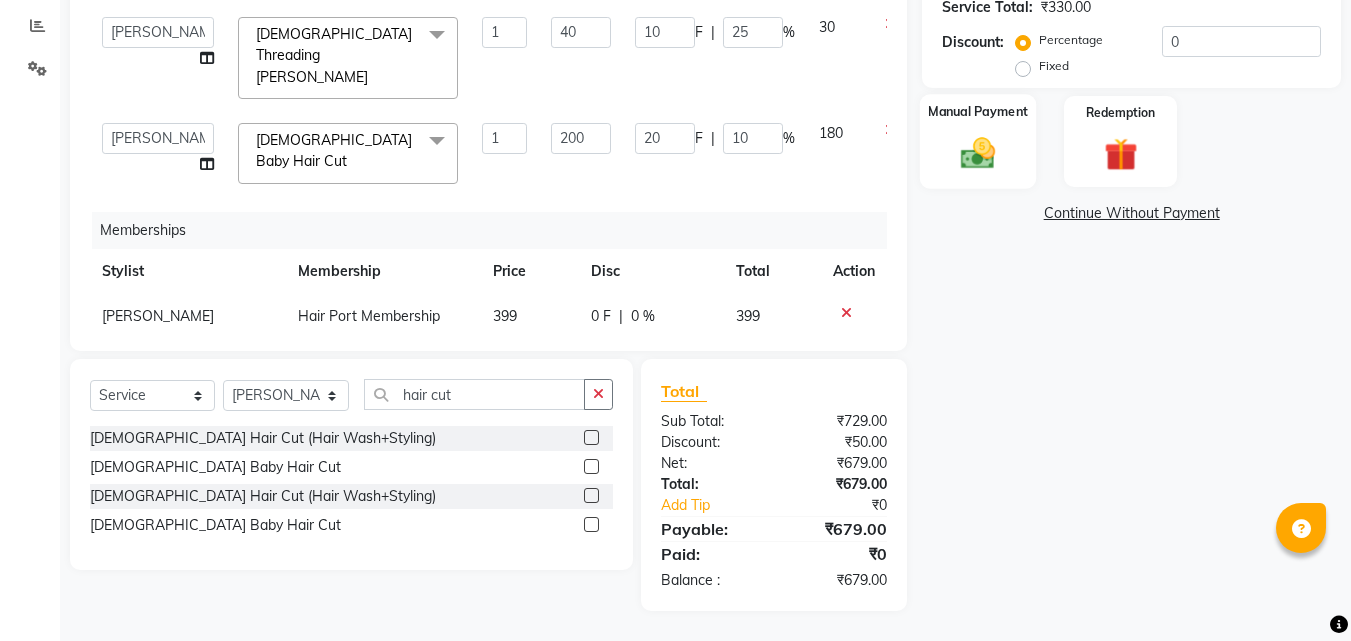 click 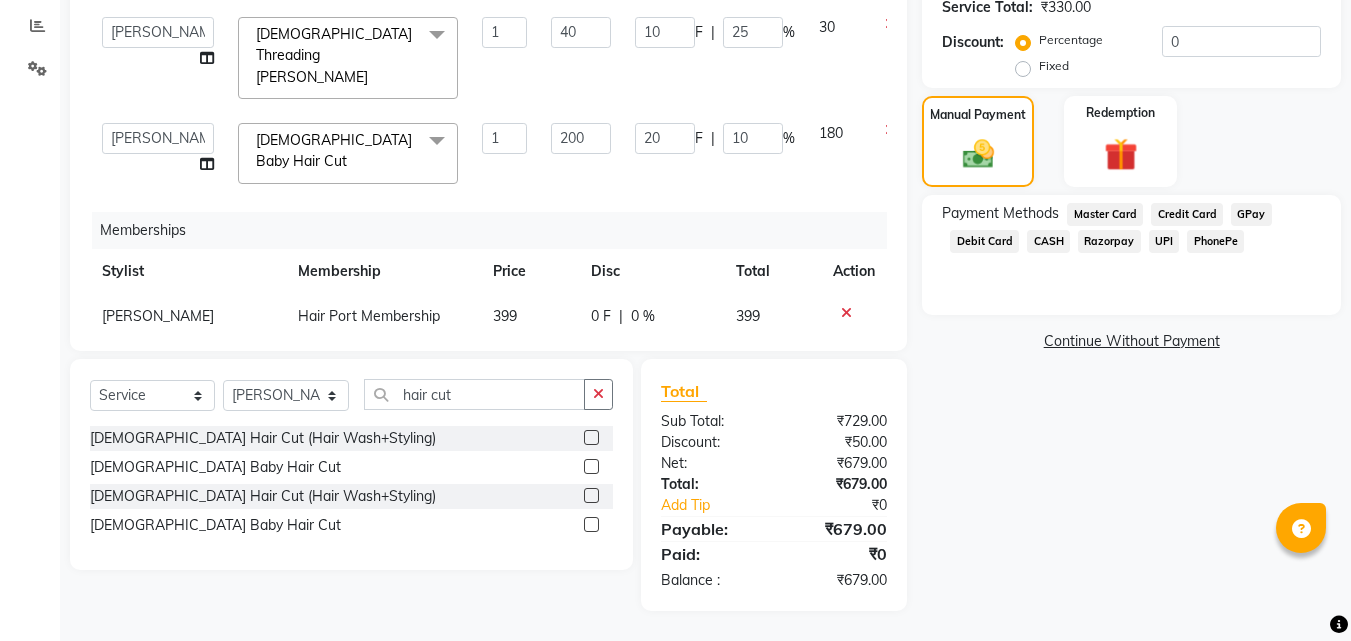click on "UPI" 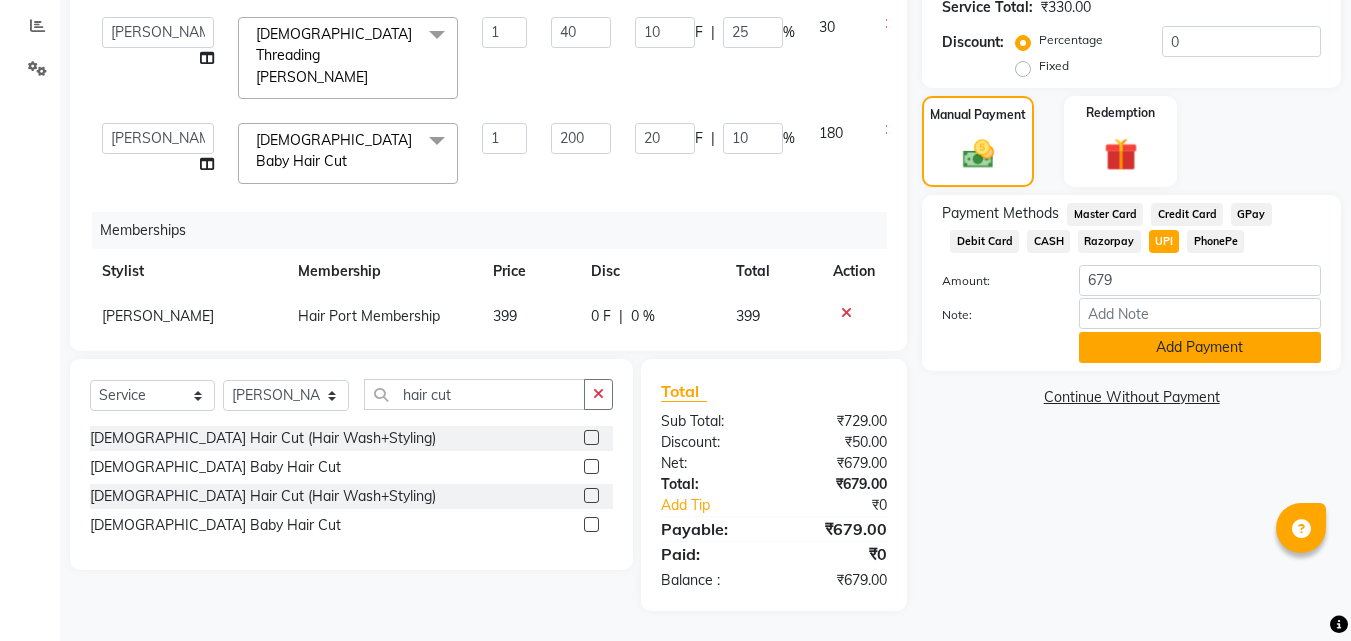 click on "Add Payment" 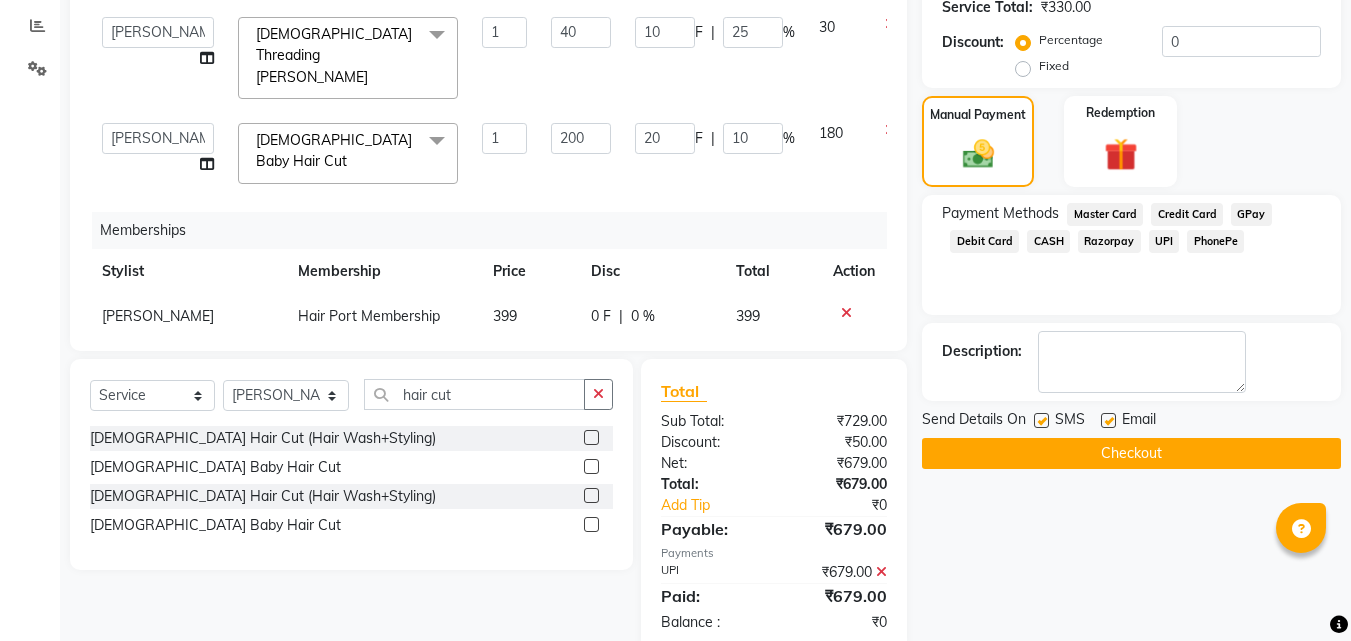 click on "Checkout" 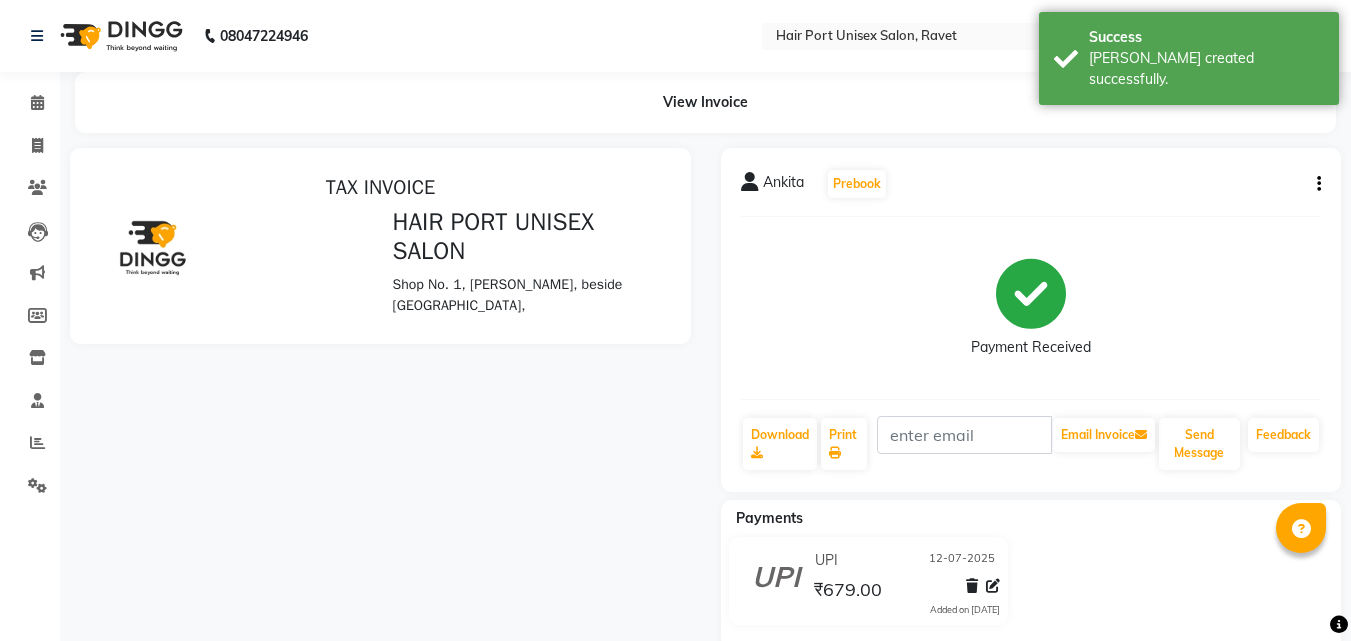 scroll, scrollTop: 0, scrollLeft: 0, axis: both 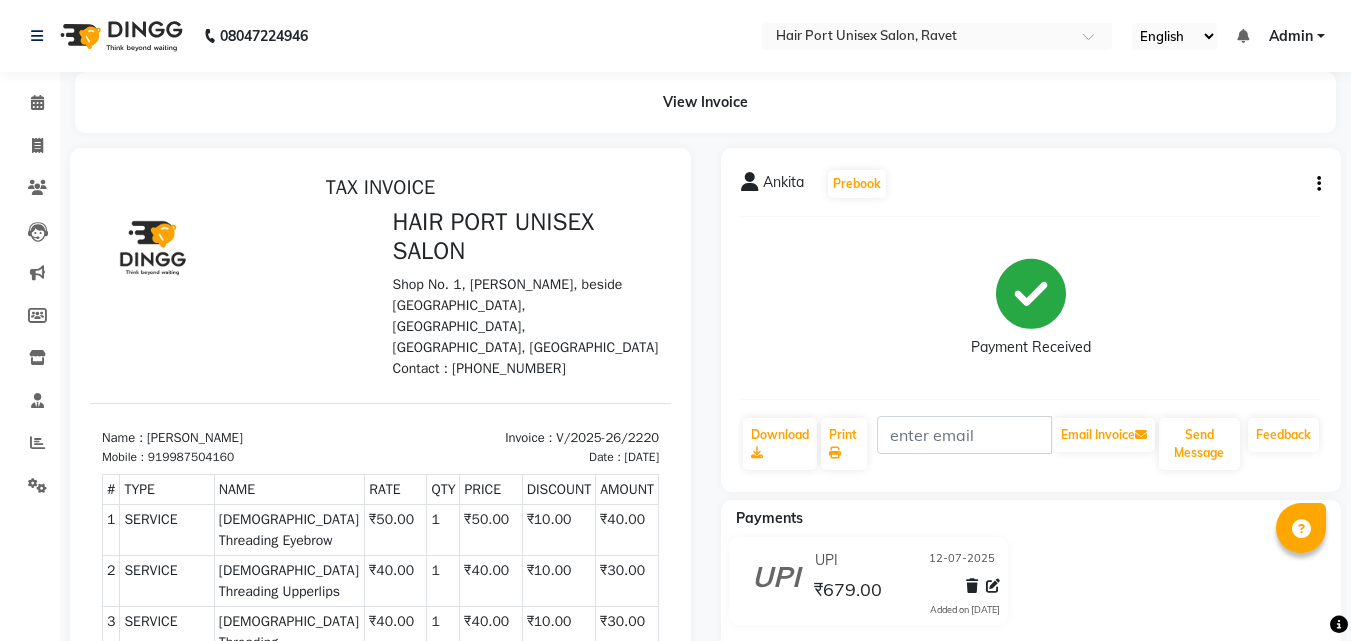 click at bounding box center (380, 585) 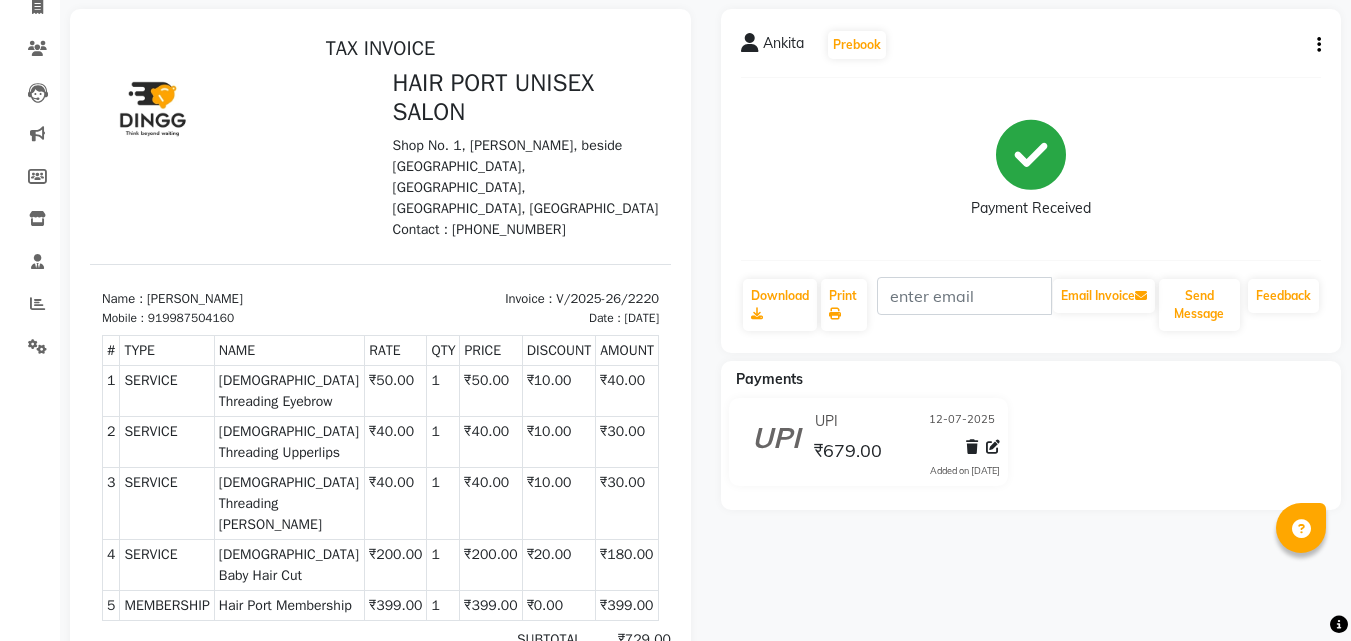 scroll, scrollTop: 0, scrollLeft: 0, axis: both 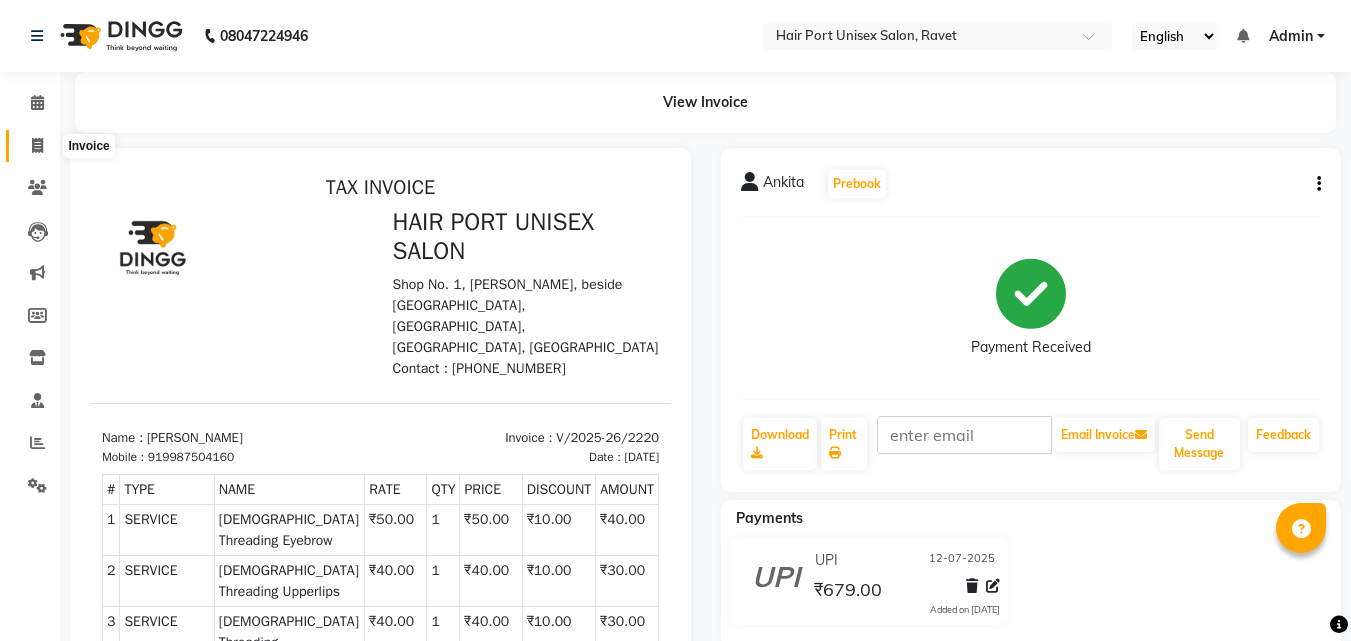 click 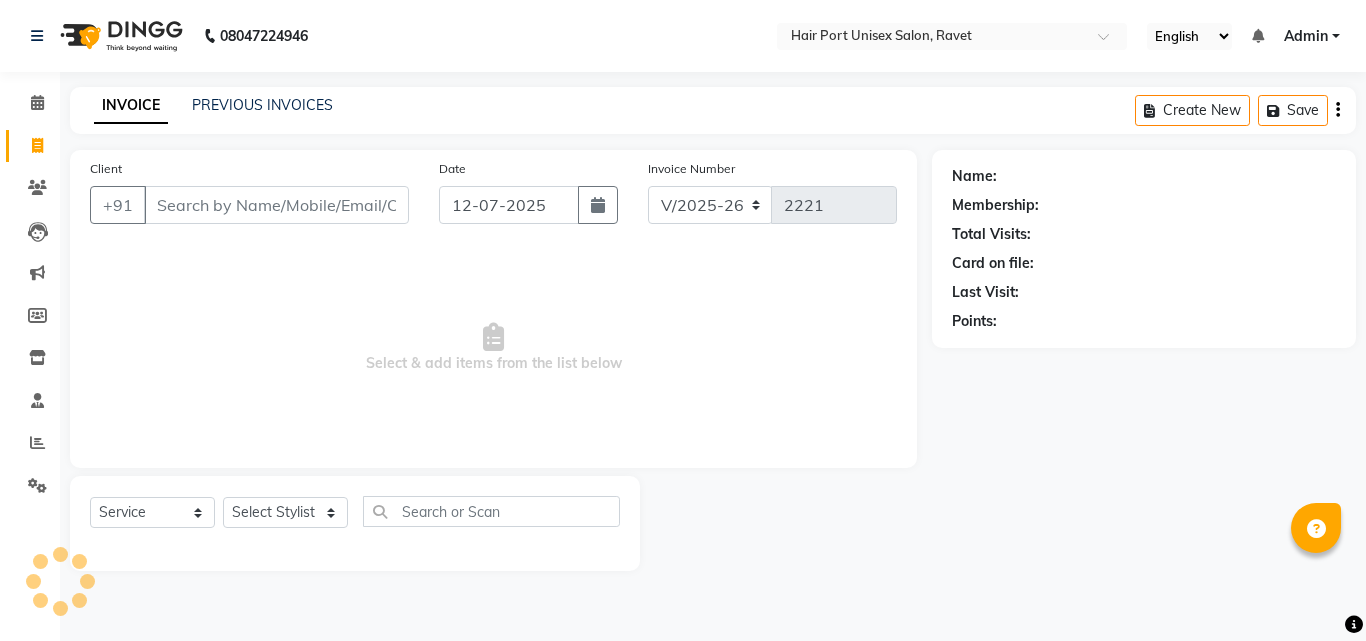 click on "Client" at bounding box center (276, 205) 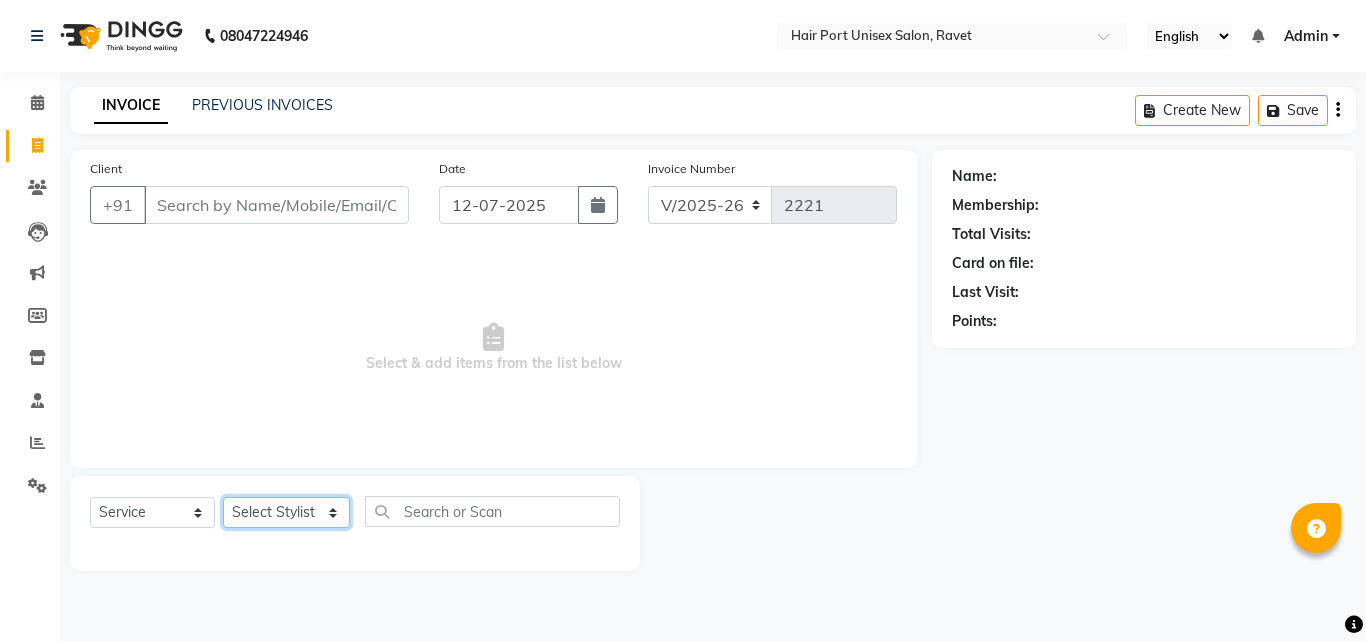 click on "Select Stylist [PERSON_NAME]  [PERSON_NAME] [PERSON_NAME] [PERSON_NAME] [PERSON_NAME]  [PERSON_NAME] [PERSON_NAME] Mane" 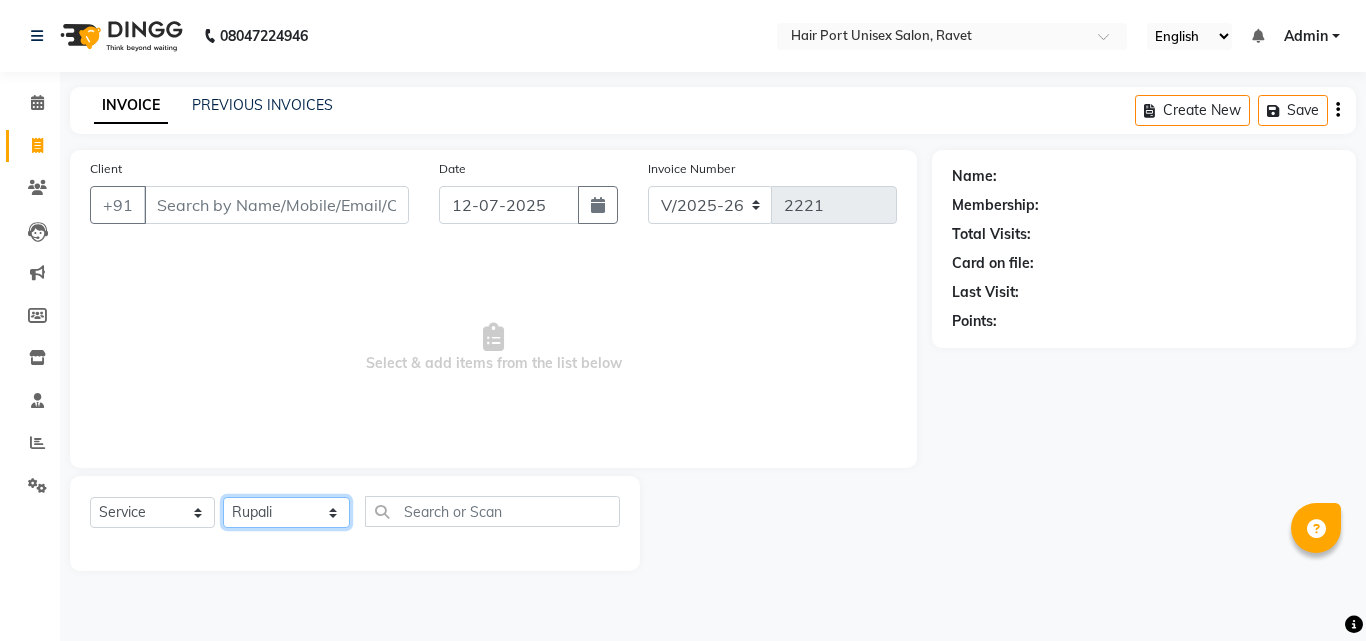 click on "Select Stylist [PERSON_NAME]  [PERSON_NAME] [PERSON_NAME] [PERSON_NAME] [PERSON_NAME]  [PERSON_NAME] [PERSON_NAME] Mane" 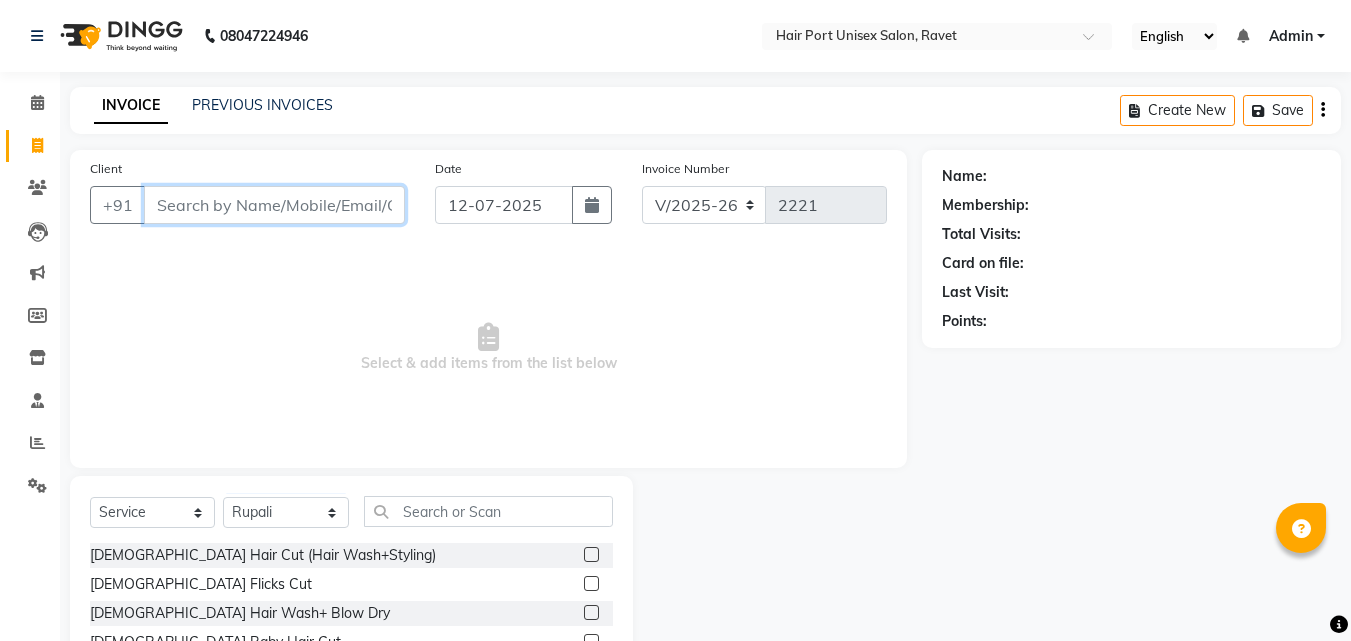 click on "Client" at bounding box center (274, 205) 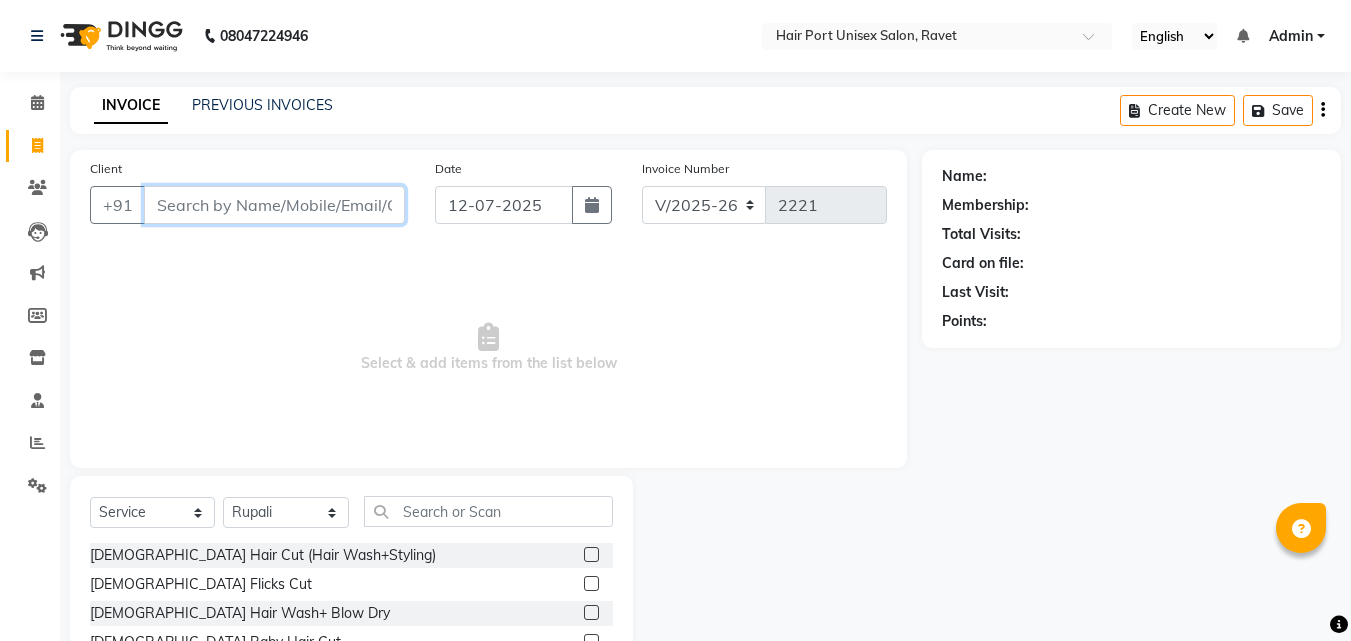 click on "Client" at bounding box center (274, 205) 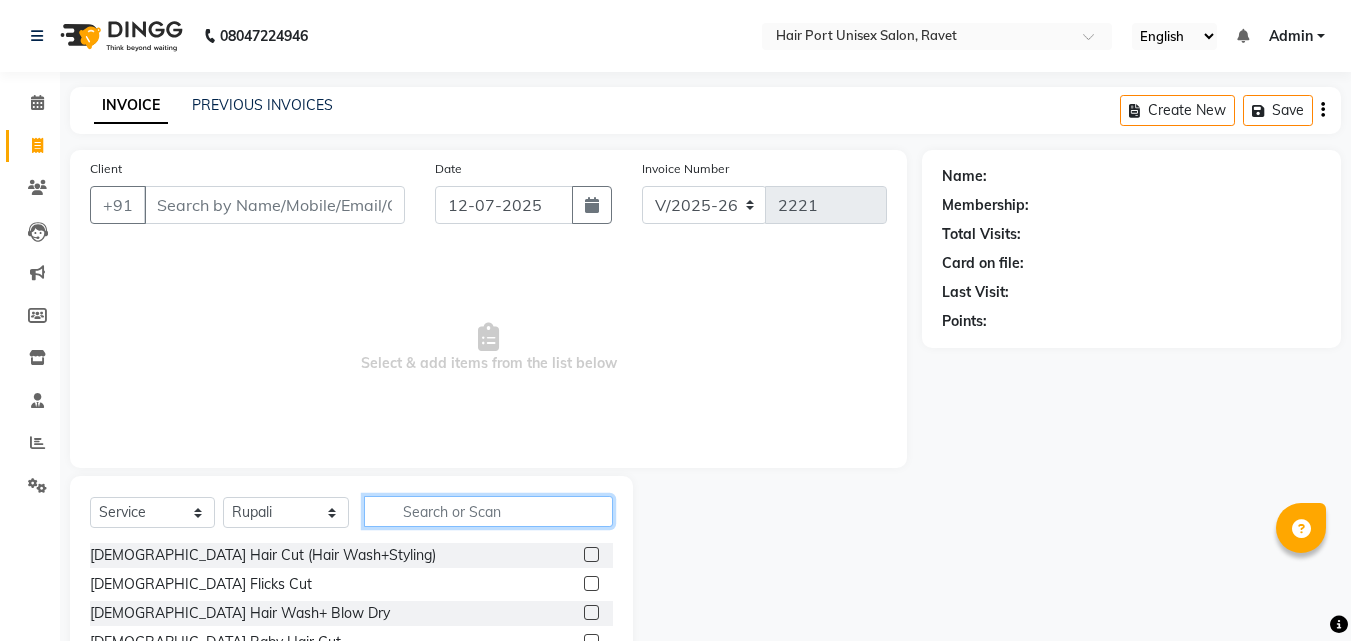 click 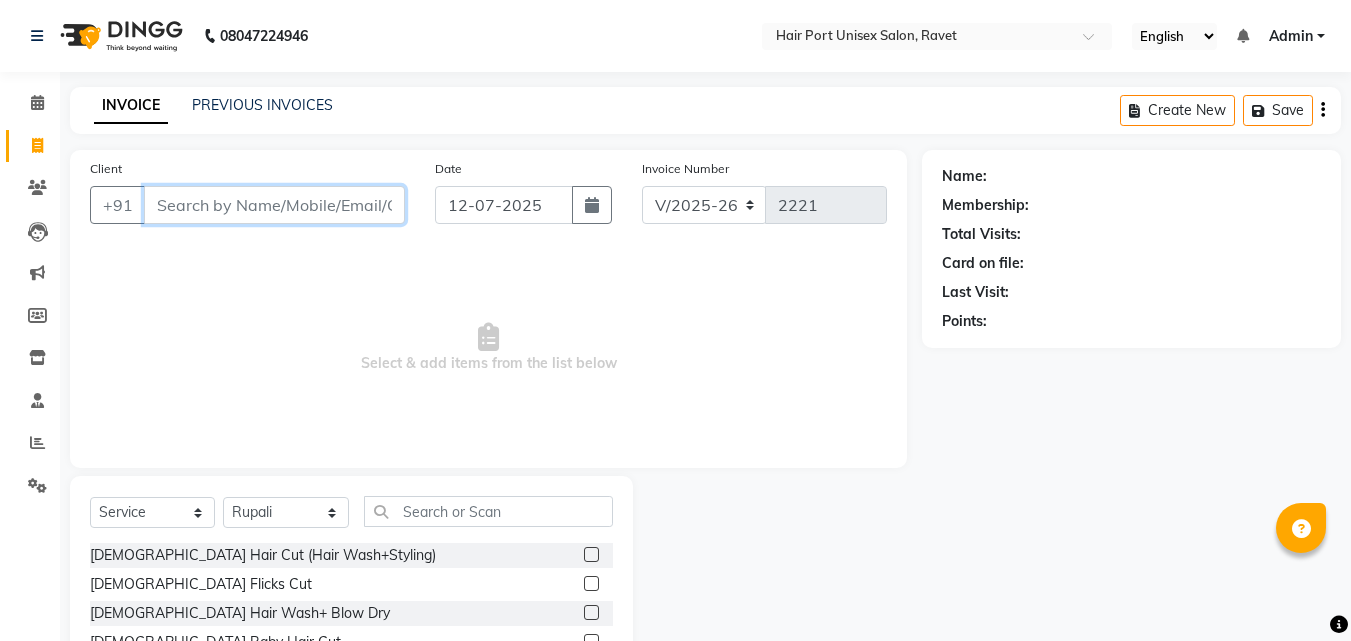 click on "Client" at bounding box center (274, 205) 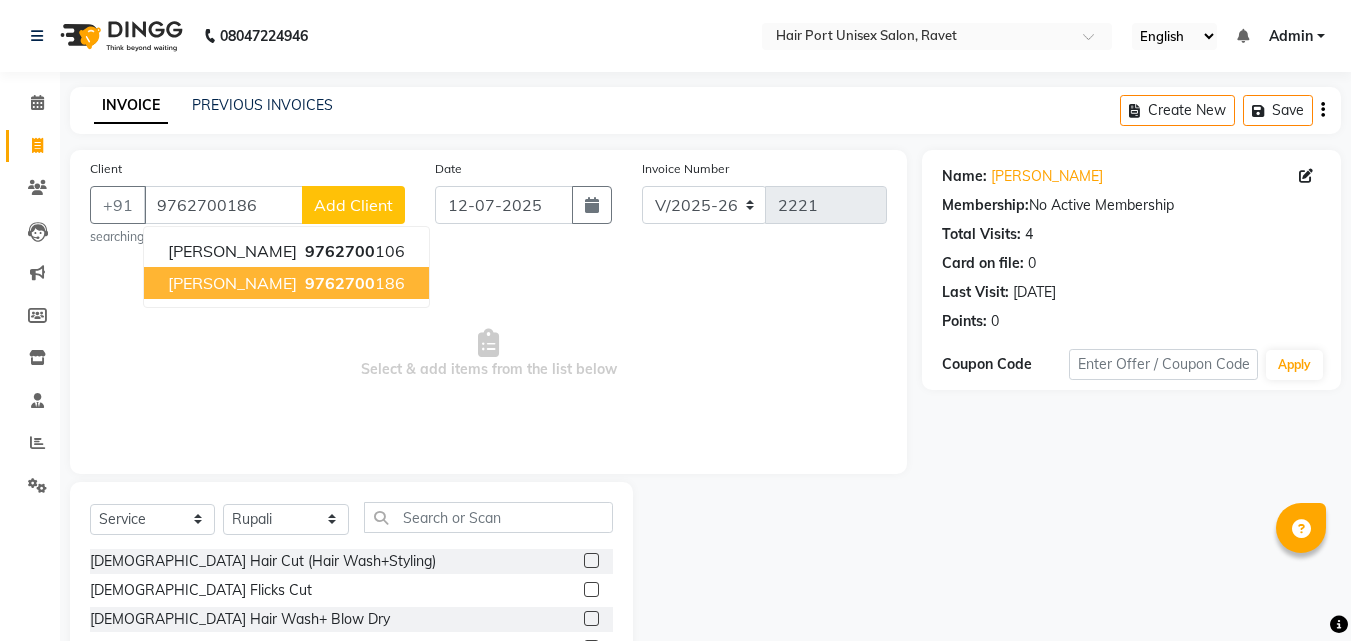 click on "9762700 186" at bounding box center [353, 283] 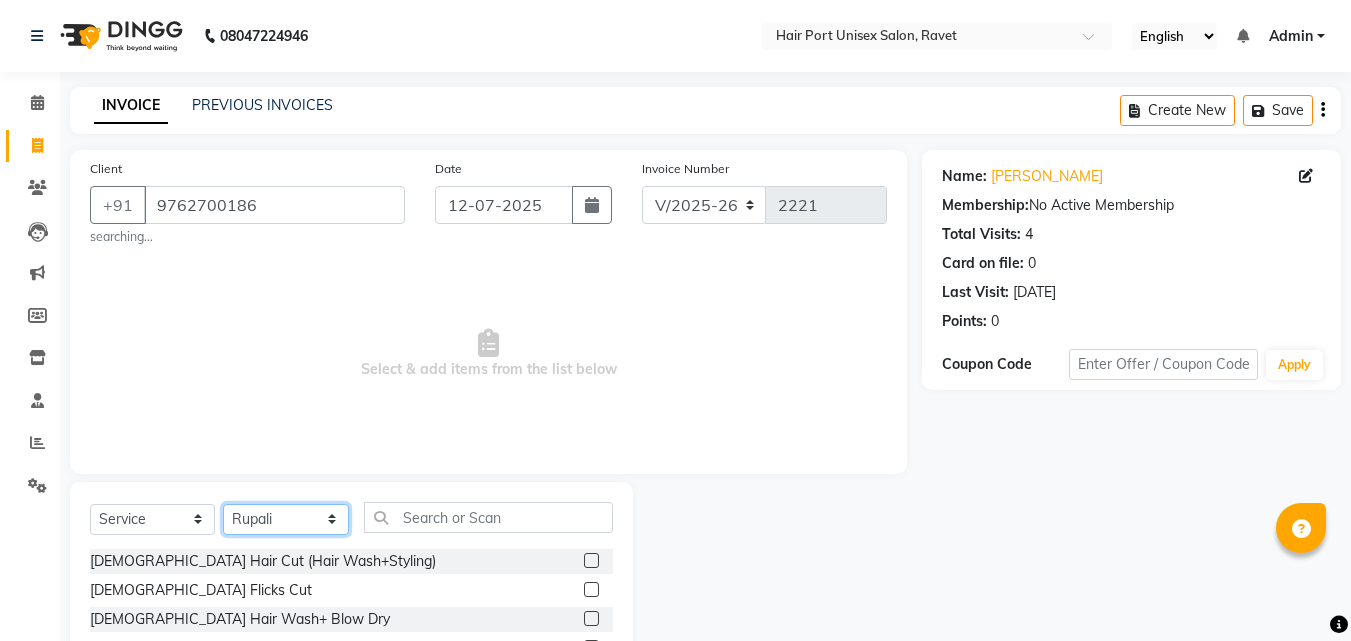 click on "Select Stylist [PERSON_NAME]  [PERSON_NAME] [PERSON_NAME] [PERSON_NAME] [PERSON_NAME]  [PERSON_NAME] [PERSON_NAME] Mane" 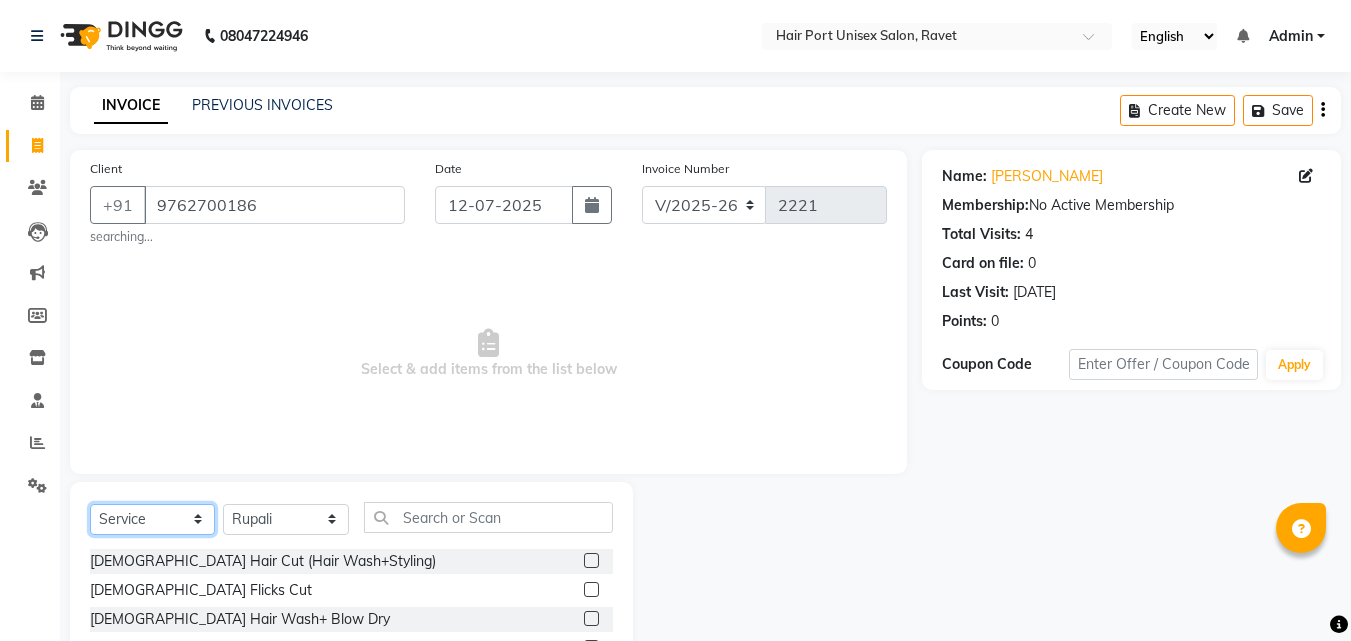click on "Select  Service  Product  Membership  Package Voucher Prepaid Gift Card" 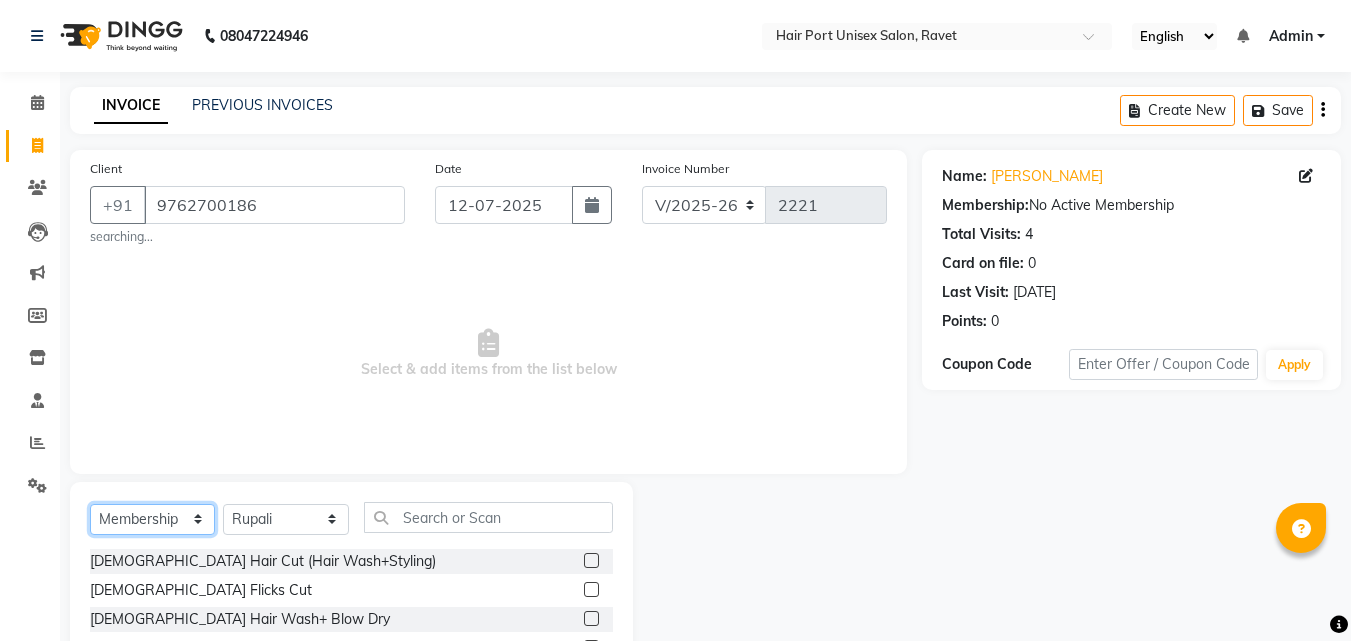 click on "Select  Service  Product  Membership  Package Voucher Prepaid Gift Card" 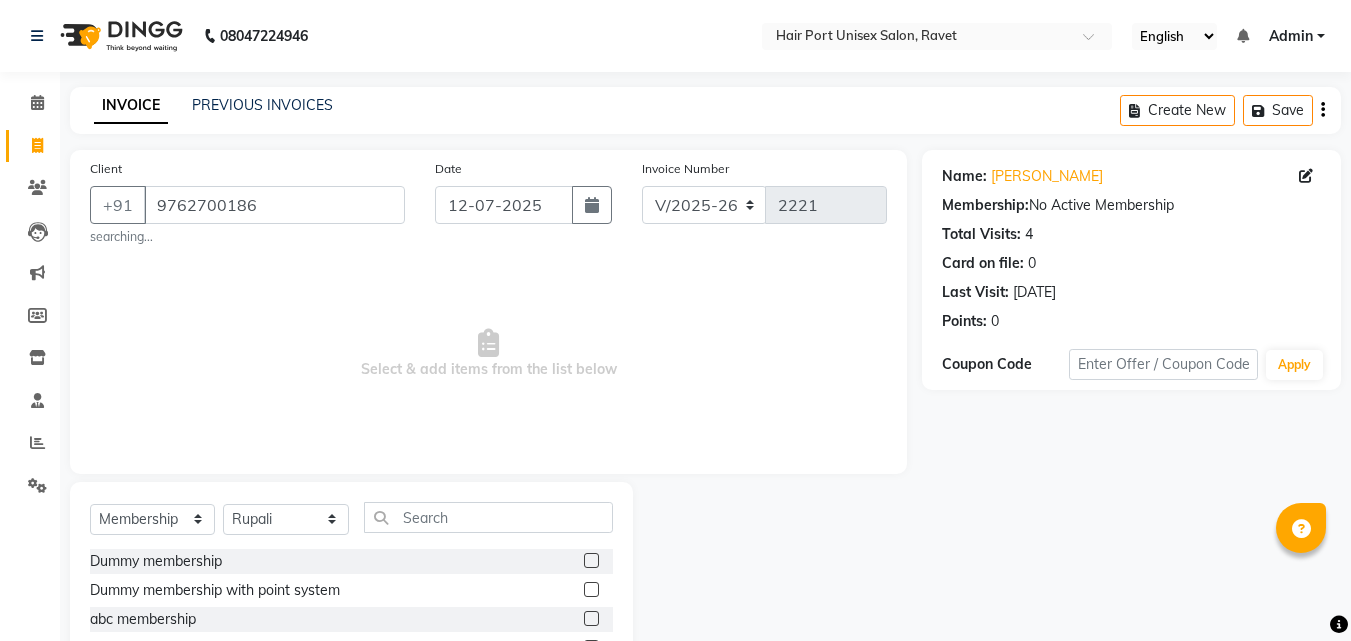 click on "Dummy membership with point system" 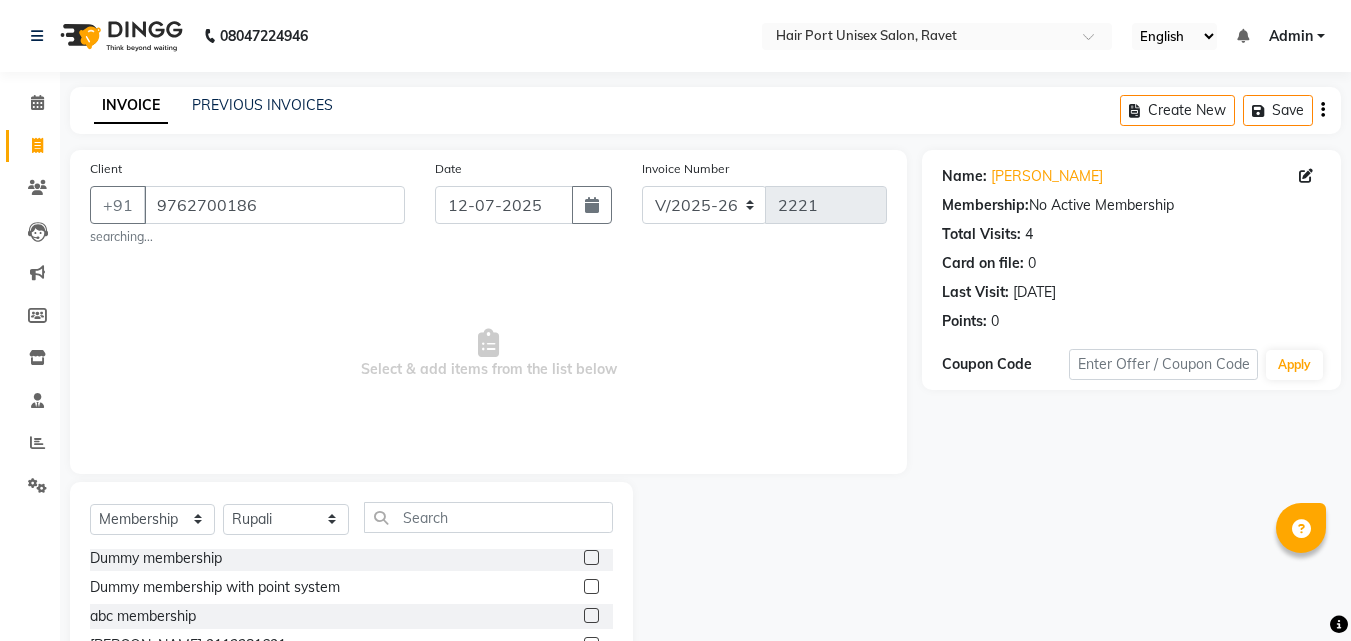 scroll, scrollTop: 166, scrollLeft: 0, axis: vertical 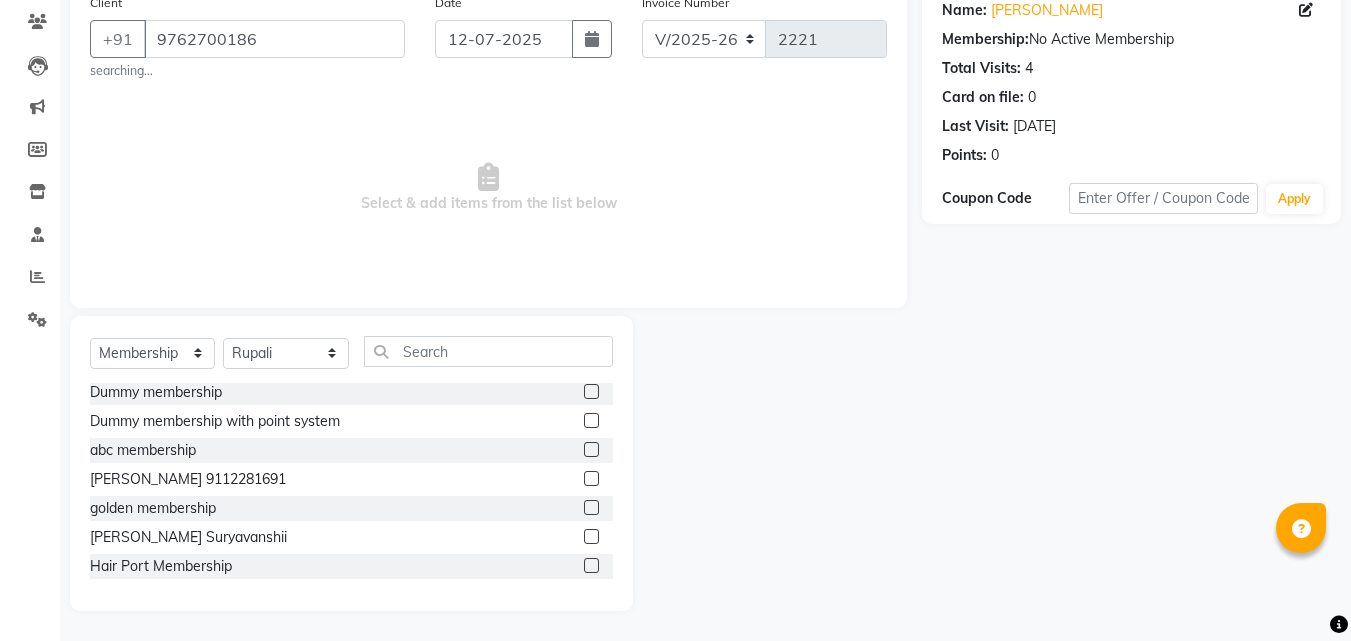 click 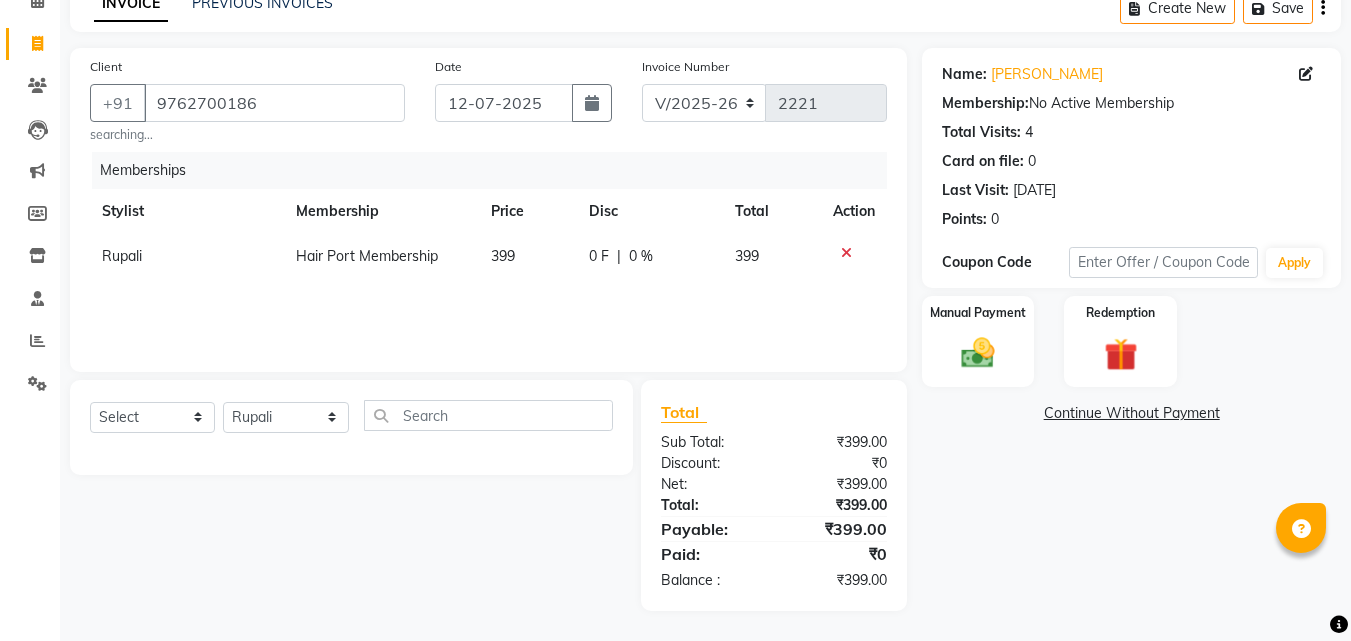 scroll, scrollTop: 102, scrollLeft: 0, axis: vertical 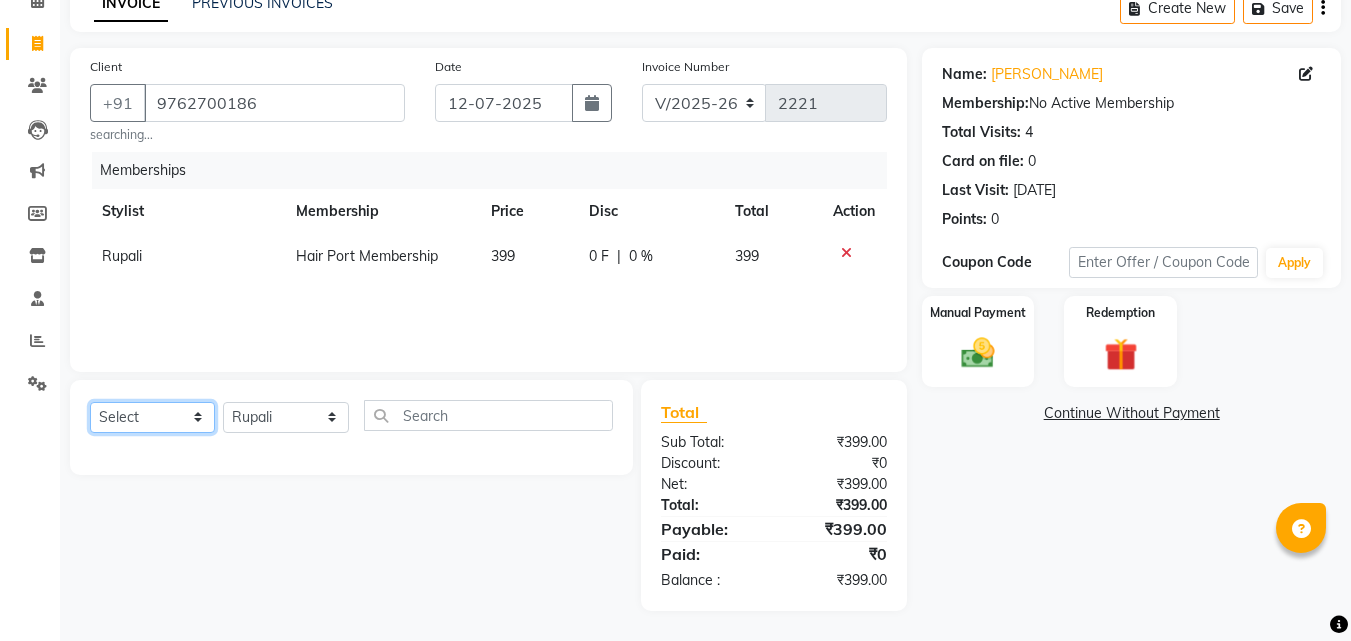 click on "Select  Service  Product  Package Voucher Prepaid Gift Card" 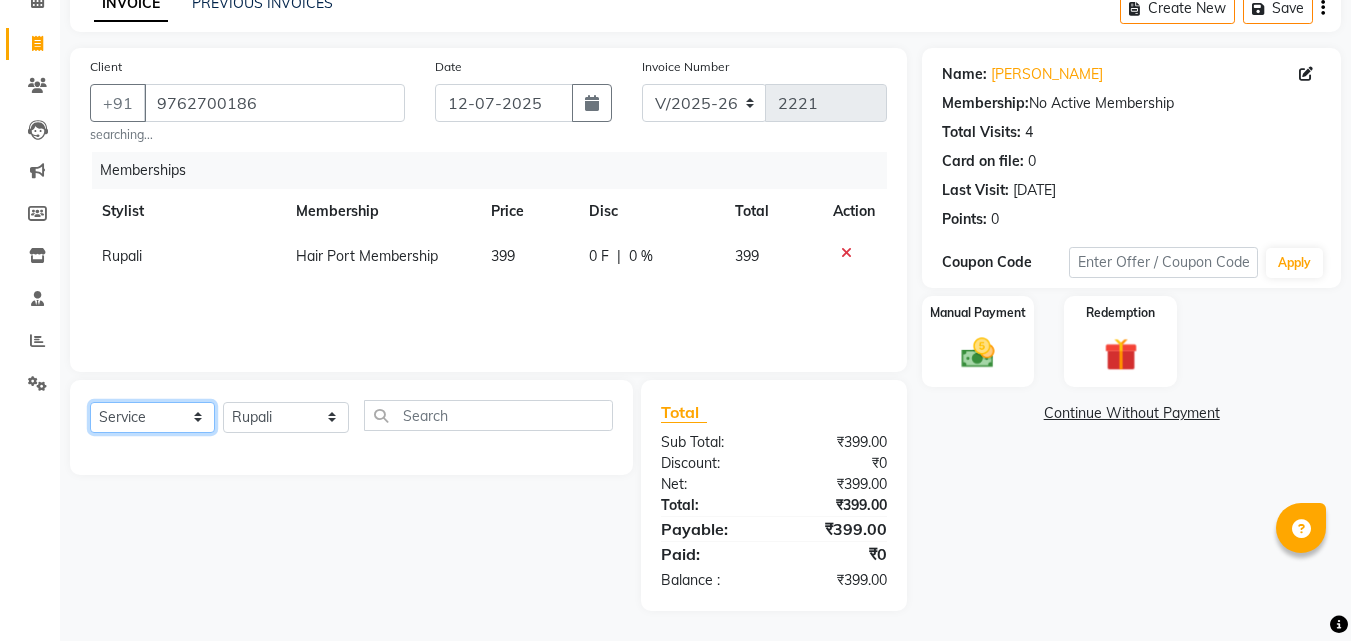 click on "Select  Service  Product  Package Voucher Prepaid Gift Card" 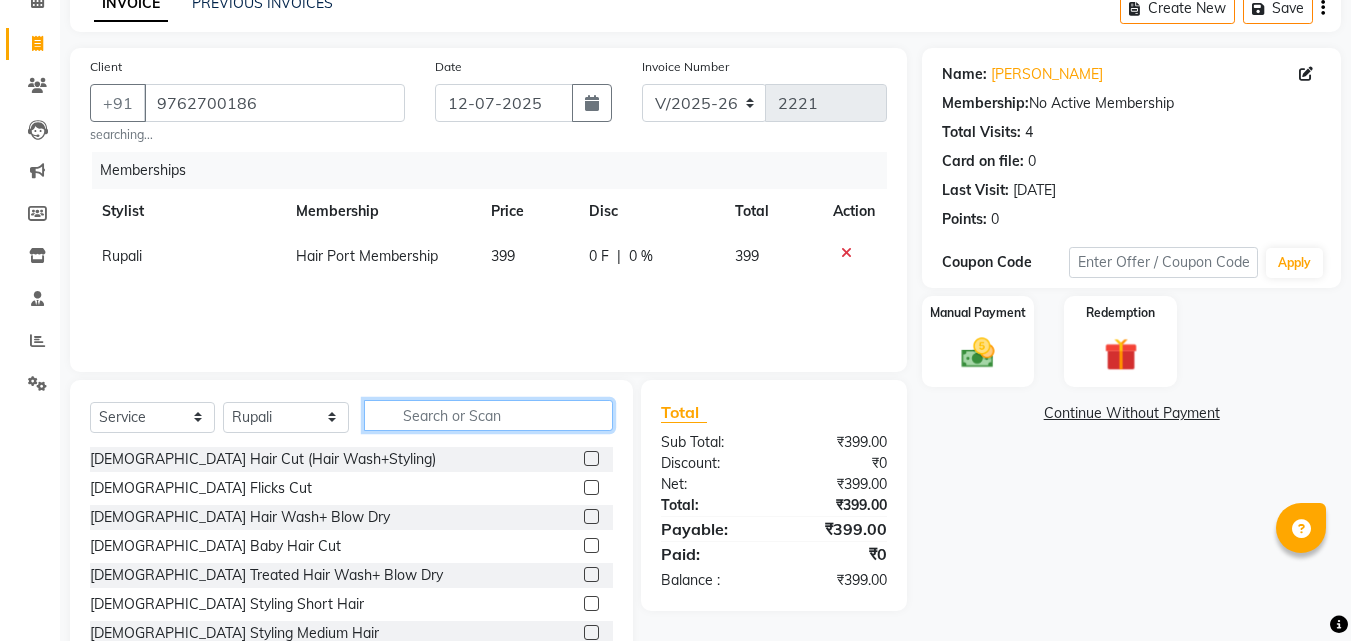 click 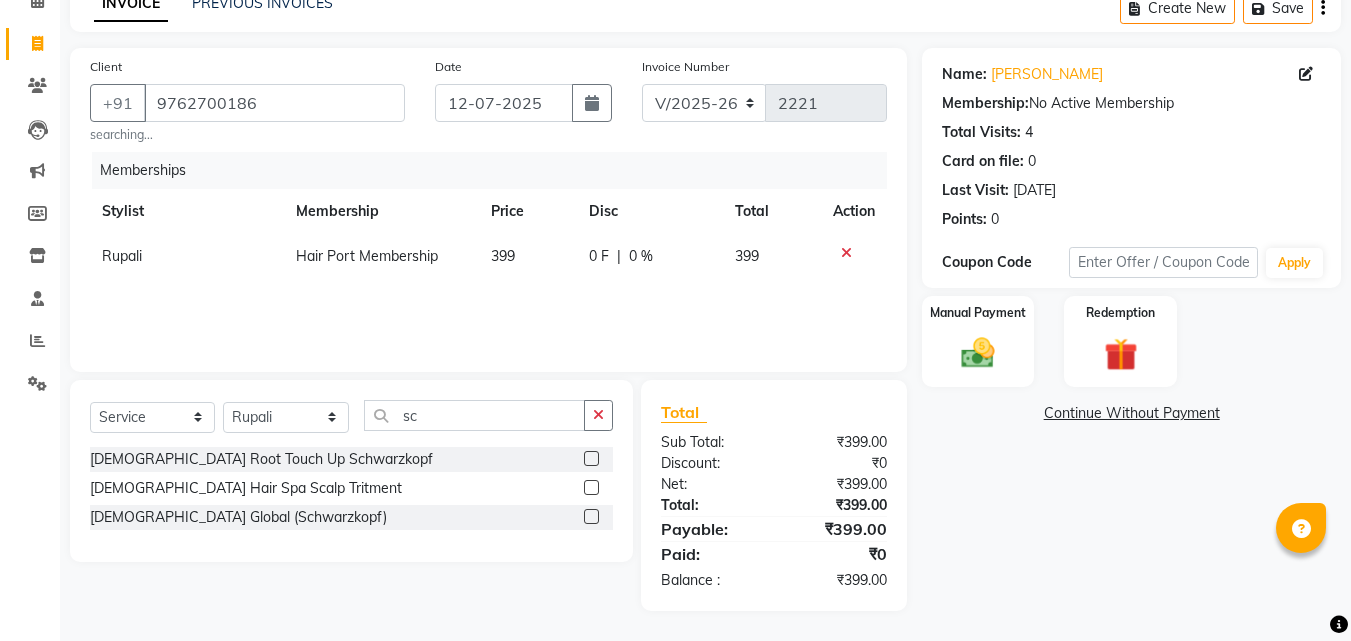 click 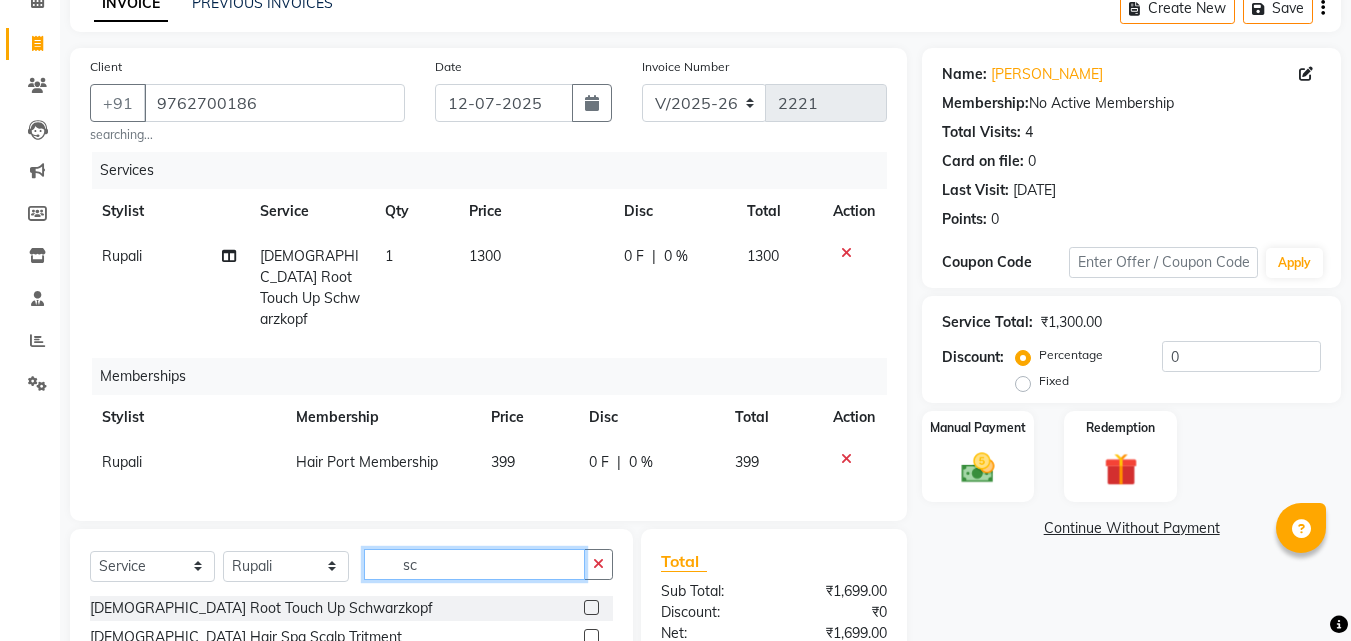 click on "sc" 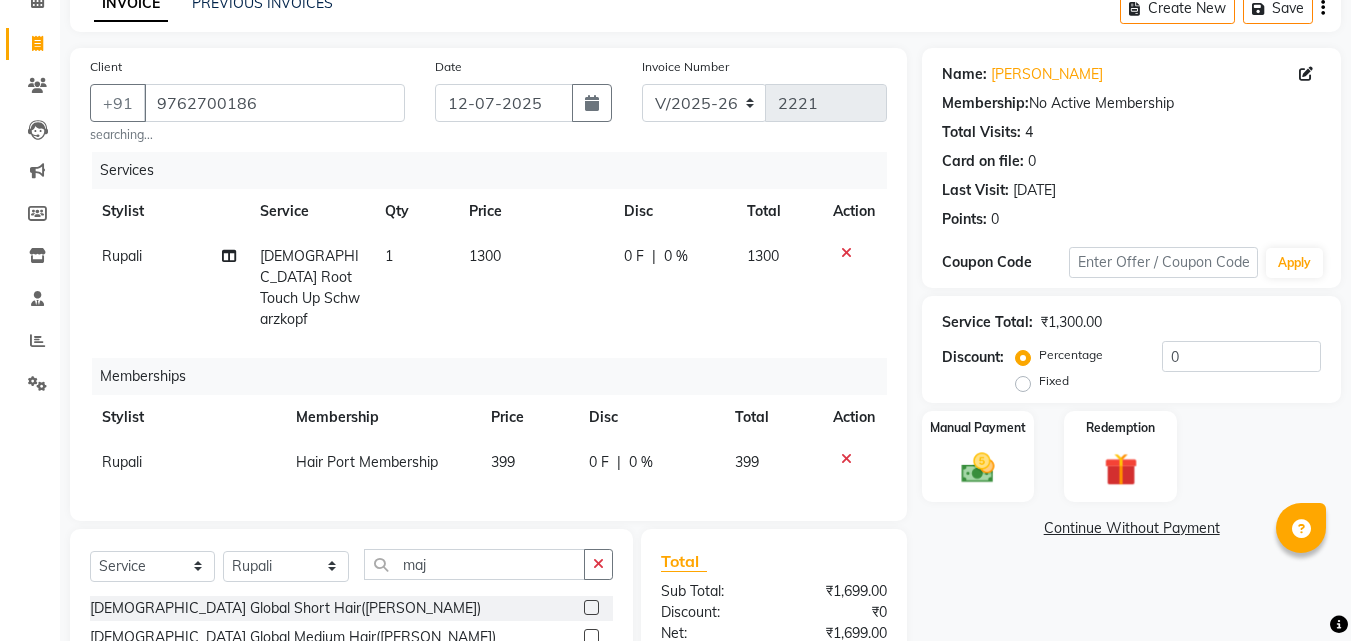 click on "Select  Service  Product  Package Voucher Prepaid Gift Card  Select Stylist [PERSON_NAME]  [PERSON_NAME] [PERSON_NAME] [PERSON_NAME] [PERSON_NAME]  [PERSON_NAME] [PERSON_NAME] Mane maj" 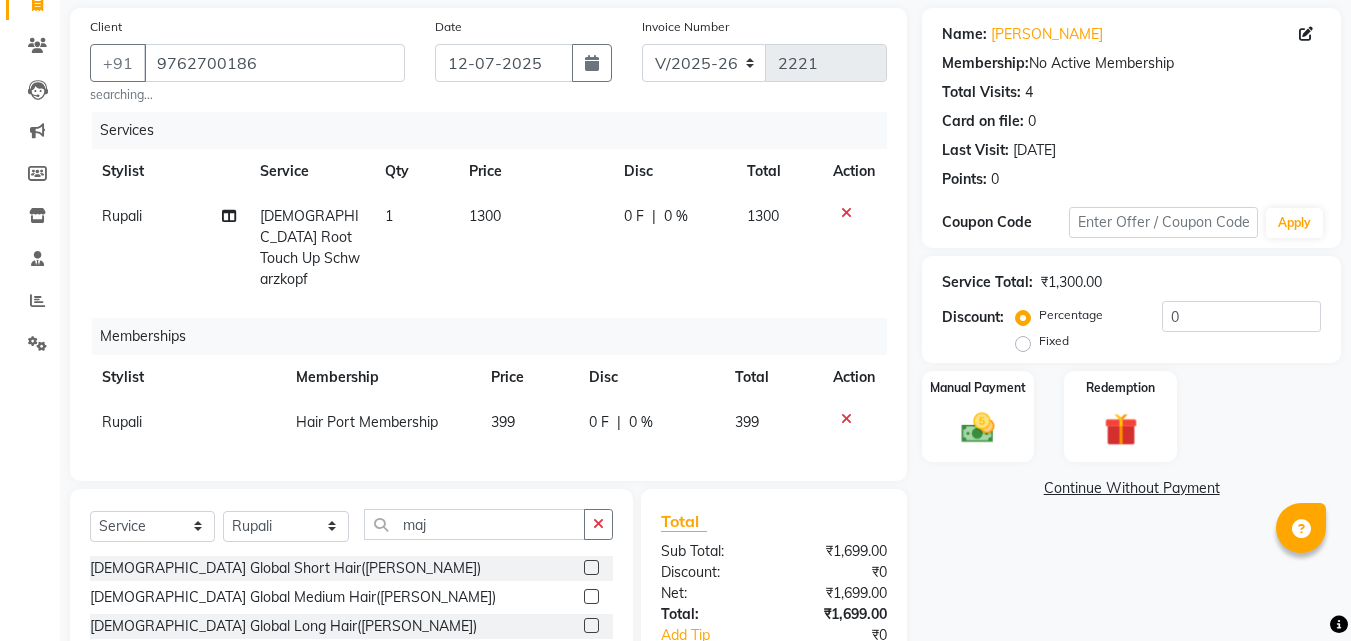 scroll, scrollTop: 283, scrollLeft: 0, axis: vertical 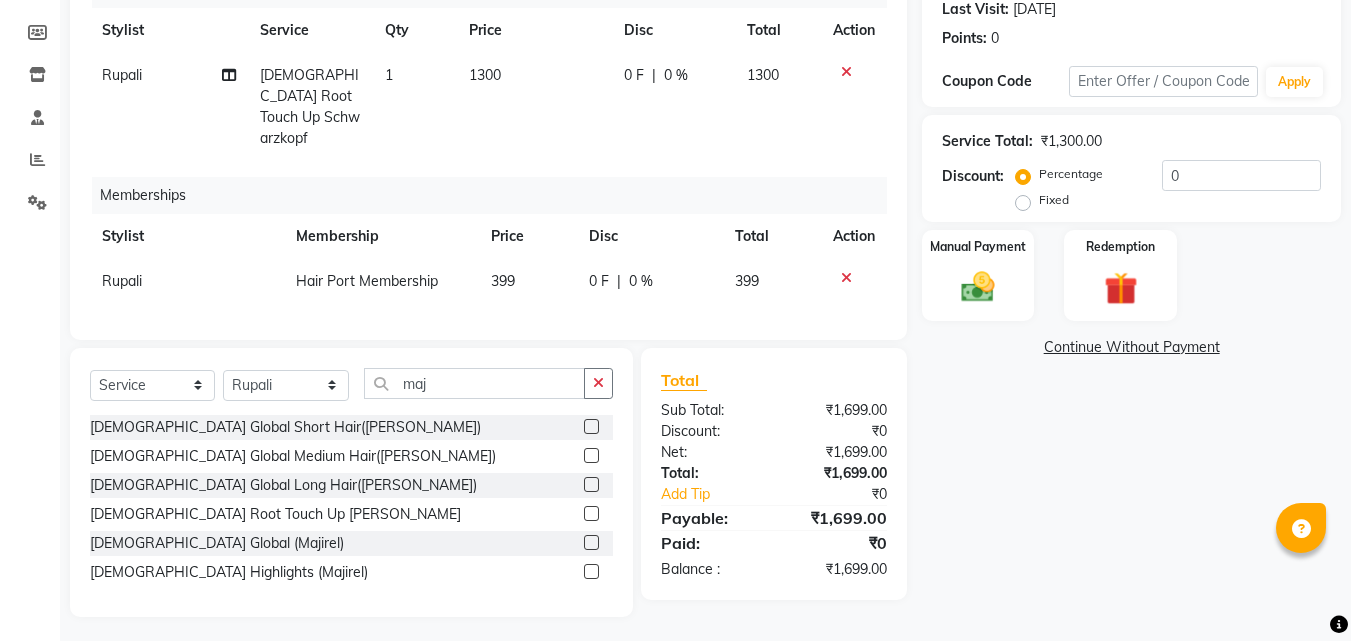 click 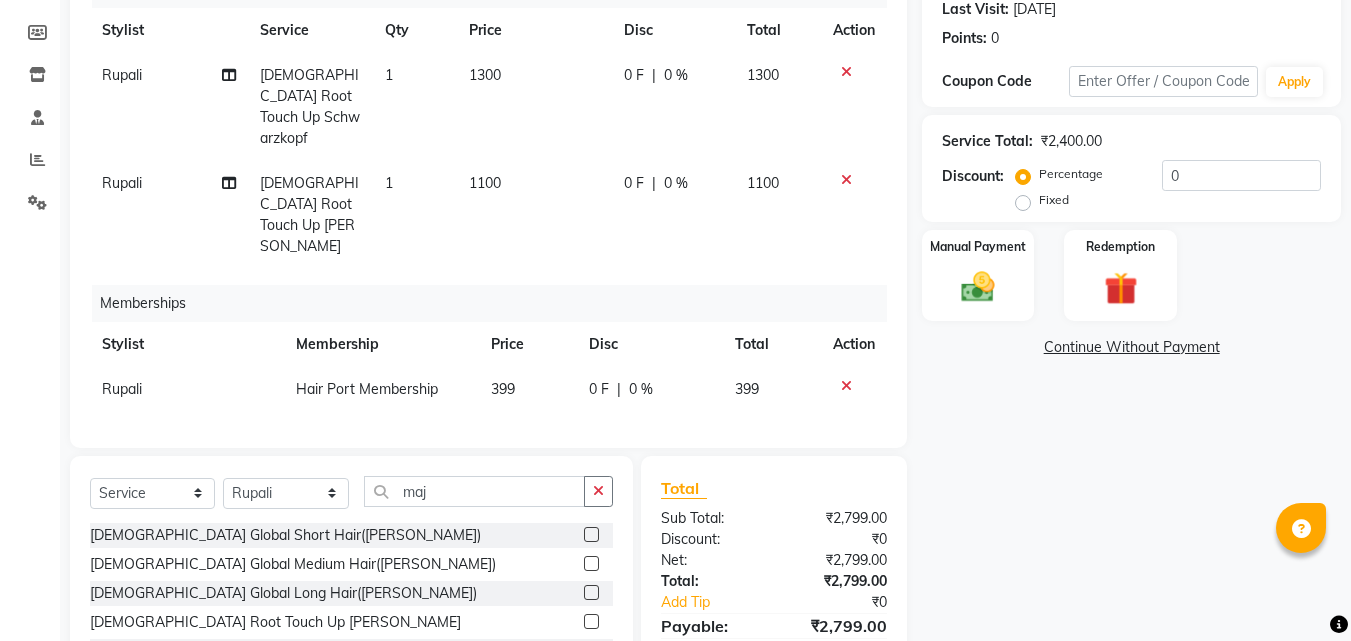 click on "1100" 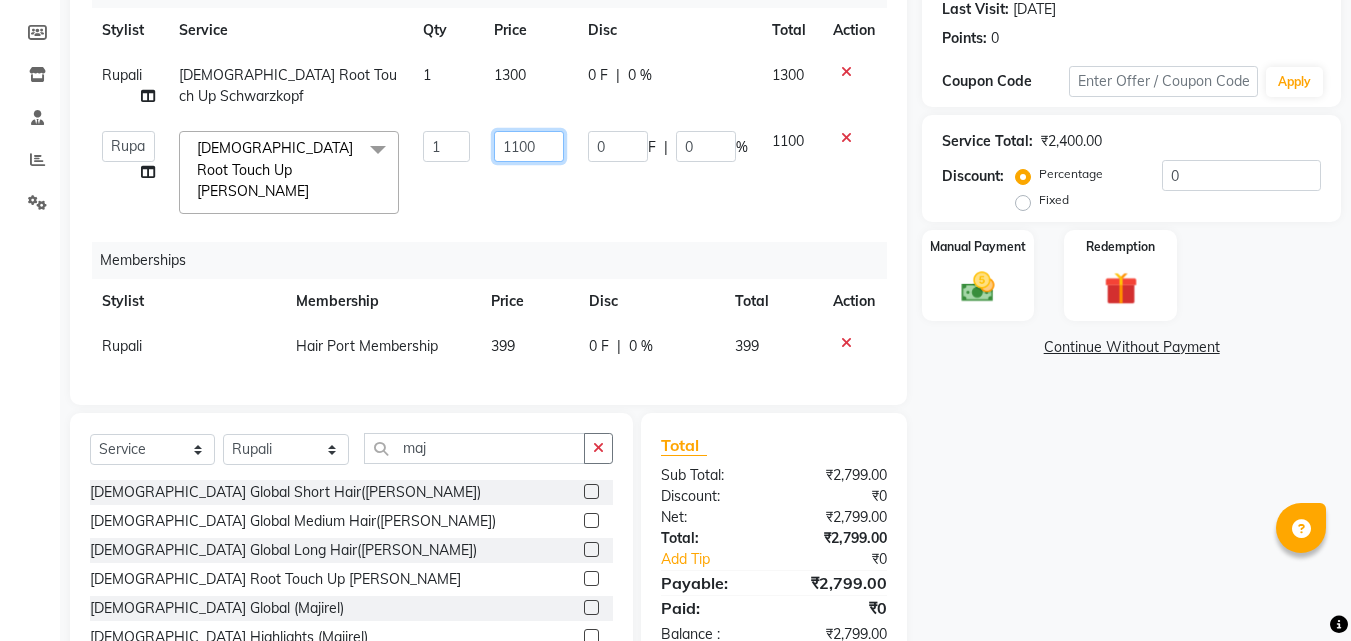 click on "1100" 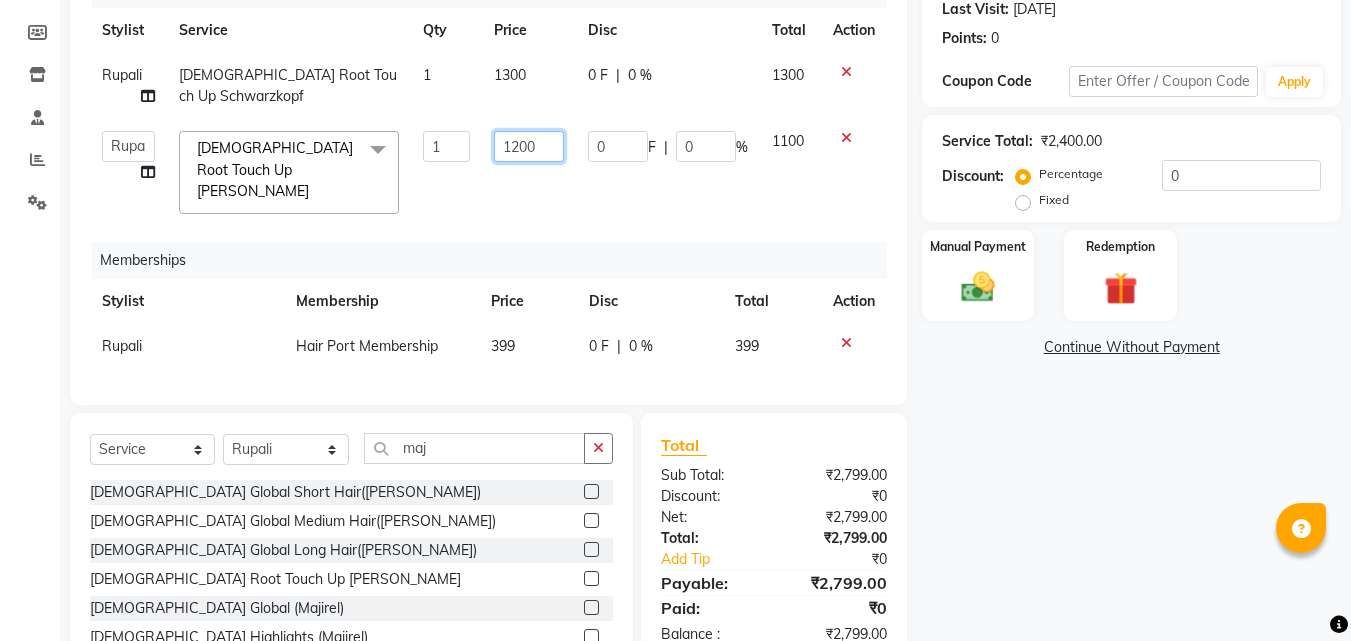 click on "1200" 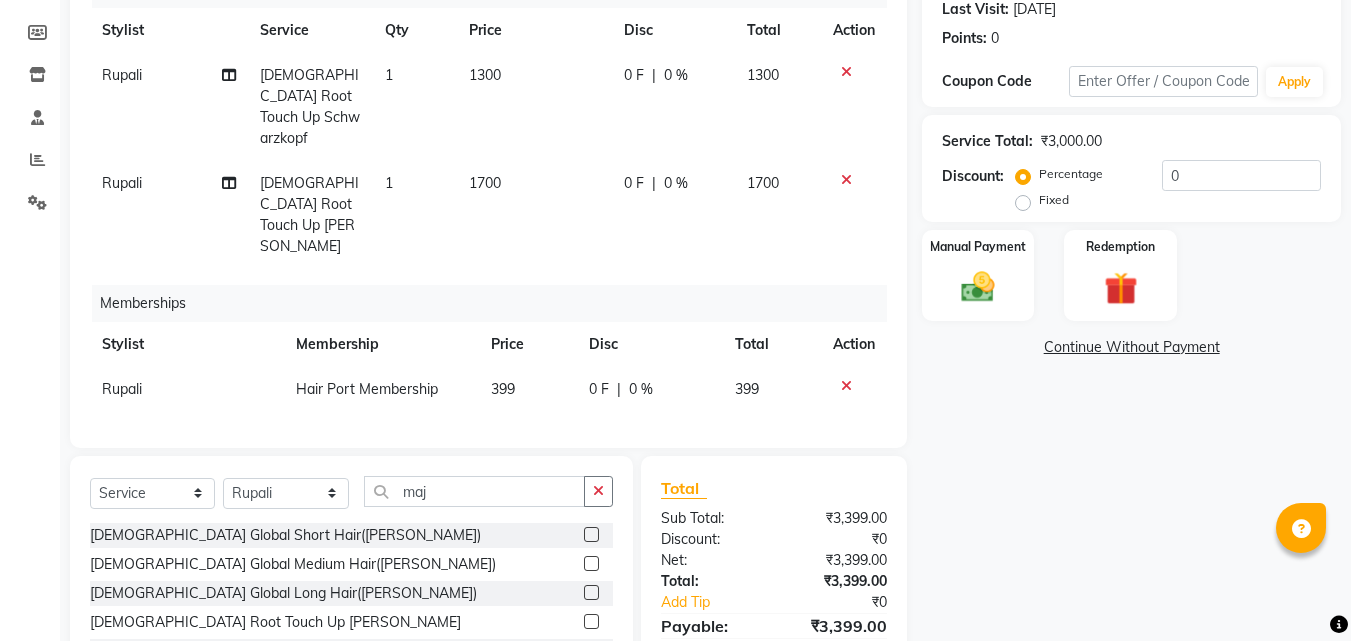 click on "[PERSON_NAME]  [DEMOGRAPHIC_DATA] Root Touch Up Majirel 1 1700 0 F | 0 % 1700" 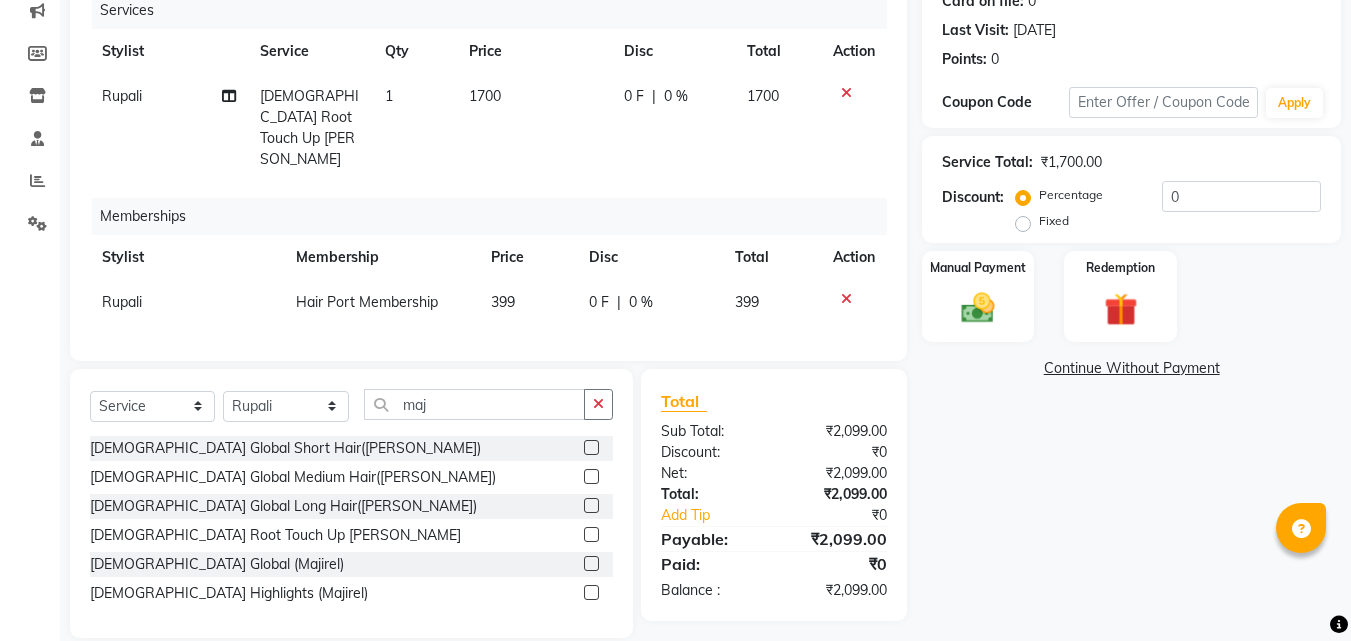 click on "0 F" 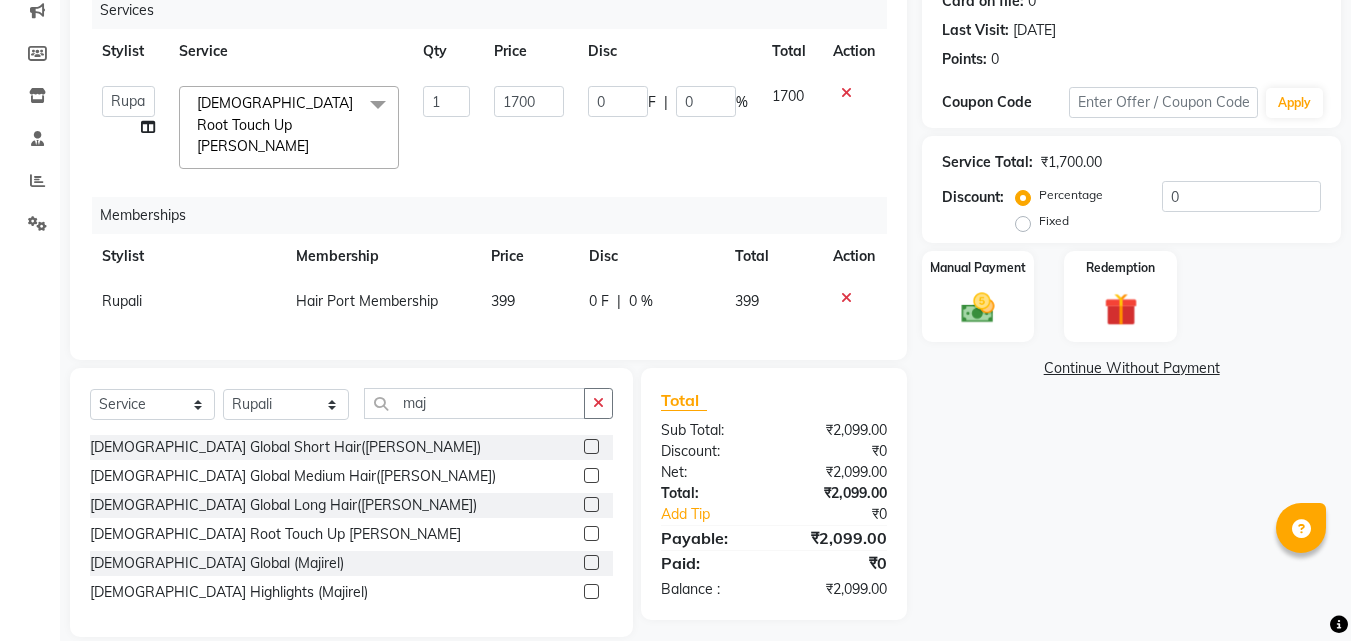 scroll, scrollTop: 281, scrollLeft: 0, axis: vertical 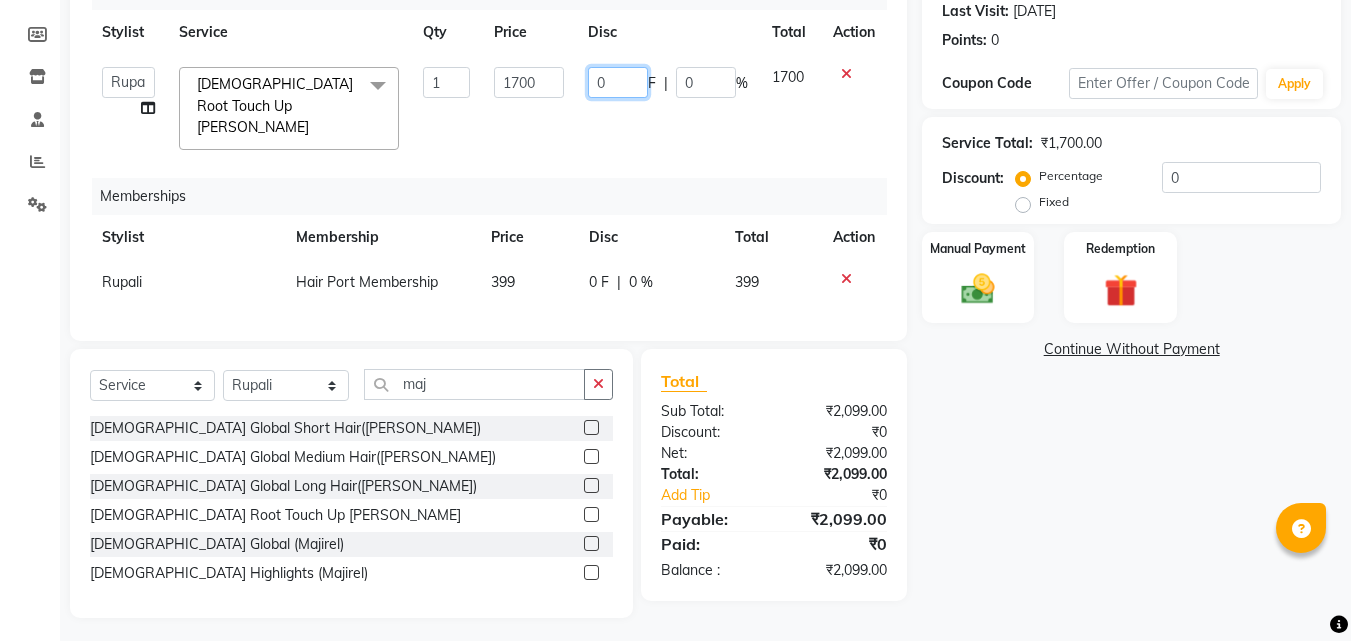 click on "0" 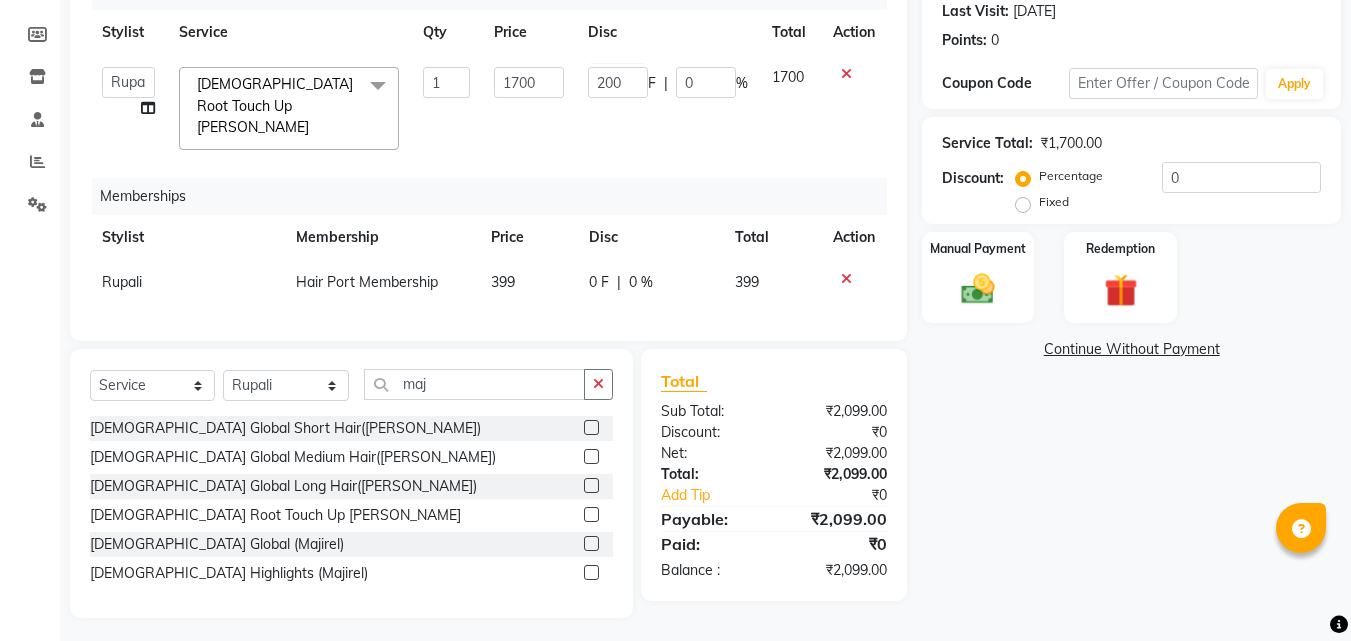 click on "200 F | 0 %" 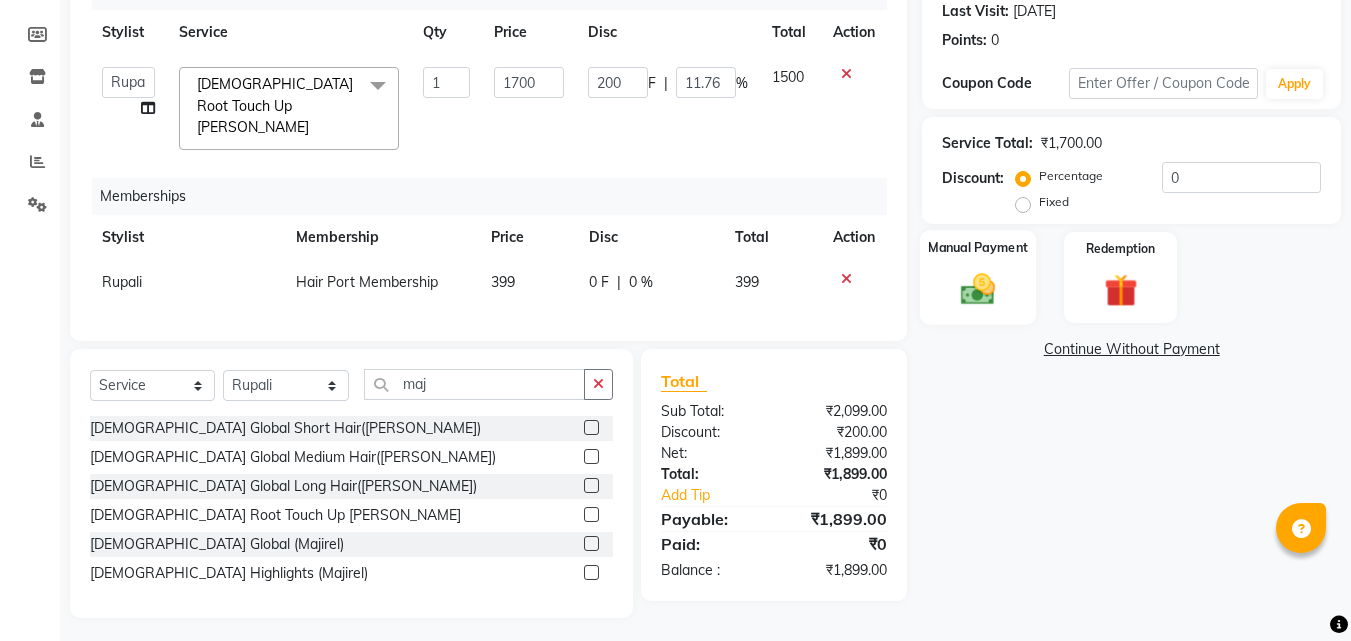 click 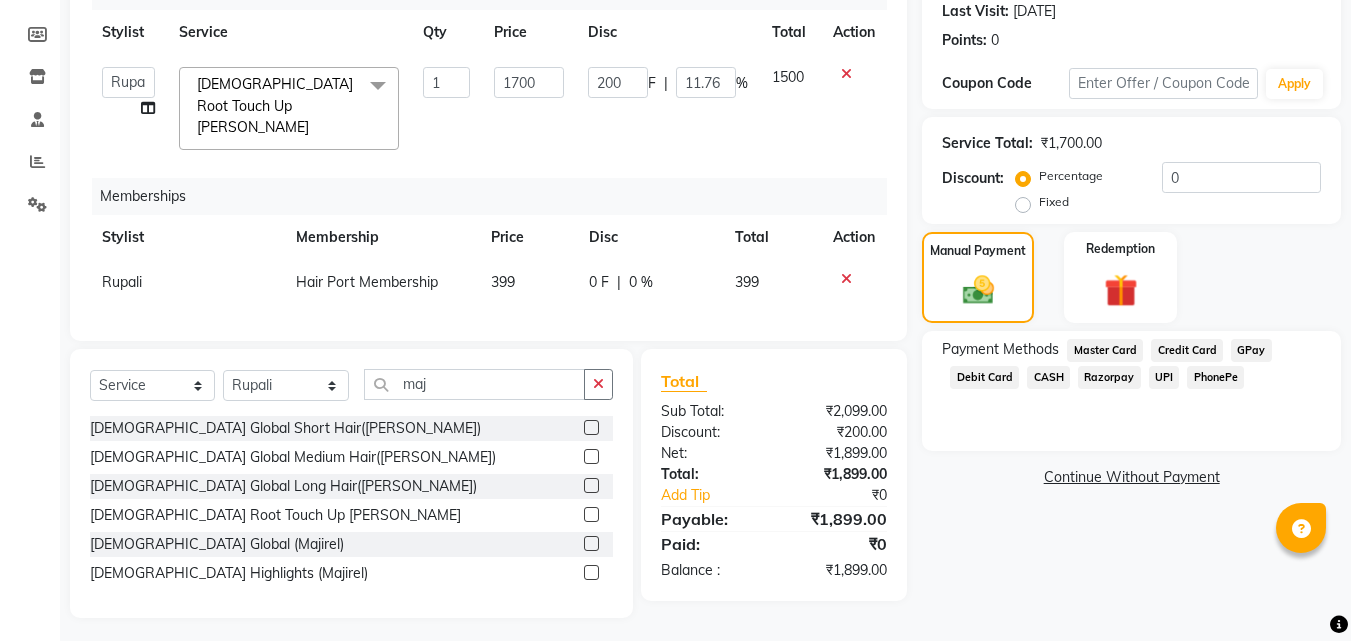 click on "UPI" 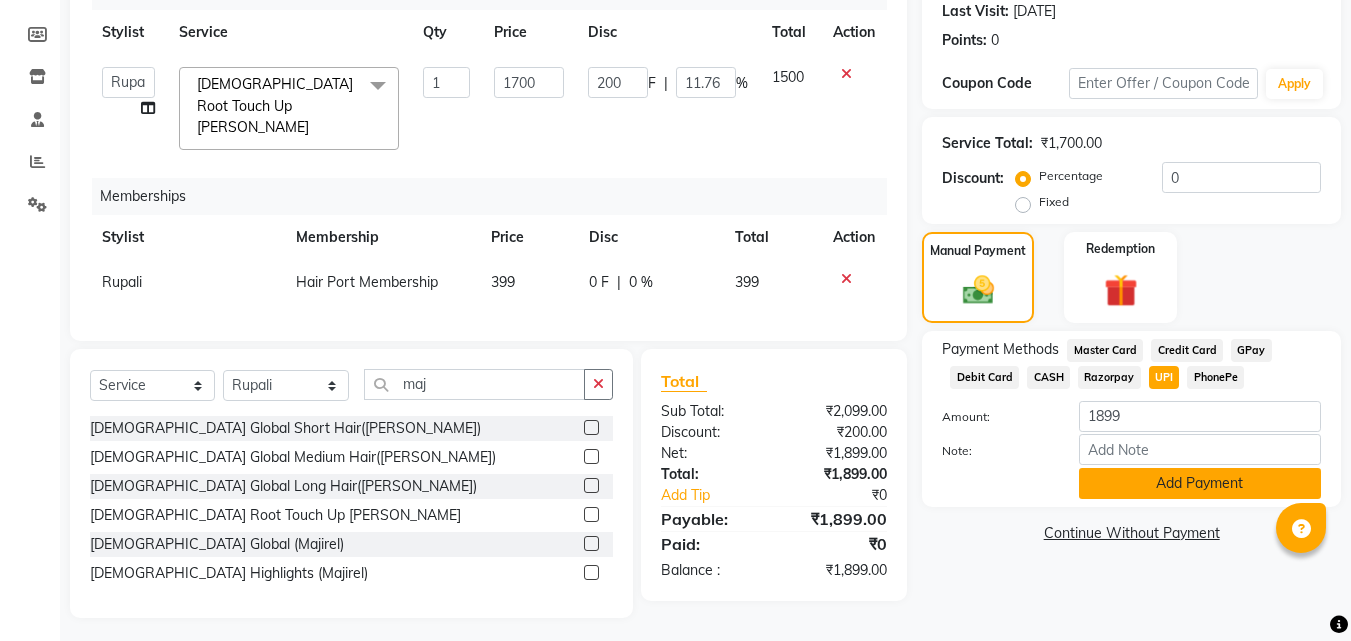 click on "Add Payment" 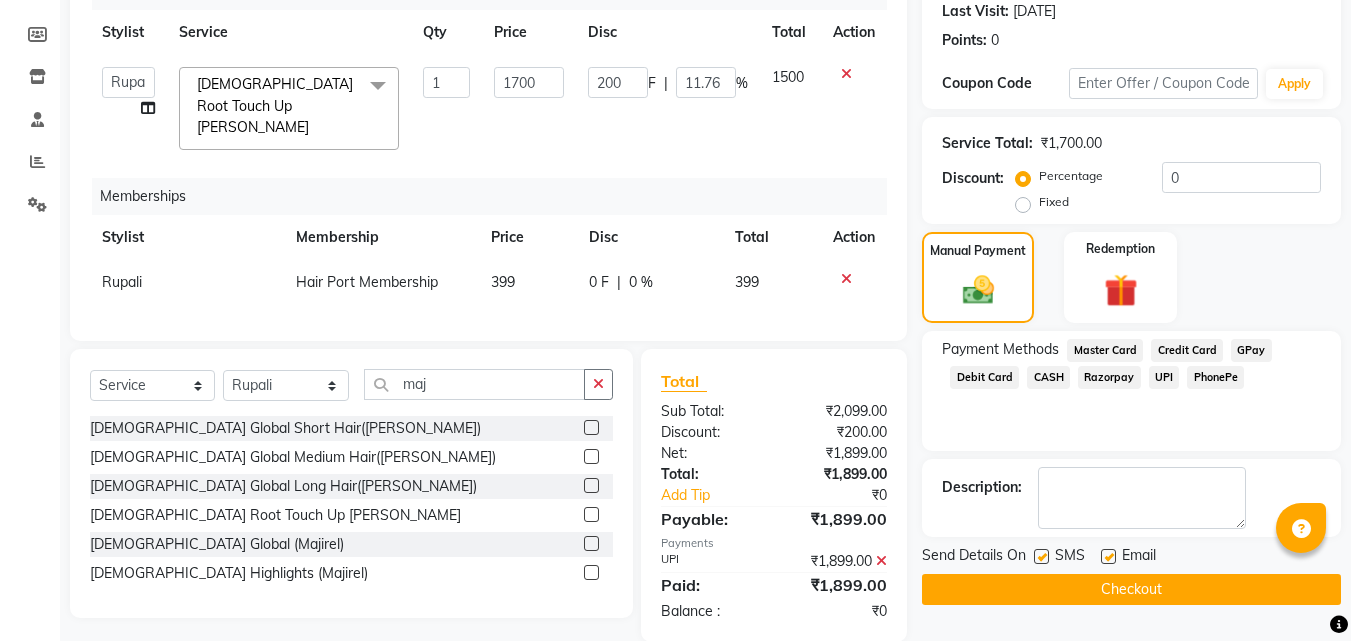 click on "Checkout" 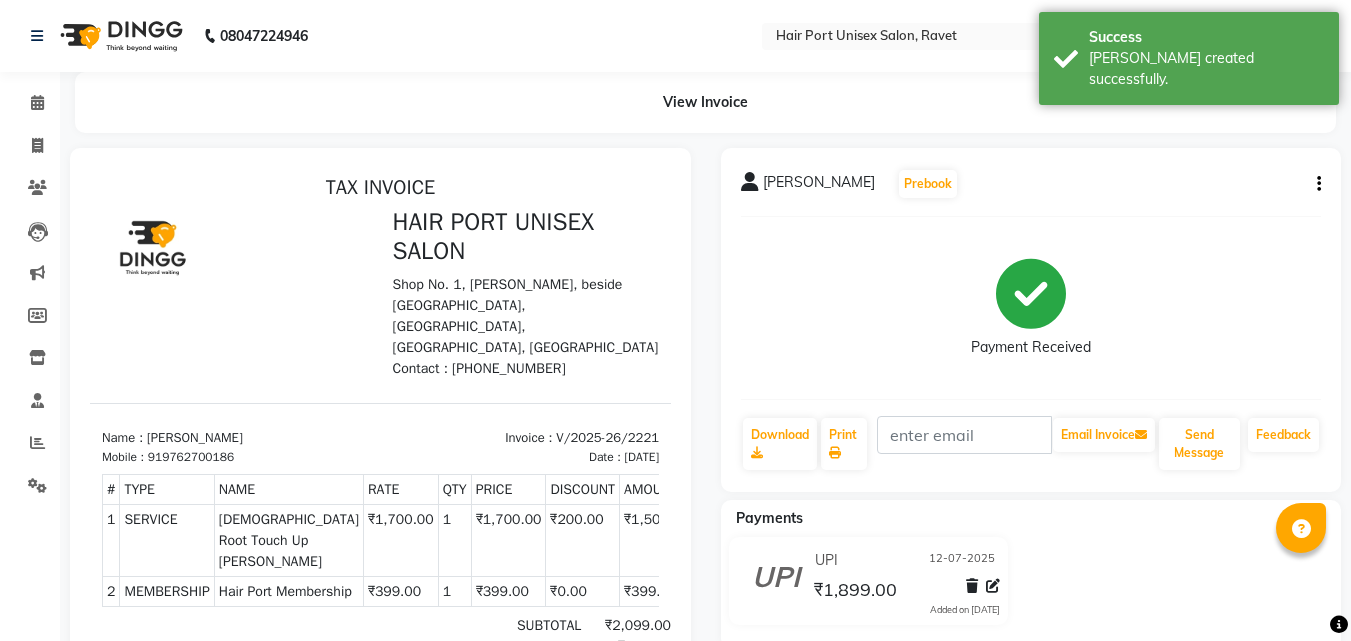 scroll, scrollTop: 0, scrollLeft: 0, axis: both 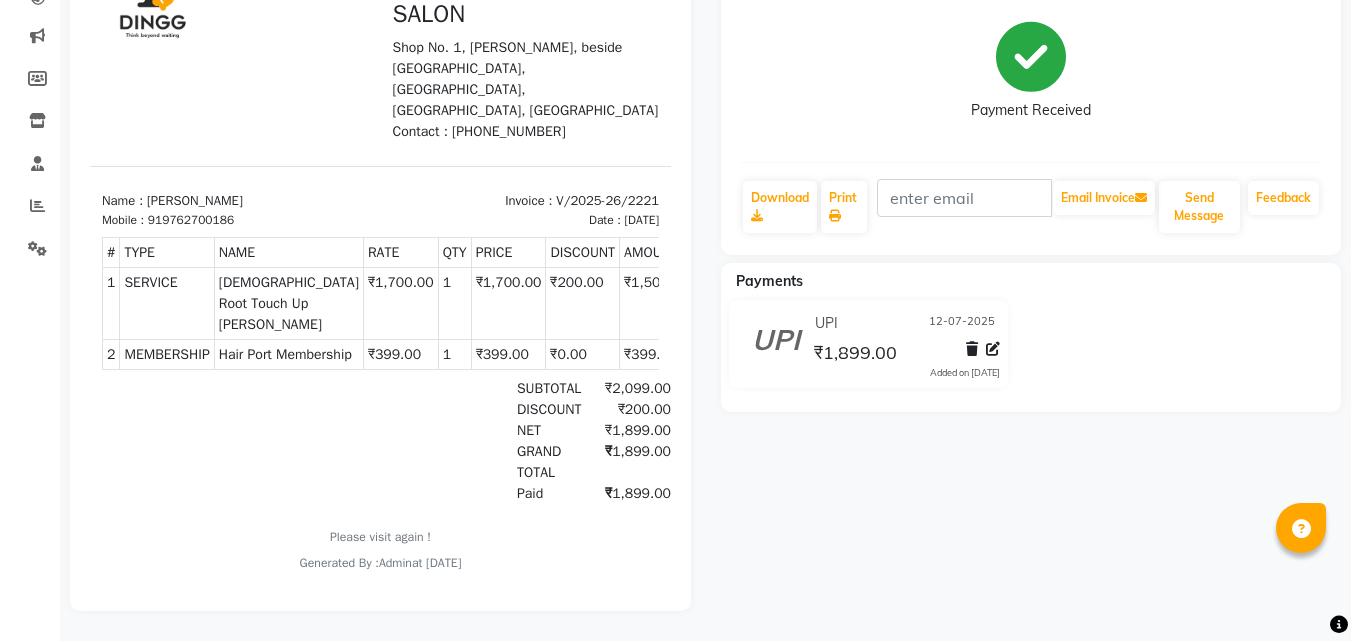 click at bounding box center (380, 261) 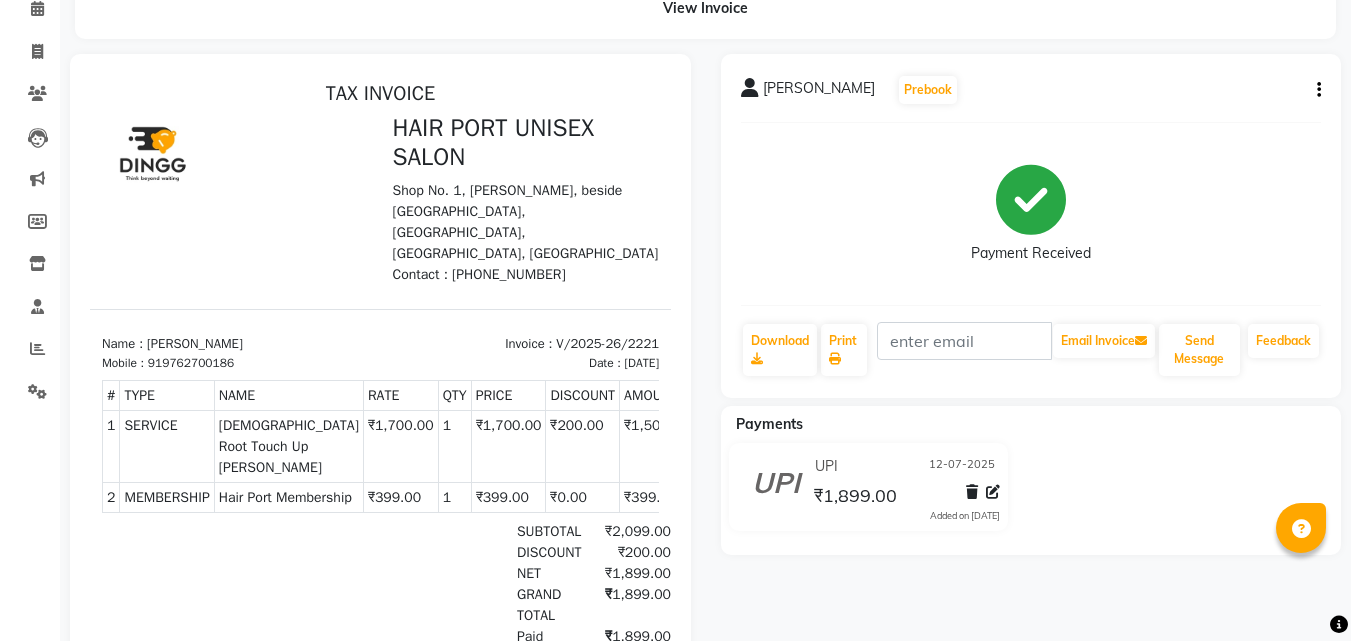 scroll, scrollTop: 0, scrollLeft: 0, axis: both 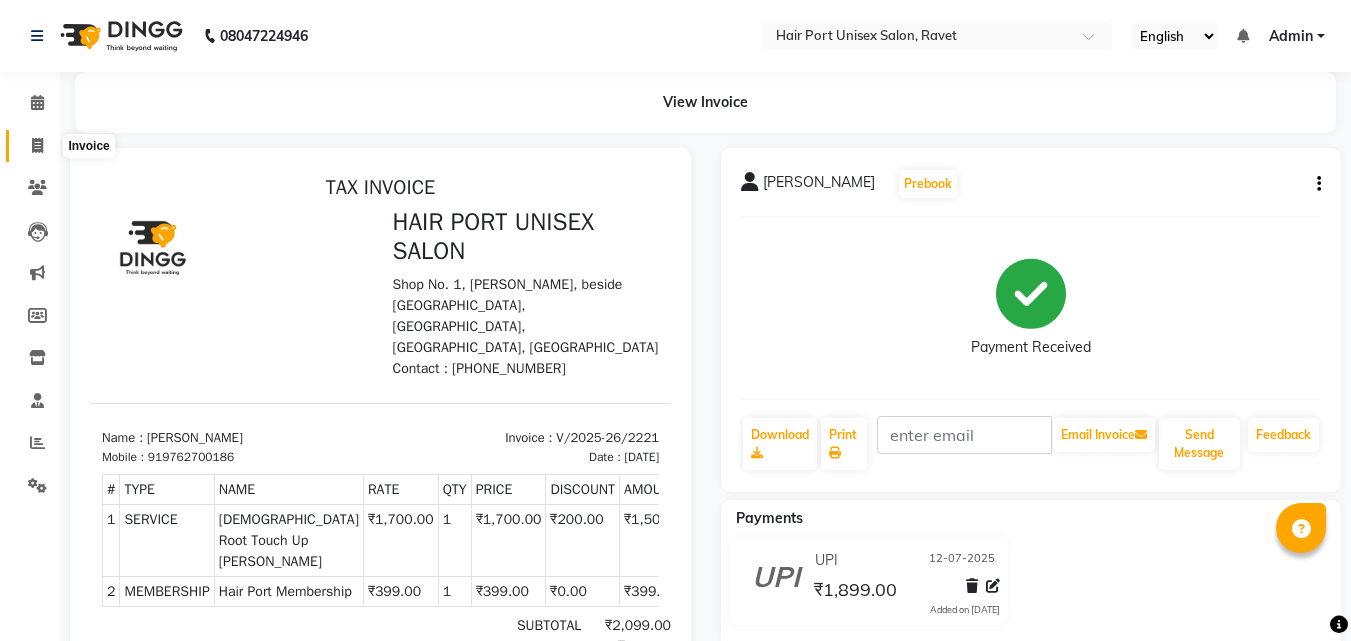 click 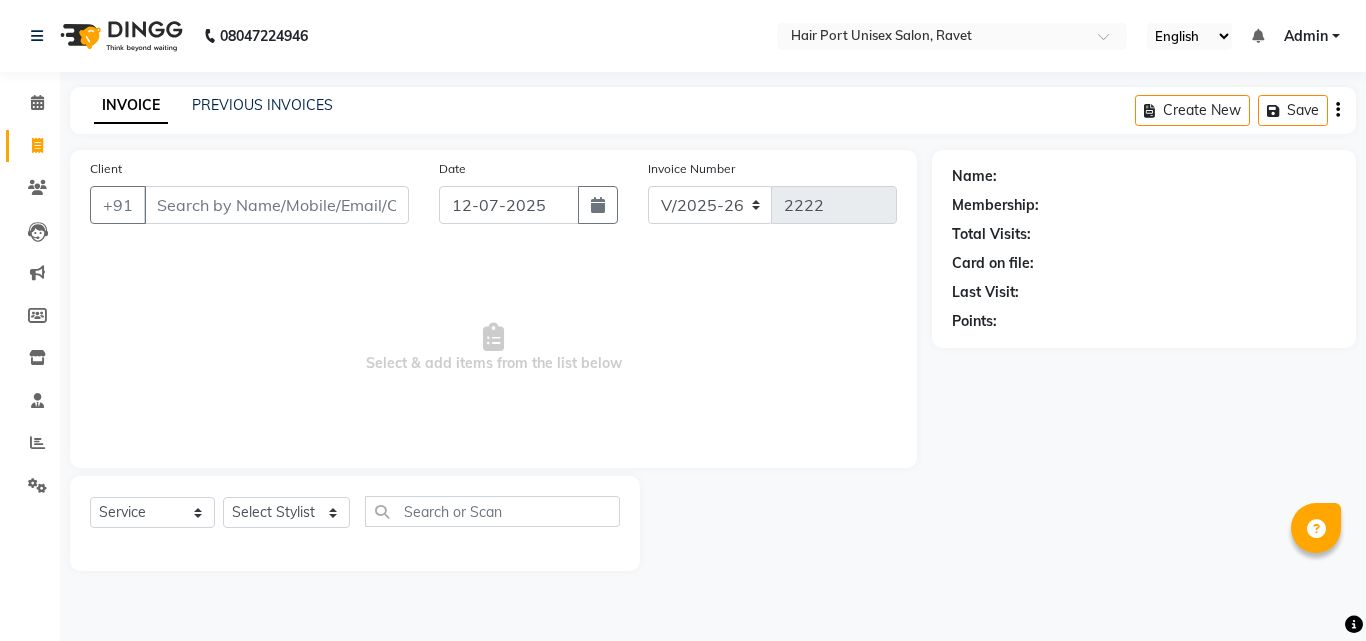 click on "Client" at bounding box center [276, 205] 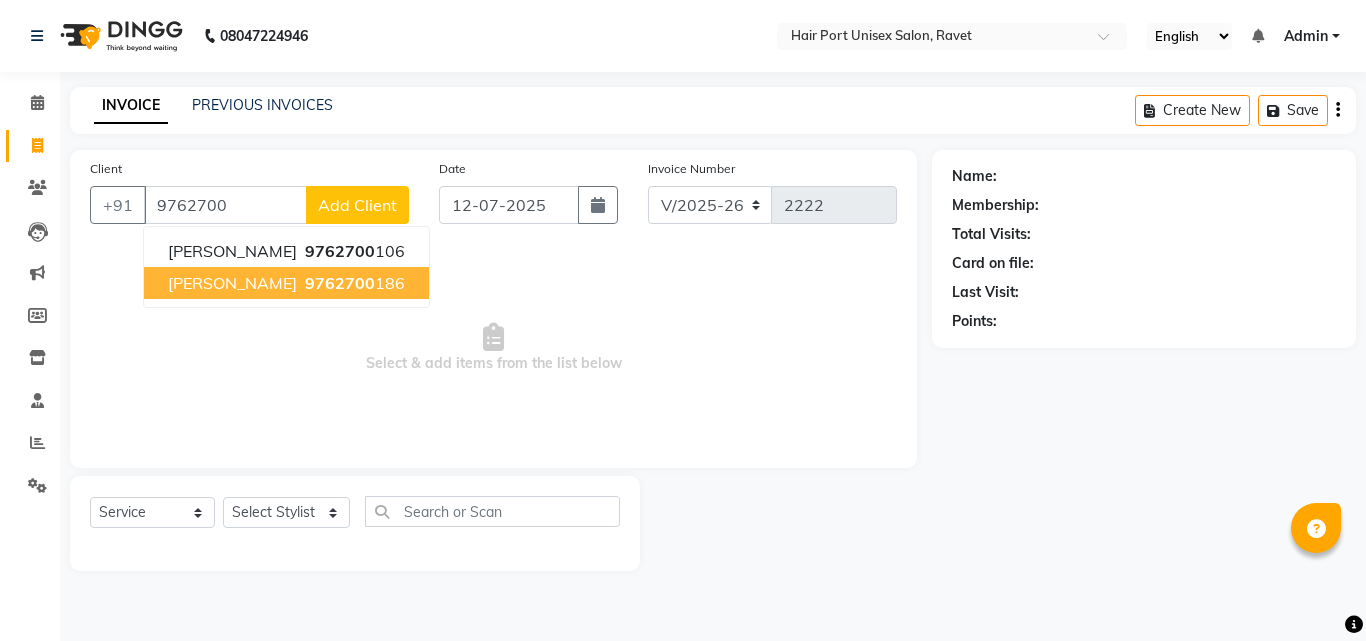 click on "9762700" at bounding box center (340, 283) 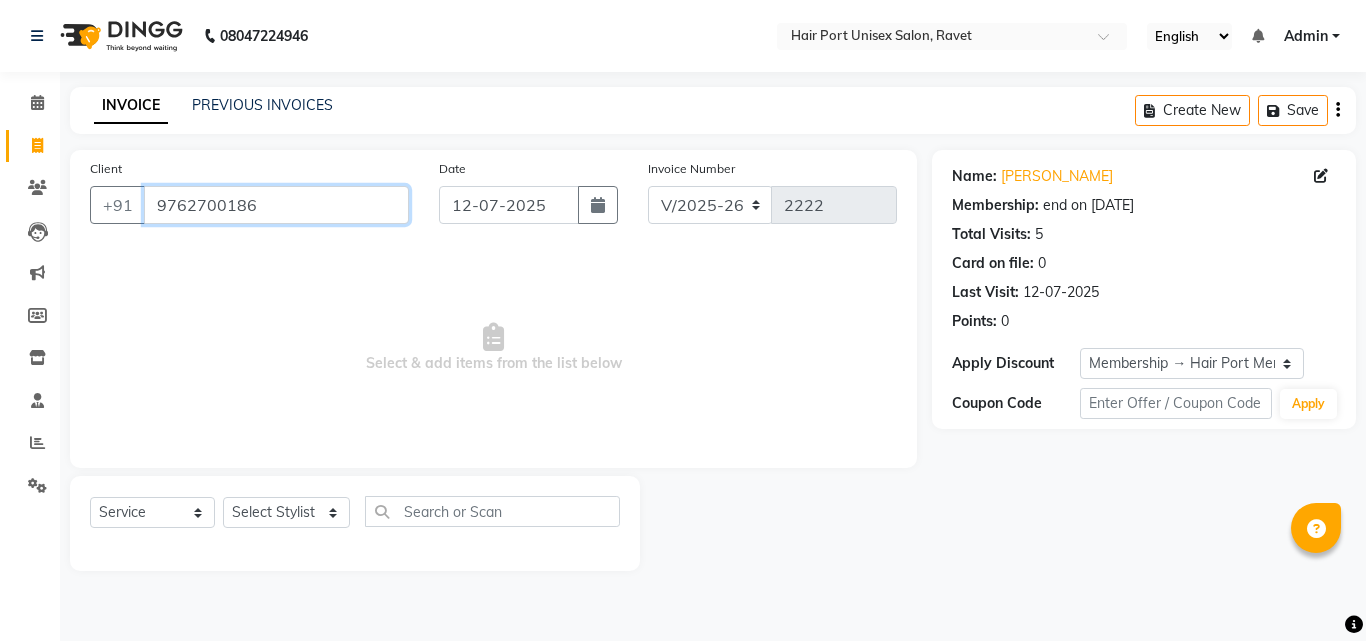 click on "9762700186" at bounding box center (276, 205) 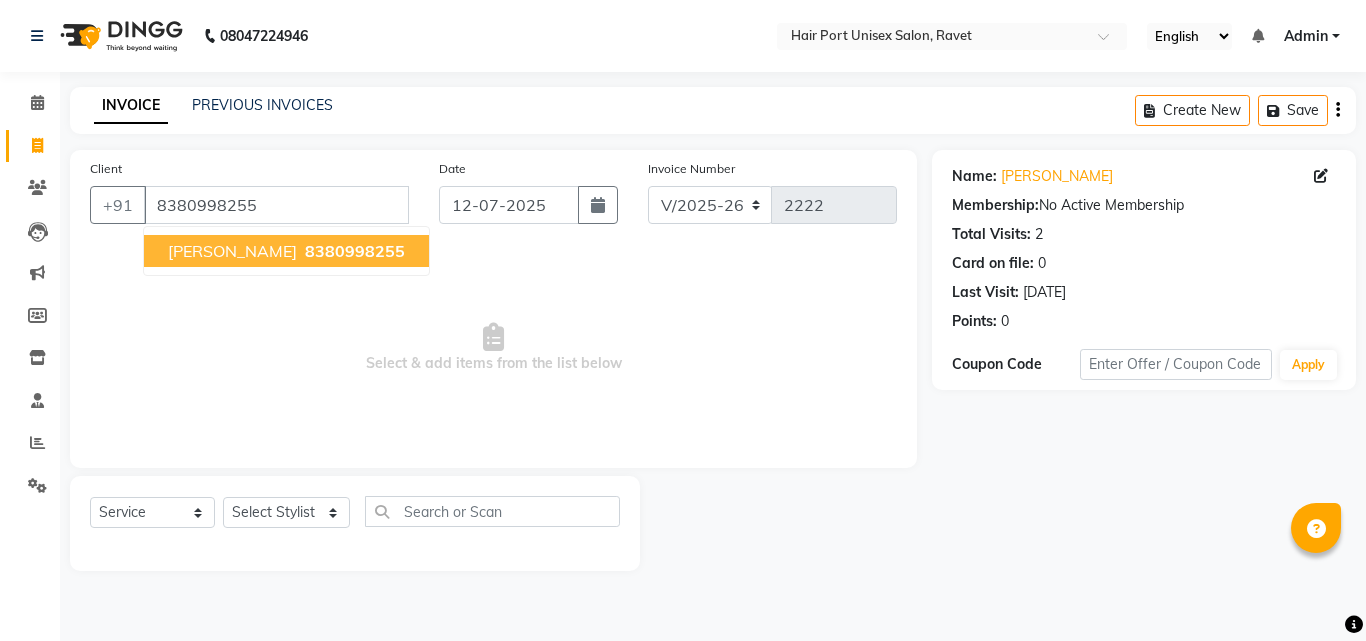 click on "8380998255" at bounding box center (355, 251) 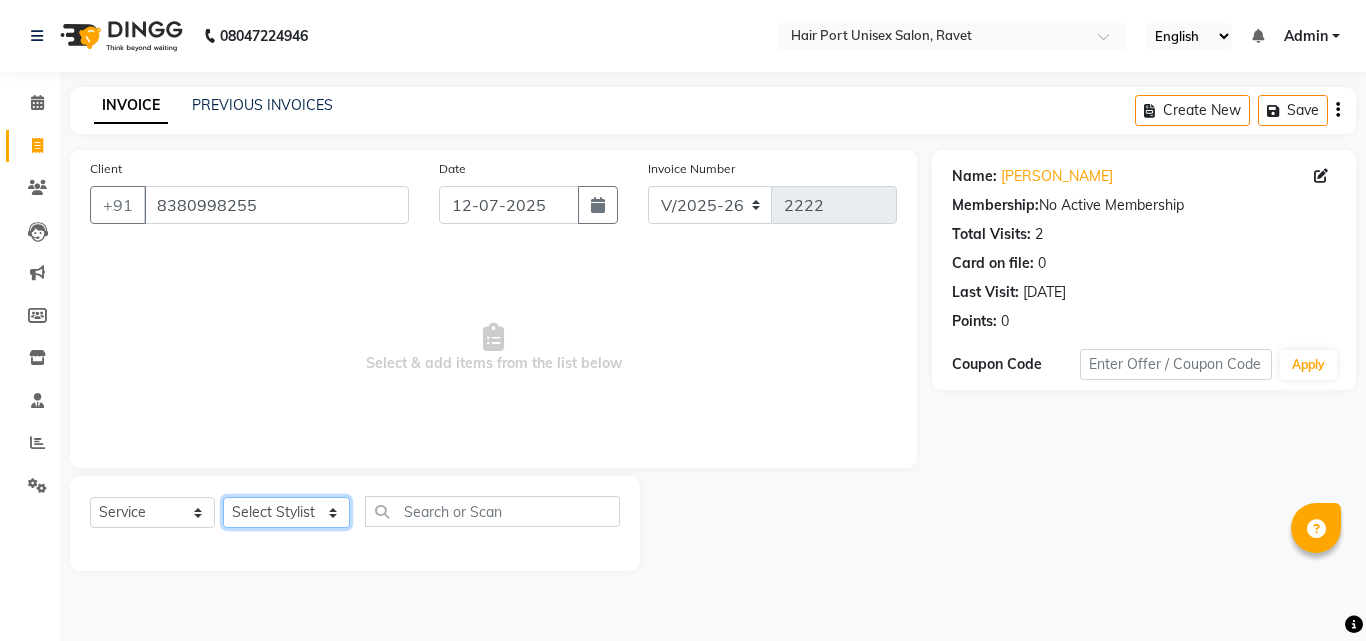click on "Select Stylist [PERSON_NAME]  [PERSON_NAME] [PERSON_NAME] [PERSON_NAME] [PERSON_NAME]  [PERSON_NAME] [PERSON_NAME] Mane" 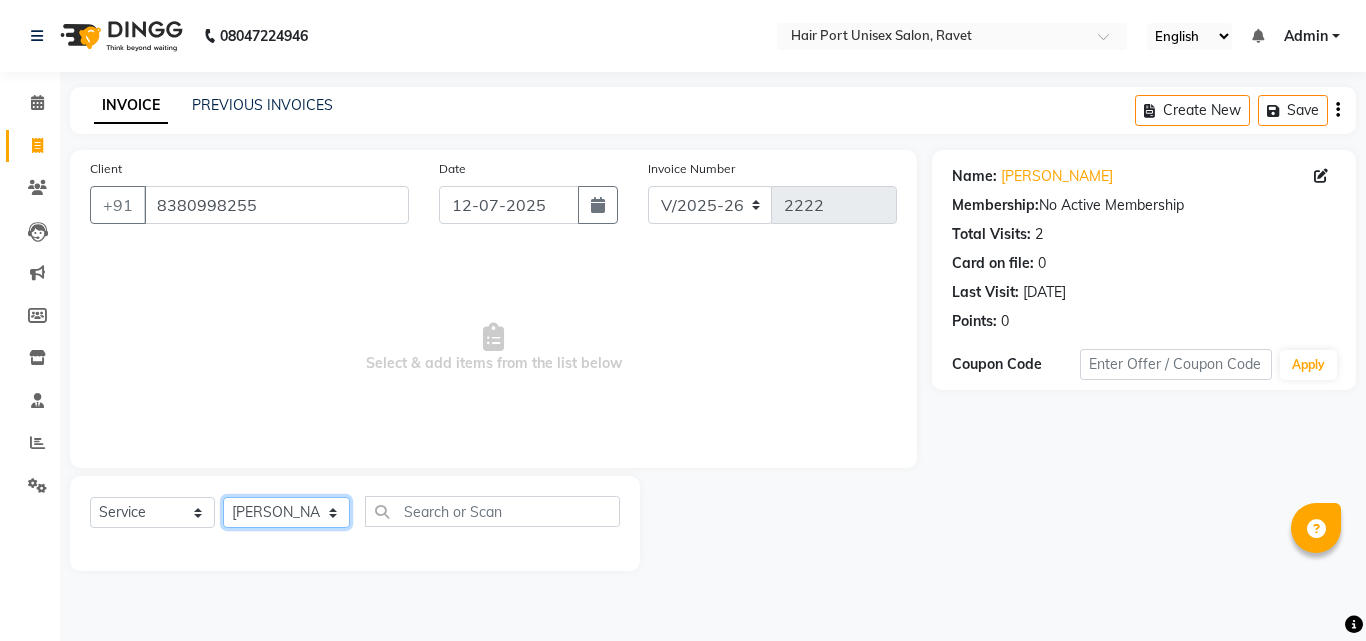 click on "Select Stylist [PERSON_NAME]  [PERSON_NAME] [PERSON_NAME] [PERSON_NAME] [PERSON_NAME]  [PERSON_NAME] [PERSON_NAME] Mane" 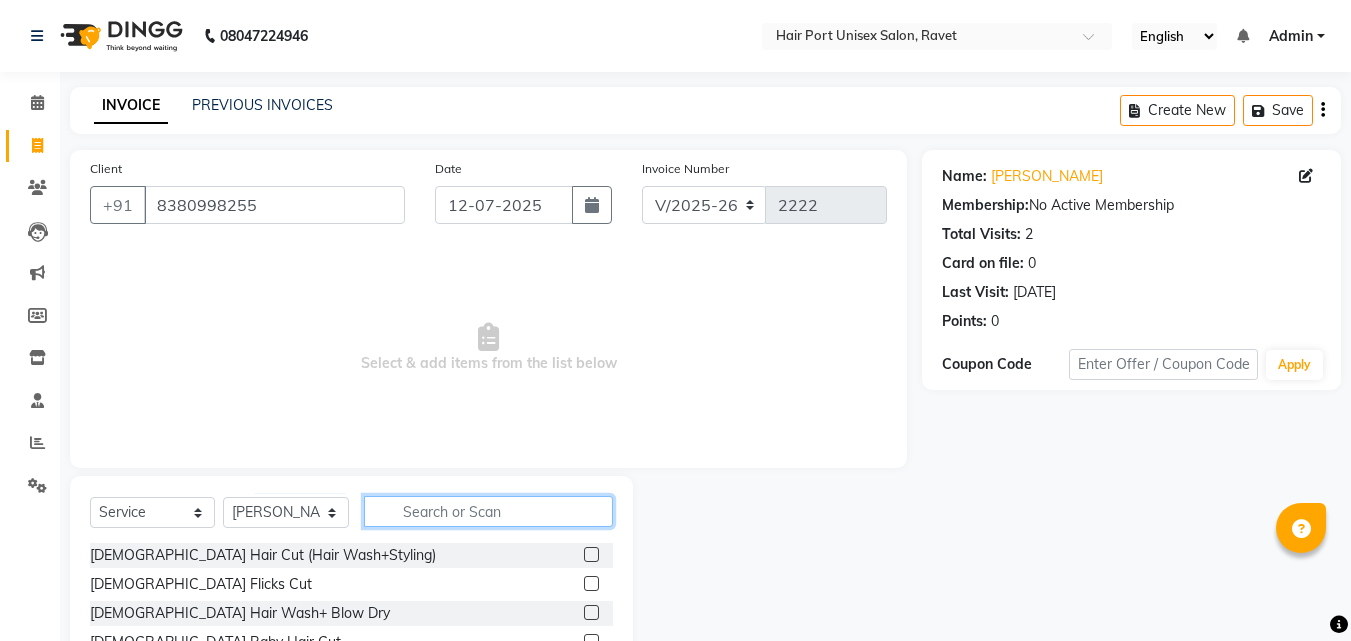 click 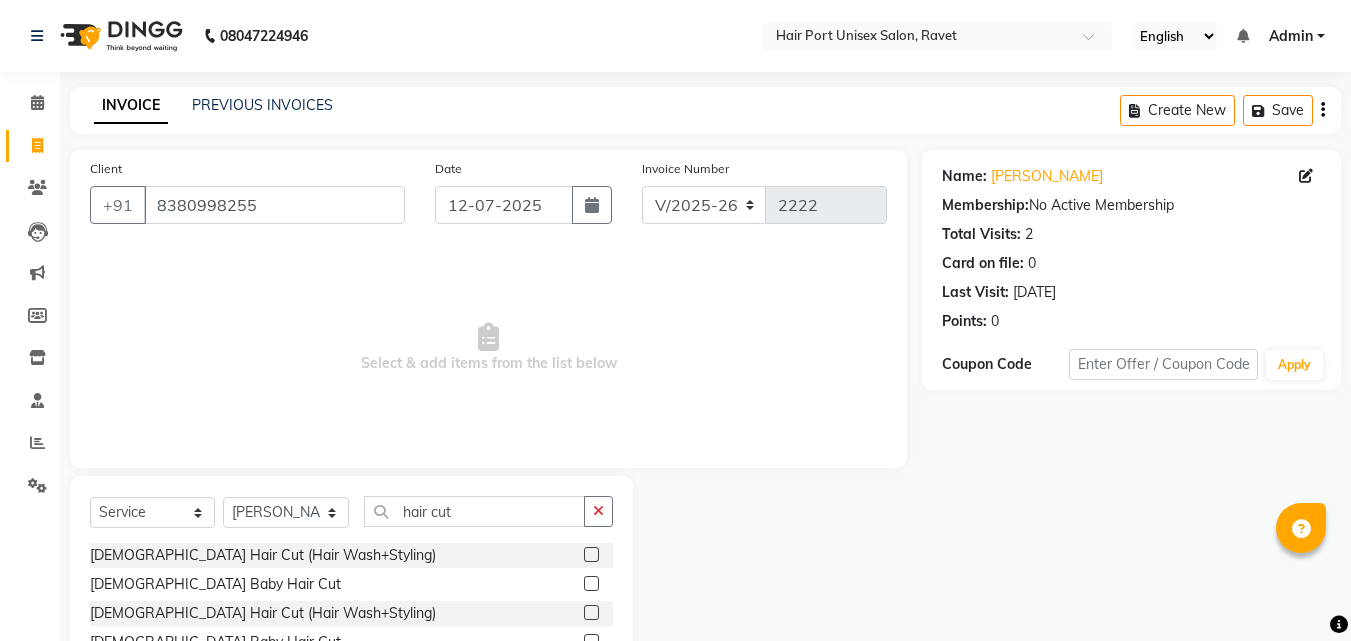click on "[DEMOGRAPHIC_DATA] Hair Cut (Hair Wash+Styling)" 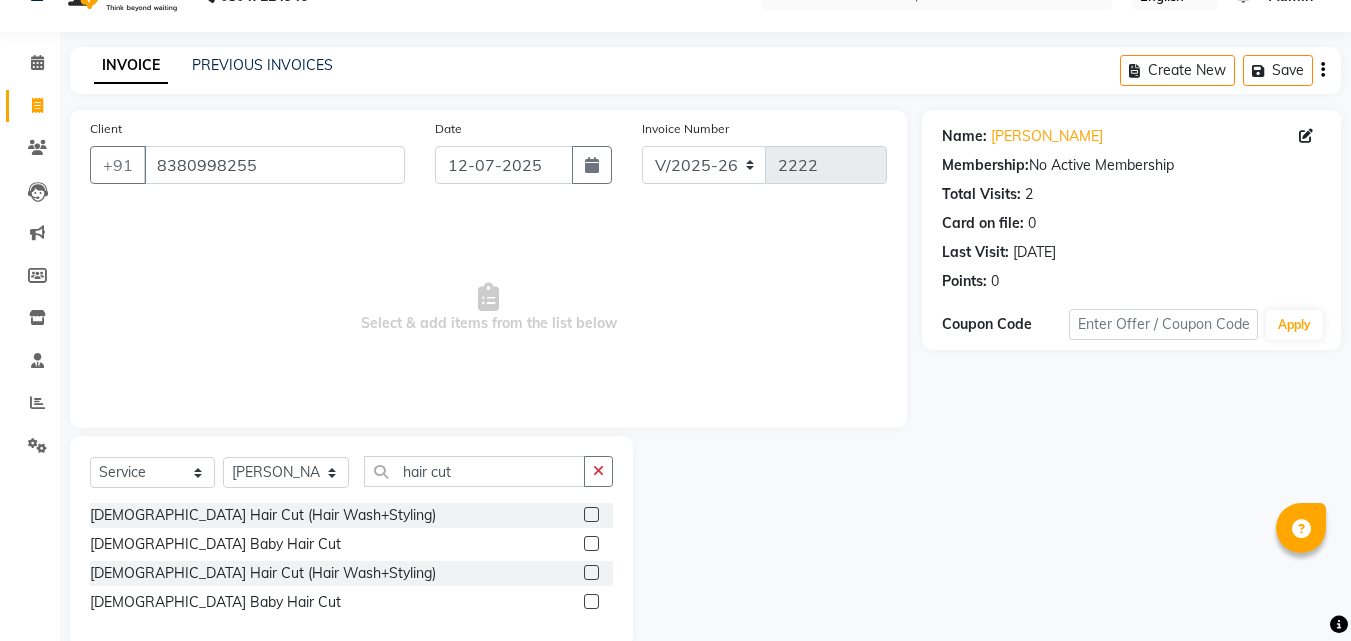 scroll, scrollTop: 76, scrollLeft: 0, axis: vertical 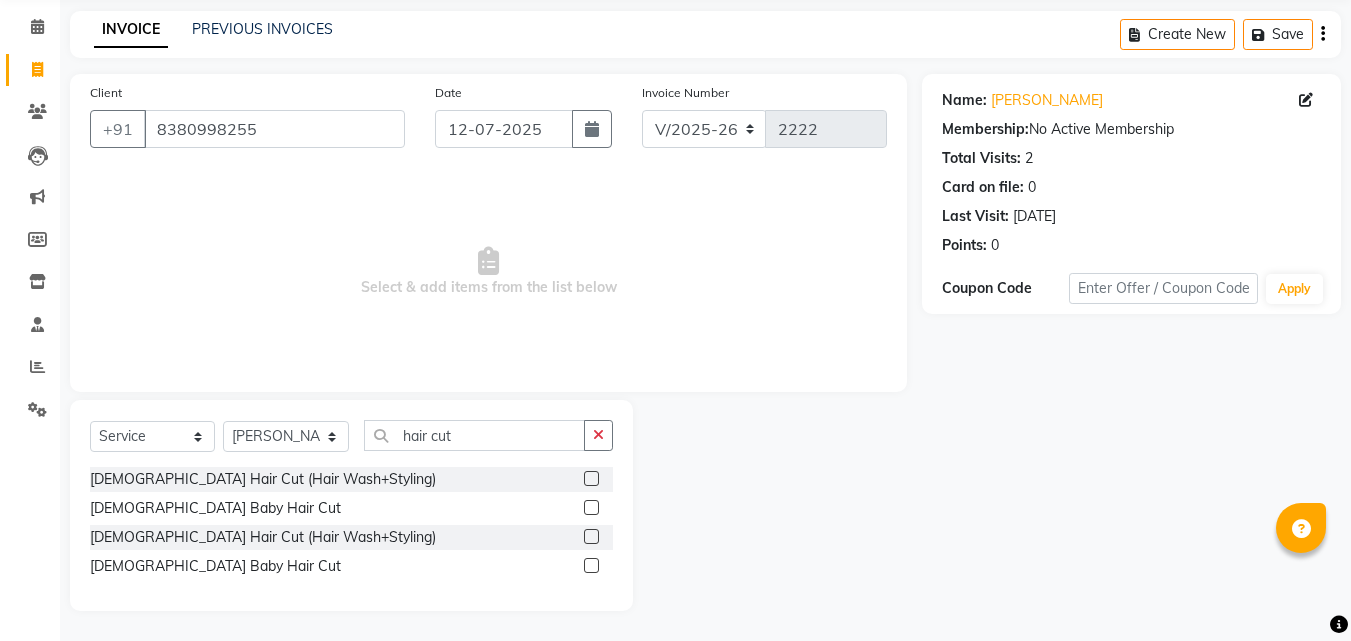 click 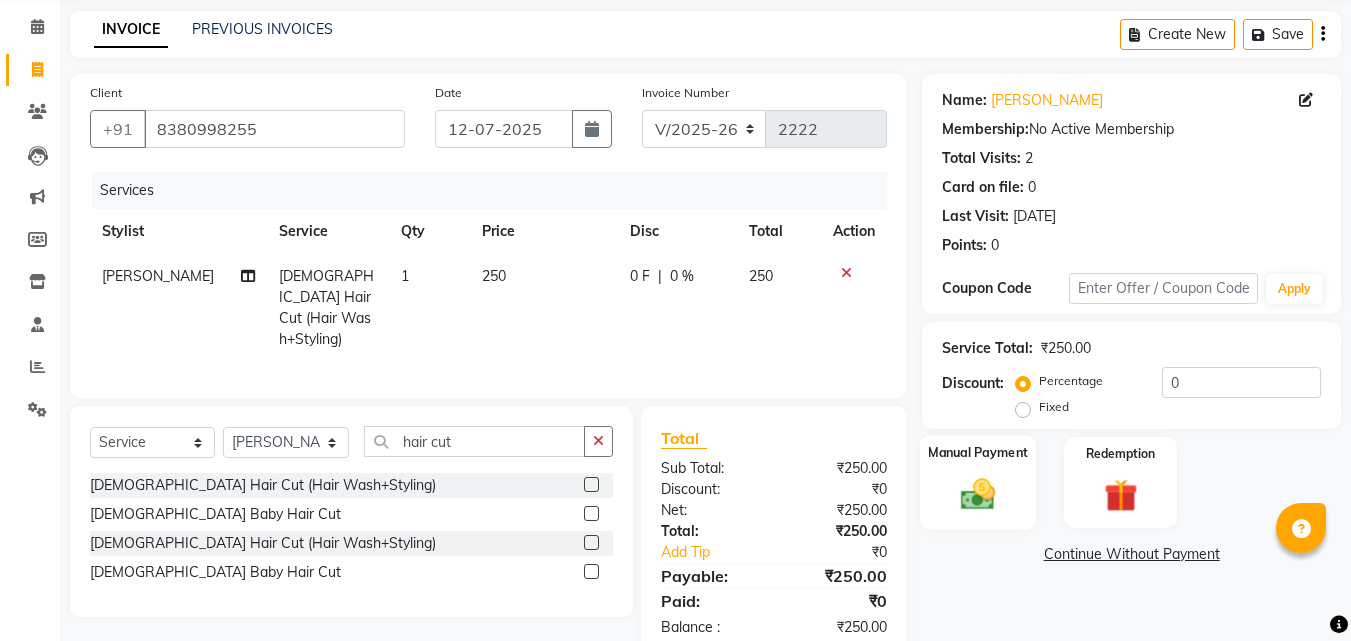 click 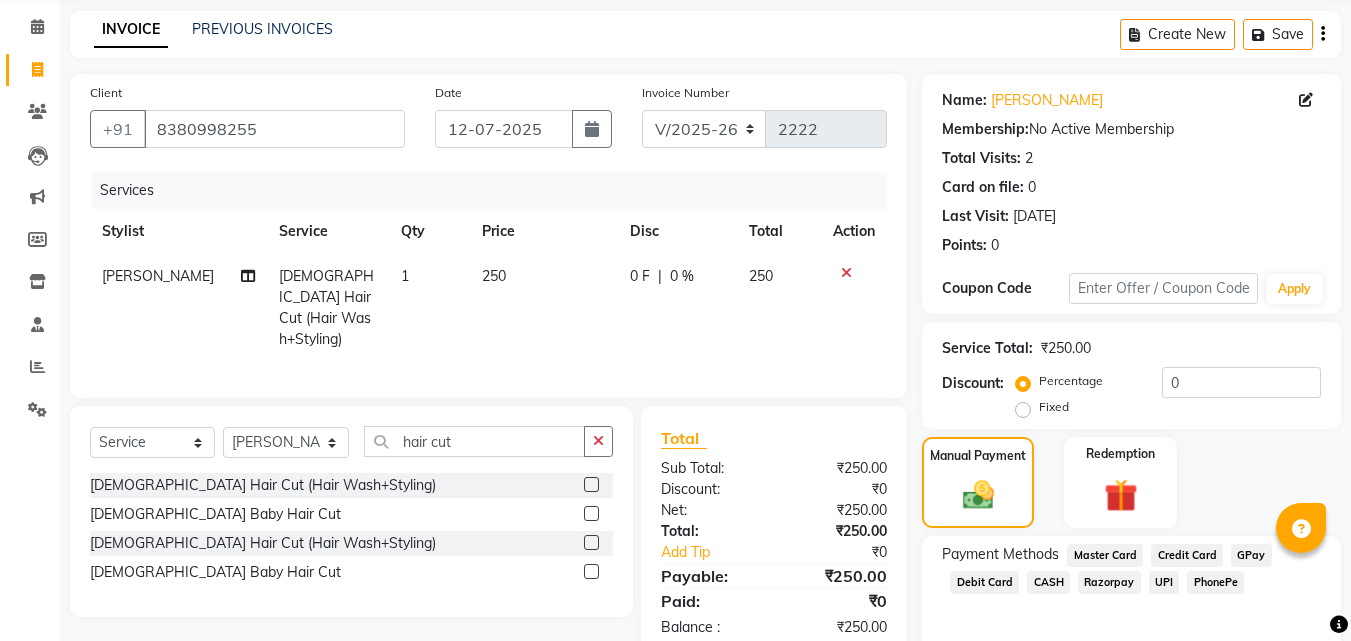 click on "UPI" 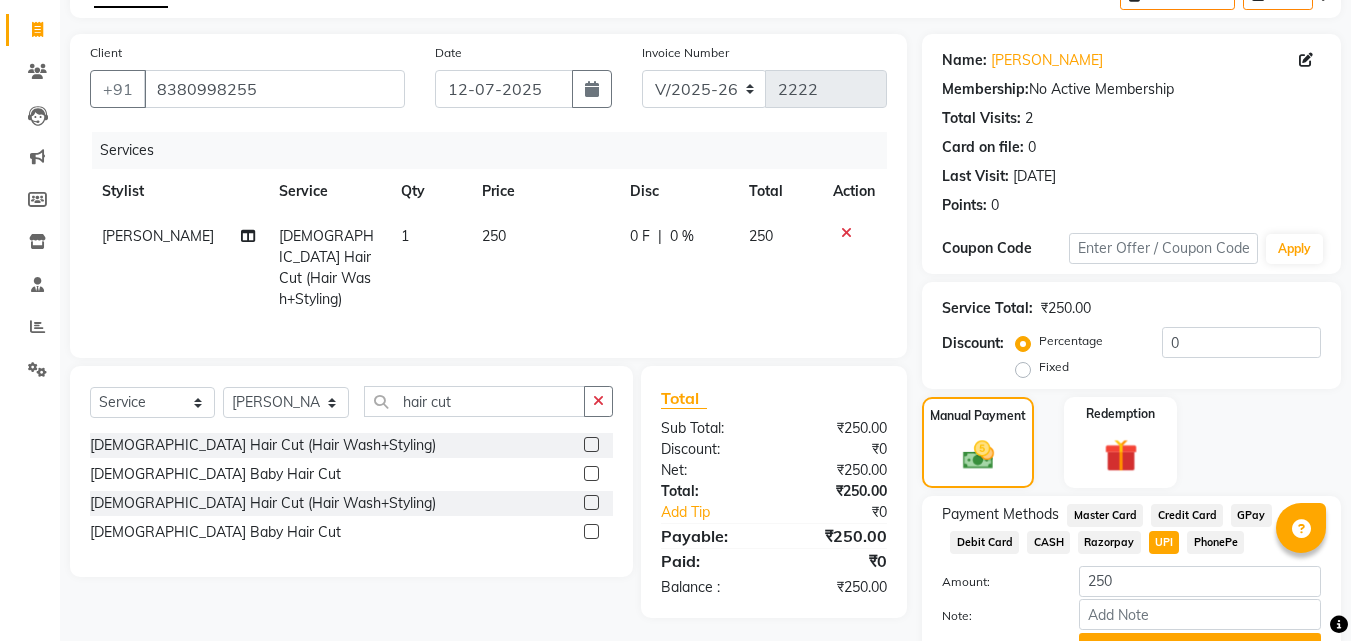 scroll, scrollTop: 218, scrollLeft: 0, axis: vertical 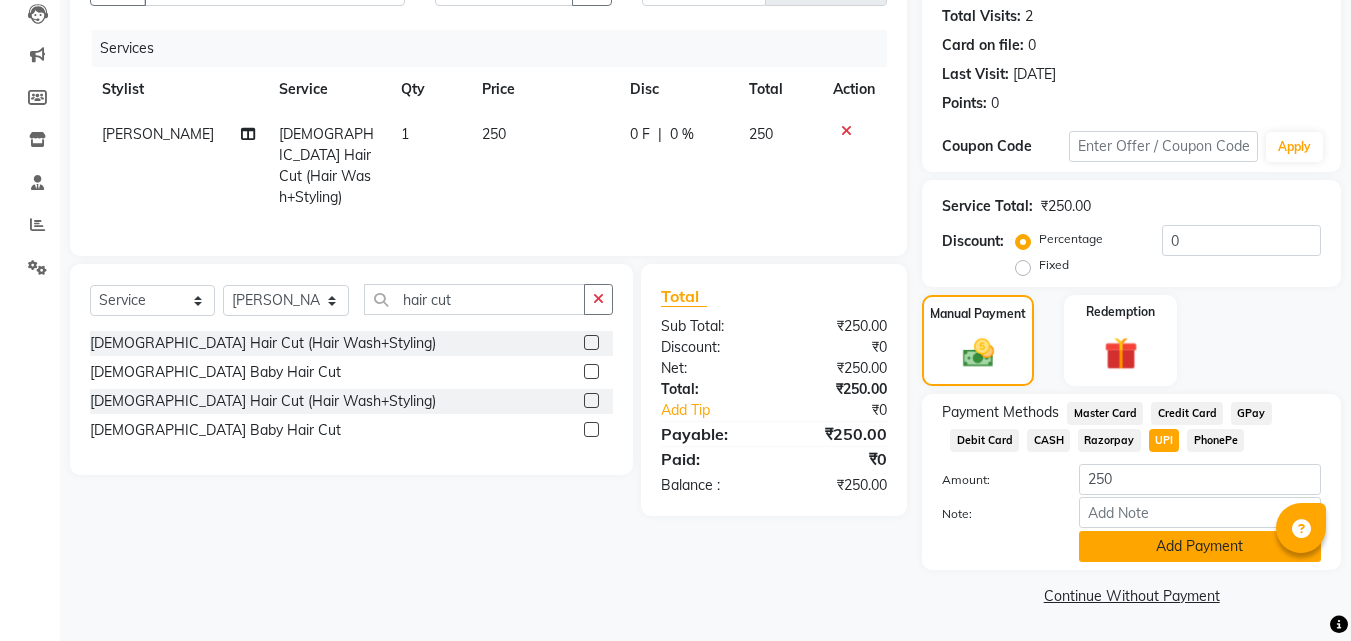 click on "Add Payment" 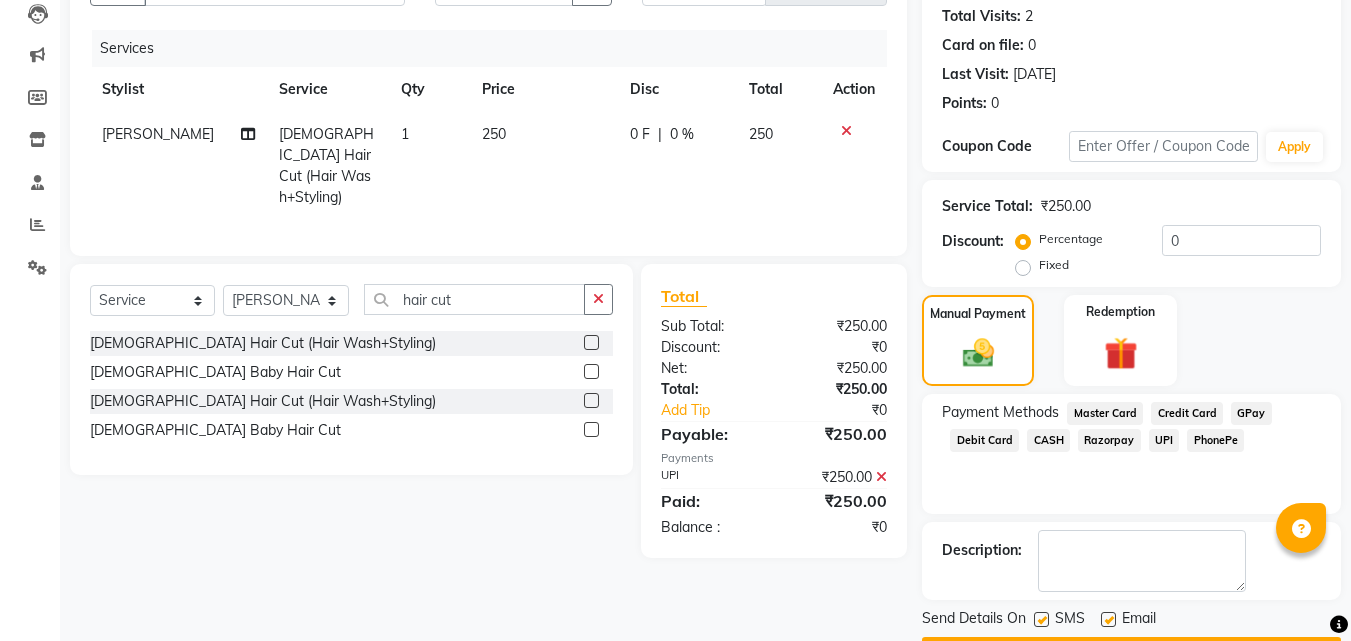 click on "Description:" 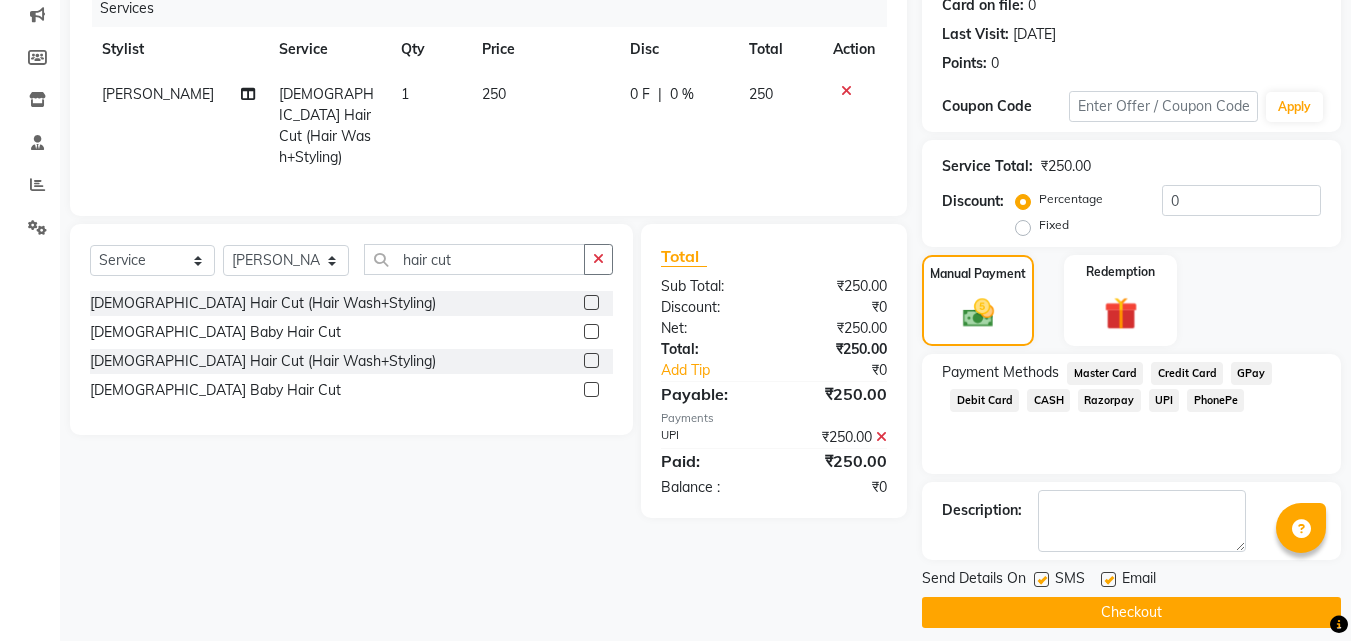 scroll, scrollTop: 275, scrollLeft: 0, axis: vertical 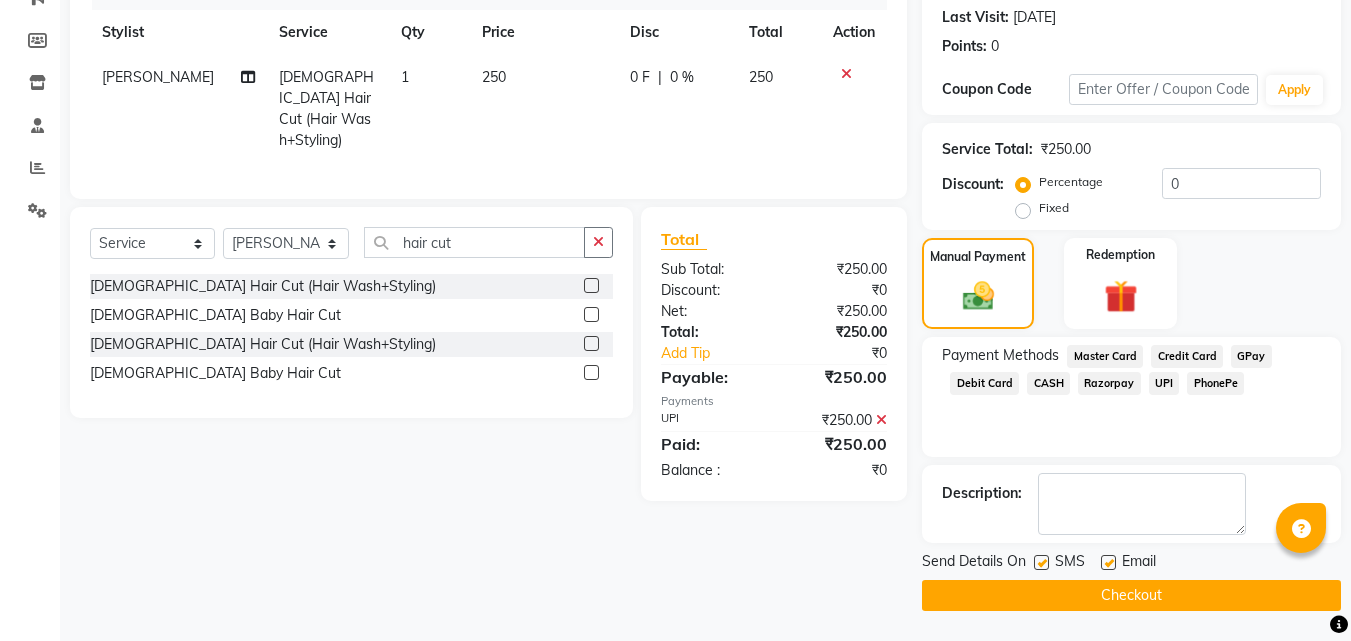 click on "Checkout" 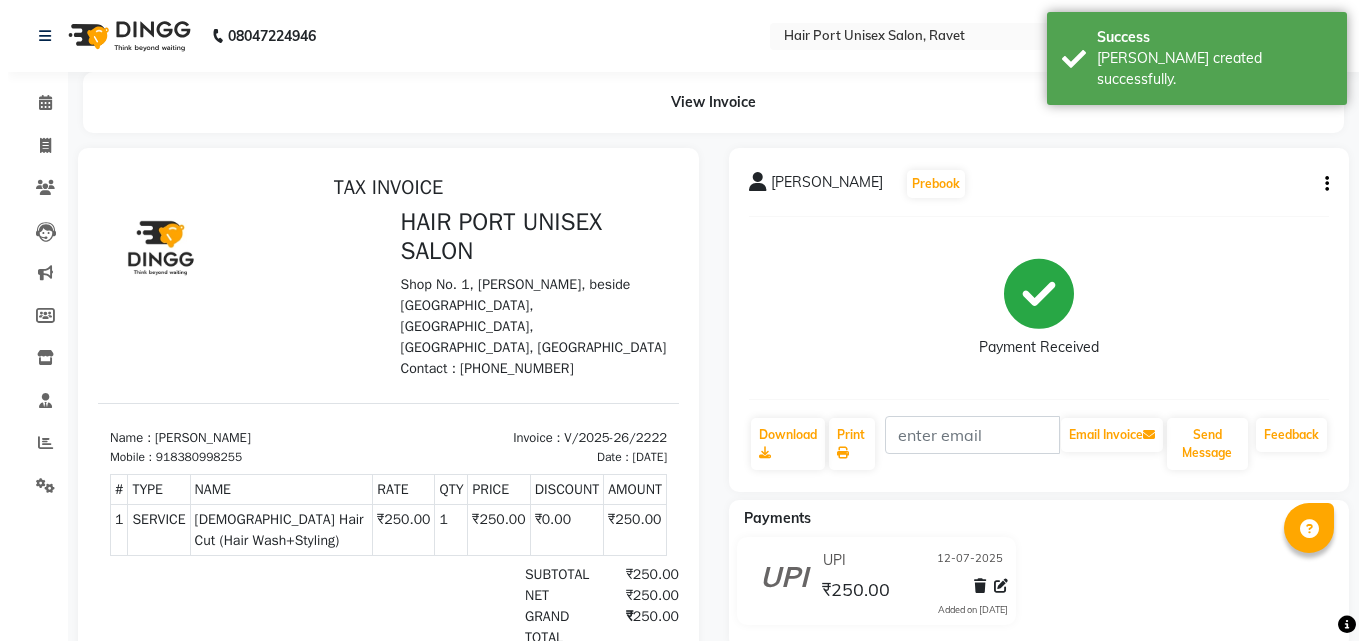 scroll, scrollTop: 0, scrollLeft: 0, axis: both 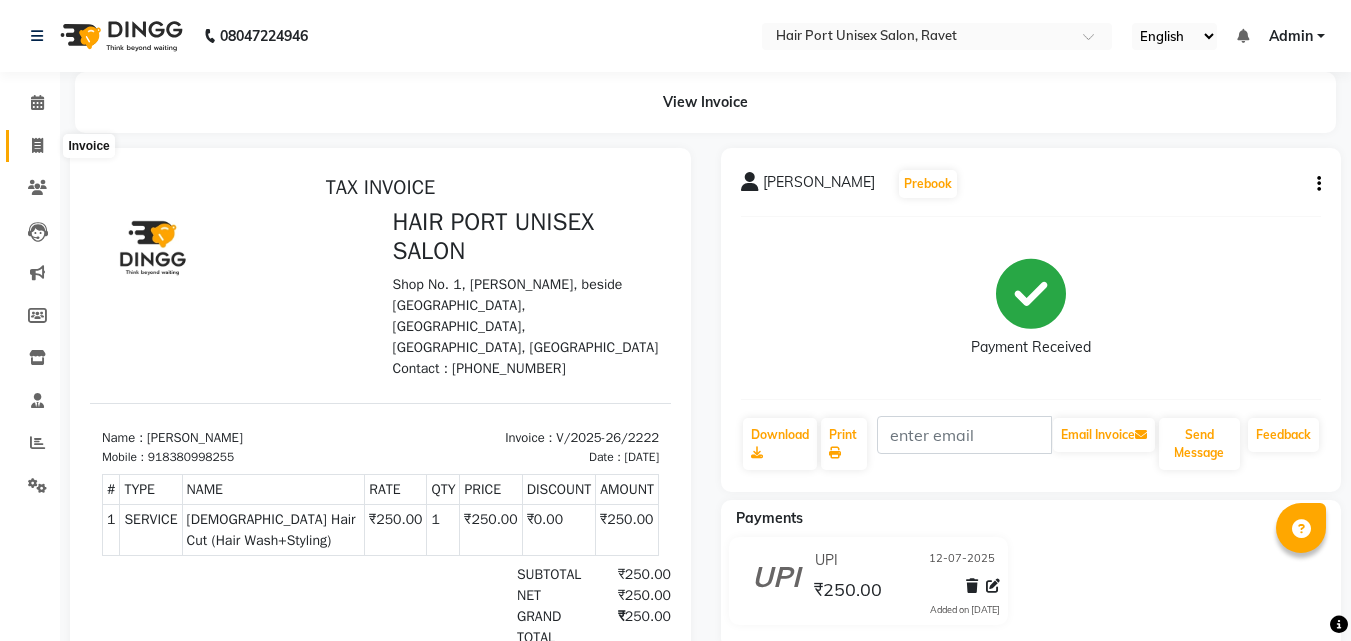 click 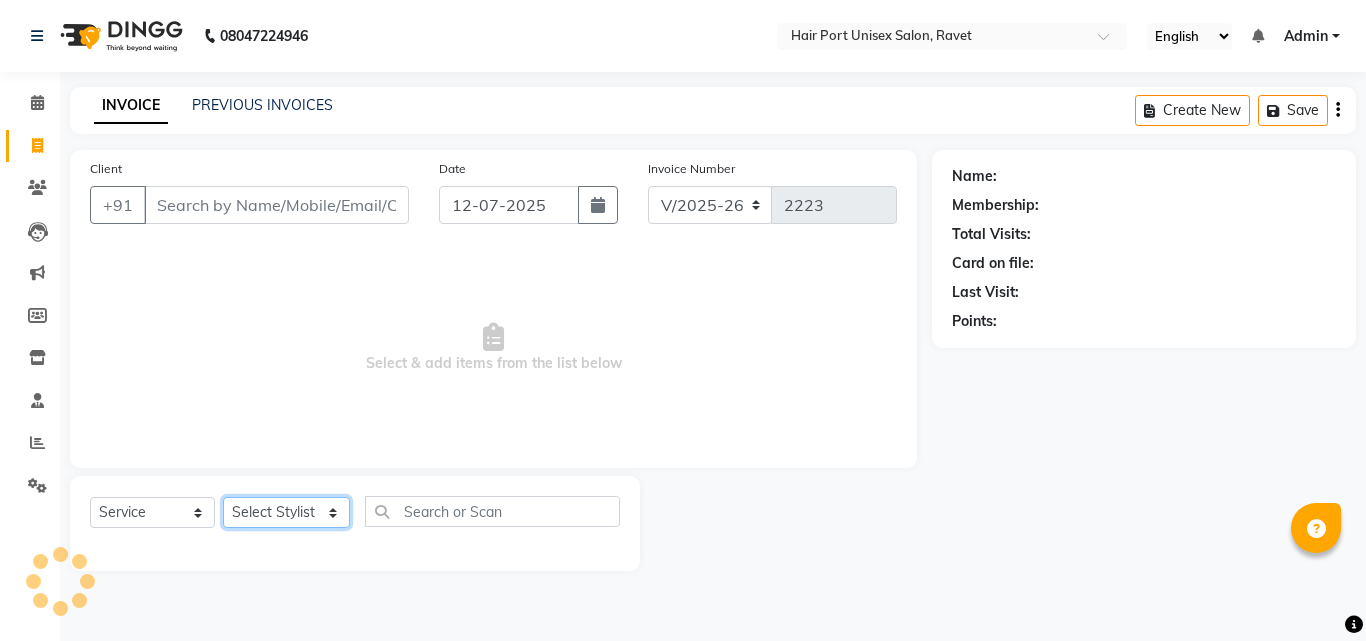 click on "Select Stylist [PERSON_NAME]  [PERSON_NAME] [PERSON_NAME] [PERSON_NAME] [PERSON_NAME]  [PERSON_NAME] [PERSON_NAME] Mane" 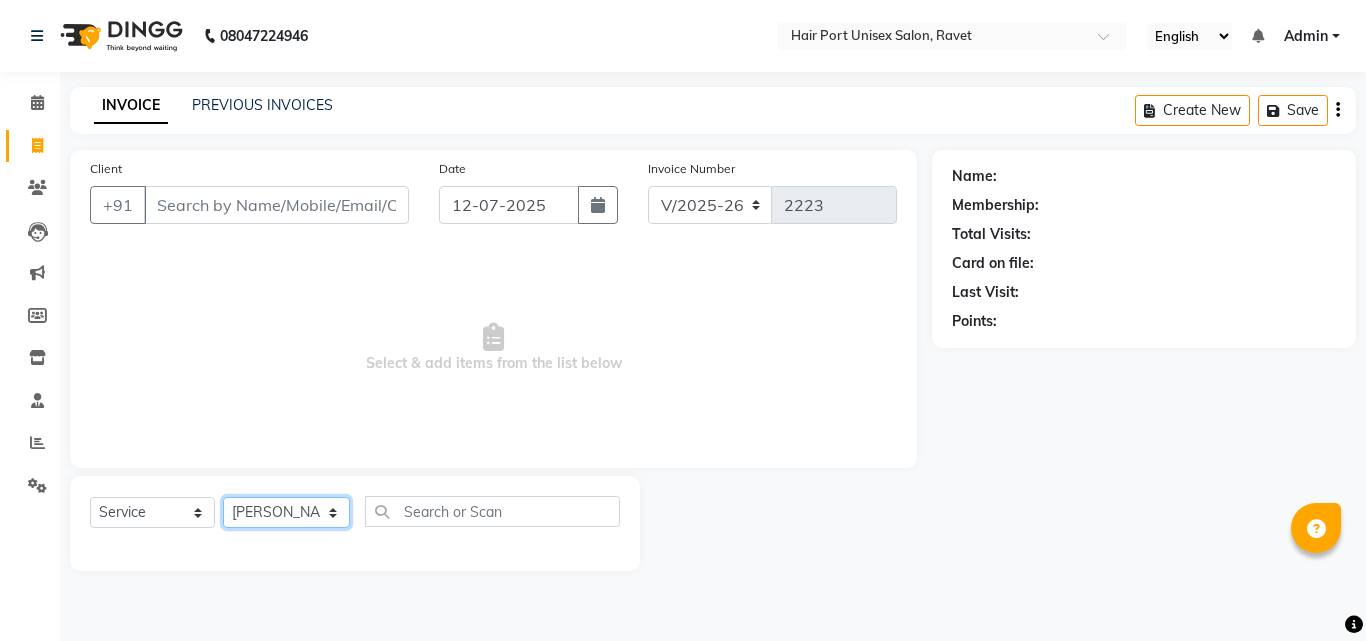 click on "Select Stylist [PERSON_NAME]  [PERSON_NAME] [PERSON_NAME] [PERSON_NAME] [PERSON_NAME]  [PERSON_NAME] [PERSON_NAME] Mane" 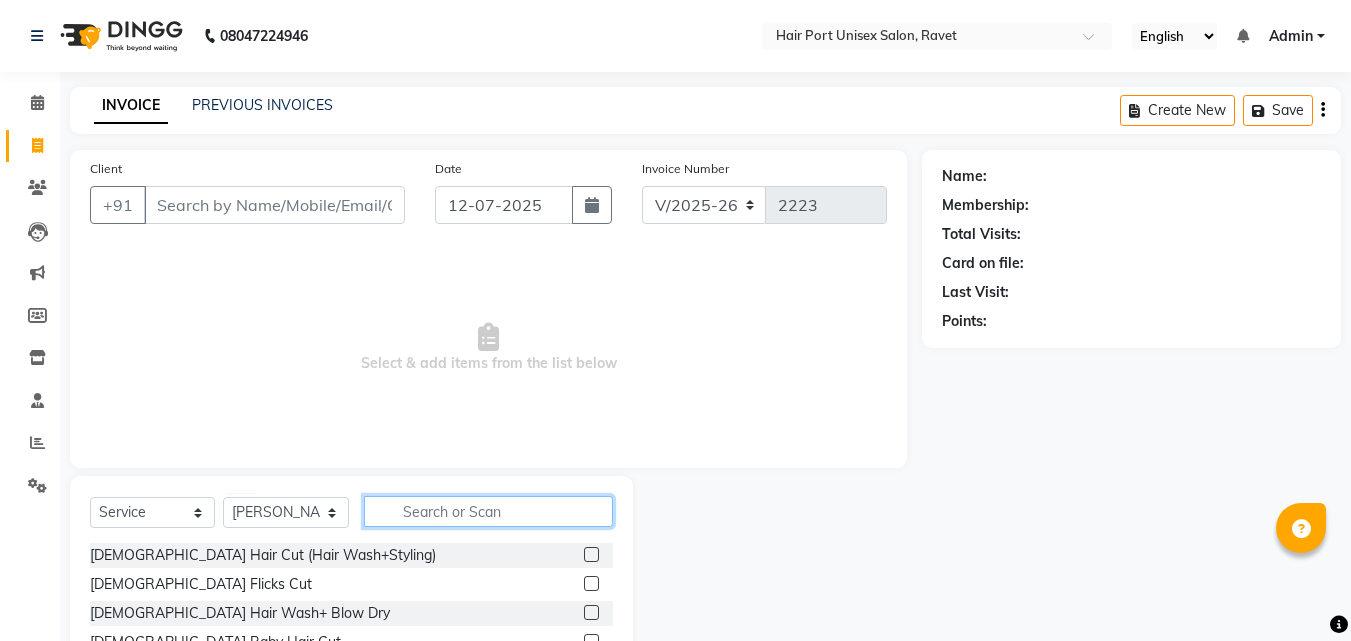 click 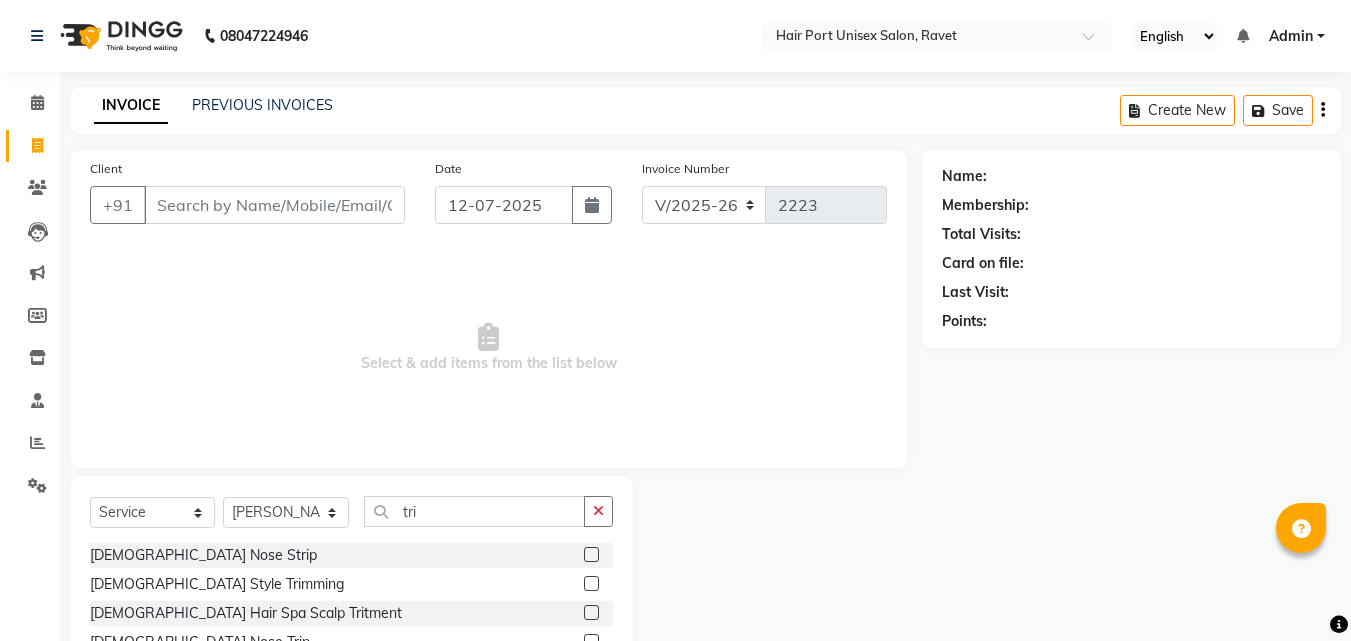 click 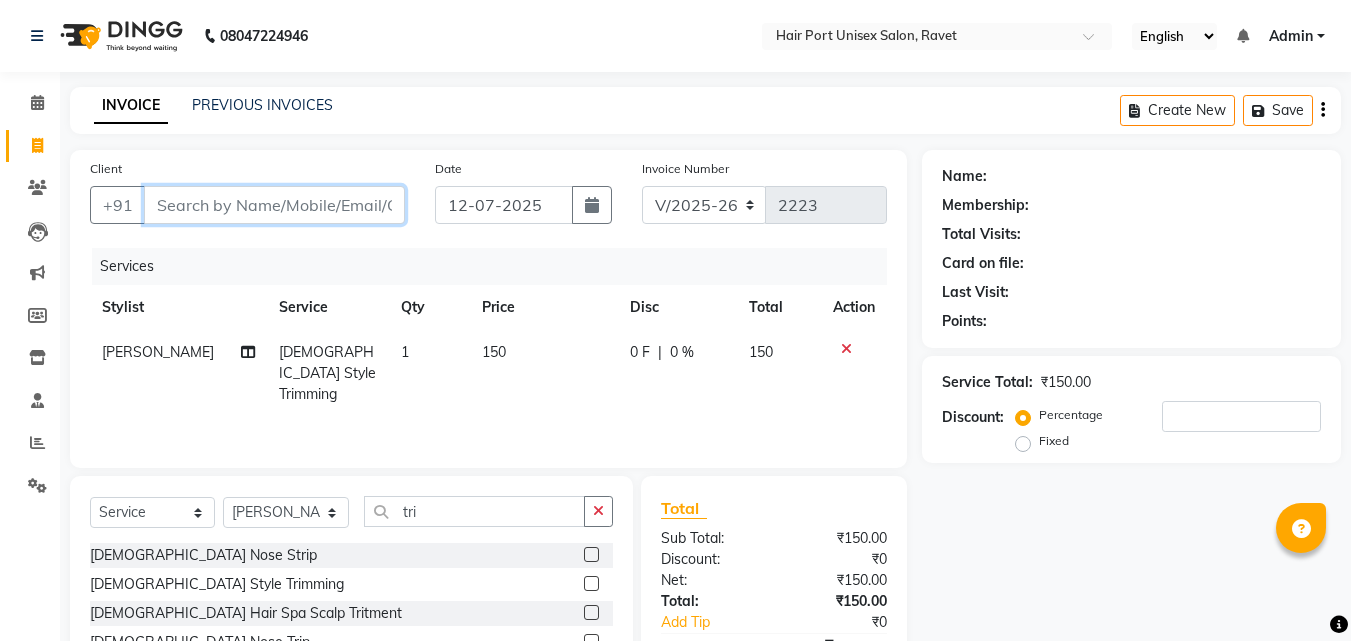 click on "Client" at bounding box center (274, 205) 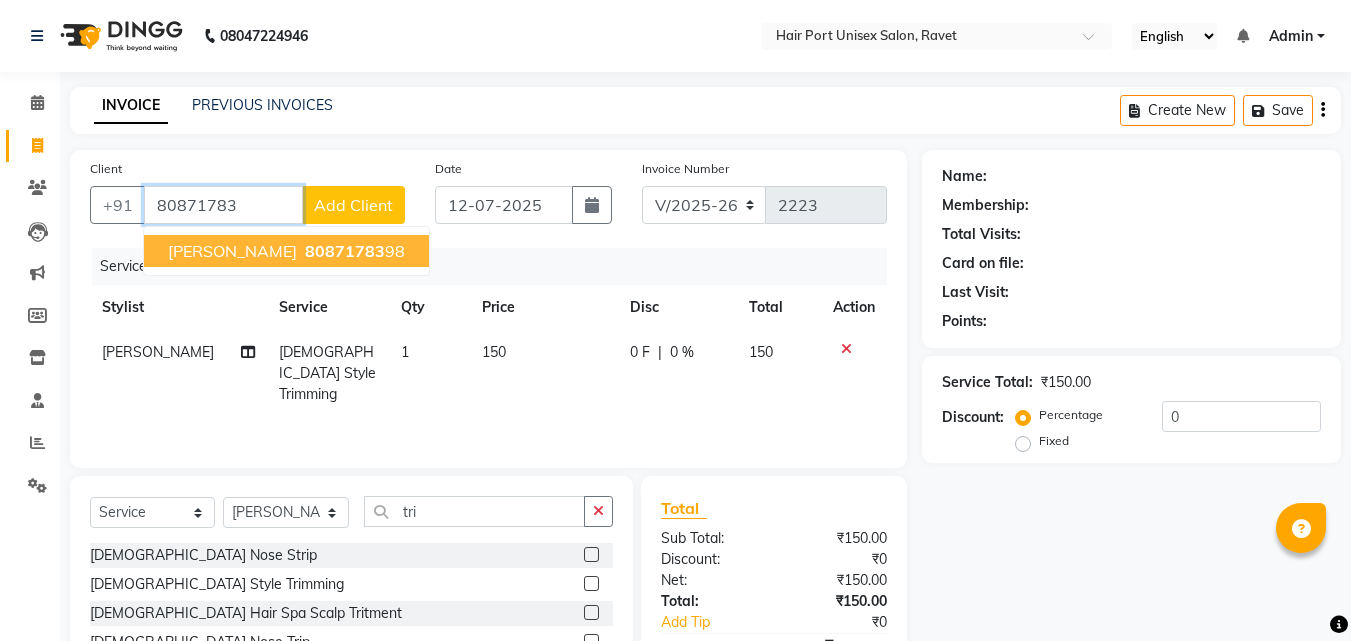 click on "[PERSON_NAME]   80871783 98" at bounding box center [286, 251] 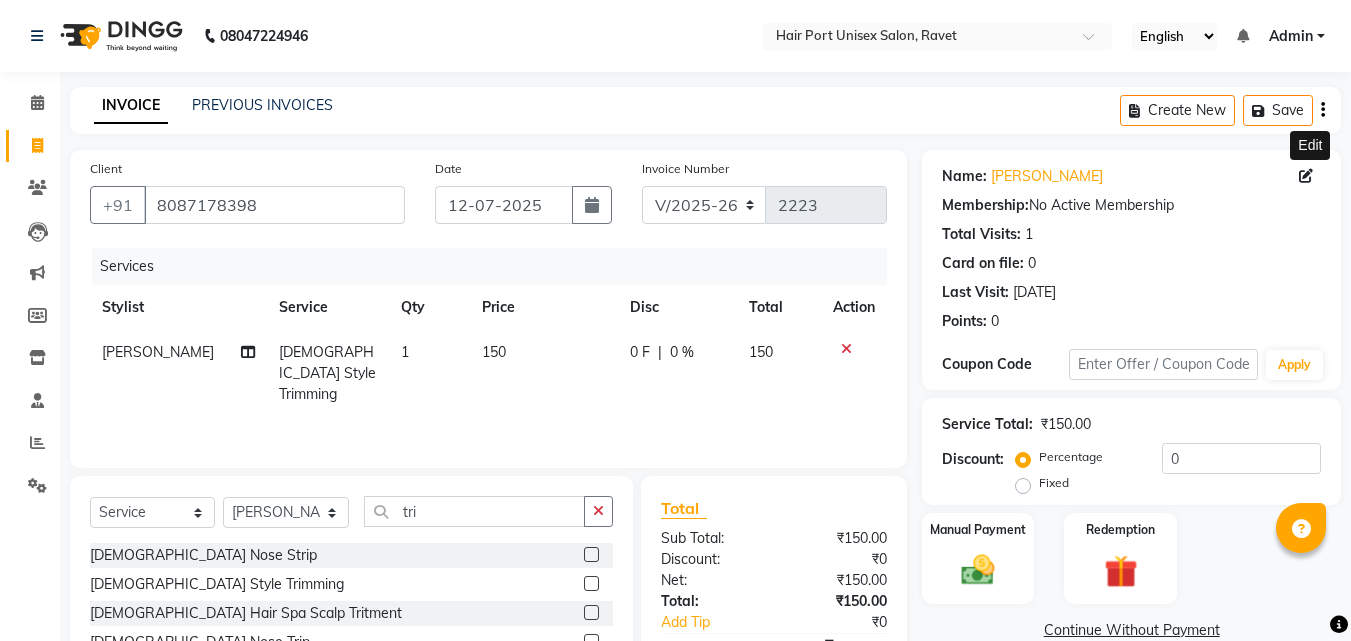 click 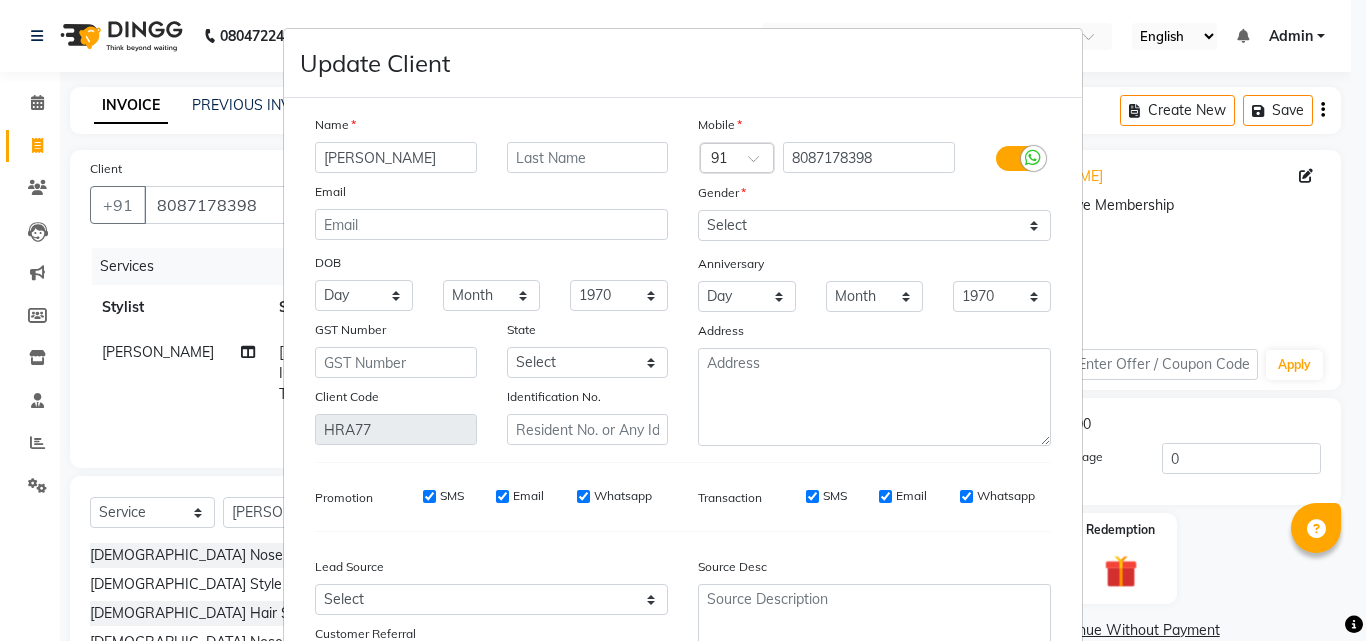 click on "[PERSON_NAME]" at bounding box center (396, 157) 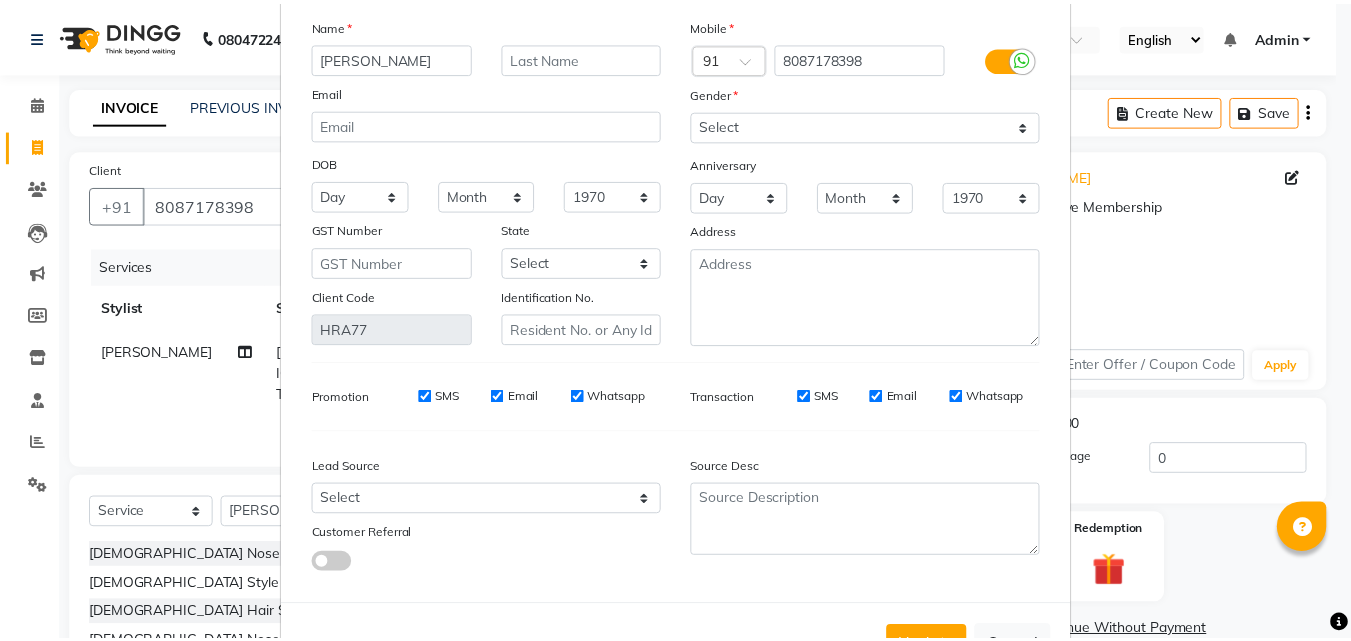 scroll, scrollTop: 172, scrollLeft: 0, axis: vertical 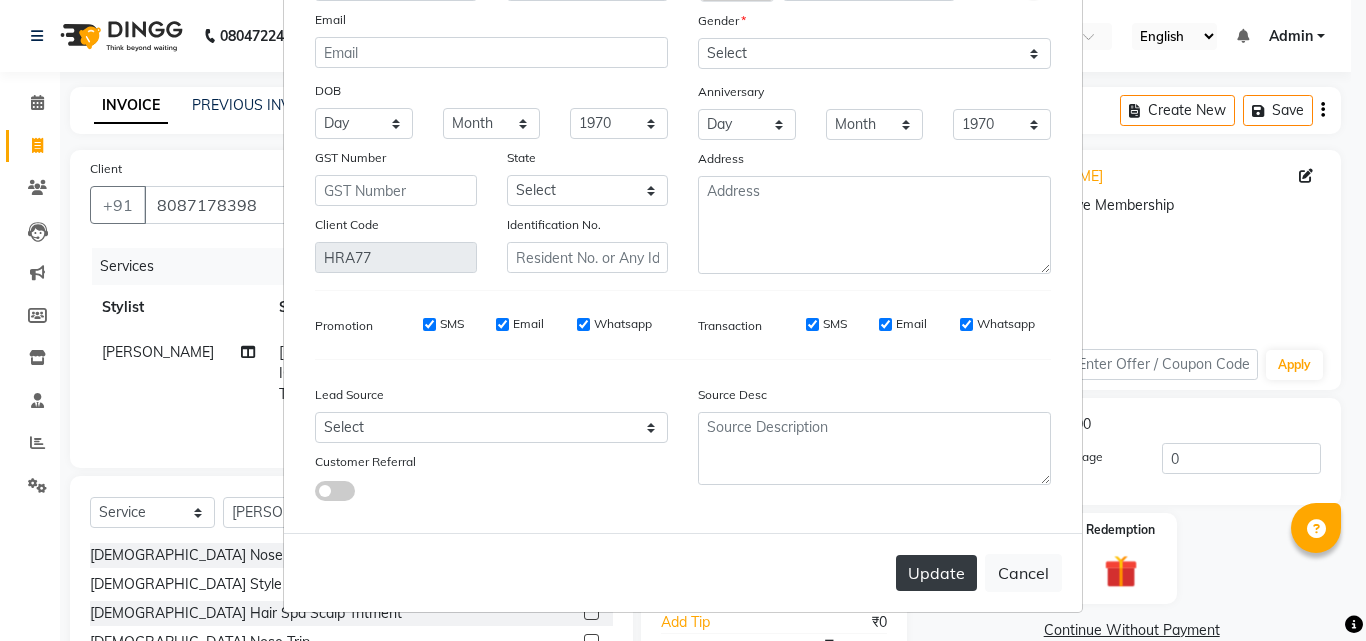 click on "Update" at bounding box center (936, 573) 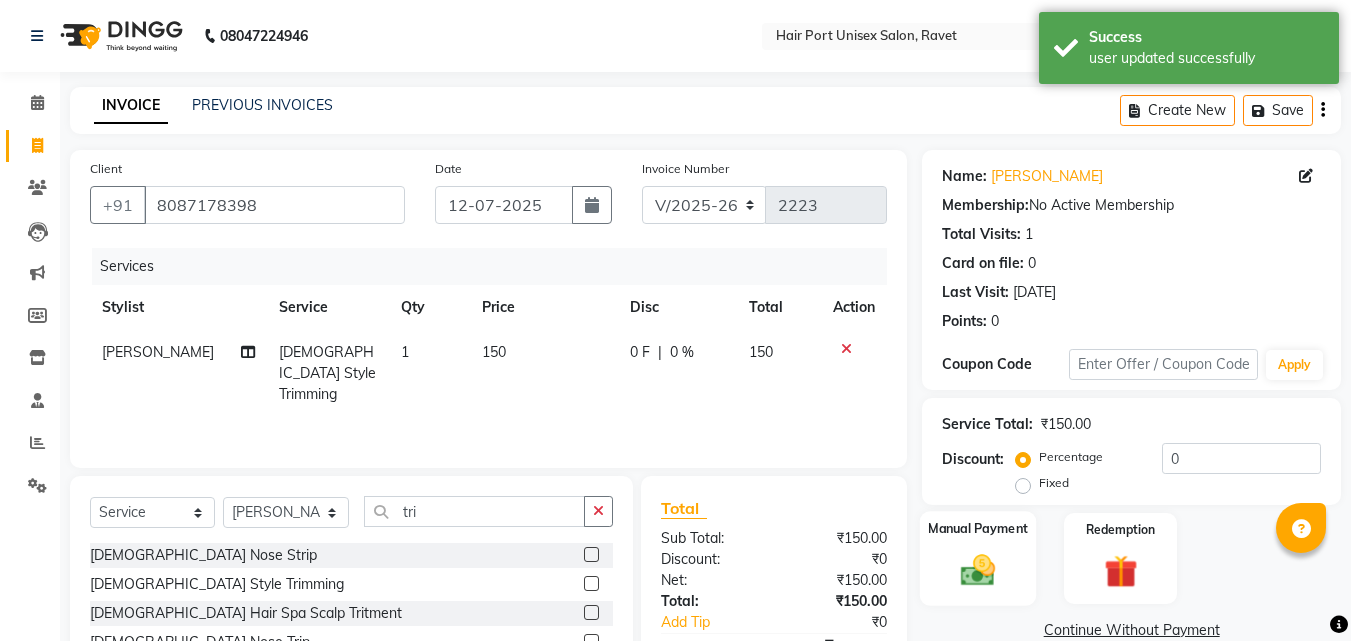 click 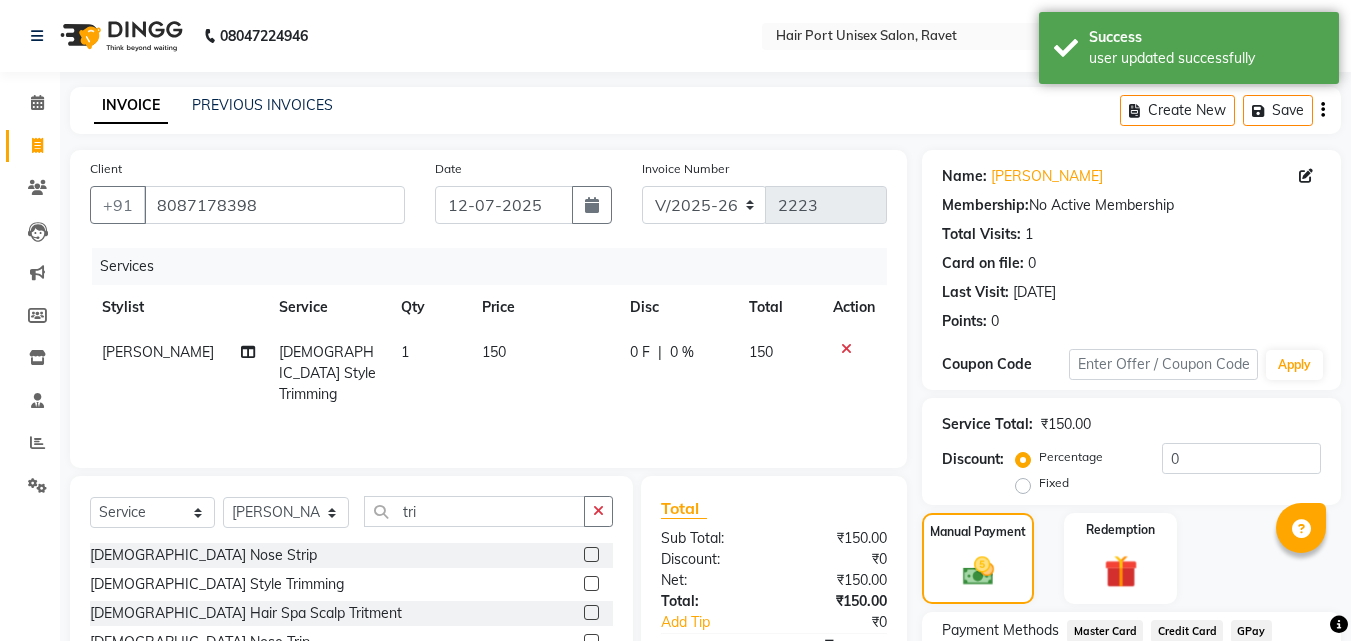 click on "Manual Payment Redemption" 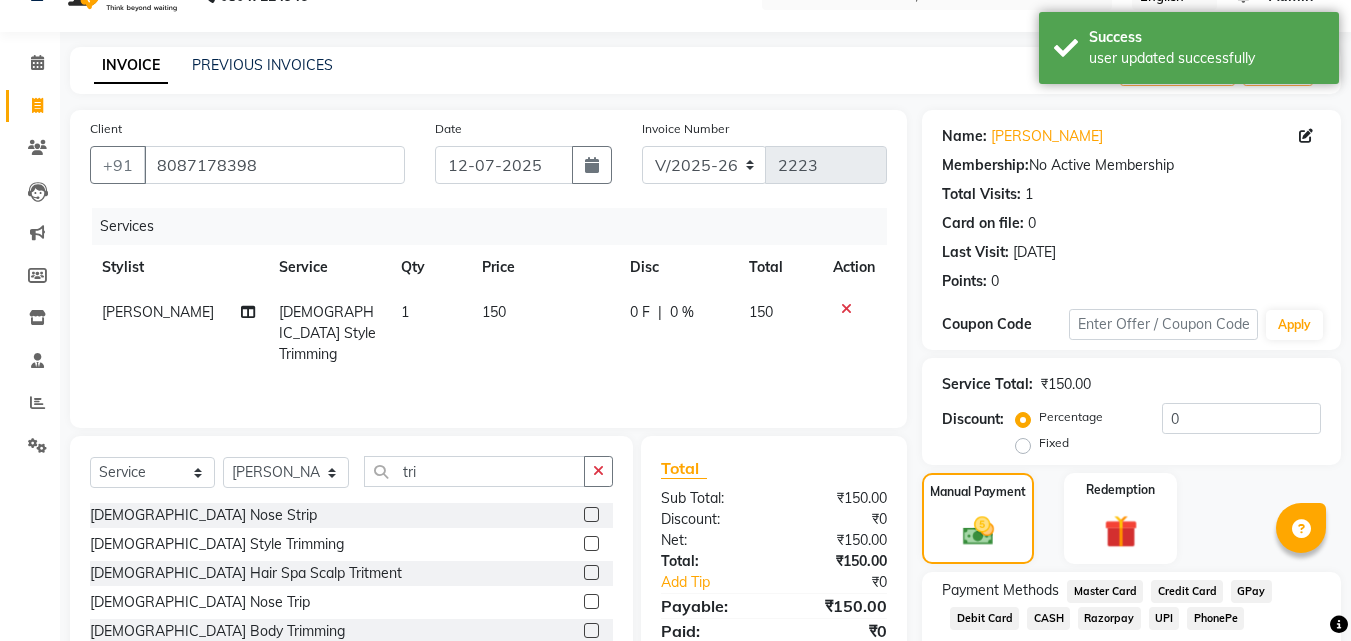 scroll, scrollTop: 162, scrollLeft: 0, axis: vertical 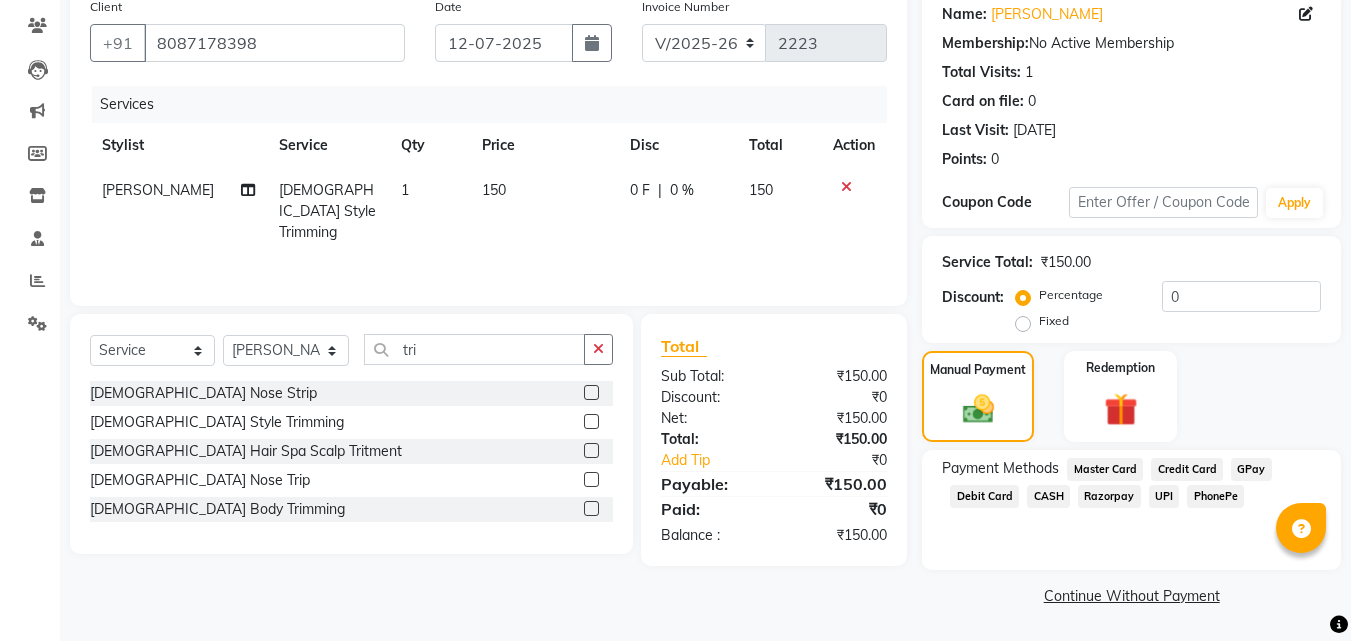click on "UPI" 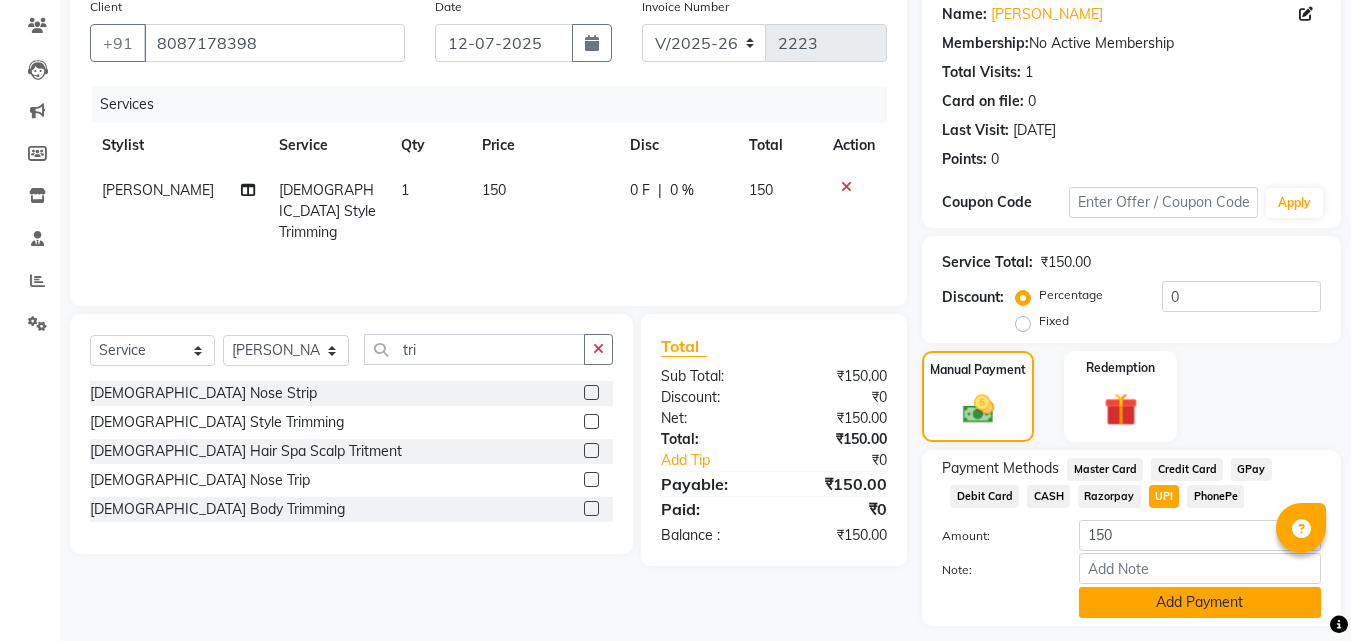 click on "Add Payment" 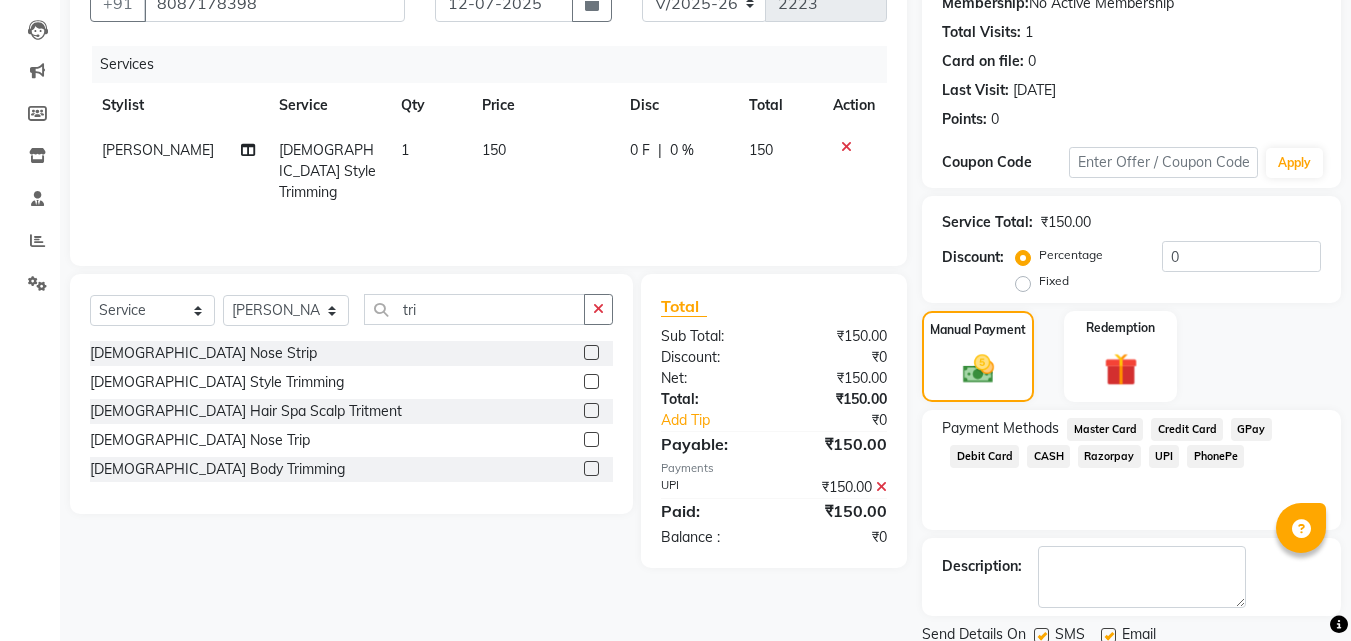 scroll, scrollTop: 275, scrollLeft: 0, axis: vertical 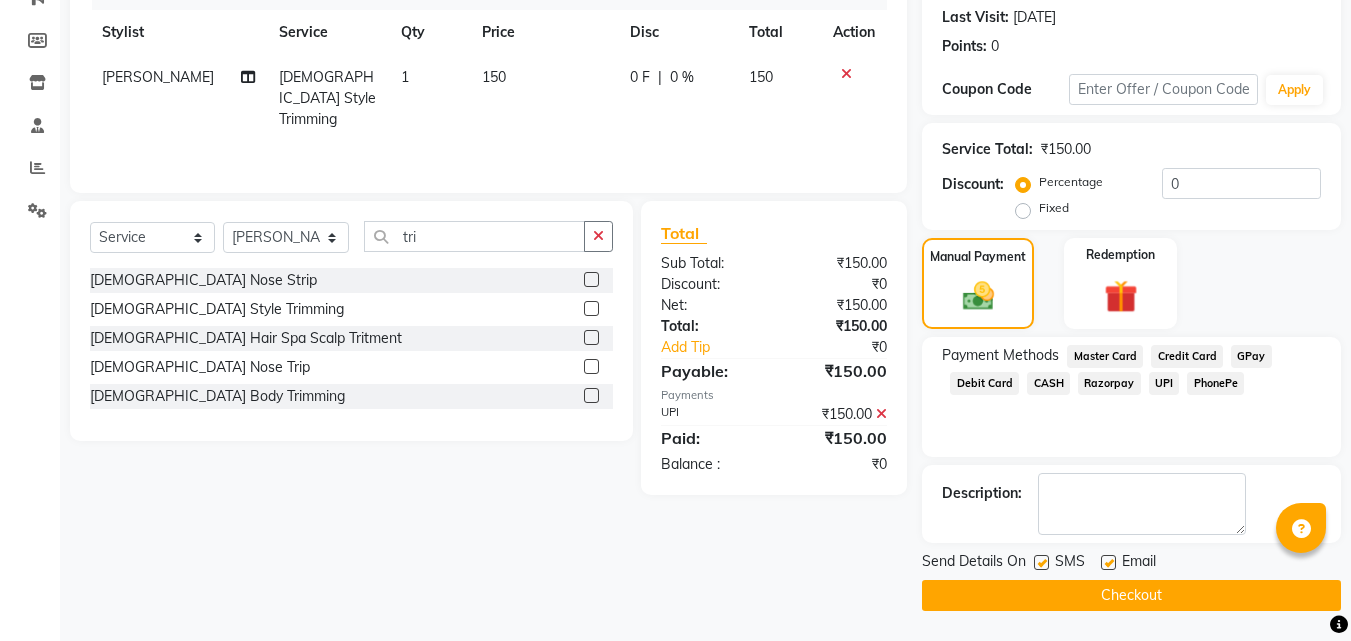 click on "Checkout" 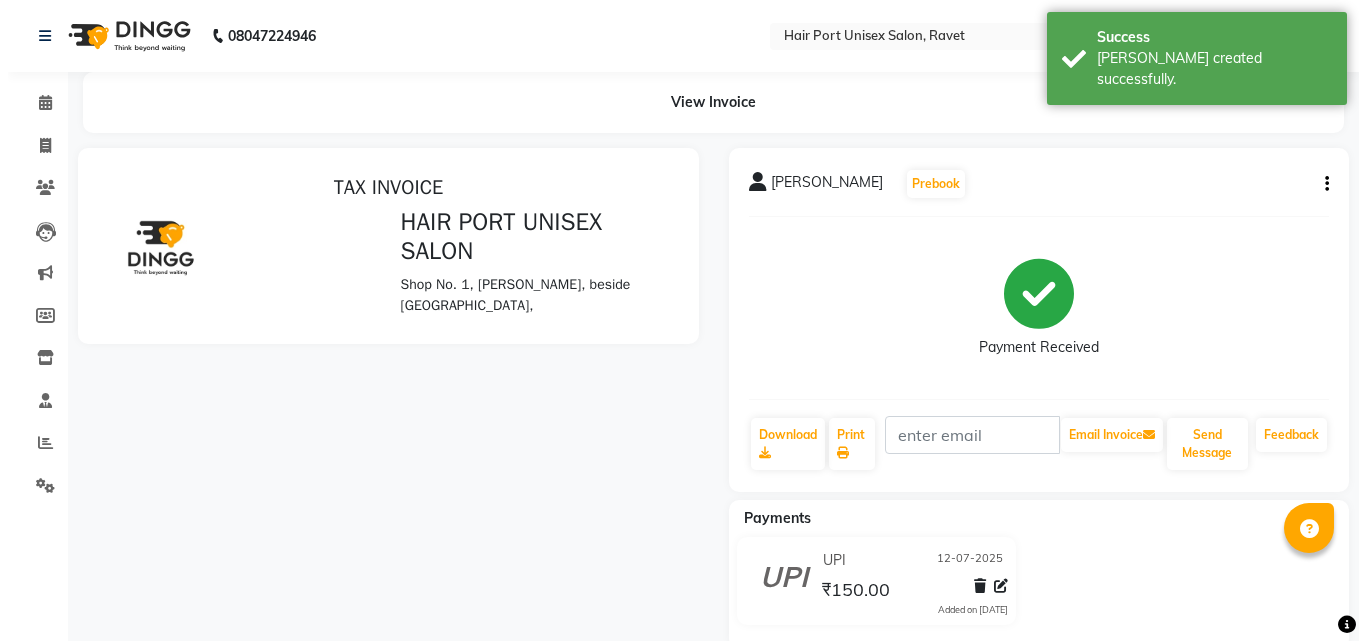 scroll, scrollTop: 0, scrollLeft: 0, axis: both 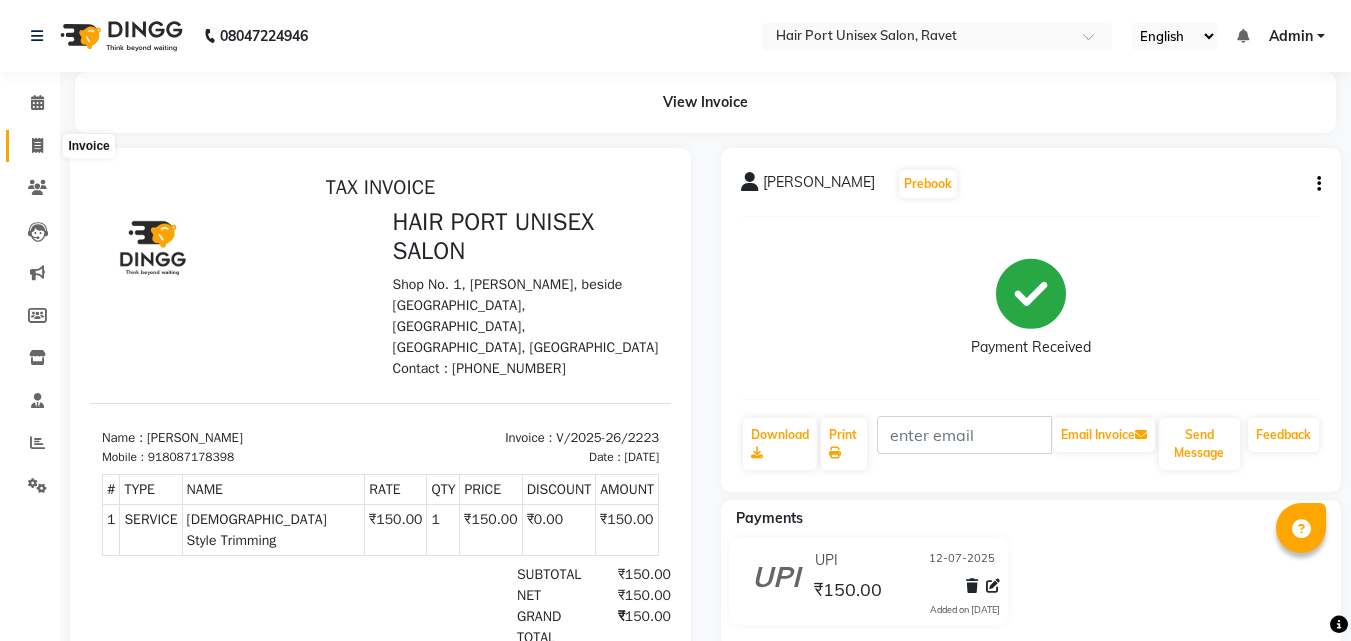 click 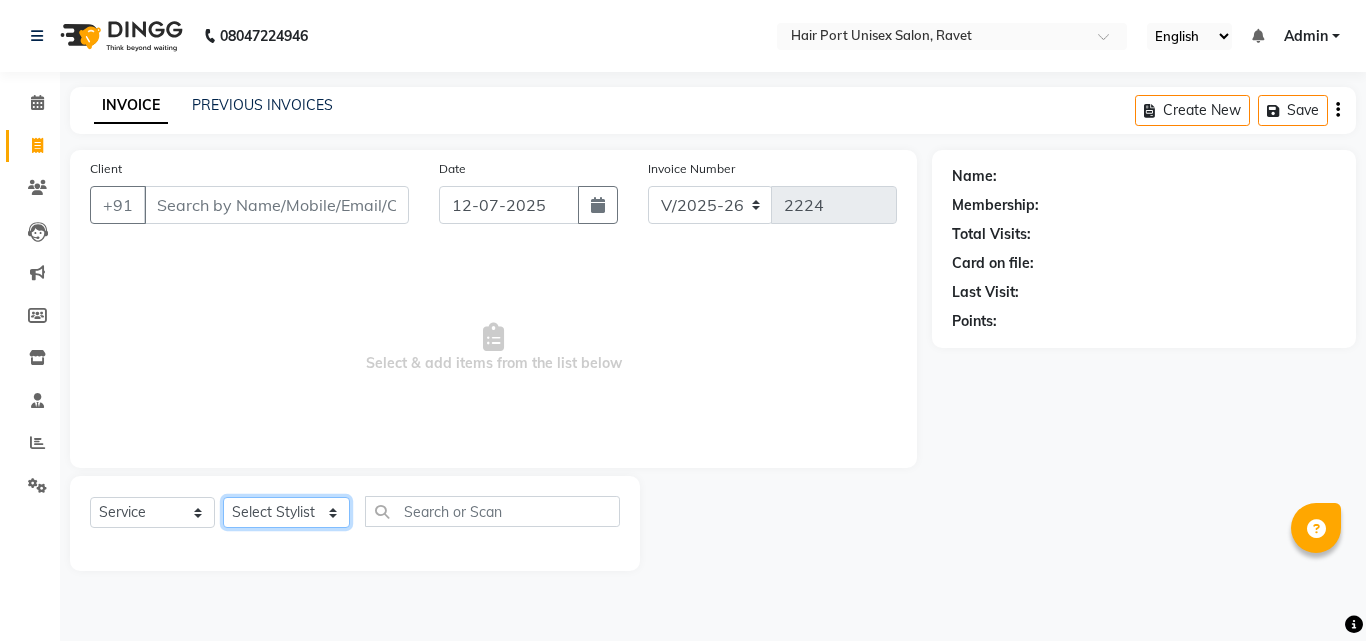 click on "Select Stylist [PERSON_NAME]  [PERSON_NAME] [PERSON_NAME] [PERSON_NAME] [PERSON_NAME]  [PERSON_NAME] [PERSON_NAME] Mane" 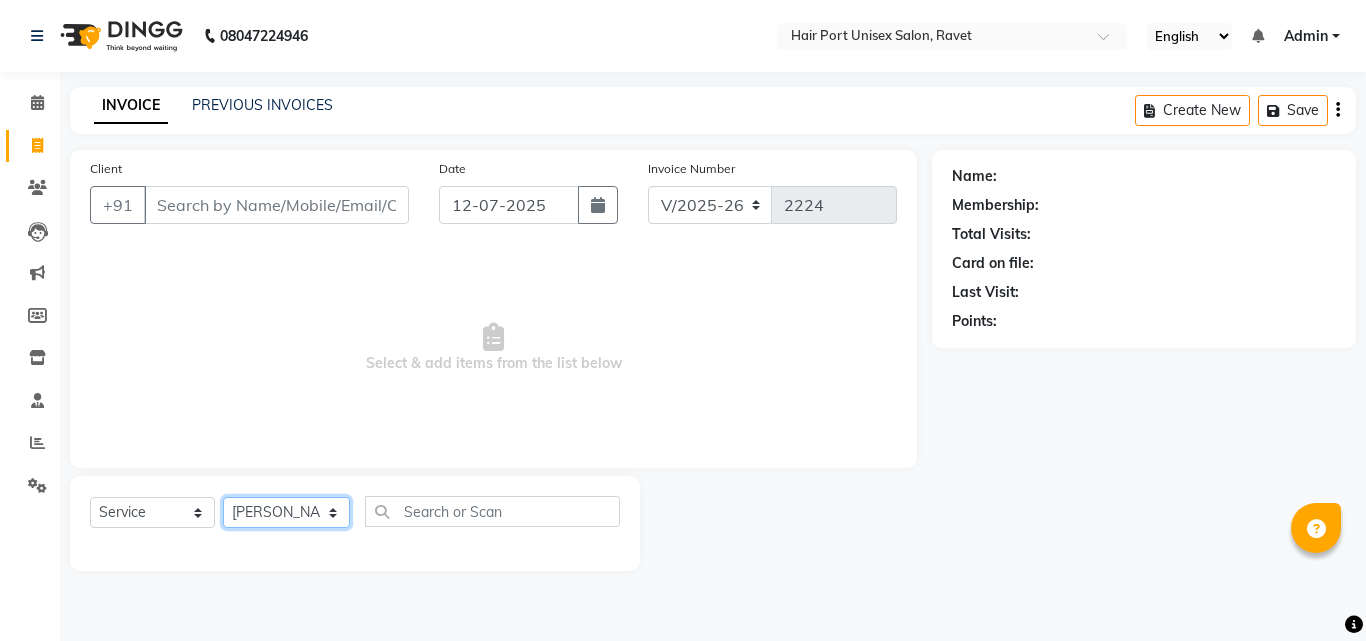 click on "Select Stylist [PERSON_NAME]  [PERSON_NAME] [PERSON_NAME] [PERSON_NAME] [PERSON_NAME]  [PERSON_NAME] [PERSON_NAME] Mane" 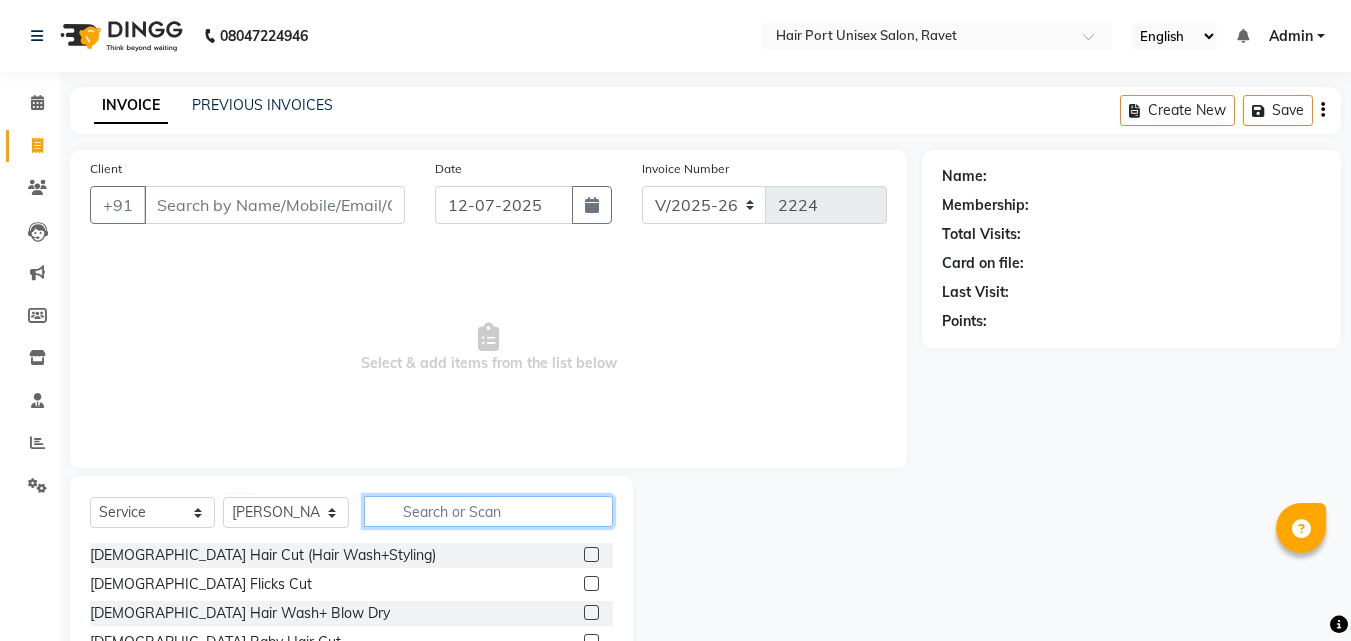 click 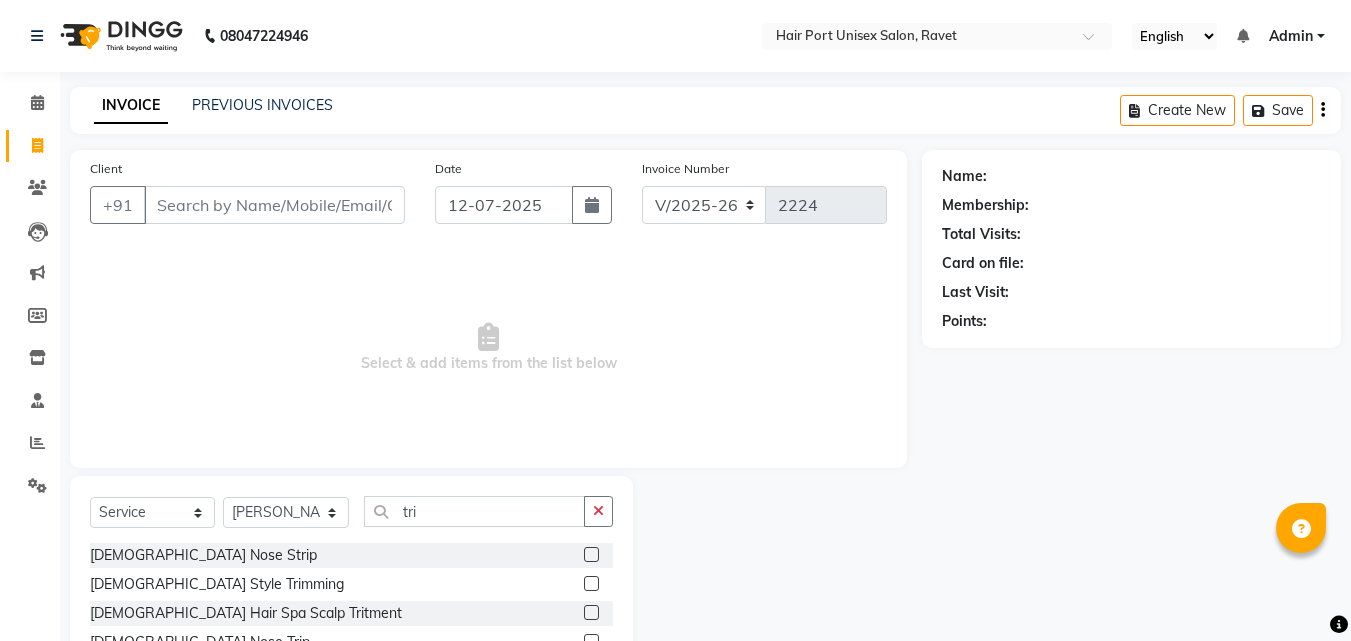 click 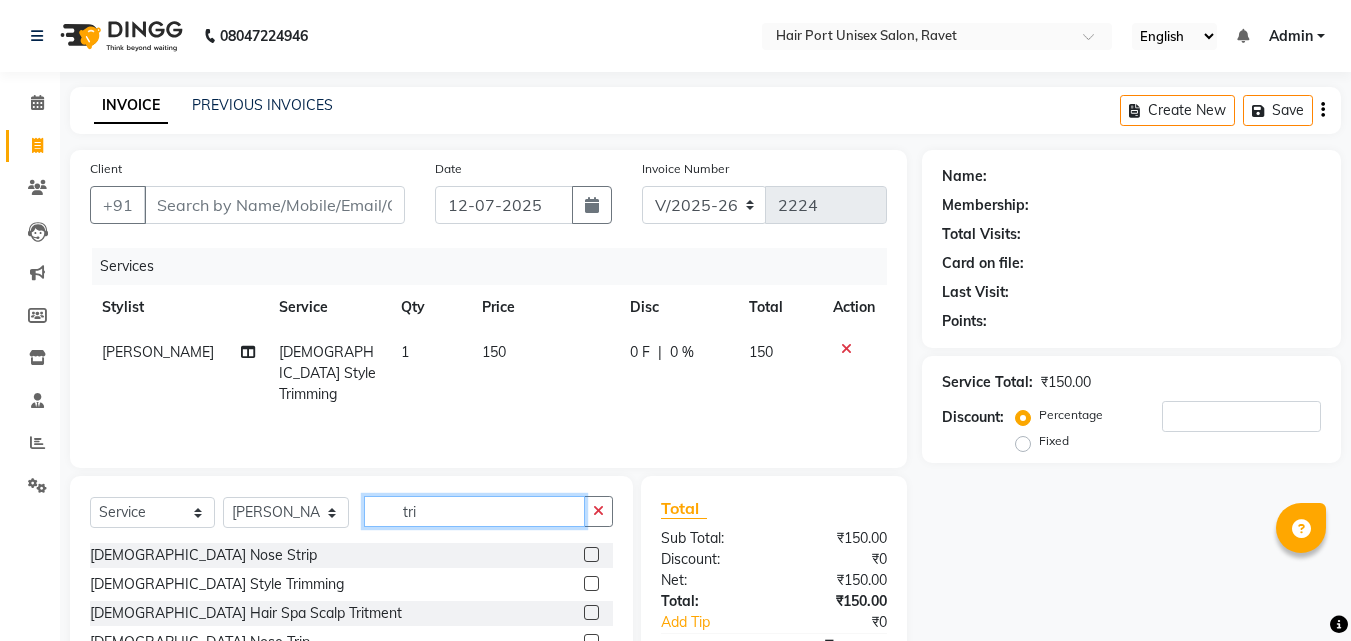 click on "tri" 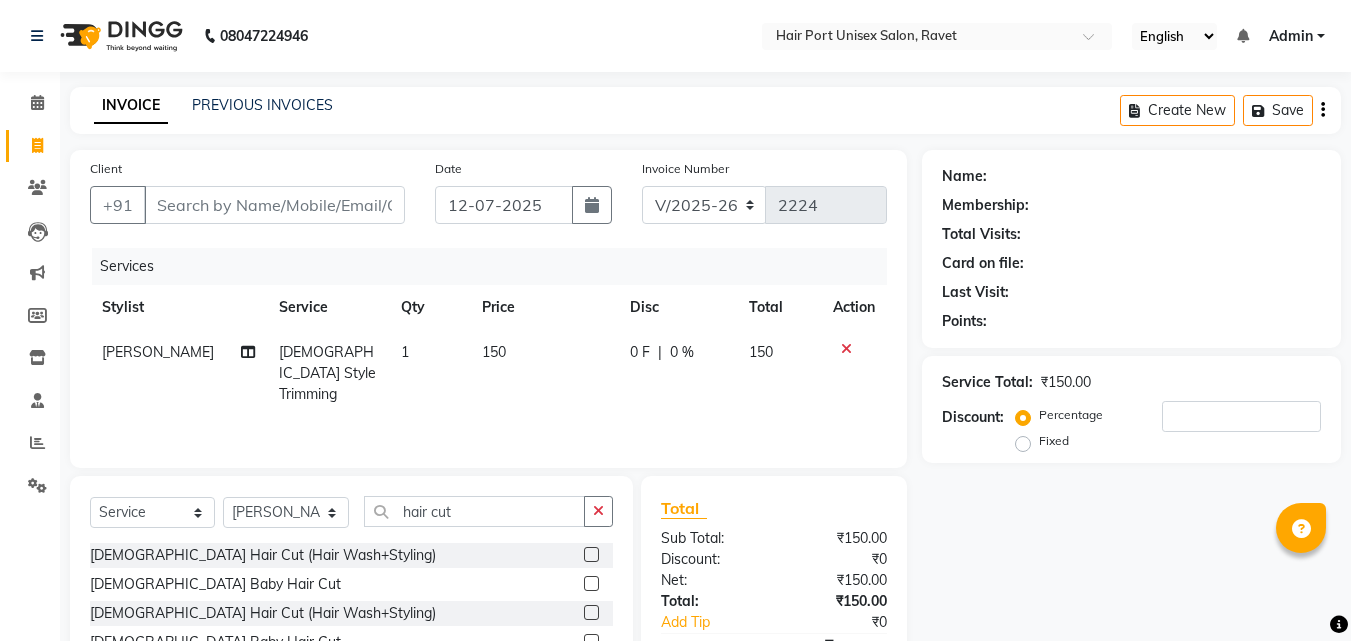 click 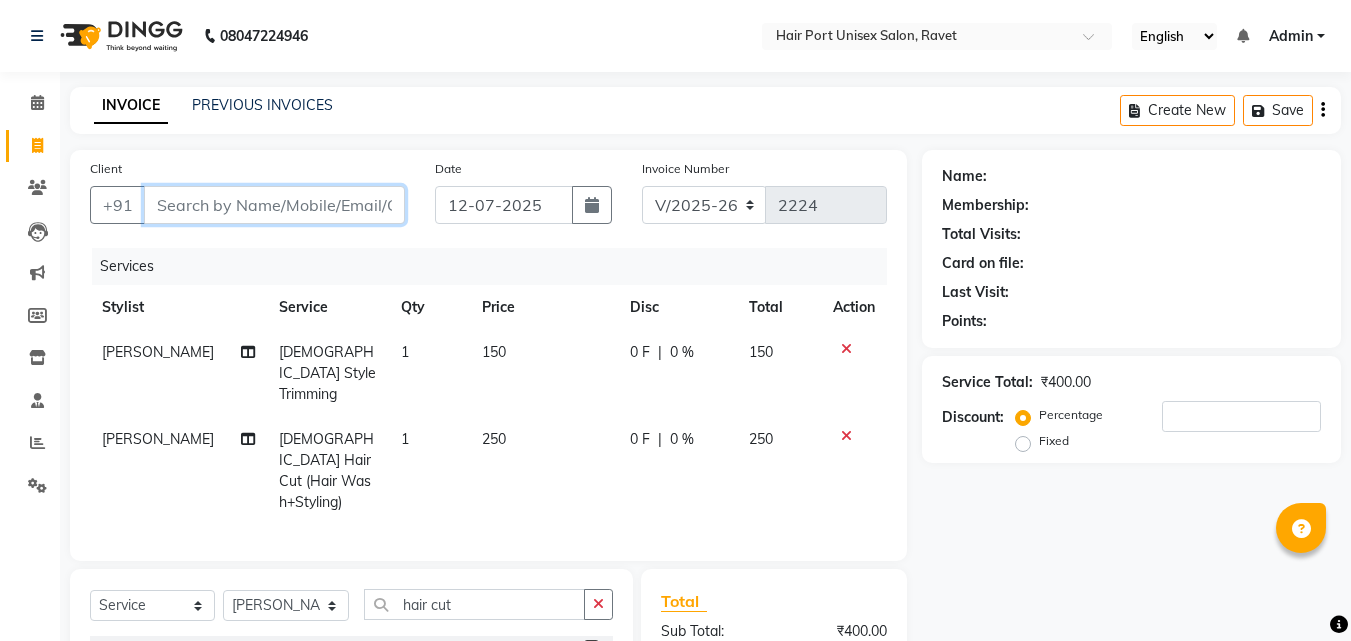 click on "Client" at bounding box center [274, 205] 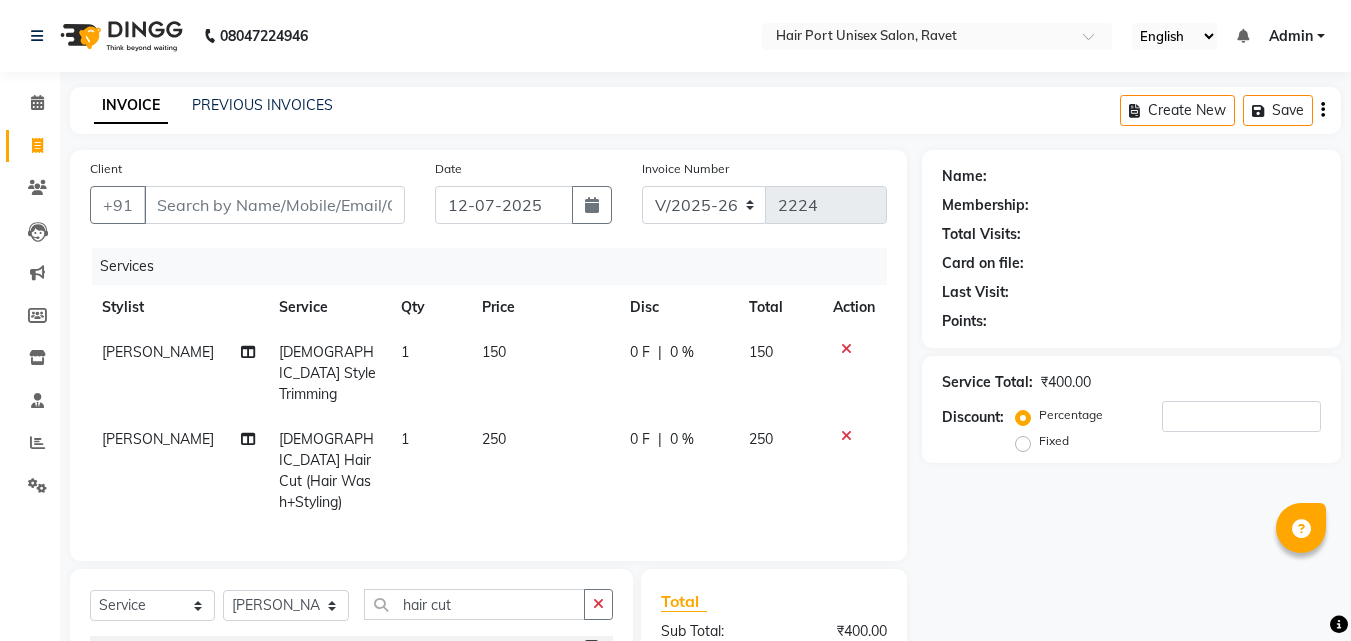 click 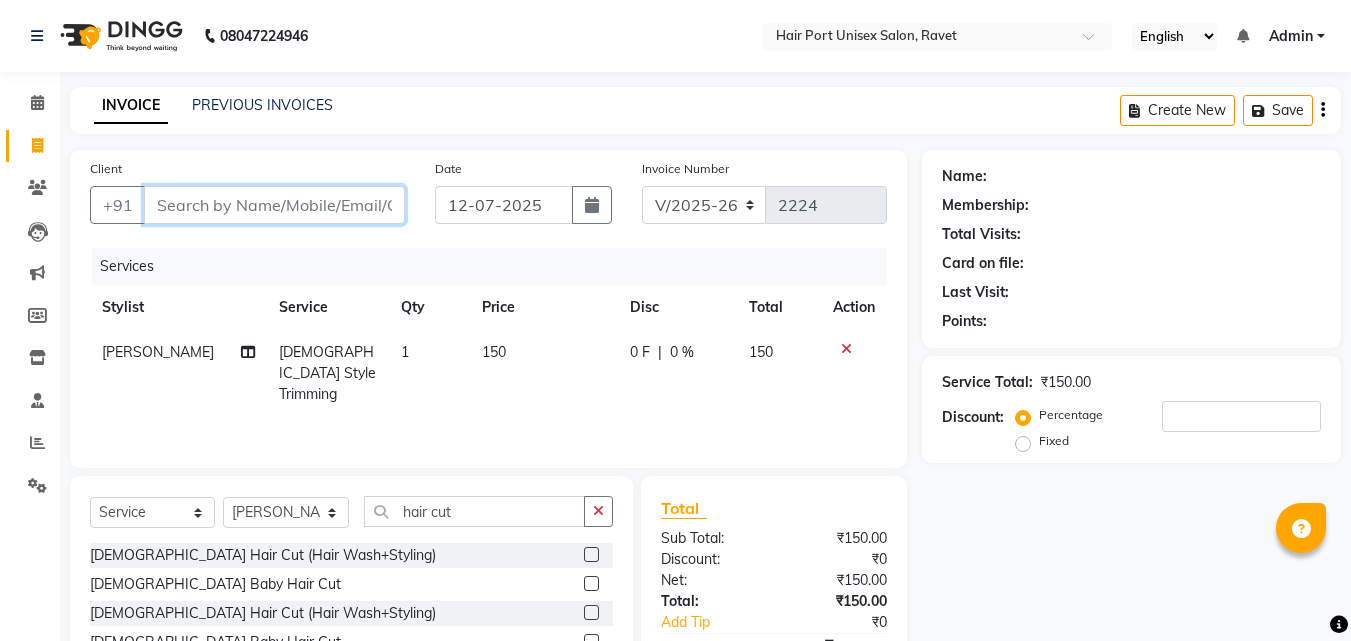 click on "Client" at bounding box center [274, 205] 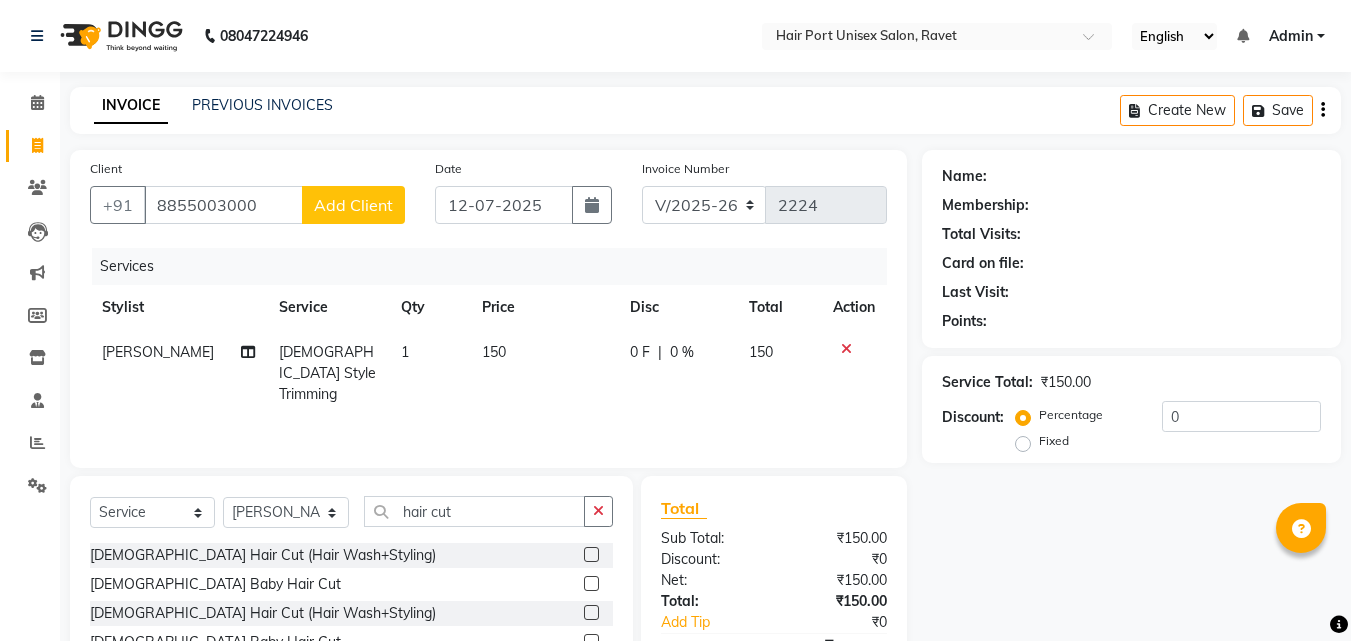 click on "Add Client" 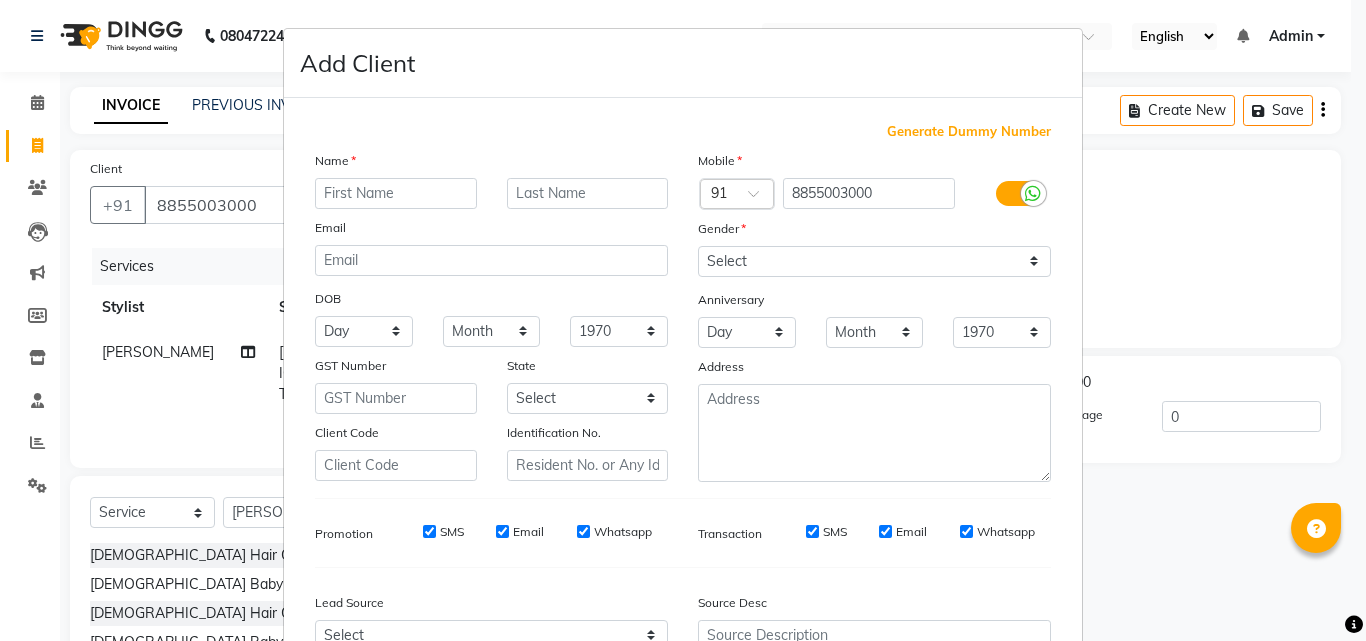 click at bounding box center (396, 193) 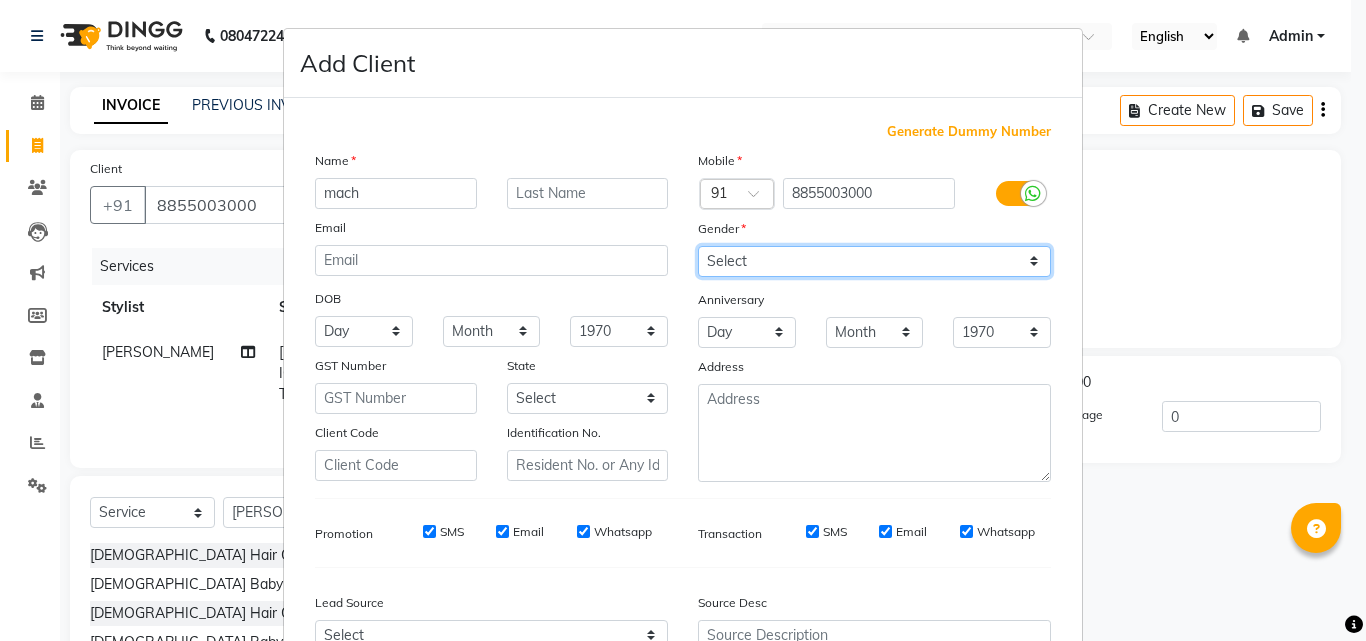 click on "Select [DEMOGRAPHIC_DATA] [DEMOGRAPHIC_DATA] Other Prefer Not To Say" at bounding box center (874, 261) 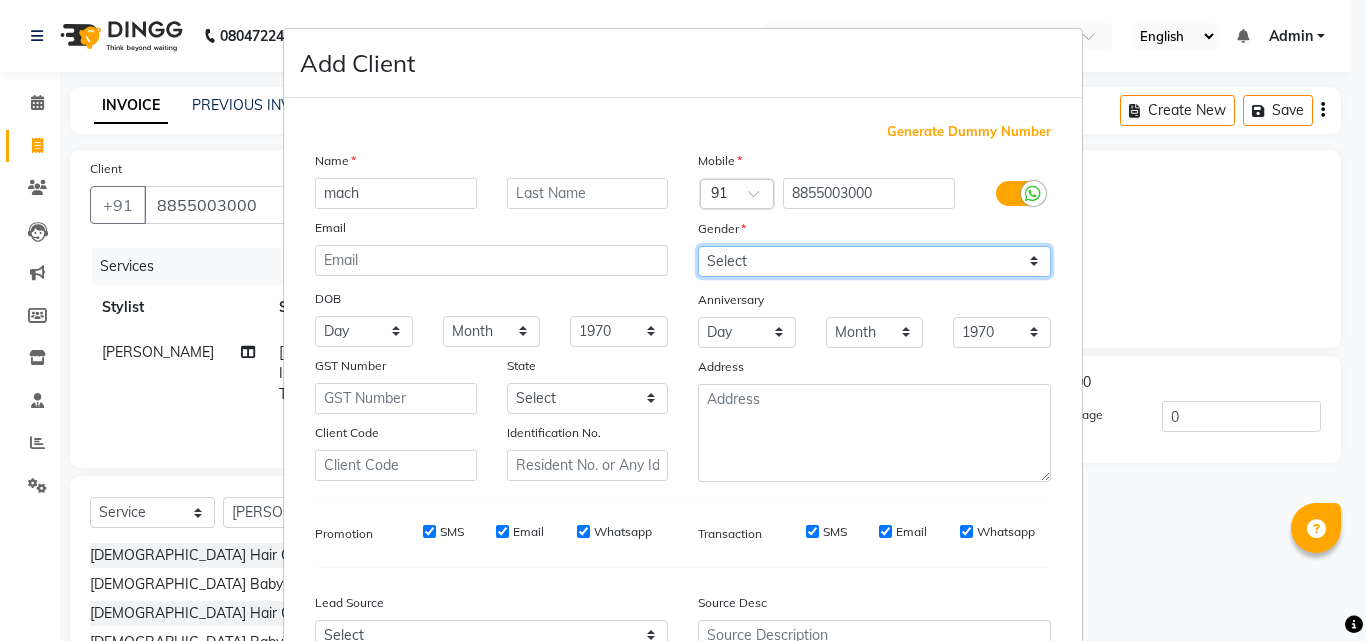 click on "Select [DEMOGRAPHIC_DATA] [DEMOGRAPHIC_DATA] Other Prefer Not To Say" at bounding box center (874, 261) 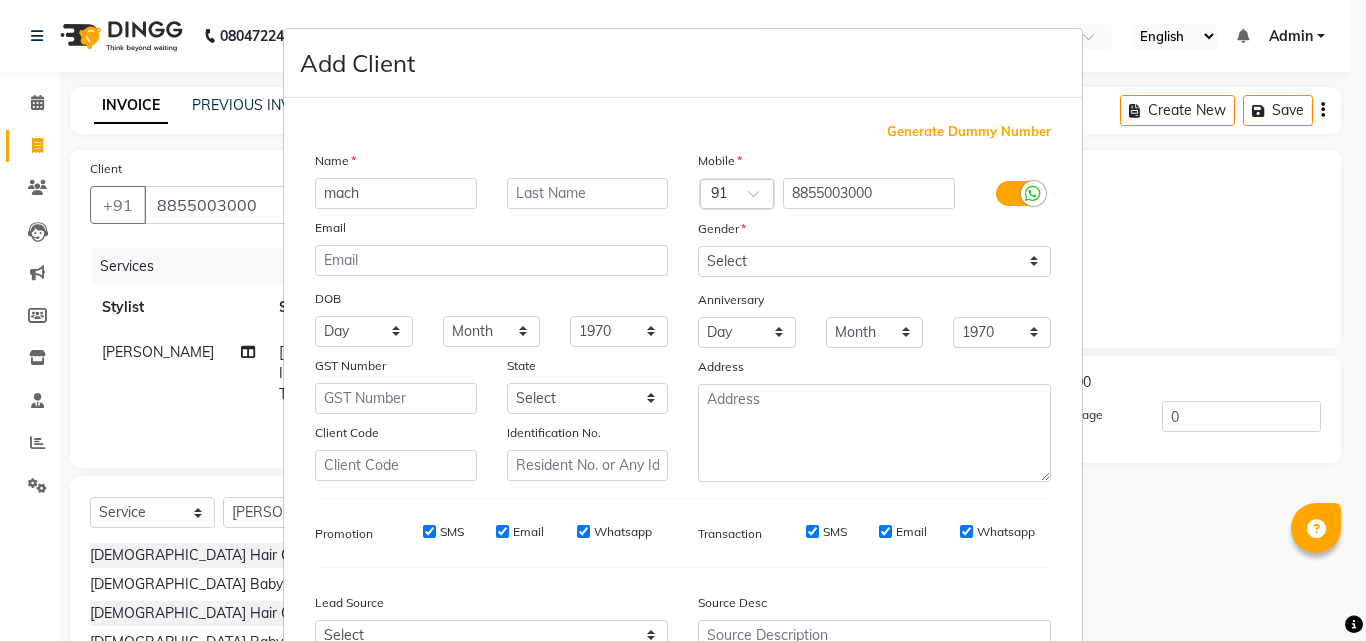 click on "Add Client Generate Dummy Number Name mach Email DOB Day 01 02 03 04 05 06 07 08 09 10 11 12 13 14 15 16 17 18 19 20 21 22 23 24 25 26 27 28 29 30 31 Month January February March April May June July August September October November [DATE] 1941 1942 1943 1944 1945 1946 1947 1948 1949 1950 1951 1952 1953 1954 1955 1956 1957 1958 1959 1960 1961 1962 1963 1964 1965 1966 1967 1968 1969 1970 1971 1972 1973 1974 1975 1976 1977 1978 1979 1980 1981 1982 1983 1984 1985 1986 1987 1988 1989 1990 1991 1992 1993 1994 1995 1996 1997 1998 1999 2000 2001 2002 2003 2004 2005 2006 2007 2008 2009 2010 2011 2012 2013 2014 2015 2016 2017 2018 2019 2020 2021 2022 2023 2024 GST Number State Select [GEOGRAPHIC_DATA] [GEOGRAPHIC_DATA] [GEOGRAPHIC_DATA] [GEOGRAPHIC_DATA] [GEOGRAPHIC_DATA] [GEOGRAPHIC_DATA] [GEOGRAPHIC_DATA] [GEOGRAPHIC_DATA] and [GEOGRAPHIC_DATA] [GEOGRAPHIC_DATA] [GEOGRAPHIC_DATA] [GEOGRAPHIC_DATA] [GEOGRAPHIC_DATA] [GEOGRAPHIC_DATA] [GEOGRAPHIC_DATA] [GEOGRAPHIC_DATA] [GEOGRAPHIC_DATA] [GEOGRAPHIC_DATA] [GEOGRAPHIC_DATA] [GEOGRAPHIC_DATA] [GEOGRAPHIC_DATA] [GEOGRAPHIC_DATA] [GEOGRAPHIC_DATA] [GEOGRAPHIC_DATA] [GEOGRAPHIC_DATA] [GEOGRAPHIC_DATA] [GEOGRAPHIC_DATA] [GEOGRAPHIC_DATA] [GEOGRAPHIC_DATA] [GEOGRAPHIC_DATA]" at bounding box center (683, 320) 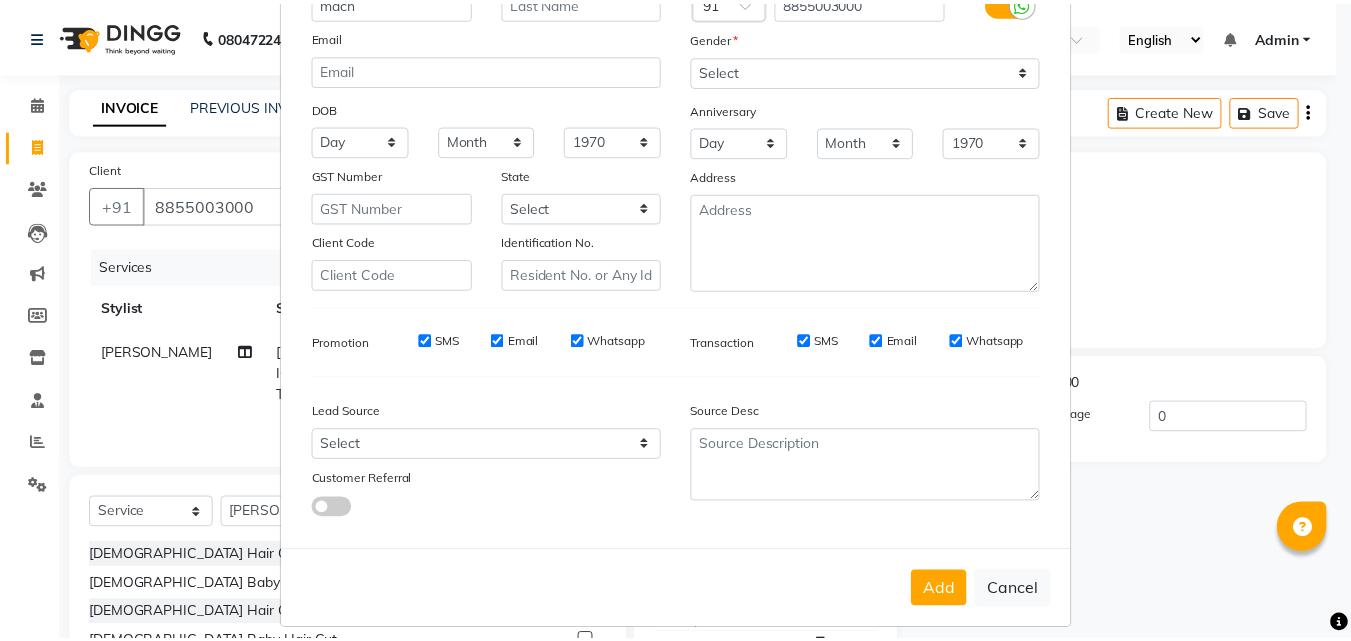 scroll, scrollTop: 208, scrollLeft: 0, axis: vertical 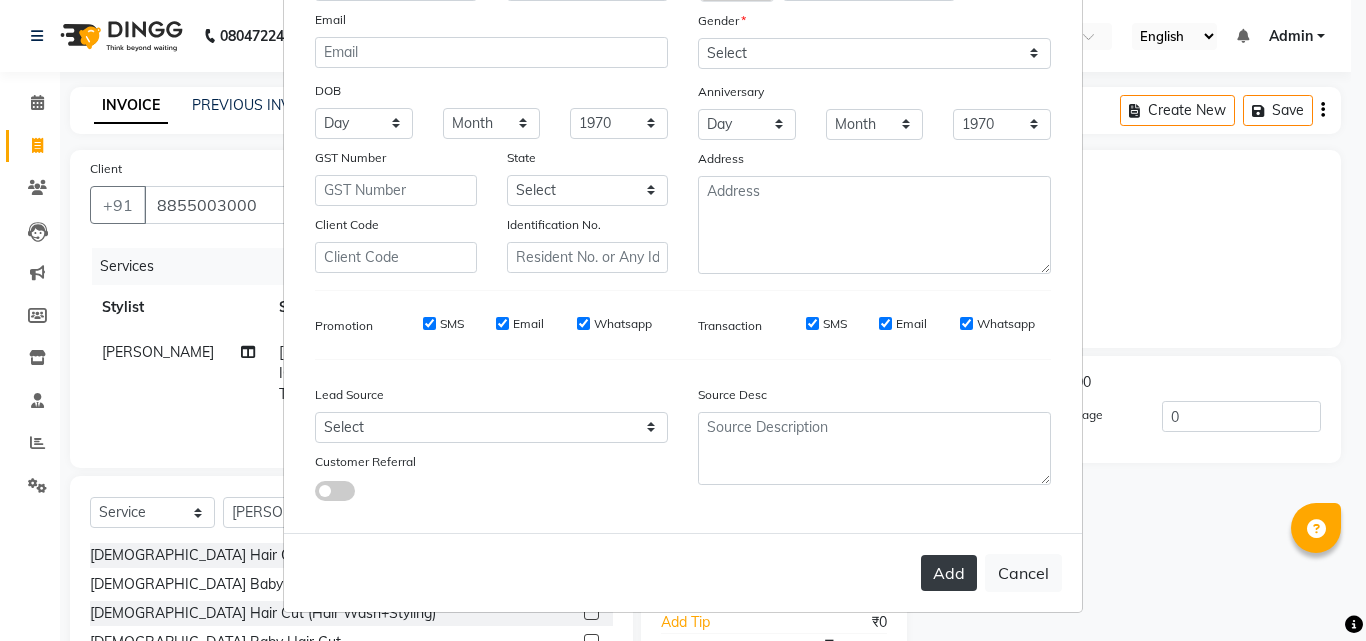 click on "Add" at bounding box center [949, 573] 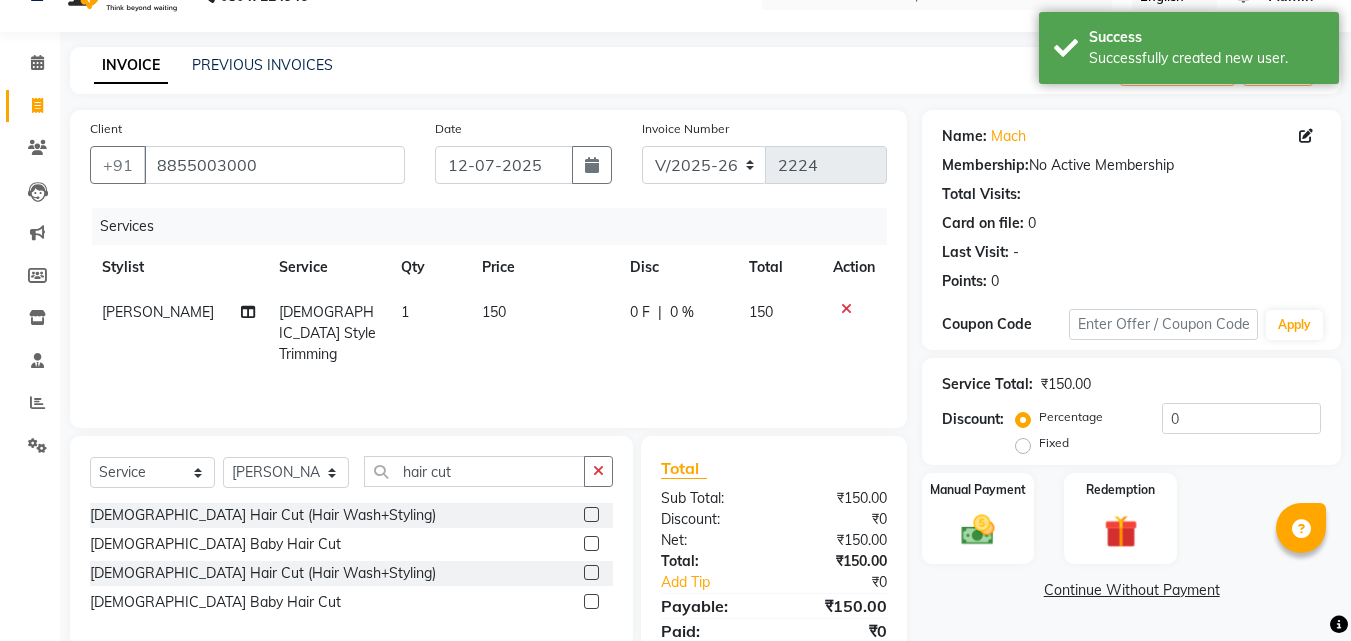 scroll, scrollTop: 117, scrollLeft: 0, axis: vertical 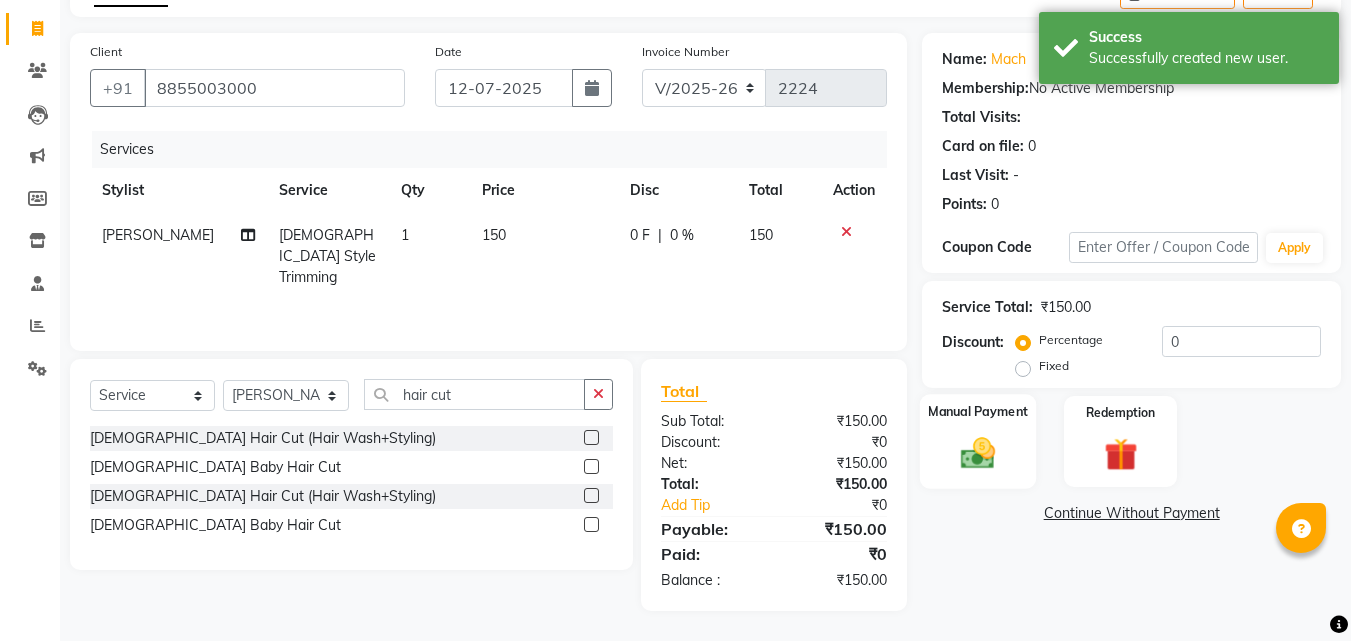 click 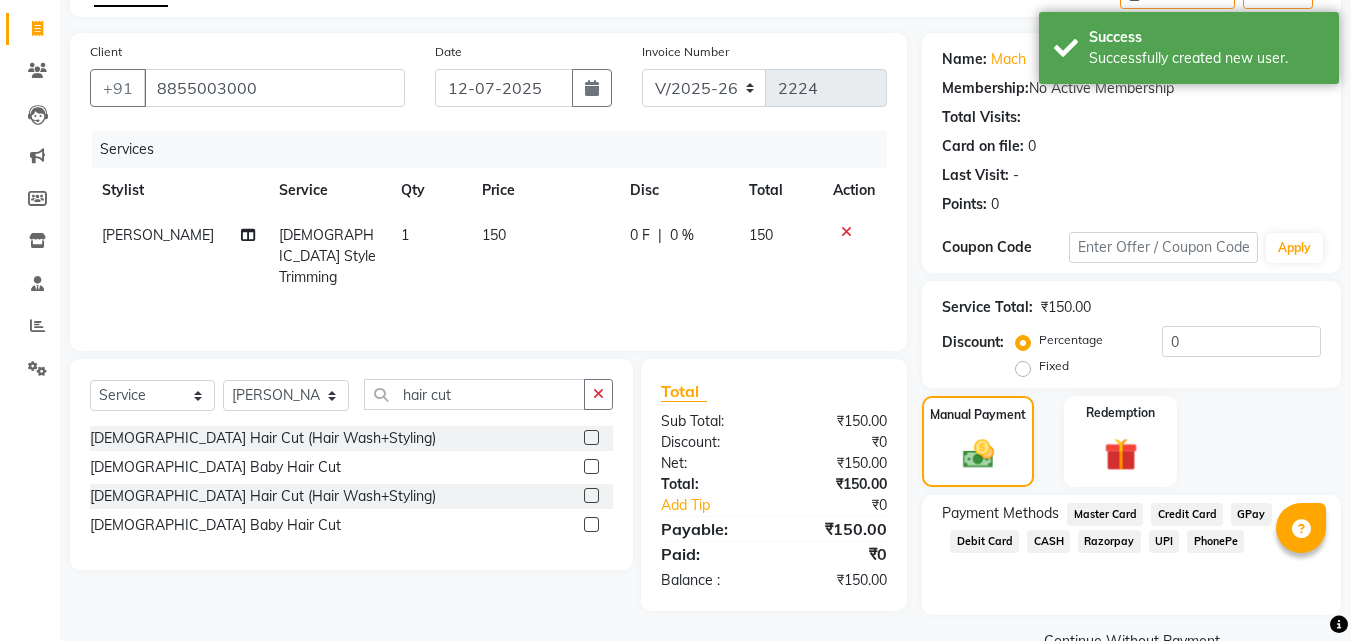 click on "UPI" 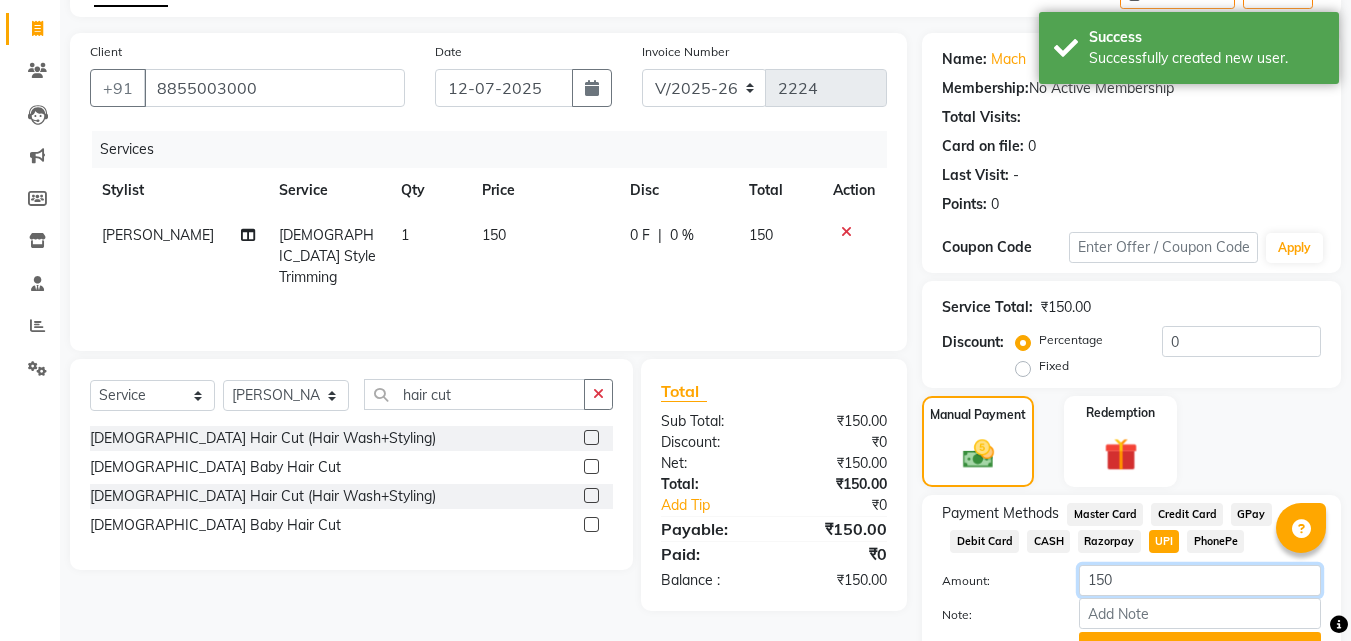 click on "150" 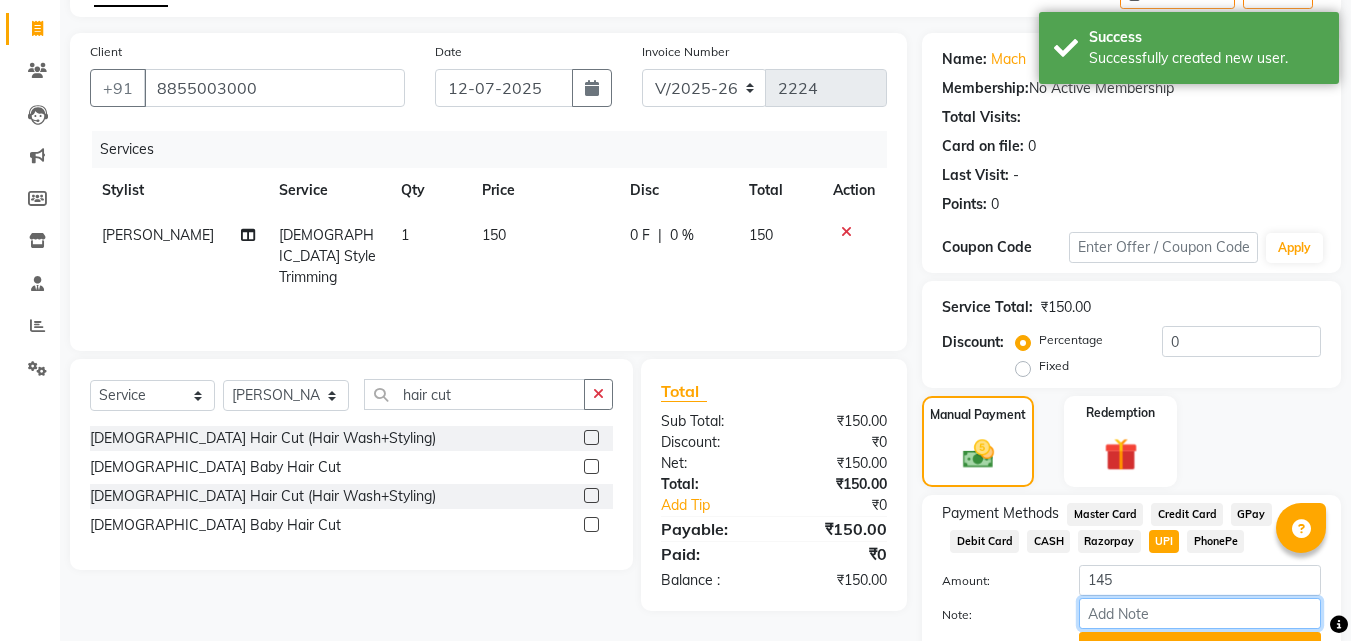 click on "Note:" at bounding box center [1200, 613] 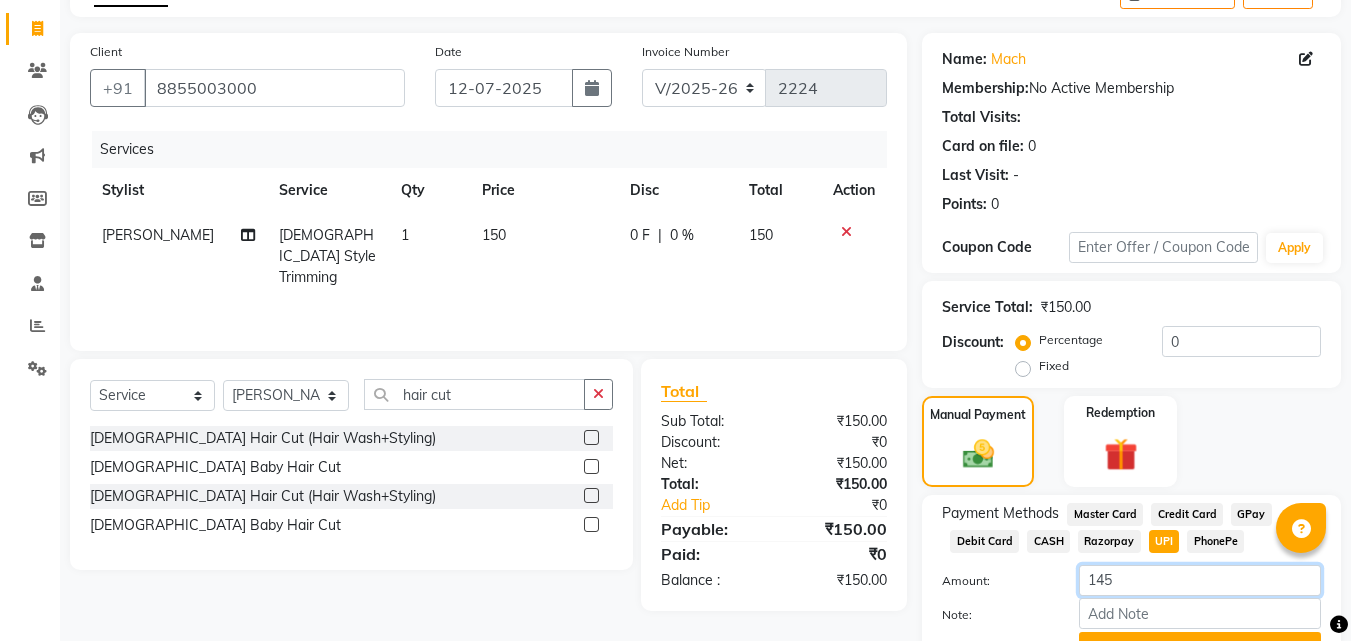 click on "Payment Methods  Master Card   Credit Card   GPay   Debit Card   CASH   Razorpay   UPI   PhonePe  Amount: 145 Note: Add Payment" 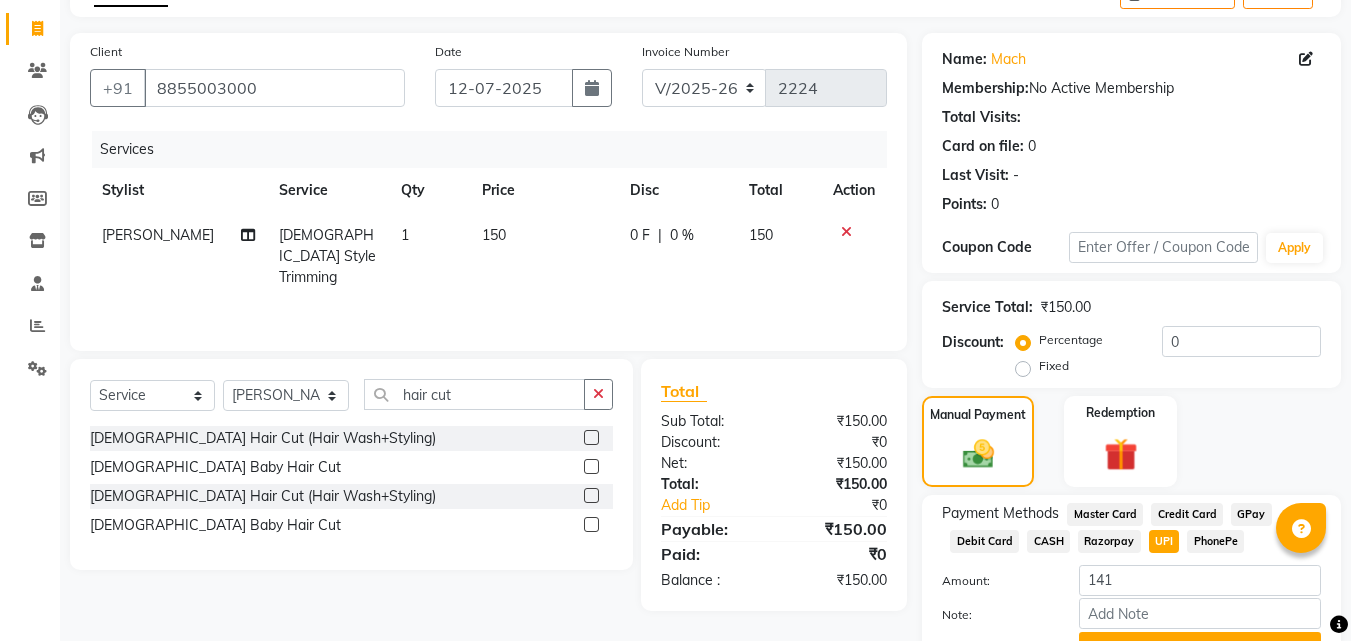 click on "Amount:" 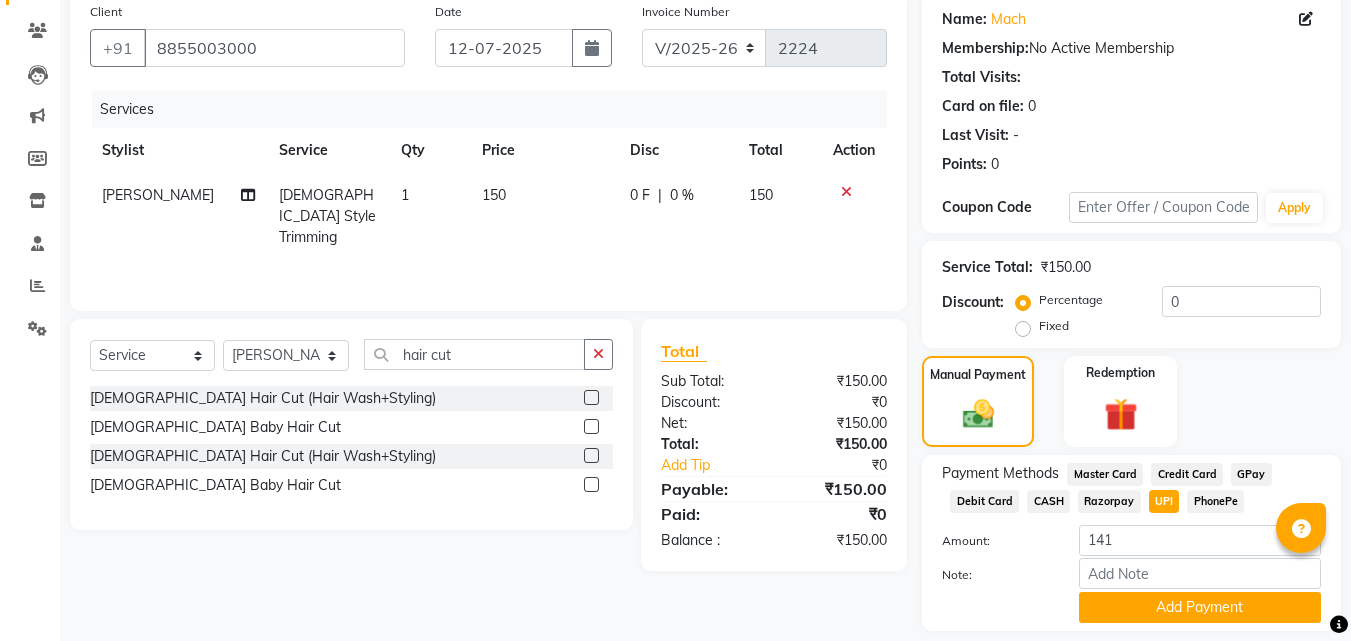 scroll, scrollTop: 218, scrollLeft: 0, axis: vertical 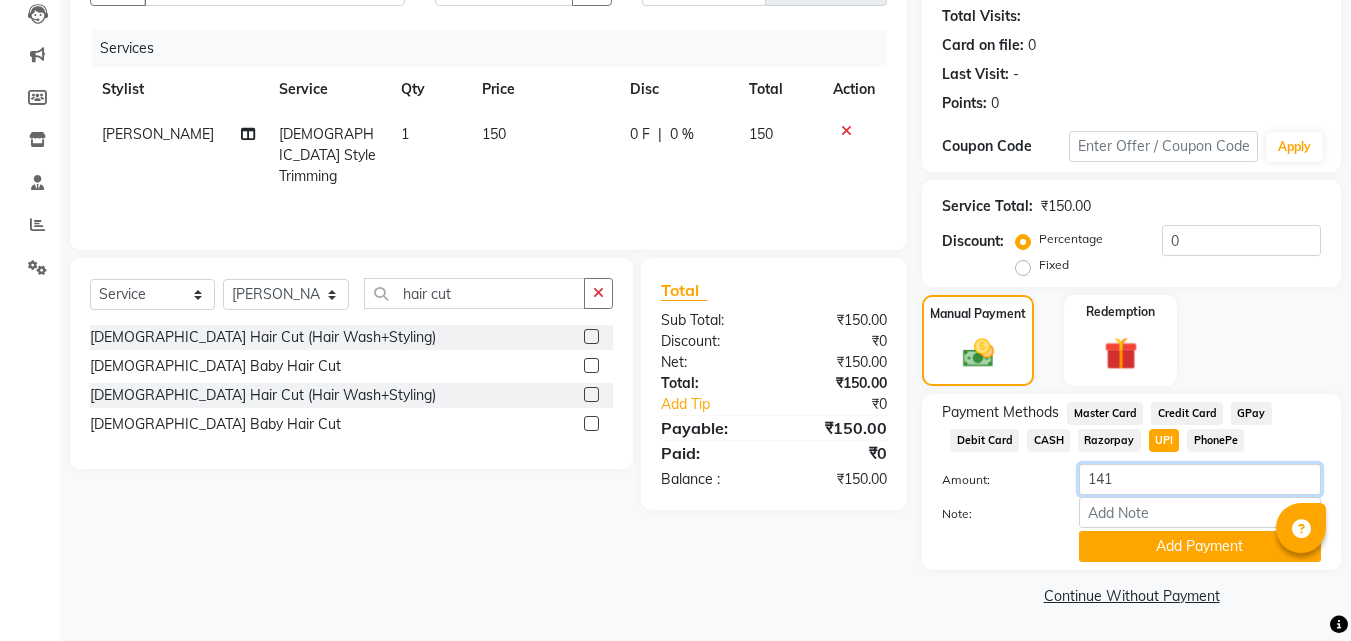 click on "141" 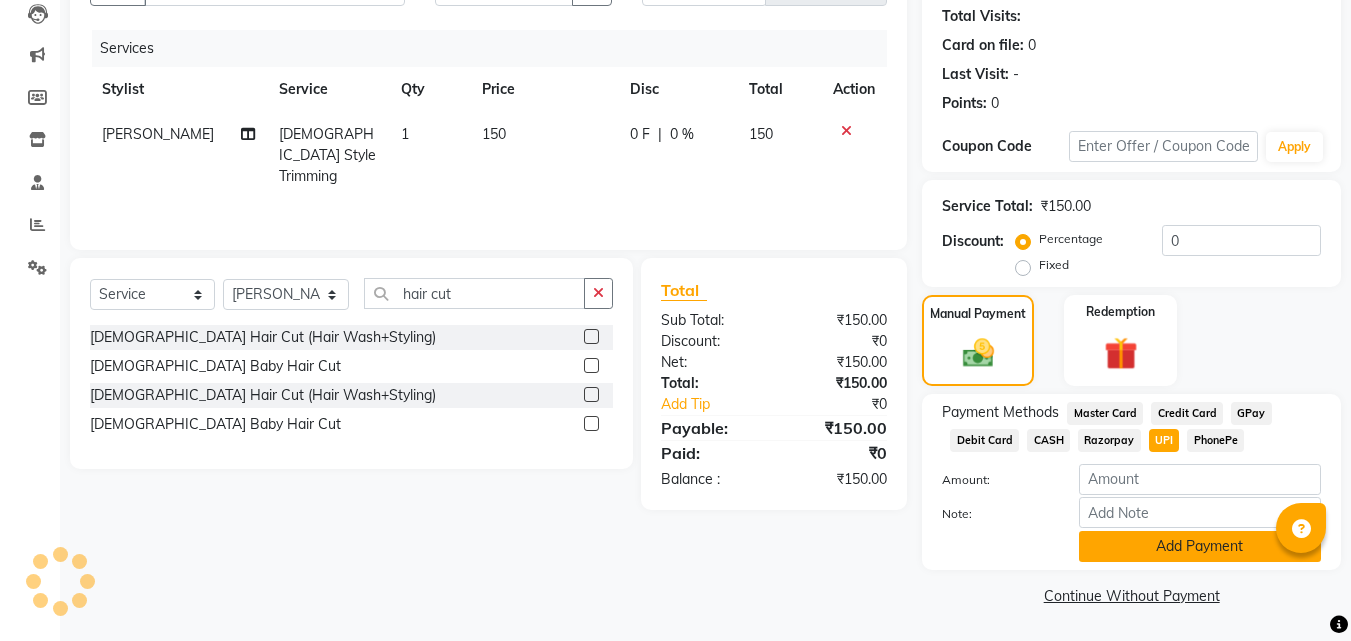 click on "Add Payment" 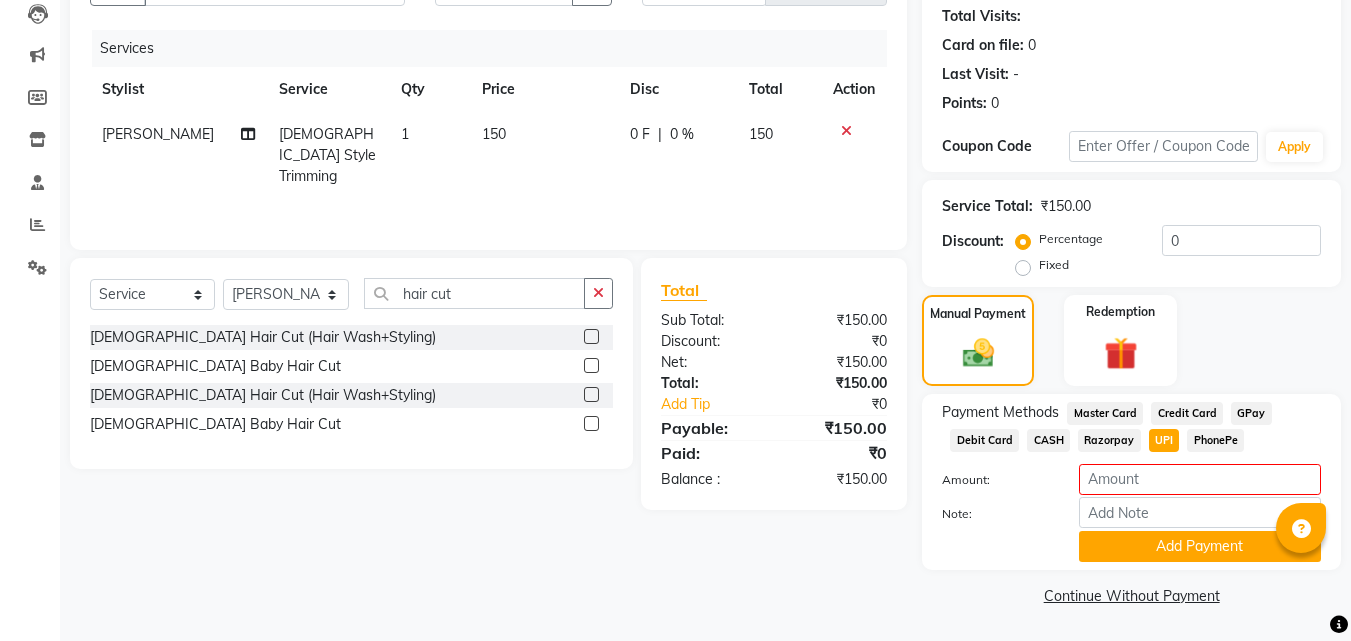 click on "Client [PHONE_NUMBER] Date [DATE] Invoice Number V/2025 V/[PHONE_NUMBER] Services Stylist Service Qty Price Disc Total Action [PERSON_NAME] [DEMOGRAPHIC_DATA] Style Trimming  1 150 0 F | 0 % 150 Select  Service  Product  Membership  Package Voucher Prepaid Gift Card  Select Stylist [PERSON_NAME]  [PERSON_NAME] [PERSON_NAME] [PERSON_NAME] [PERSON_NAME]  [PERSON_NAME] [PERSON_NAME] Mane hair cut [DEMOGRAPHIC_DATA] Hair Cut (Hair Wash+Styling)  [DEMOGRAPHIC_DATA] Baby Hair Cut  [DEMOGRAPHIC_DATA] Hair Cut (Hair Wash+Styling)  [DEMOGRAPHIC_DATA] Baby Hair Cut  Total Sub Total: ₹150.00 Discount: ₹0 Net: ₹150.00 Total: ₹150.00 Add Tip ₹0 Payable: ₹150.00 Paid: ₹0 Balance   : ₹150.00" 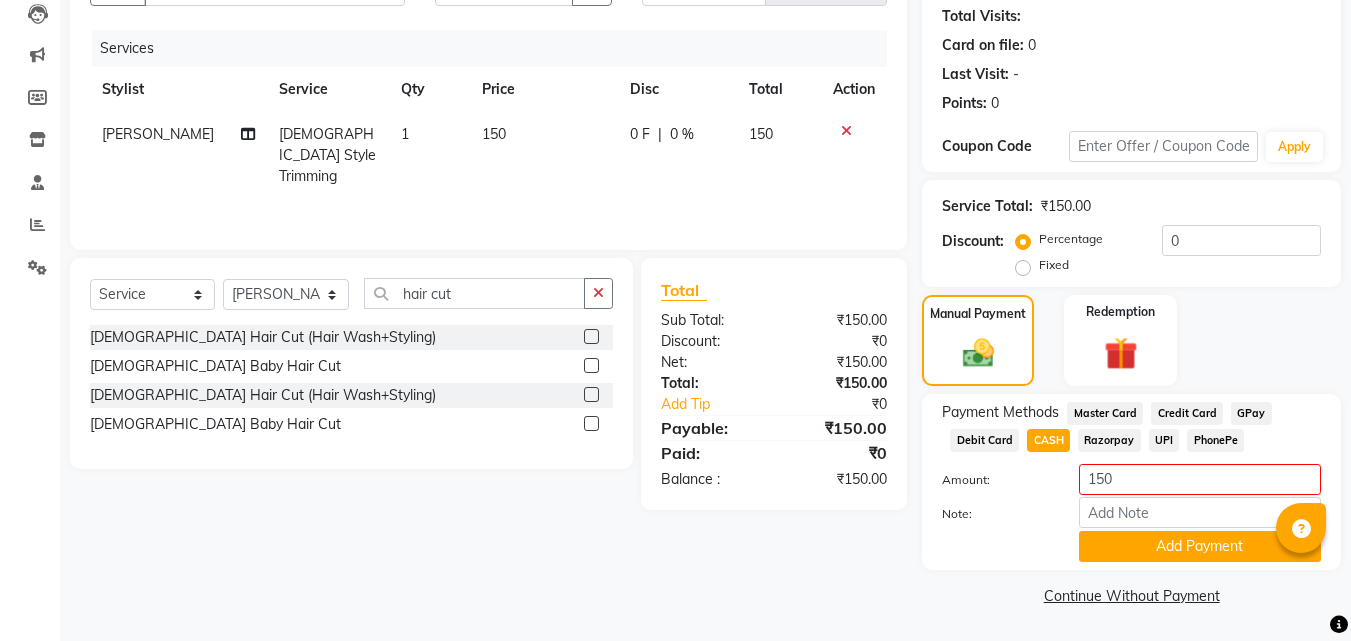 click on "UPI" 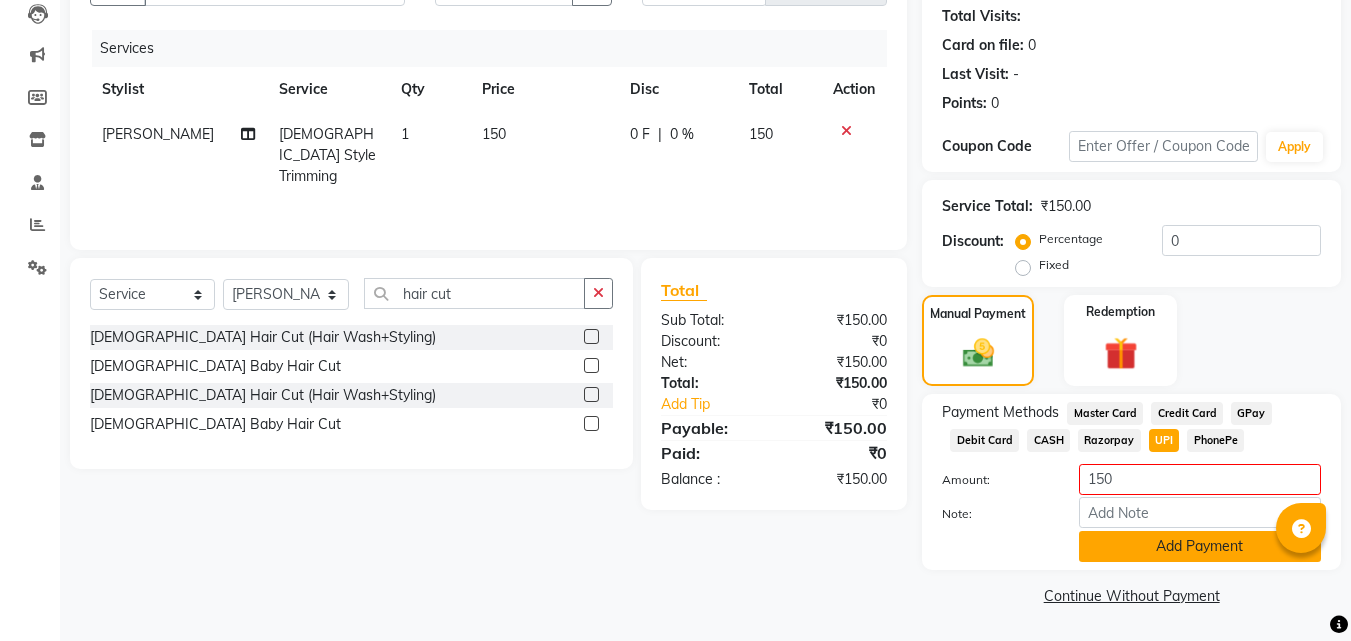 click on "Add Payment" 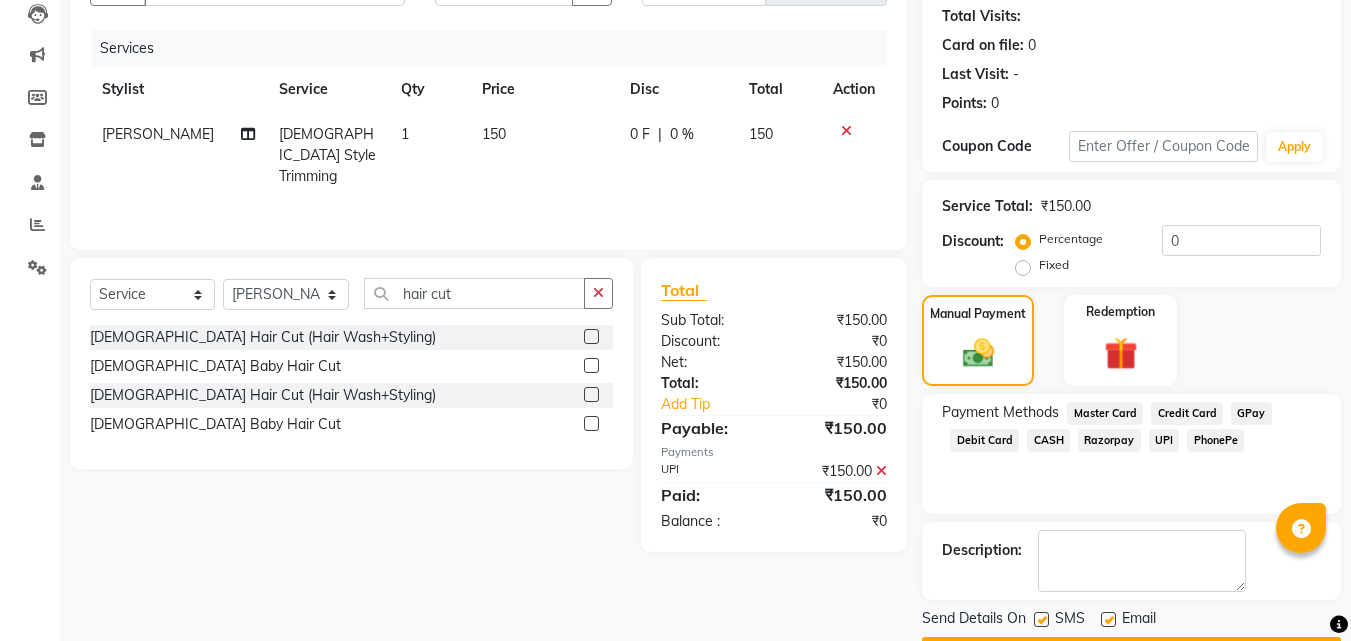 click on "Description:" 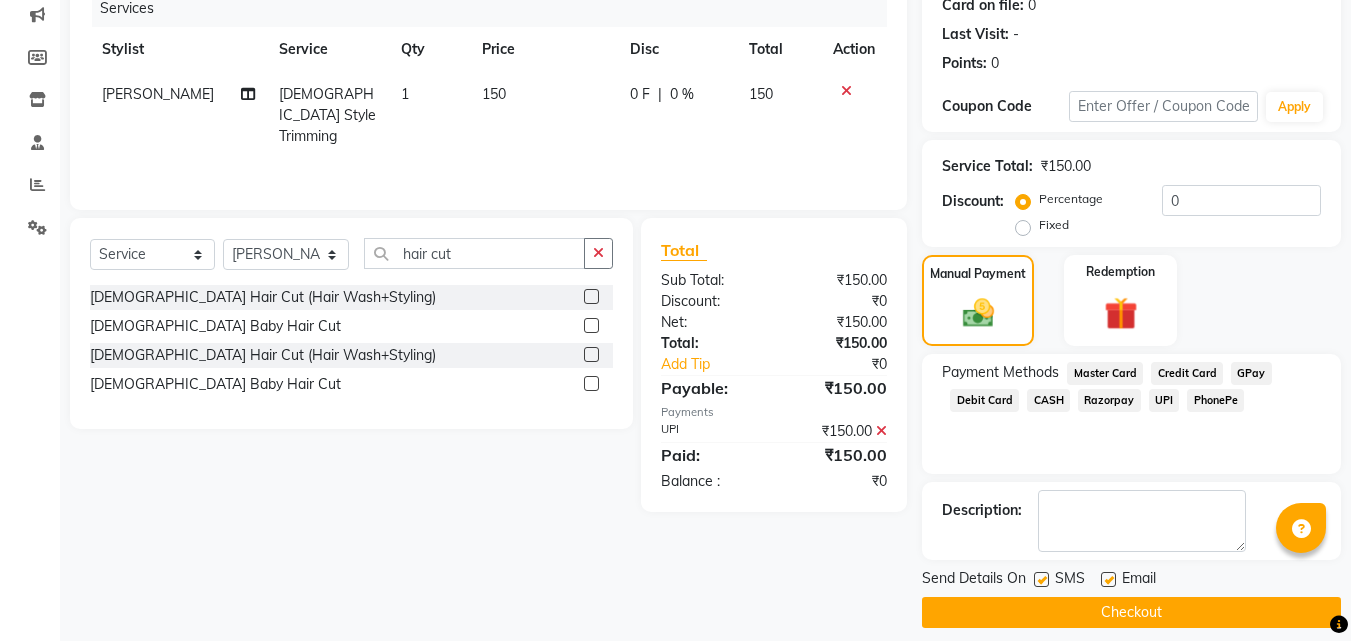 scroll, scrollTop: 275, scrollLeft: 0, axis: vertical 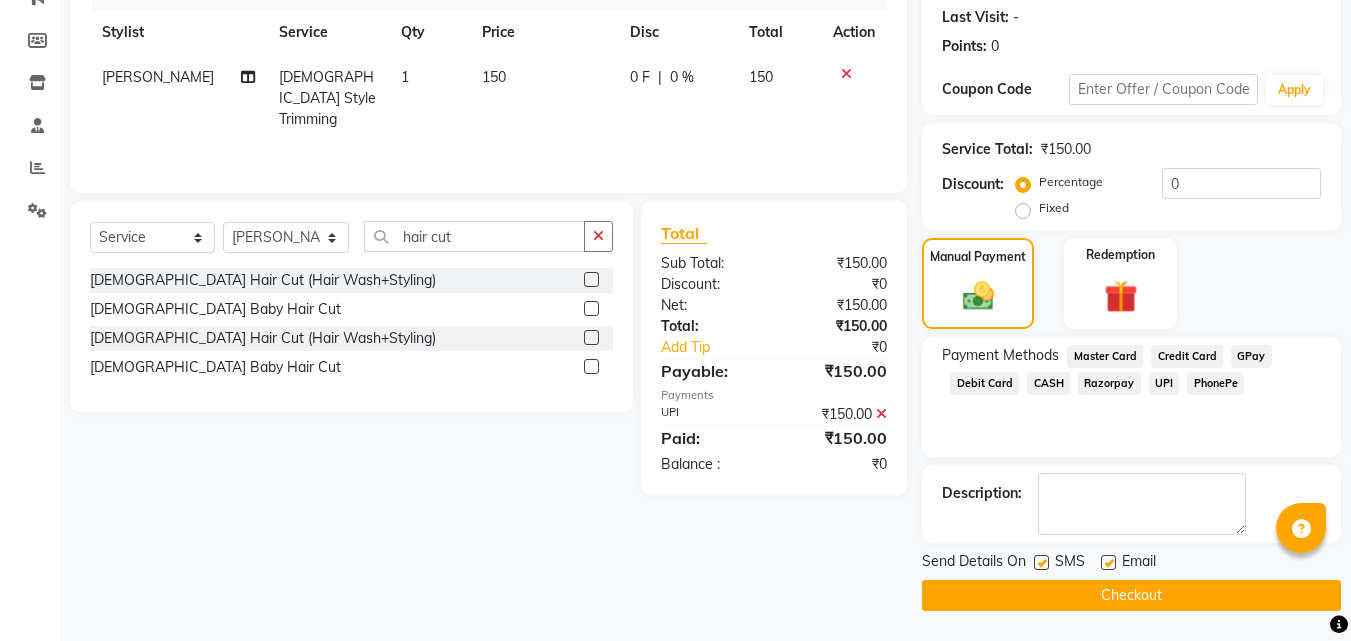 click on "Checkout" 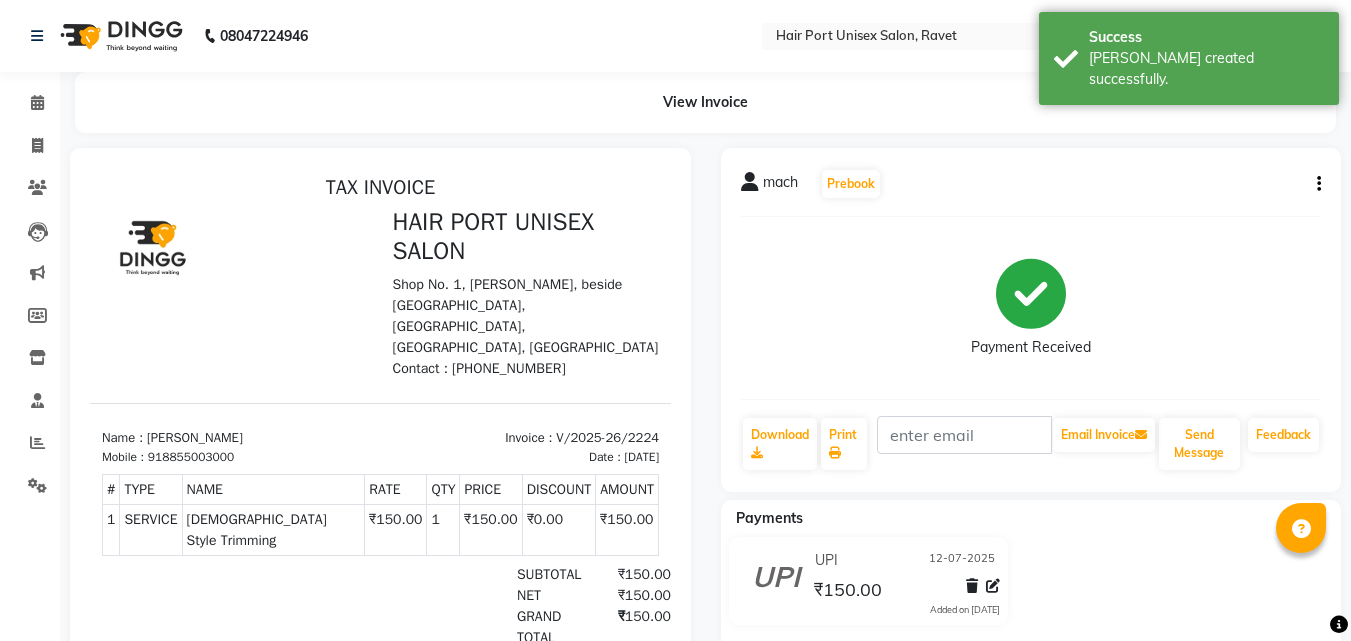 scroll, scrollTop: 0, scrollLeft: 0, axis: both 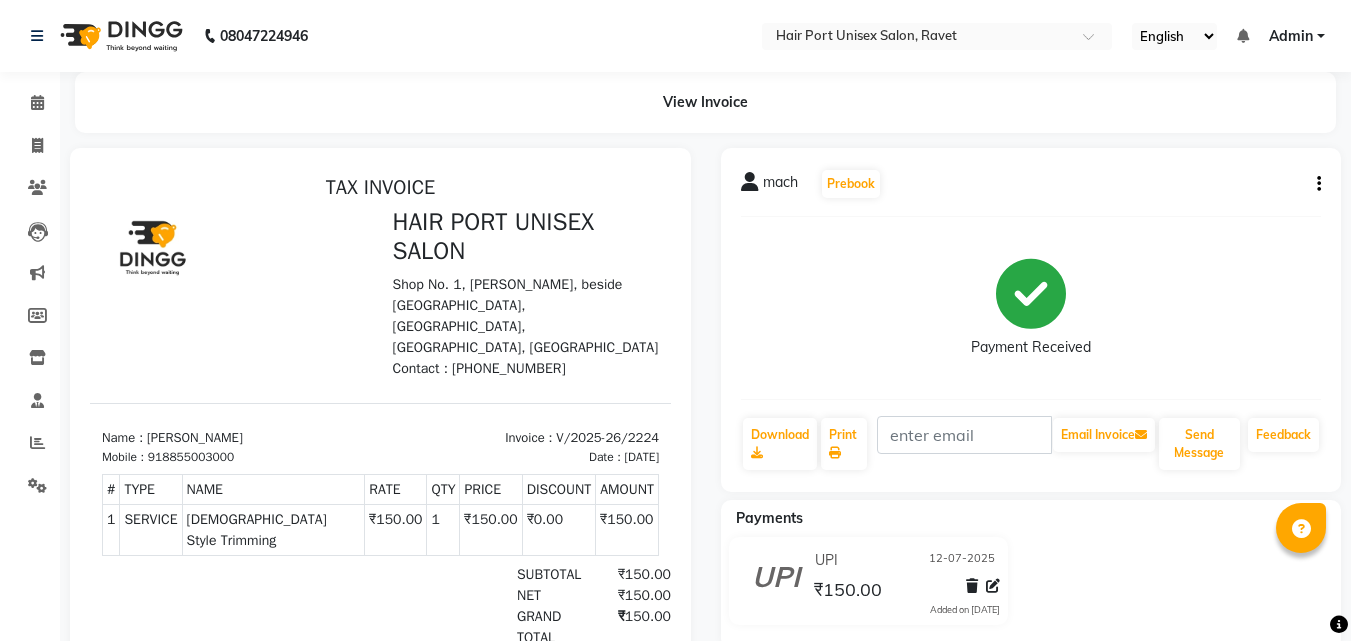 click on "UPI [DATE] ₹150.00  Added on [DATE]" 